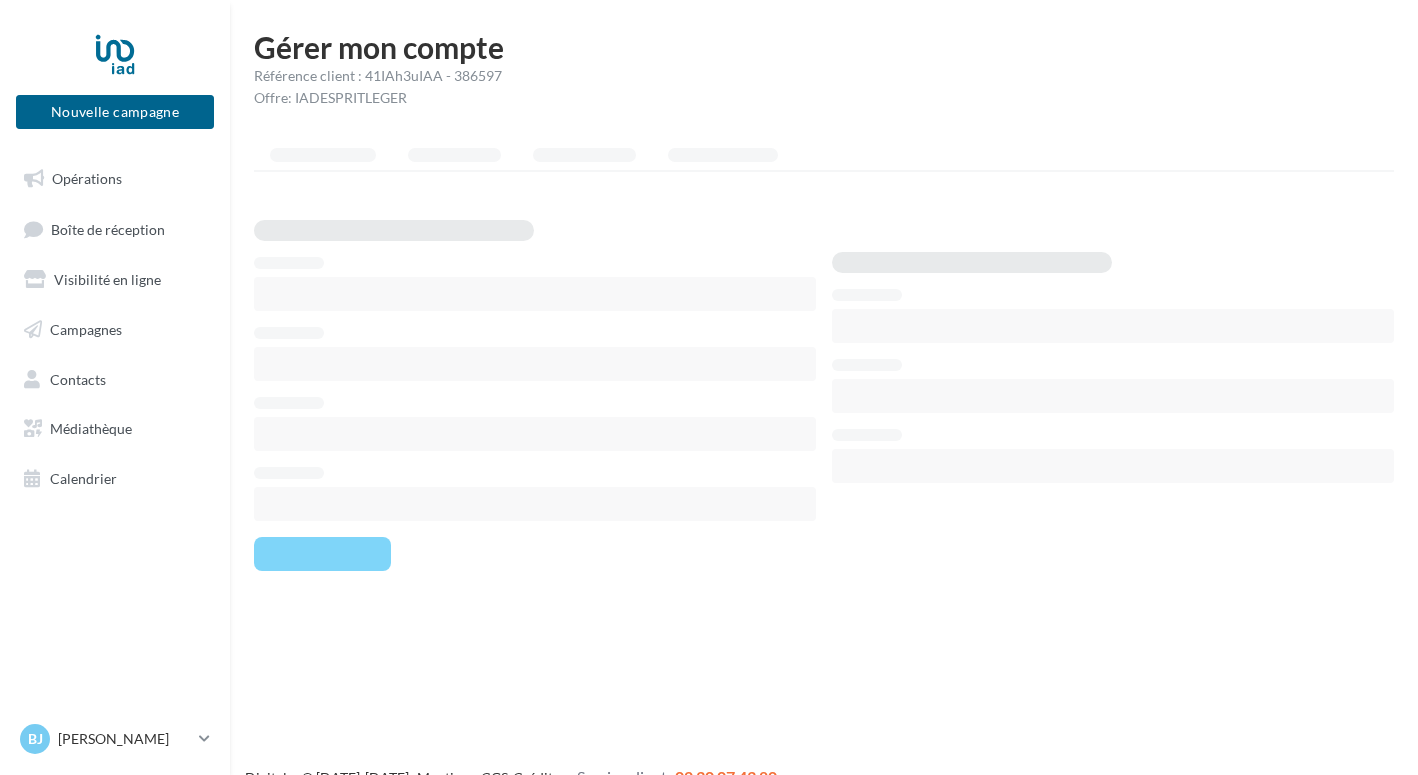 scroll, scrollTop: 0, scrollLeft: 0, axis: both 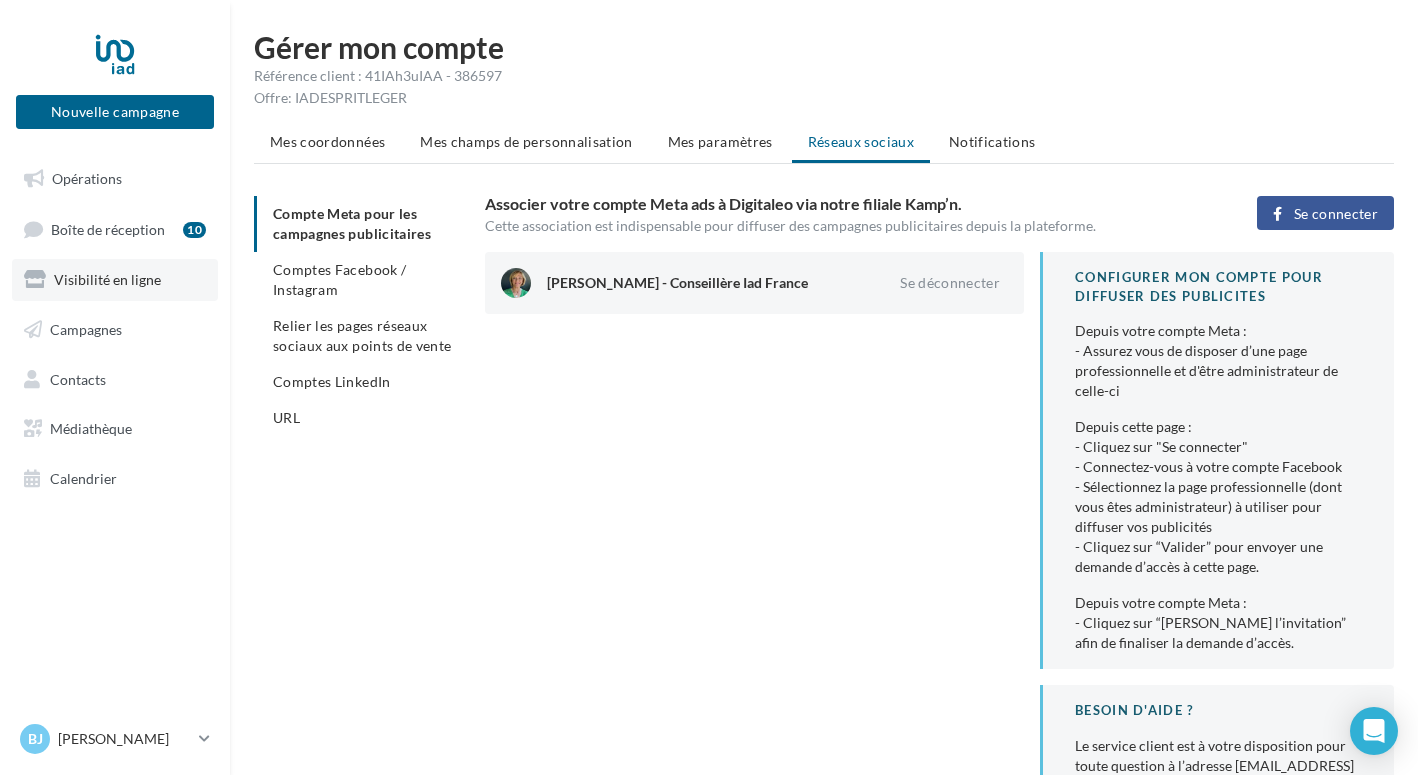 click on "Visibilité en ligne" at bounding box center (107, 279) 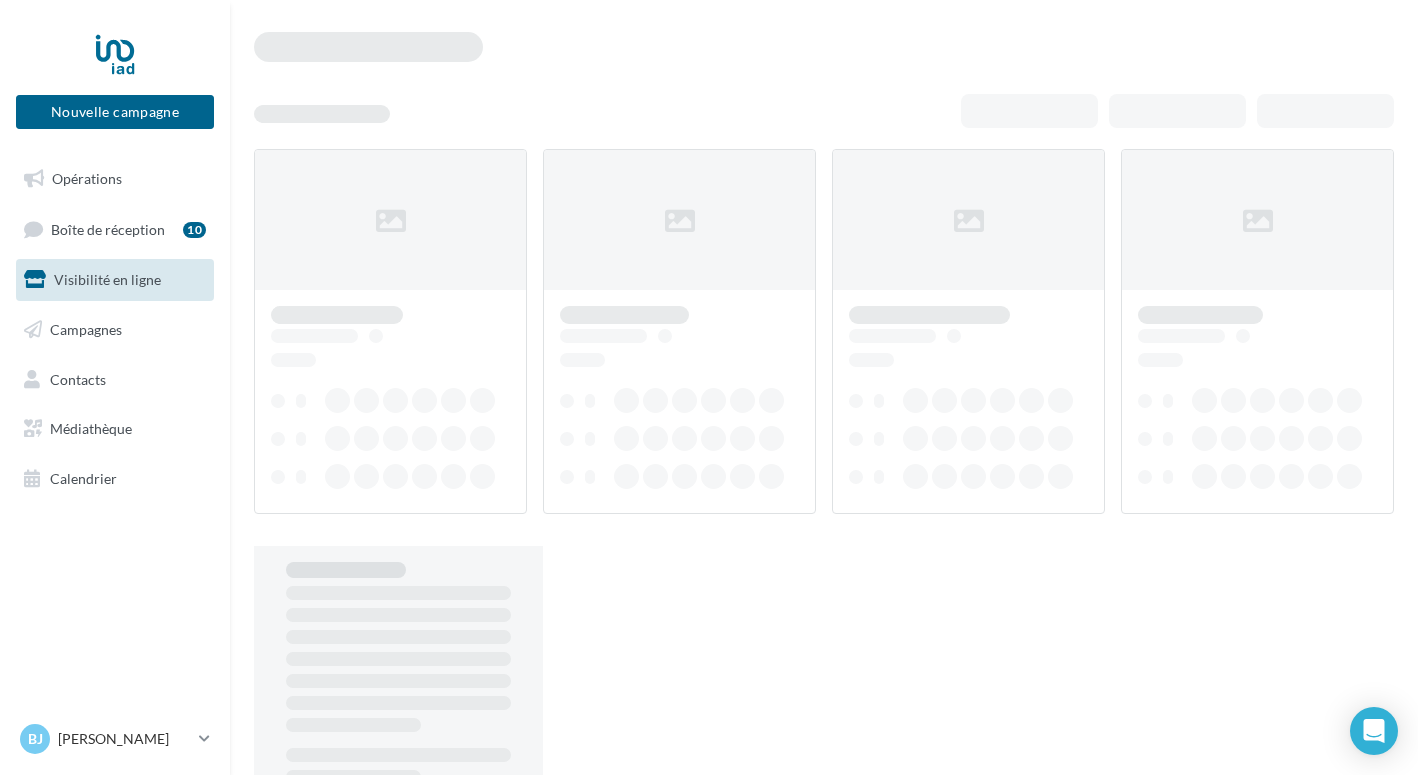 scroll, scrollTop: 0, scrollLeft: 0, axis: both 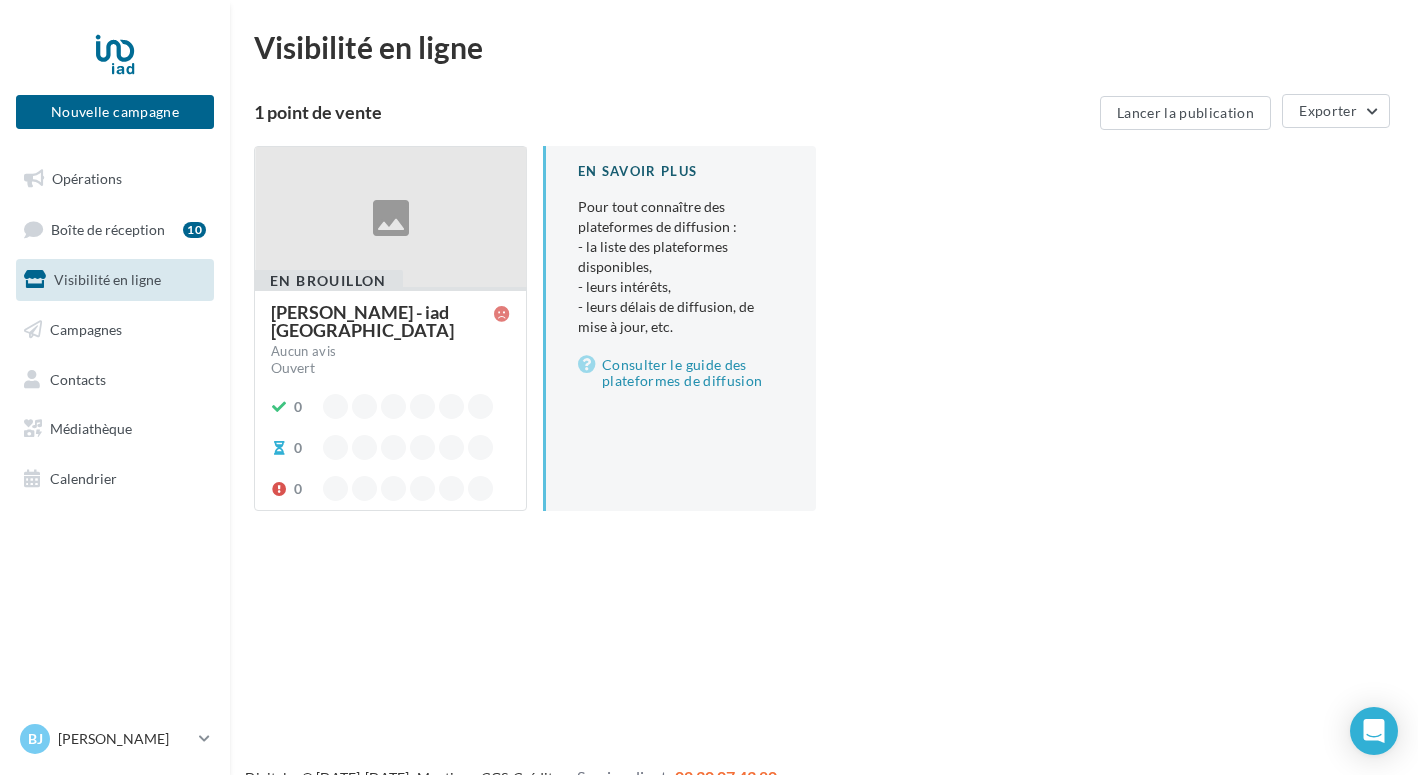 click at bounding box center [390, 218] 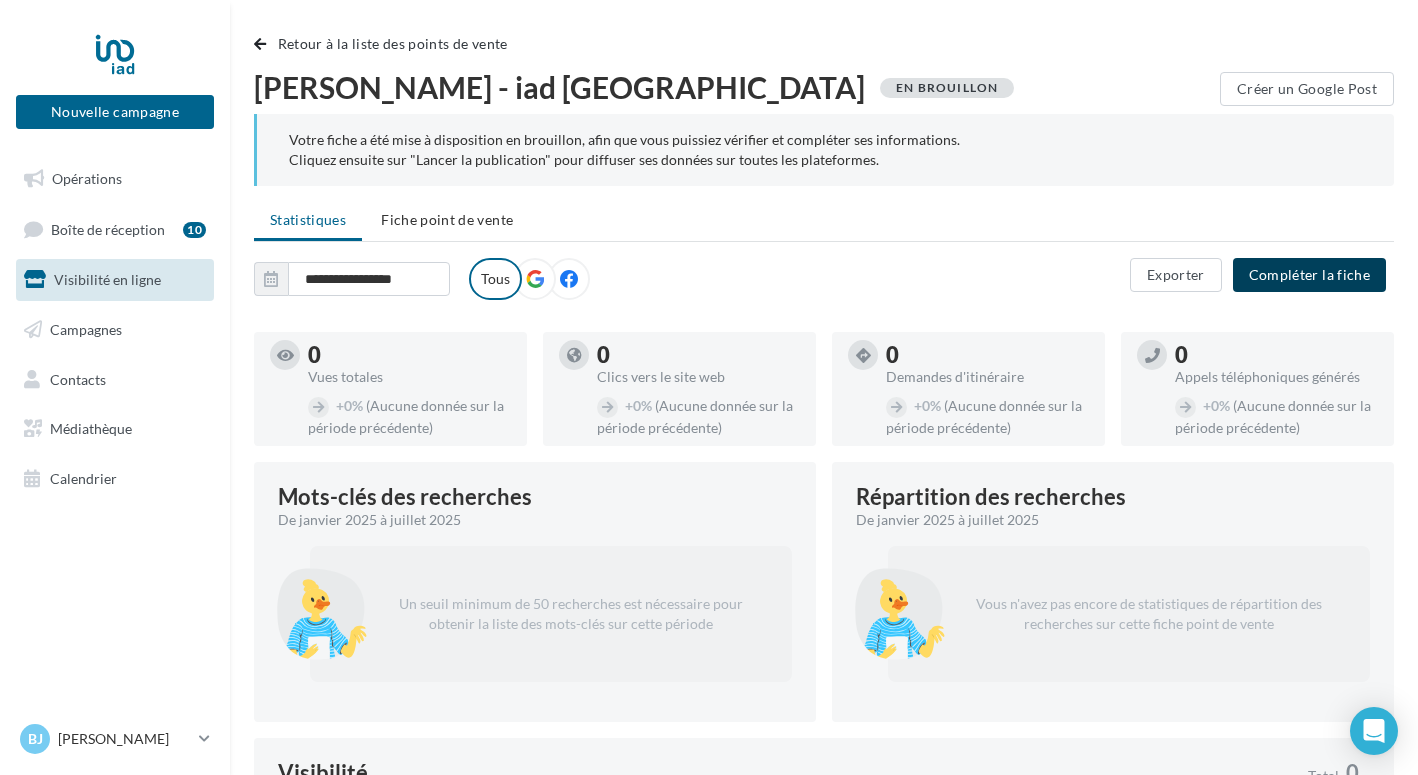 click on "Compléter la fiche" at bounding box center (1309, 275) 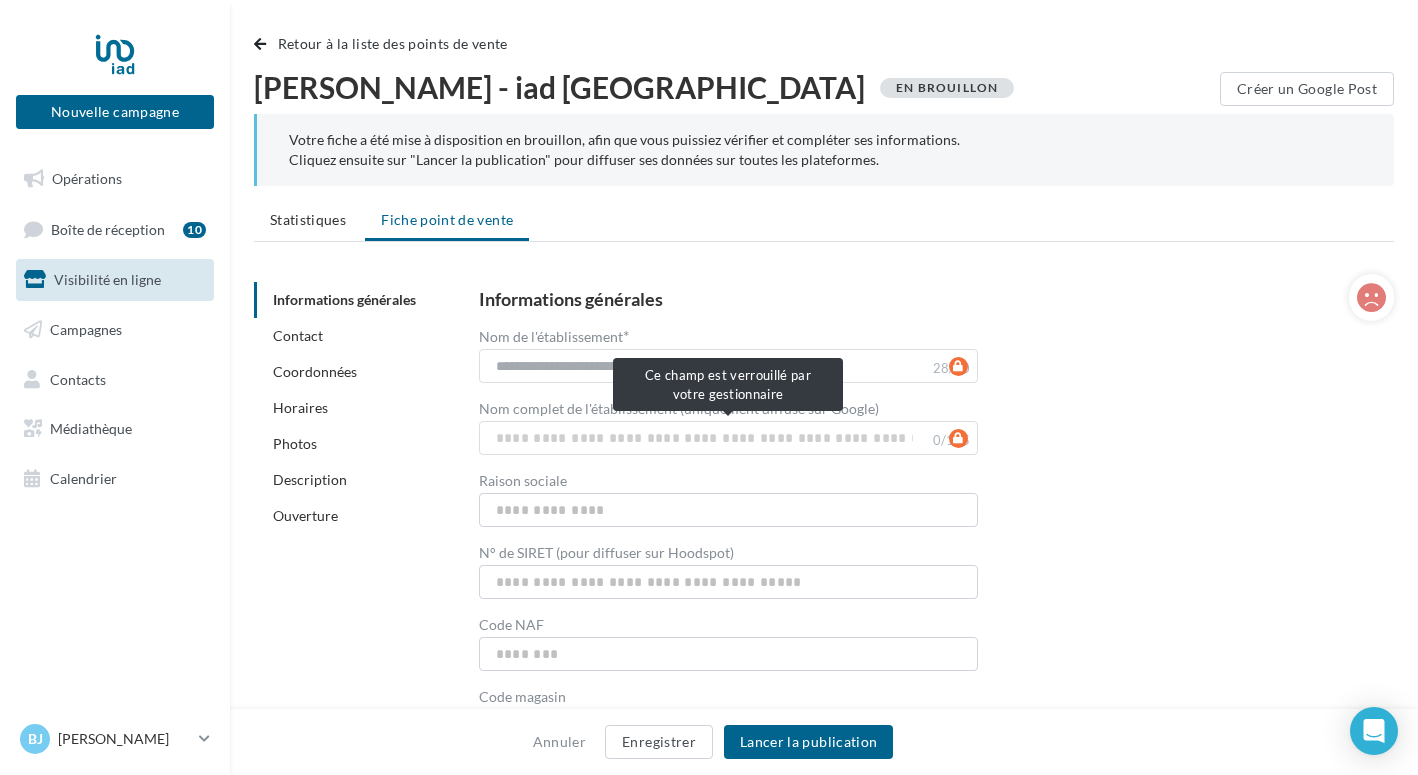click on "0/125" at bounding box center (728, 438) 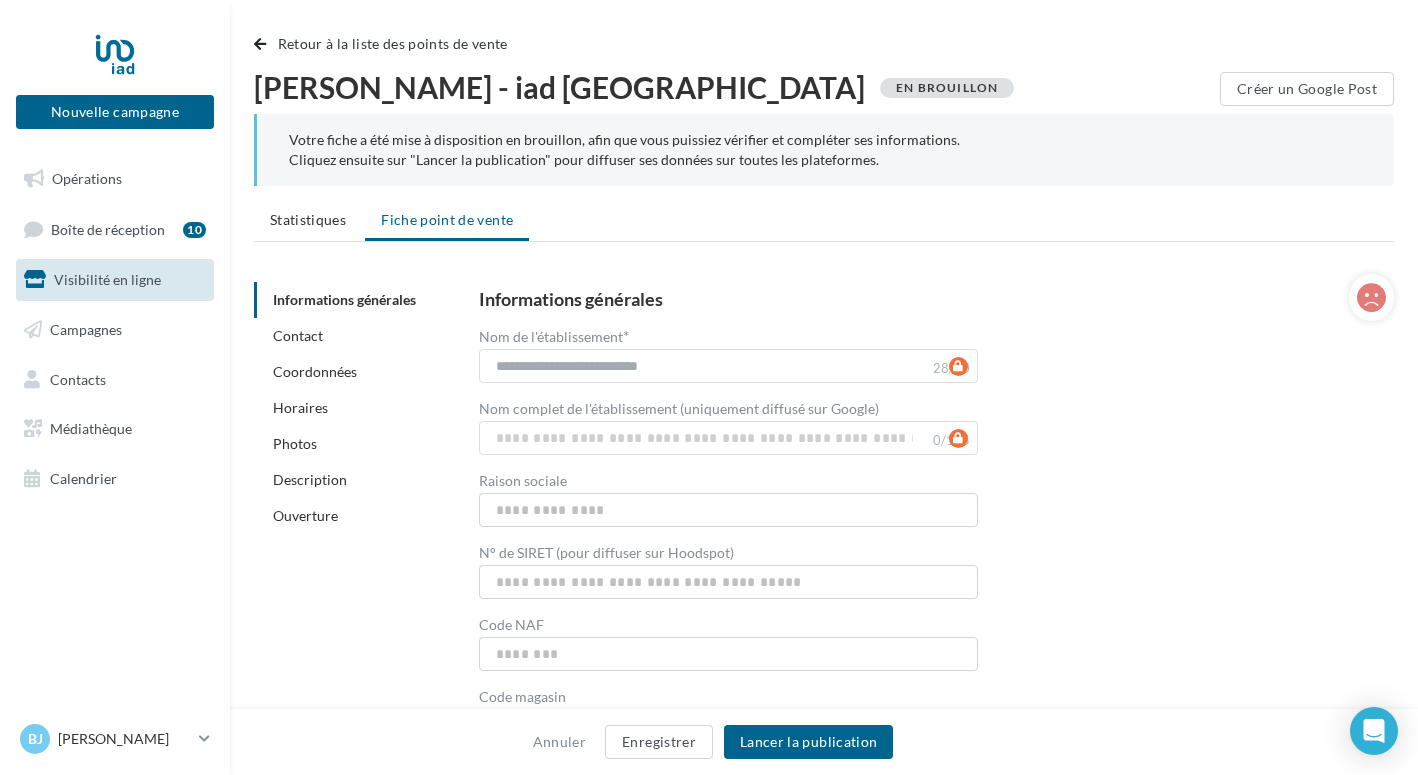 click on "0/125" at bounding box center (728, 438) 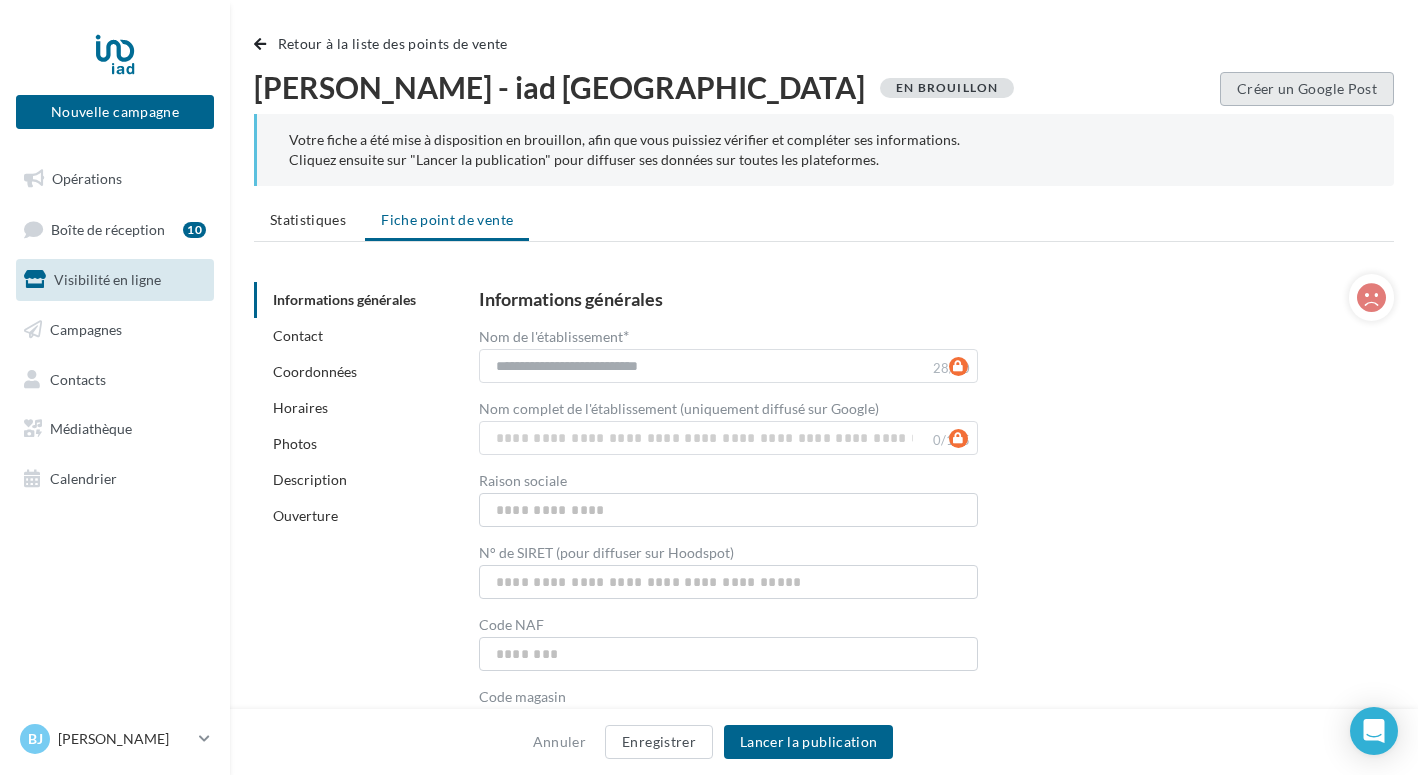 click on "Créer un Google Post" at bounding box center [1307, 89] 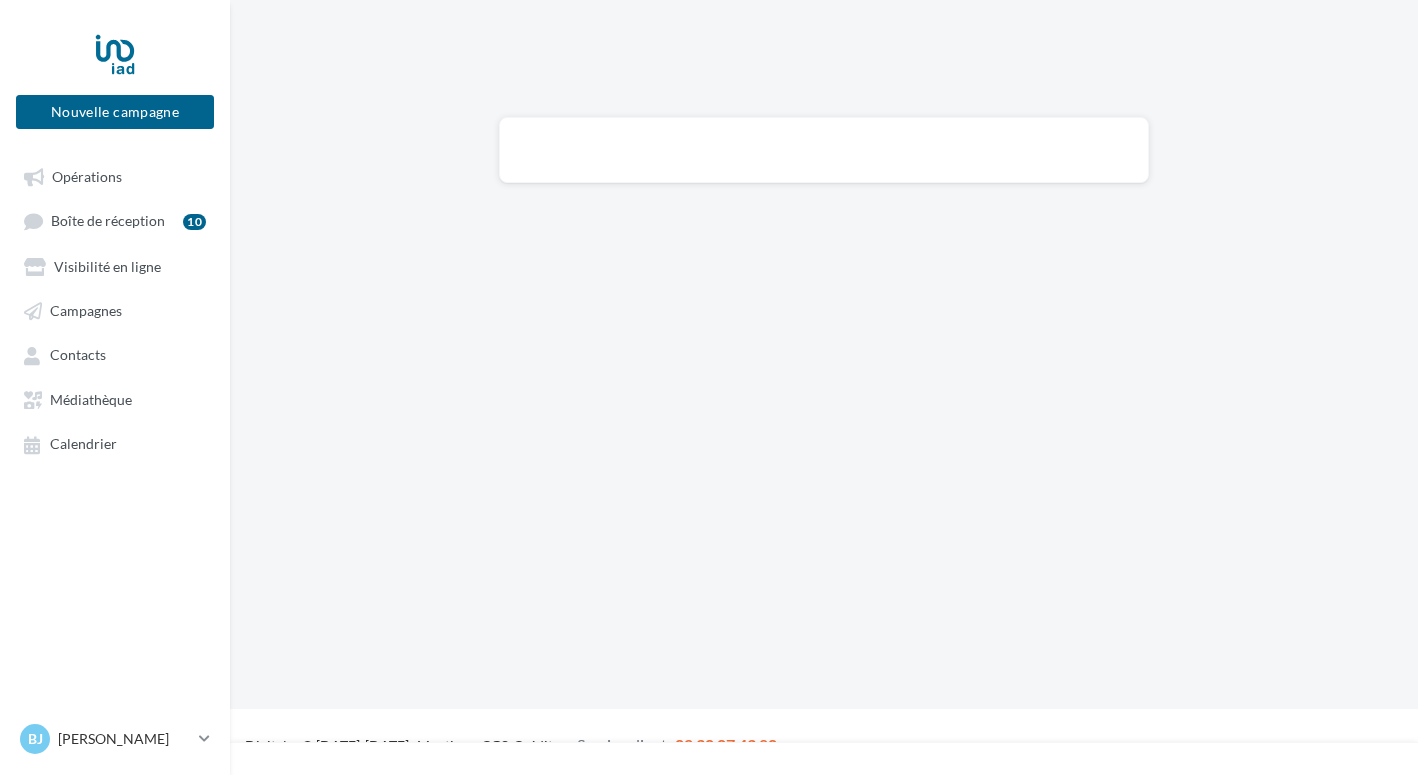 scroll, scrollTop: 0, scrollLeft: 0, axis: both 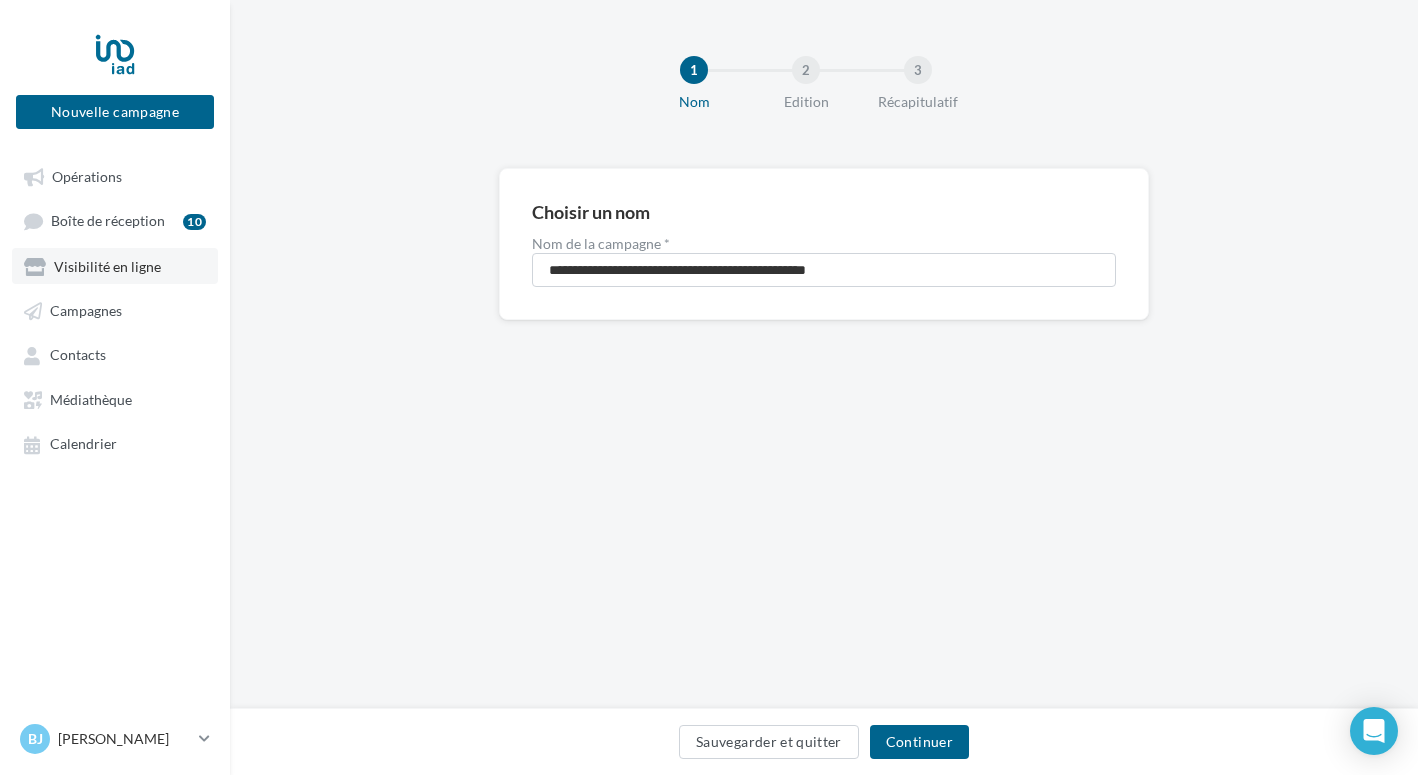 click on "Visibilité en ligne" at bounding box center [107, 266] 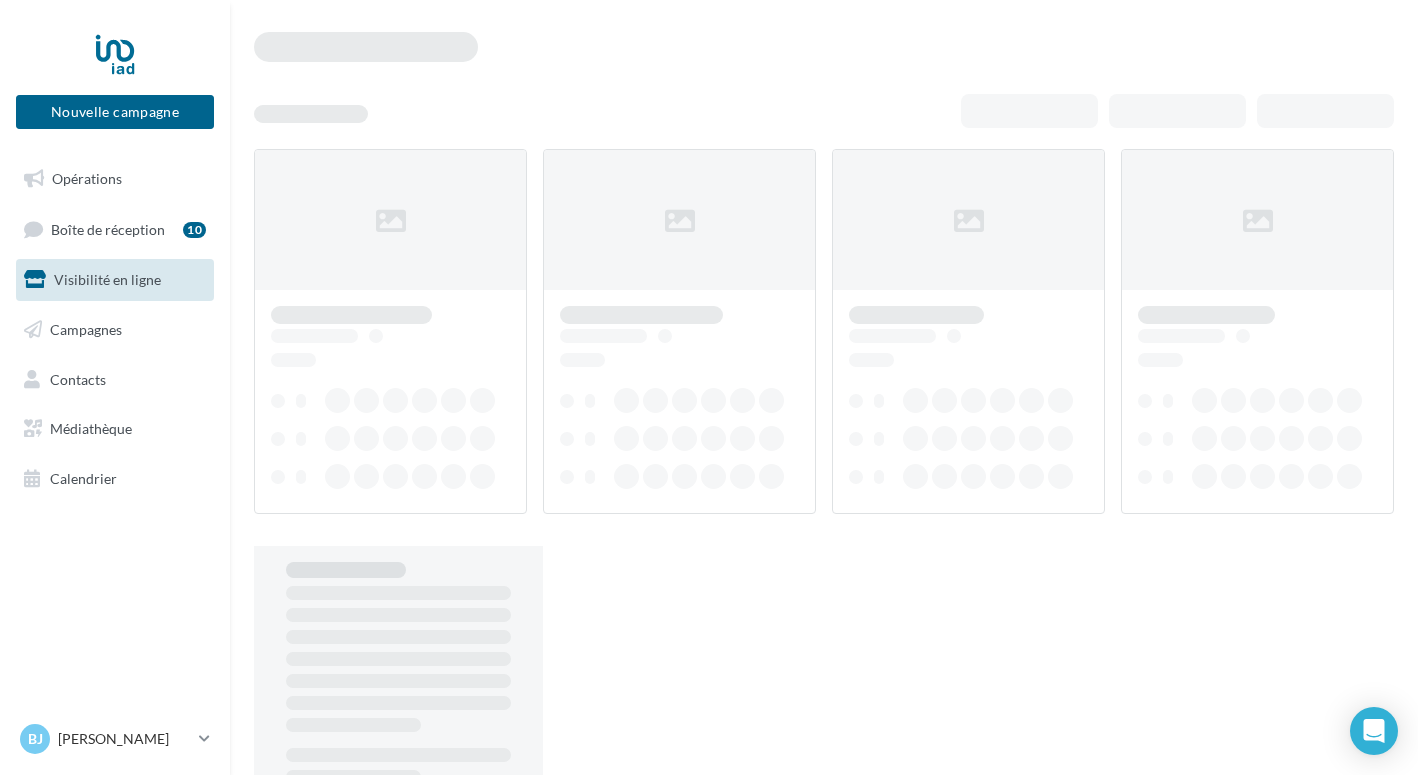 scroll, scrollTop: 0, scrollLeft: 0, axis: both 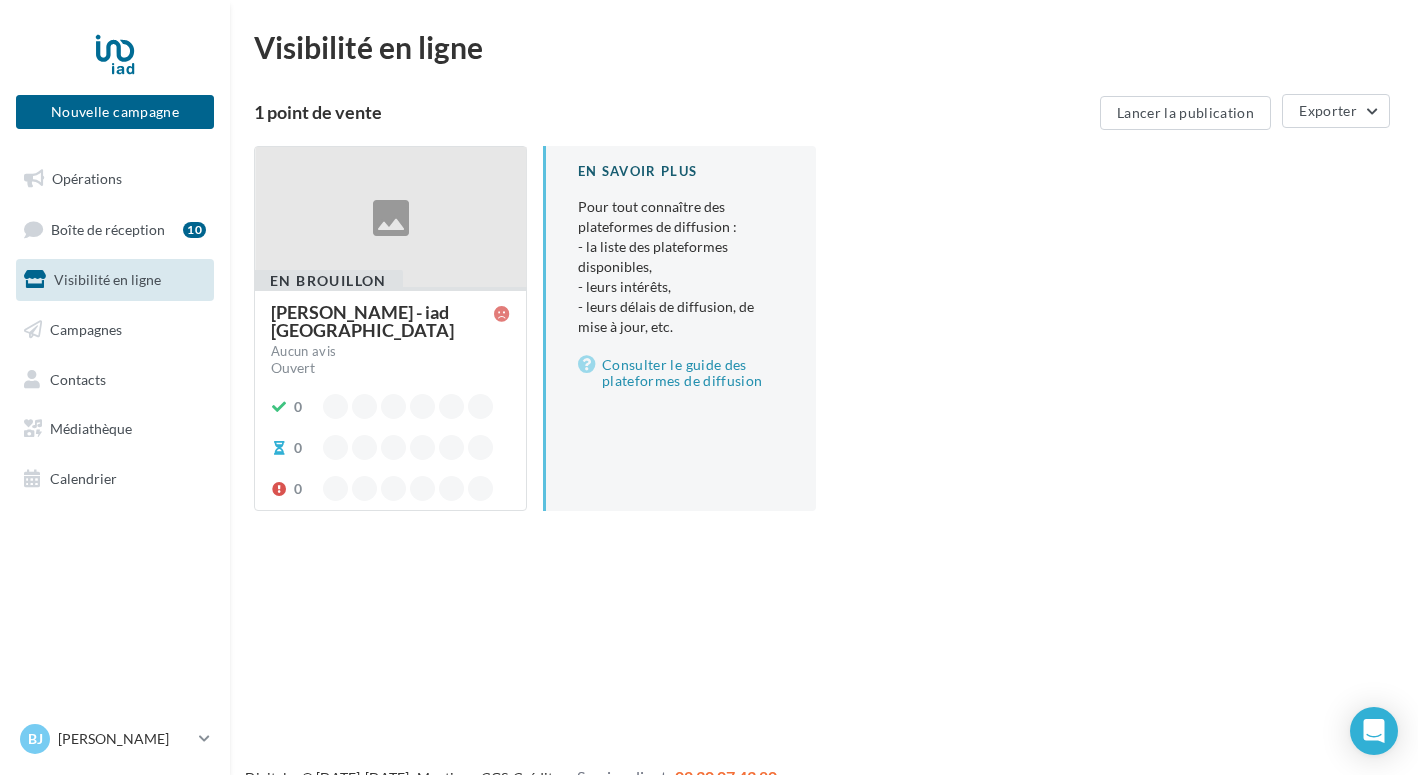 click on "Bernadette JAEG - iad France" at bounding box center [382, 321] 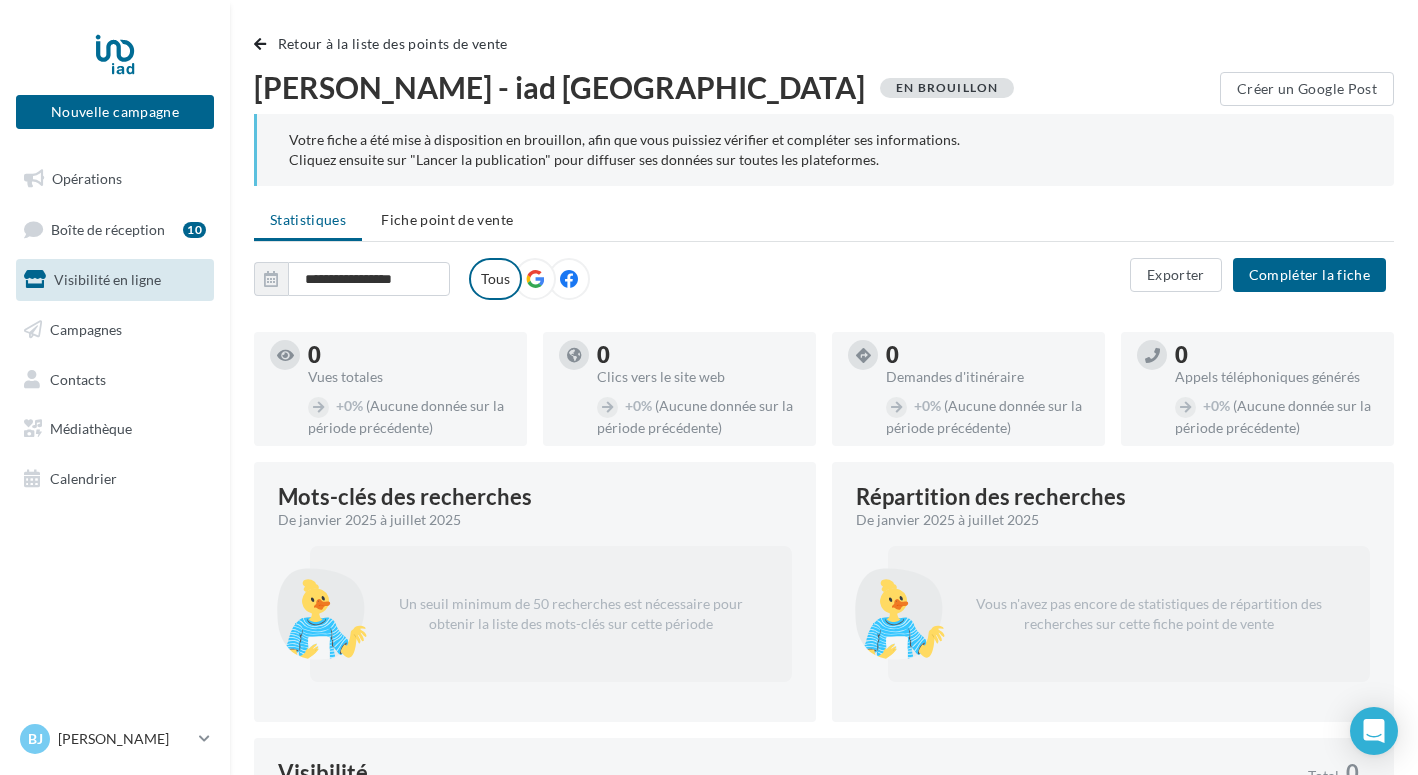 click on "En brouillon" at bounding box center (947, 88) 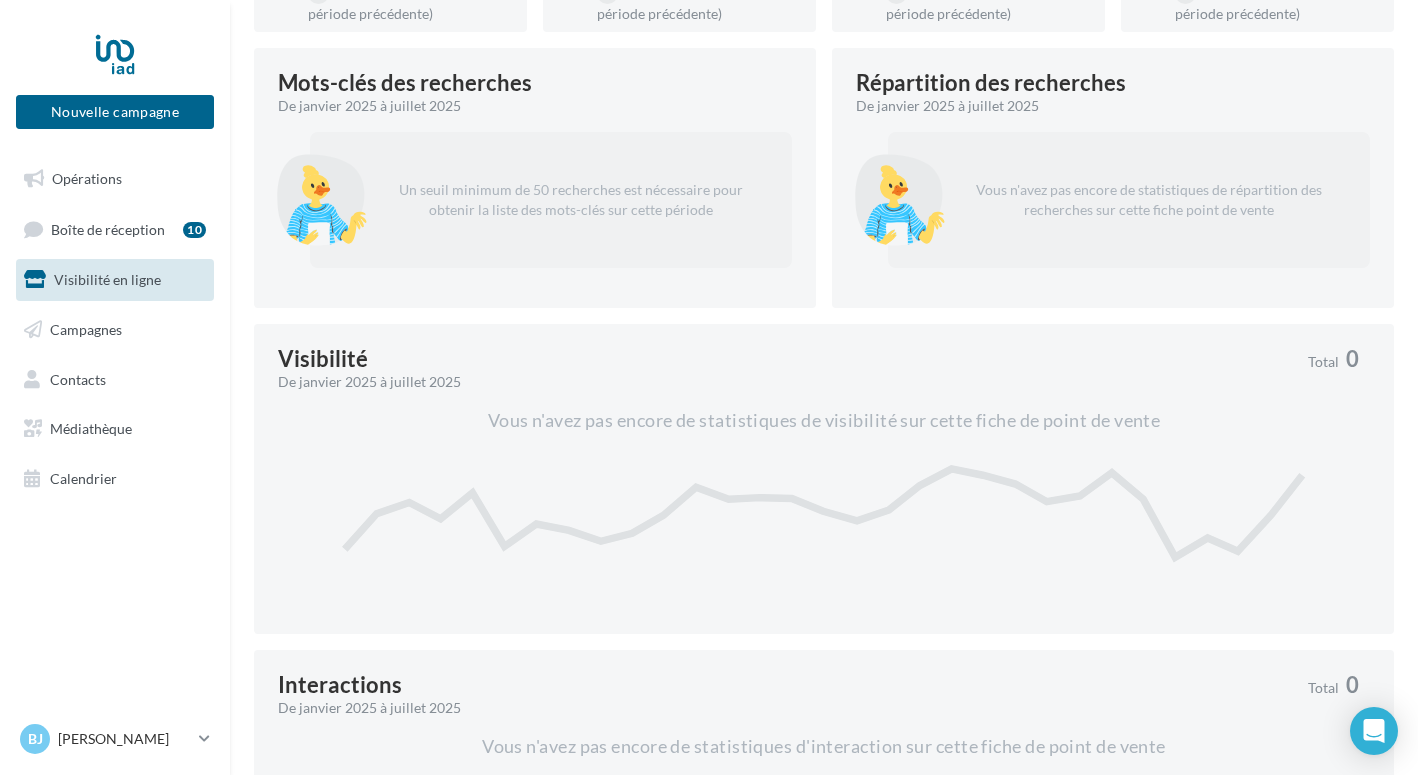 scroll, scrollTop: 0, scrollLeft: 0, axis: both 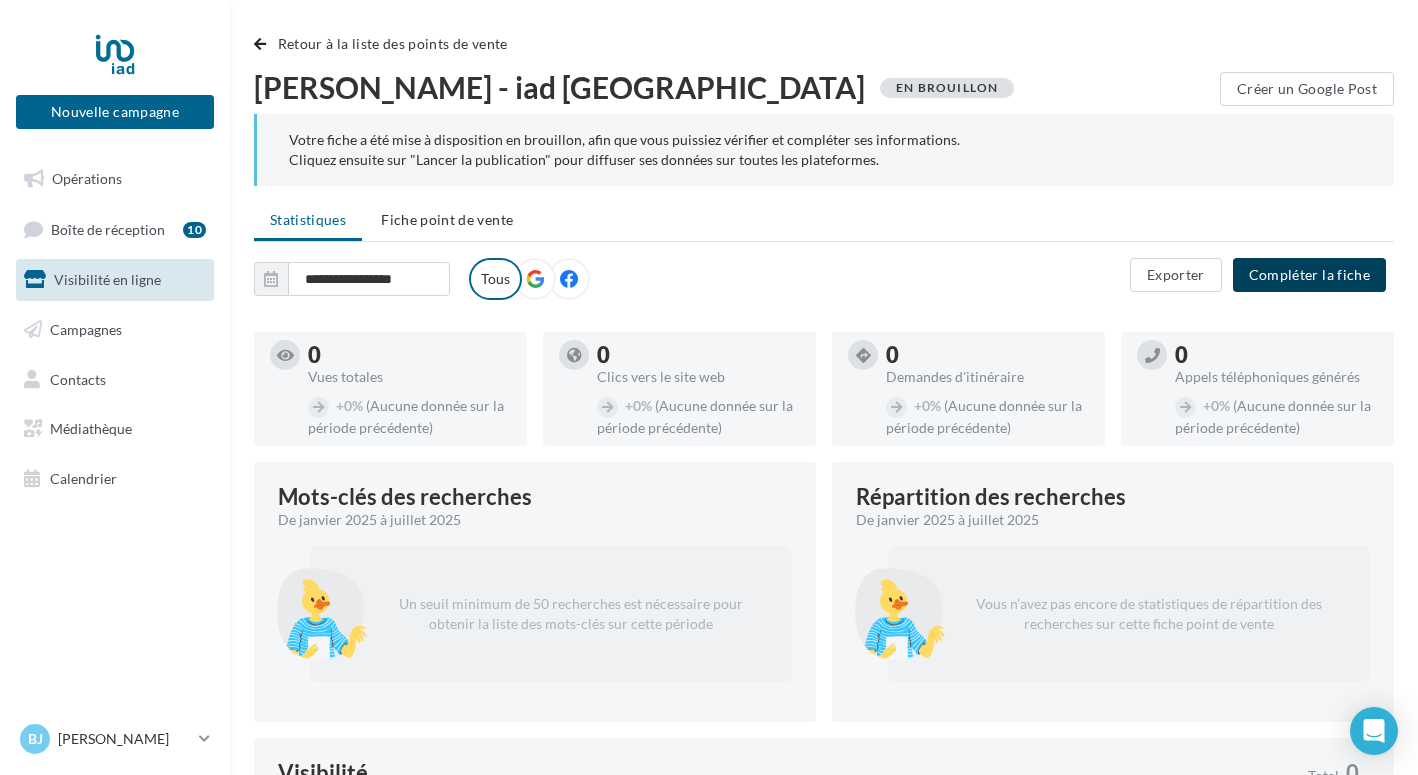 click on "Compléter la fiche" at bounding box center (1309, 275) 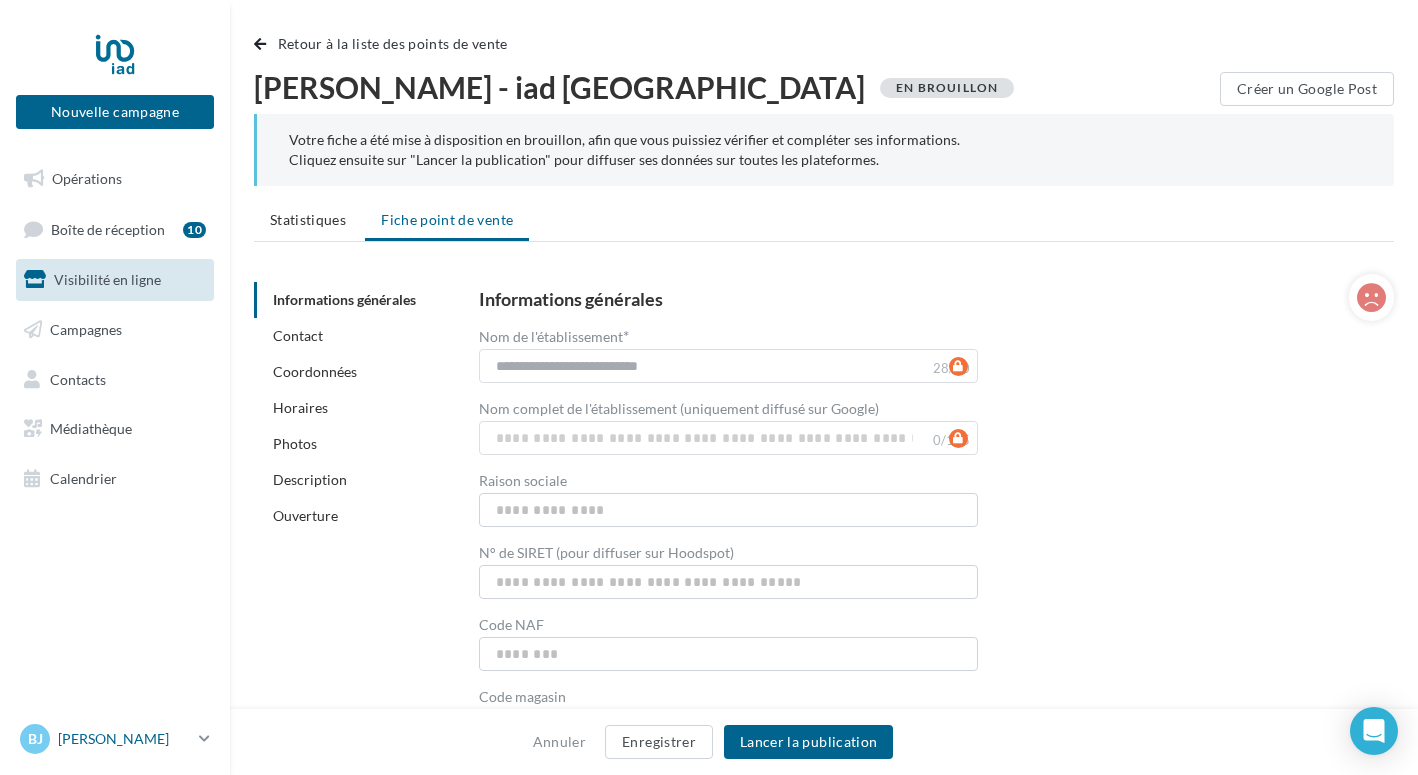 click on "[PERSON_NAME]" at bounding box center (124, 739) 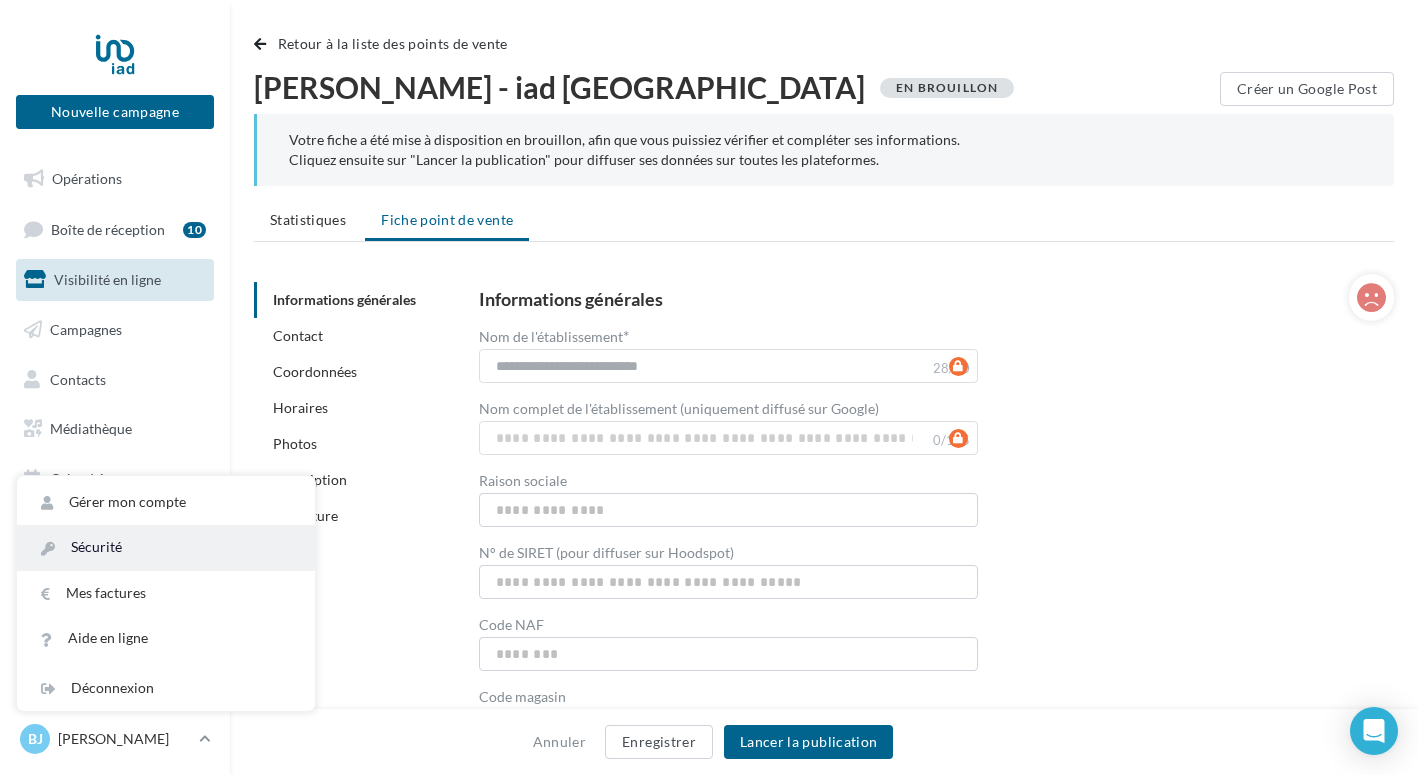 click on "Sécurité" at bounding box center [166, 547] 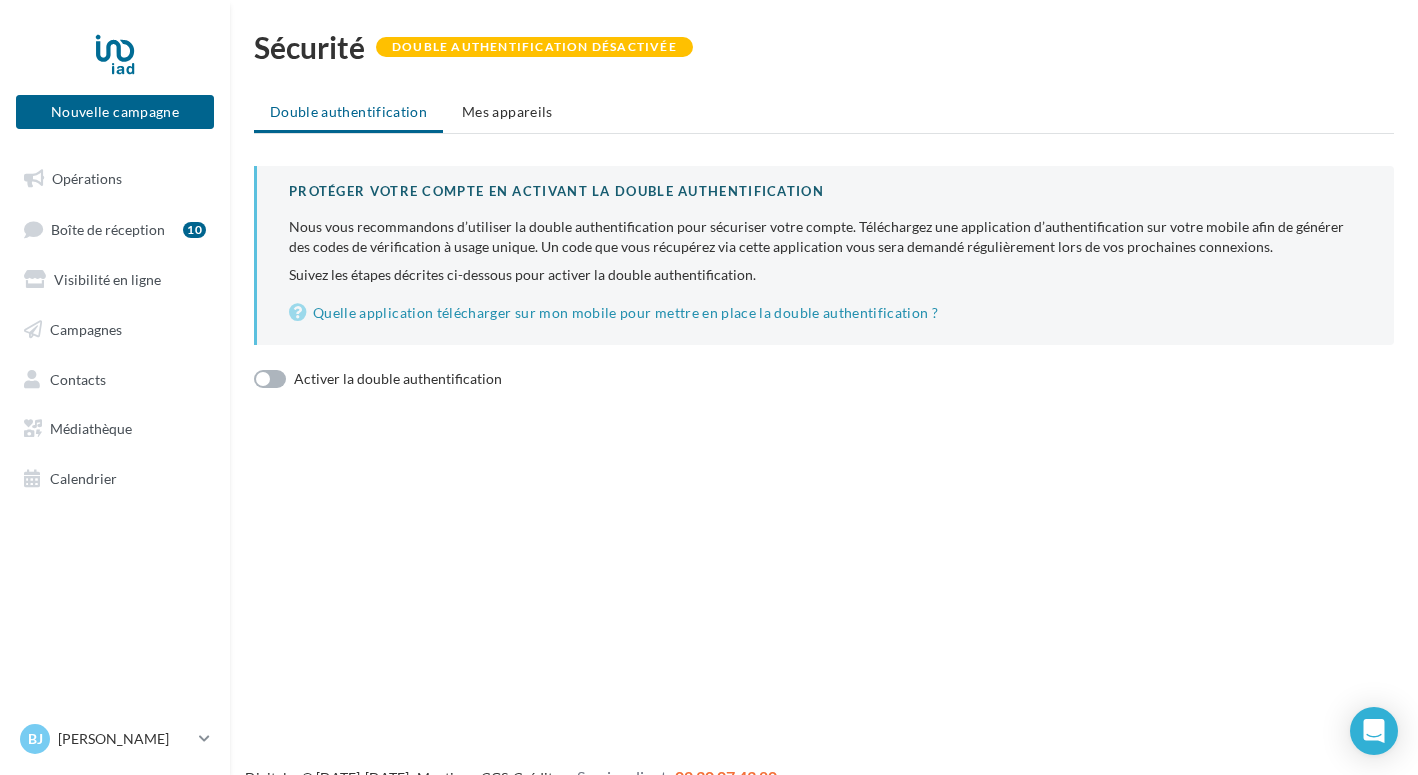 scroll, scrollTop: 0, scrollLeft: 0, axis: both 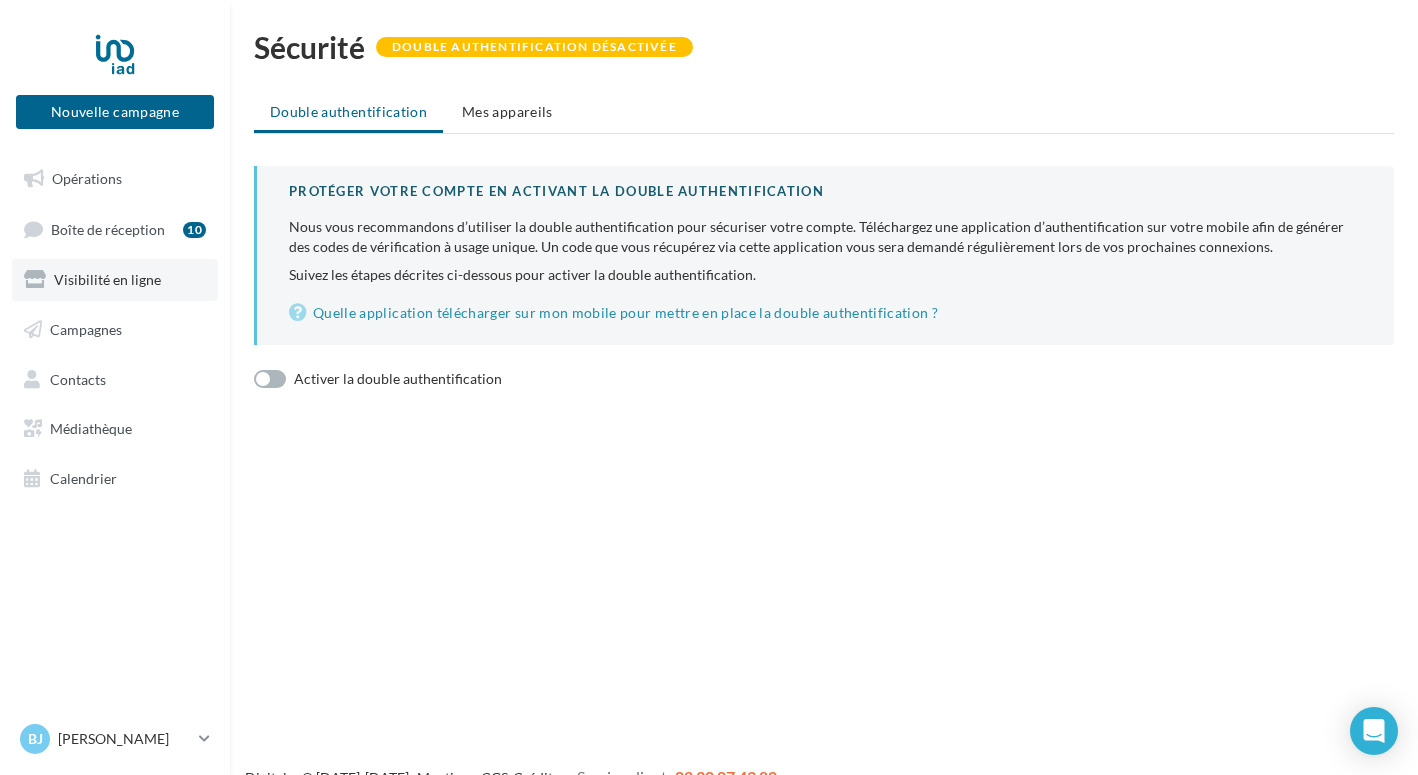 click on "Visibilité en ligne" at bounding box center [107, 279] 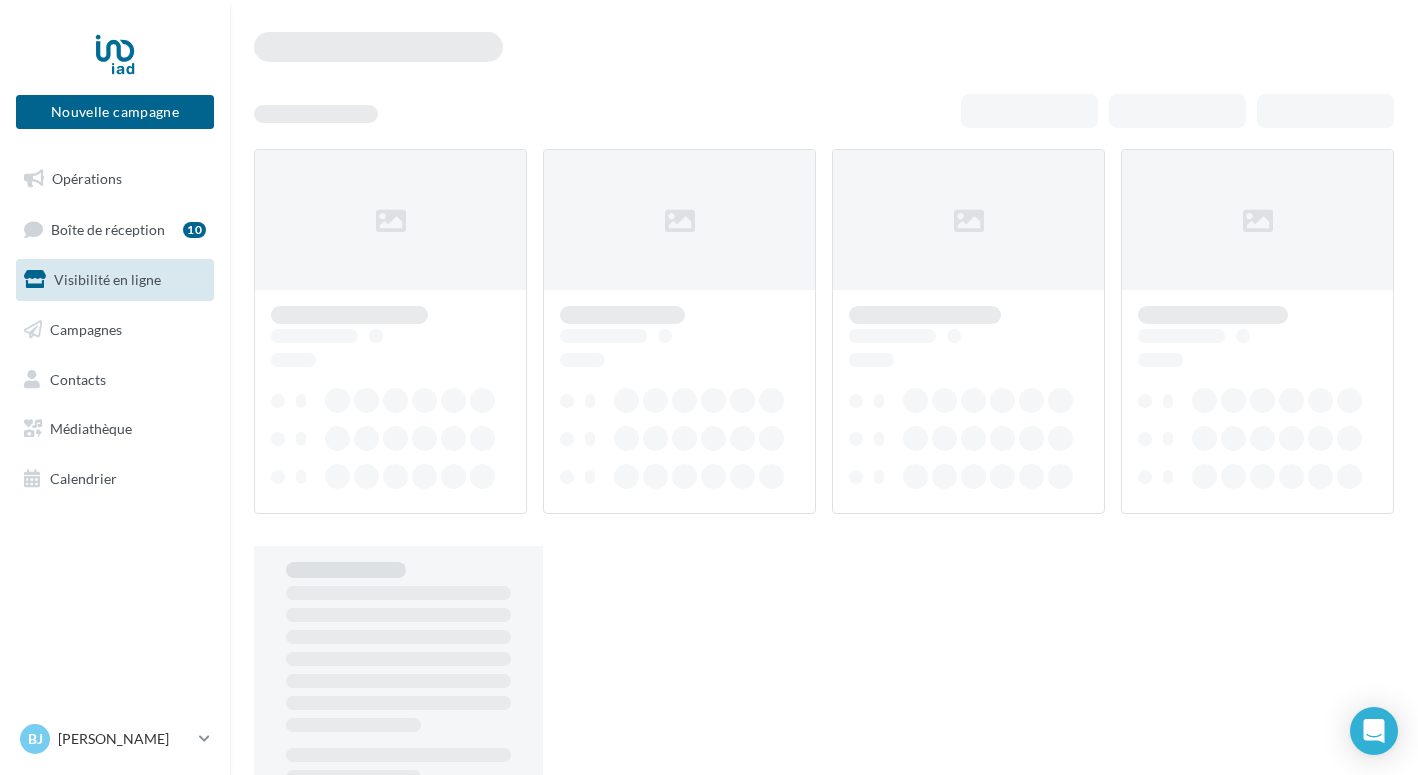 scroll, scrollTop: 0, scrollLeft: 0, axis: both 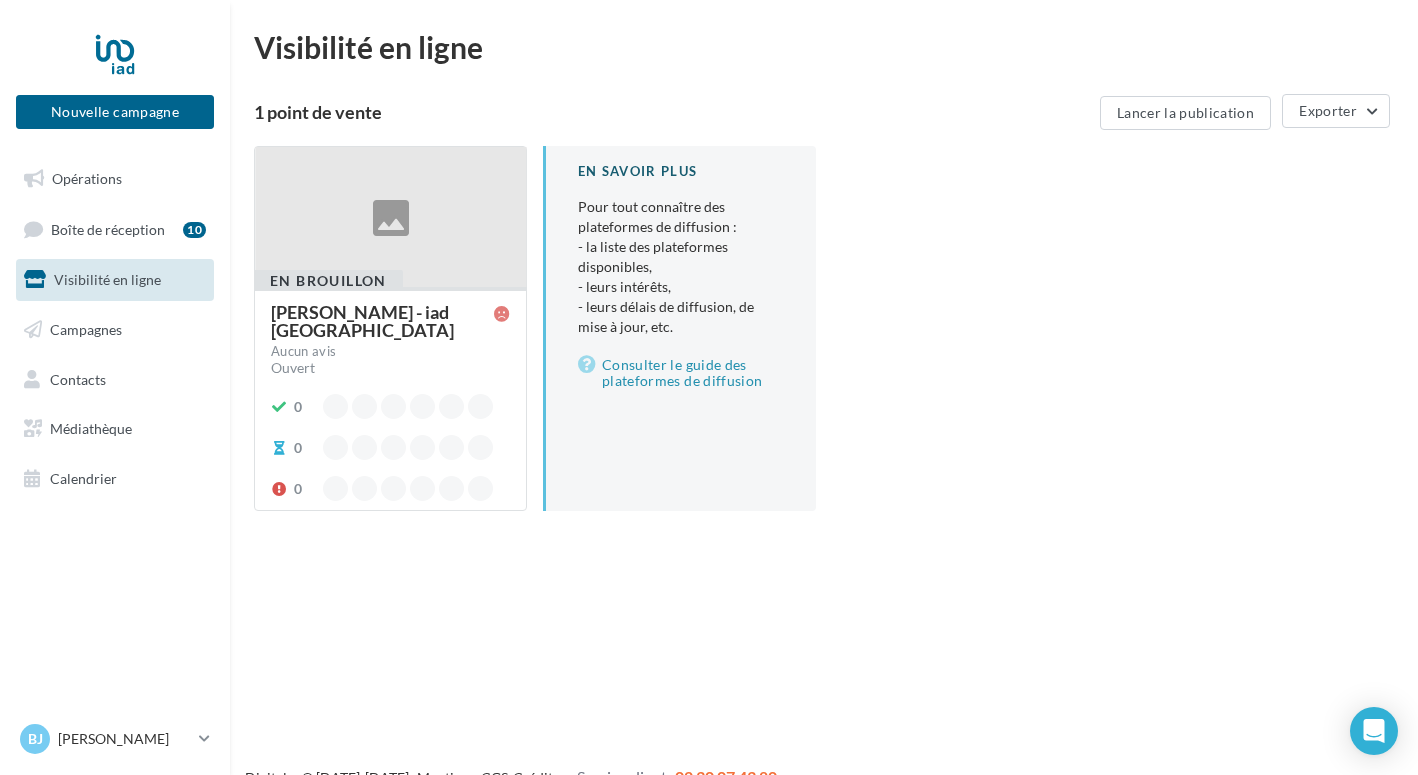 click at bounding box center [390, 218] 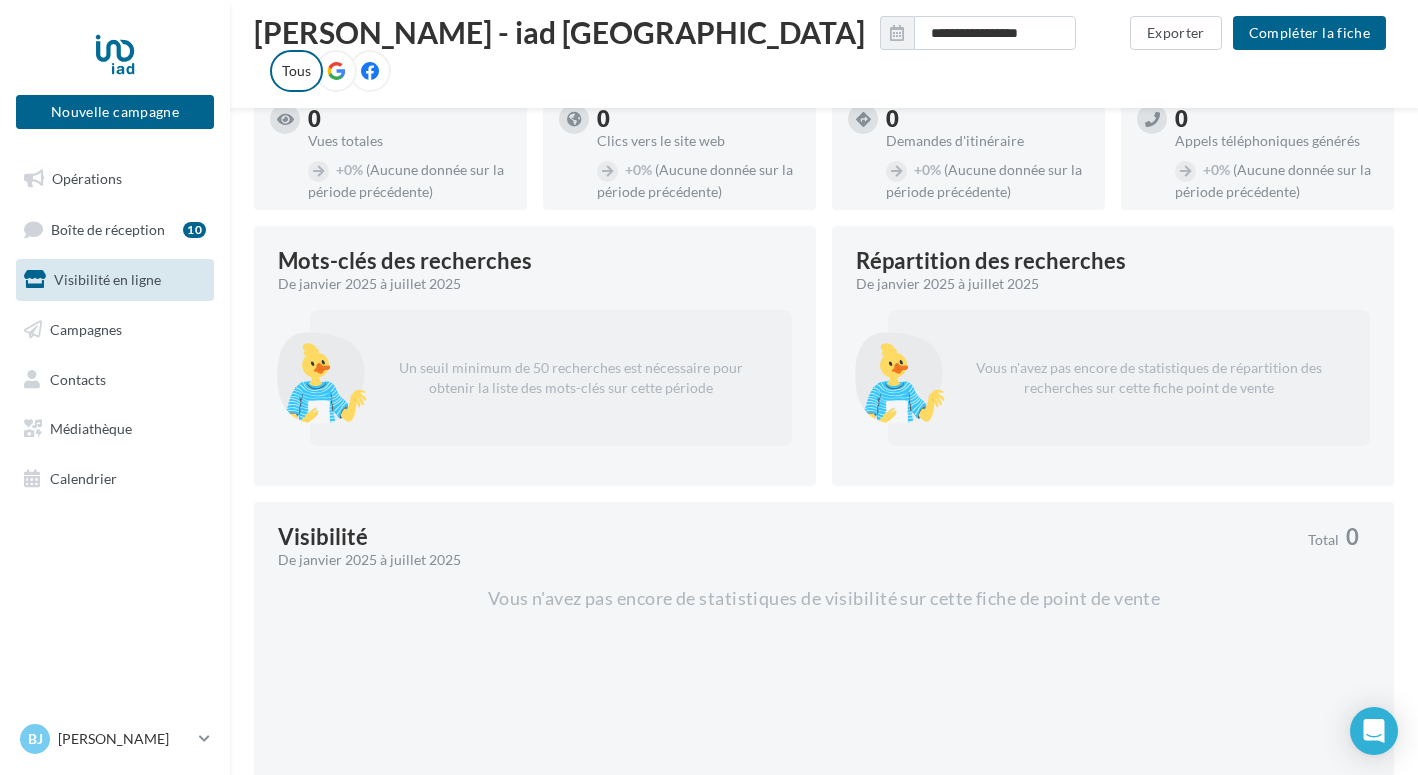 scroll, scrollTop: 0, scrollLeft: 0, axis: both 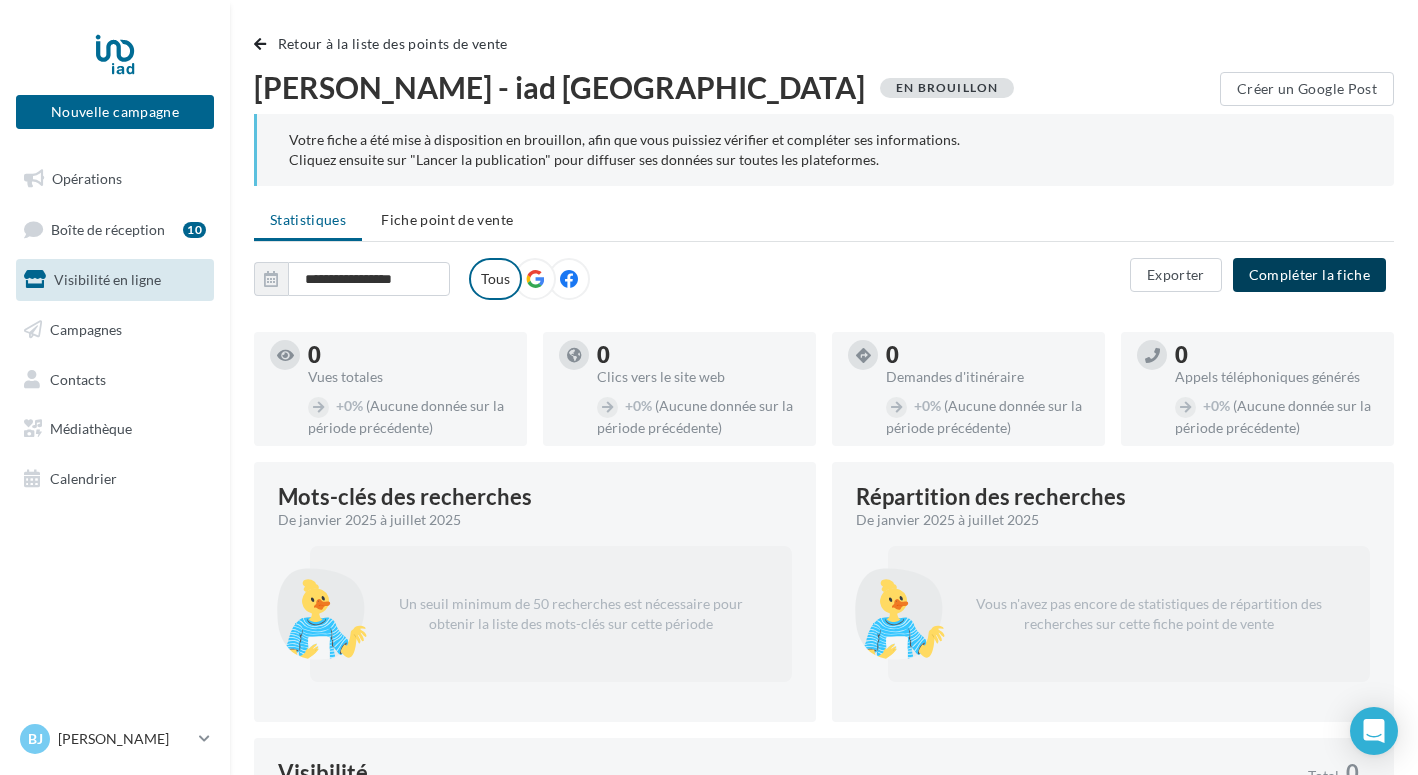 click on "Compléter la fiche" at bounding box center (1309, 275) 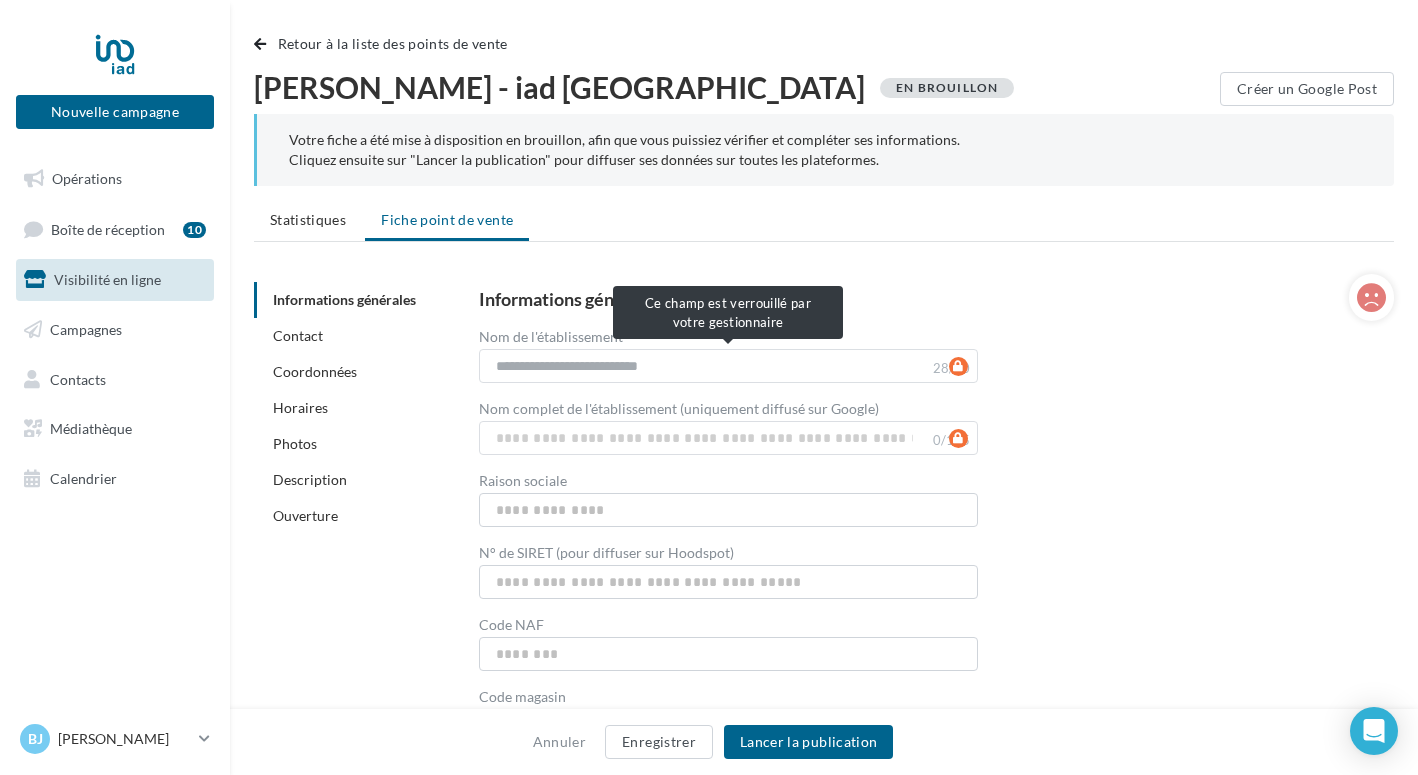 click on "**********" at bounding box center [728, 366] 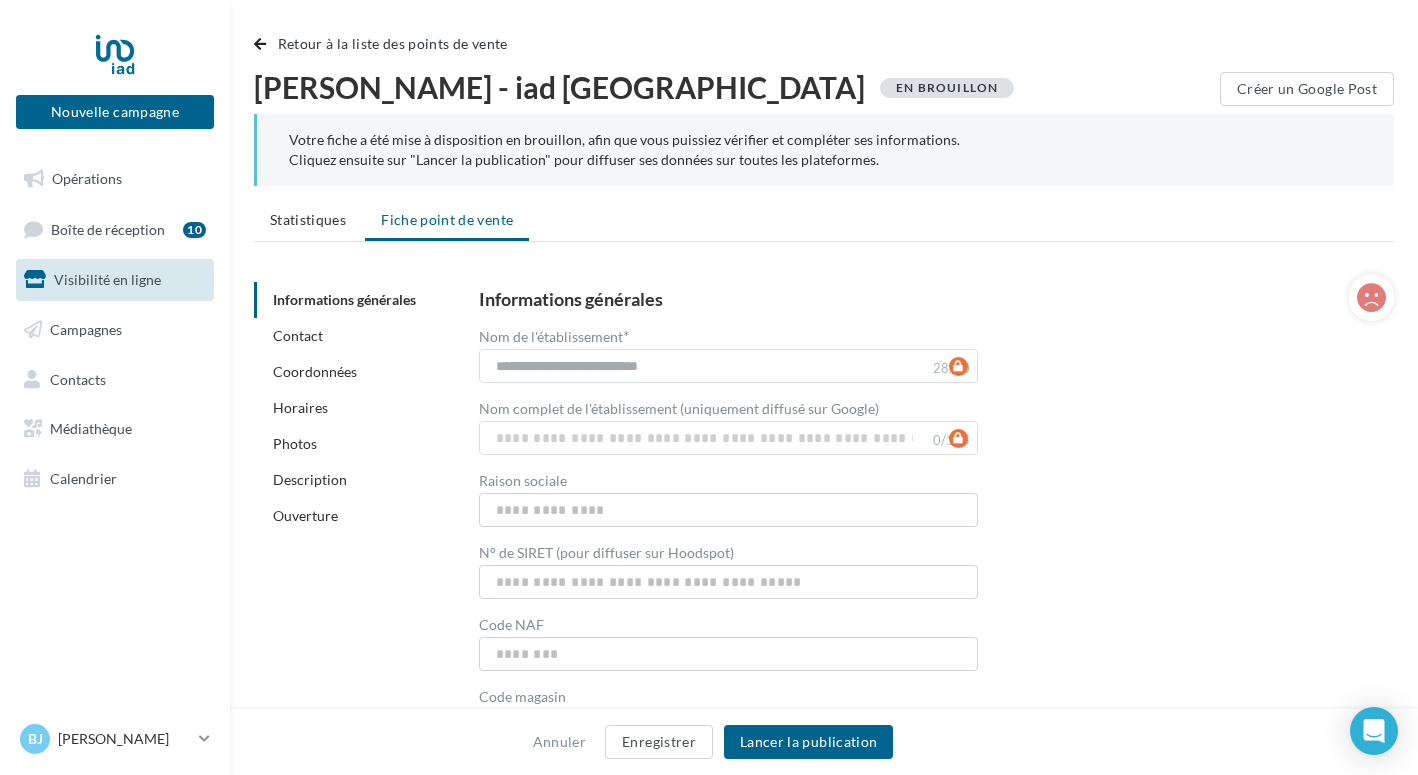 click on "**********" at bounding box center [728, 366] 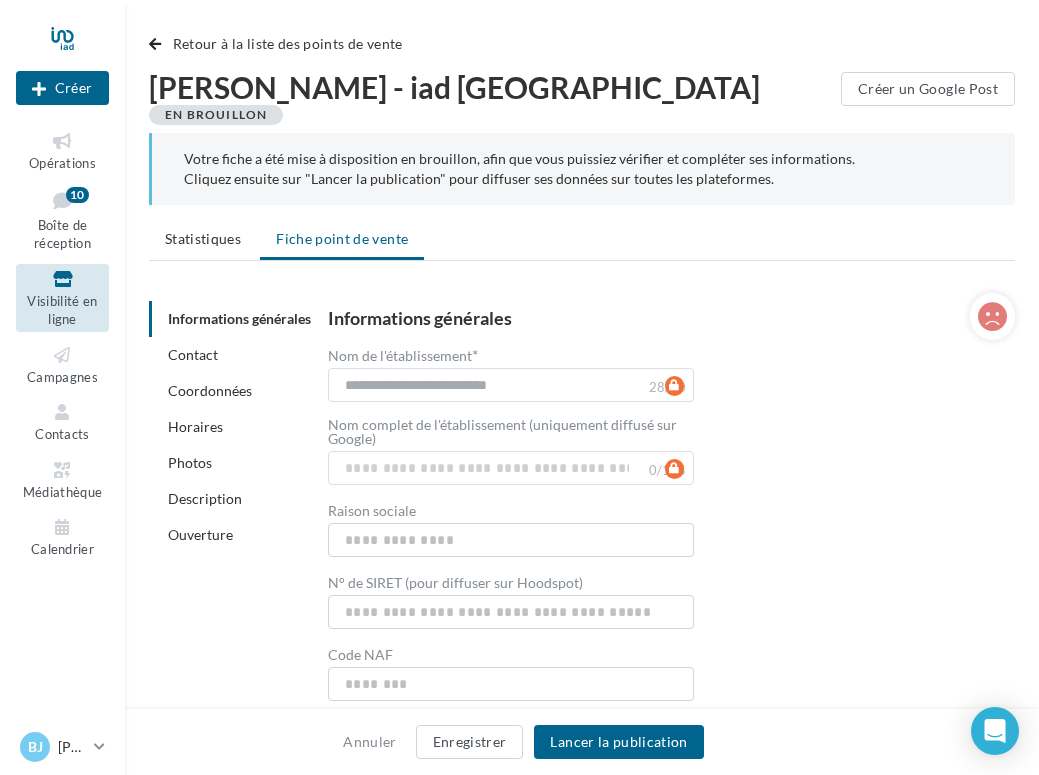 click on "**********" at bounding box center [663, 2580] 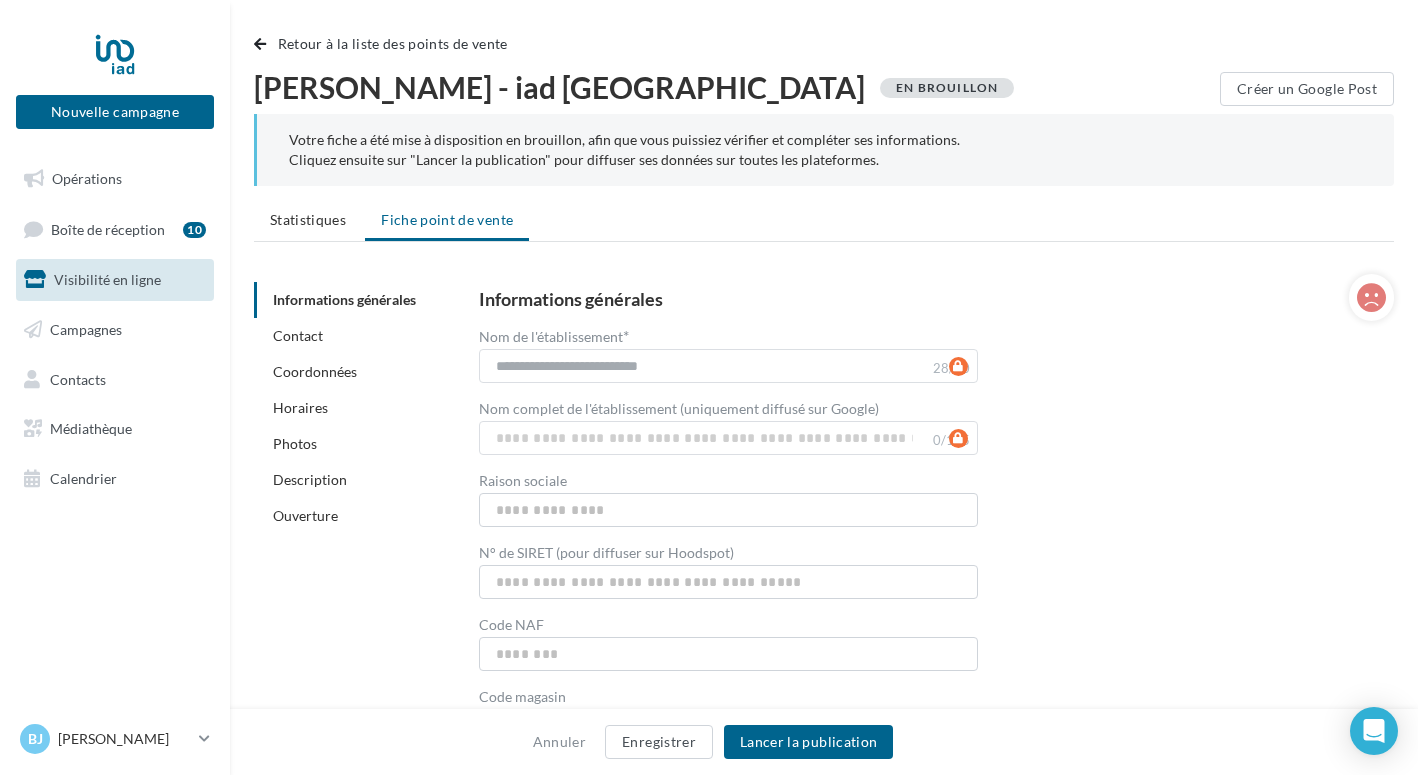 click on "Ouverture" at bounding box center (305, 515) 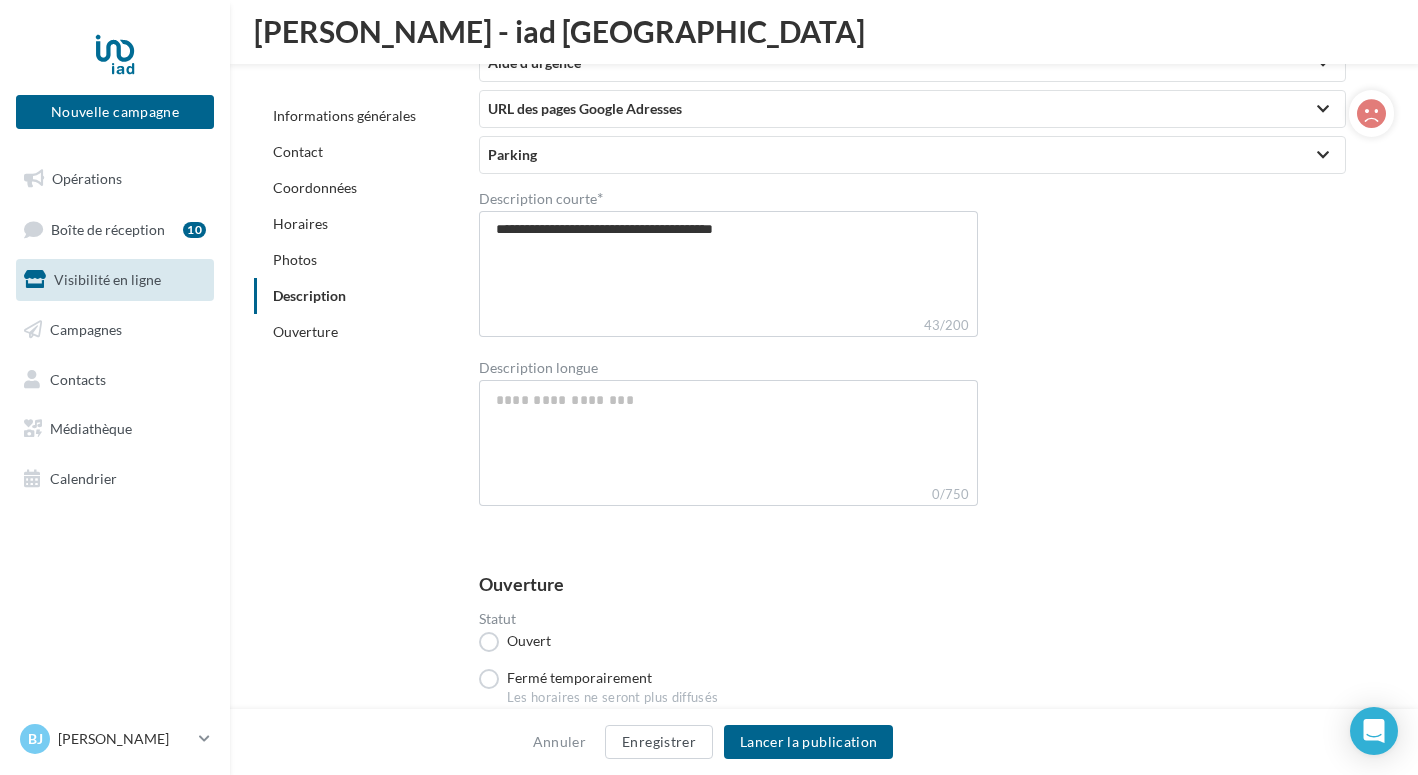 scroll, scrollTop: 3858, scrollLeft: 0, axis: vertical 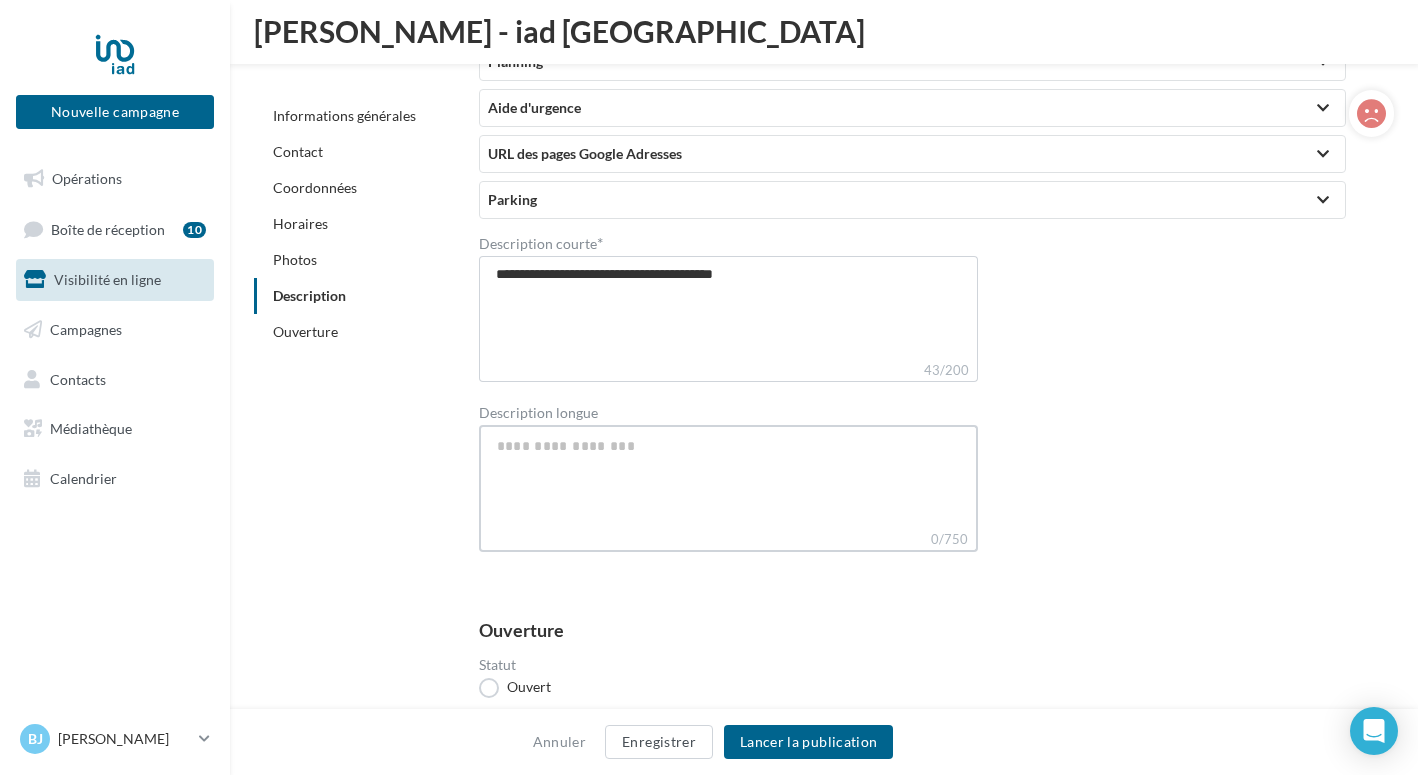 click on "Description longue" at bounding box center [728, 477] 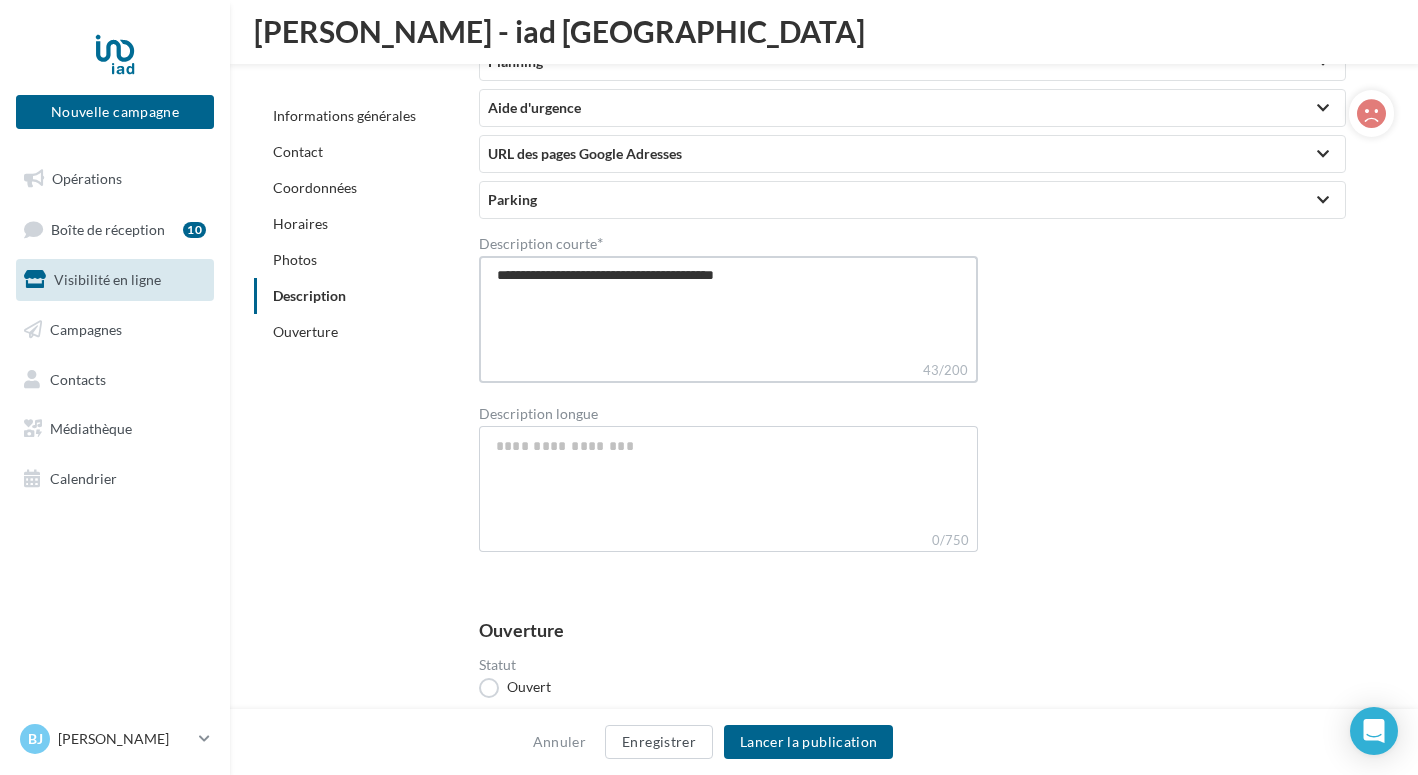 click on "**********" at bounding box center [728, 308] 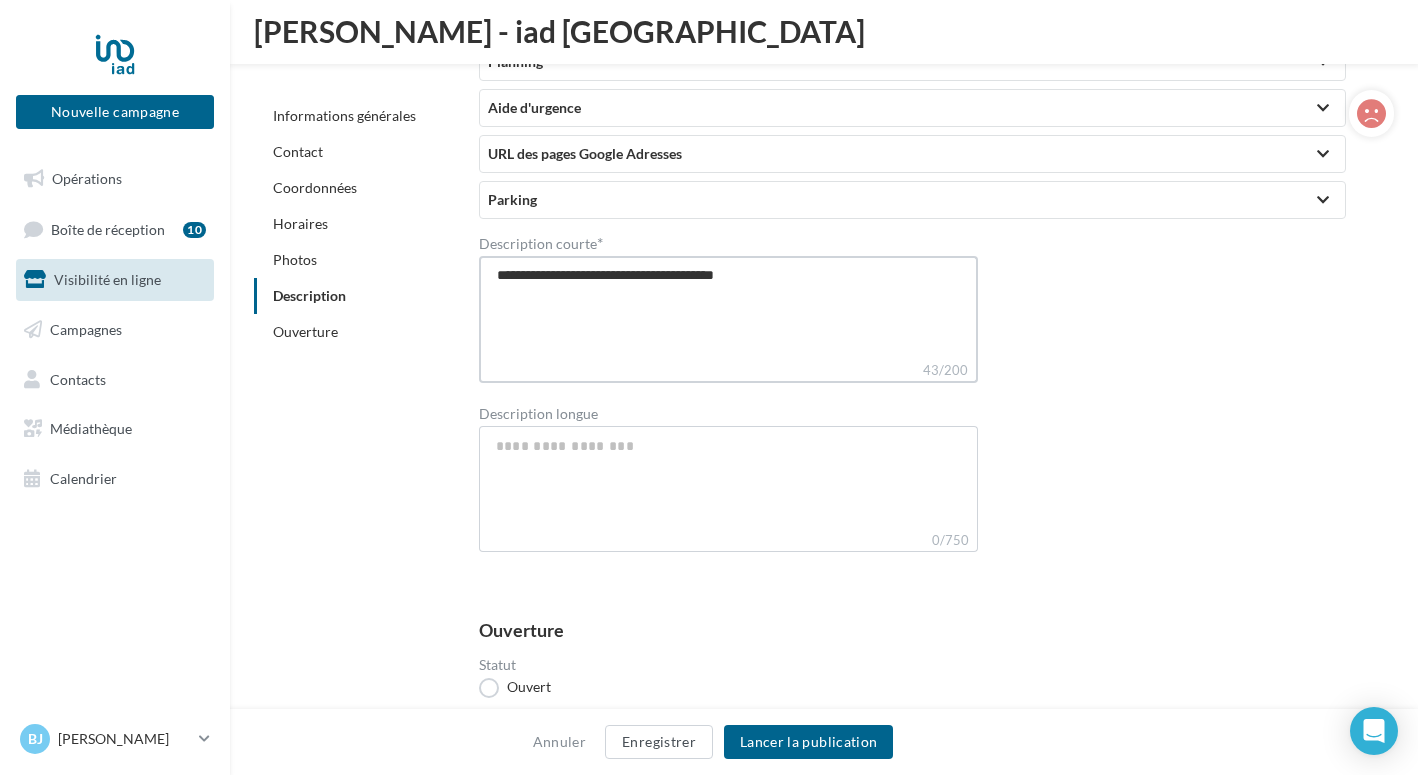 type on "**********" 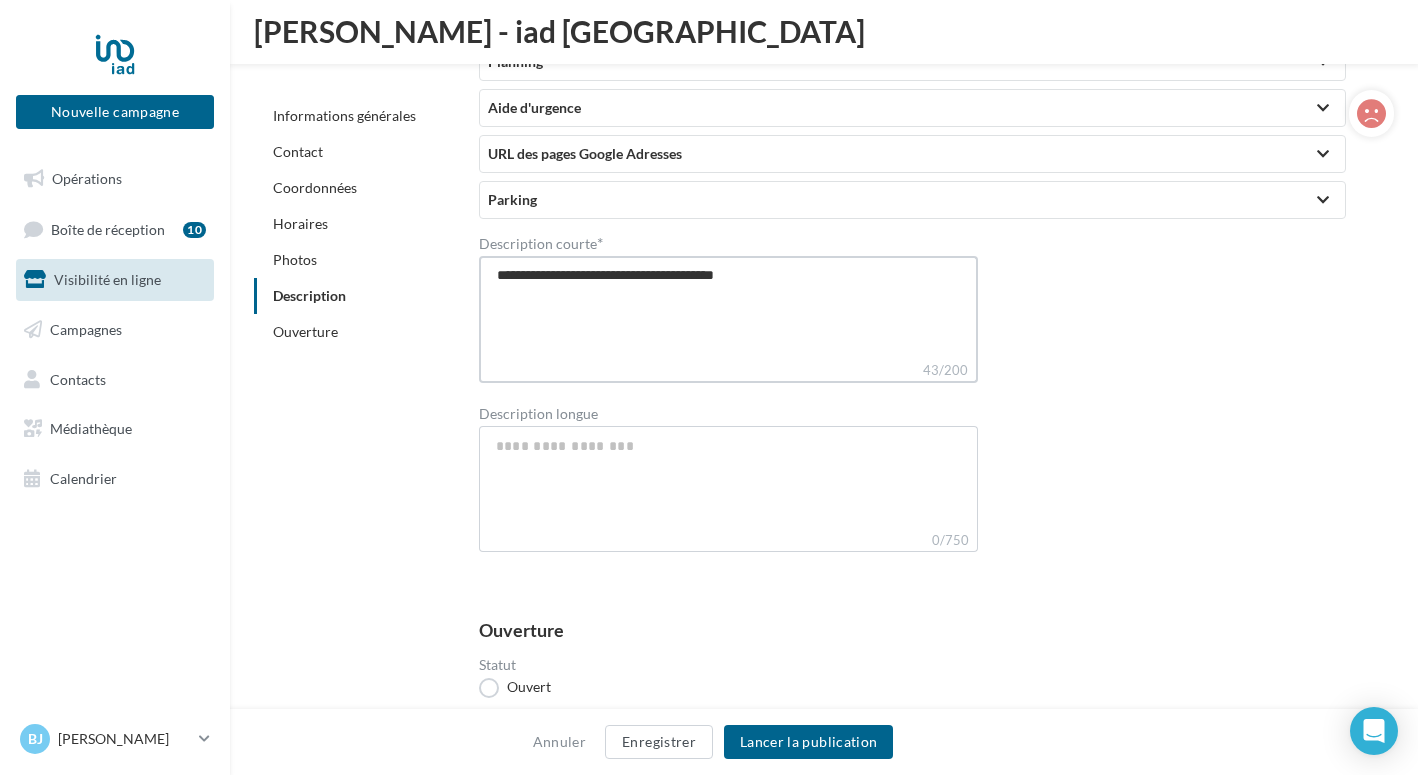 type on "**********" 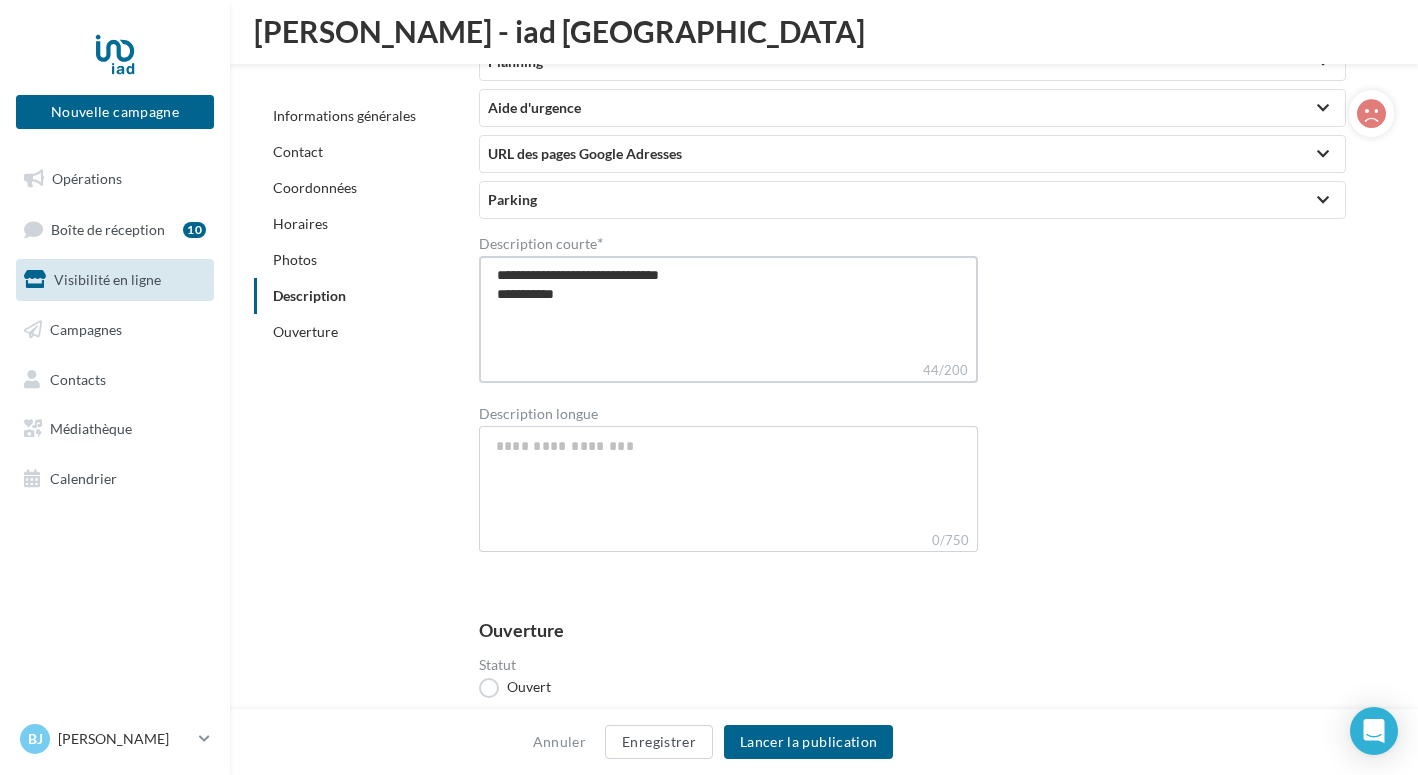 type on "**********" 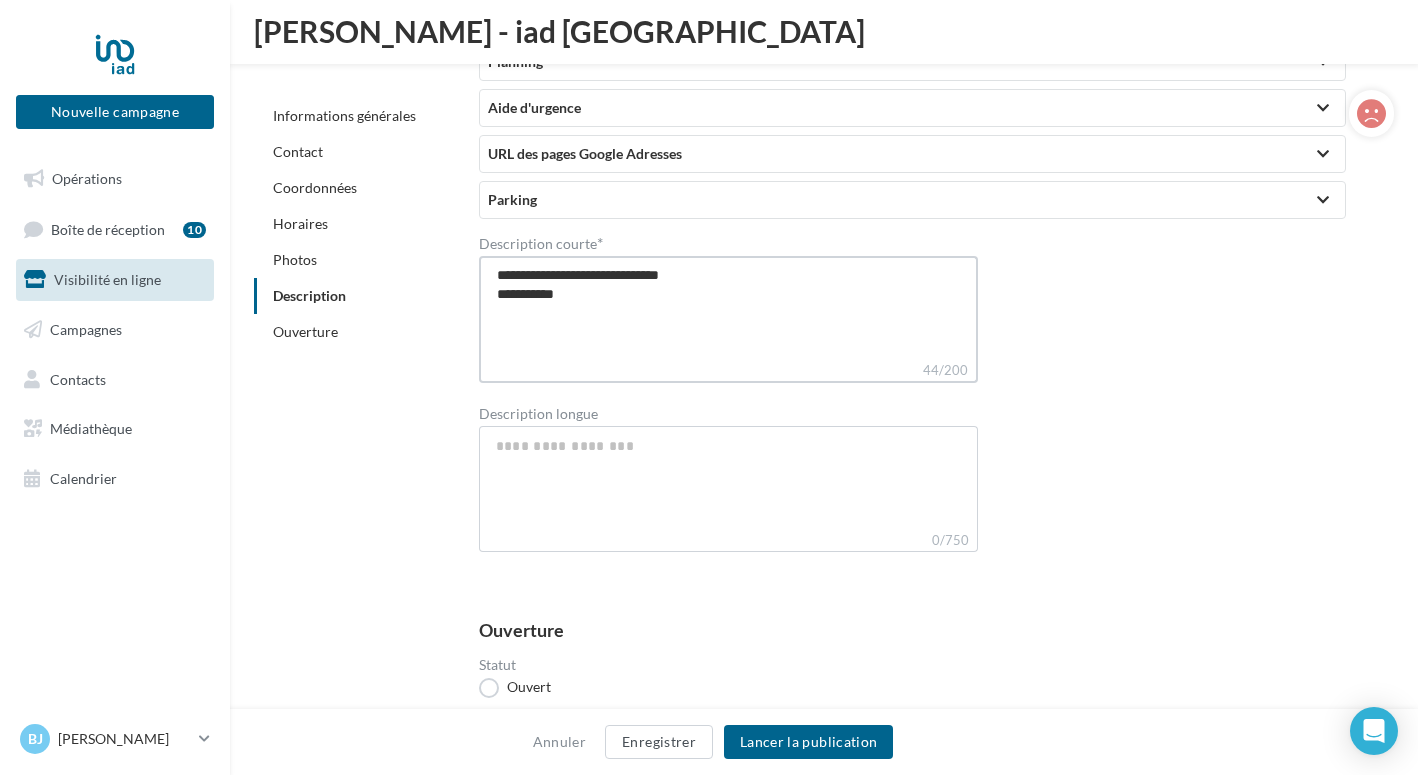type on "**********" 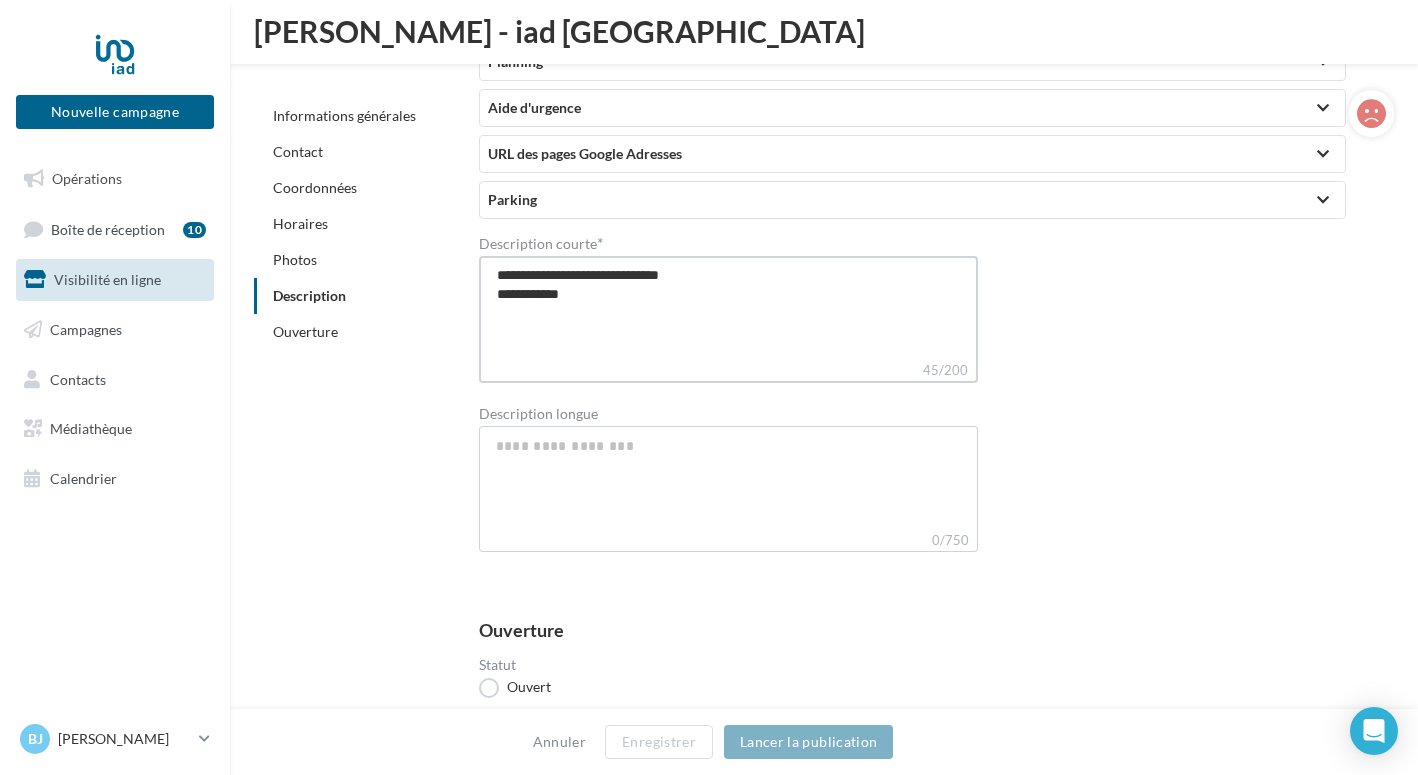 type on "**********" 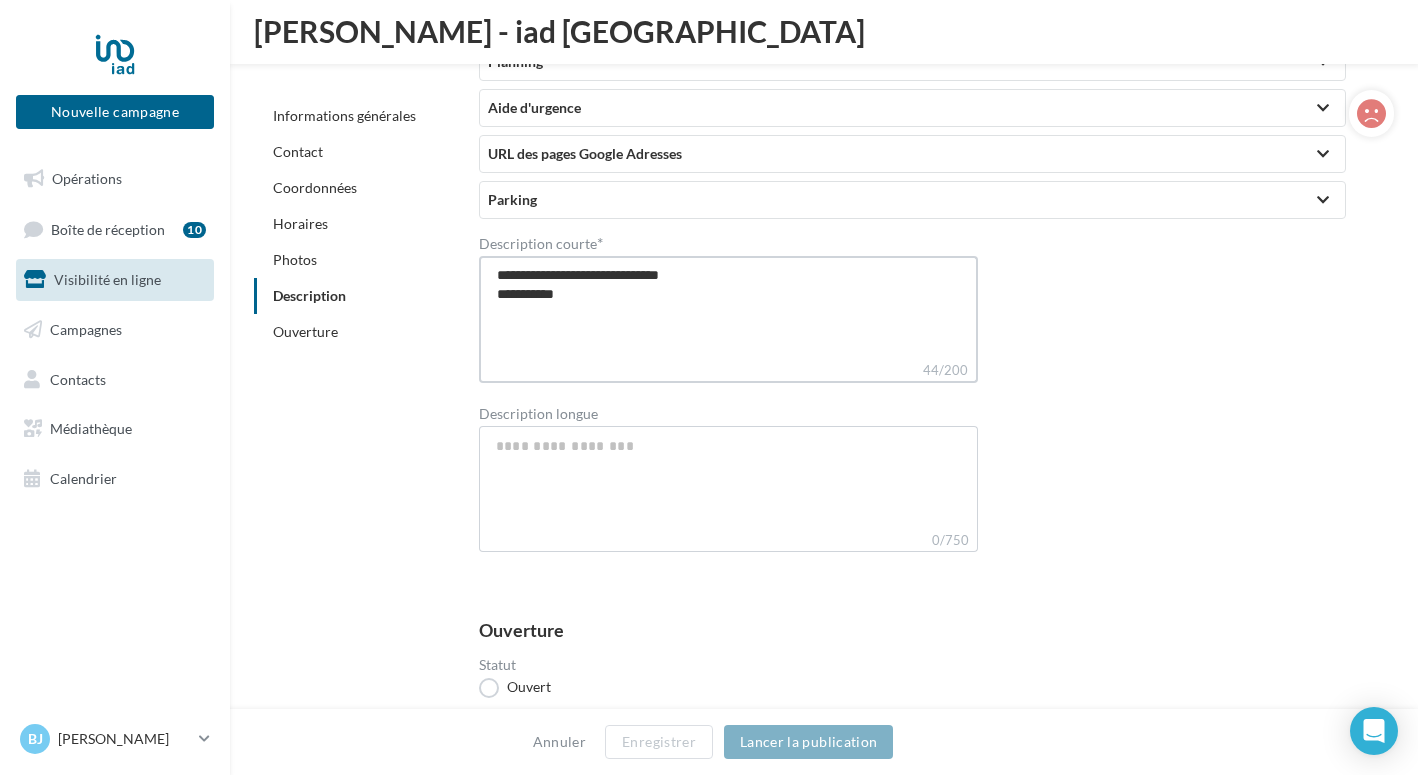 type on "**********" 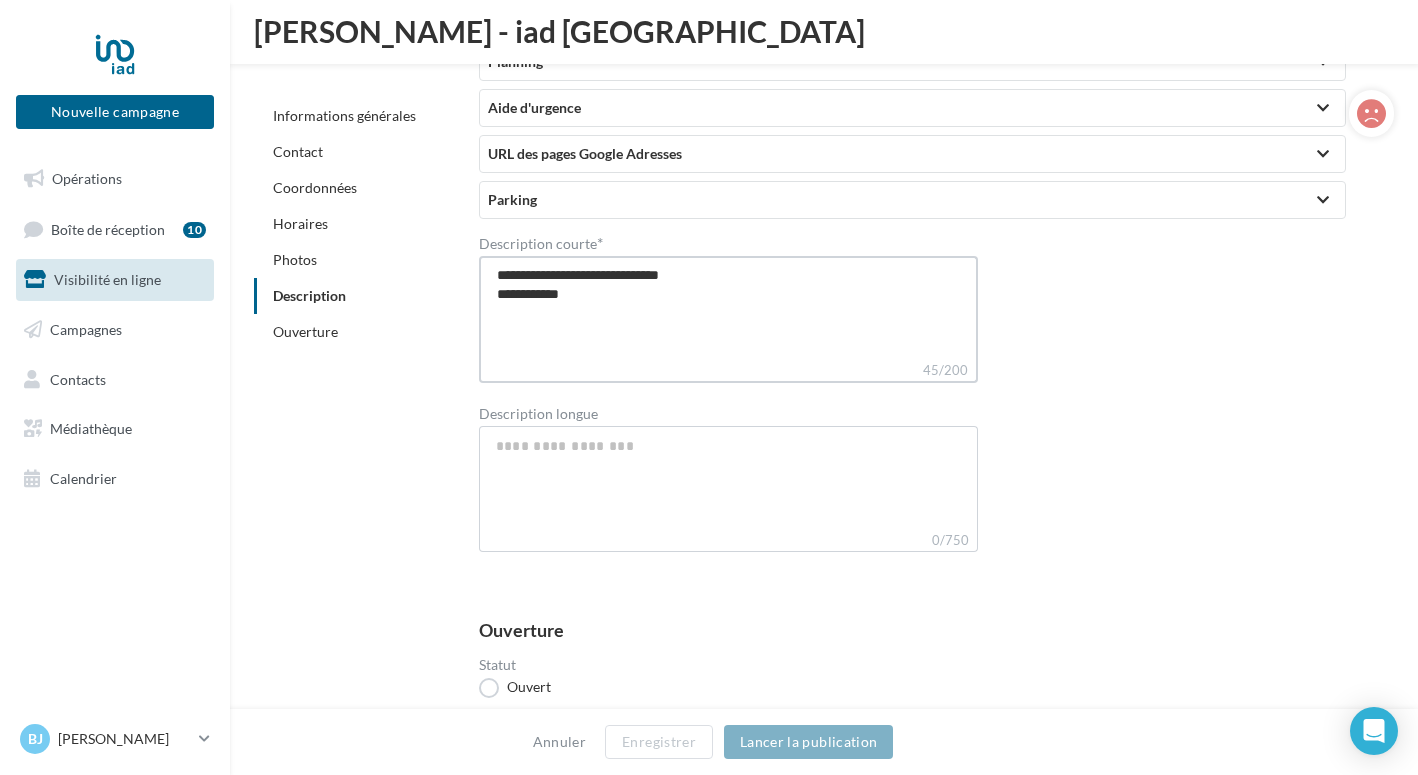 type on "**********" 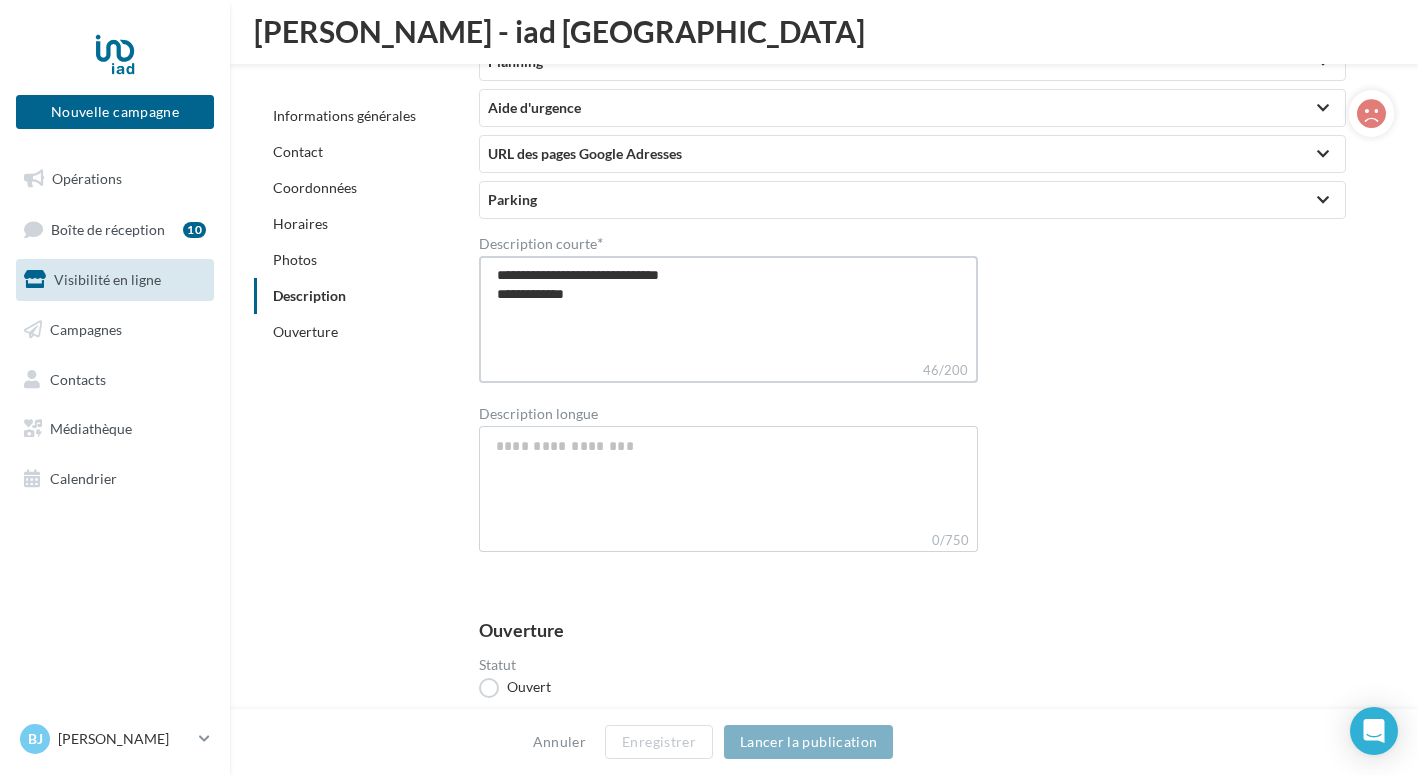 type on "**********" 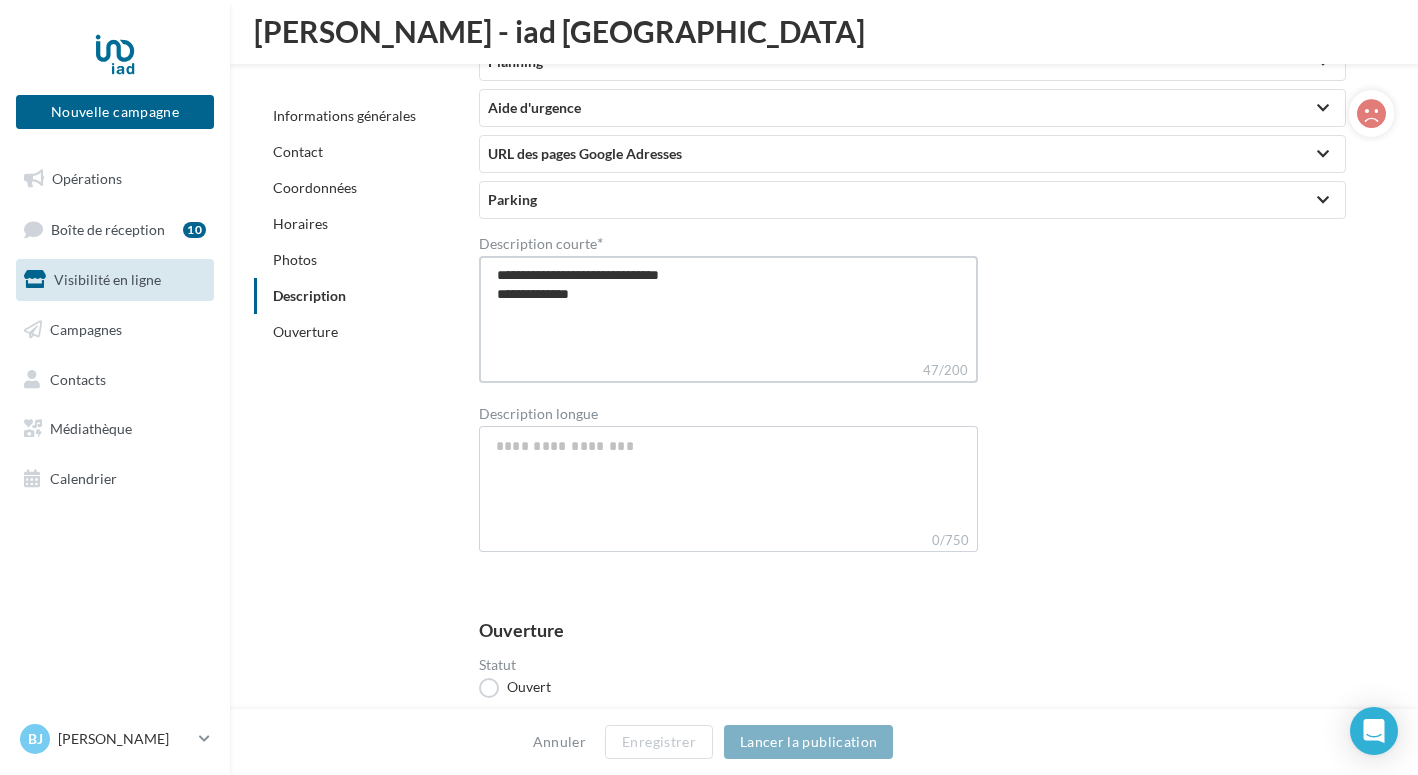 type on "**********" 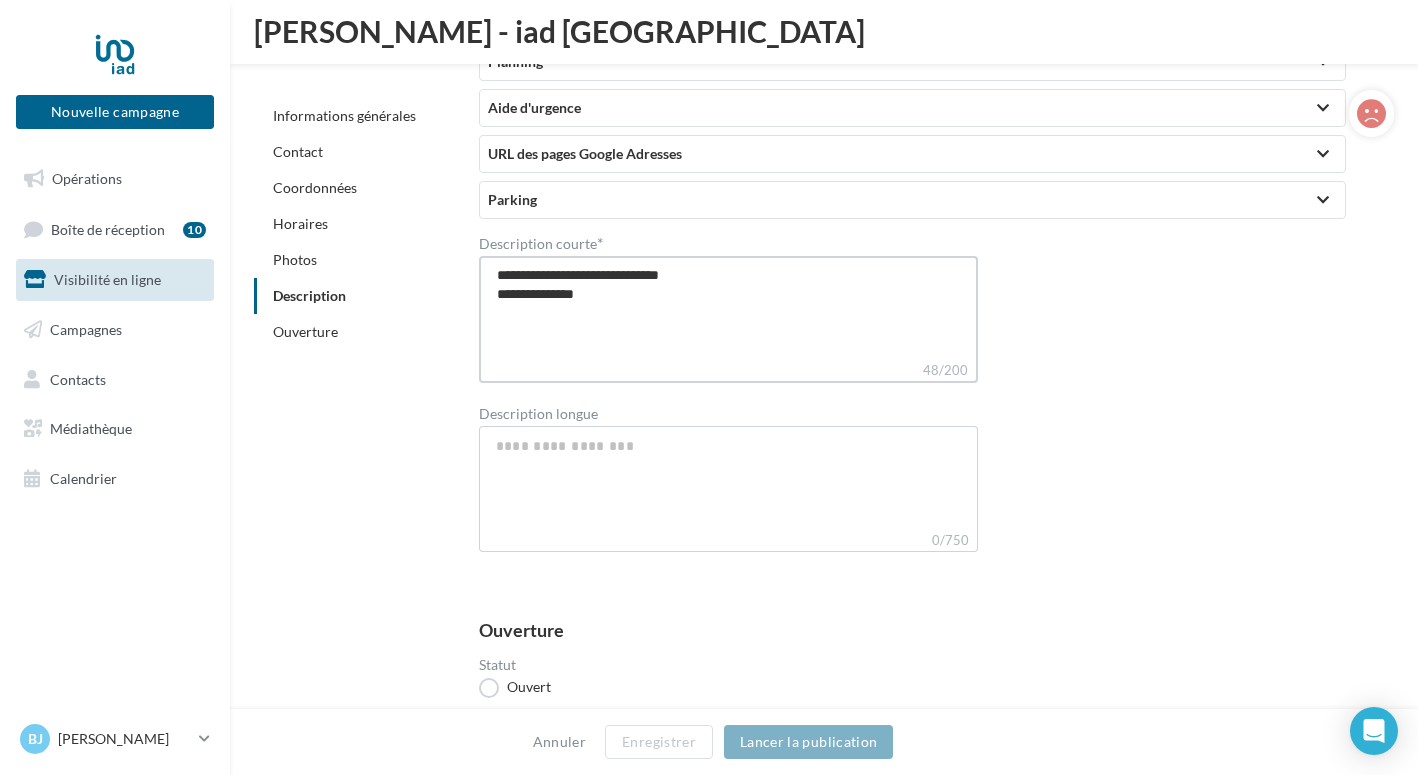 type on "**********" 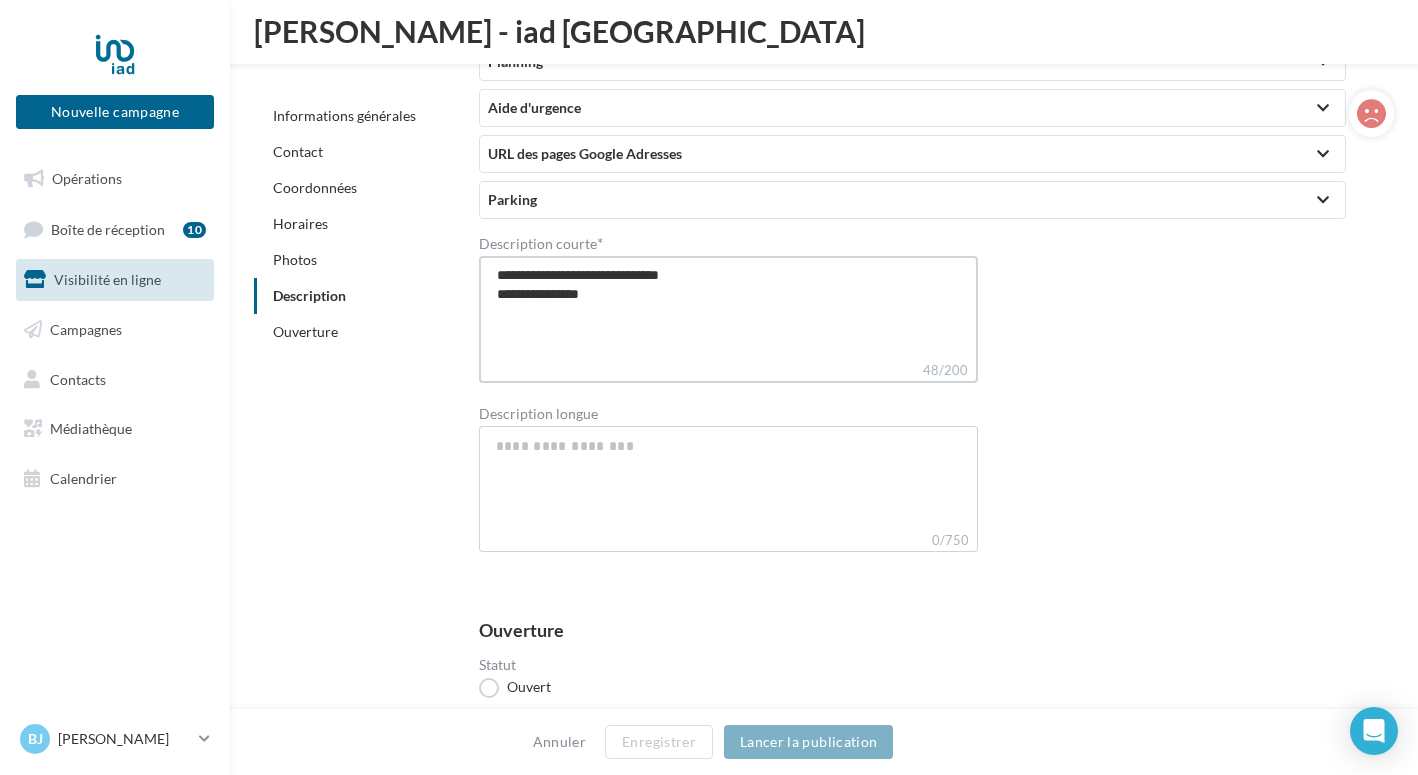 type on "**********" 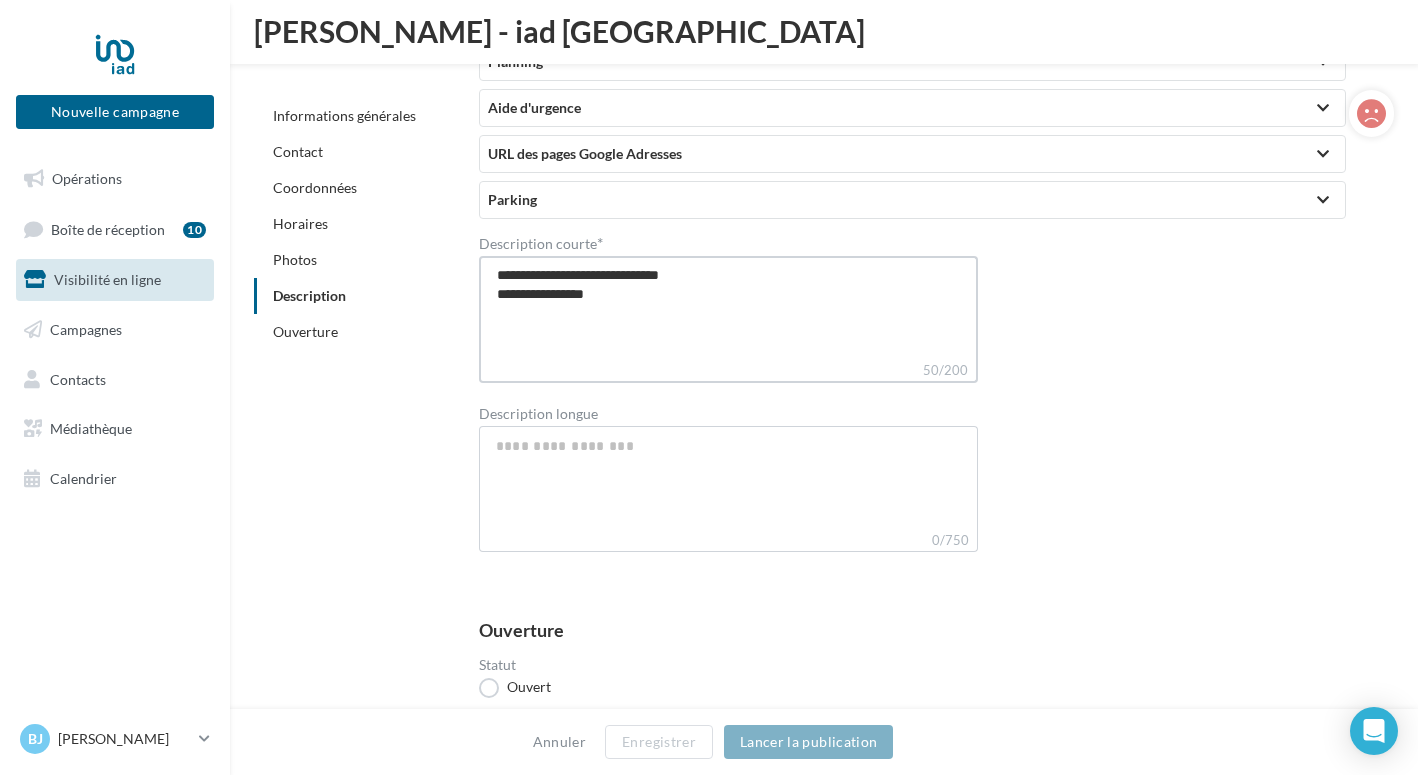 type on "**********" 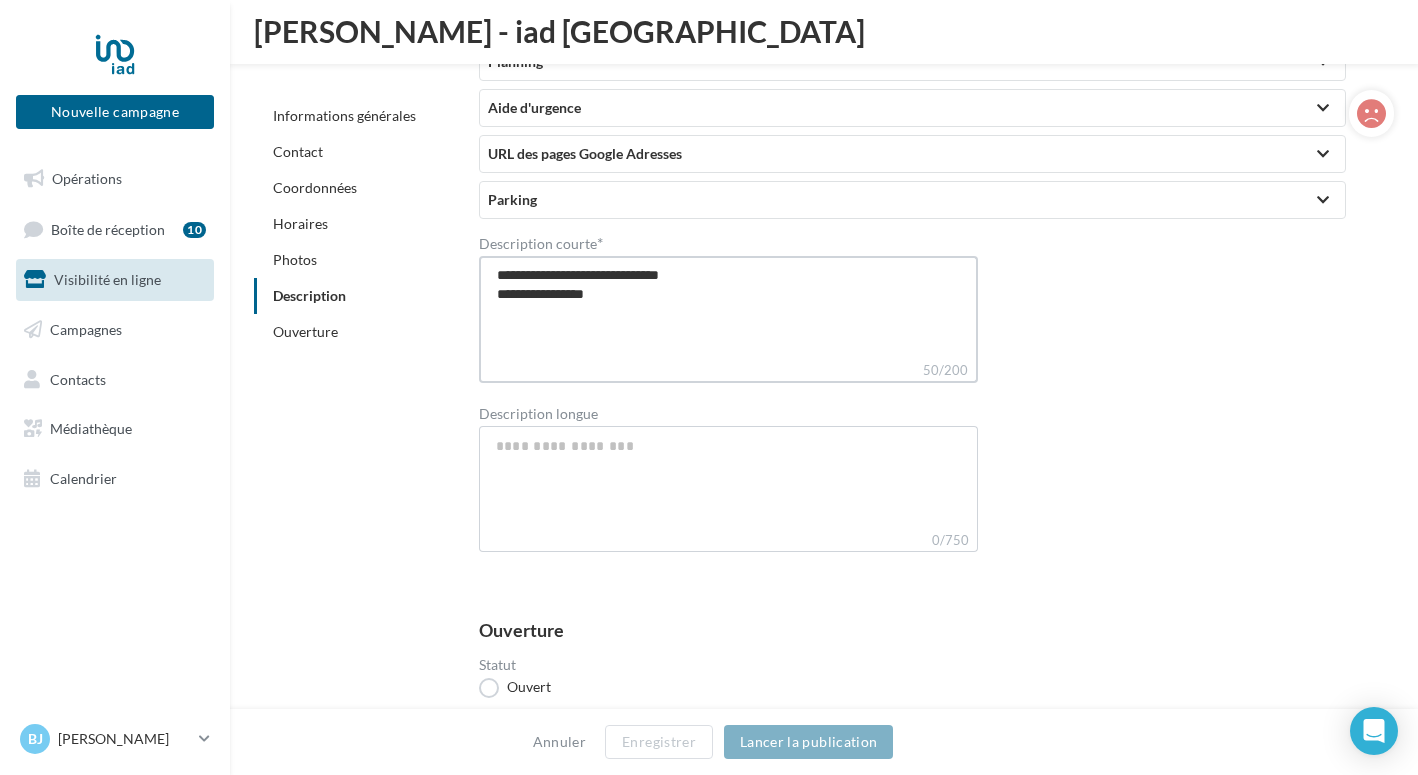 type on "**********" 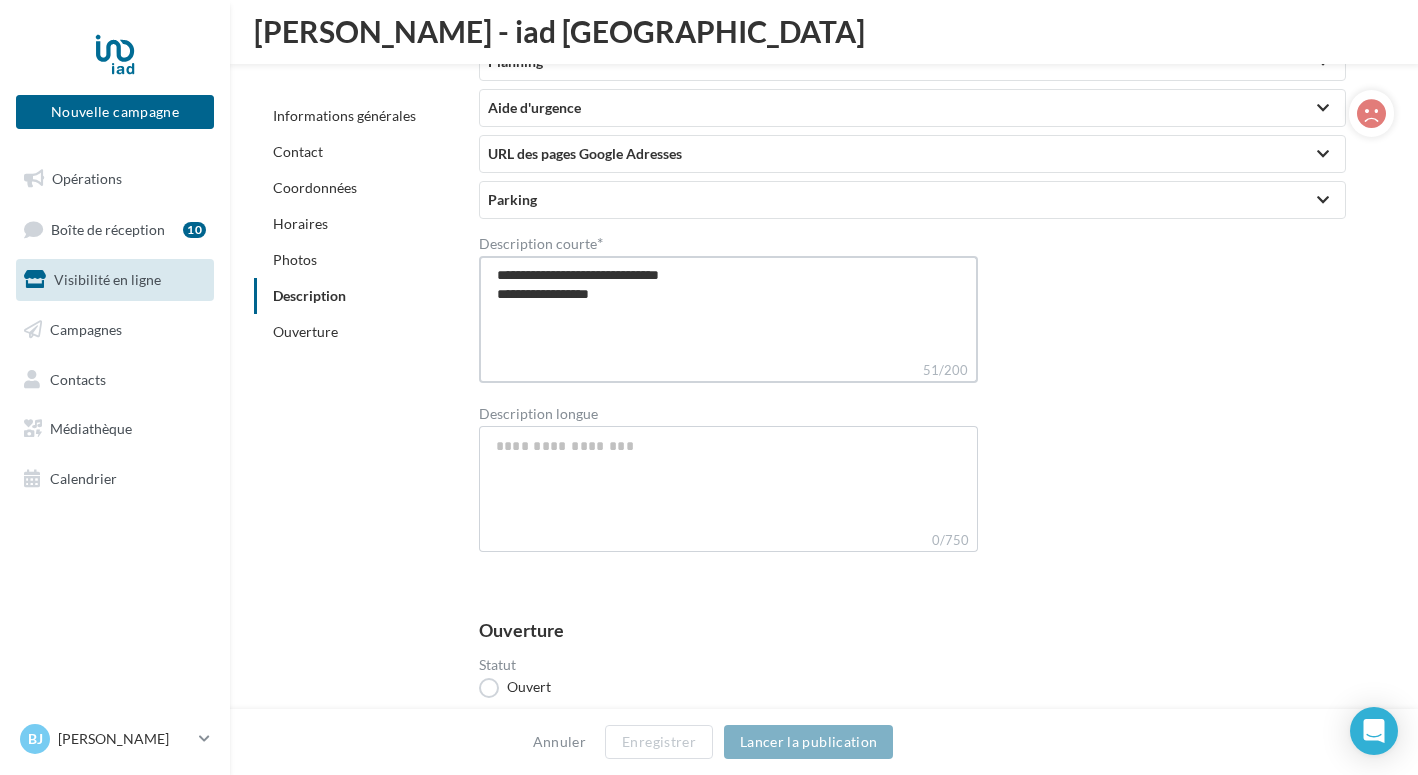 type on "**********" 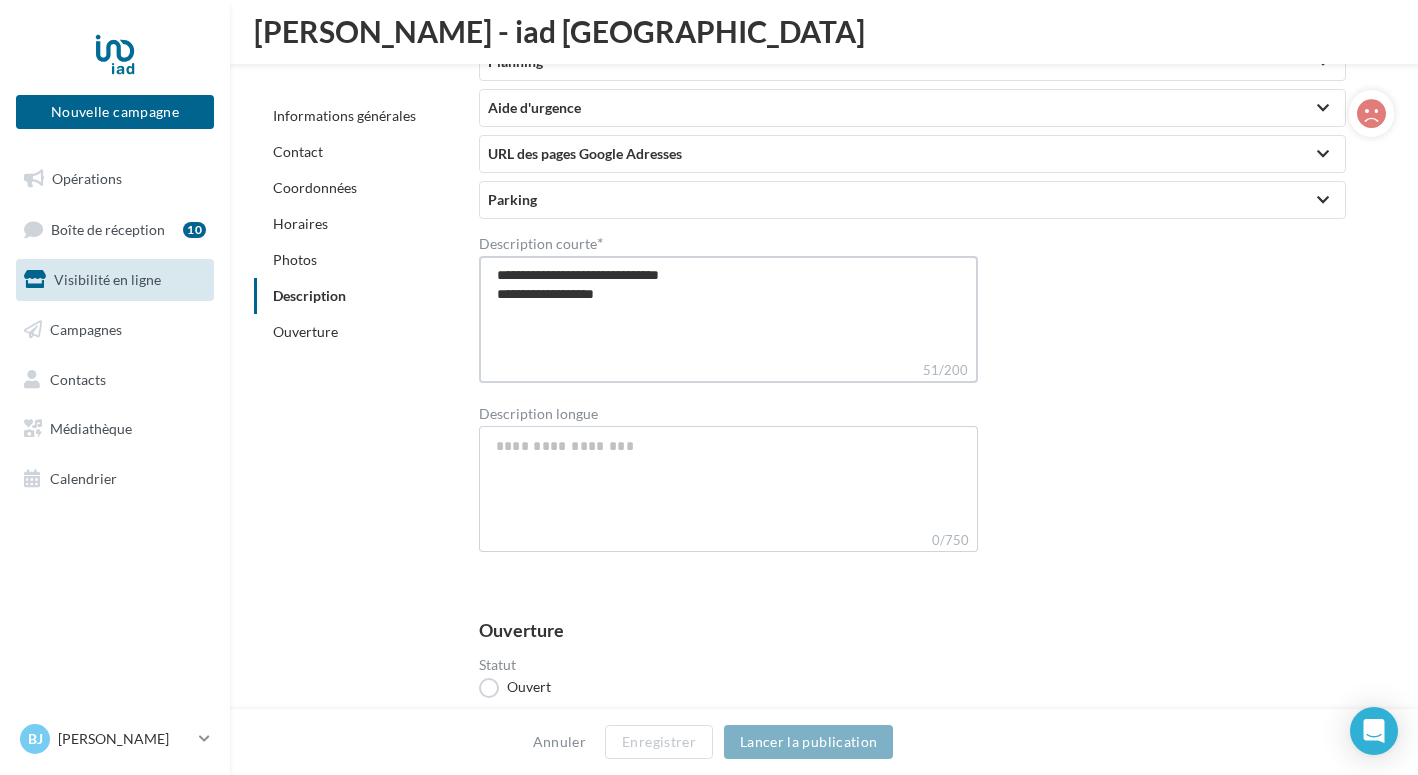 type on "**********" 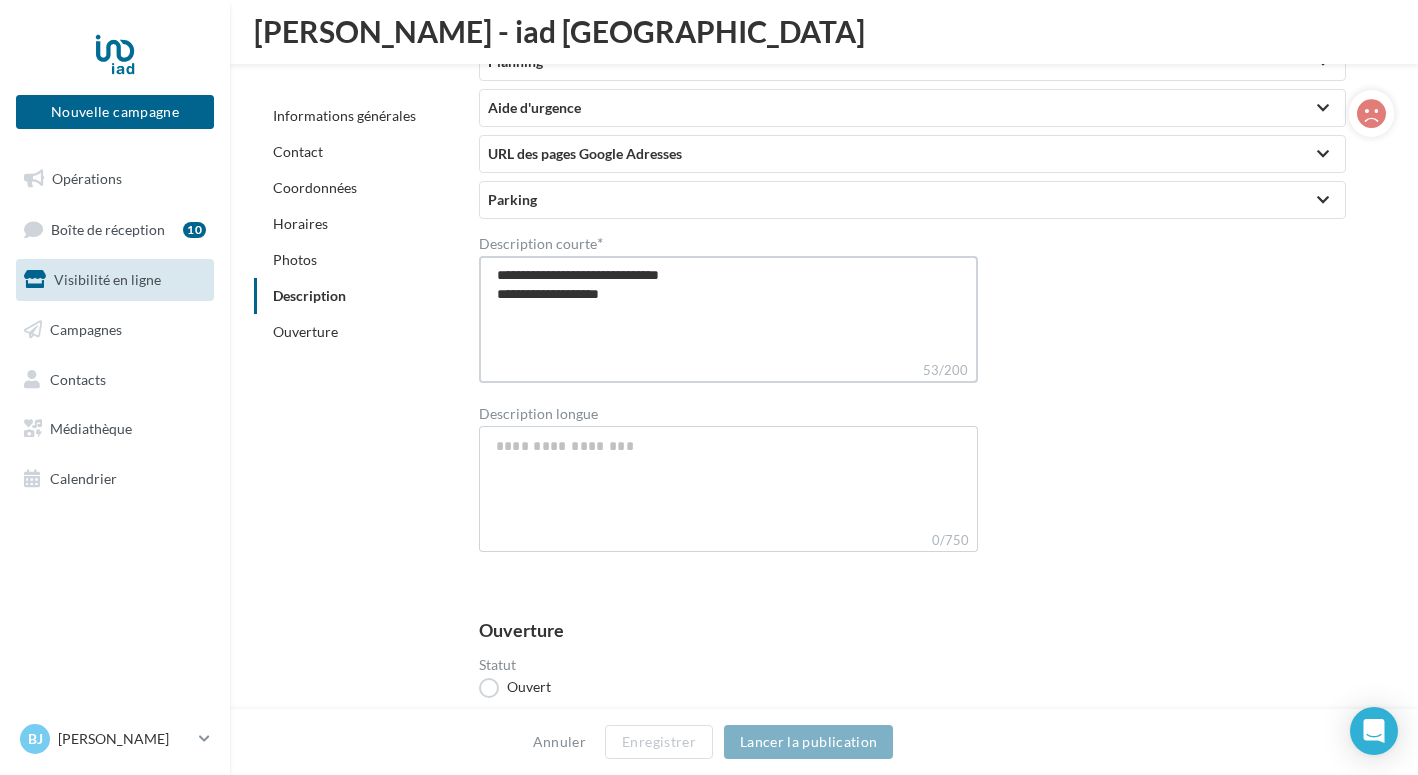type on "**********" 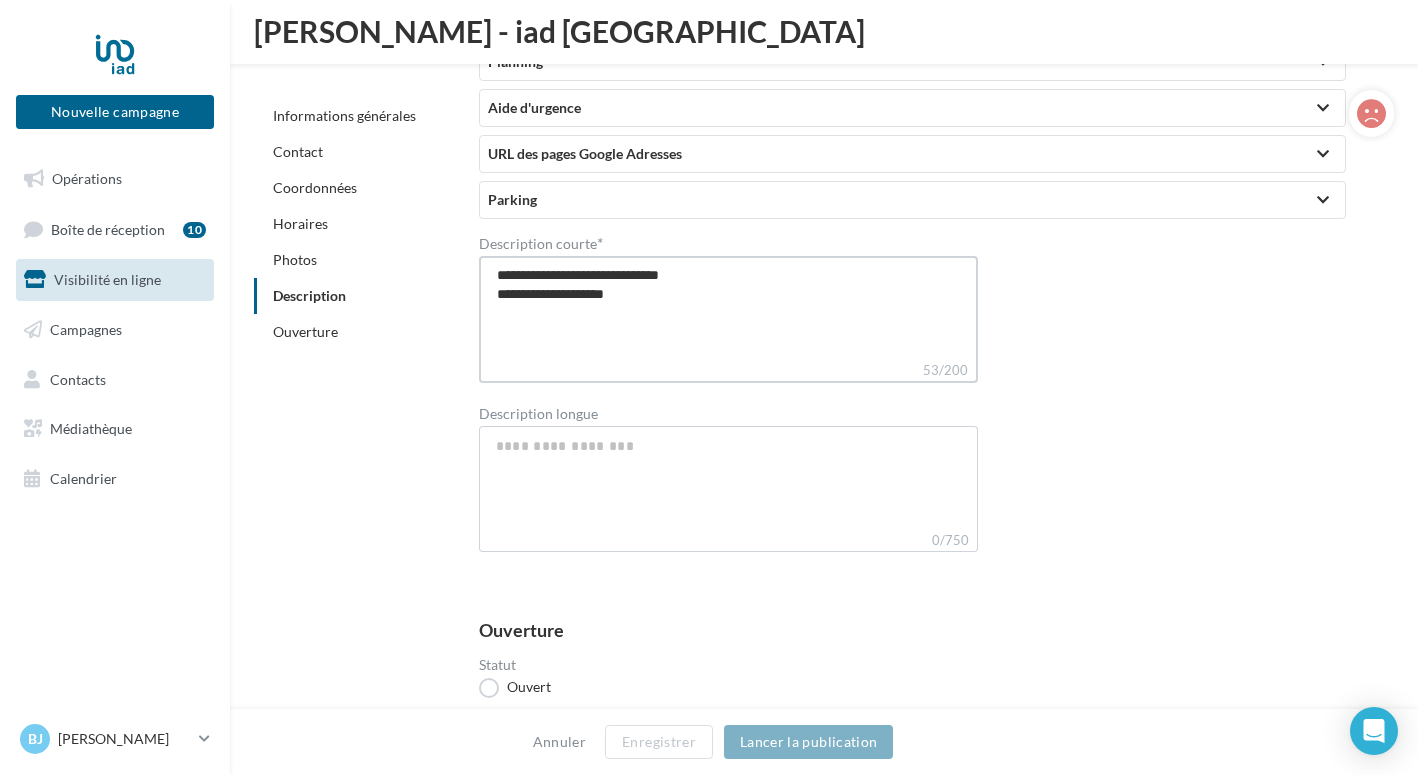type on "**********" 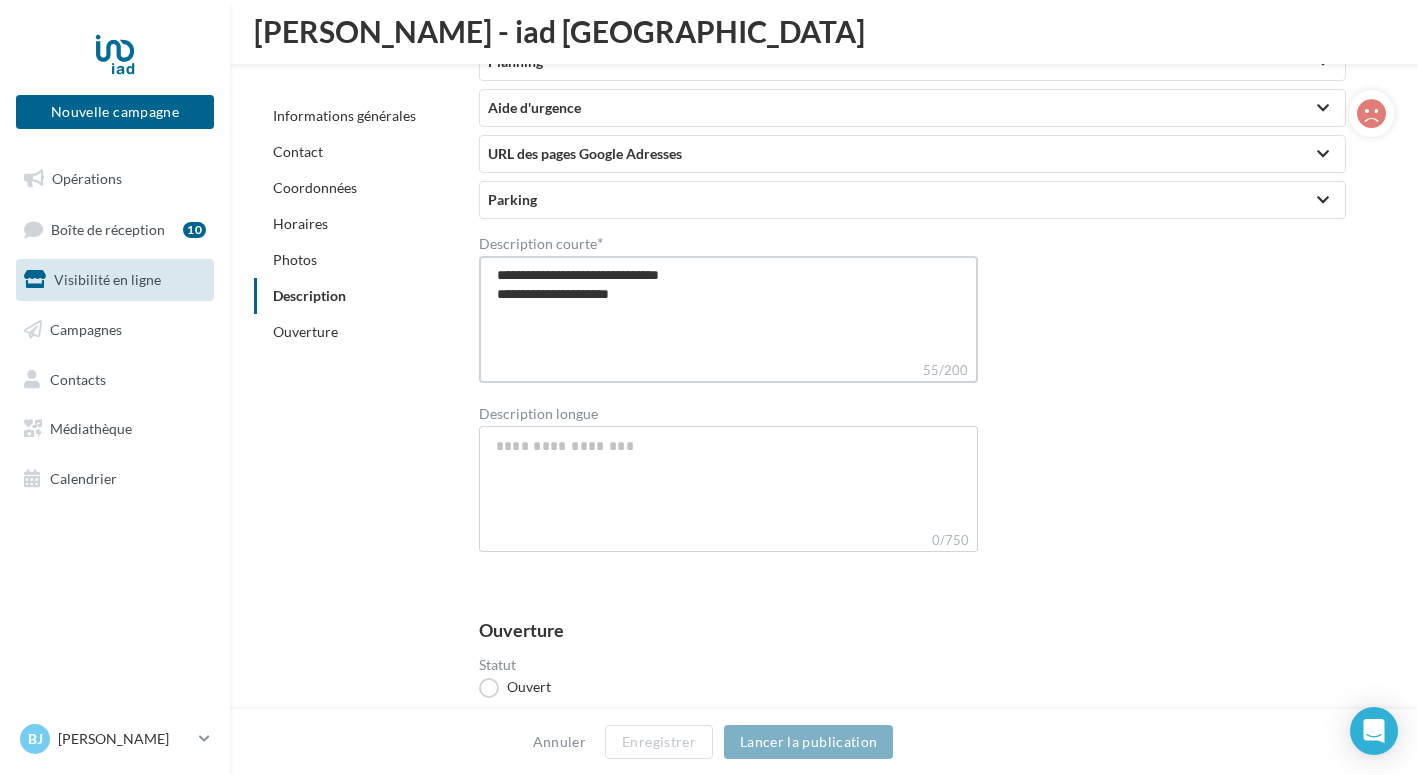 type on "**********" 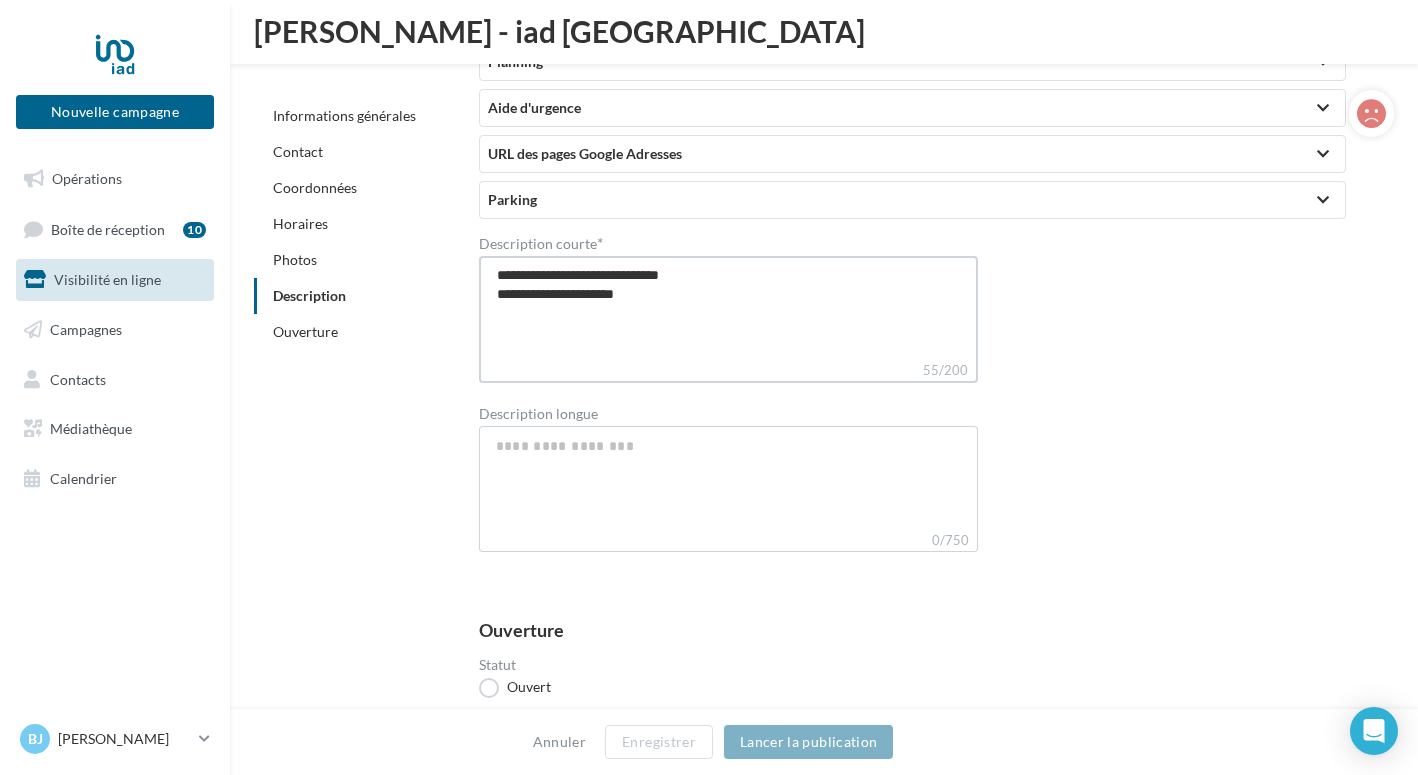 type on "**********" 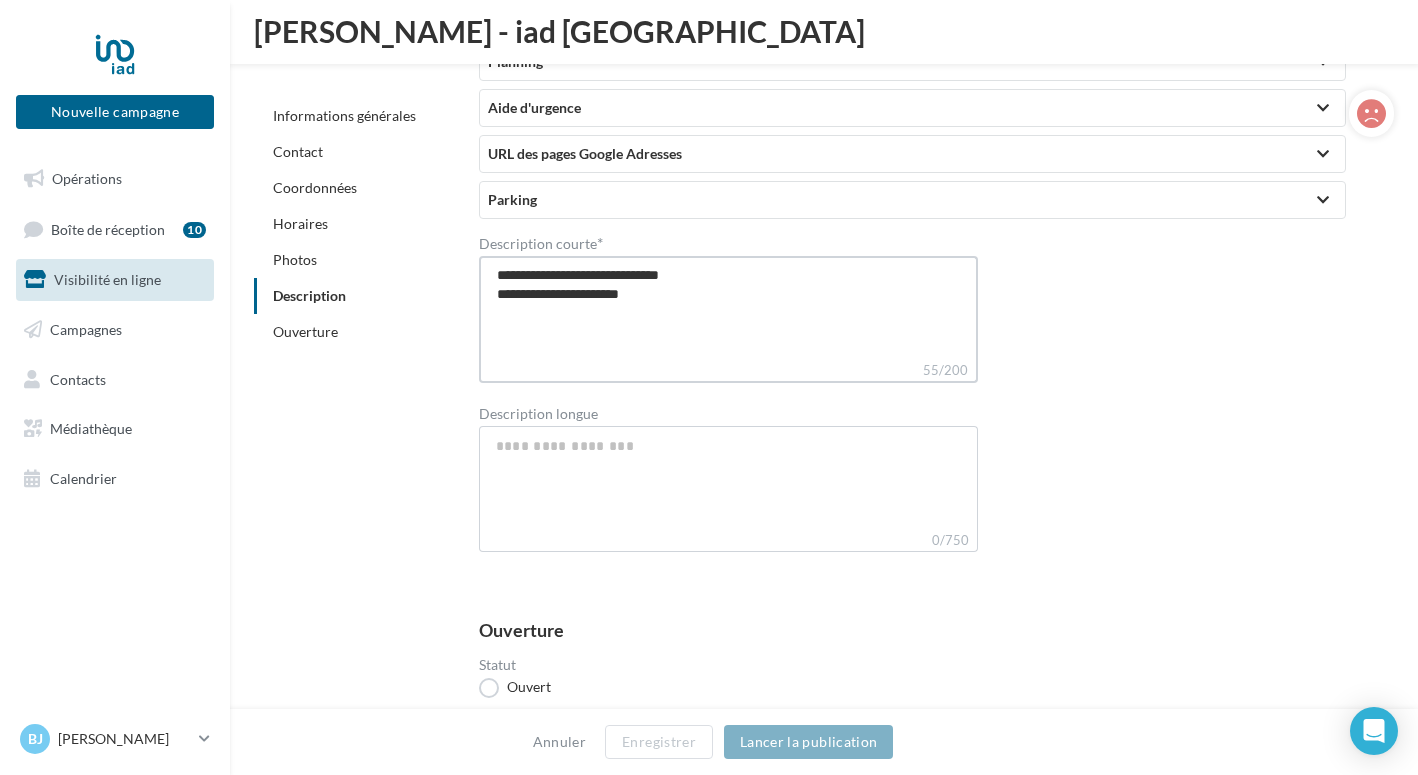 type on "**********" 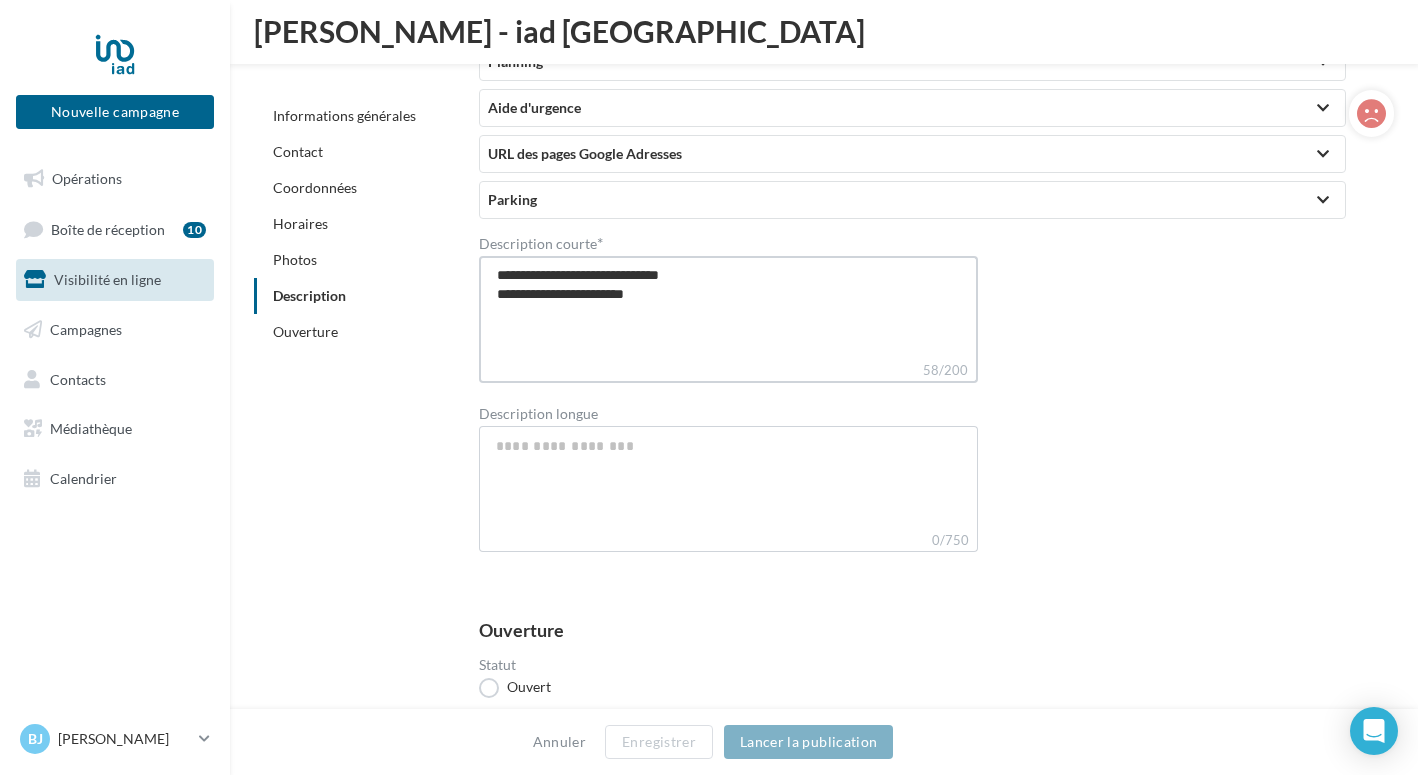 type on "**********" 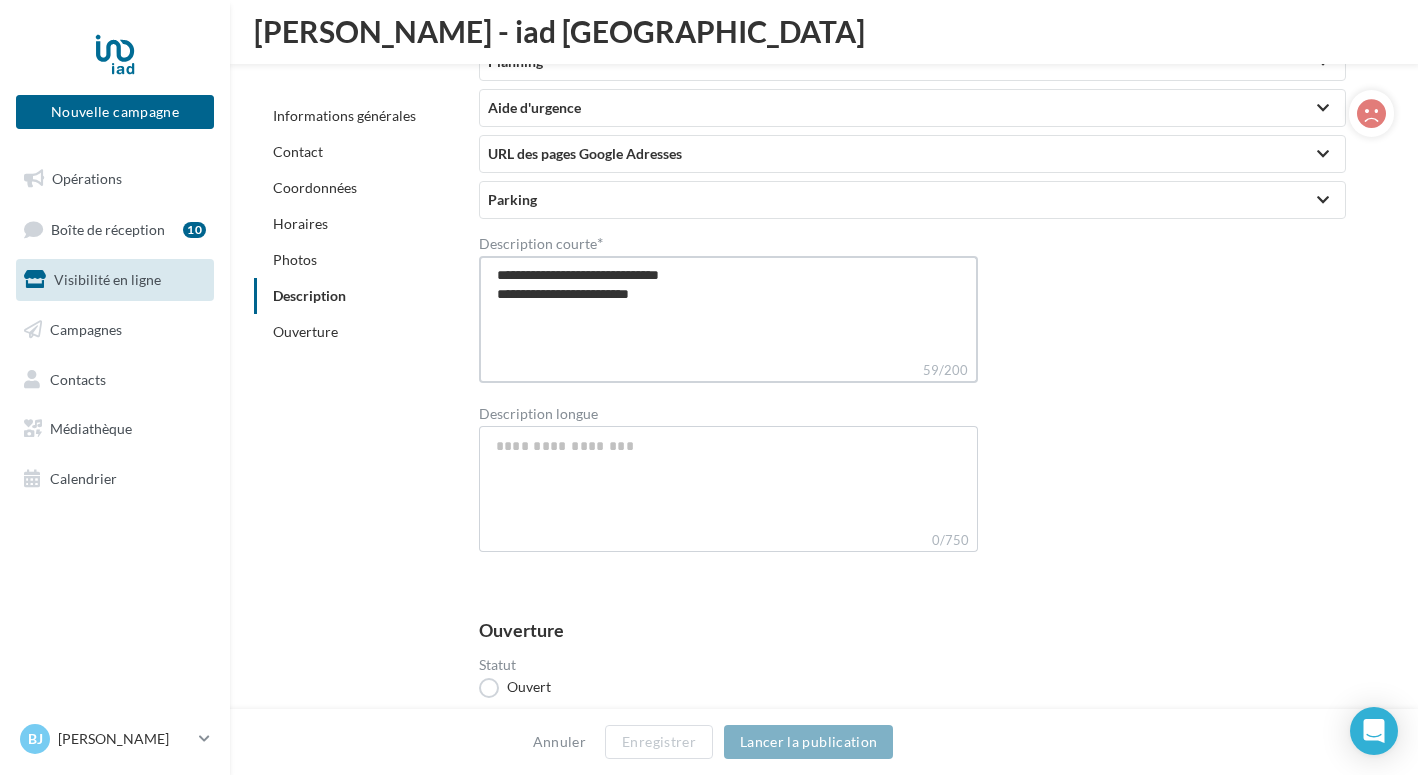 type on "**********" 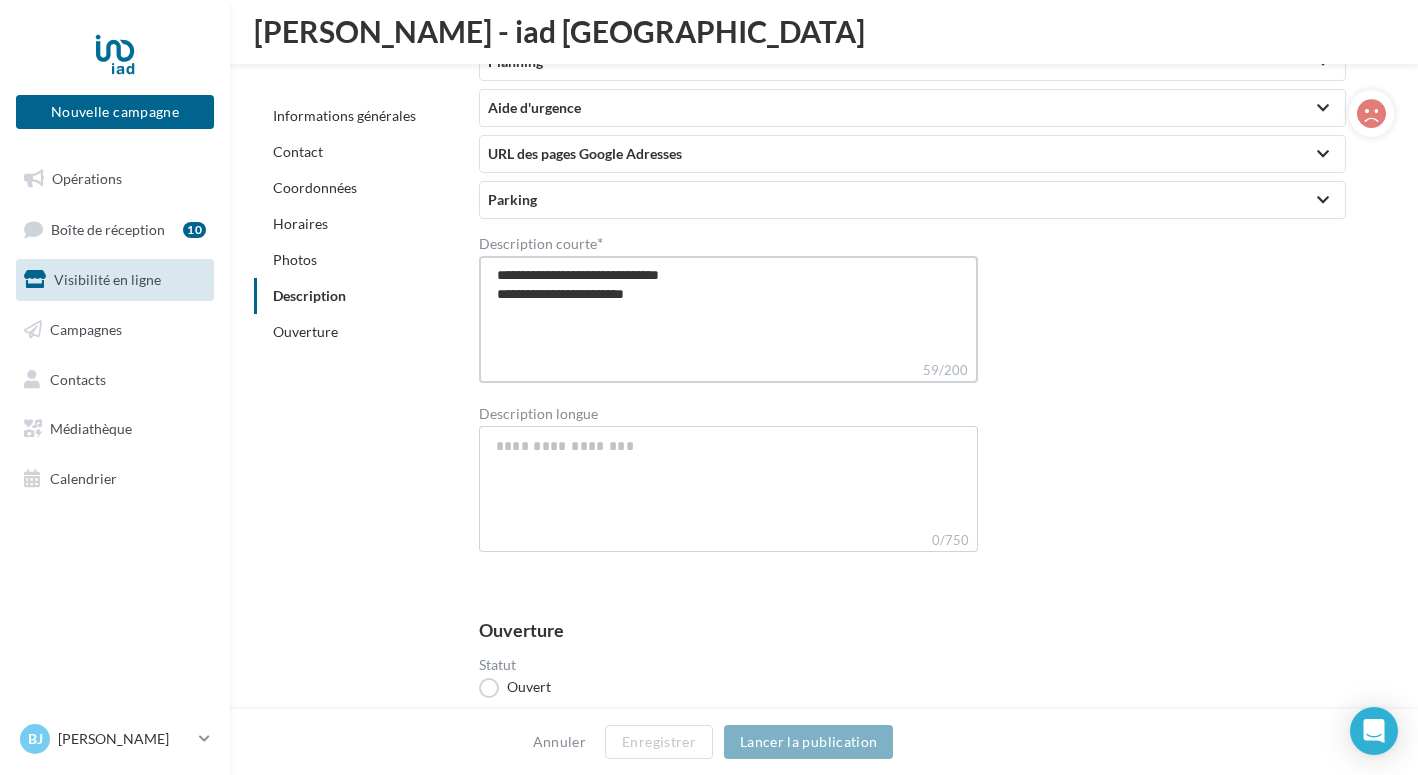 type on "**********" 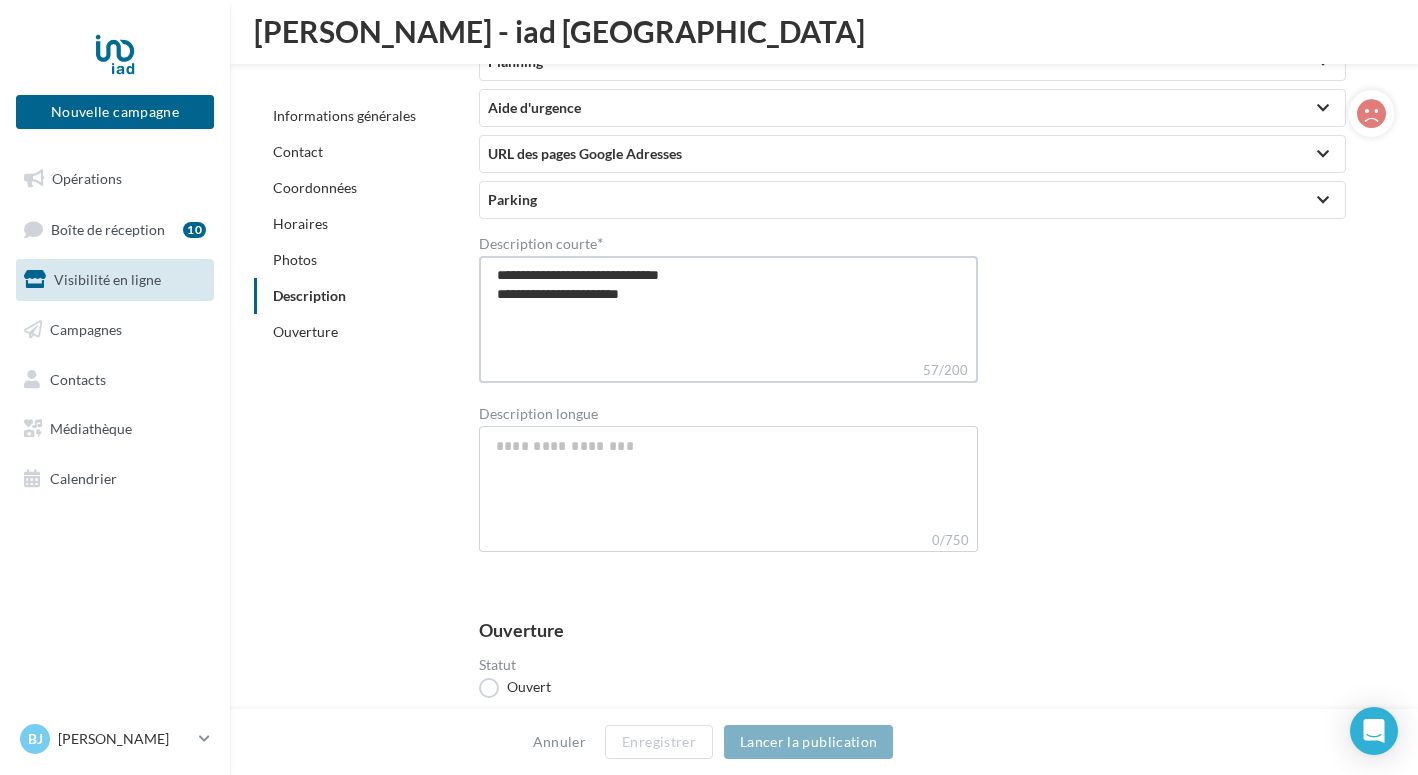 type on "**********" 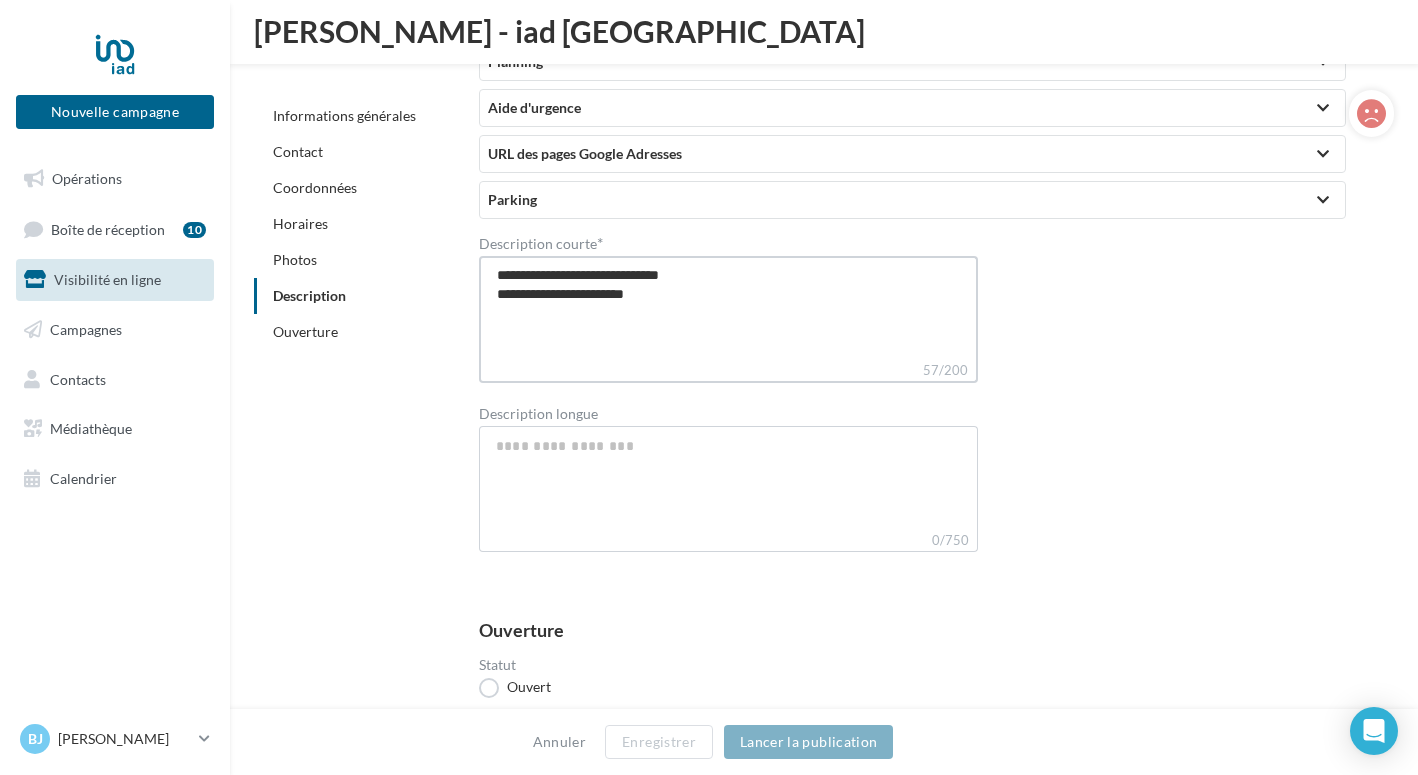 type on "**********" 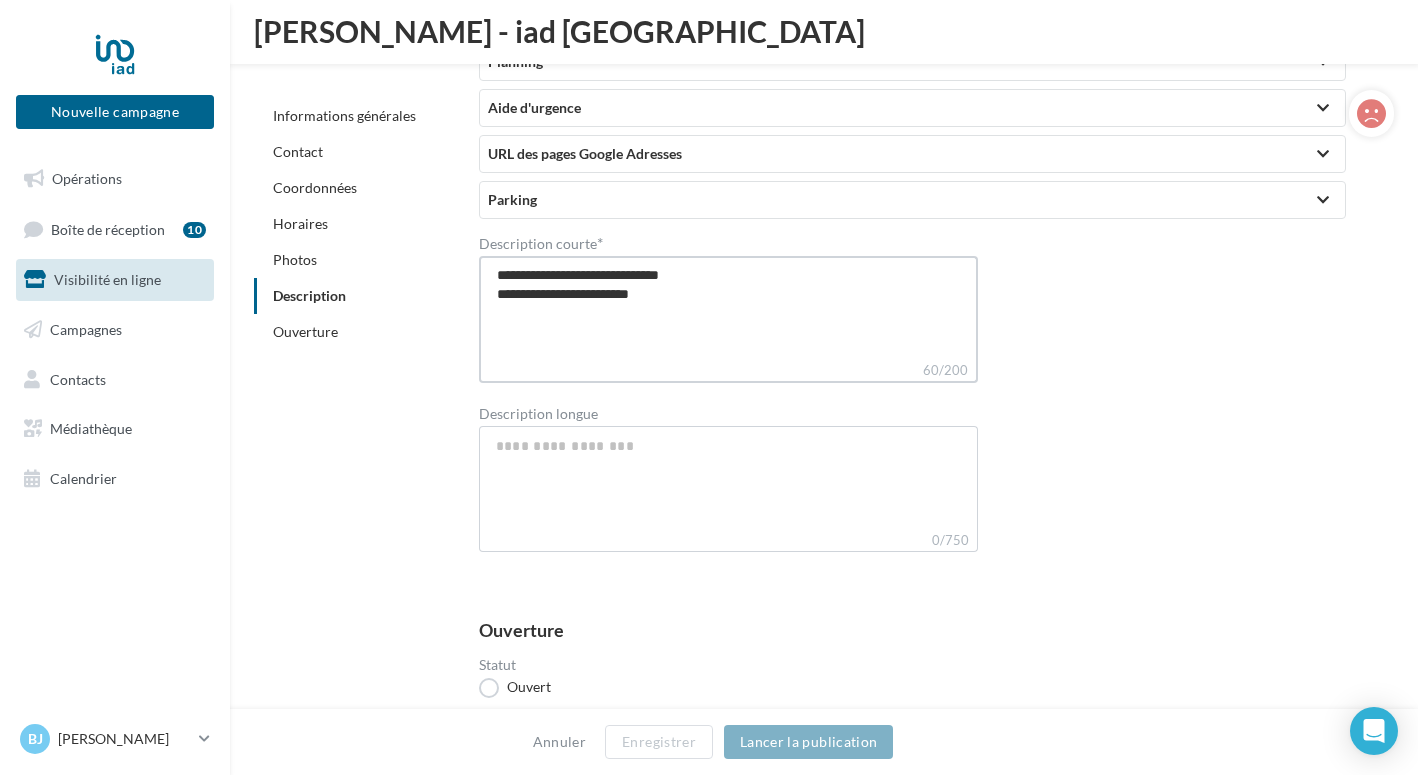 type on "**********" 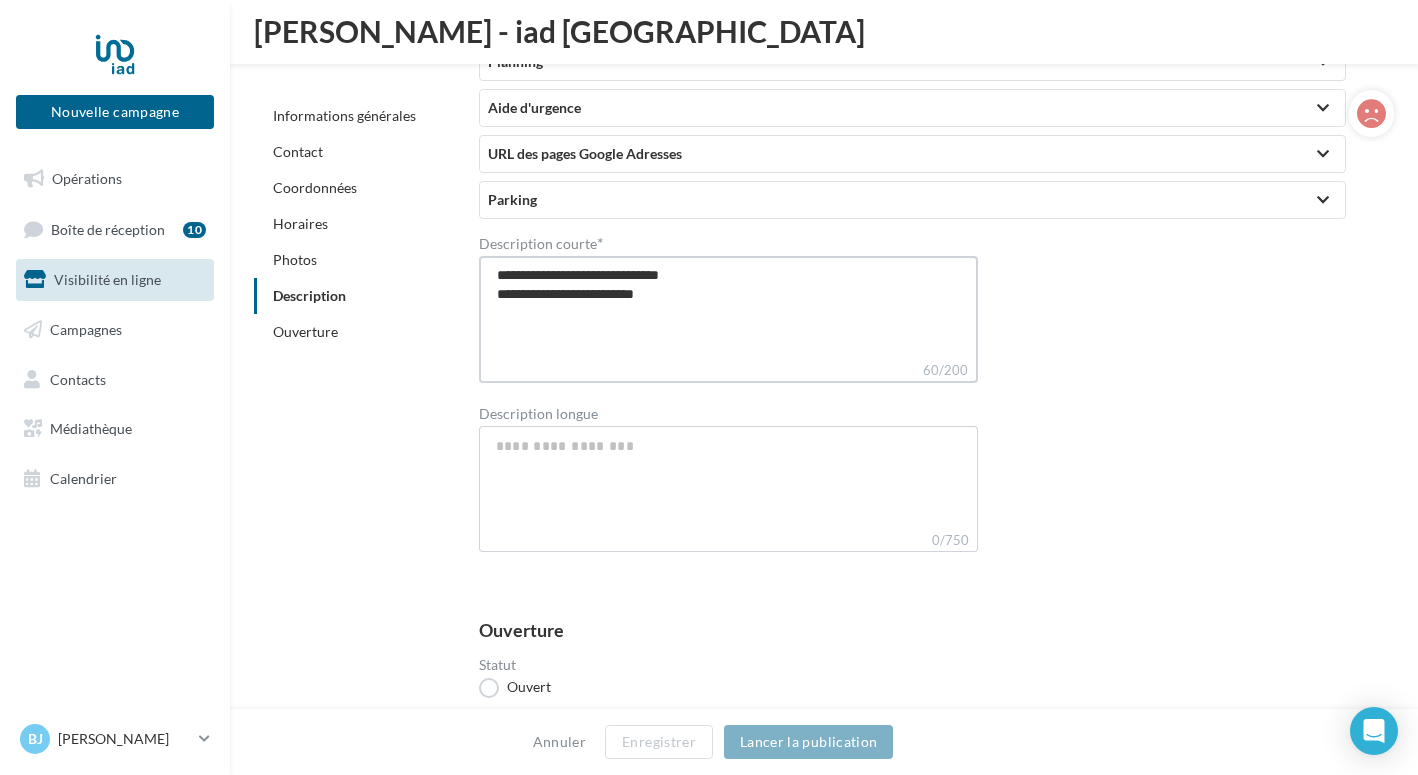 type on "**********" 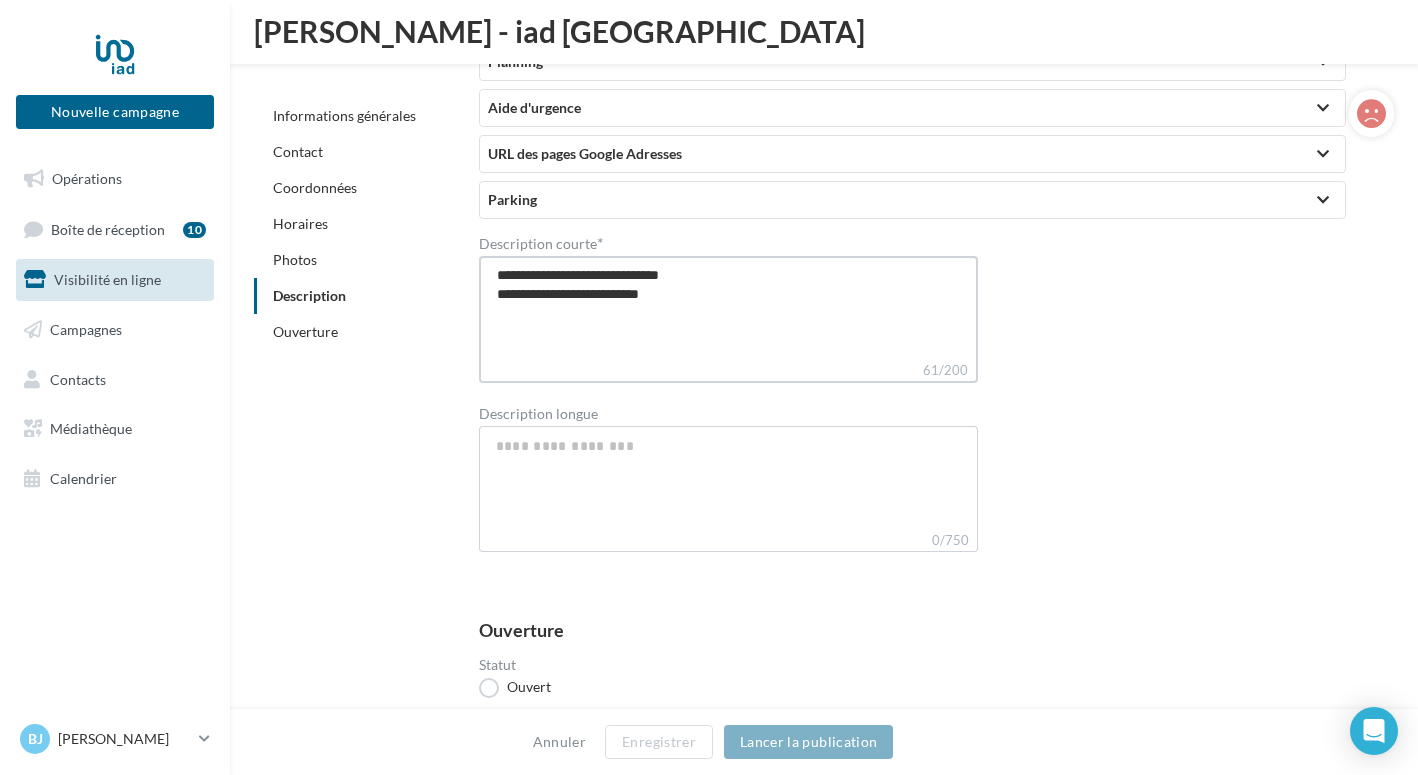 type on "**********" 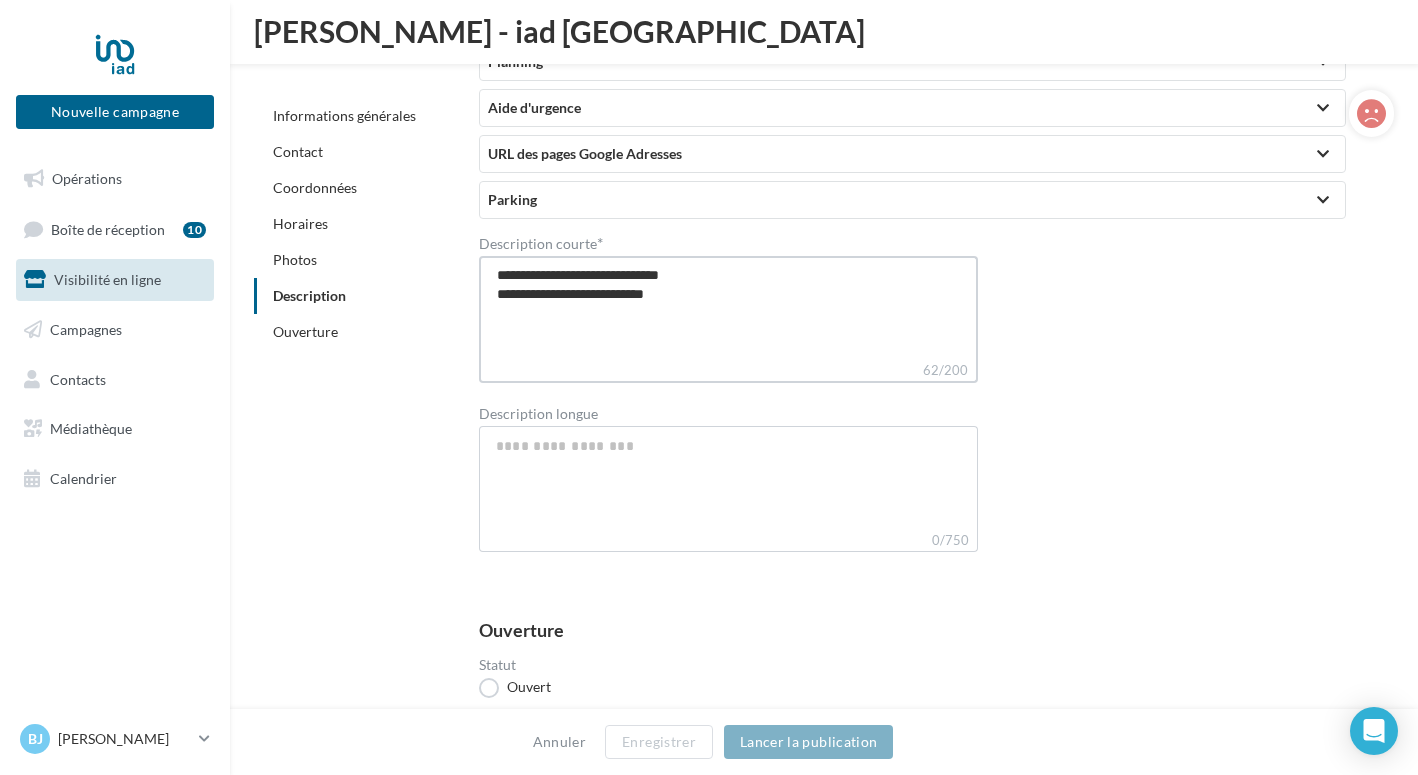 type on "**********" 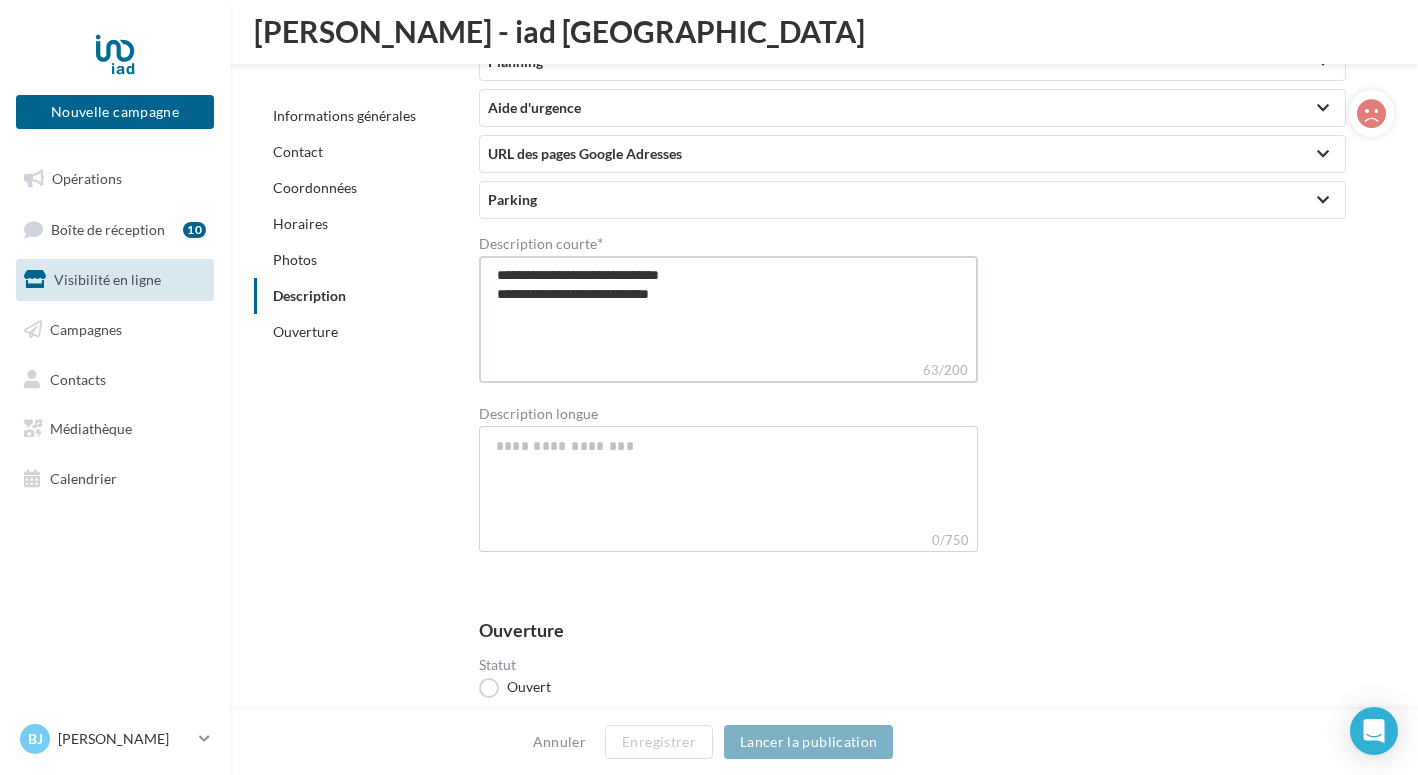 type on "**********" 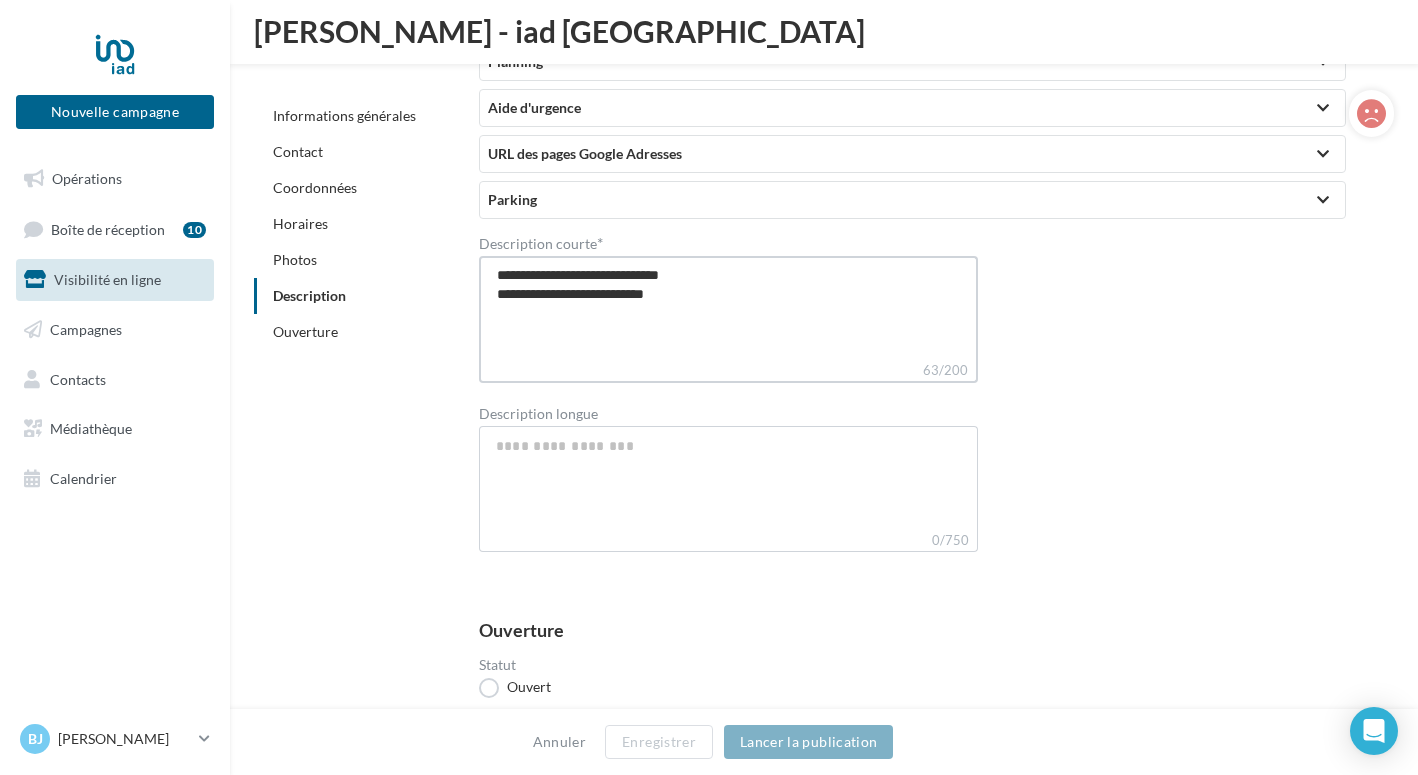 type on "**********" 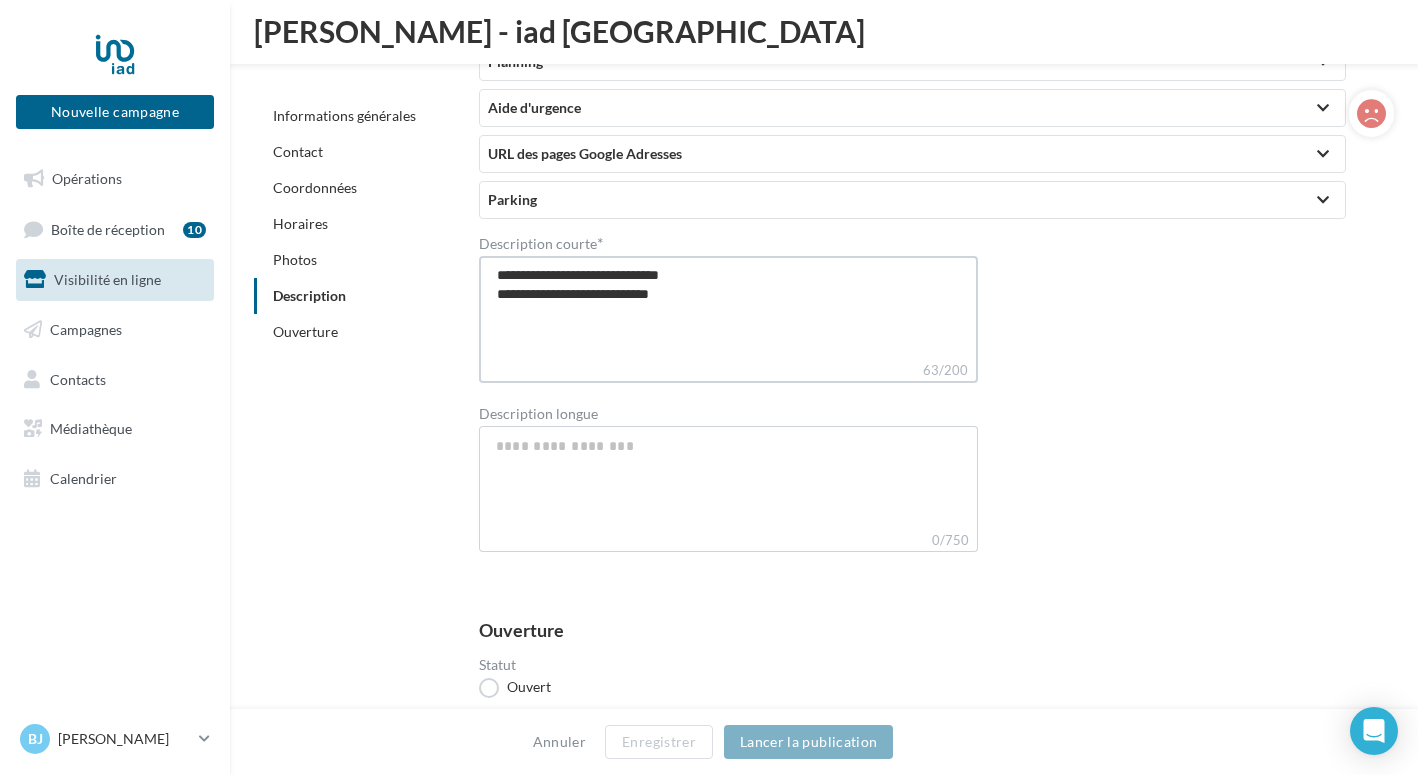 type on "**********" 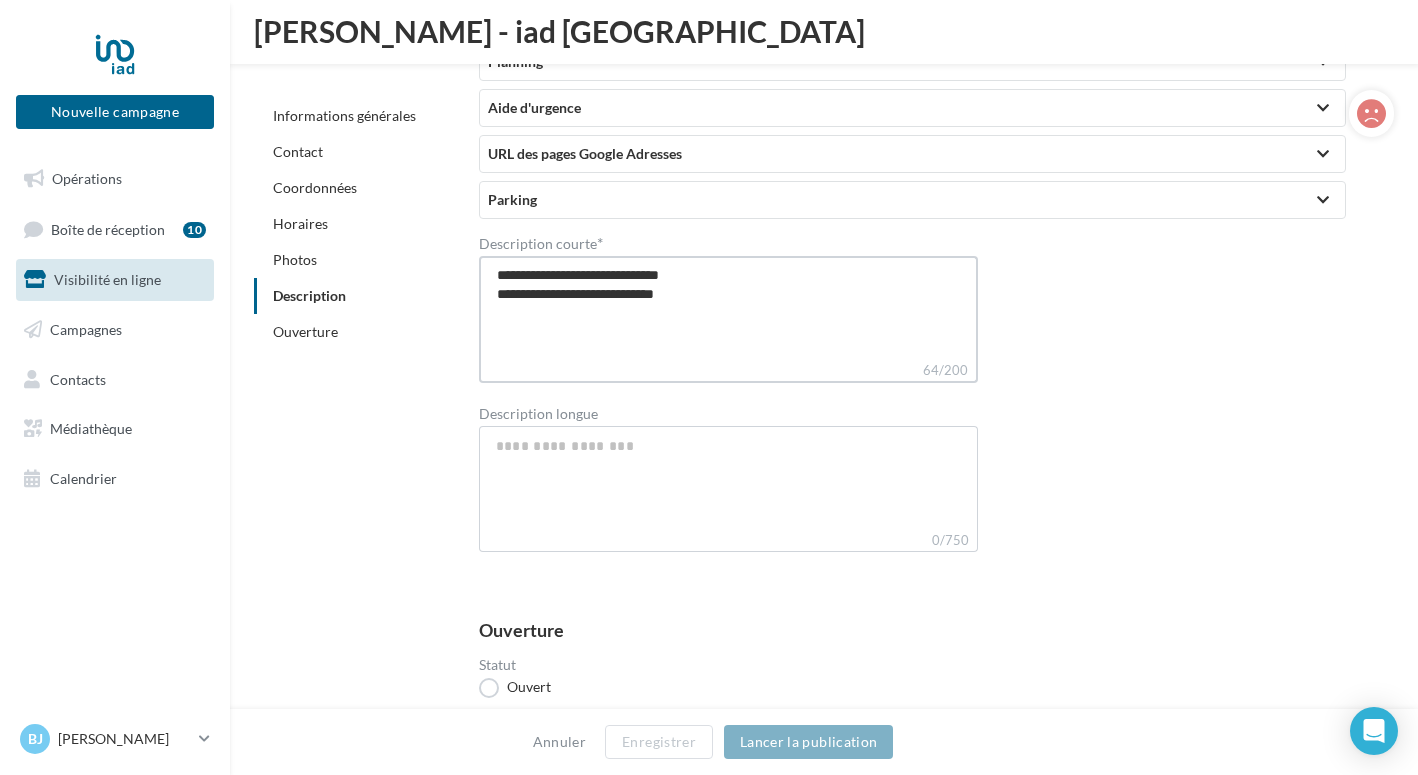 type on "**********" 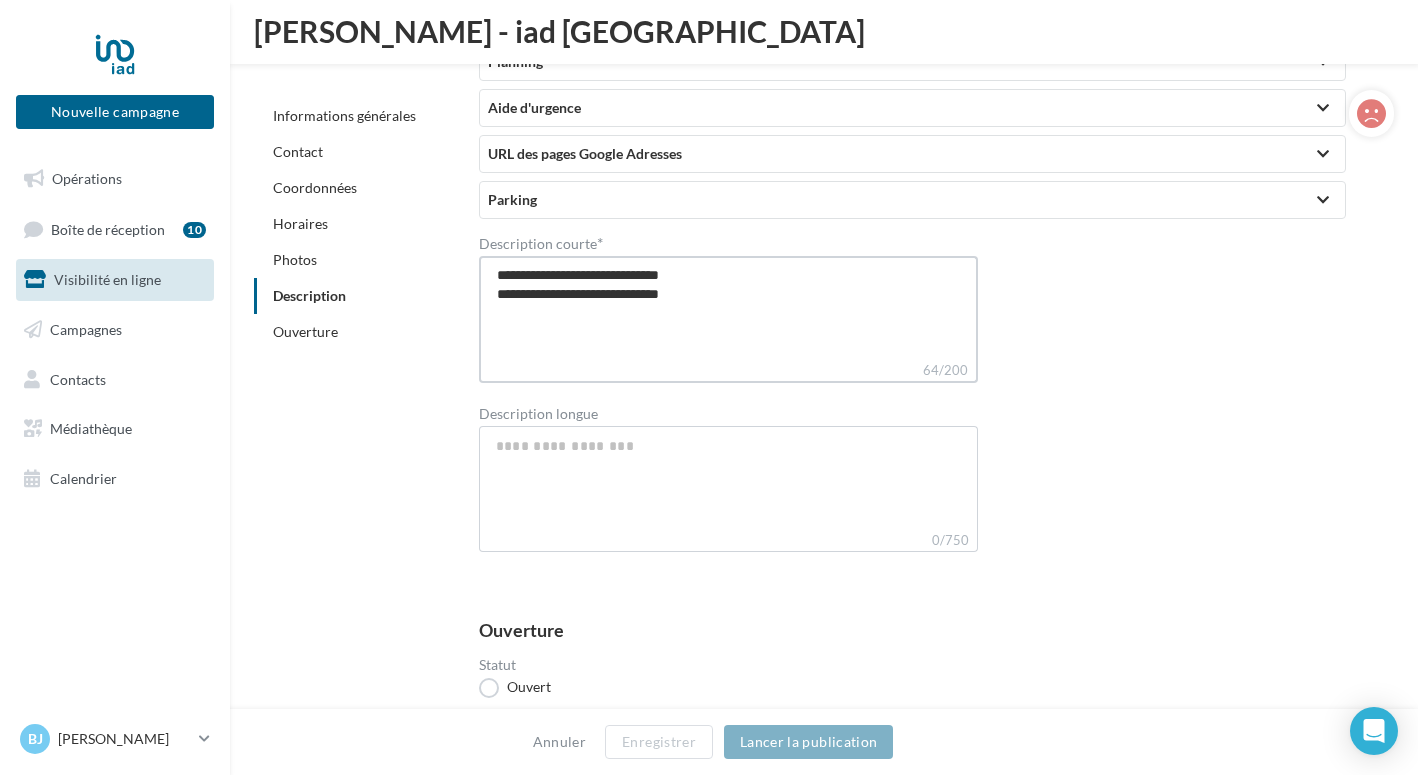 type on "**********" 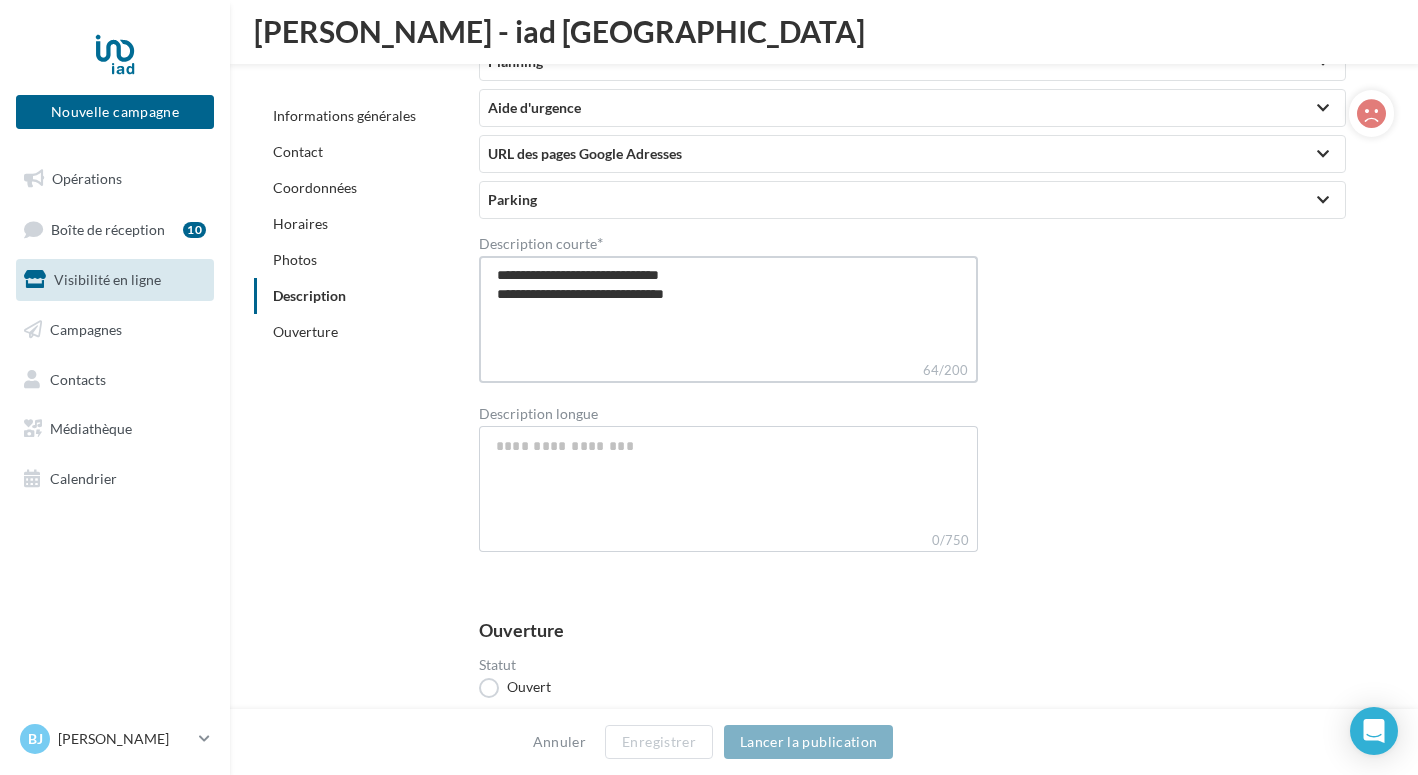 type on "**********" 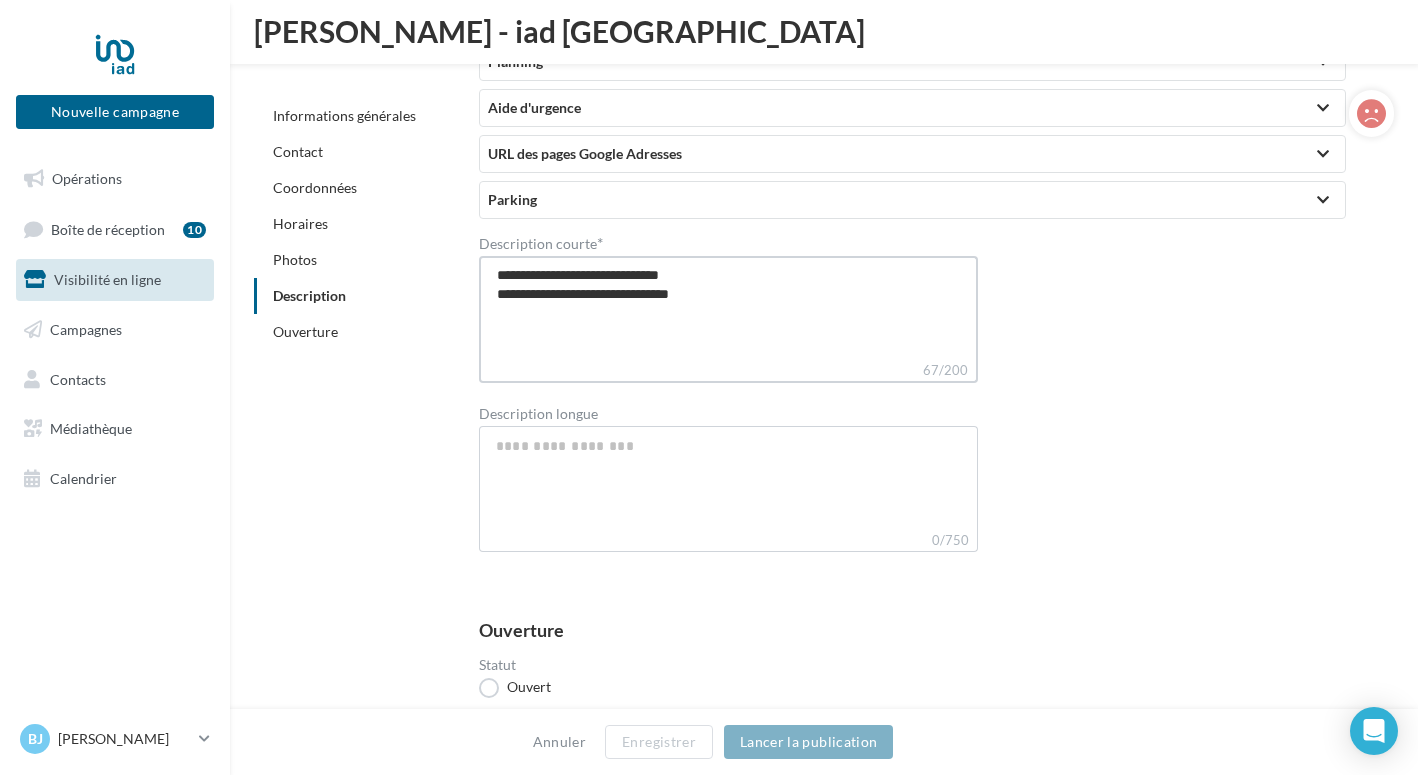 type on "**********" 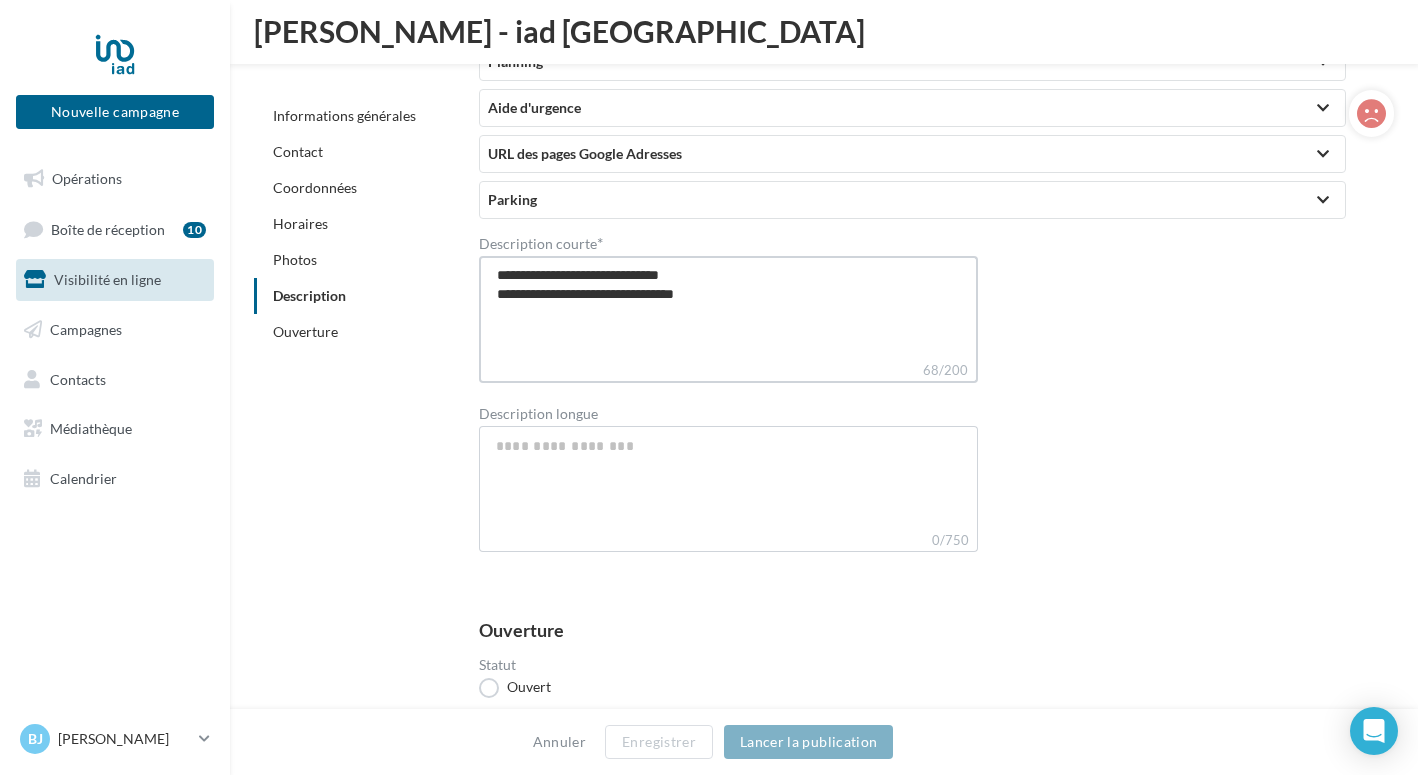 type on "**********" 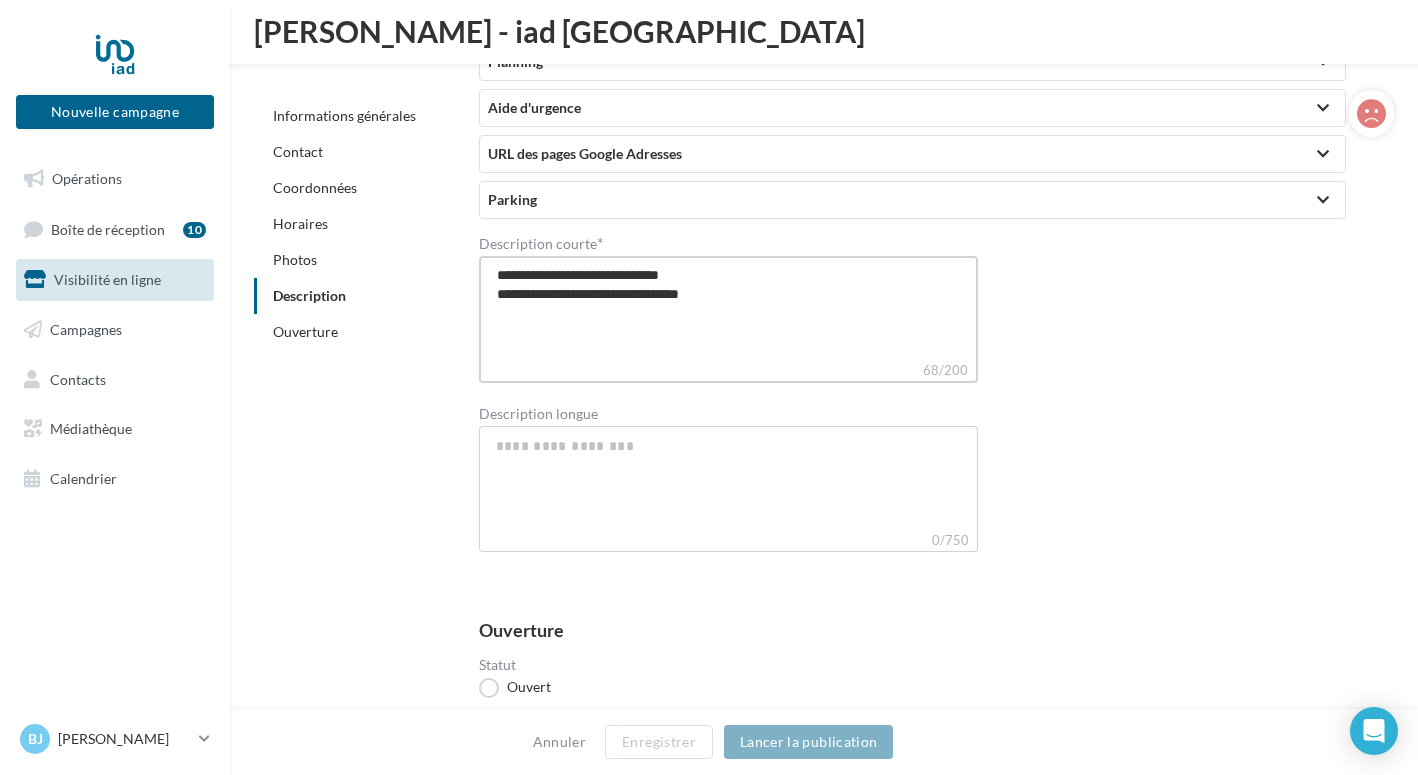 type on "**********" 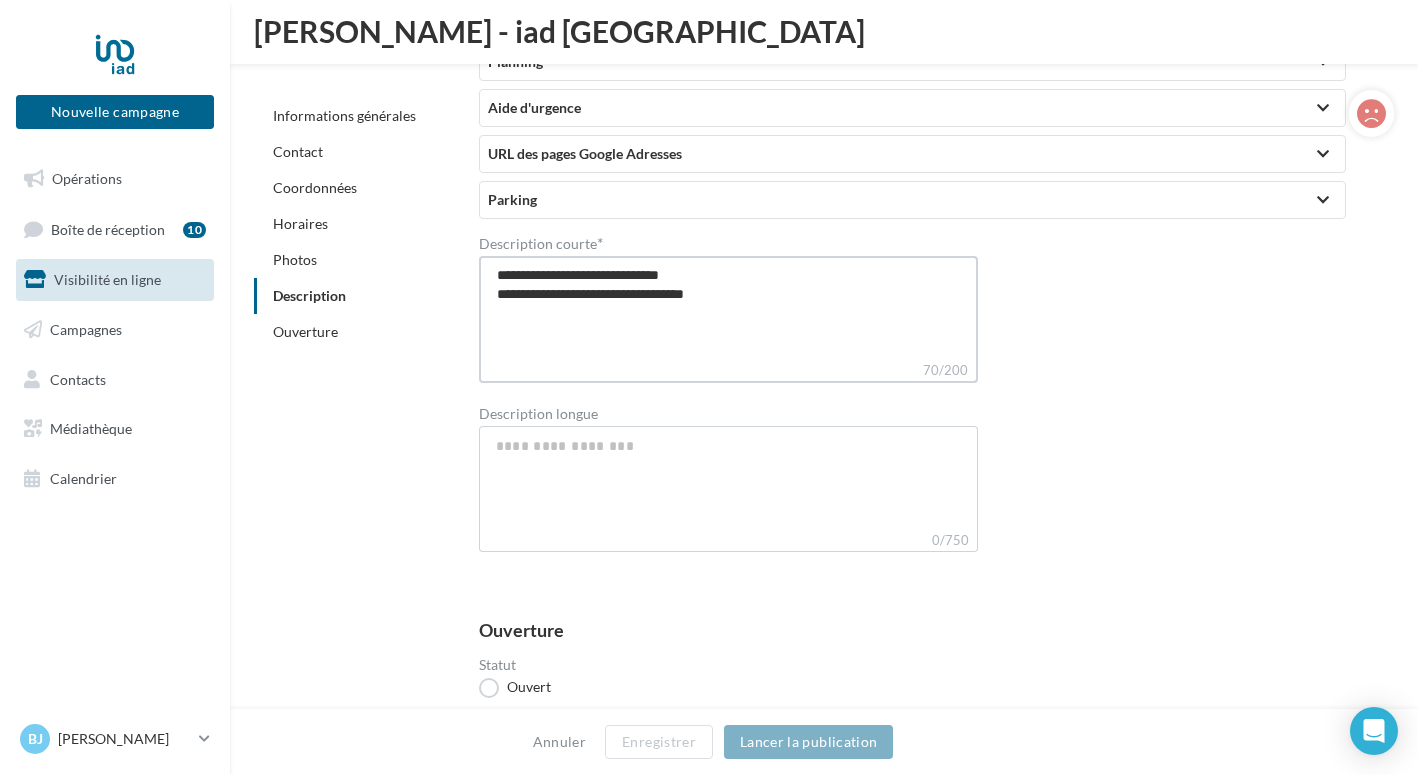 type on "**********" 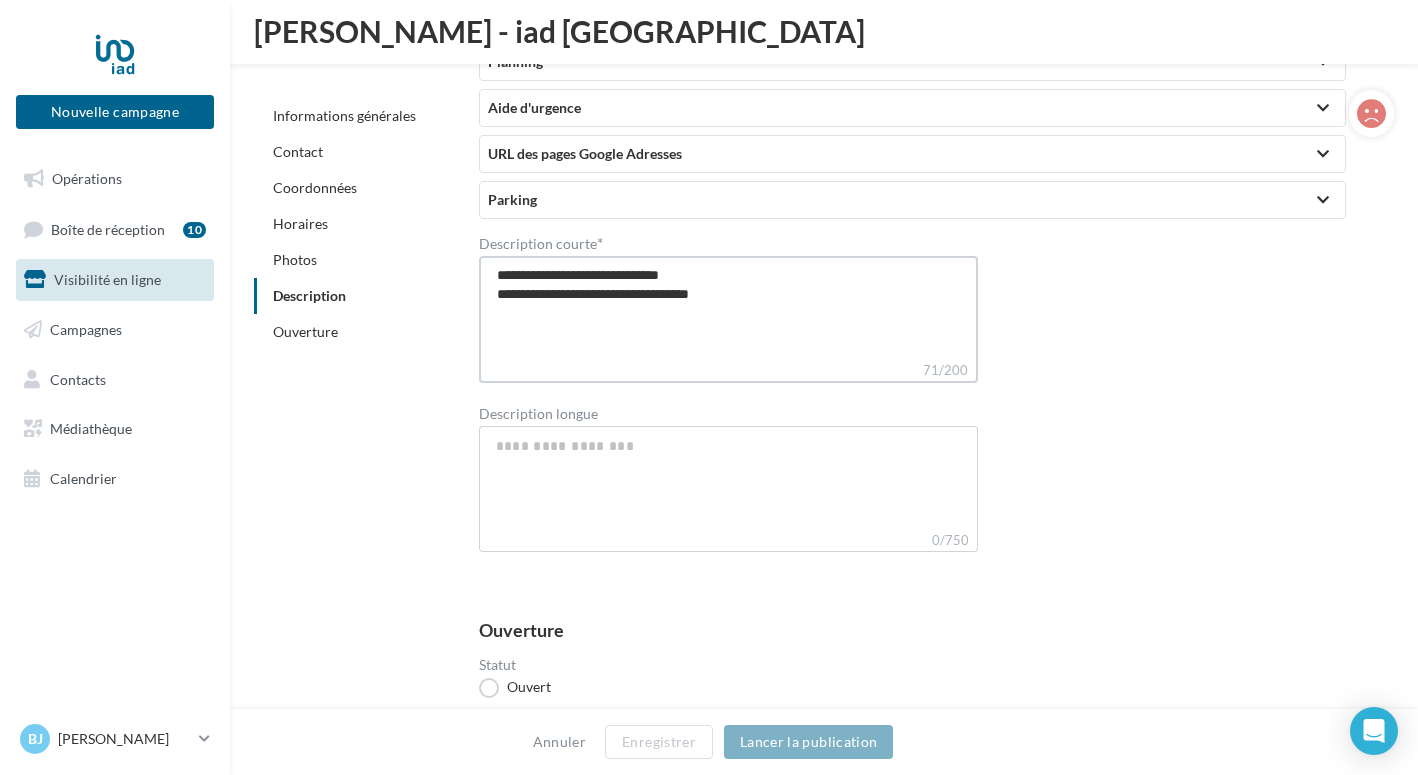 type on "**********" 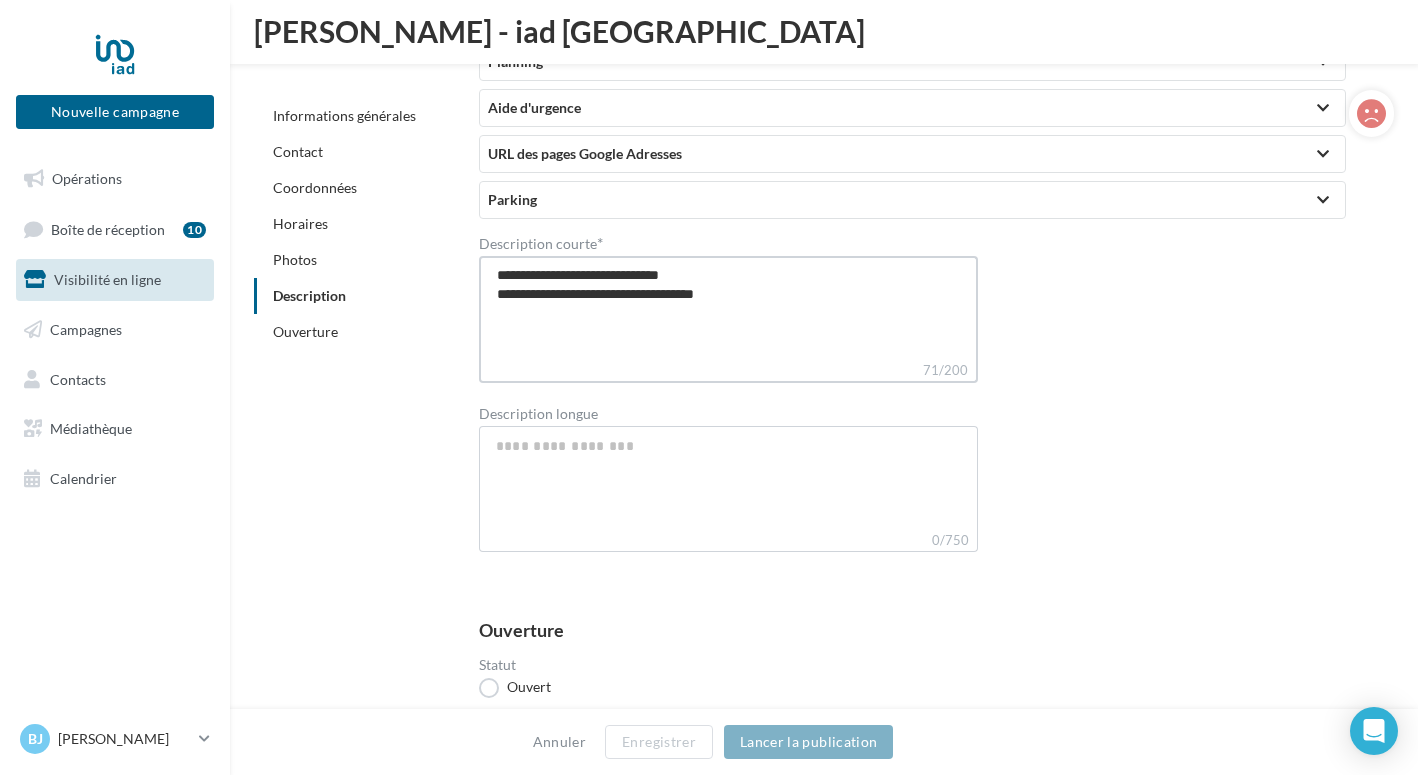 type on "**********" 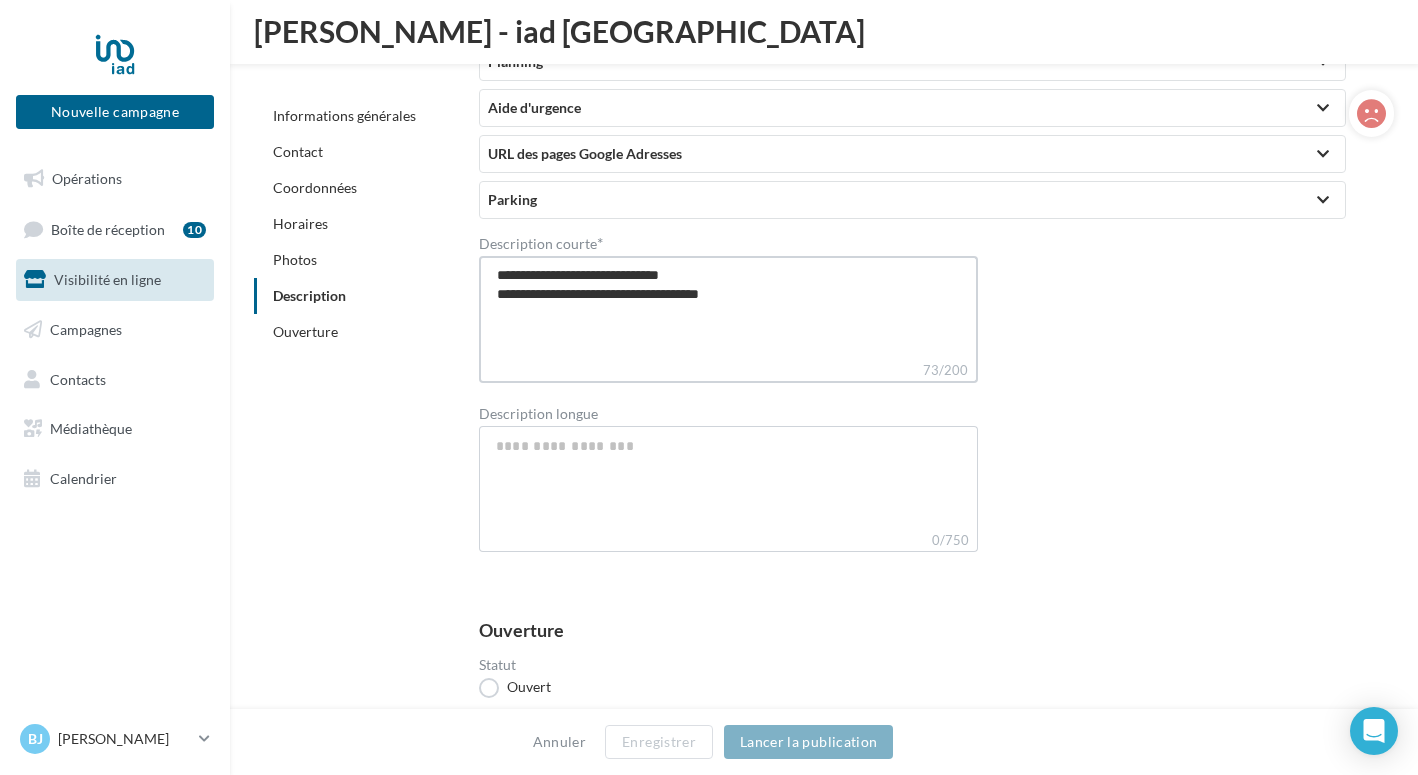 type on "**********" 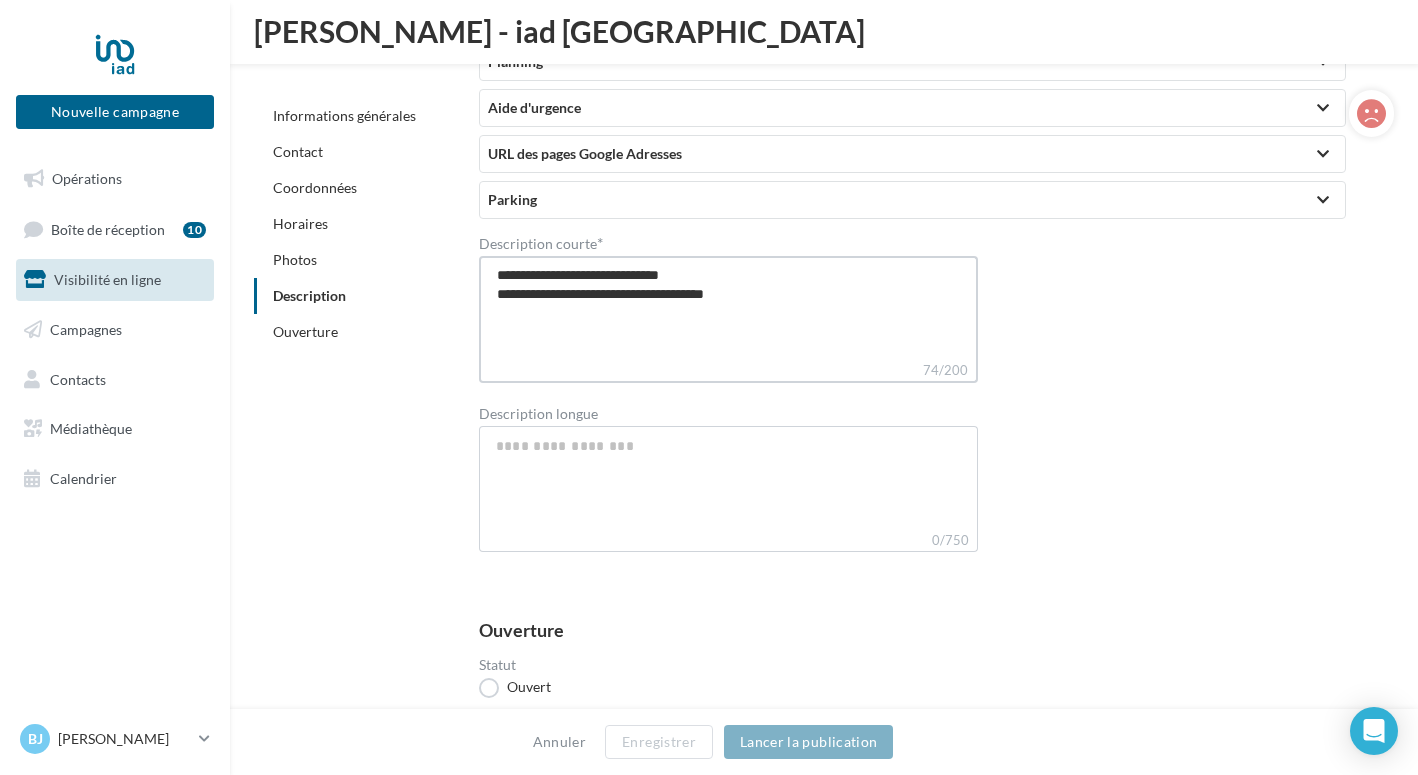 type on "**********" 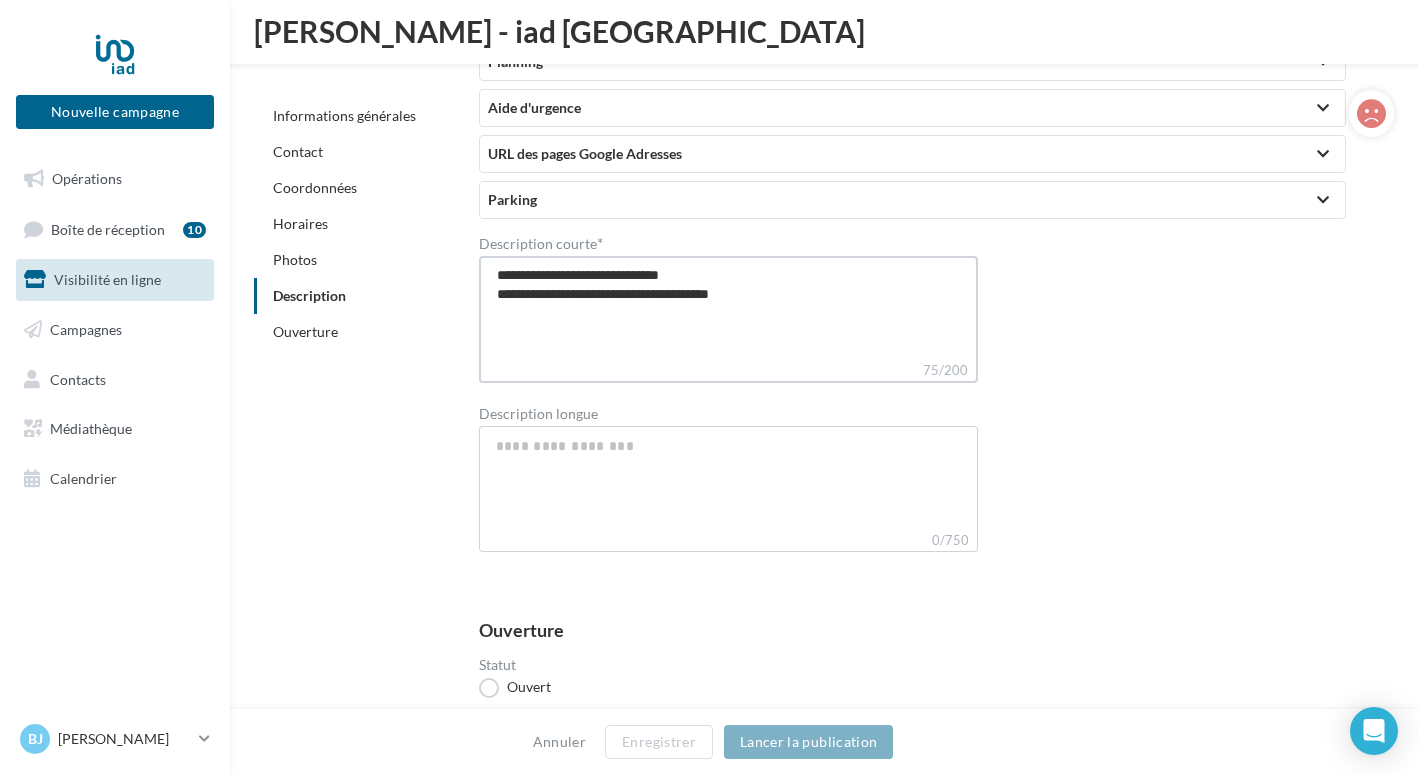type on "**********" 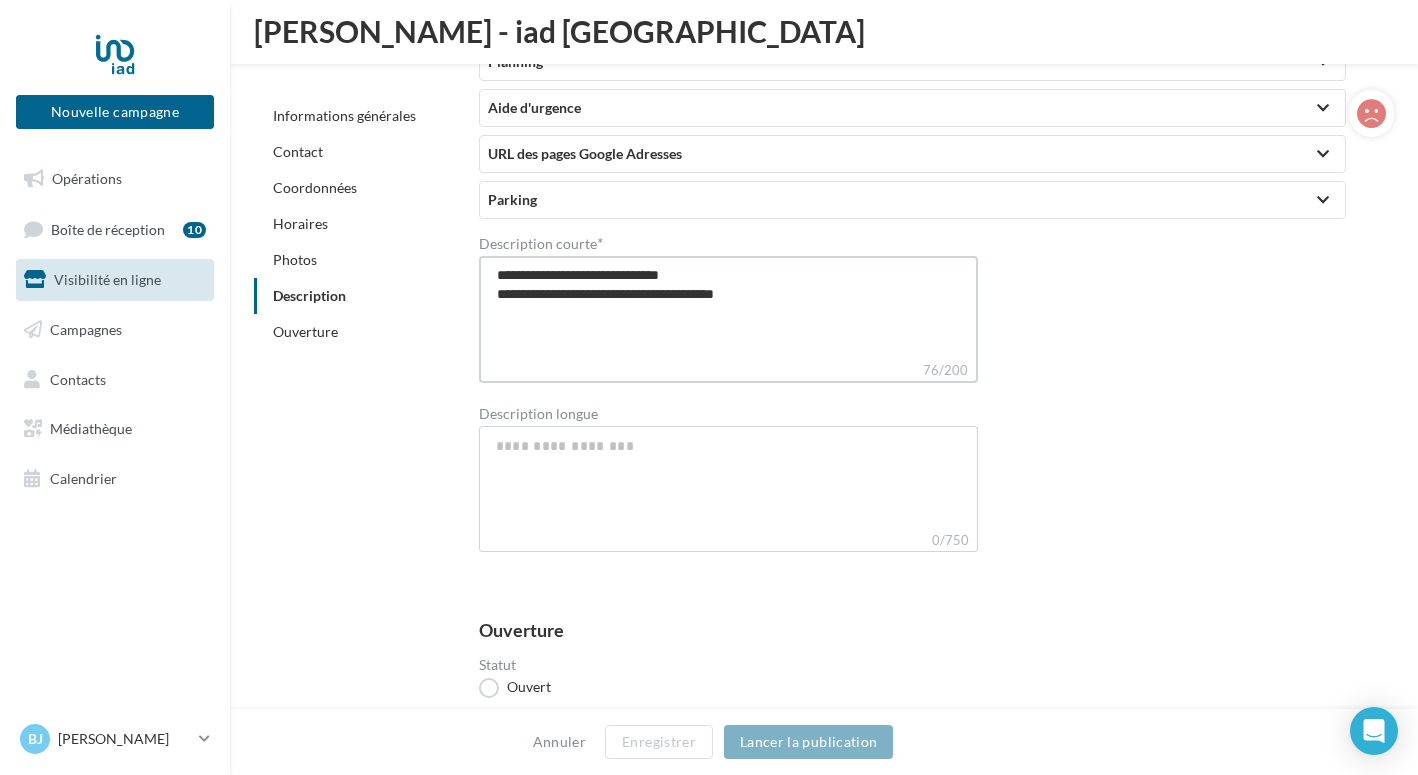 type on "**********" 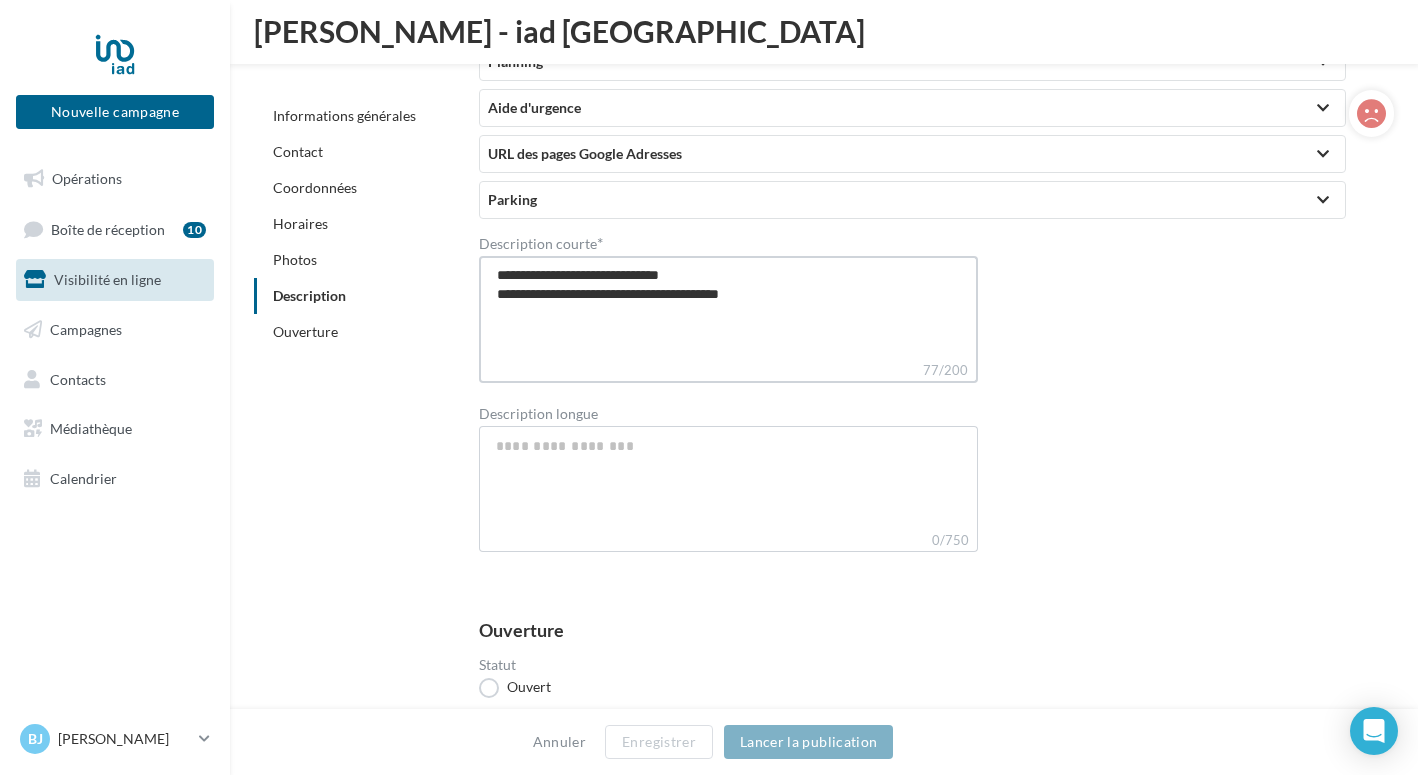 type on "**********" 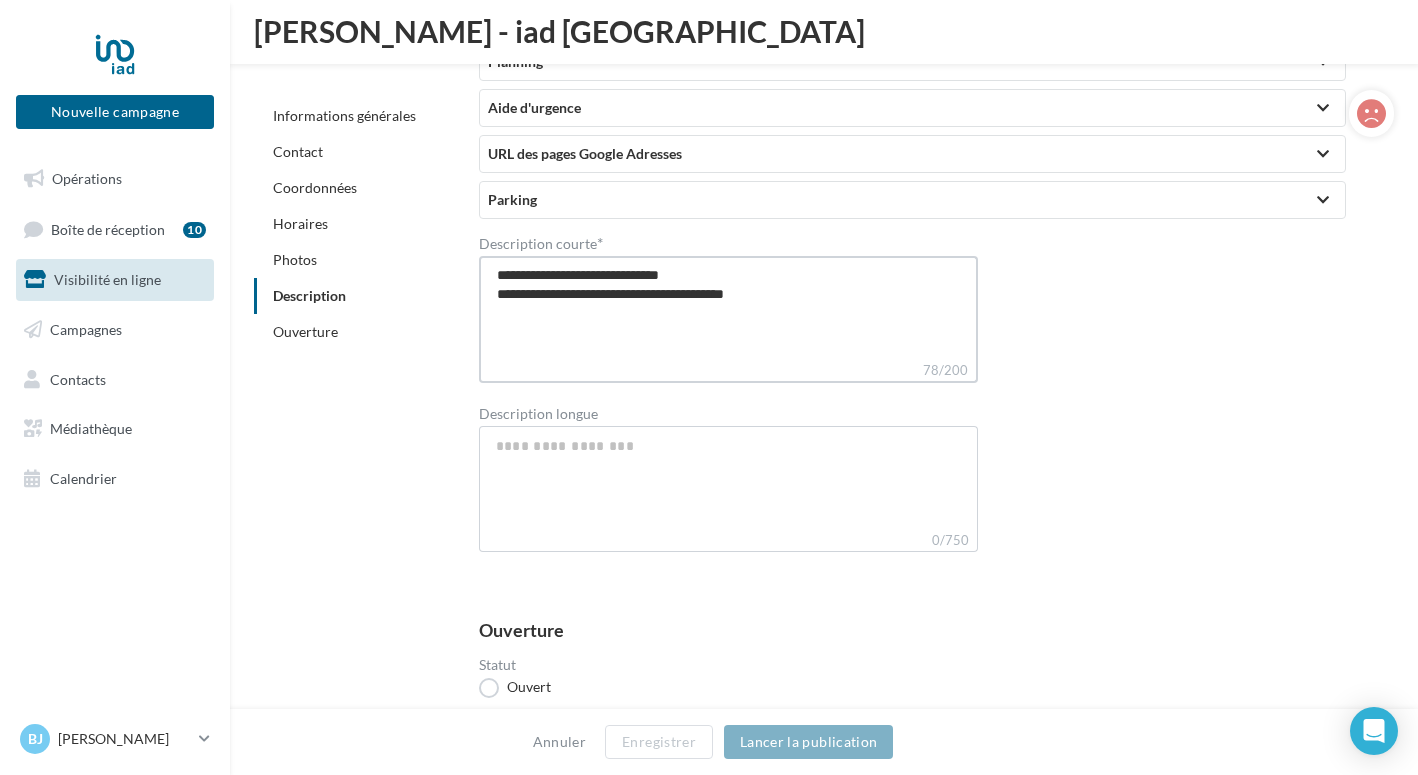 type on "**********" 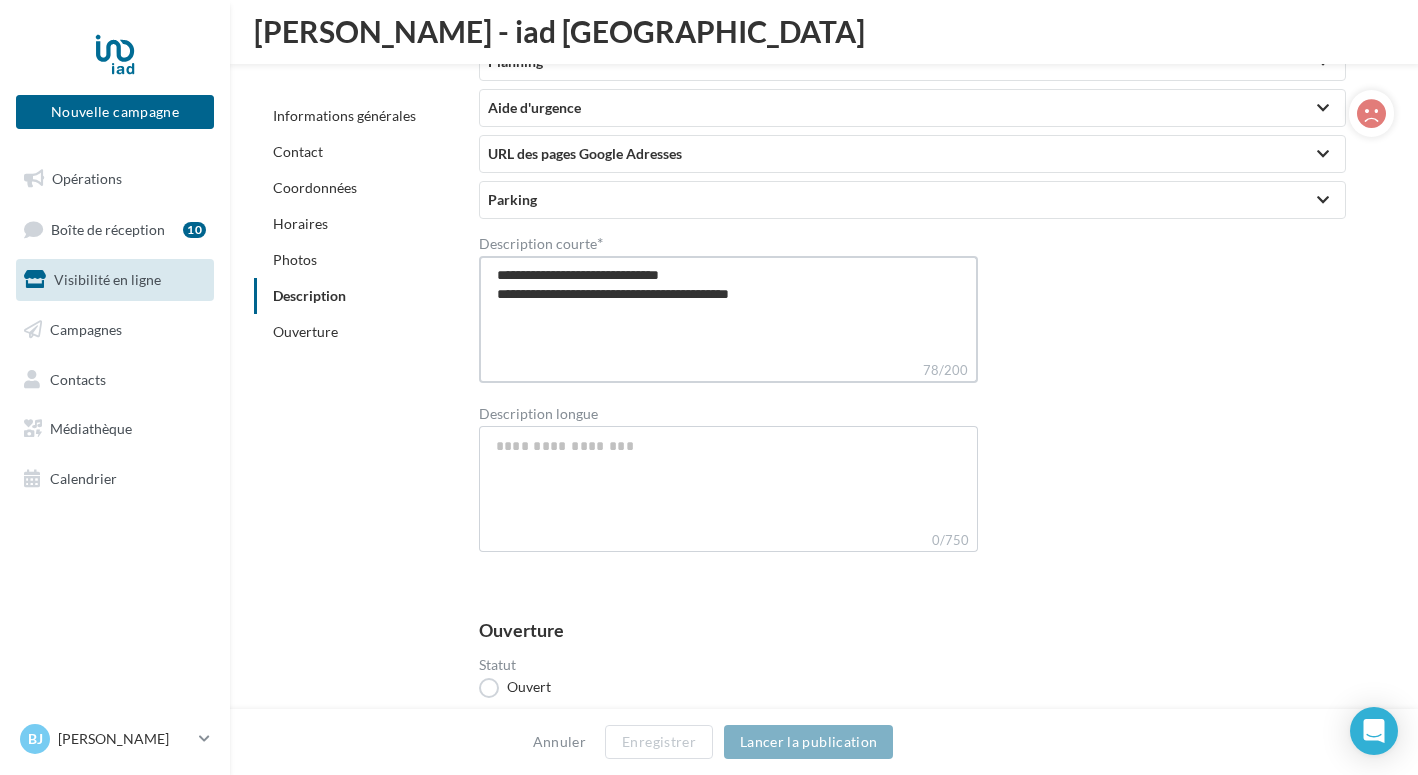 type on "**********" 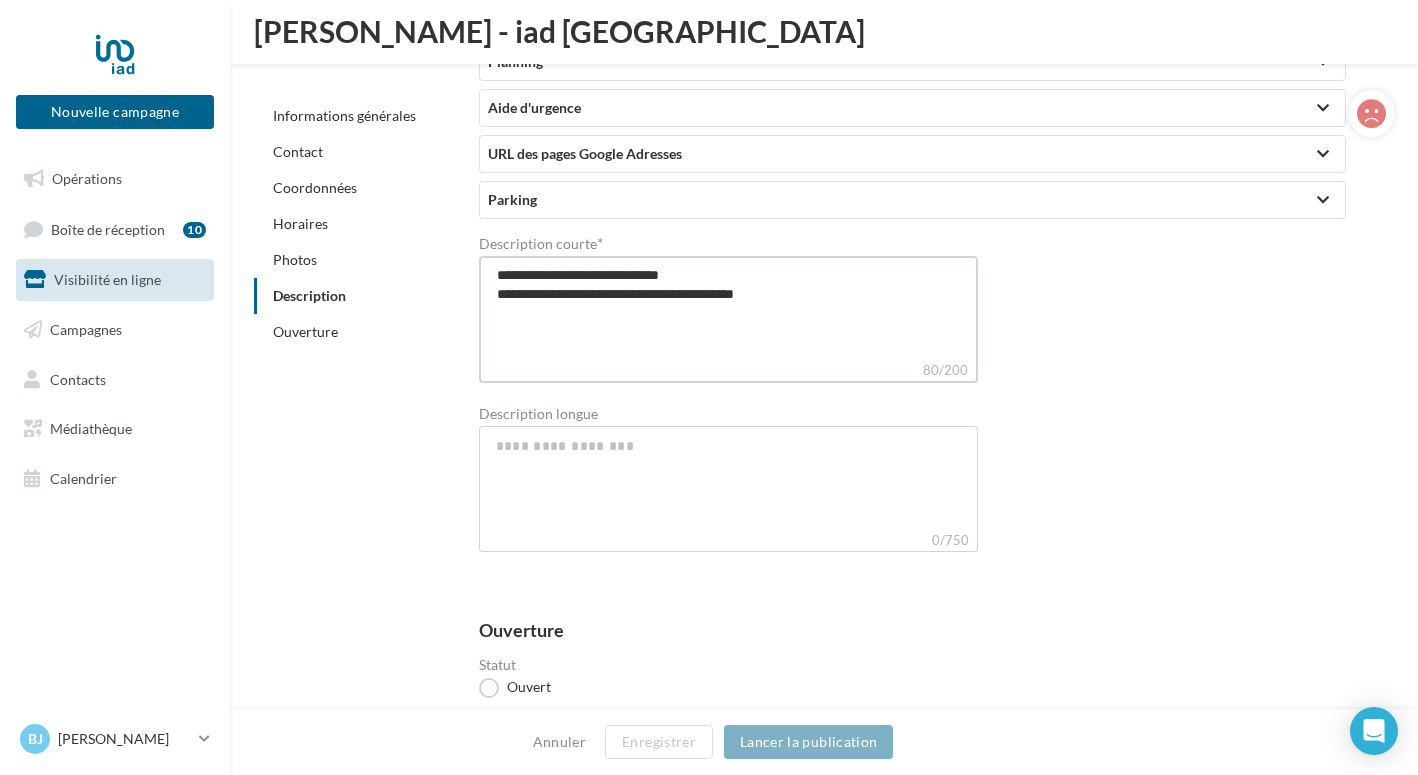 type on "**********" 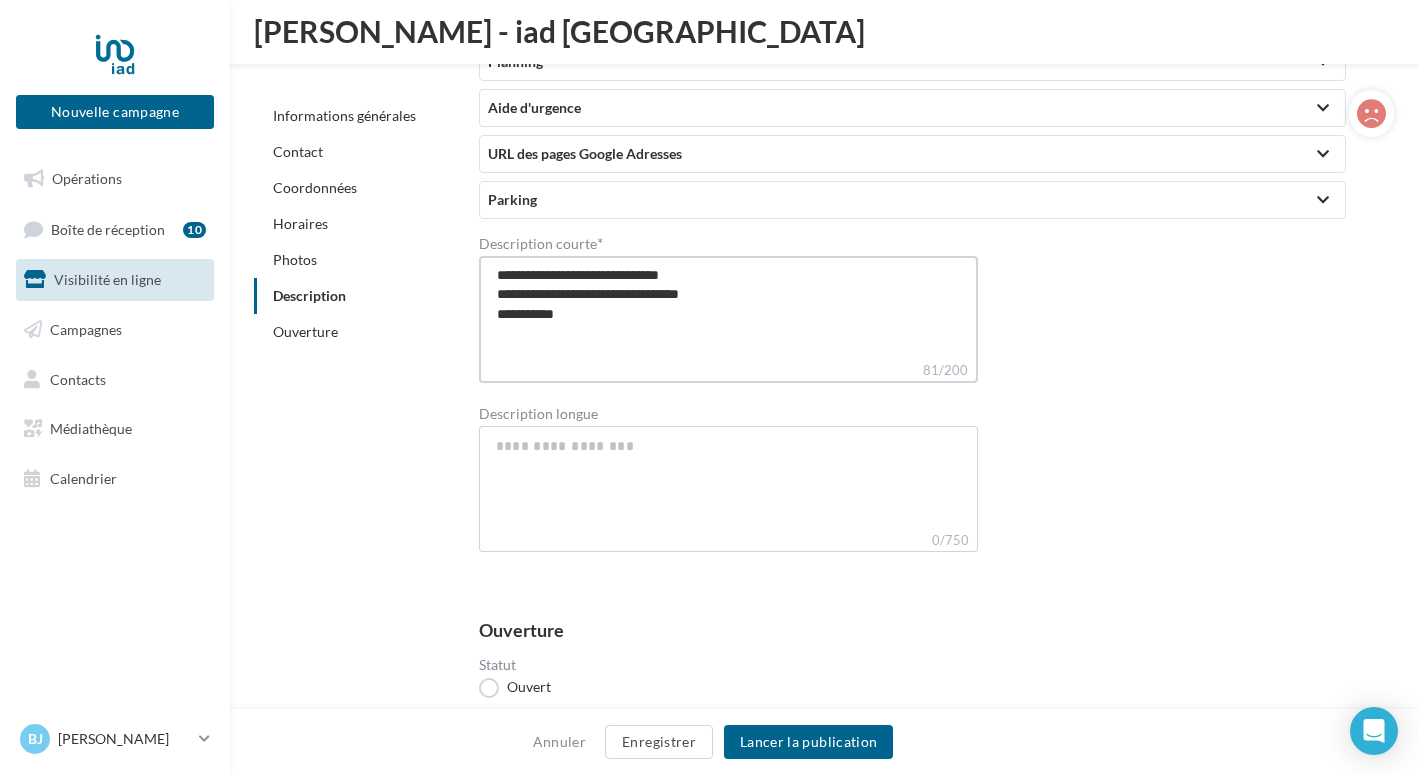click on "**********" at bounding box center (728, 308) 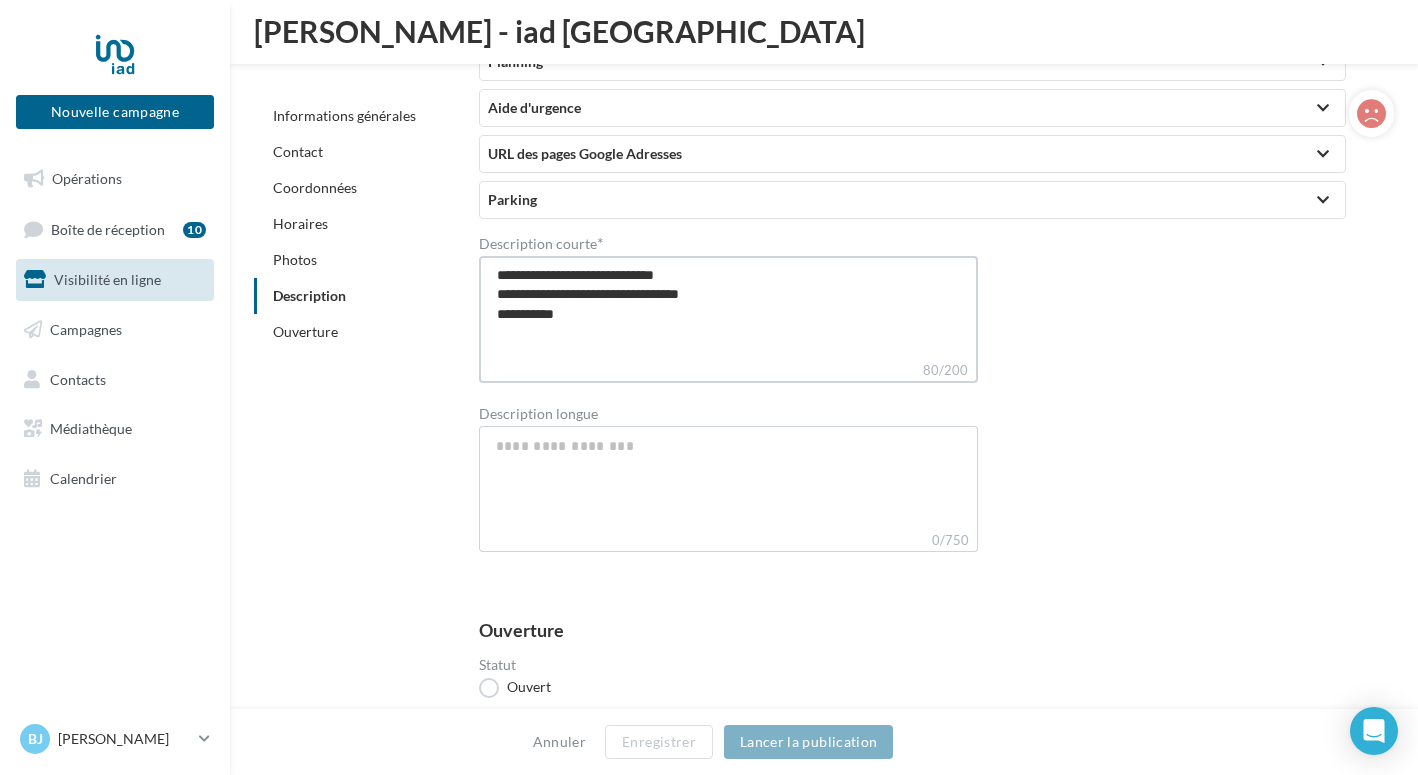 type on "**********" 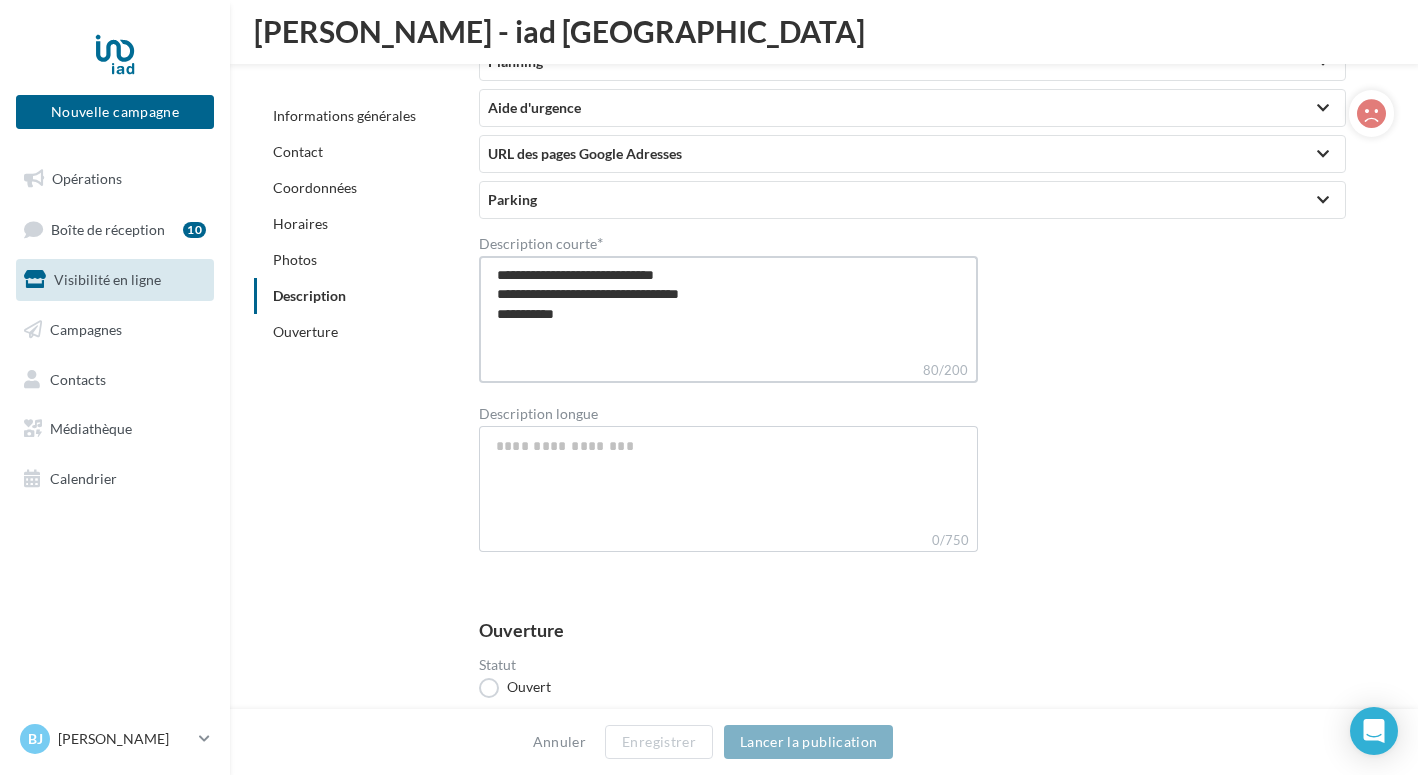 type on "**********" 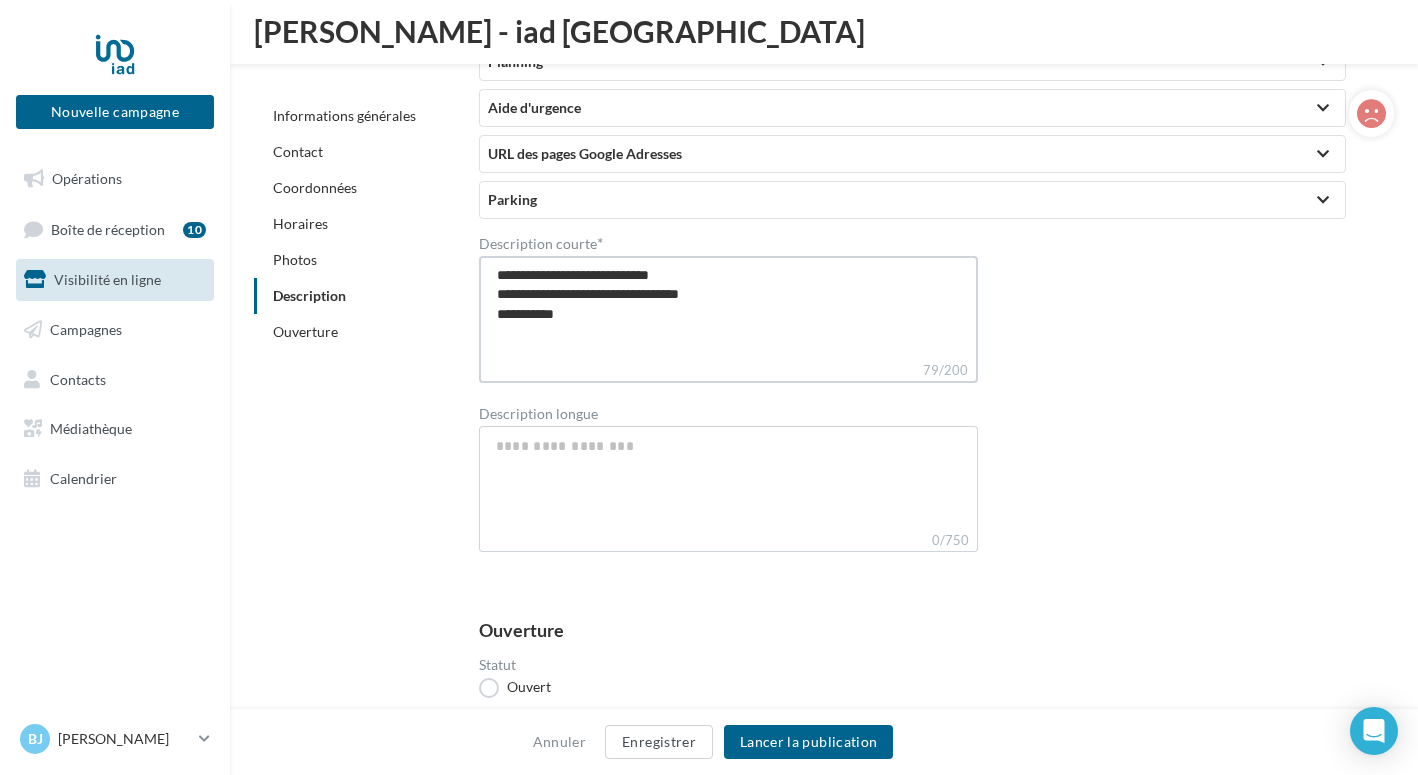 drag, startPoint x: 501, startPoint y: 293, endPoint x: 513, endPoint y: 293, distance: 12 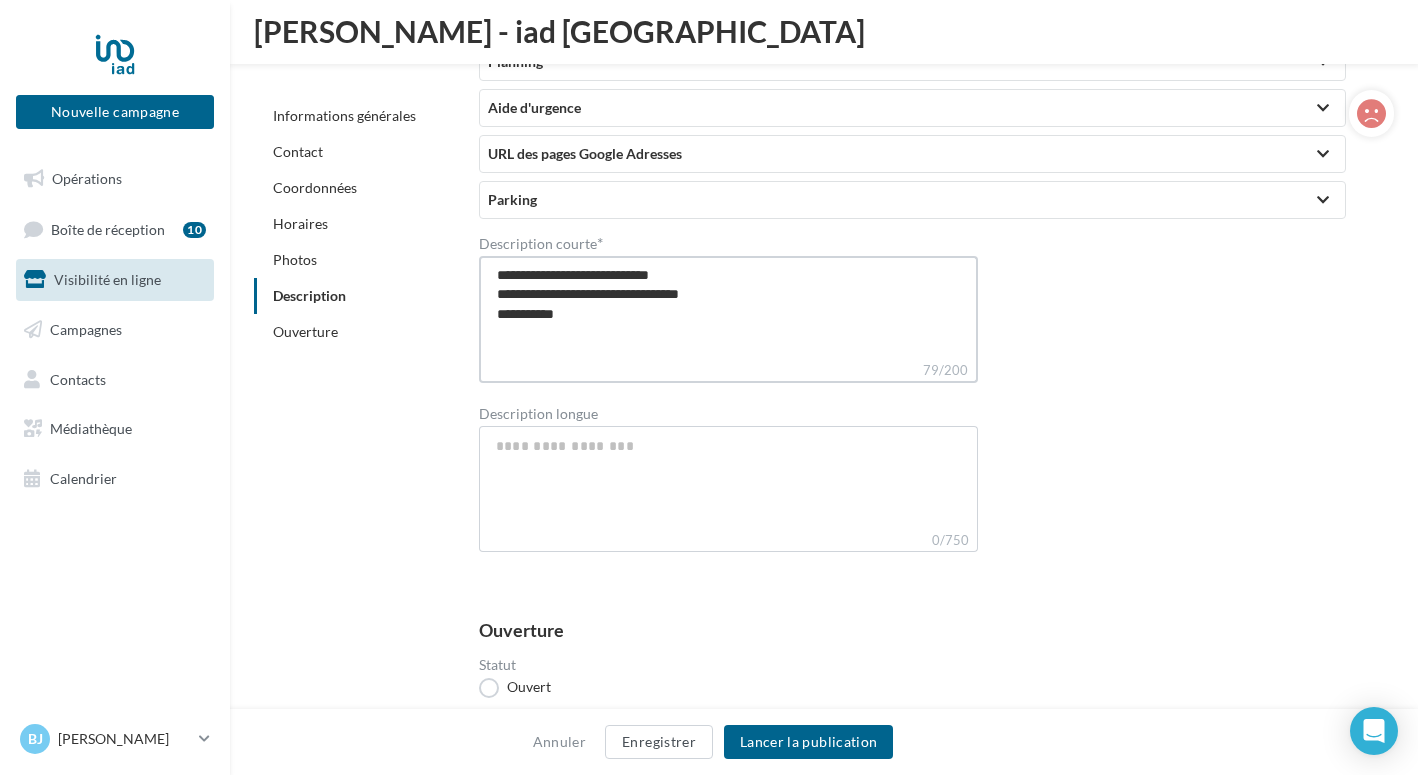 type on "**********" 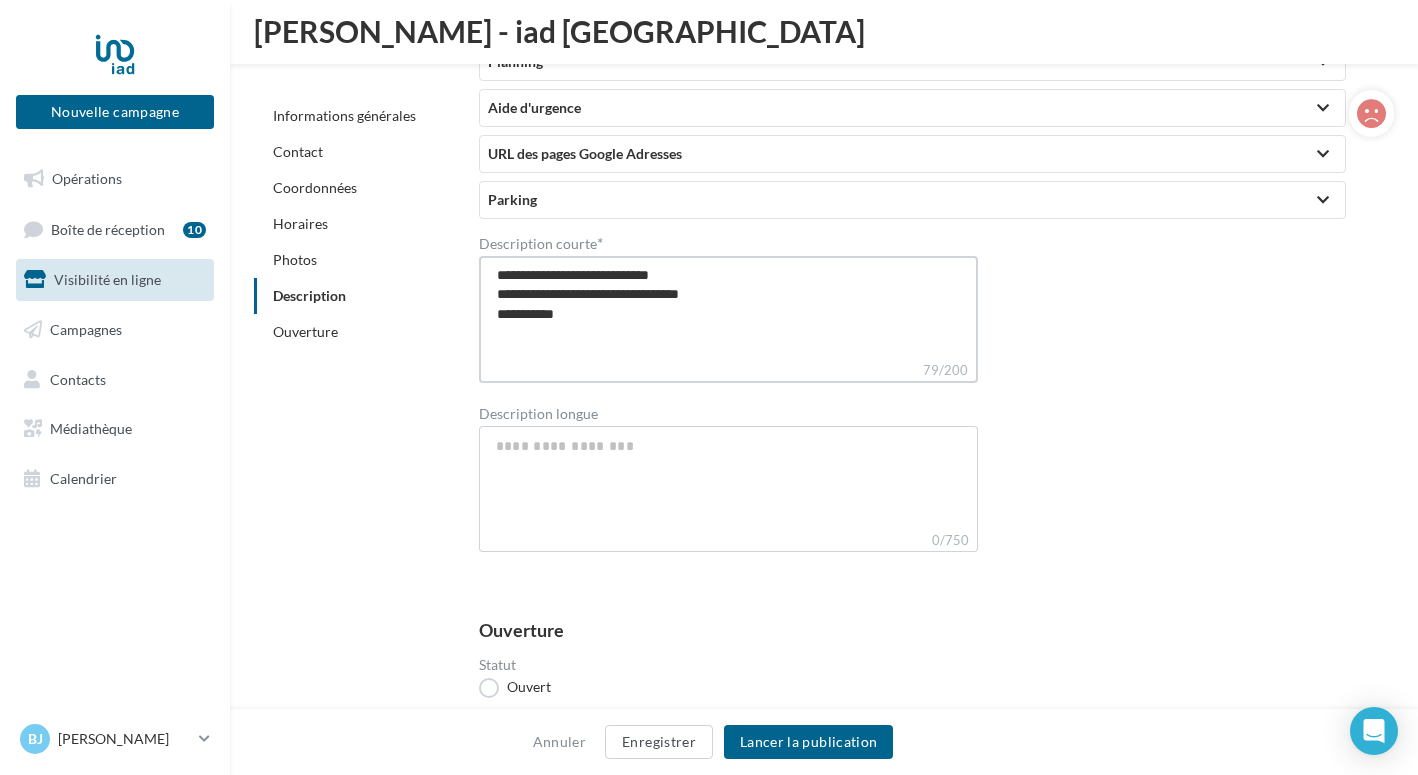type on "**********" 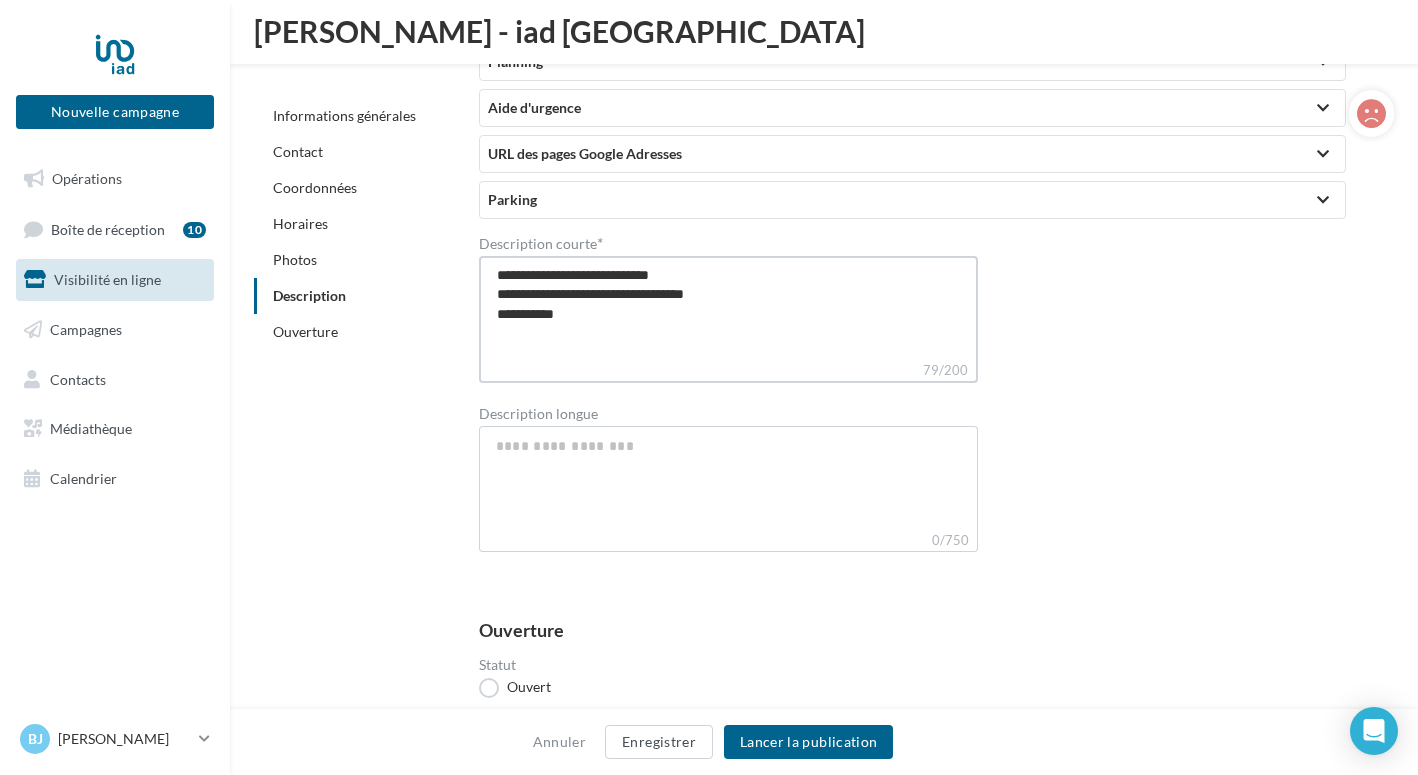 type on "**********" 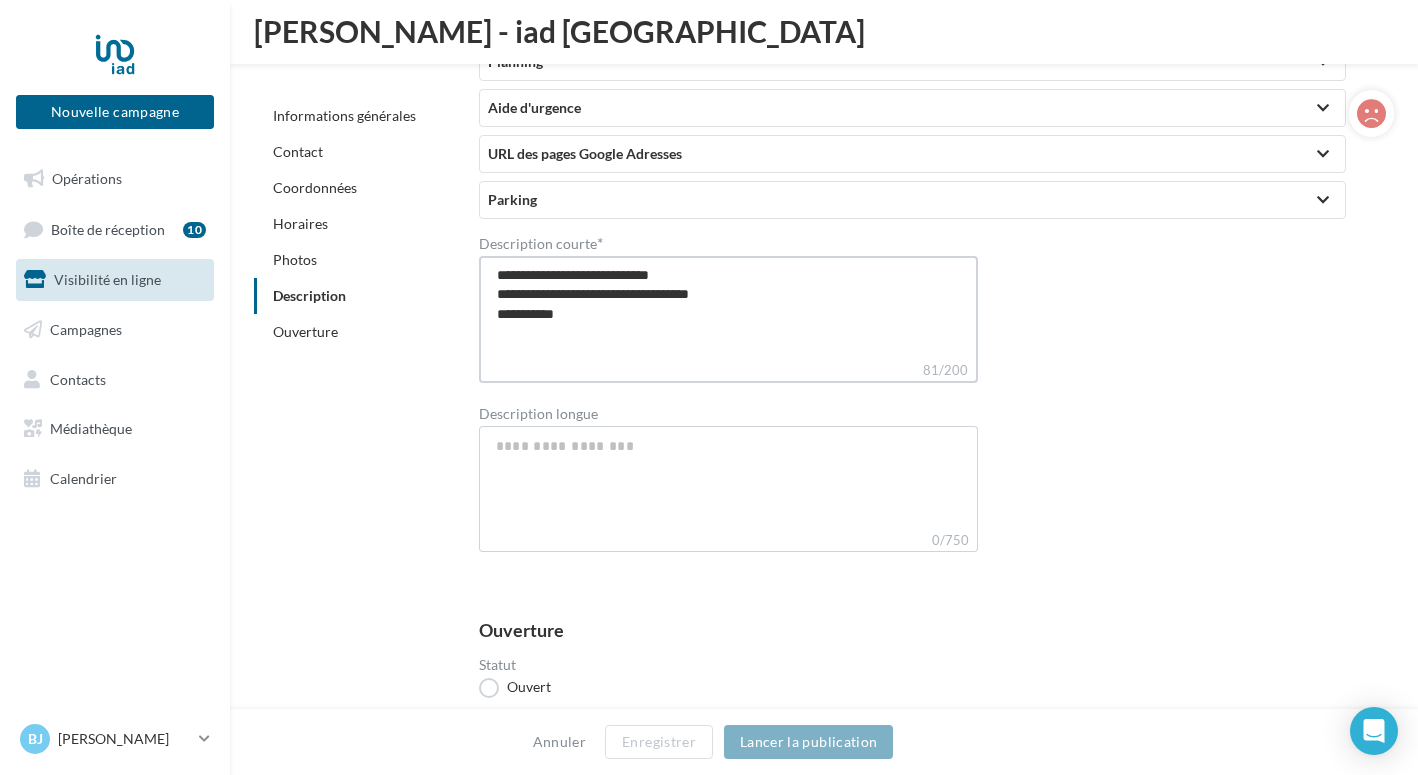 type on "**********" 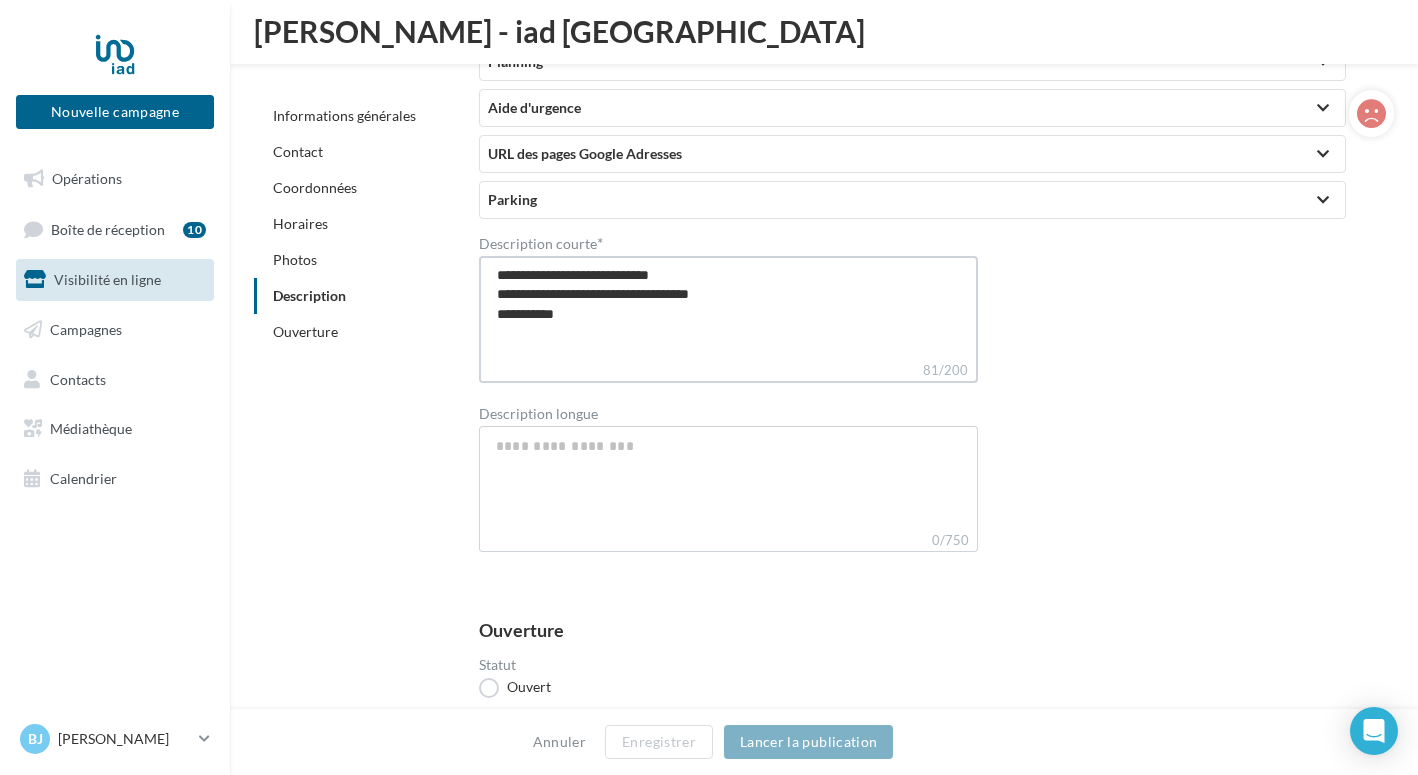 type on "**********" 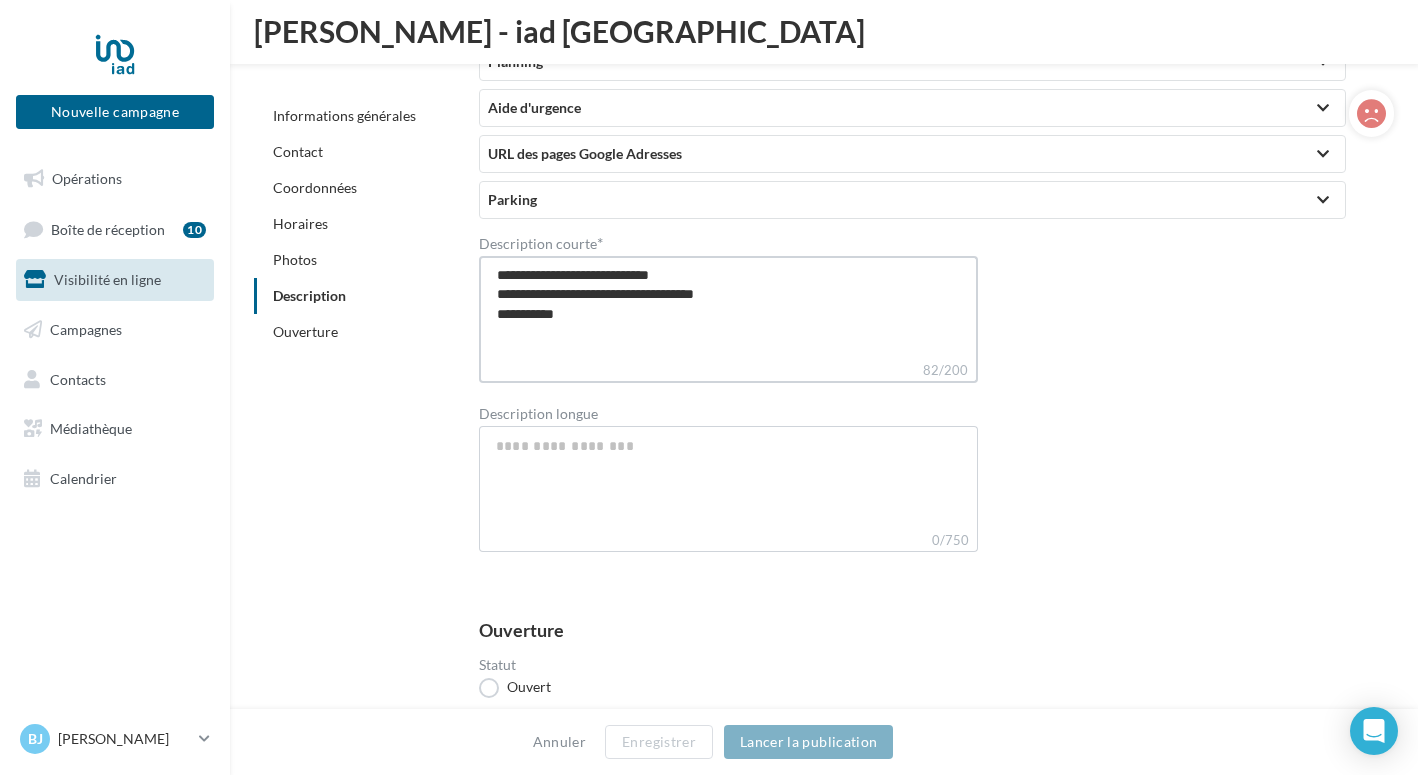 type on "**********" 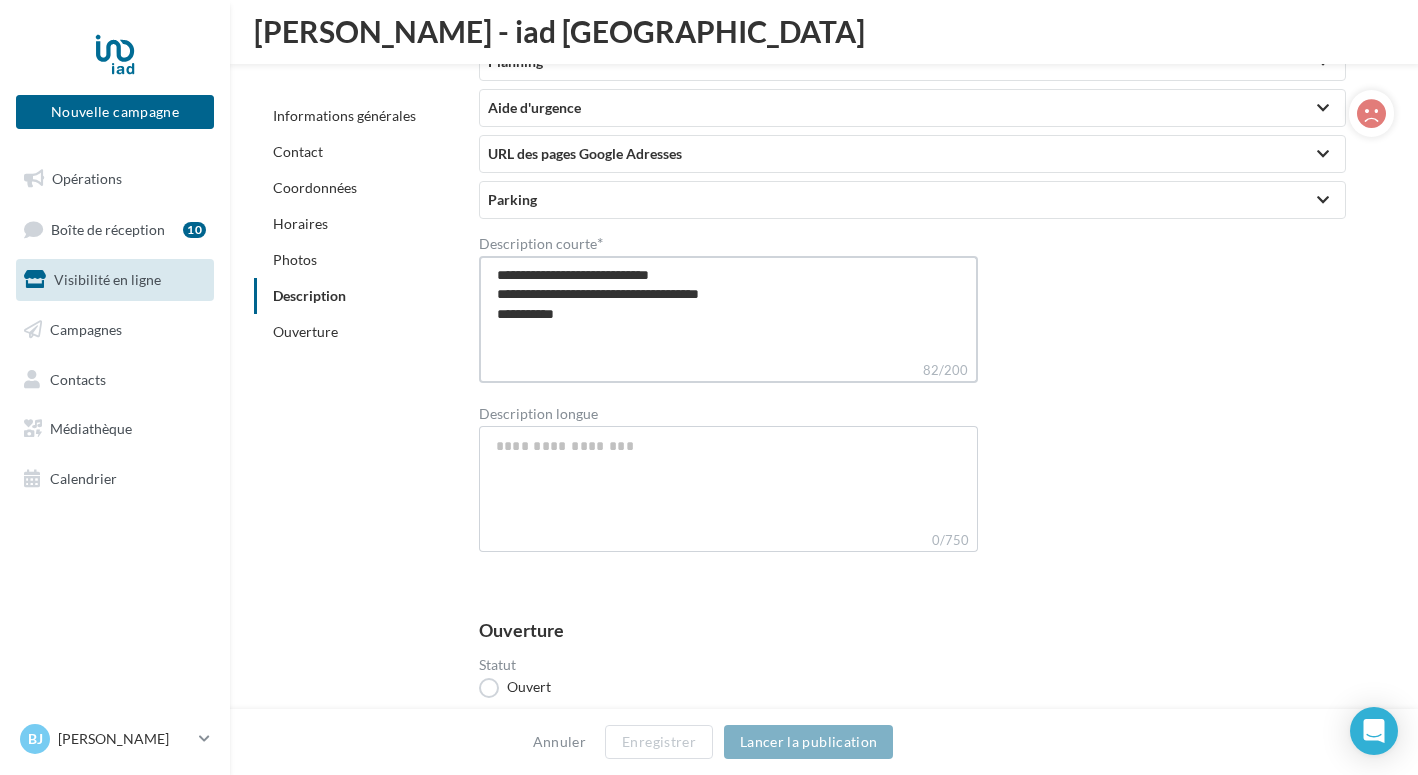 type on "**********" 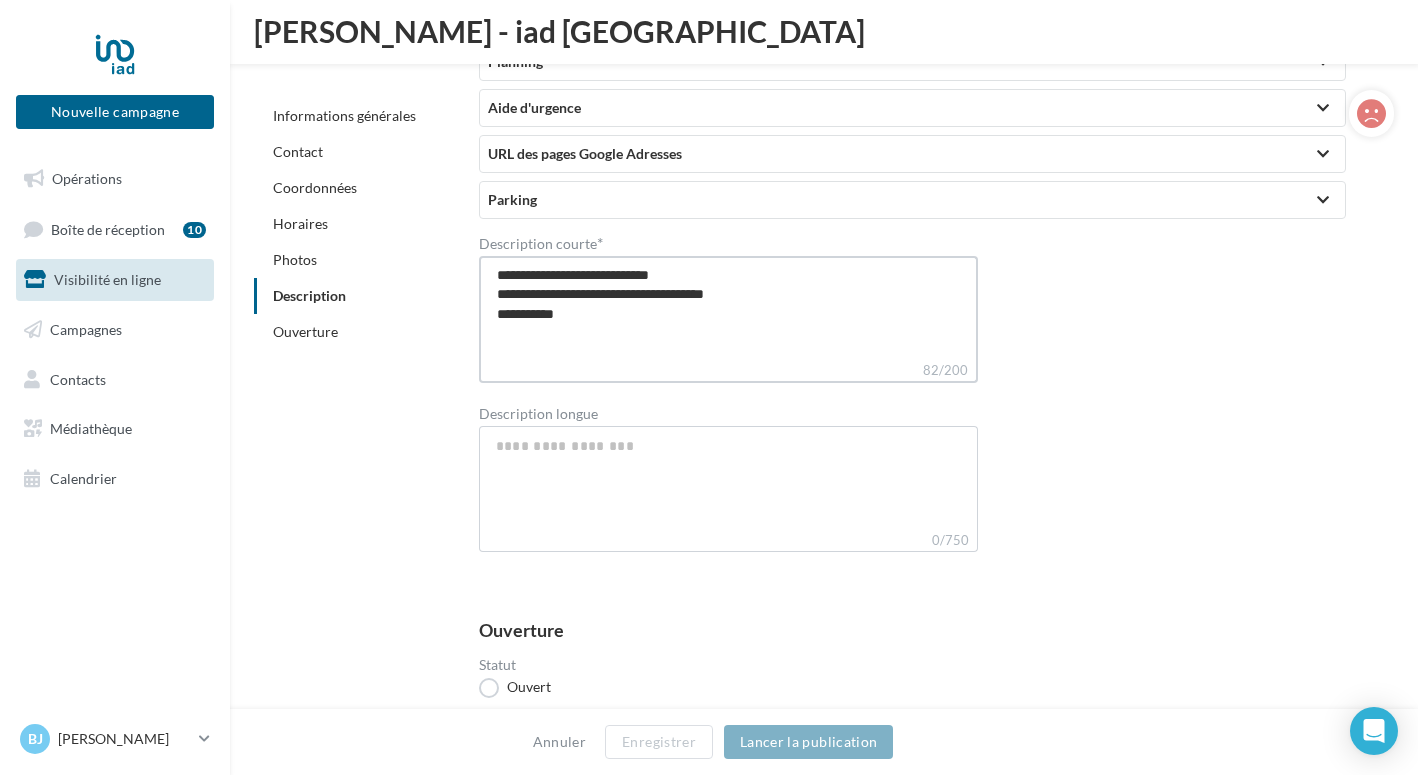 type on "**********" 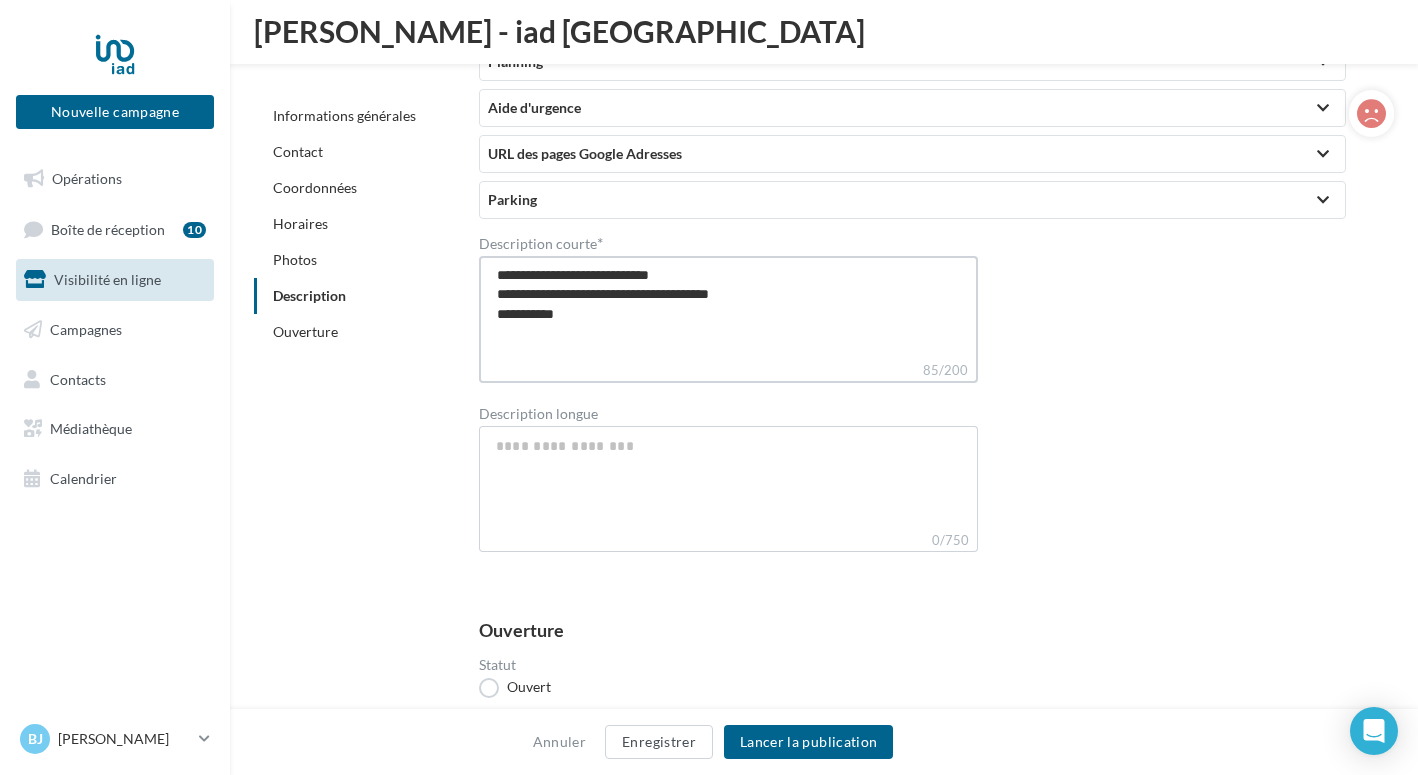 click on "**********" at bounding box center (728, 308) 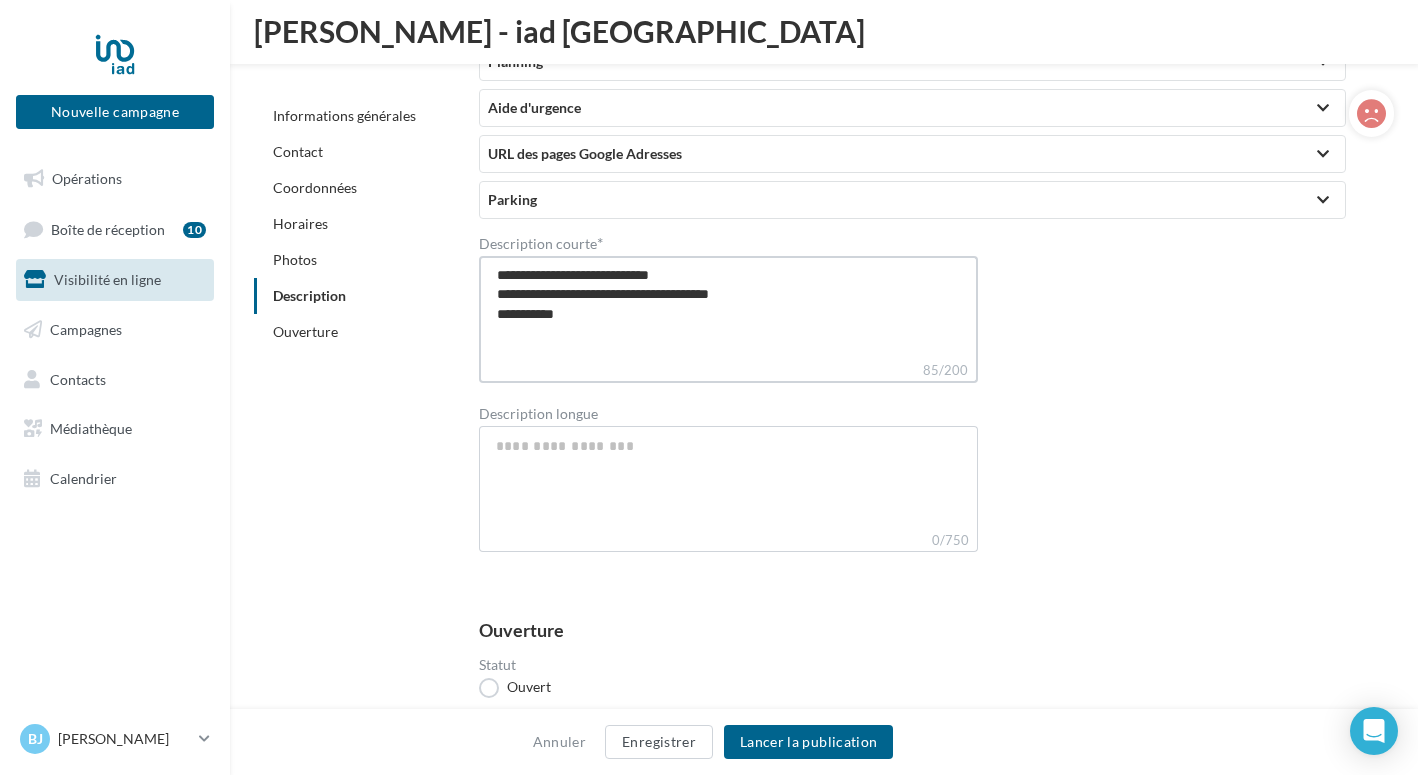 type on "**********" 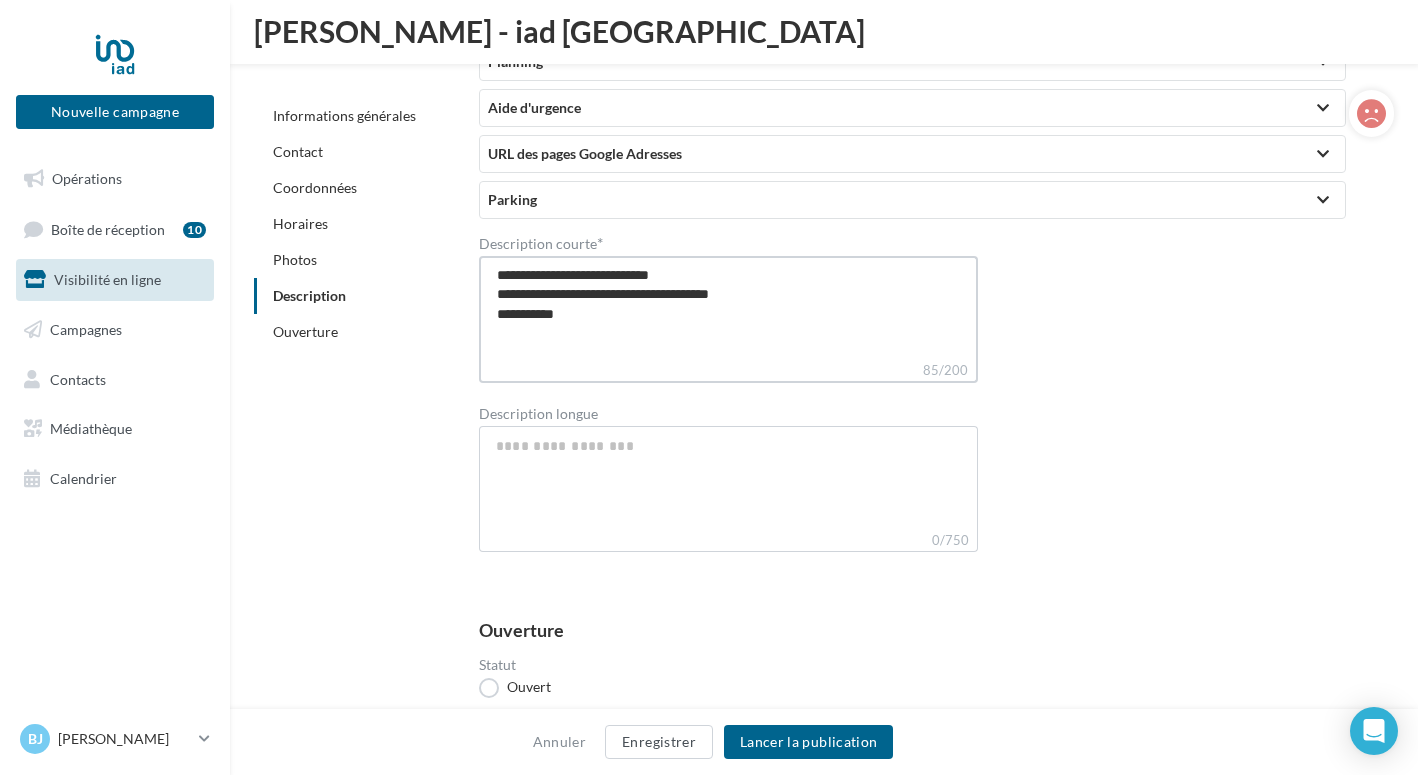 type on "**********" 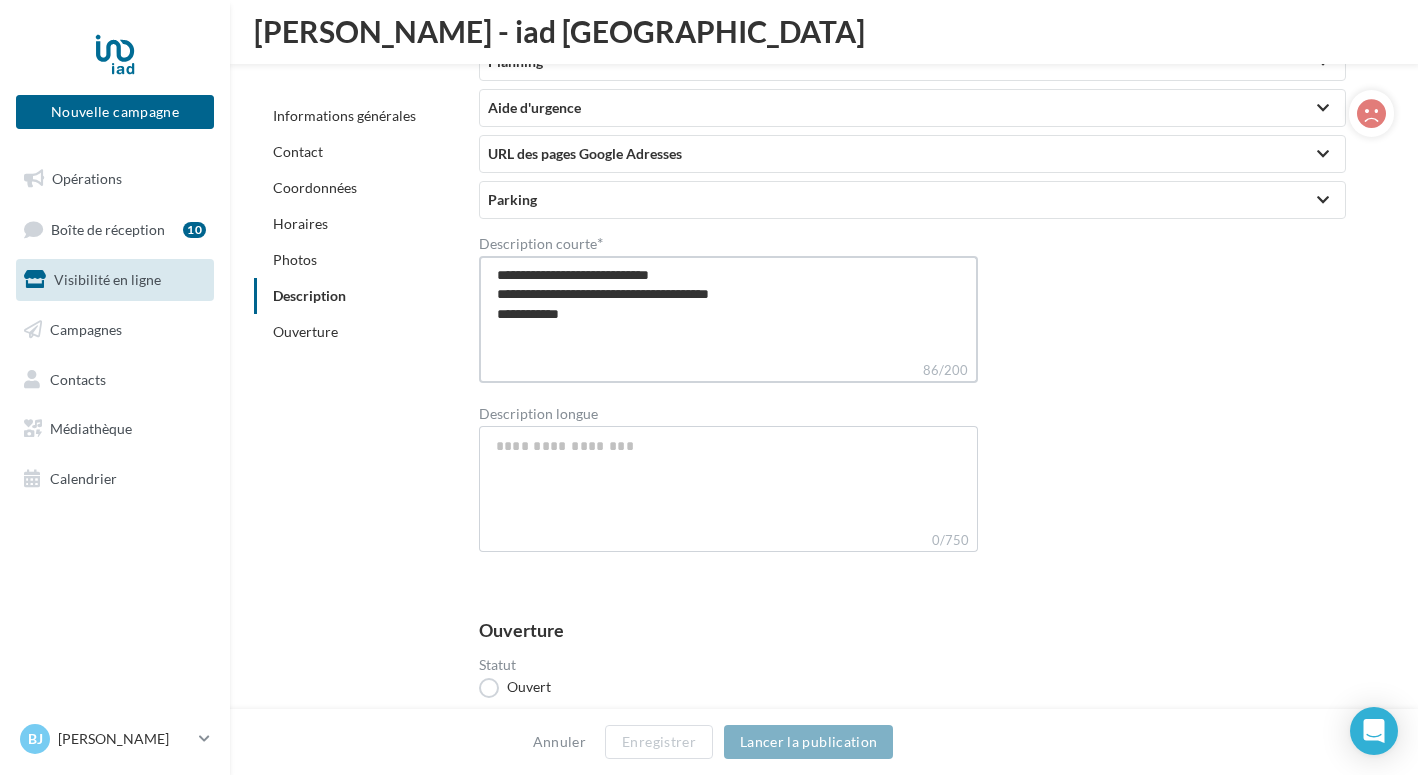 type on "**********" 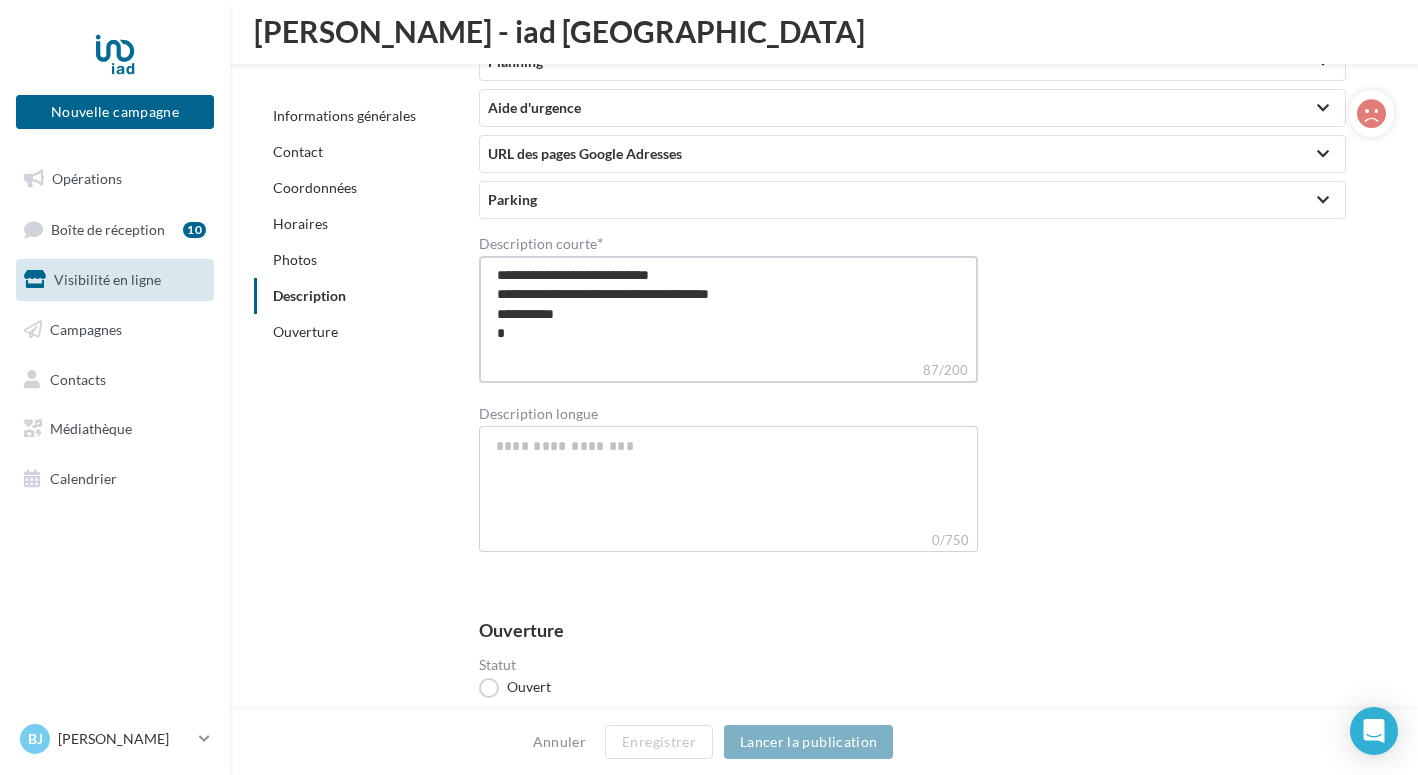 type on "**********" 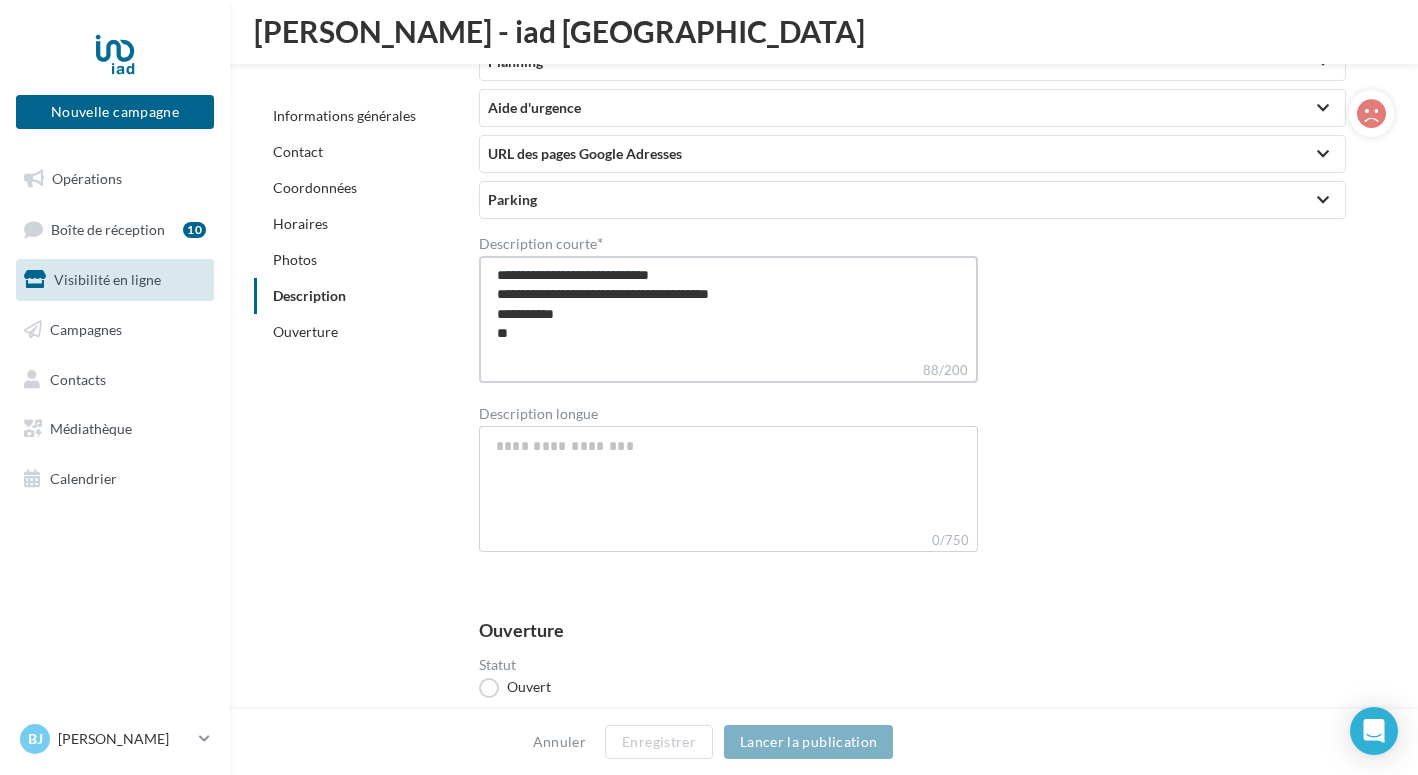 type on "**********" 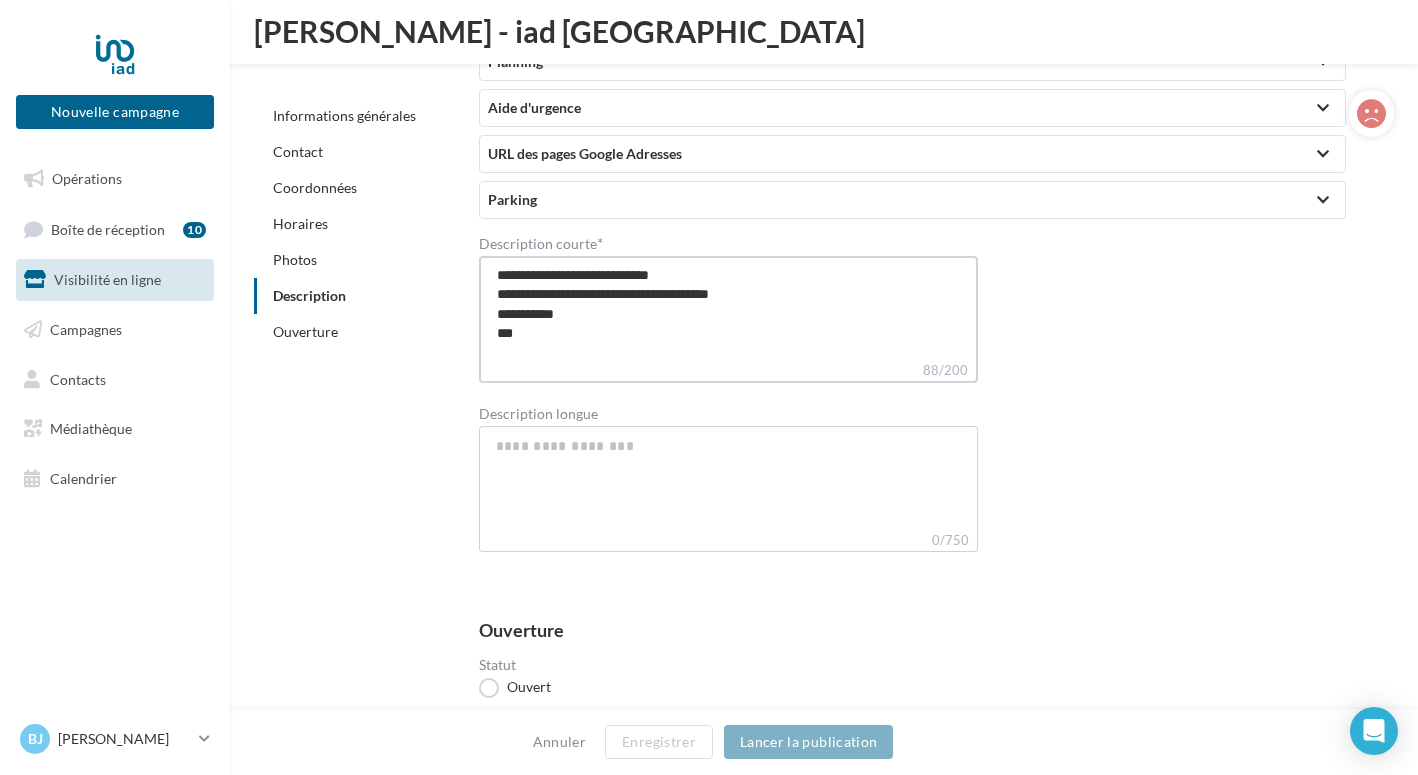 type on "**********" 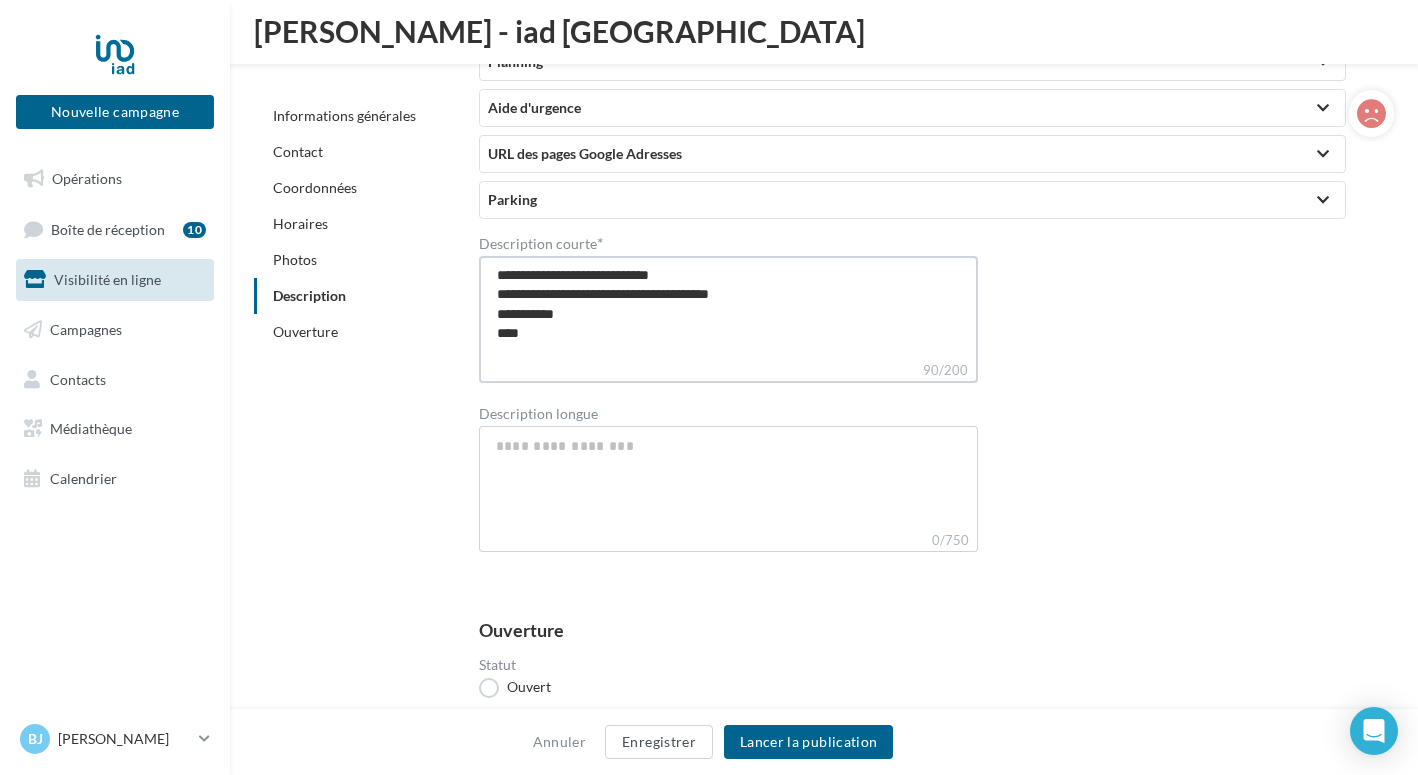 type on "**********" 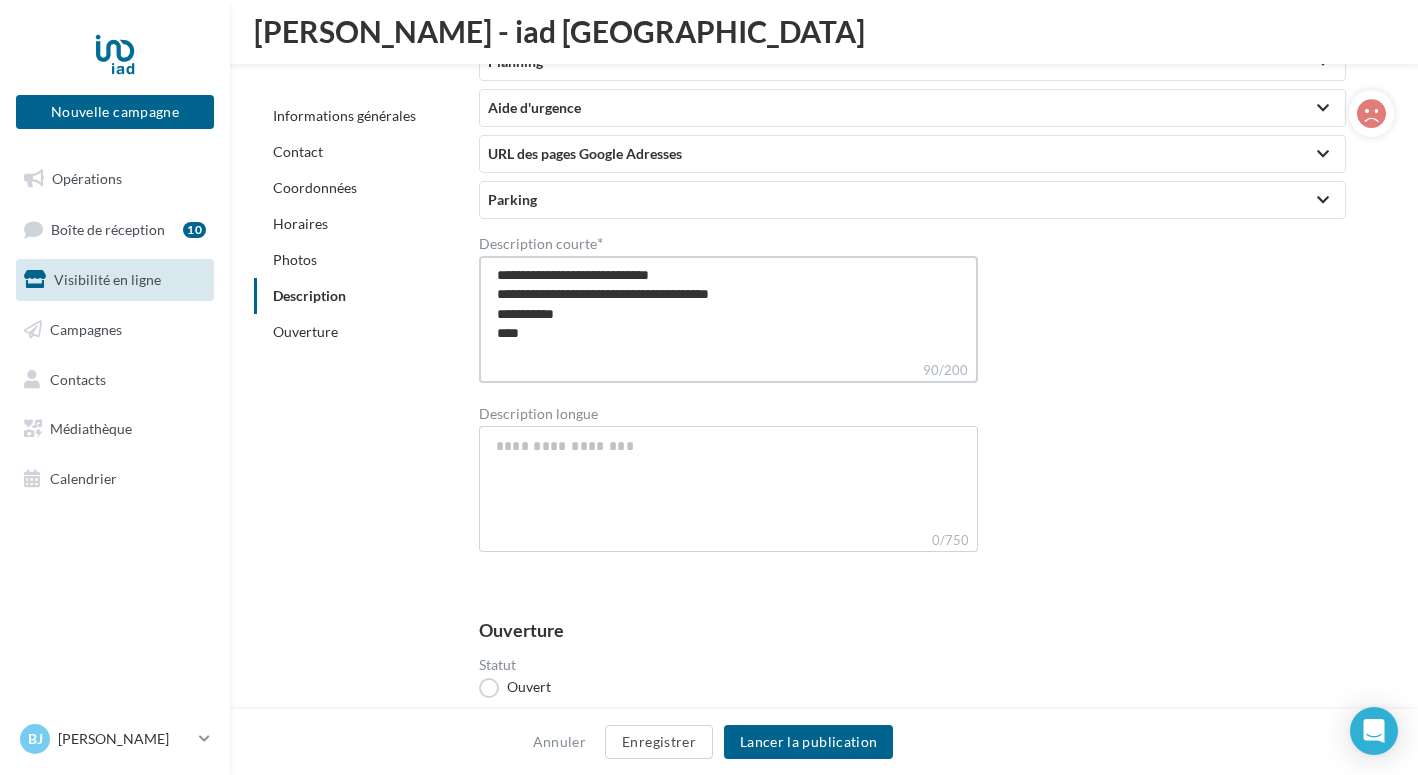 type on "**********" 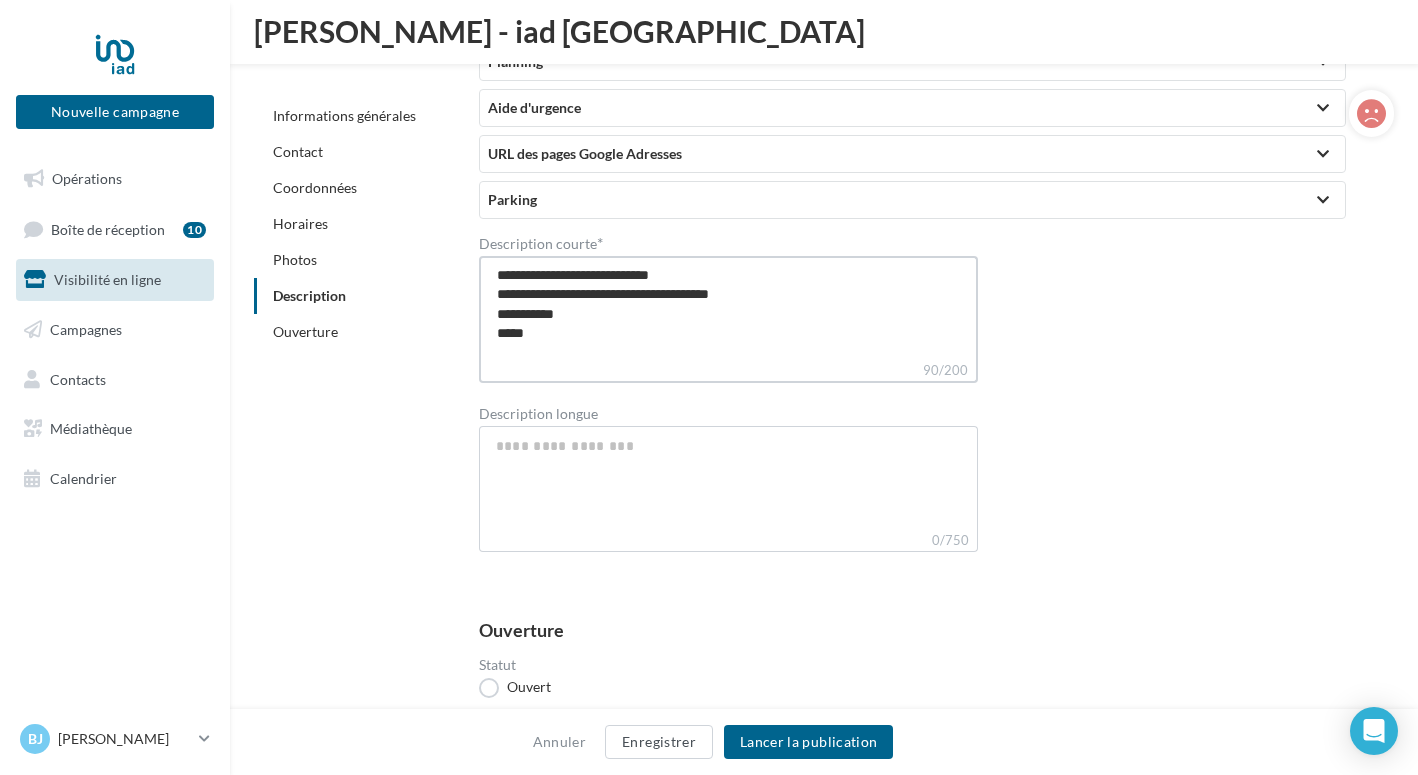 type on "**********" 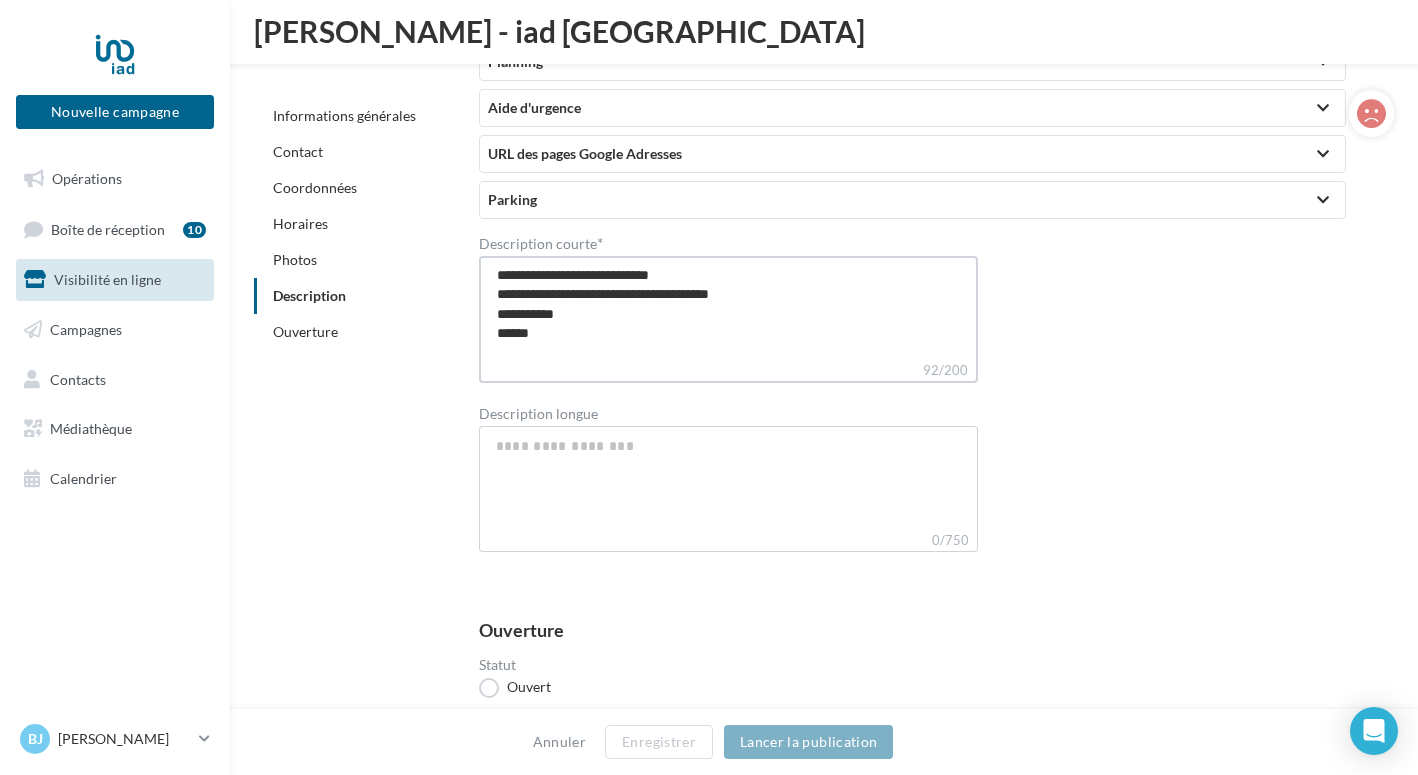 type on "**********" 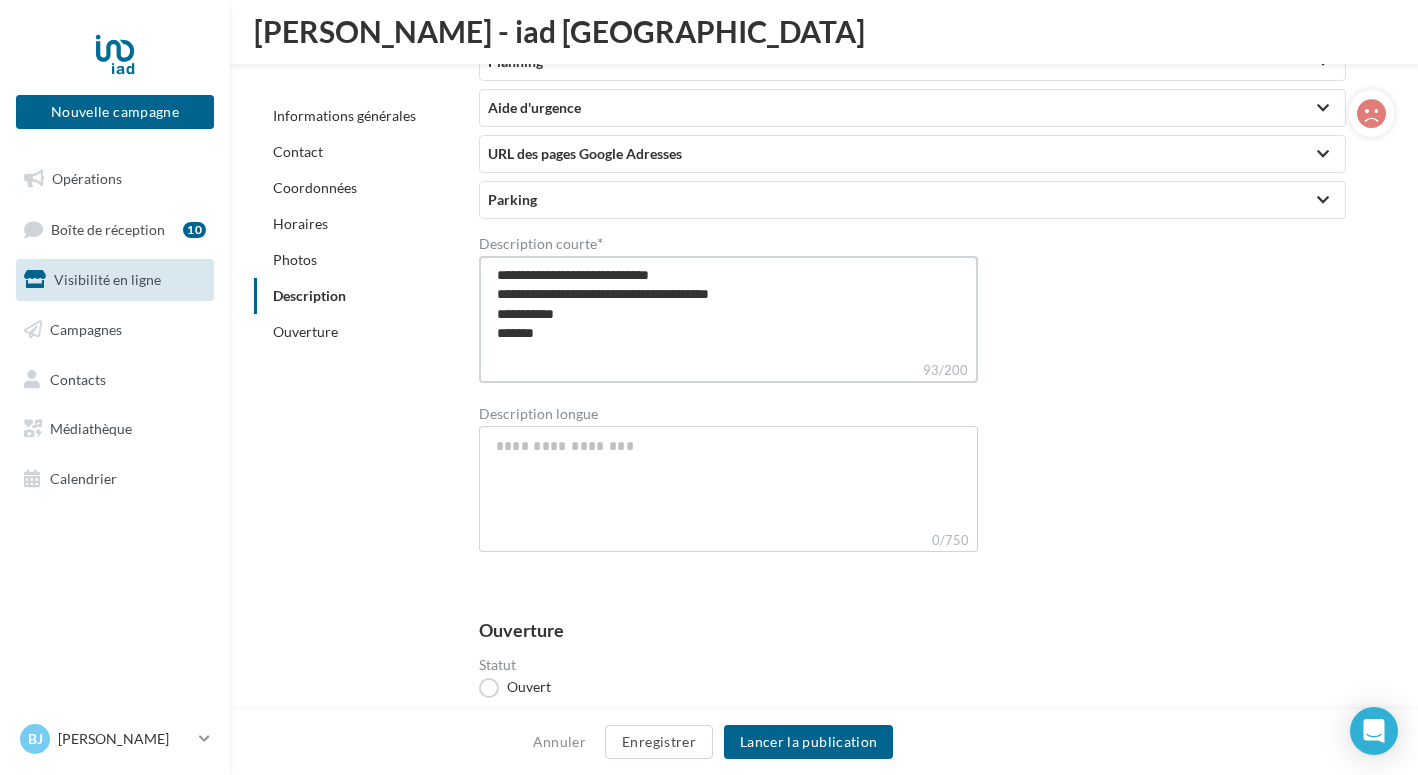 type on "**********" 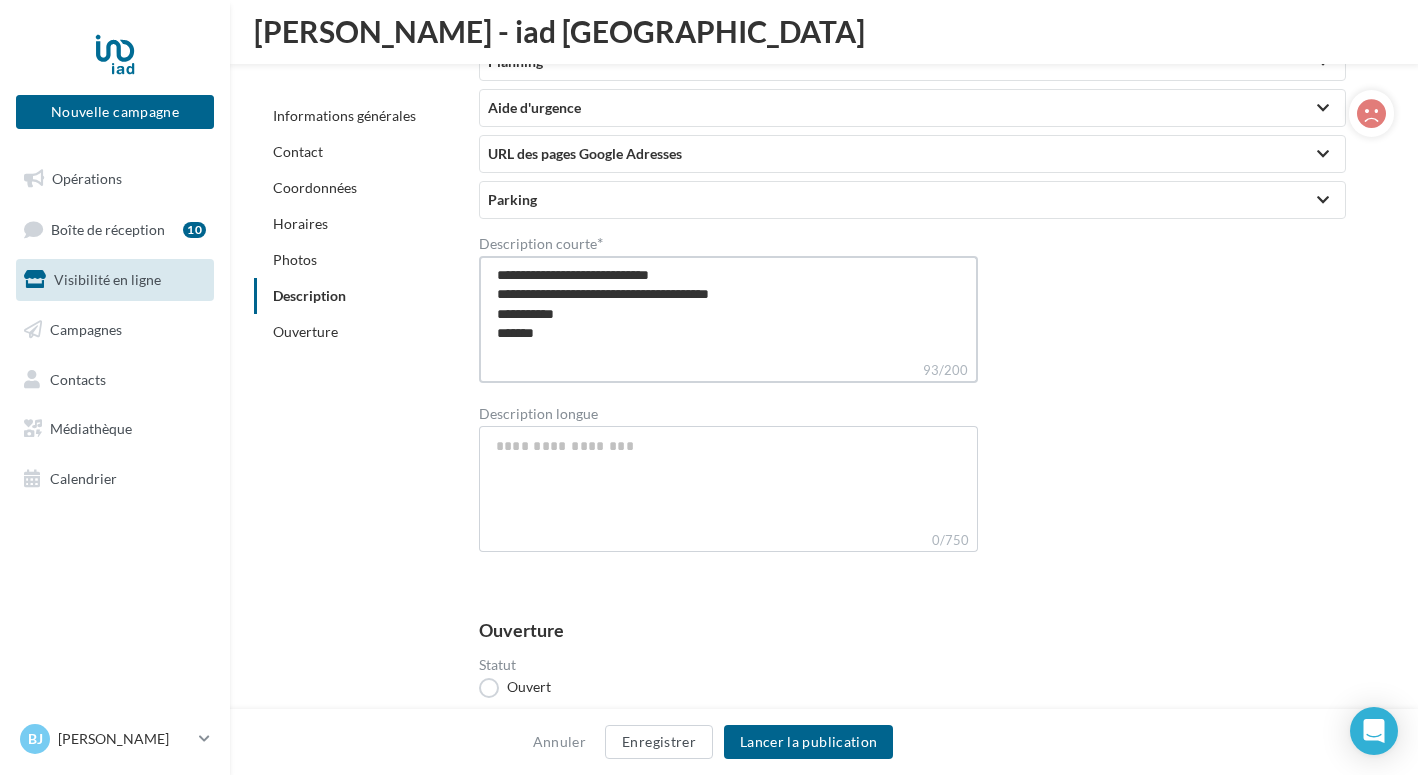 type on "**********" 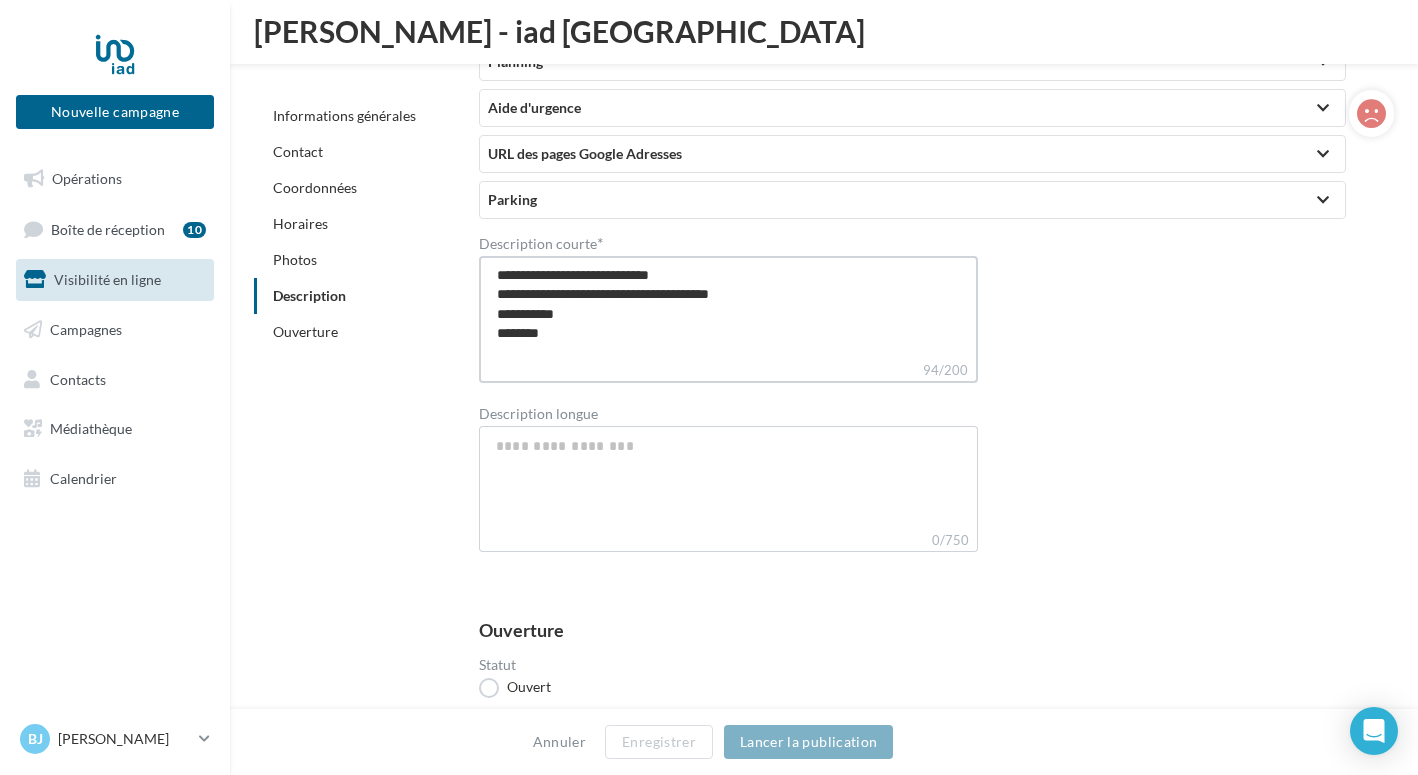 type on "**********" 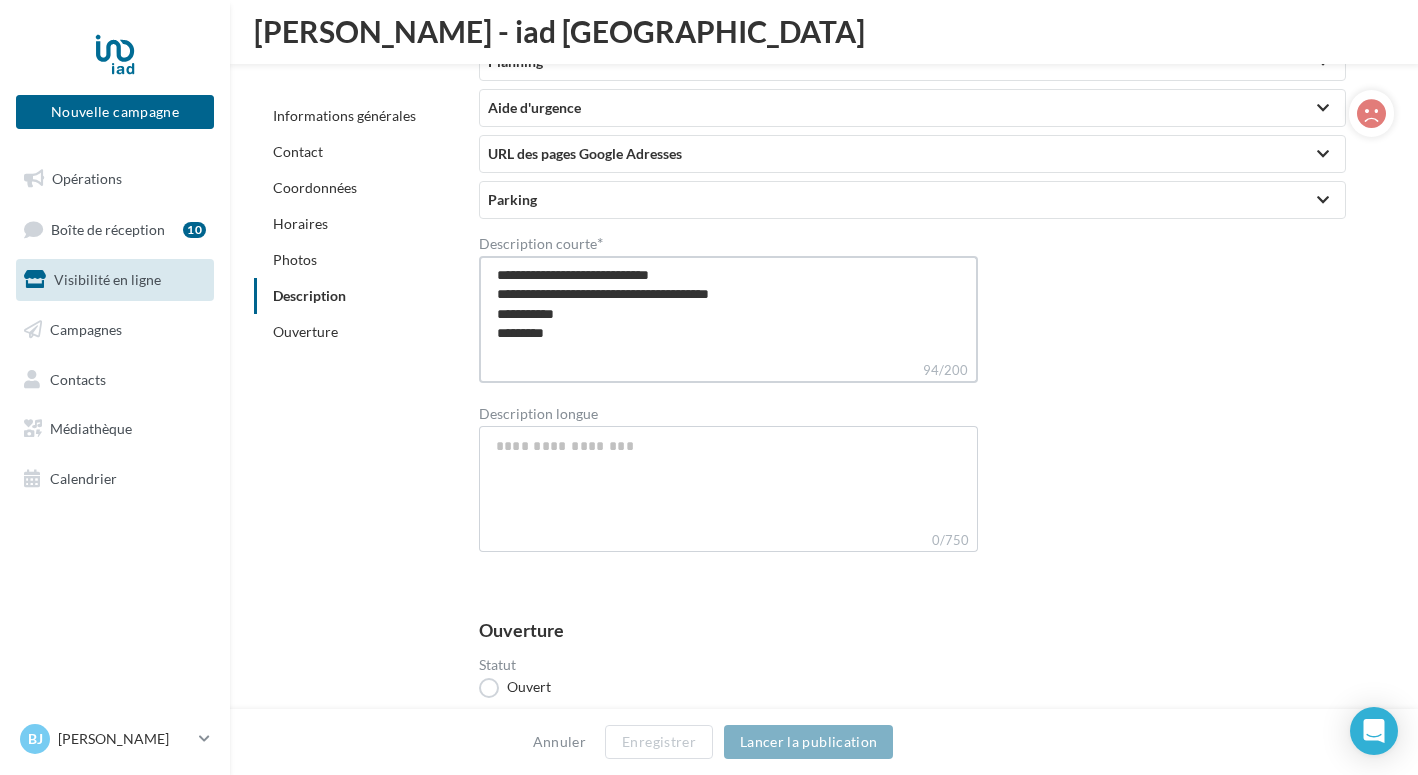 type on "**********" 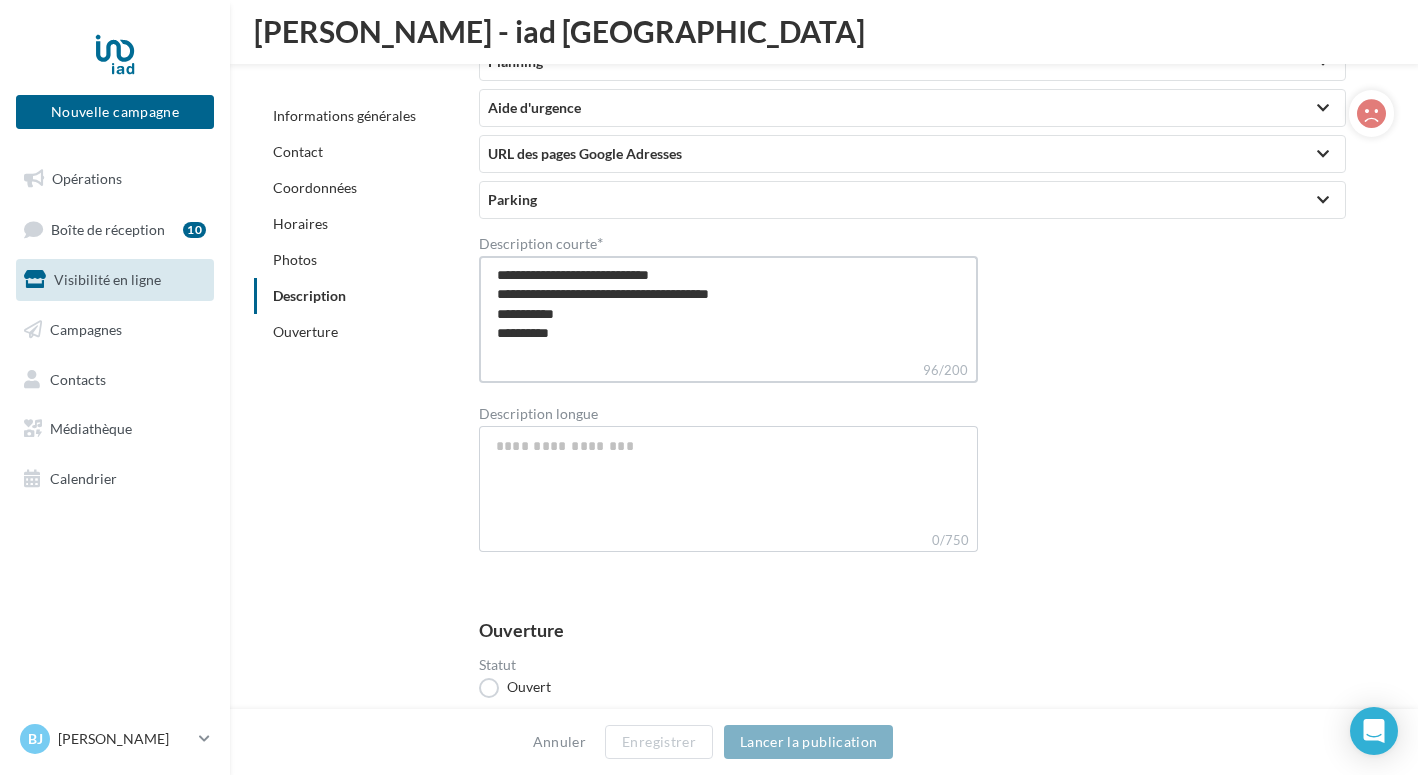 type on "**********" 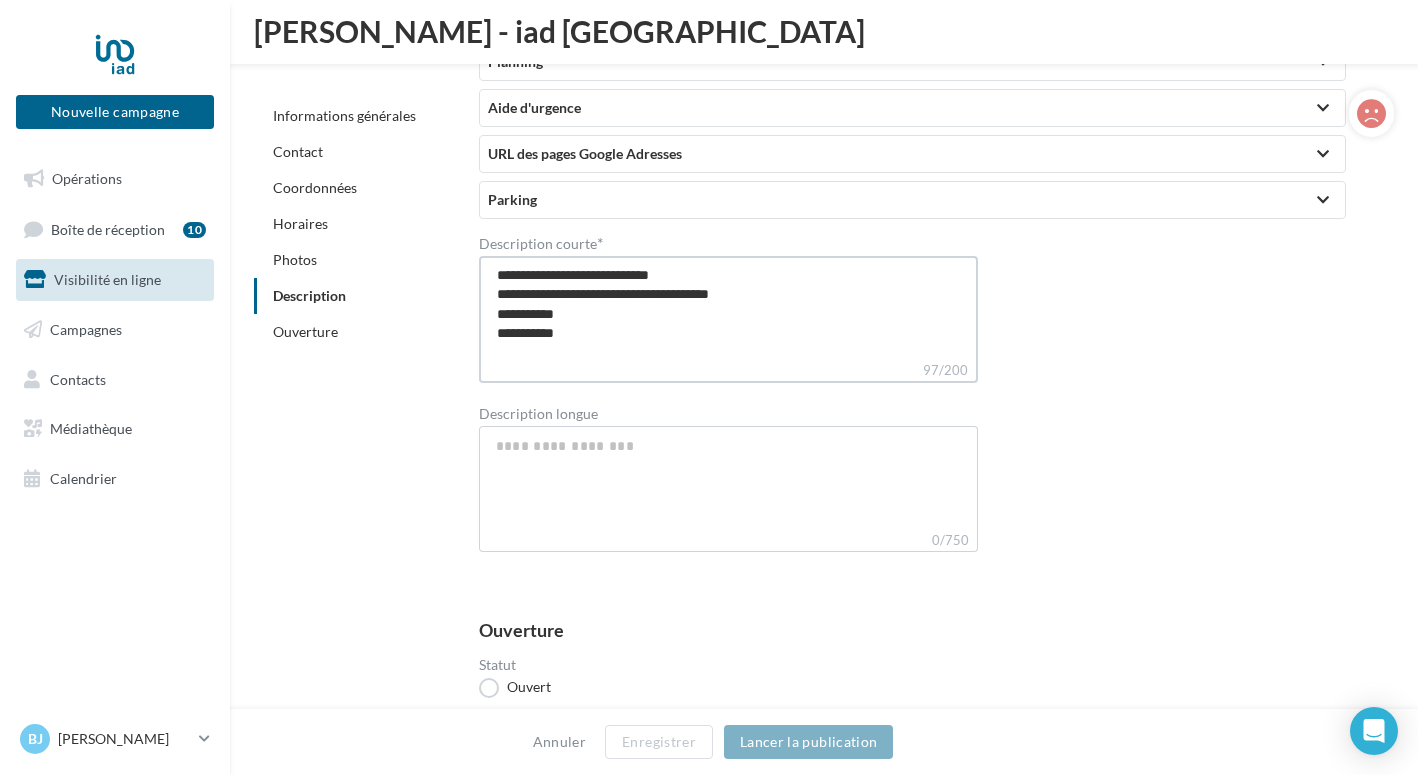 type on "**********" 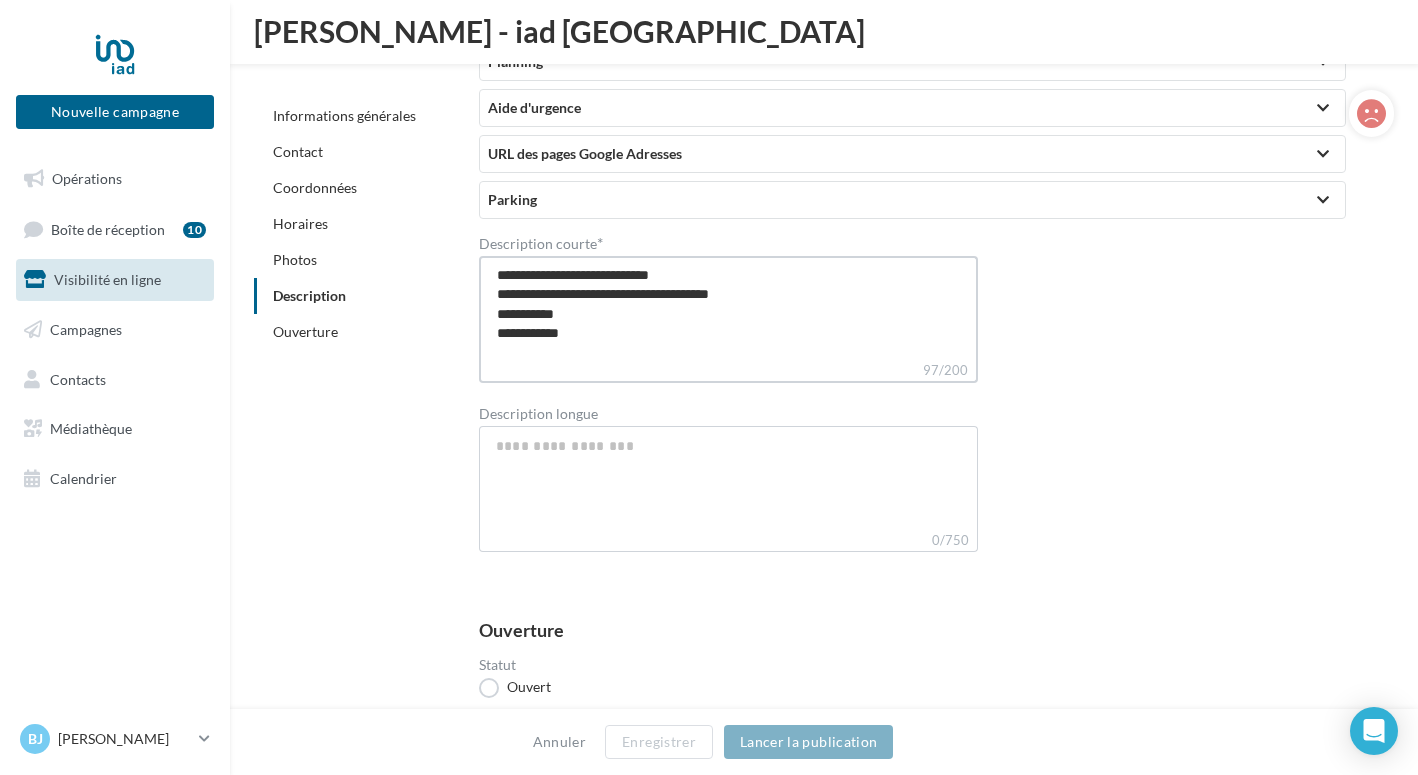 type on "**********" 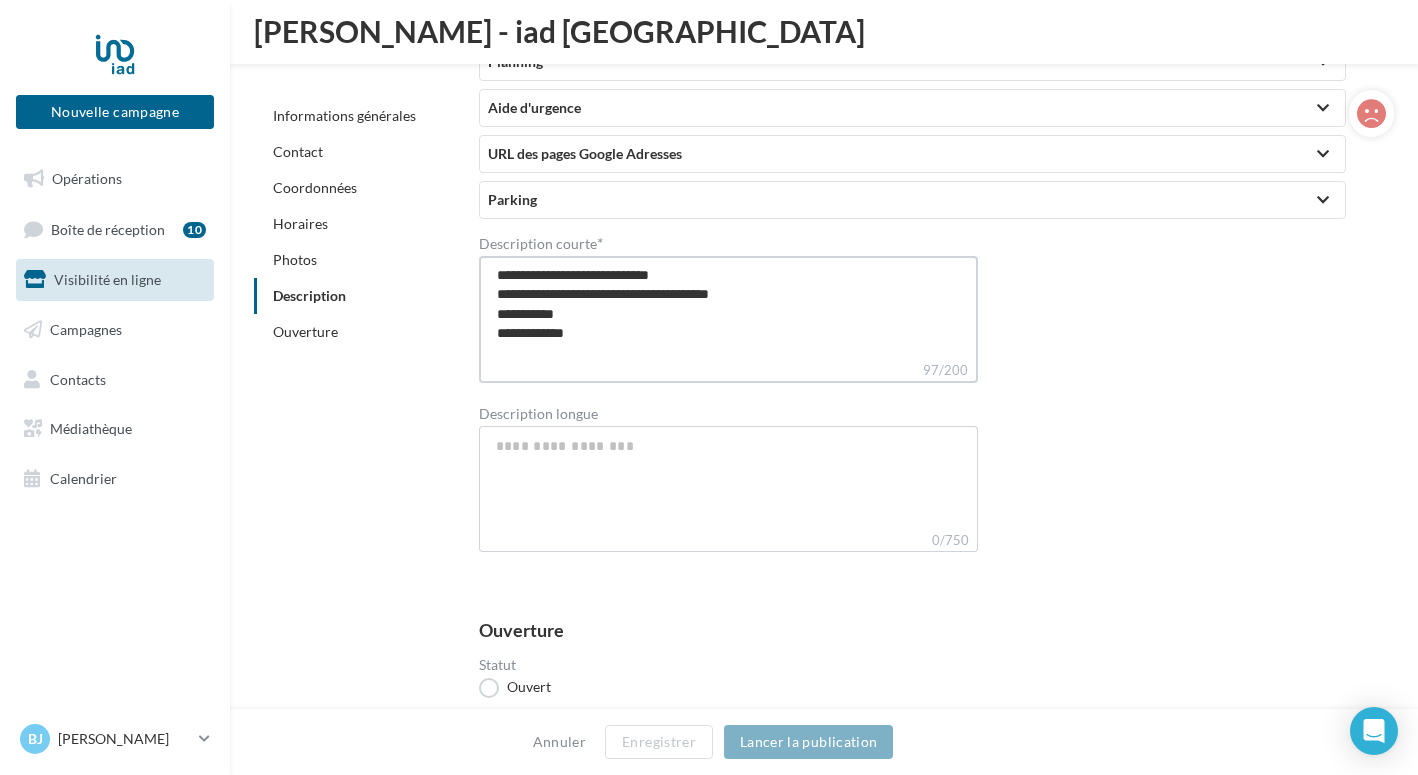 type on "**********" 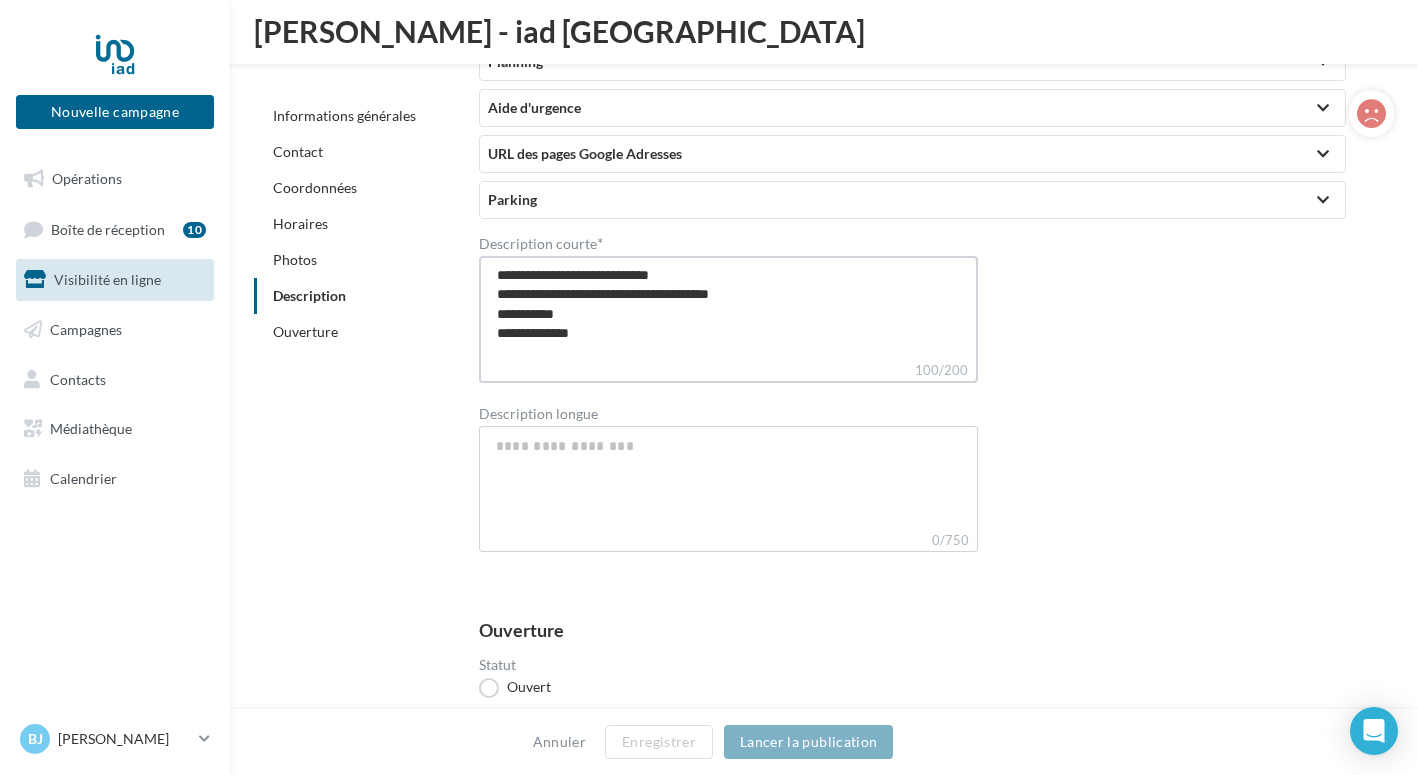 type on "**********" 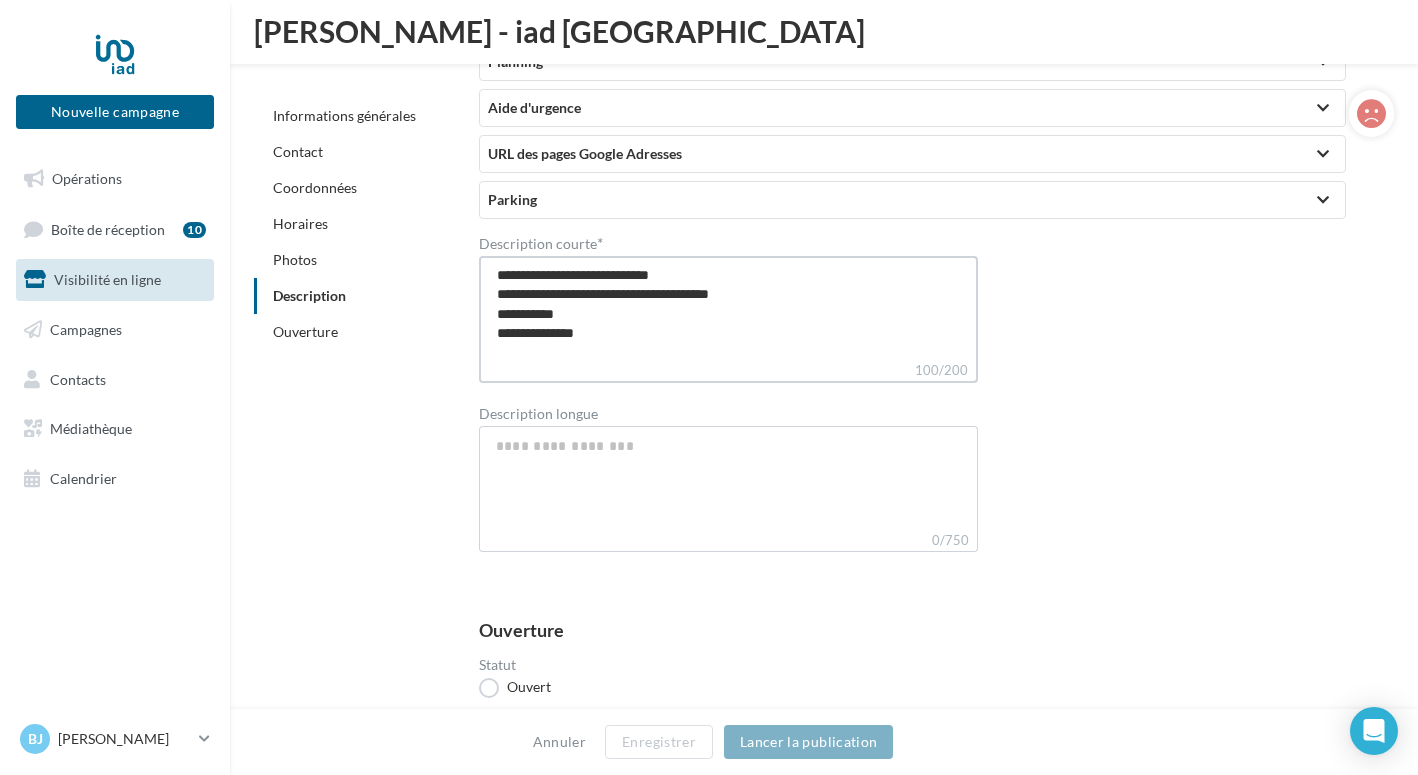type on "**********" 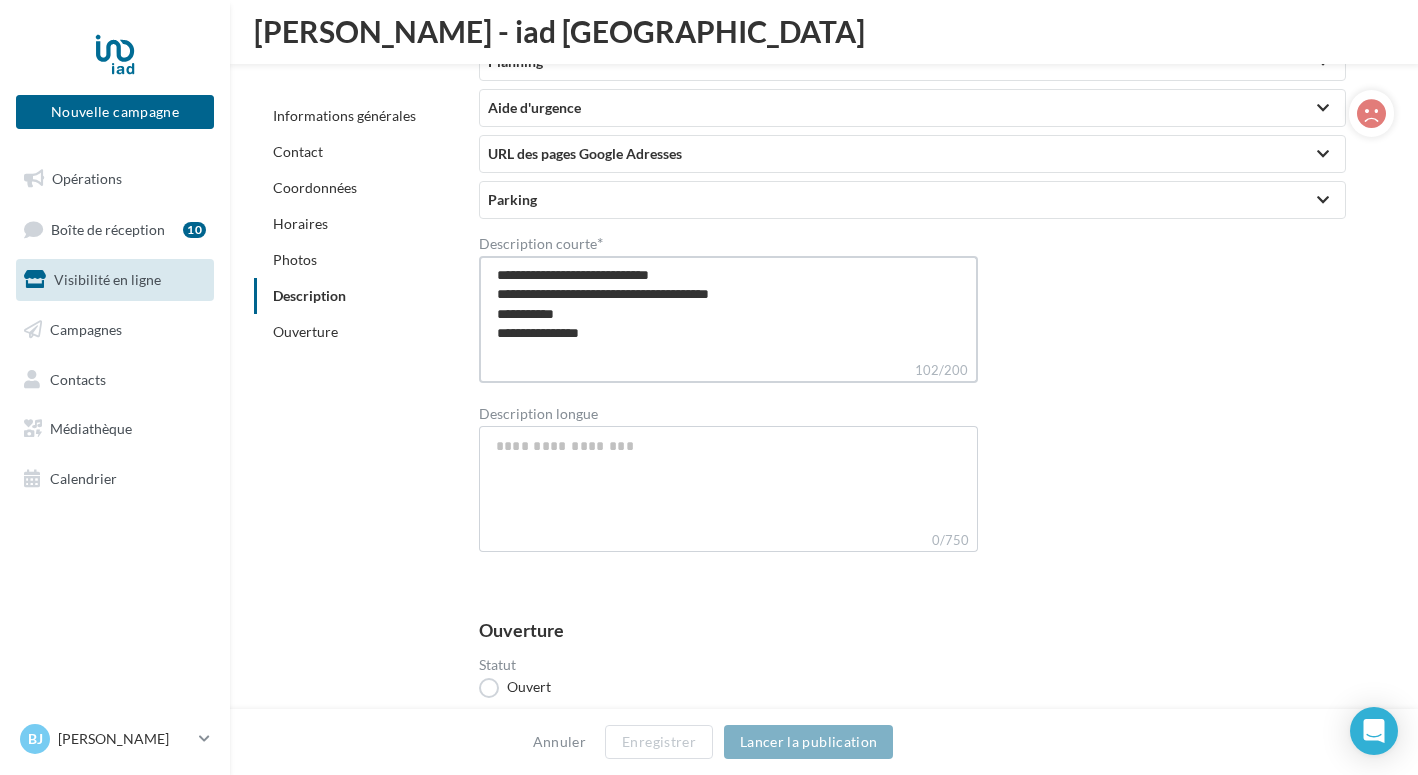 type on "**********" 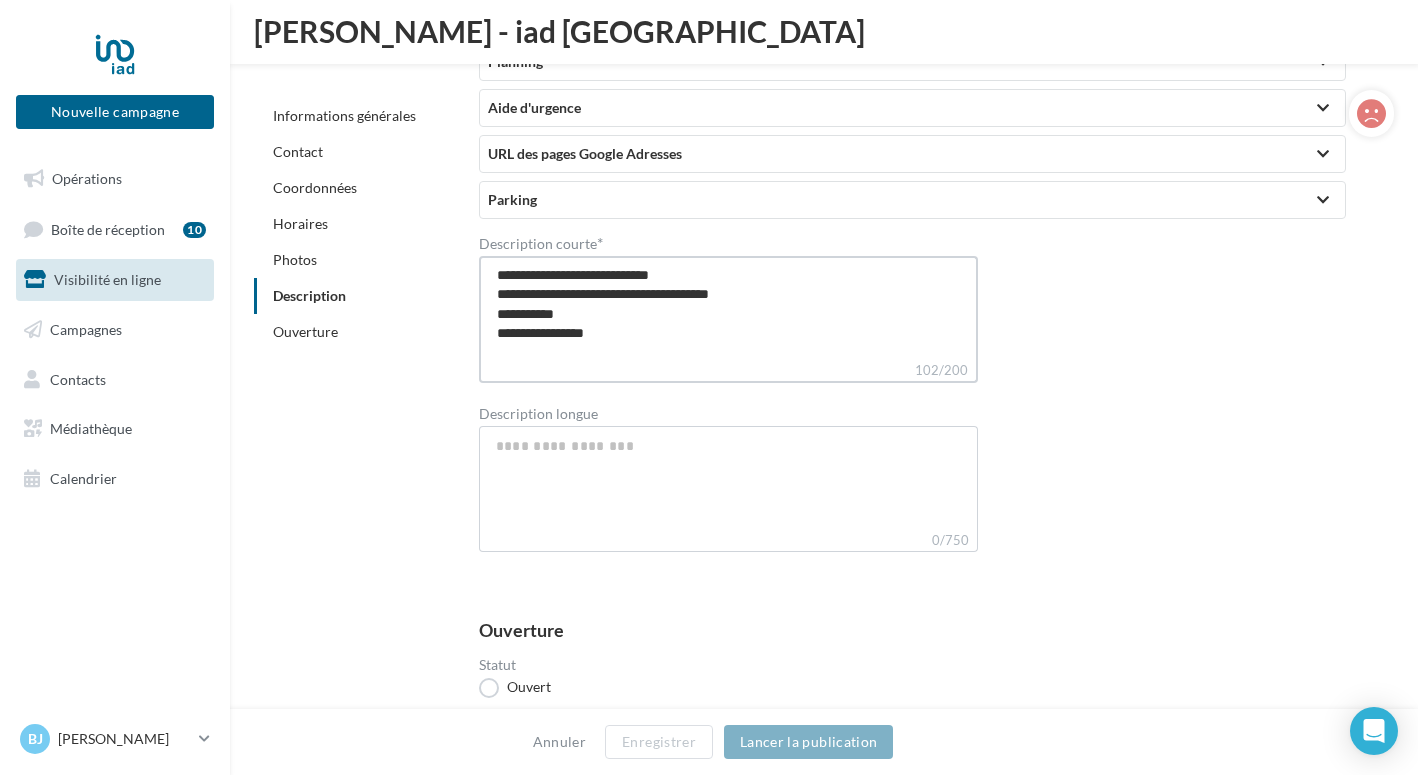 type on "**********" 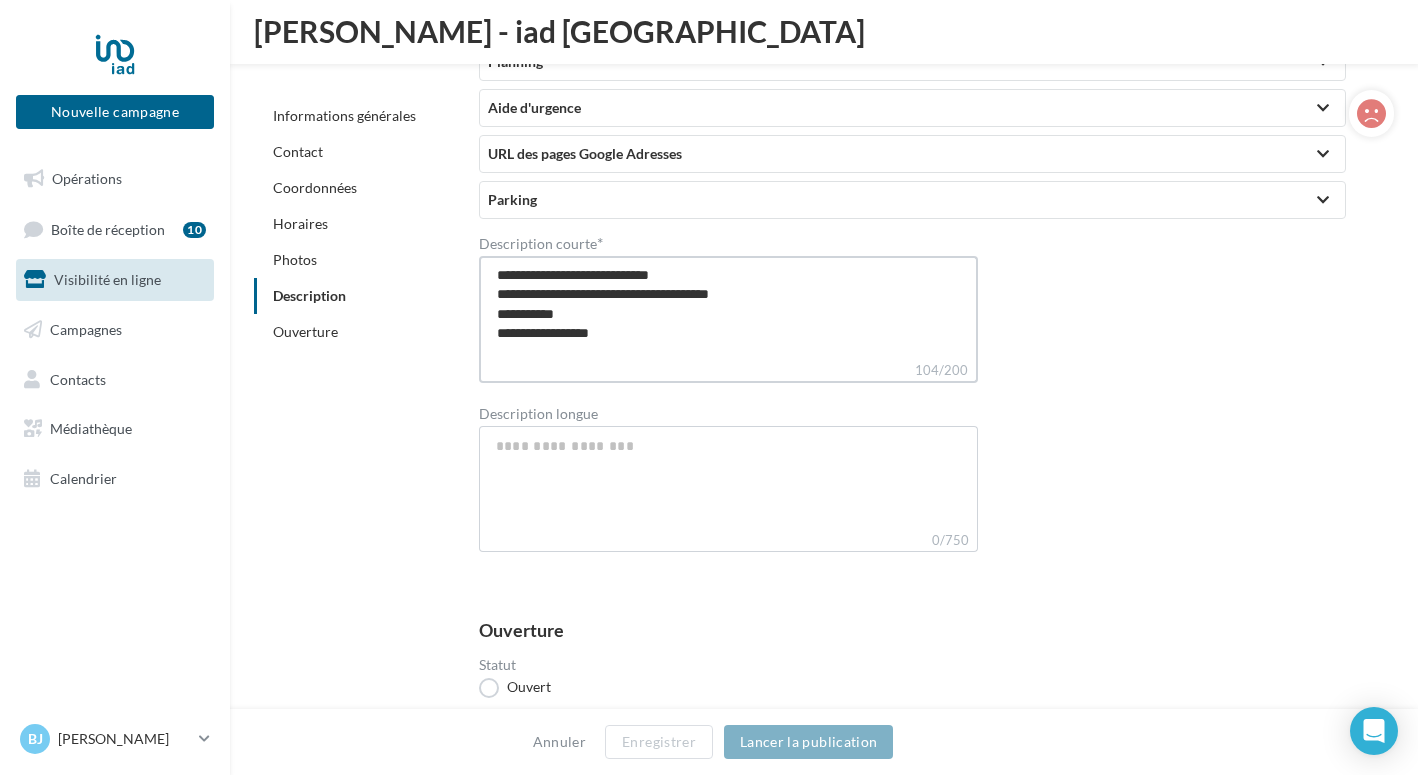 type on "**********" 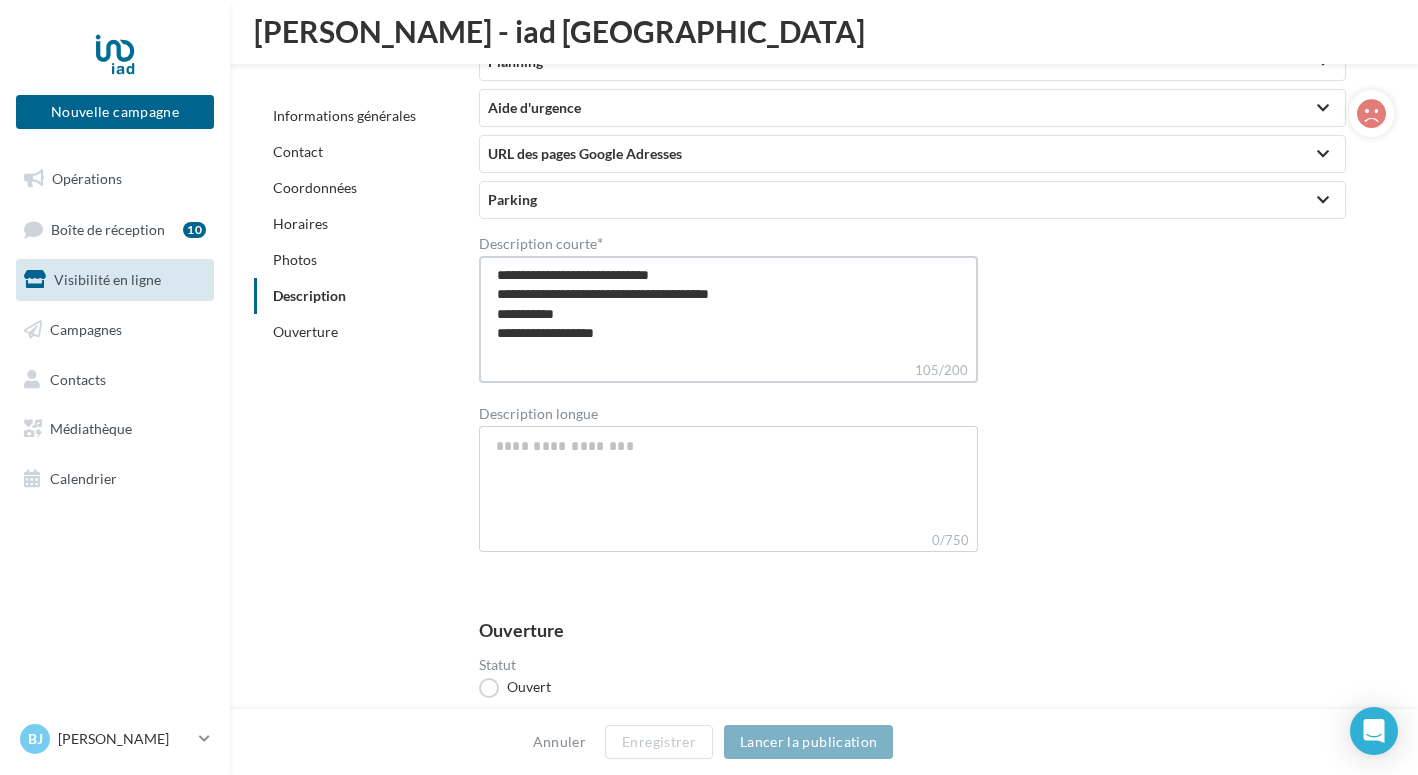 type on "**********" 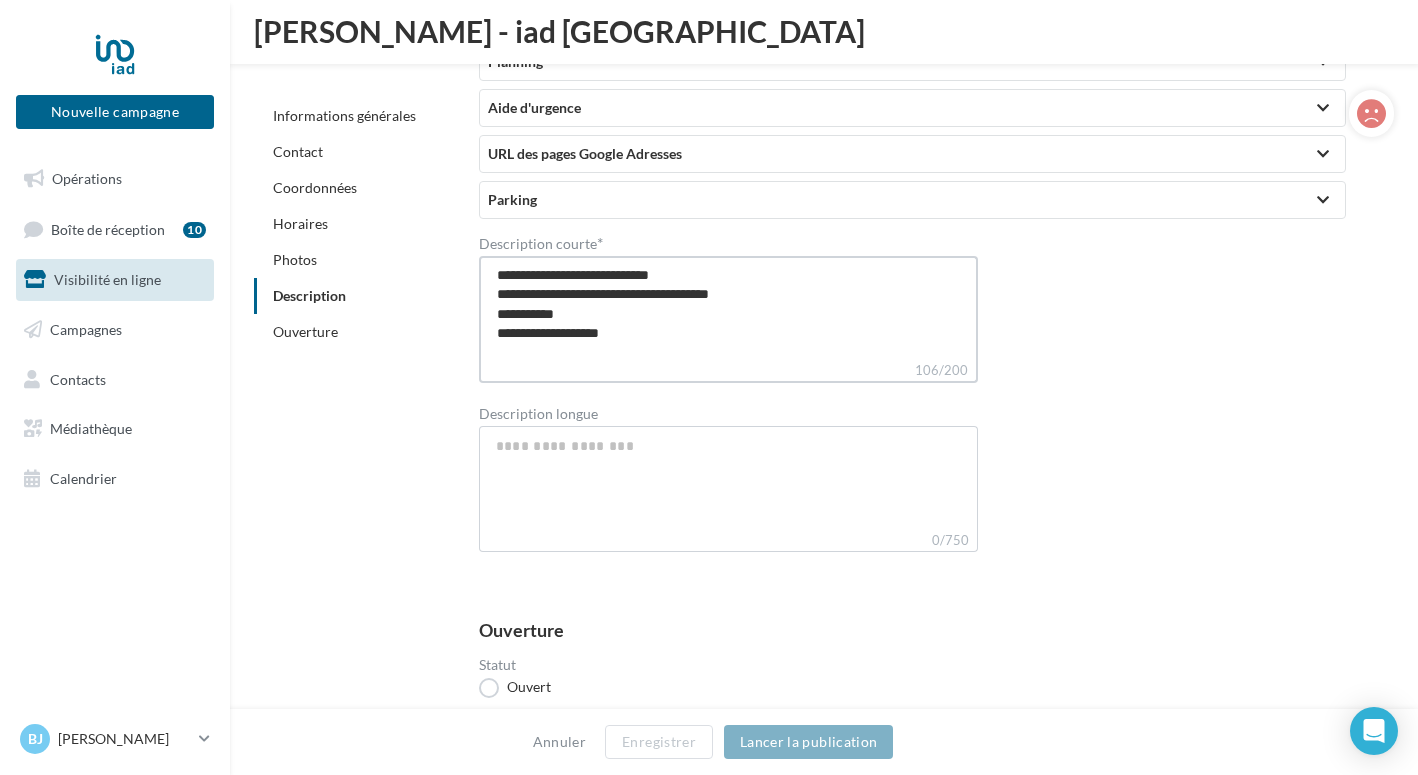 type on "**********" 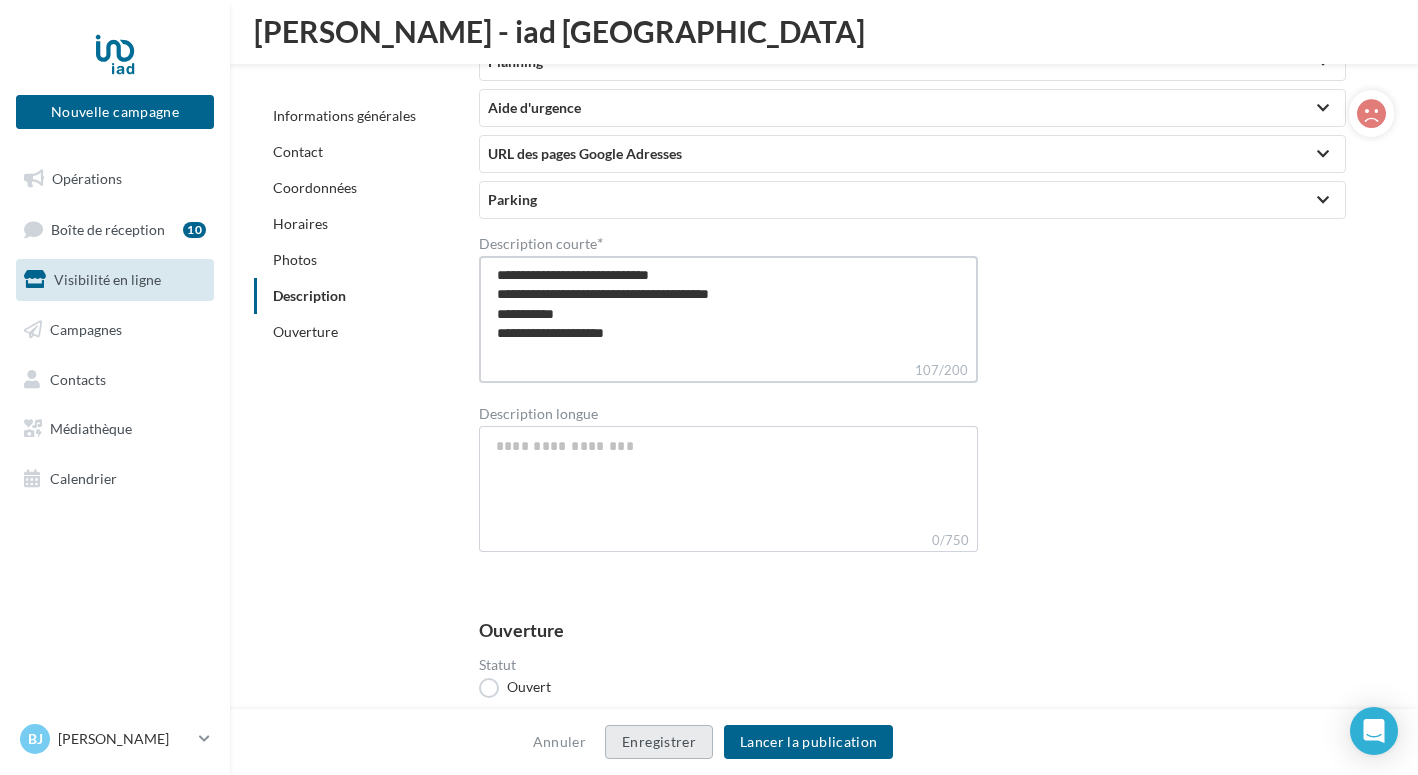 type on "**********" 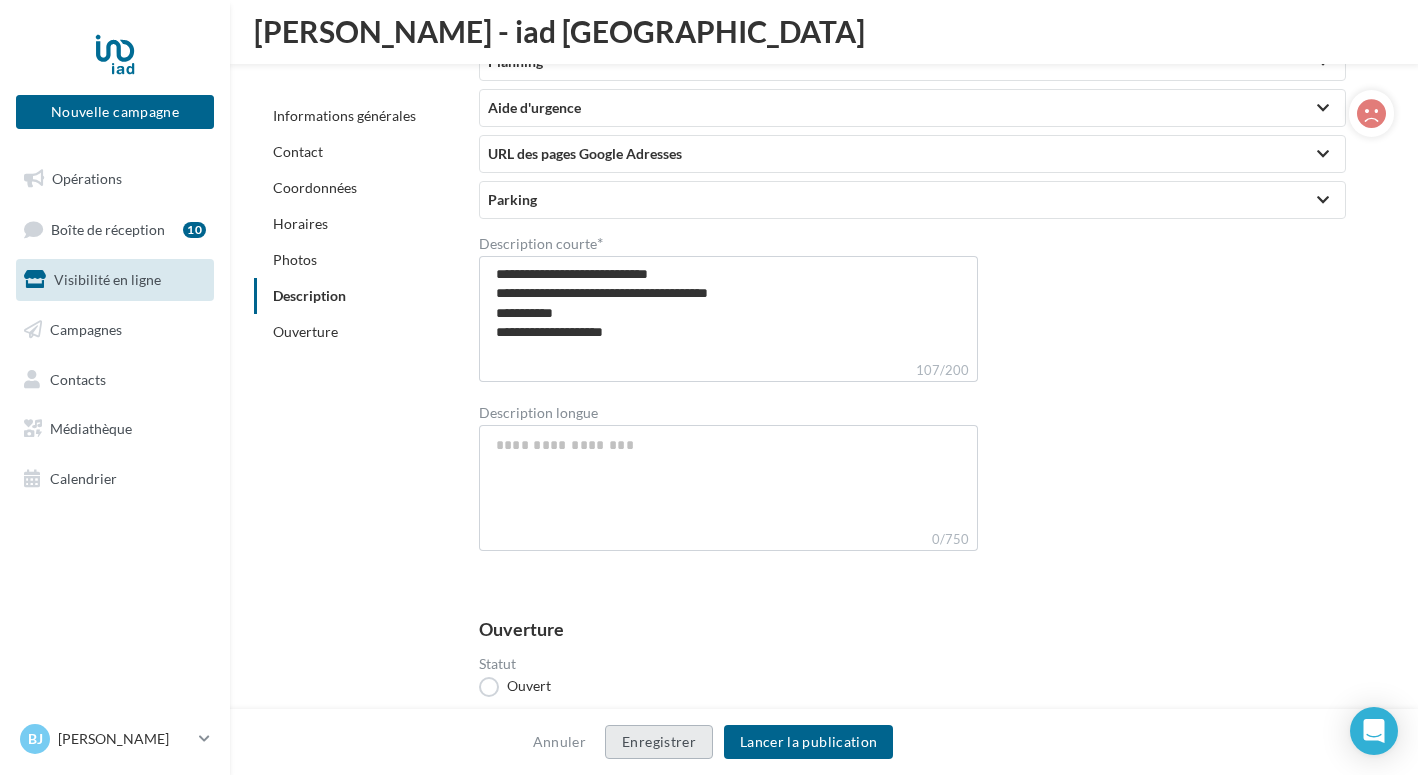 click on "Enregistrer" at bounding box center [659, 742] 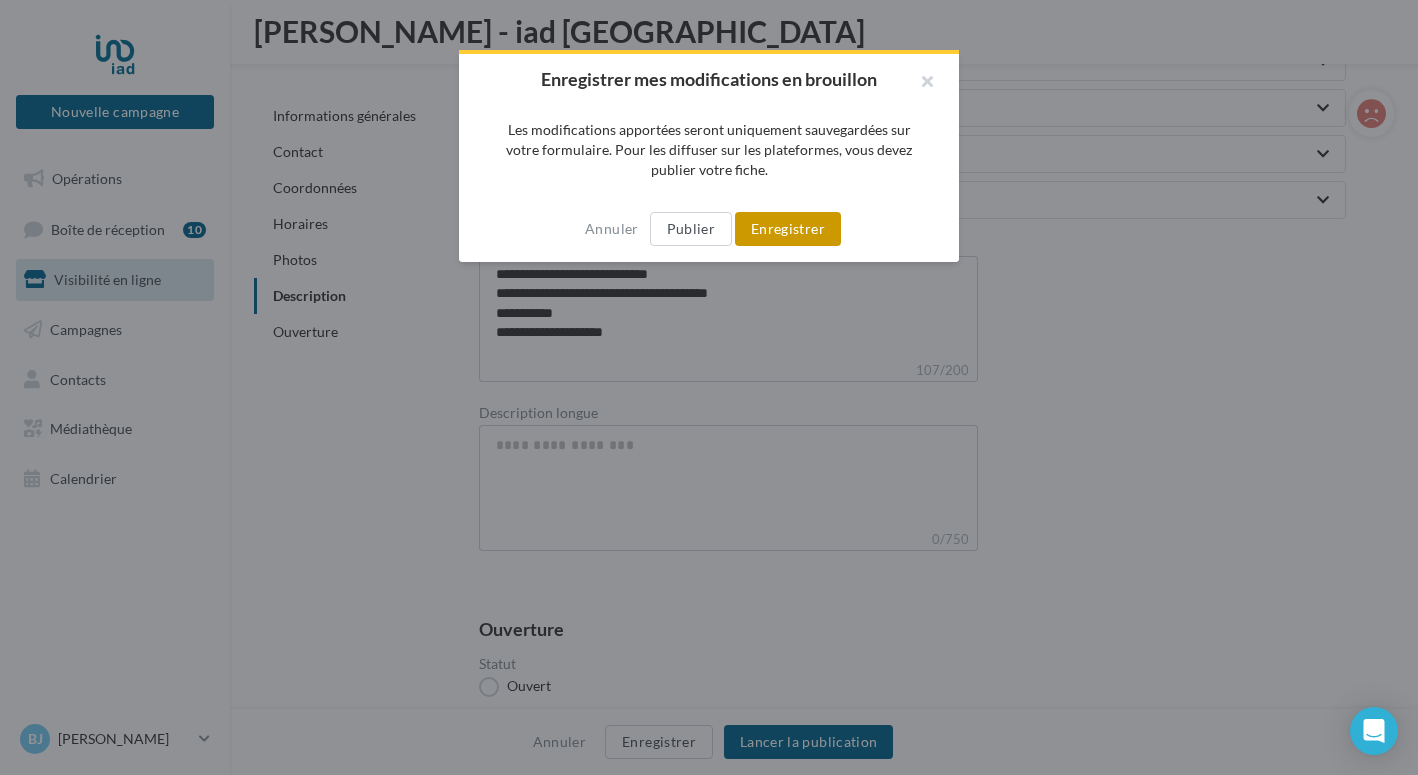 click on "Enregistrer" at bounding box center [788, 229] 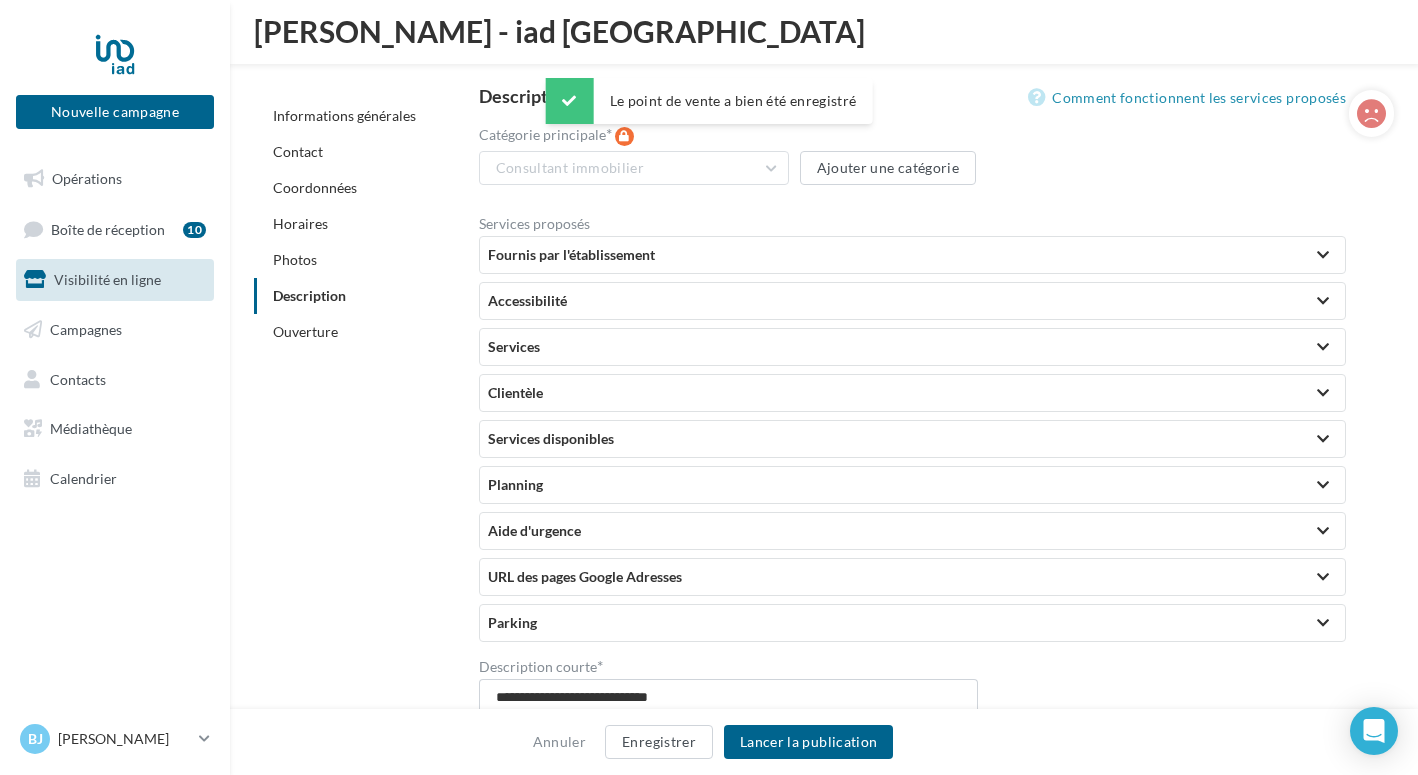 scroll, scrollTop: 3422, scrollLeft: 0, axis: vertical 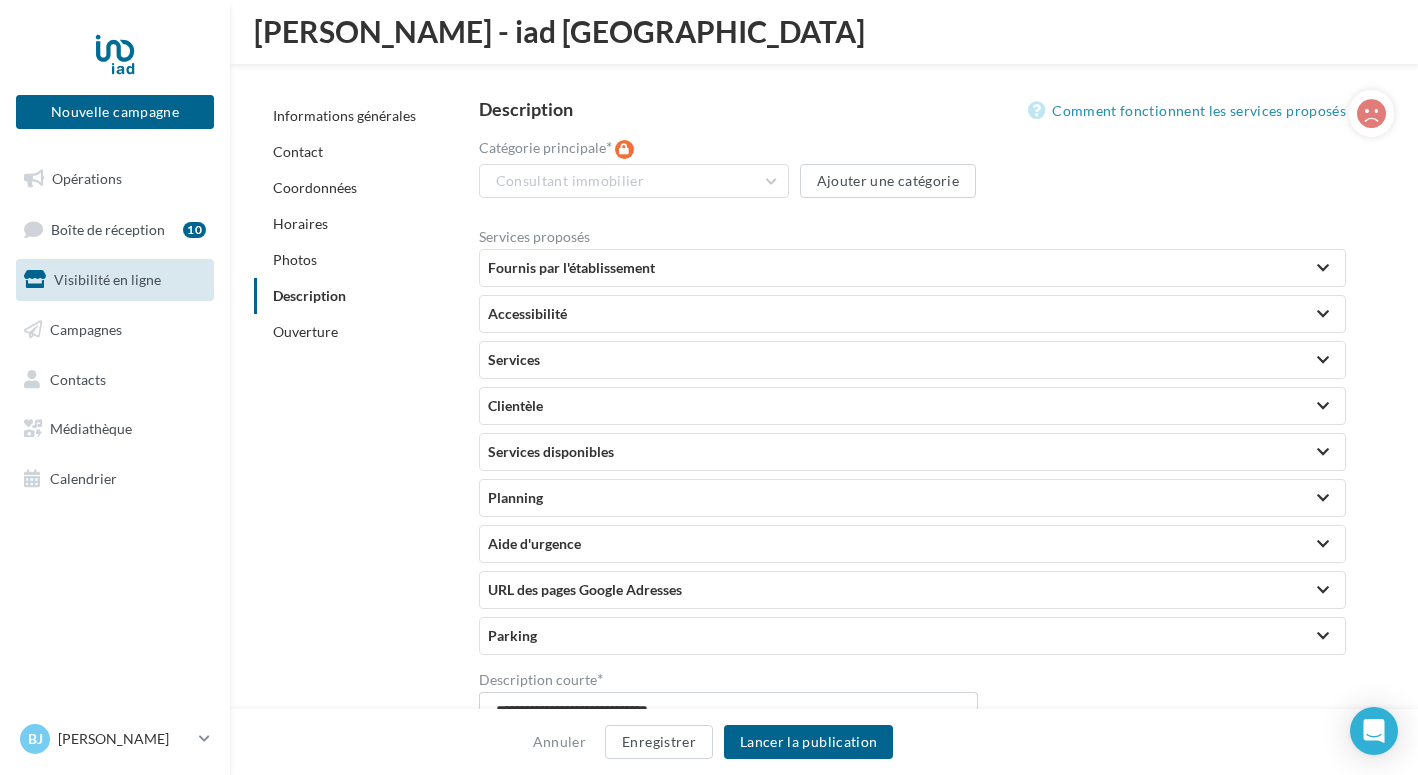 click on "Fournis par l'établissement" at bounding box center [912, 268] 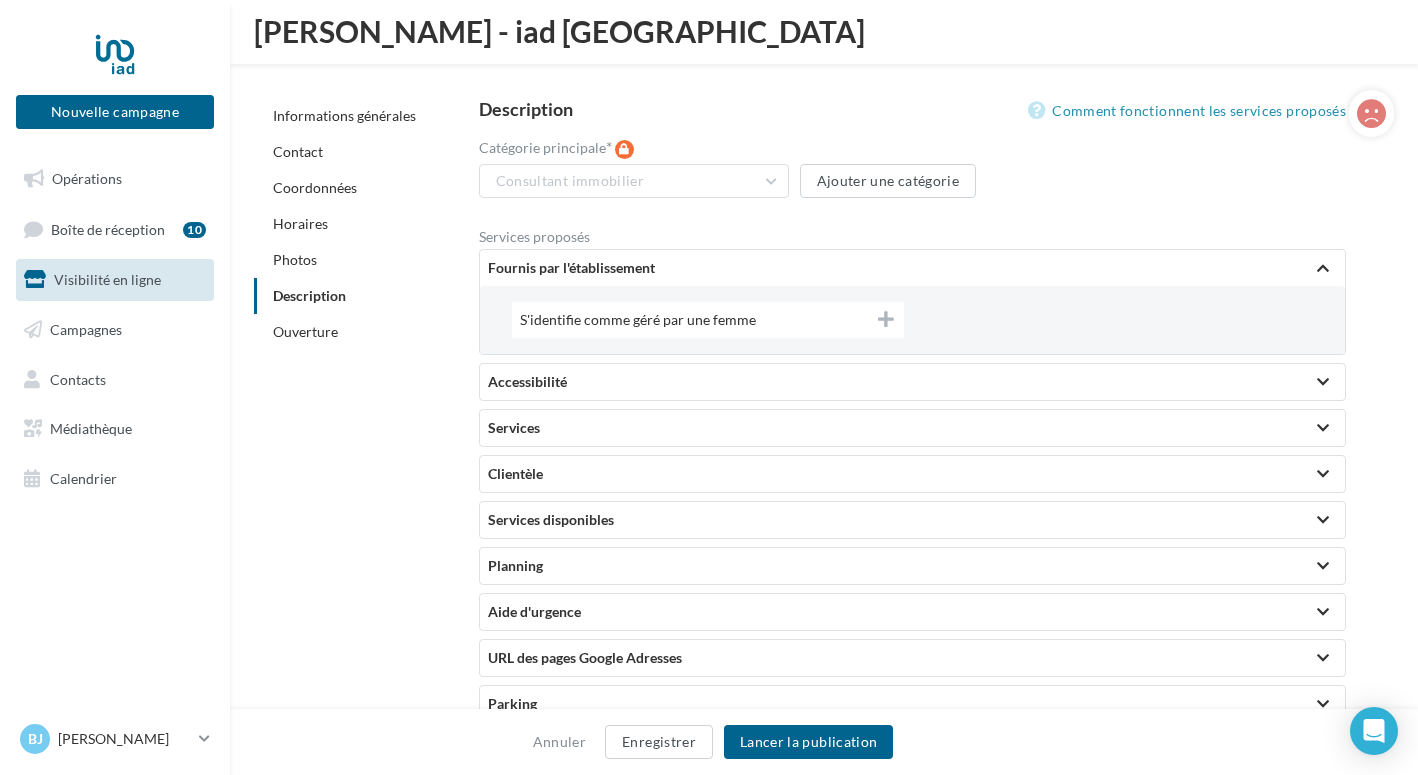 click on "Fournis par l'établissement" at bounding box center [912, 268] 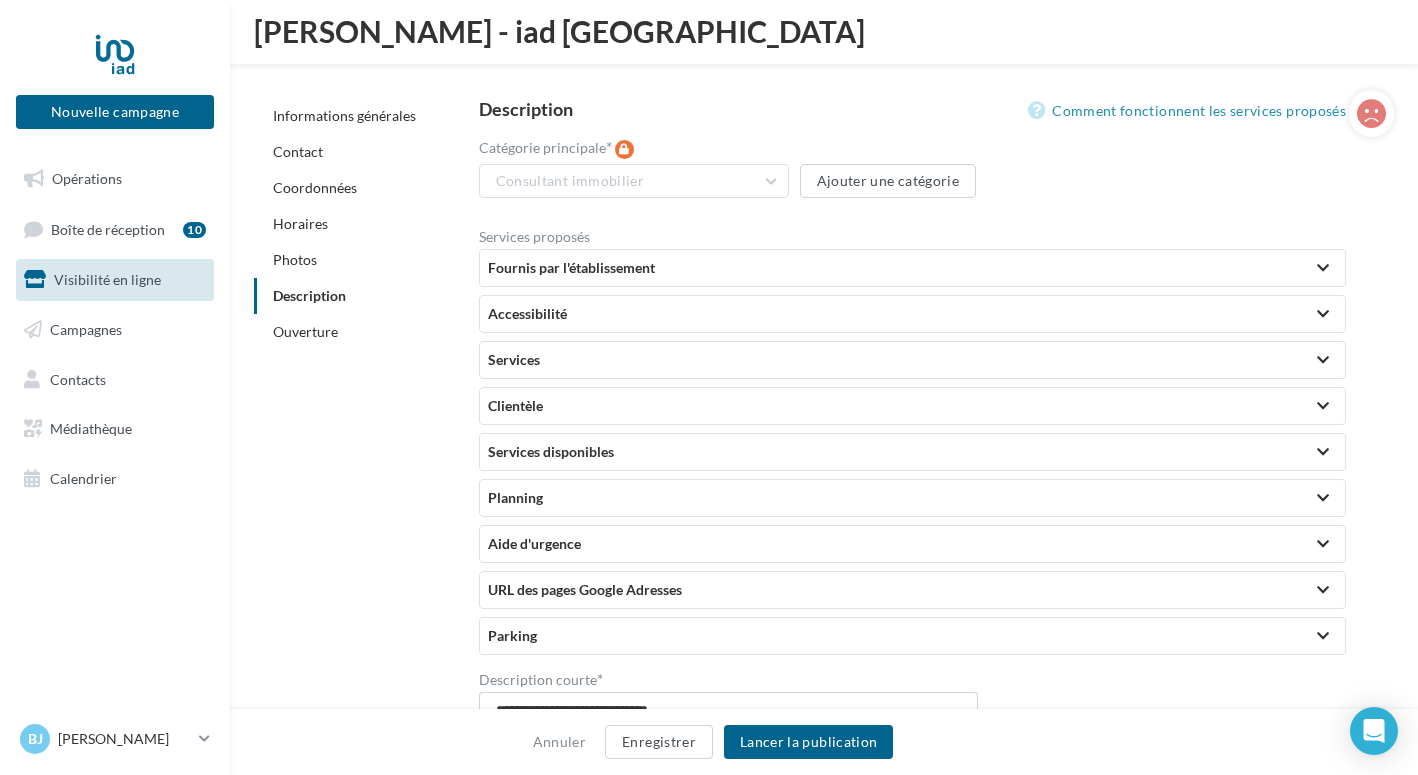 click on "Accessibilité" at bounding box center [912, 314] 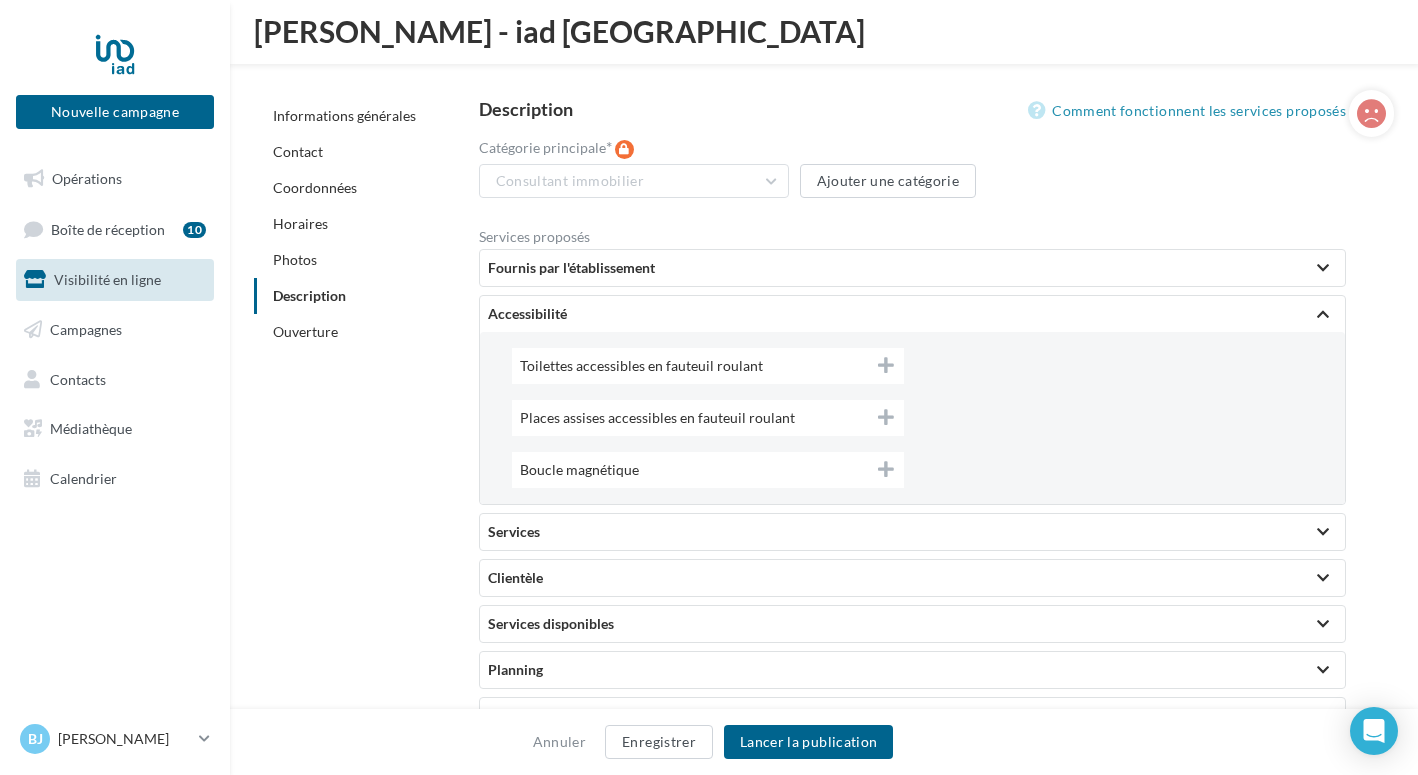 click on "Accessibilité" at bounding box center [912, 314] 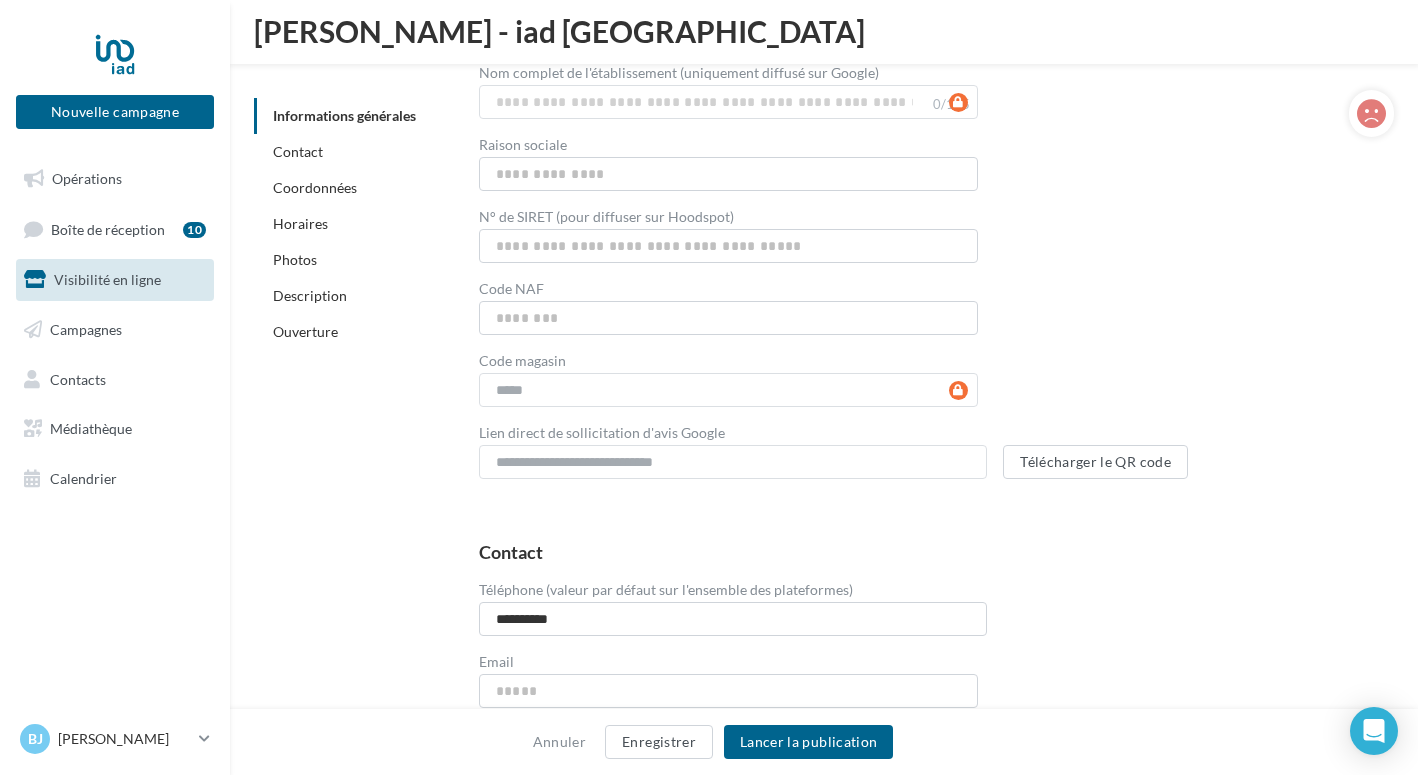 scroll, scrollTop: 392, scrollLeft: 0, axis: vertical 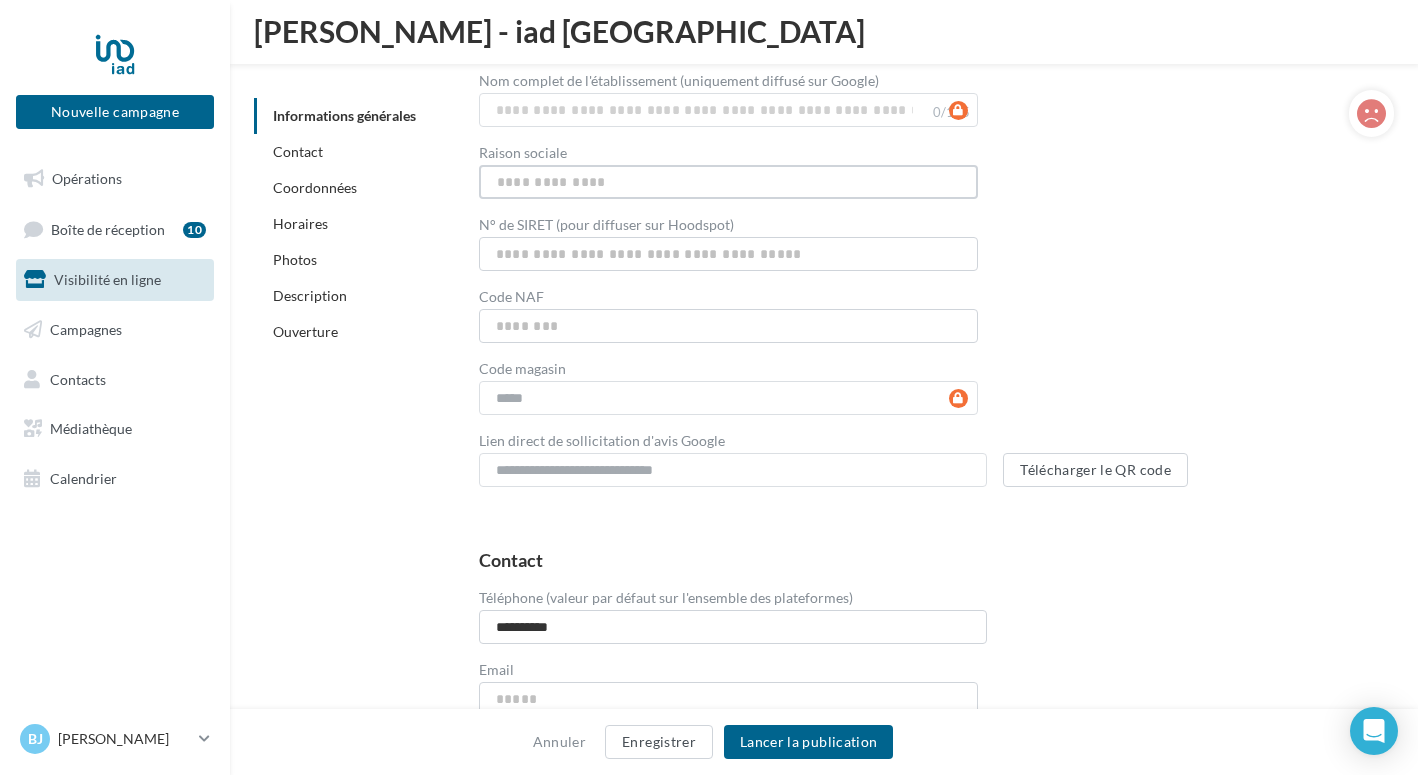 click on "Raison sociale" at bounding box center (728, 182) 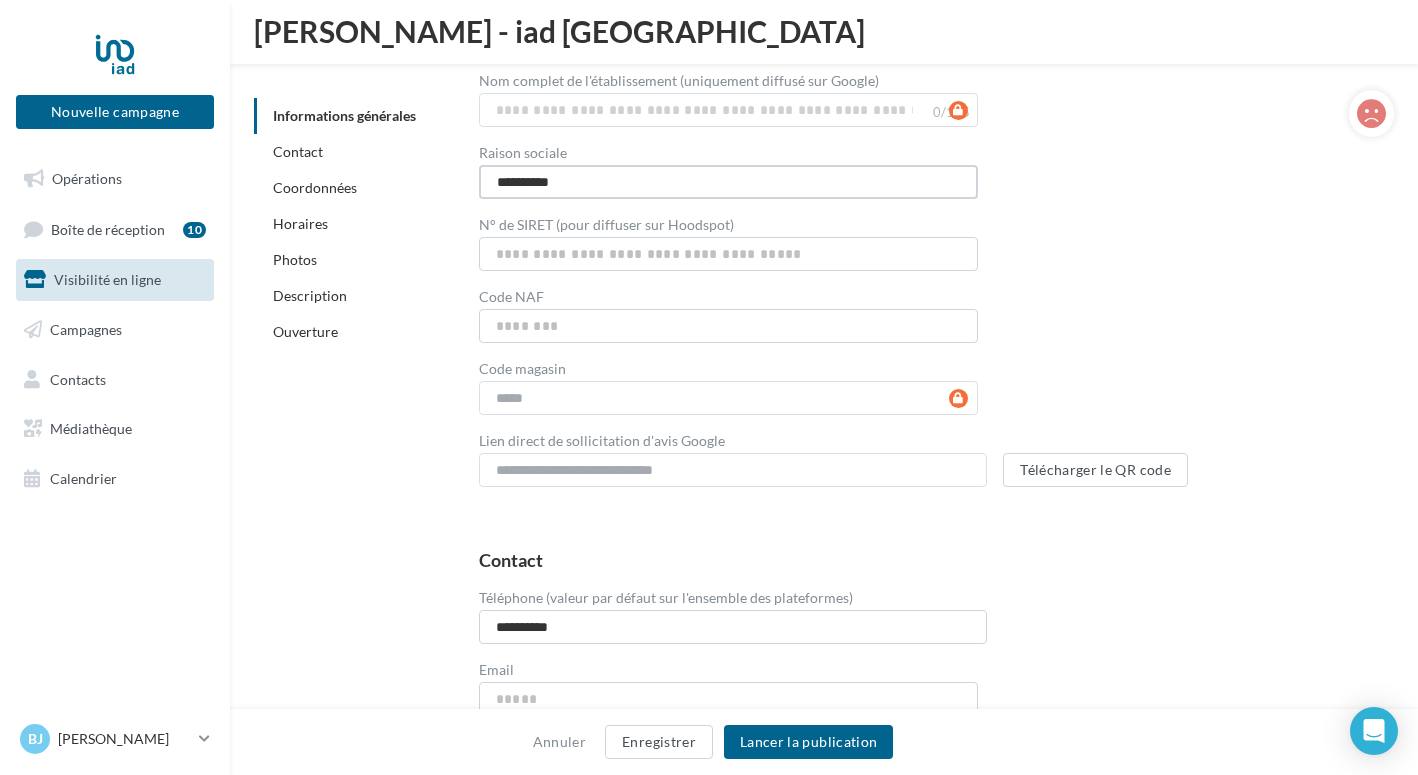 type on "**********" 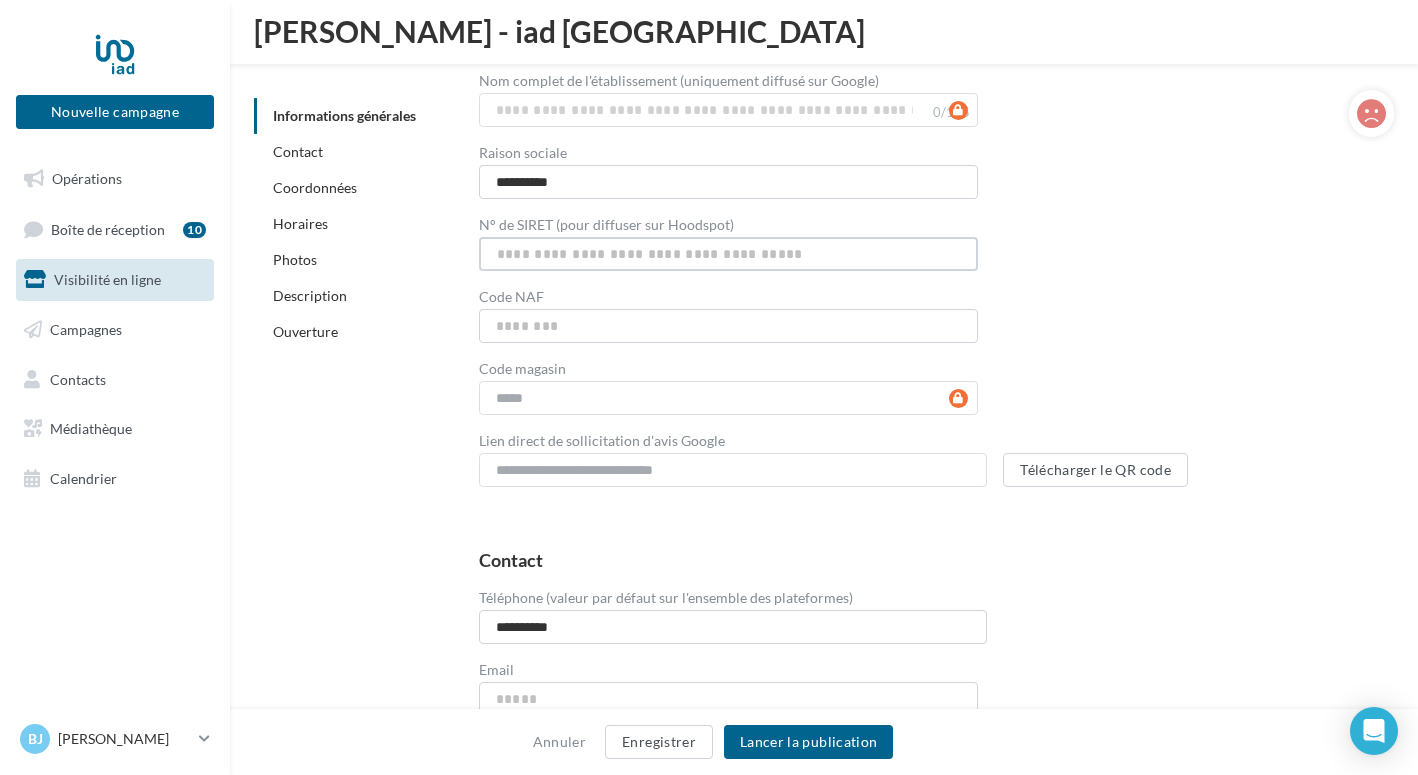 click on "N° de SIRET (pour diffuser sur Hoodspot)" at bounding box center [728, 254] 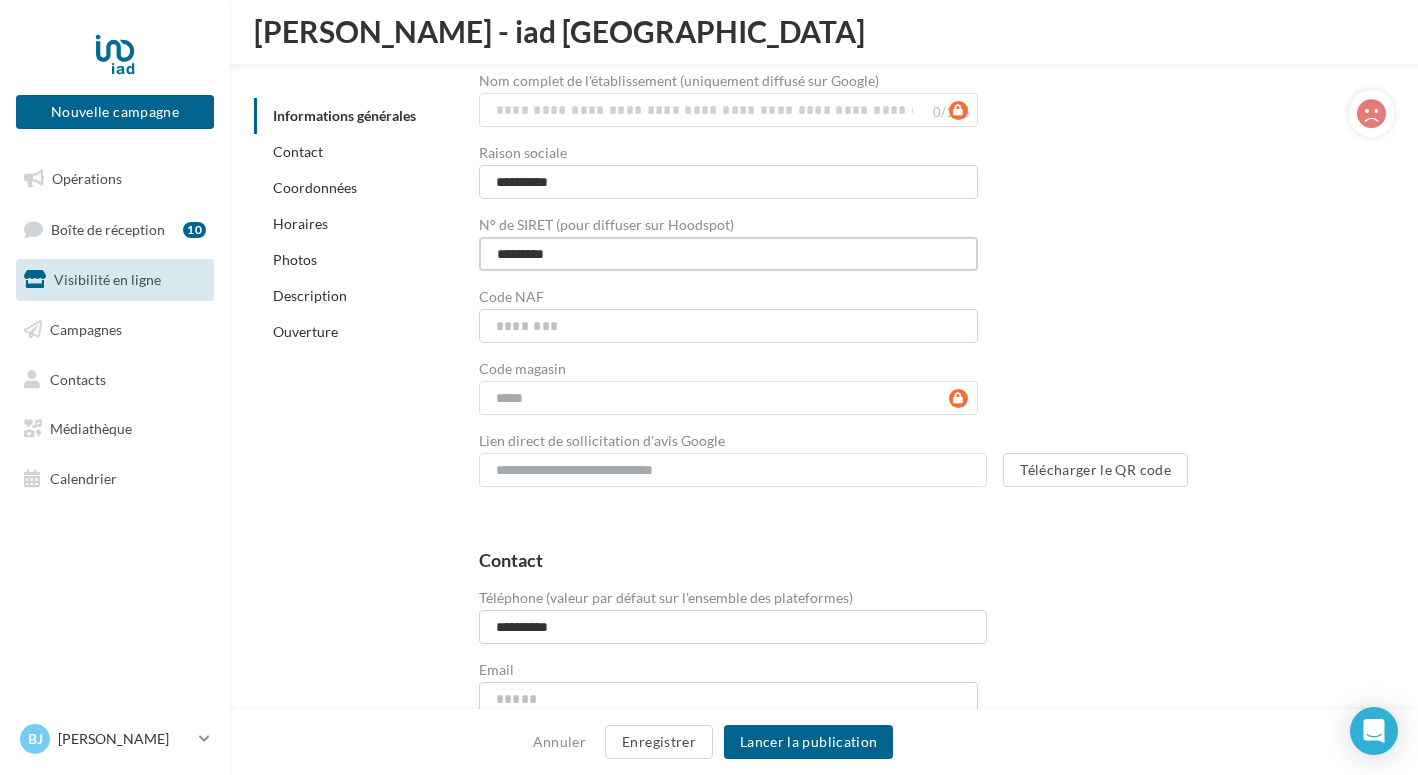 type on "*********" 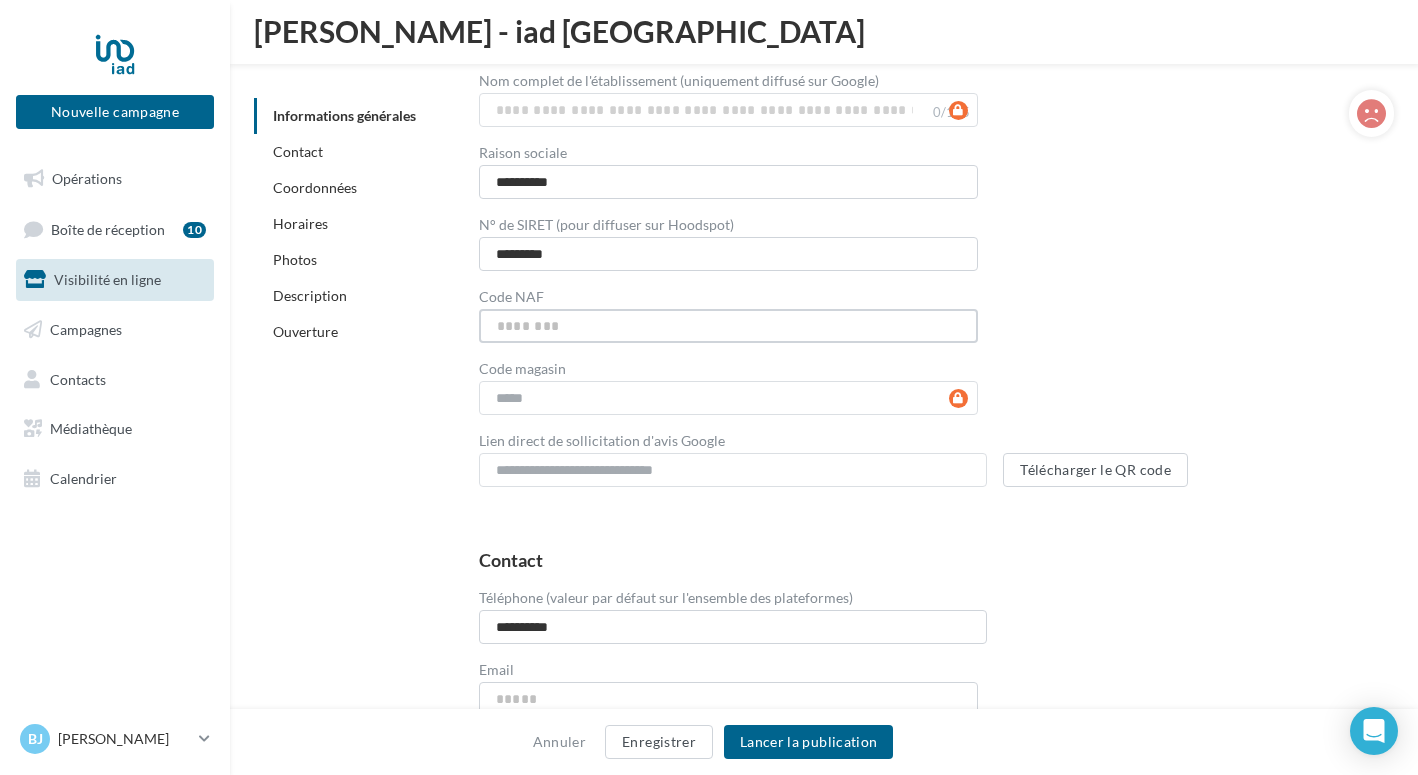 click on "Code NAF" at bounding box center [728, 326] 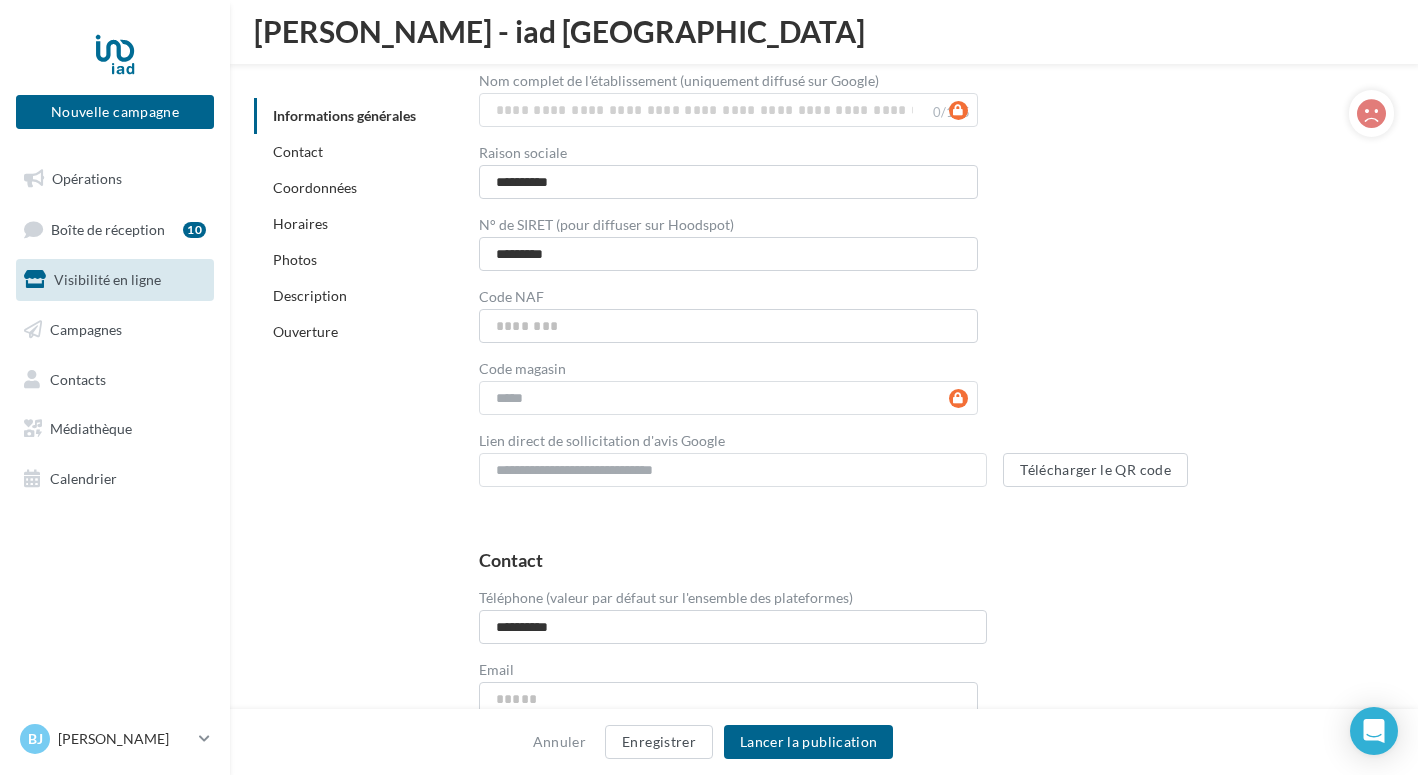 click on "**********" at bounding box center [920, 224] 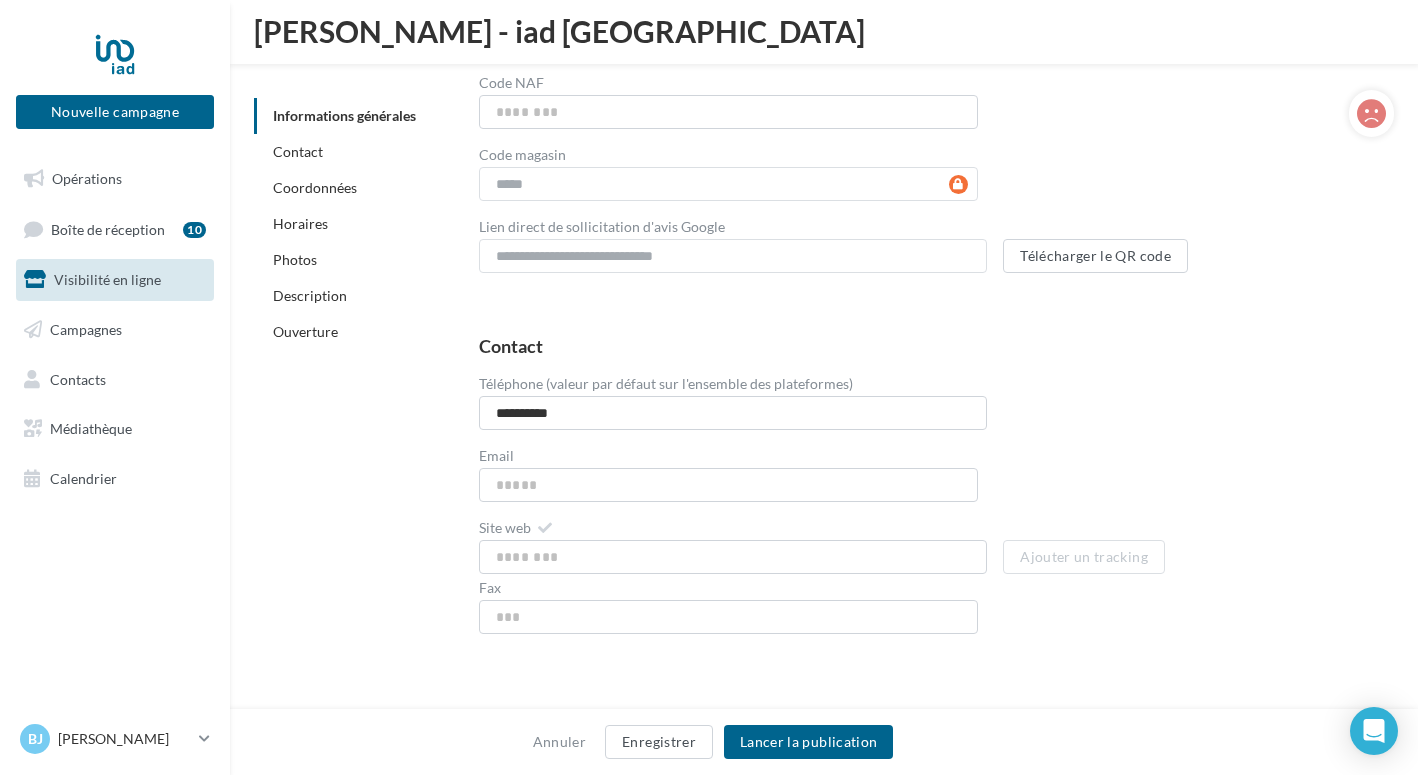 scroll, scrollTop: 619, scrollLeft: 0, axis: vertical 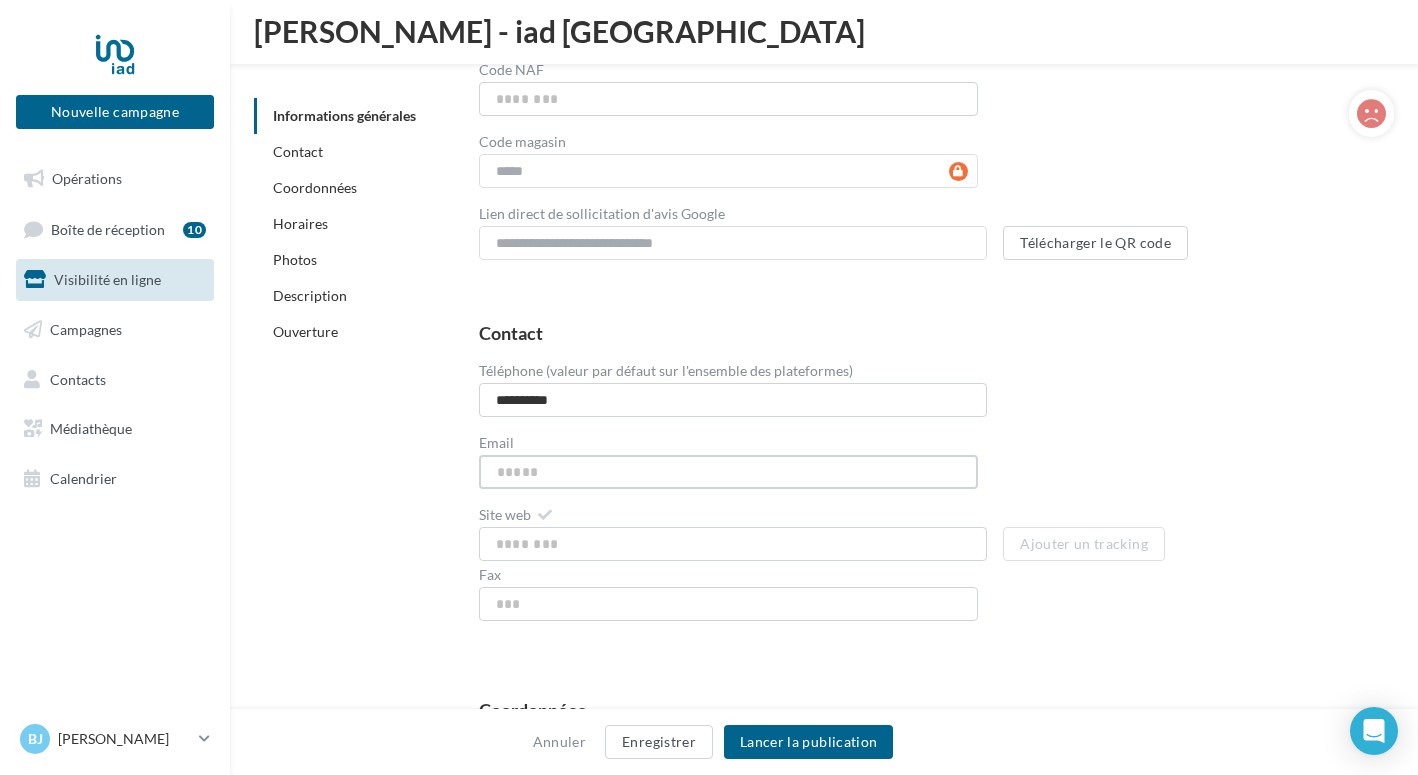 click on "Email" at bounding box center [728, 472] 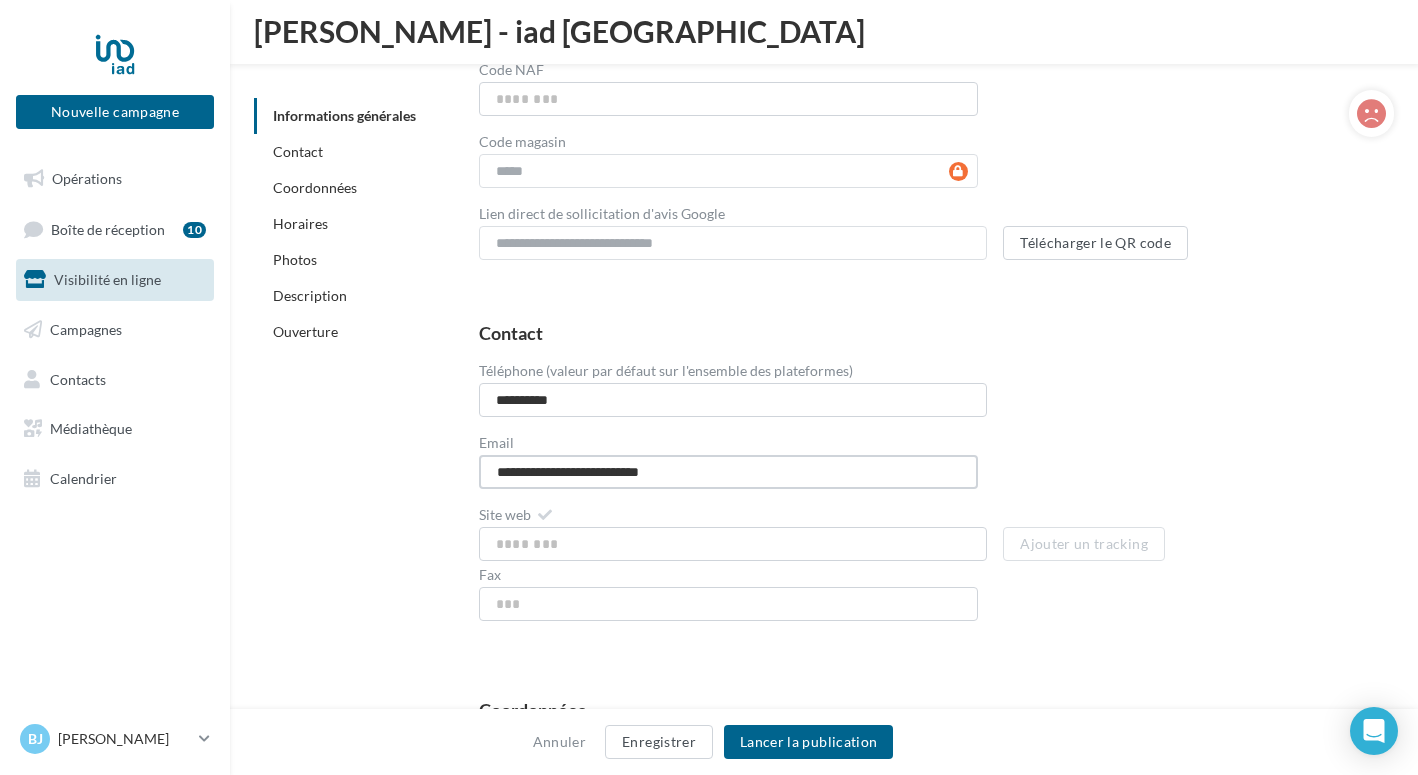 type on "**********" 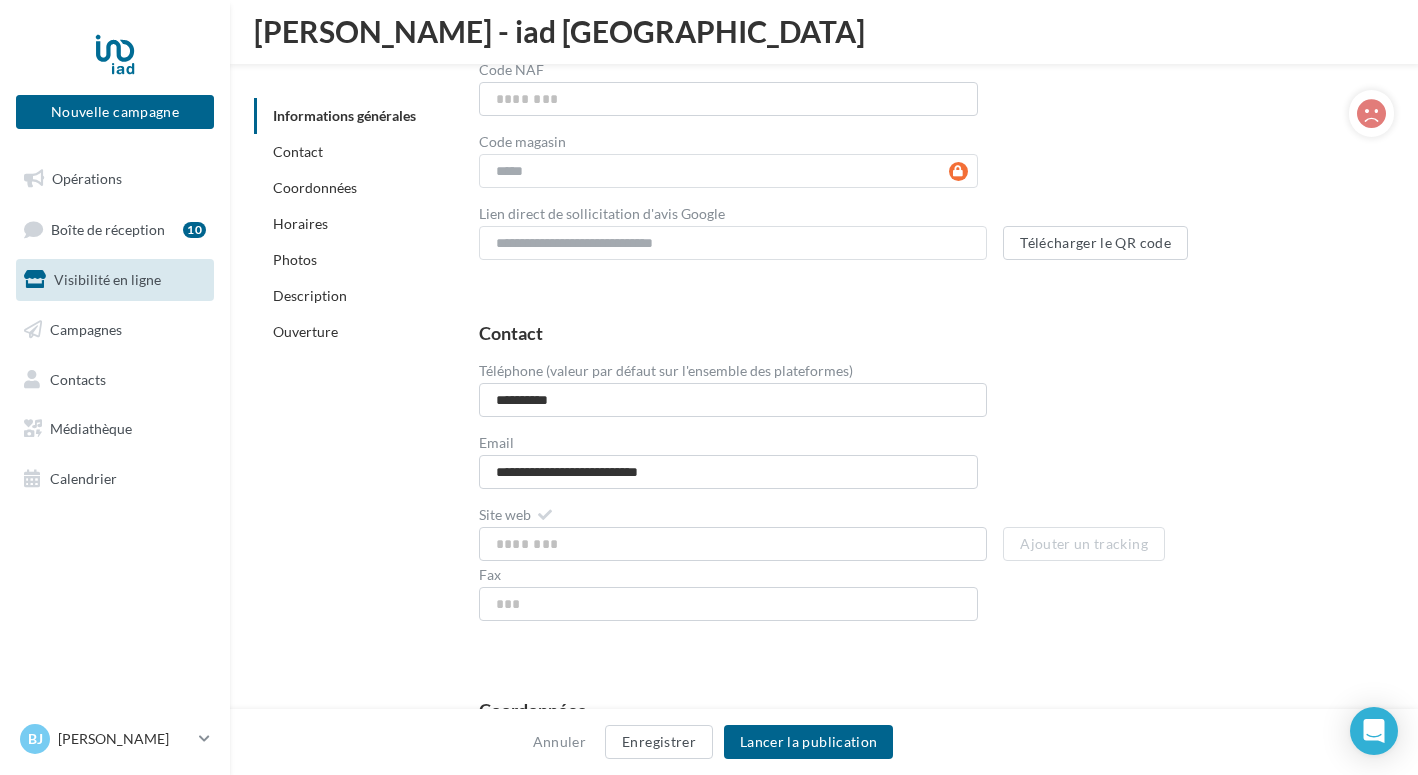 click on "Fax
Le numéro de fax saisi est invalide" at bounding box center [728, 593] 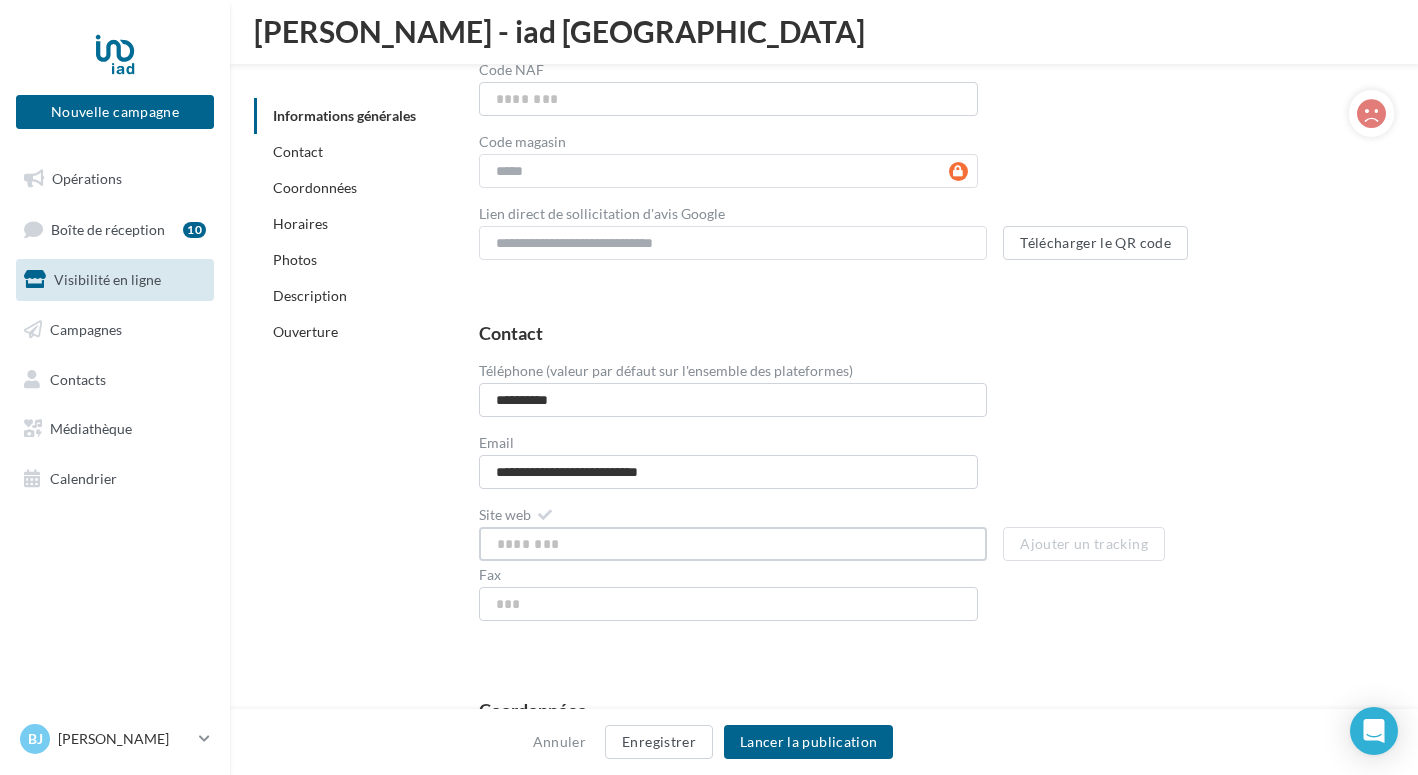 click on "Site web" at bounding box center (733, 544) 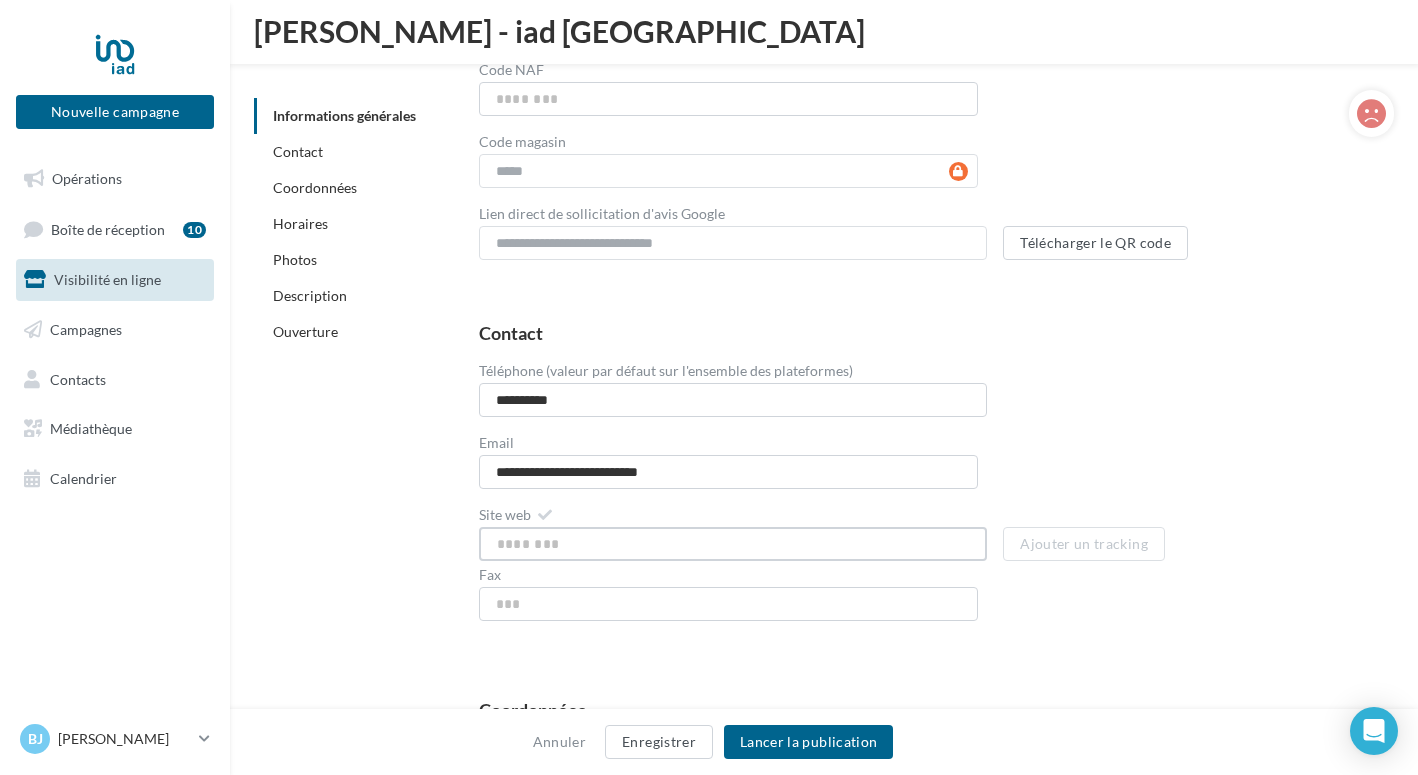paste on "**********" 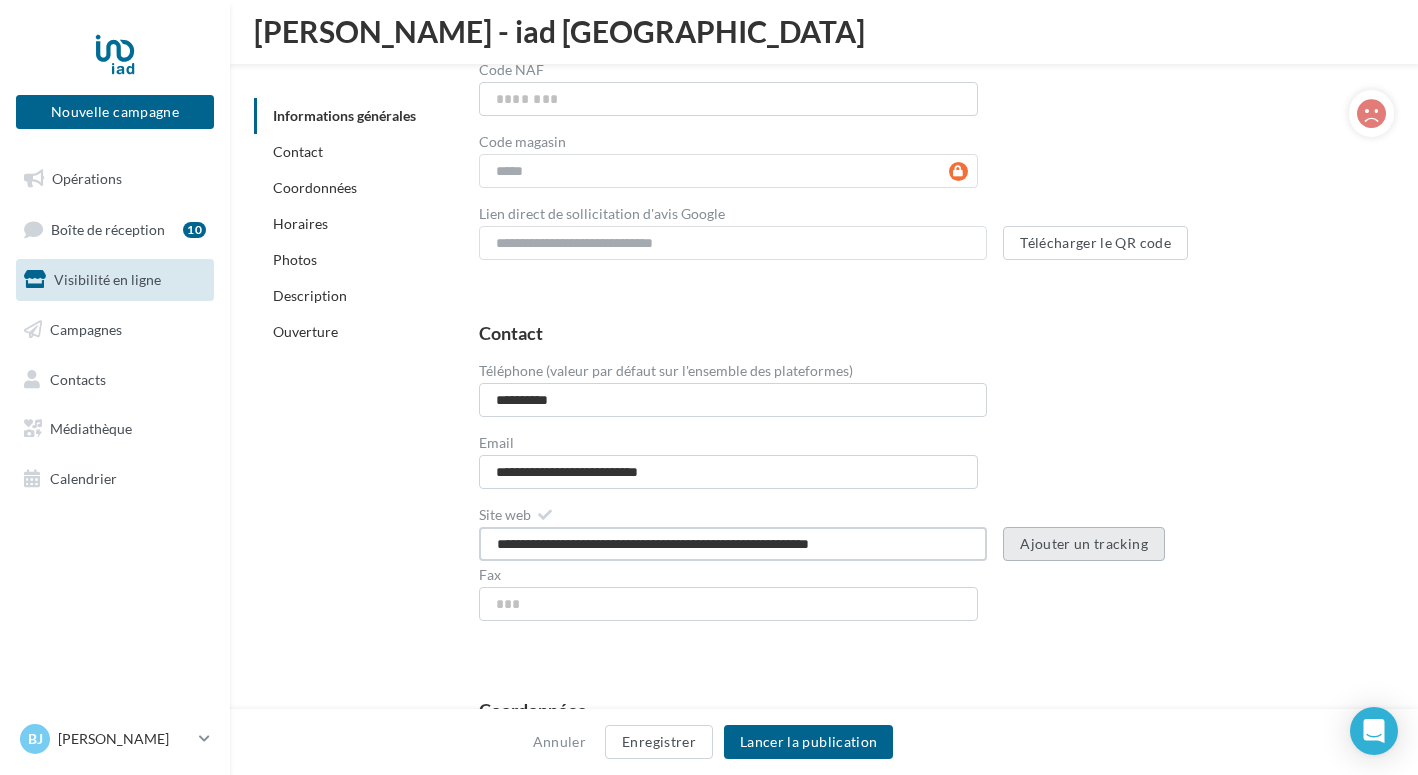 type on "**********" 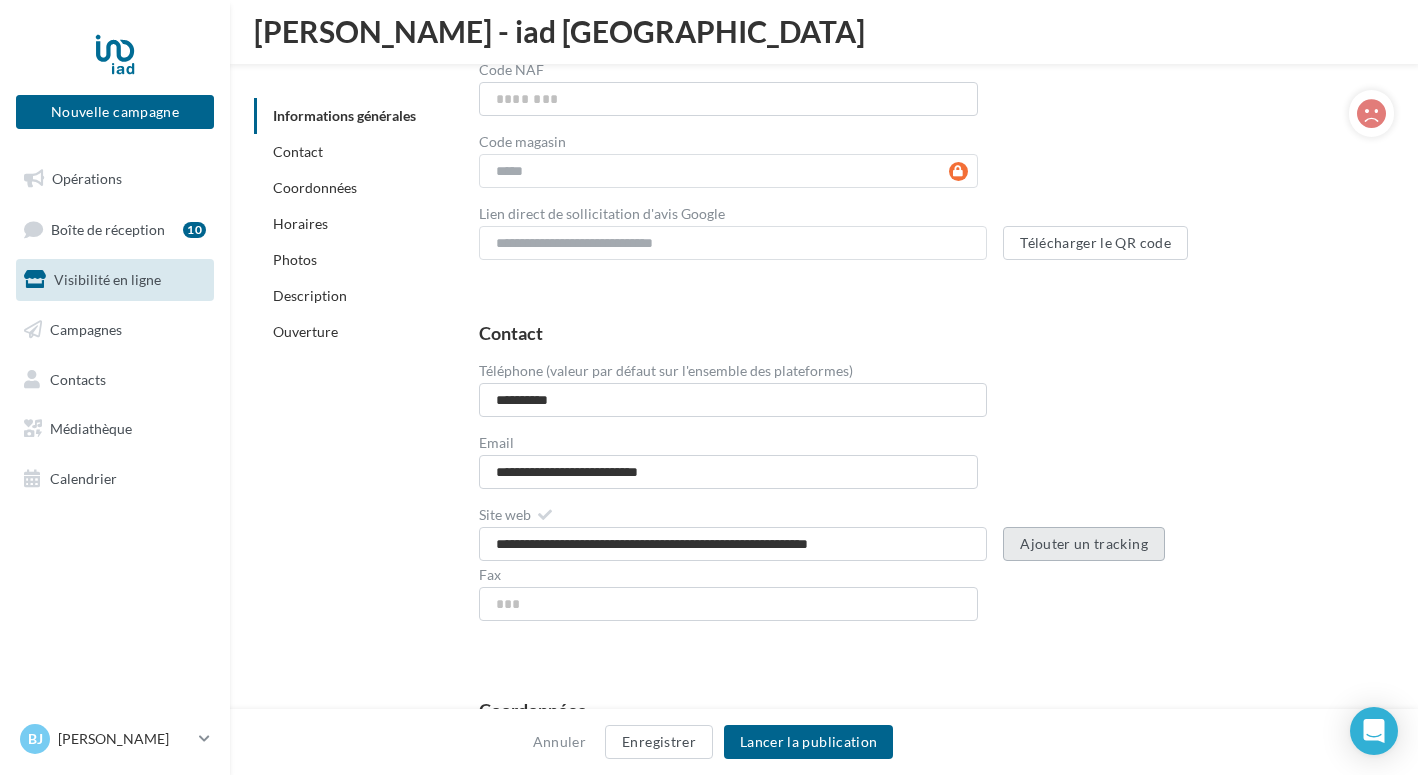 click on "Ajouter un tracking" at bounding box center (1084, 544) 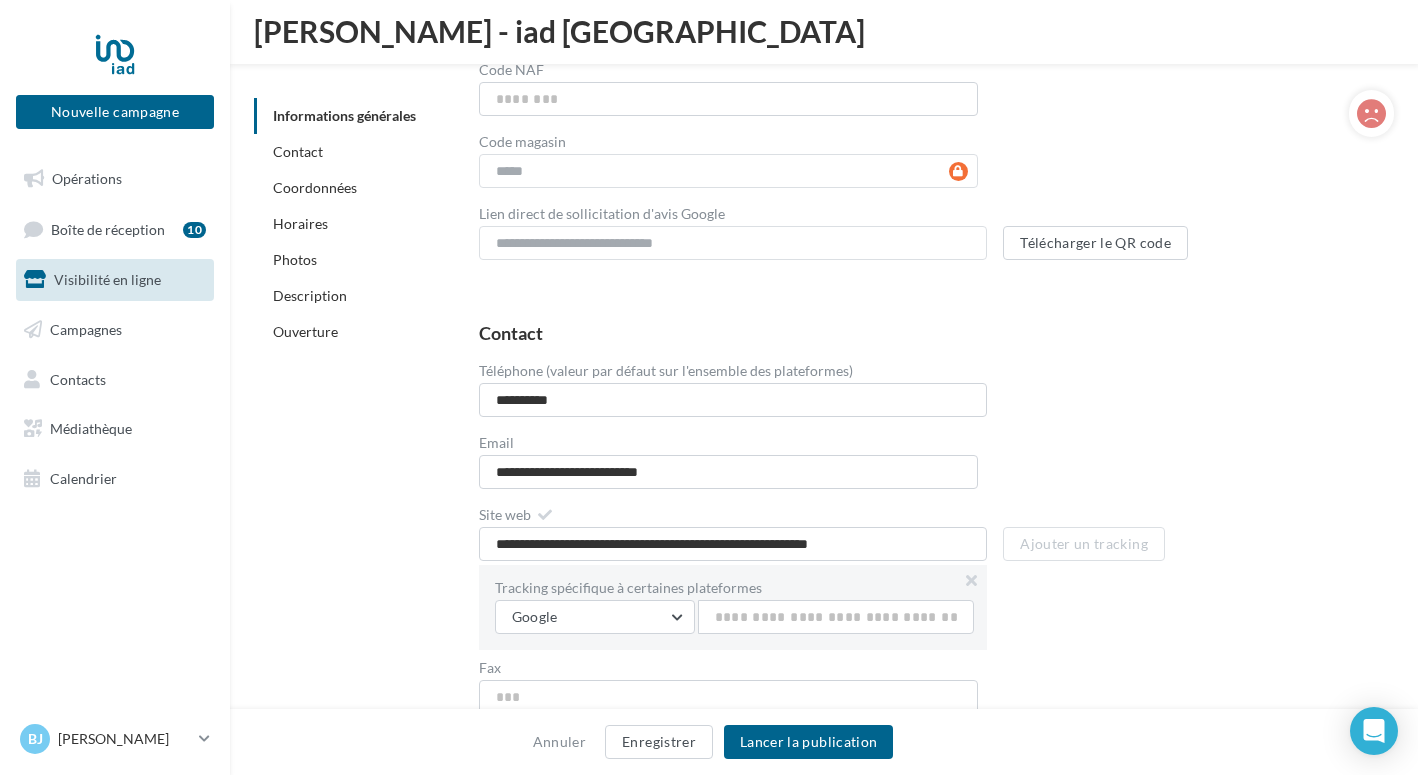 click on "Tracking spécifique à certaines plateformes       Google         Google
Tracking invalide" at bounding box center [928, 611] 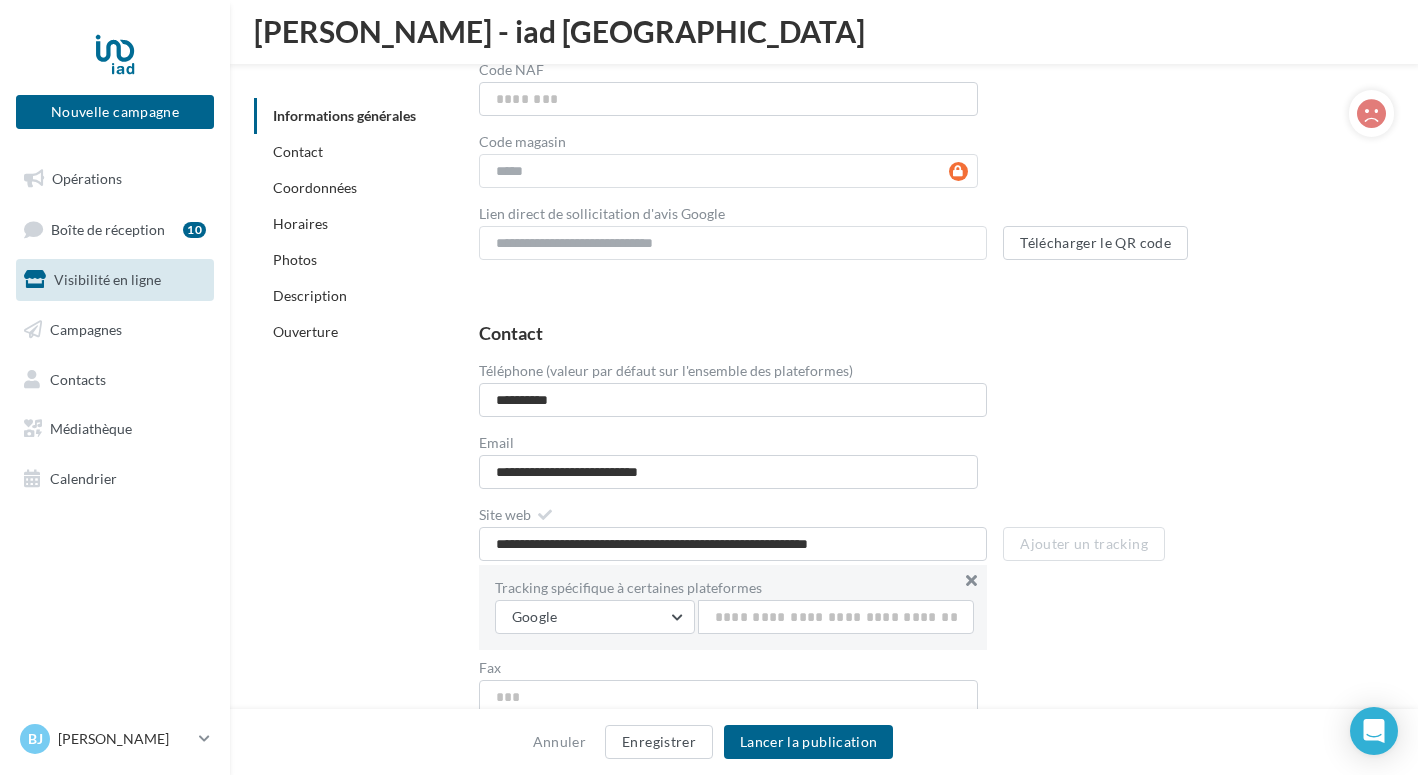 click at bounding box center (971, 581) 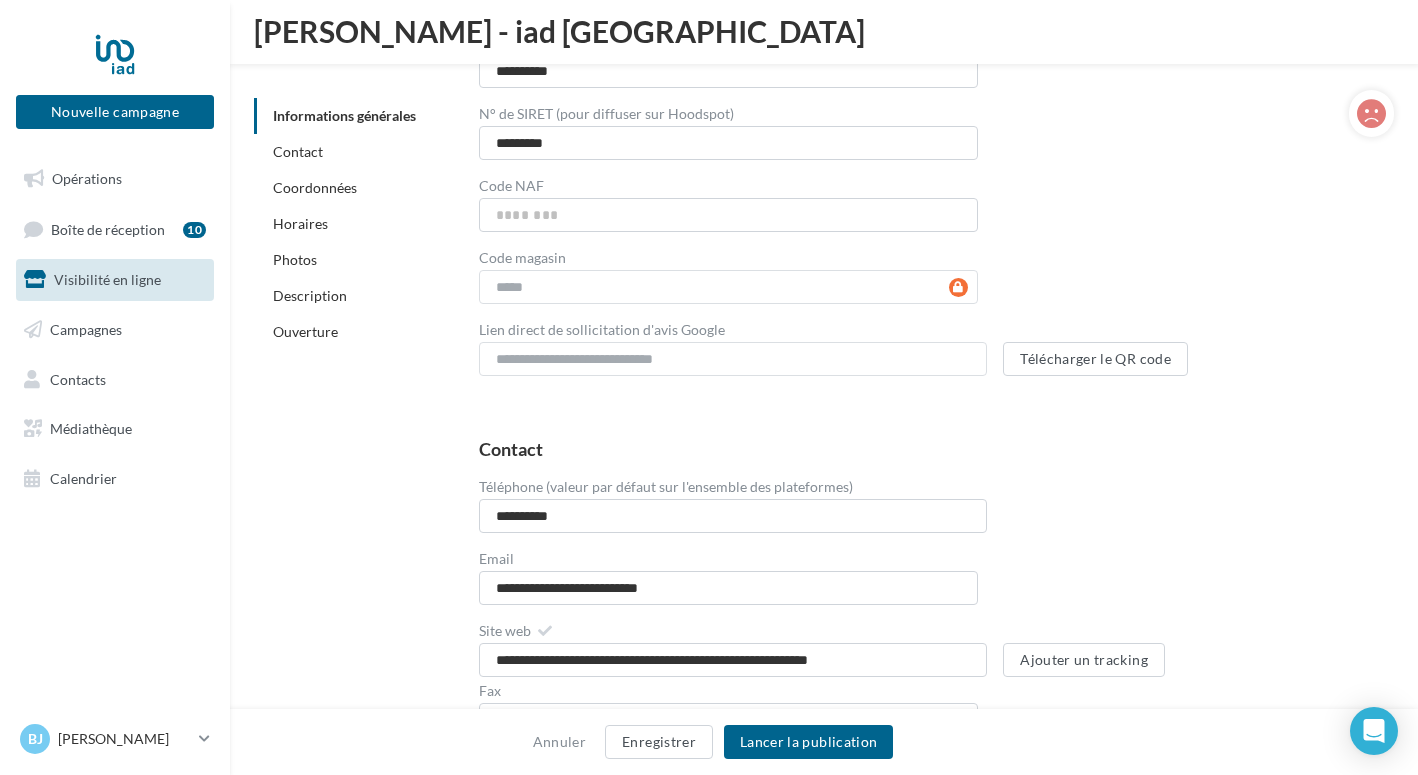 scroll, scrollTop: 416, scrollLeft: 0, axis: vertical 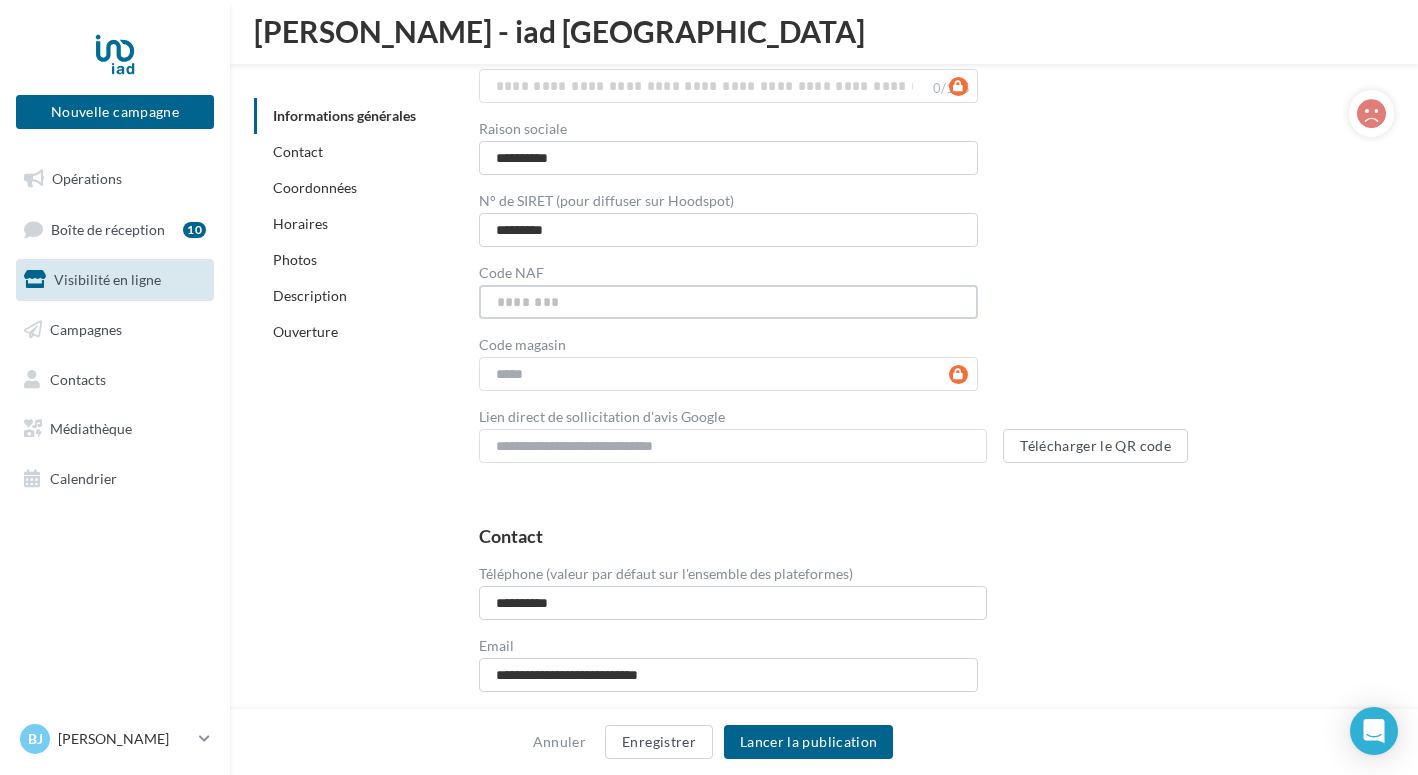 click on "Code NAF" at bounding box center [728, 302] 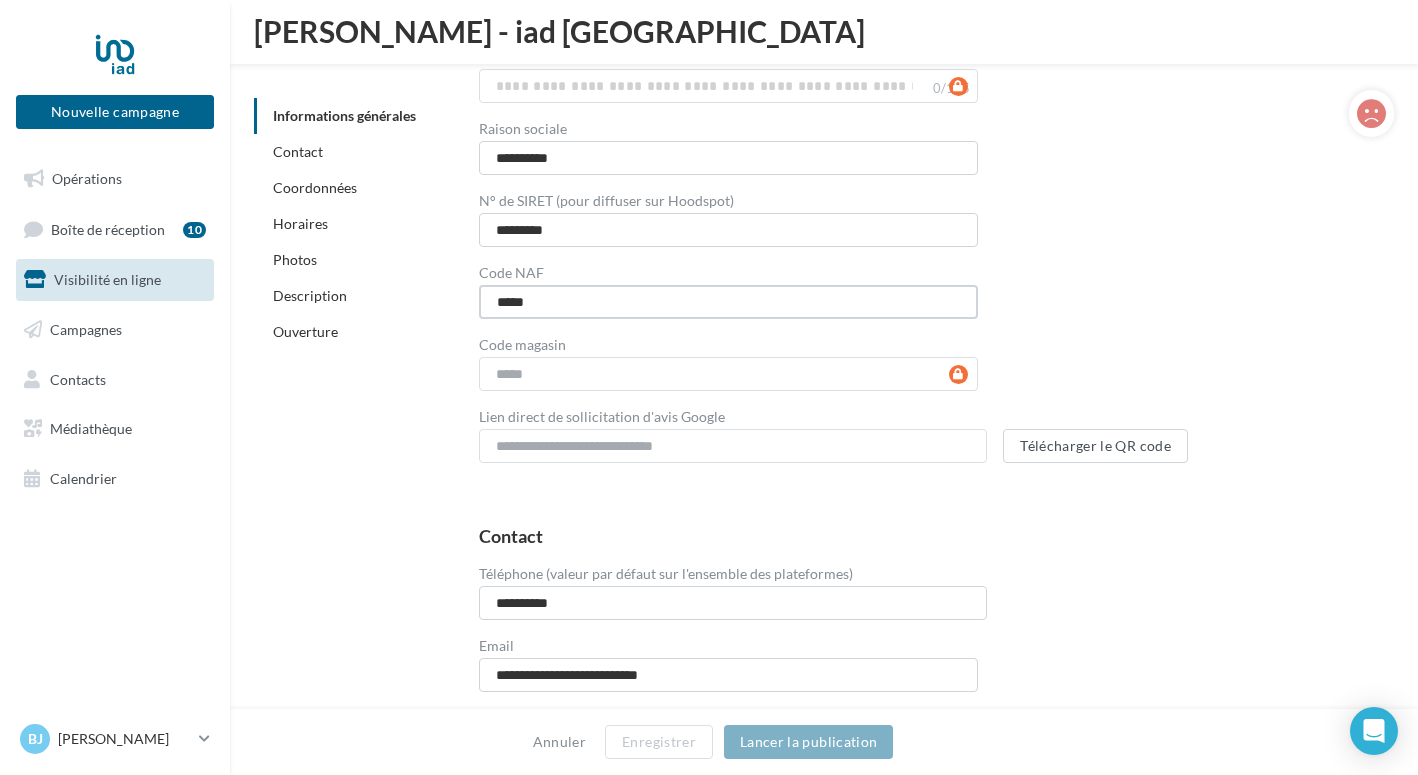 type on "*****" 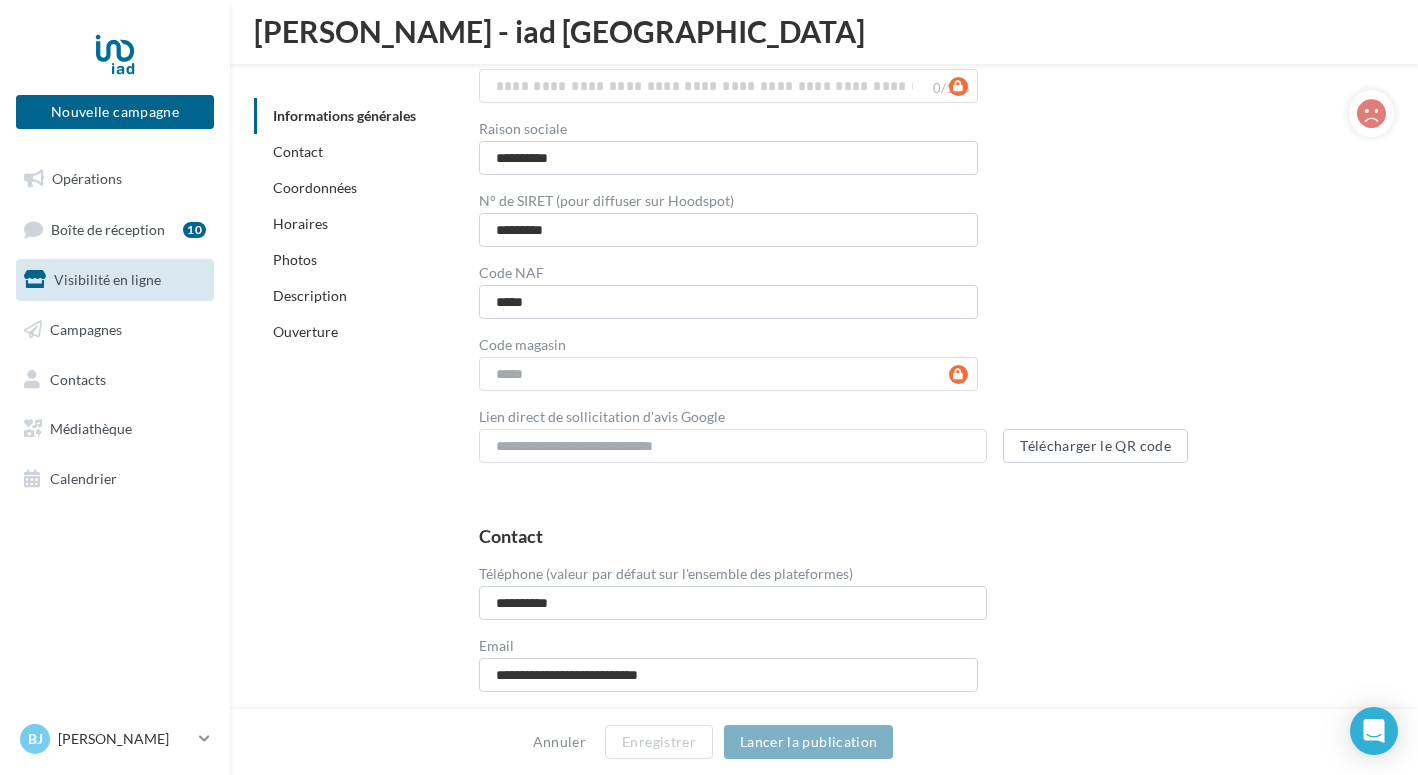 click on "**********" at bounding box center [920, 200] 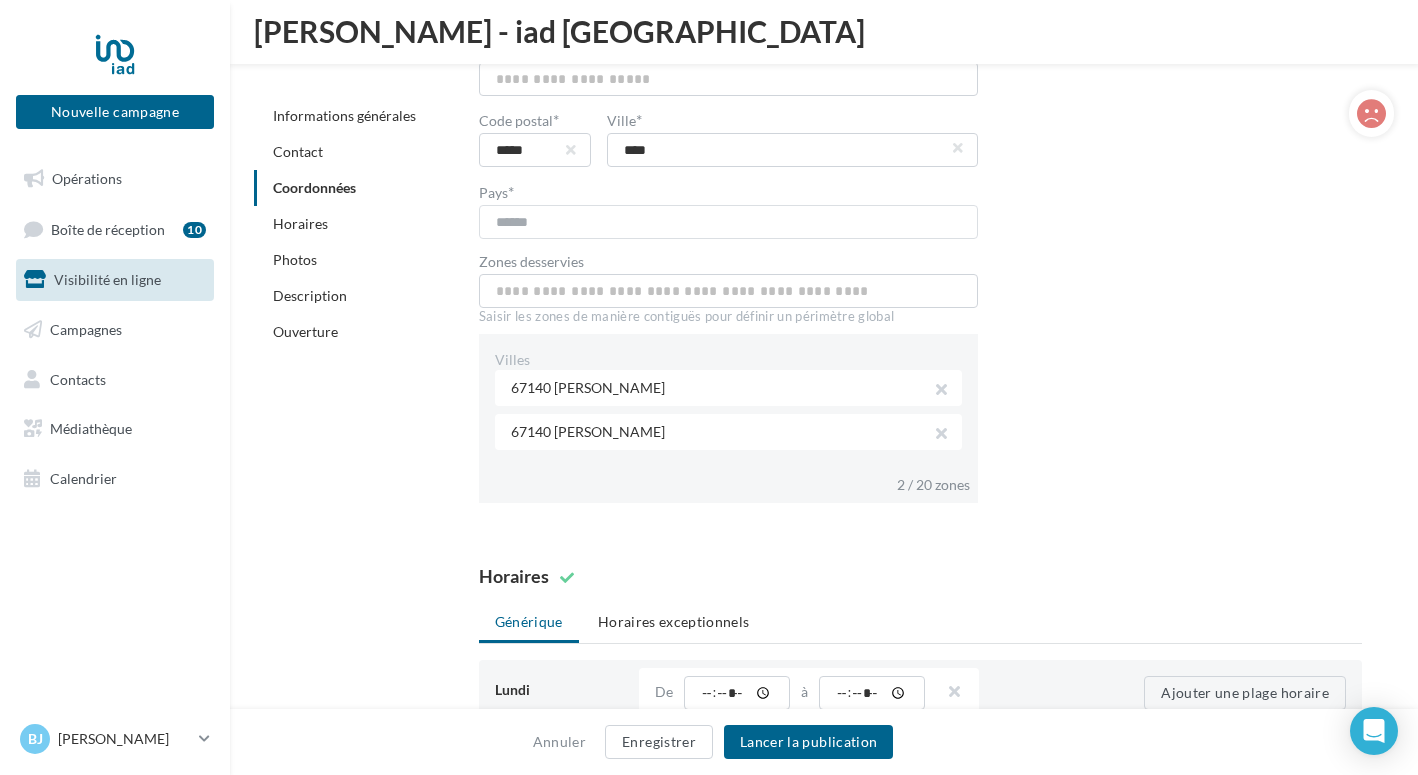 scroll, scrollTop: 1392, scrollLeft: 0, axis: vertical 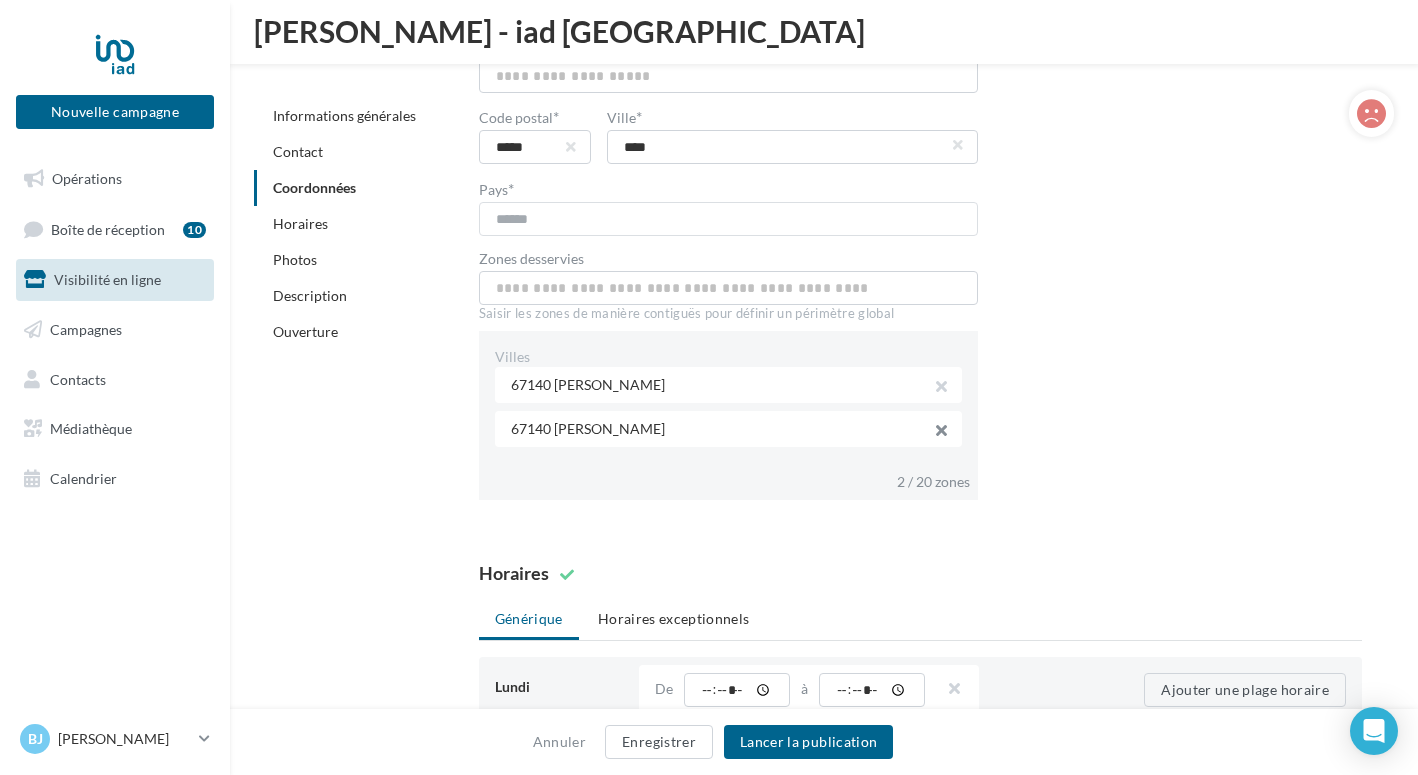 click at bounding box center (934, 433) 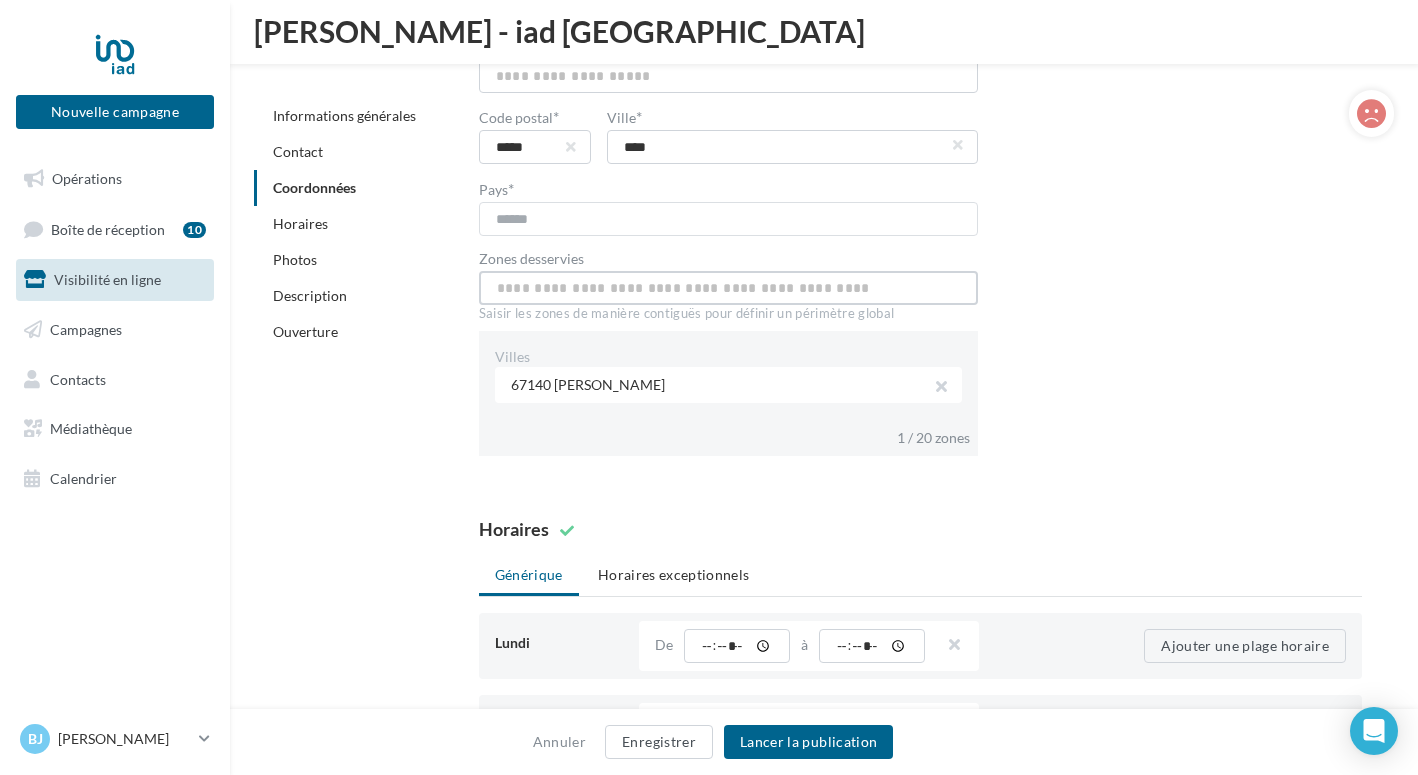 click at bounding box center (728, 288) 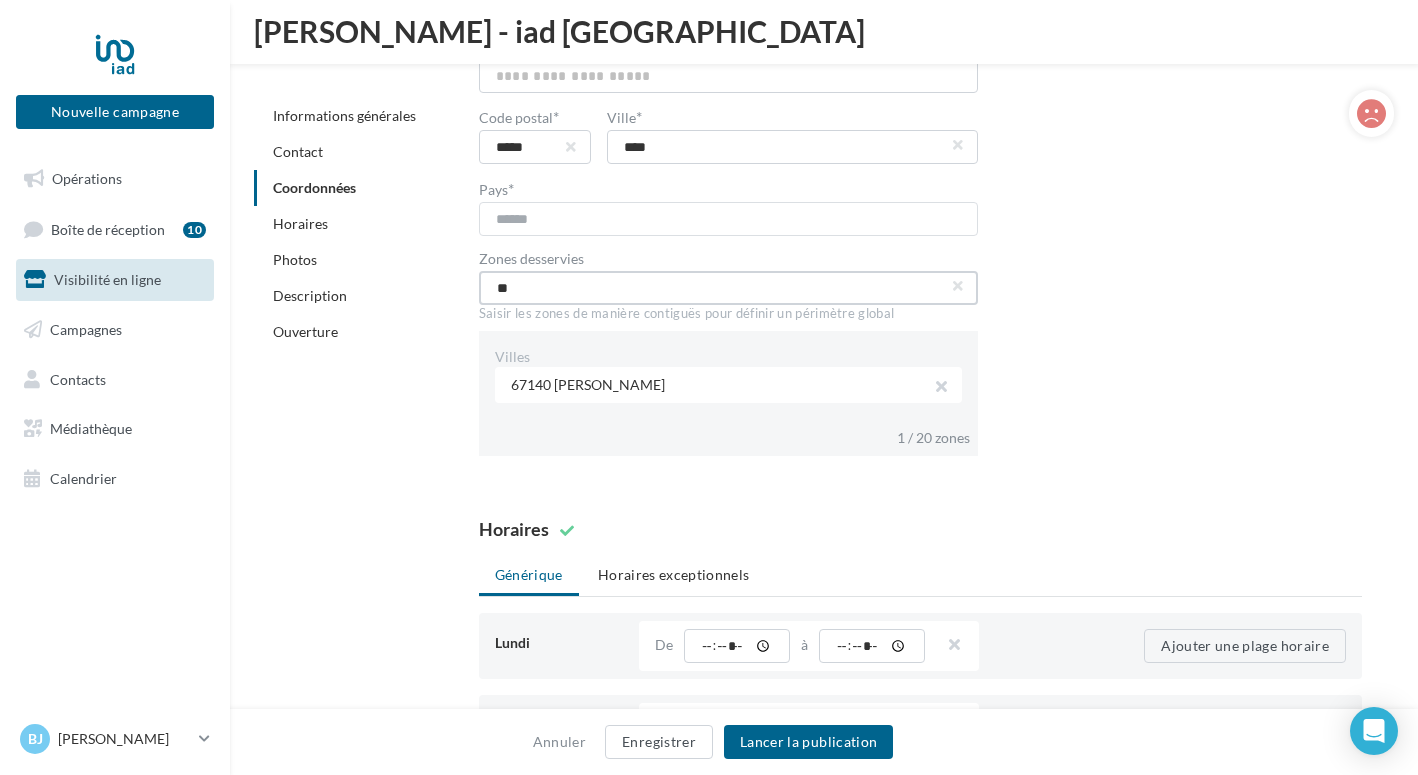 type on "*" 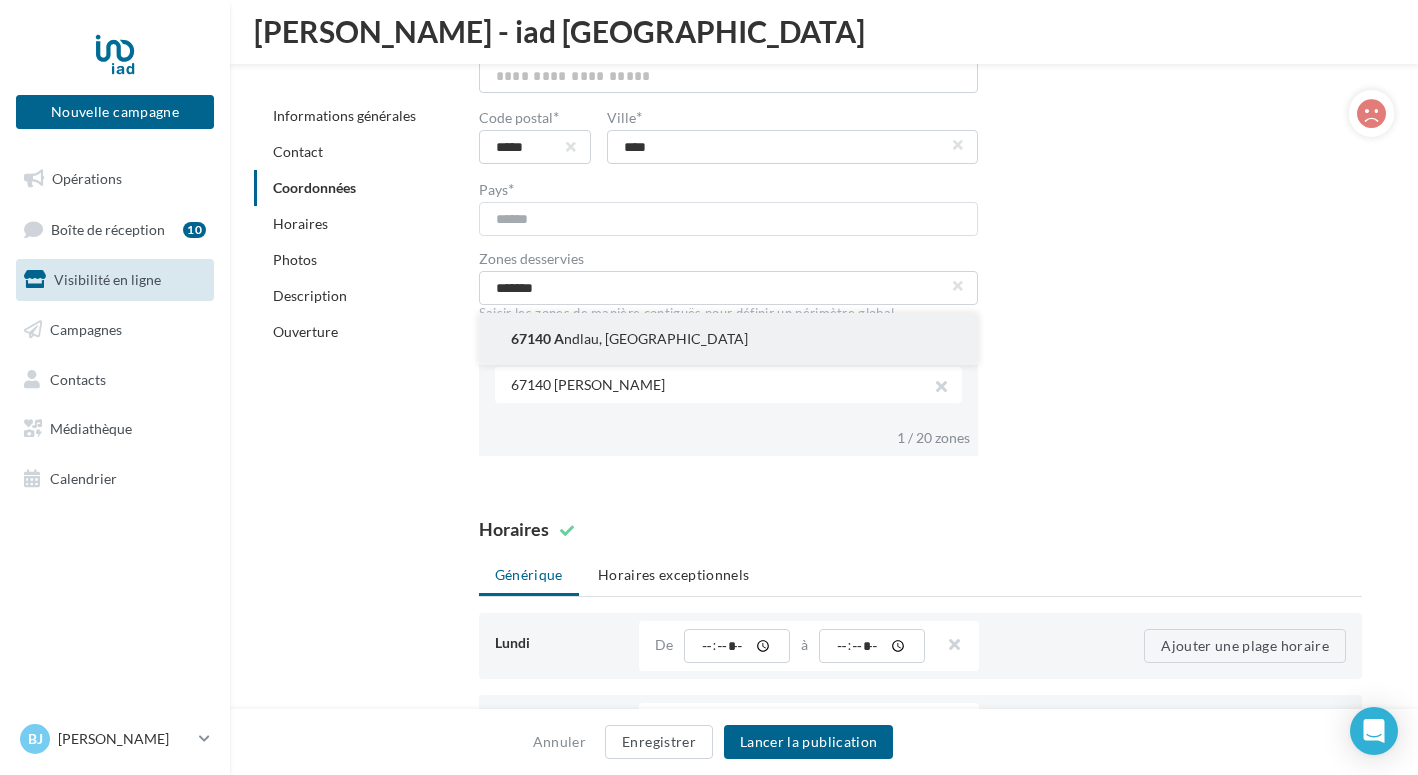 click on "67140 A ndlau, France" at bounding box center (728, 339) 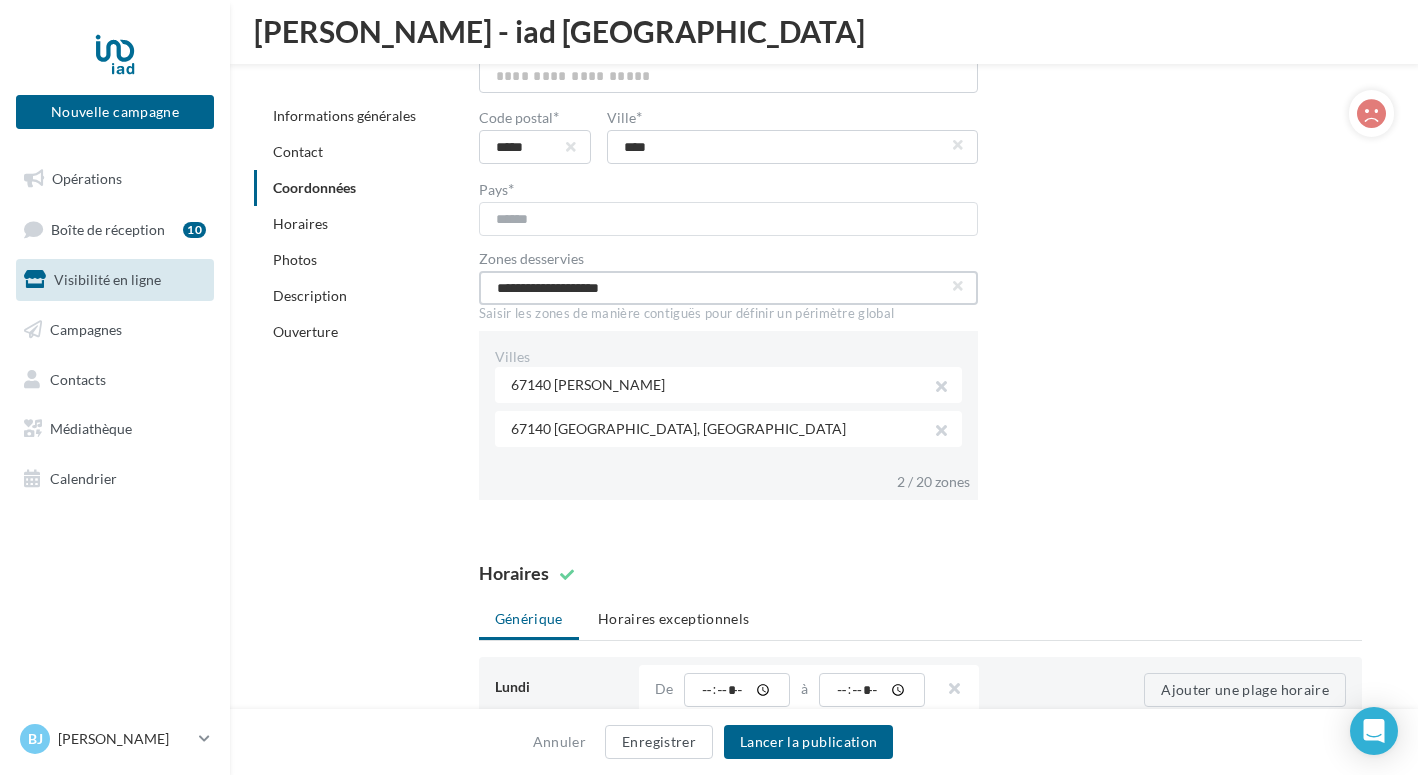 drag, startPoint x: 650, startPoint y: 272, endPoint x: 483, endPoint y: 250, distance: 168.44287 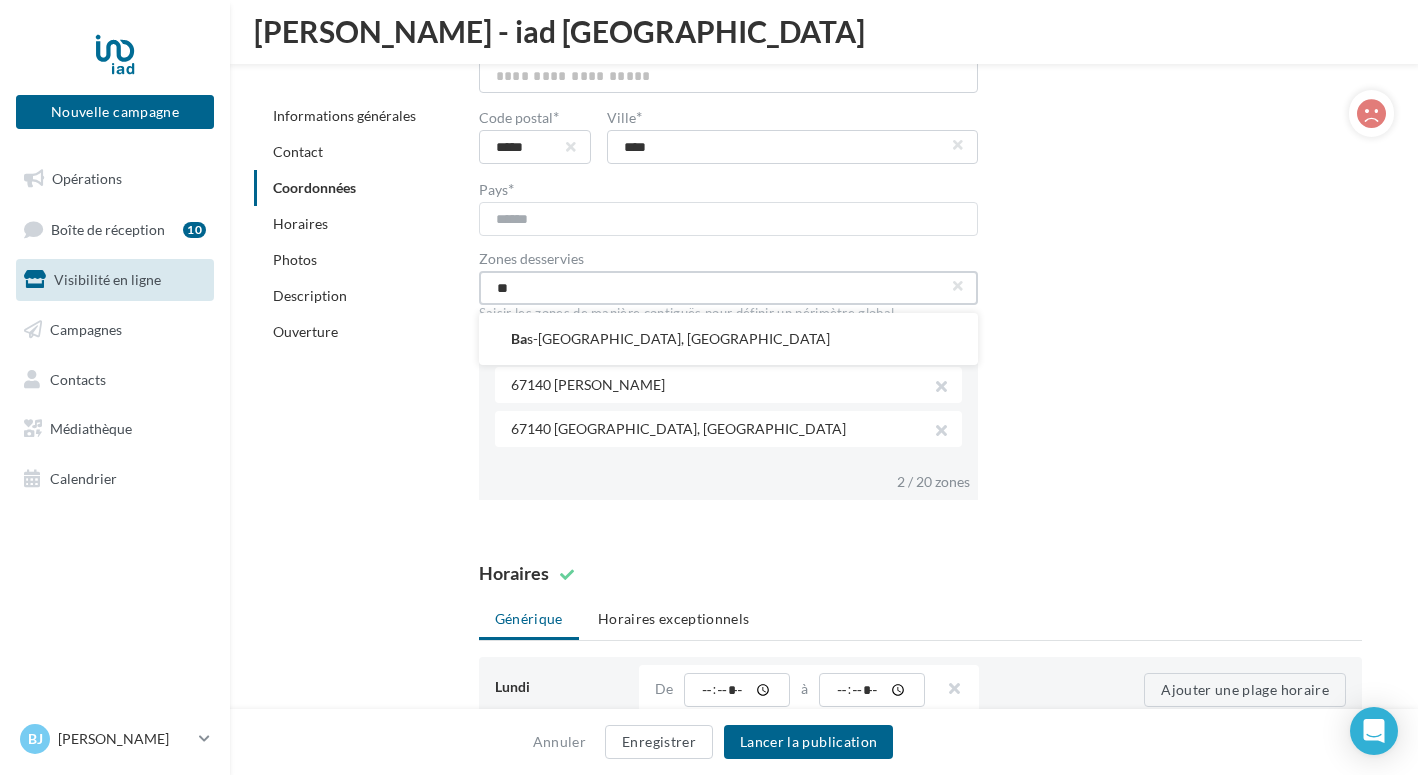 type on "*" 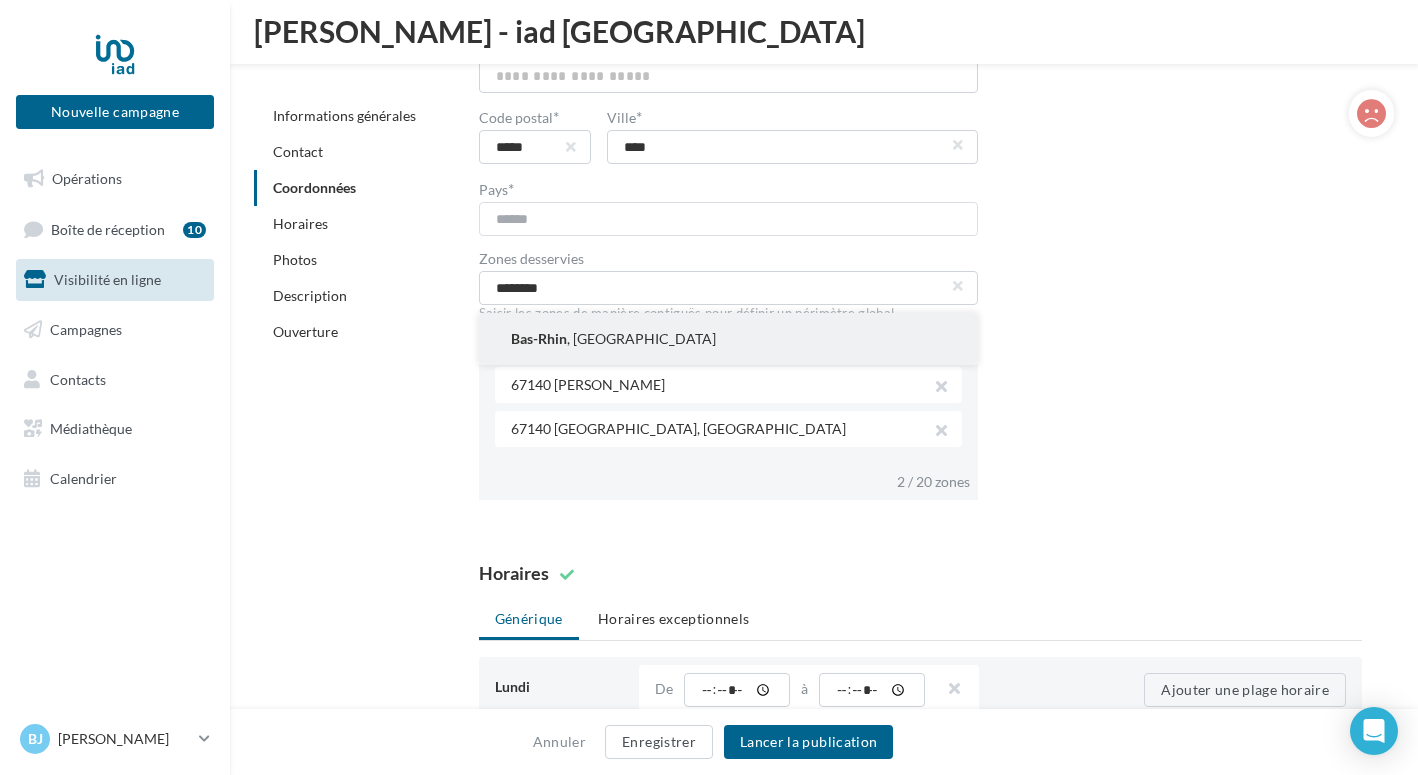 click on "Bas-Rhin" at bounding box center (539, 339) 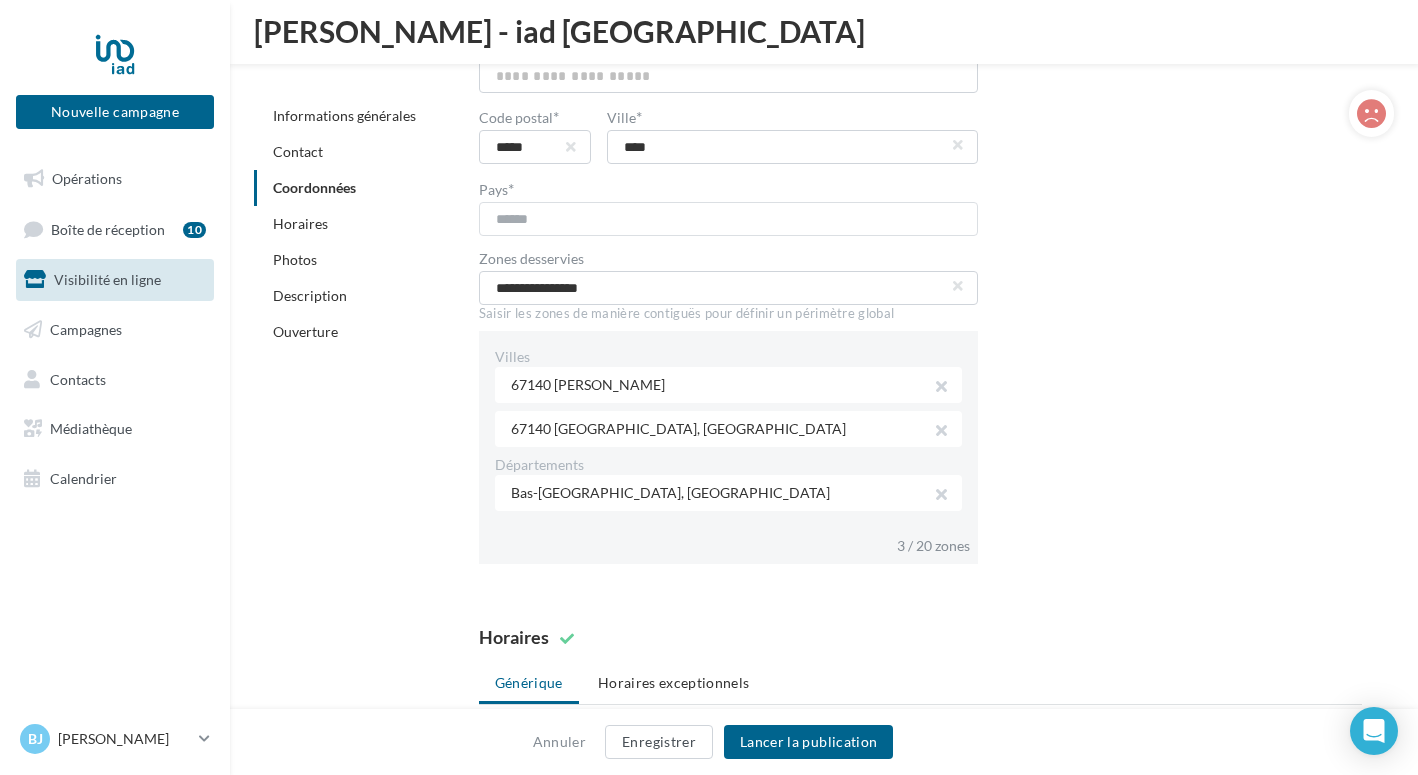 scroll, scrollTop: 1383, scrollLeft: 0, axis: vertical 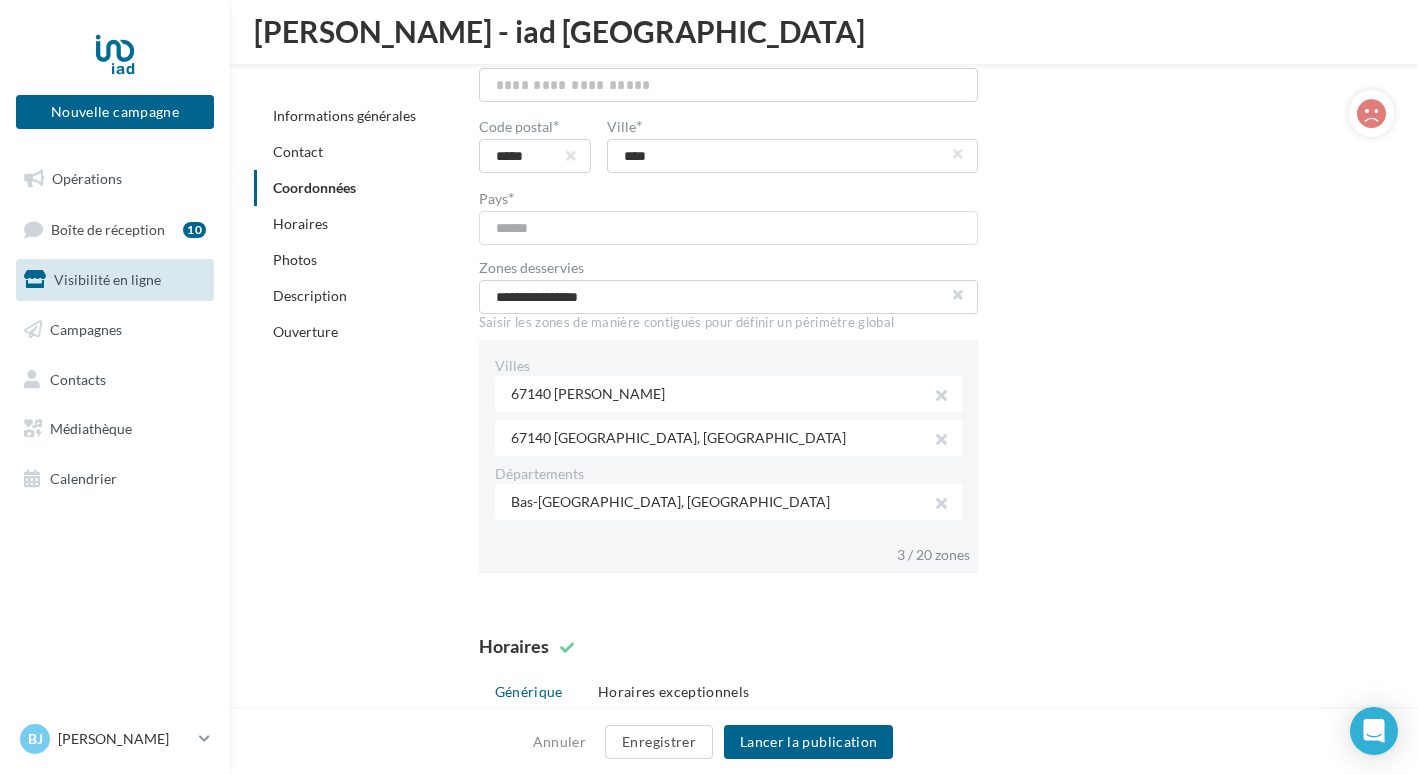 click at bounding box center [958, 295] 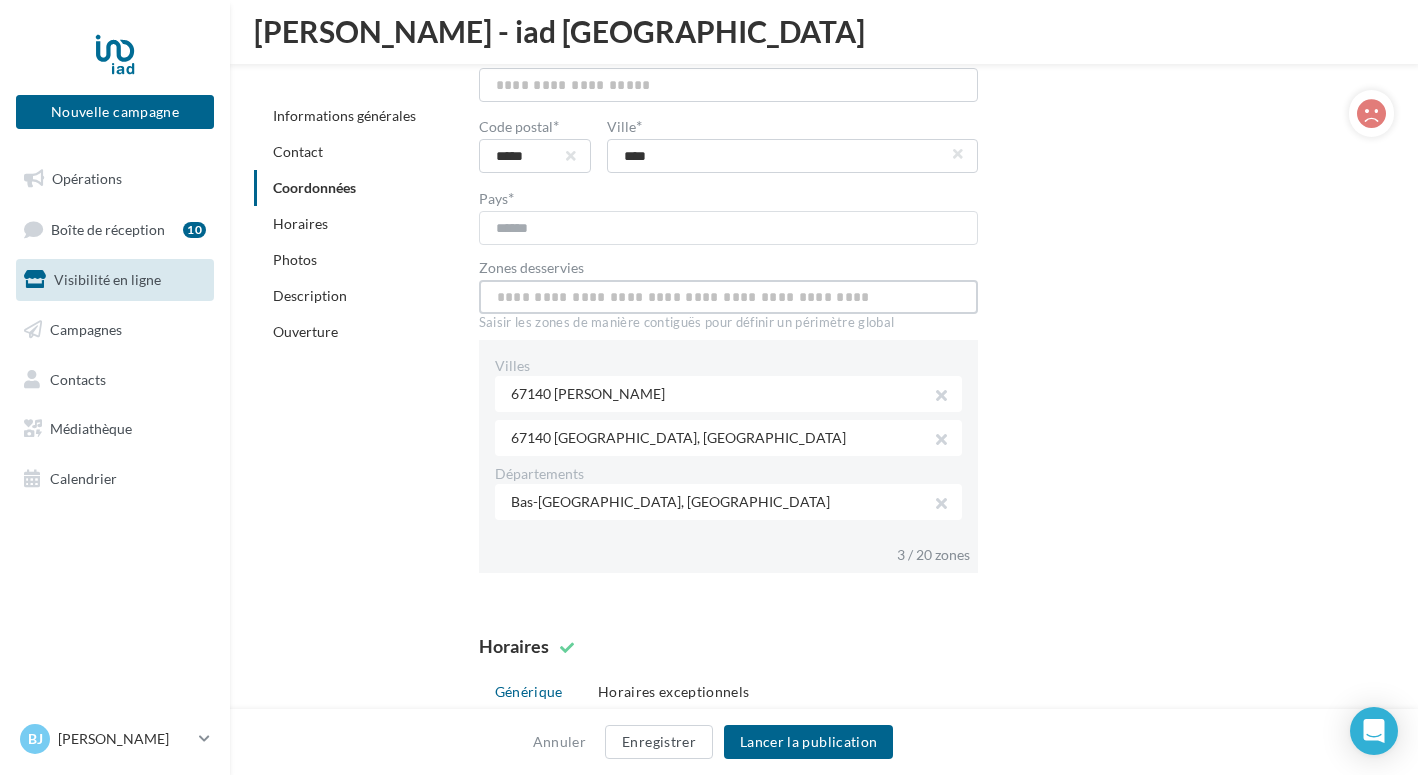 click at bounding box center [728, 297] 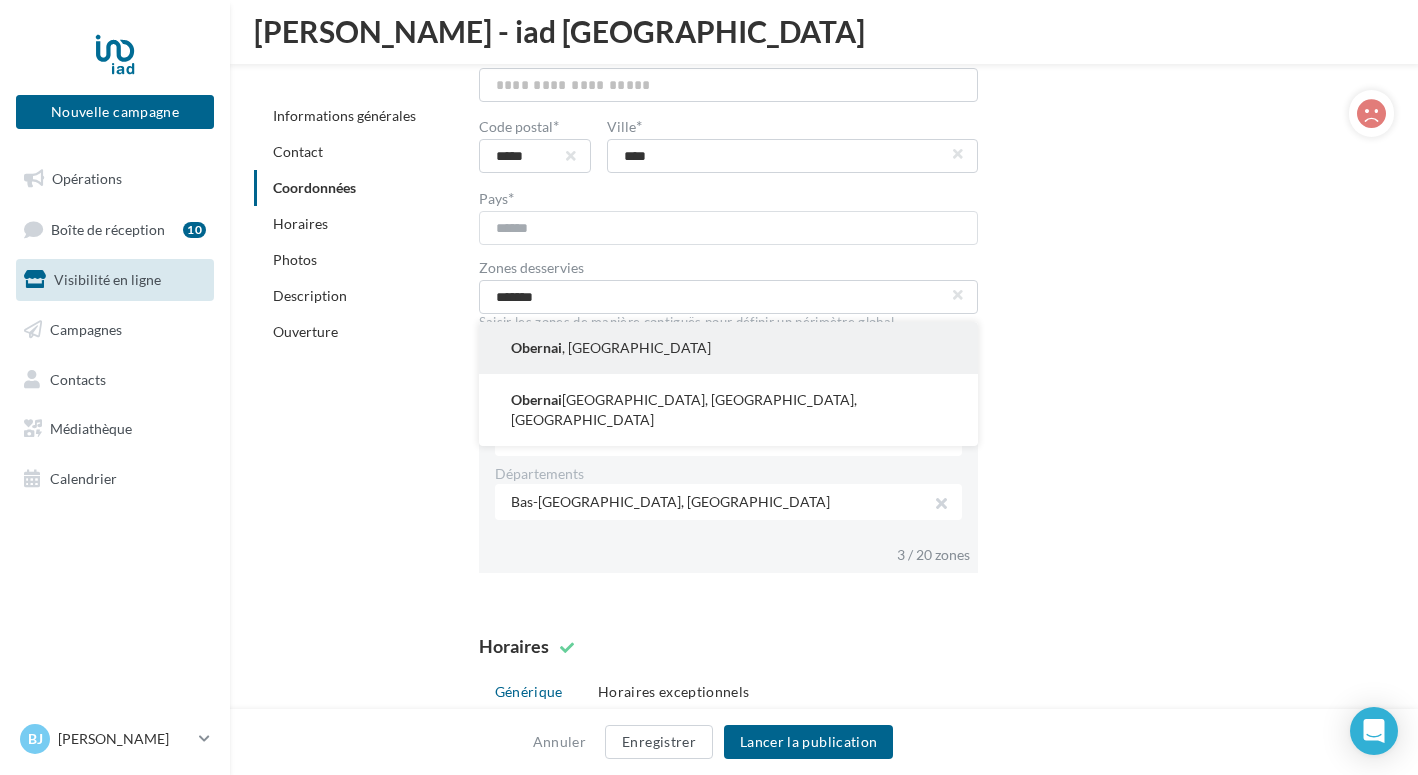 click on "Obernai , France" at bounding box center [728, 348] 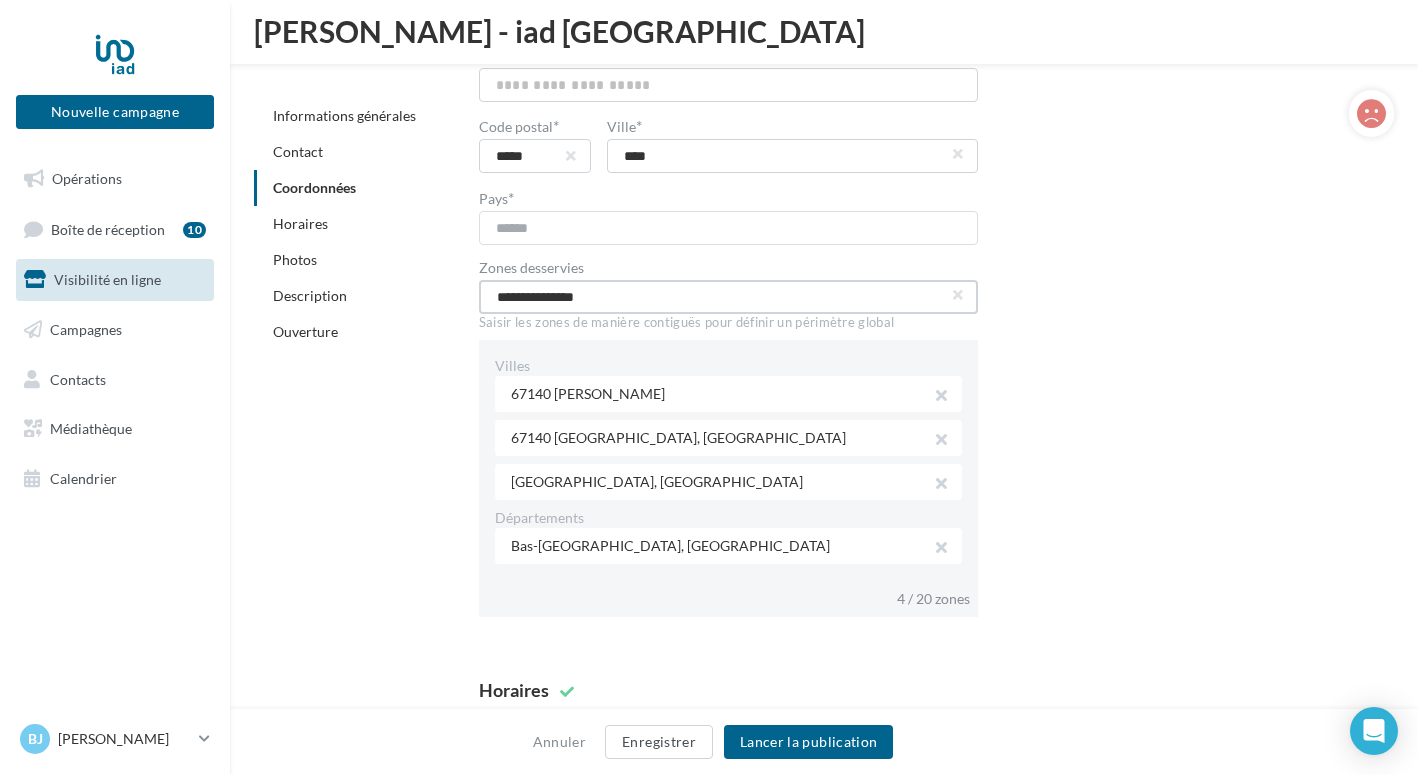 click on "**********" at bounding box center (728, 297) 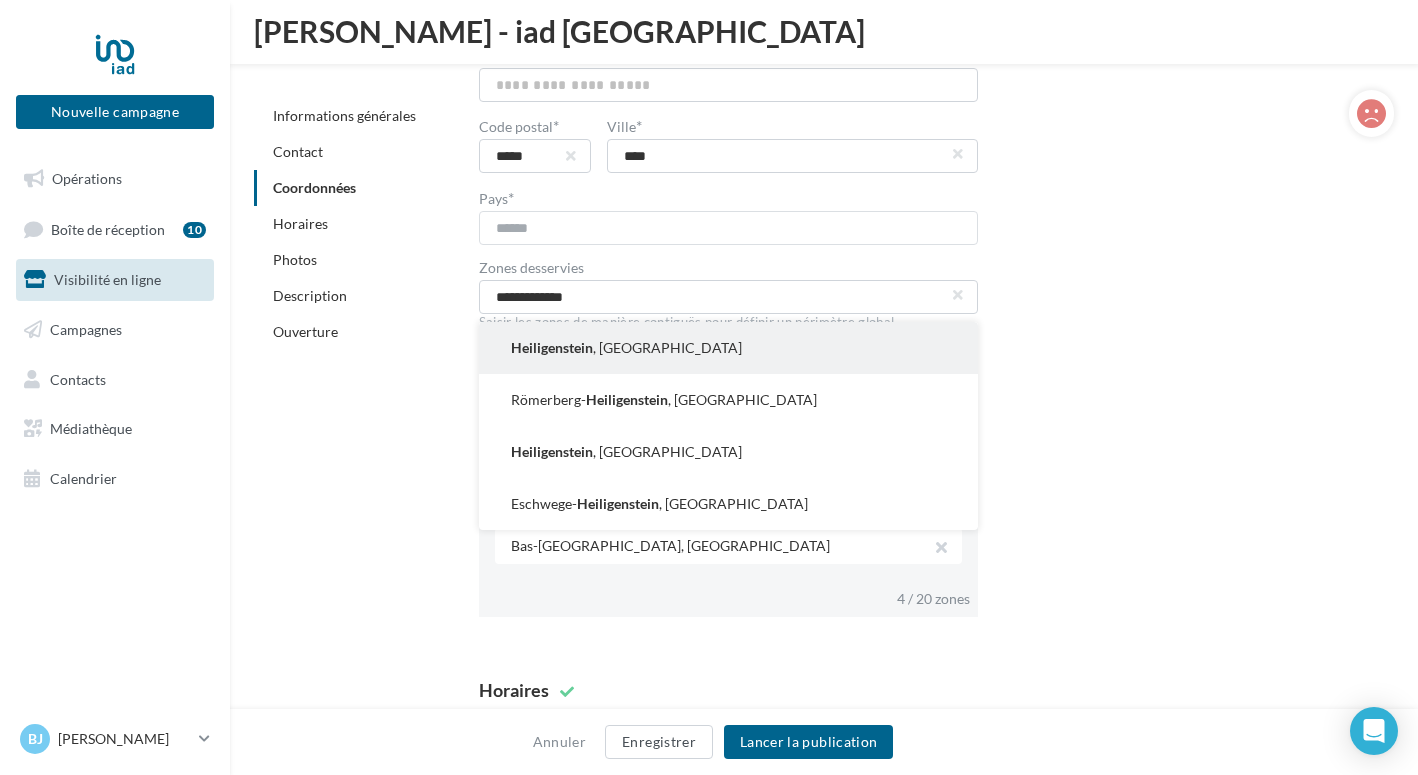 click on "Heiligenstein , France" at bounding box center (728, 348) 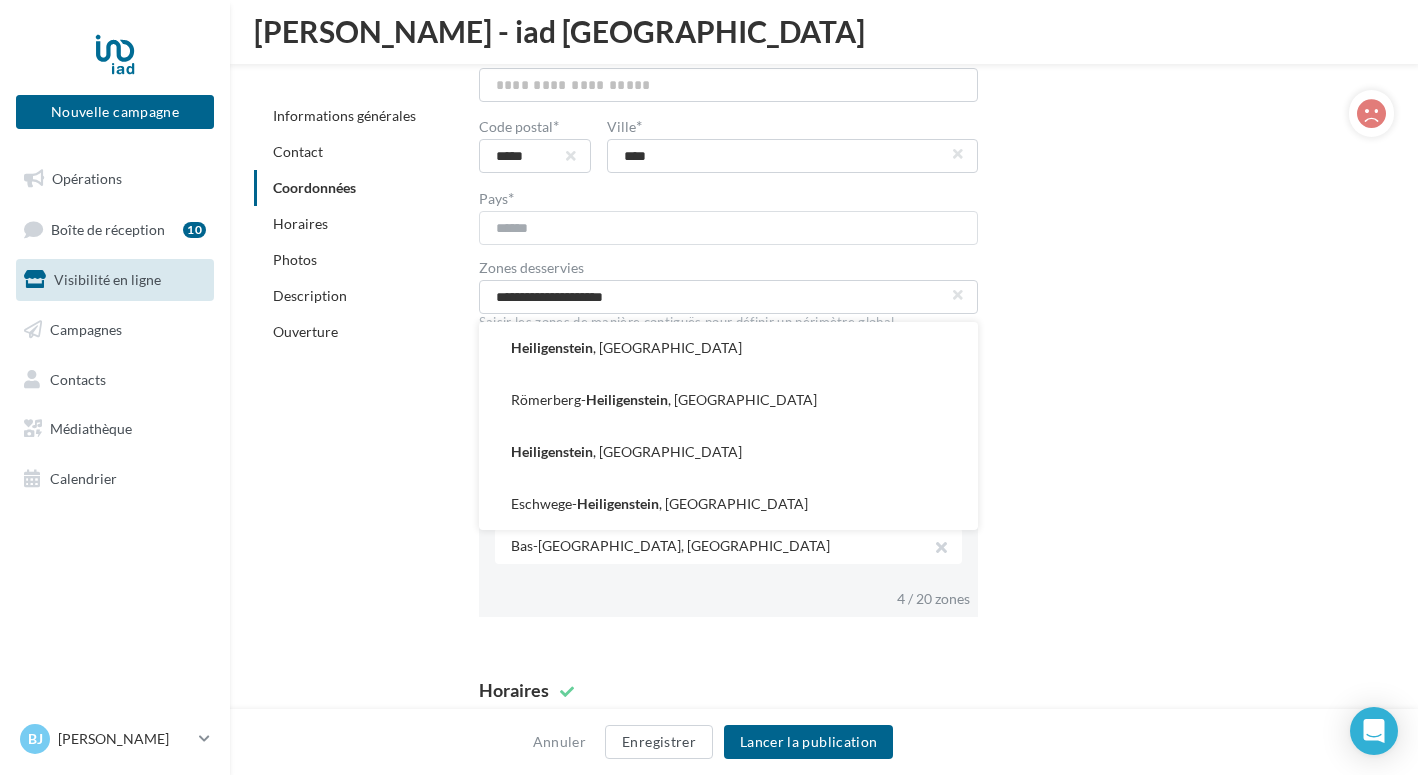 scroll, scrollTop: 41, scrollLeft: 0, axis: vertical 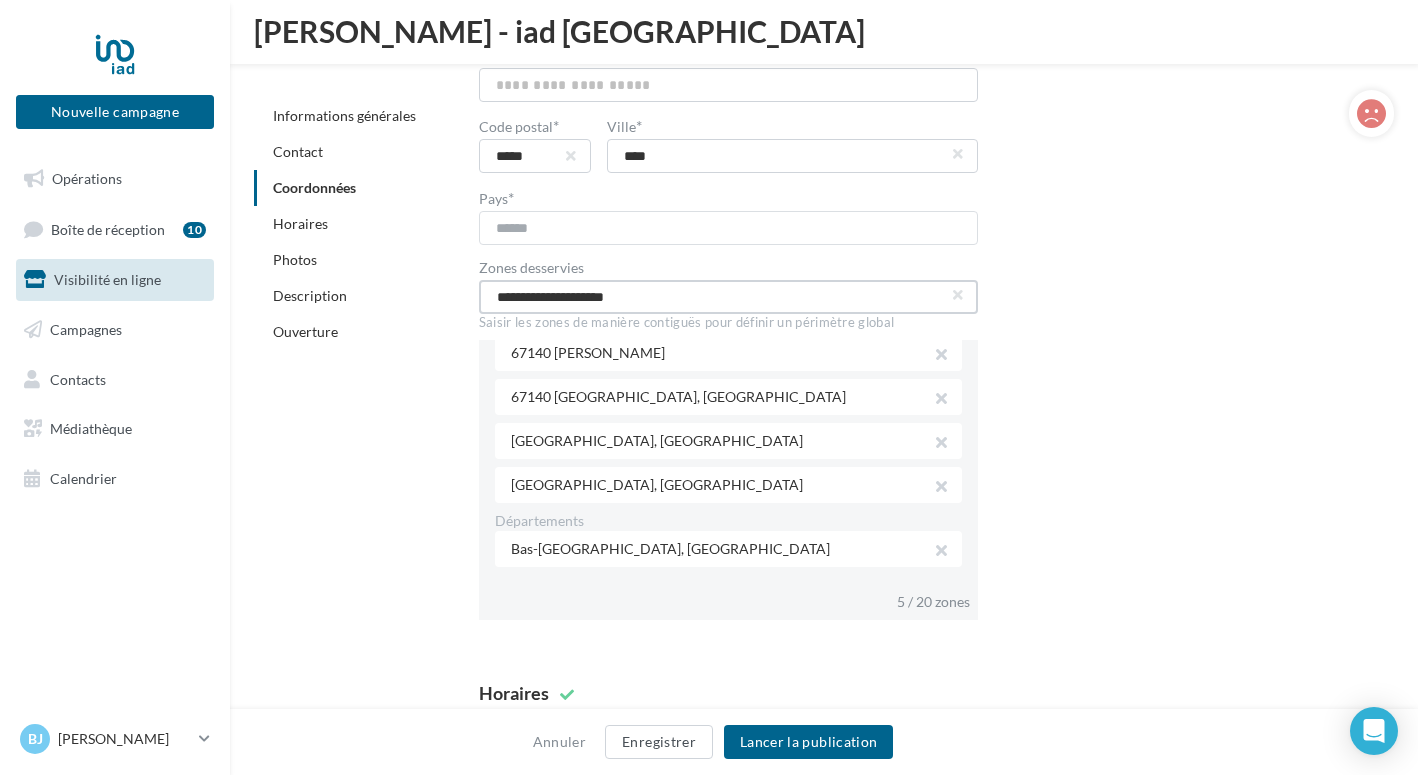 drag, startPoint x: 691, startPoint y: 296, endPoint x: 454, endPoint y: 270, distance: 238.42189 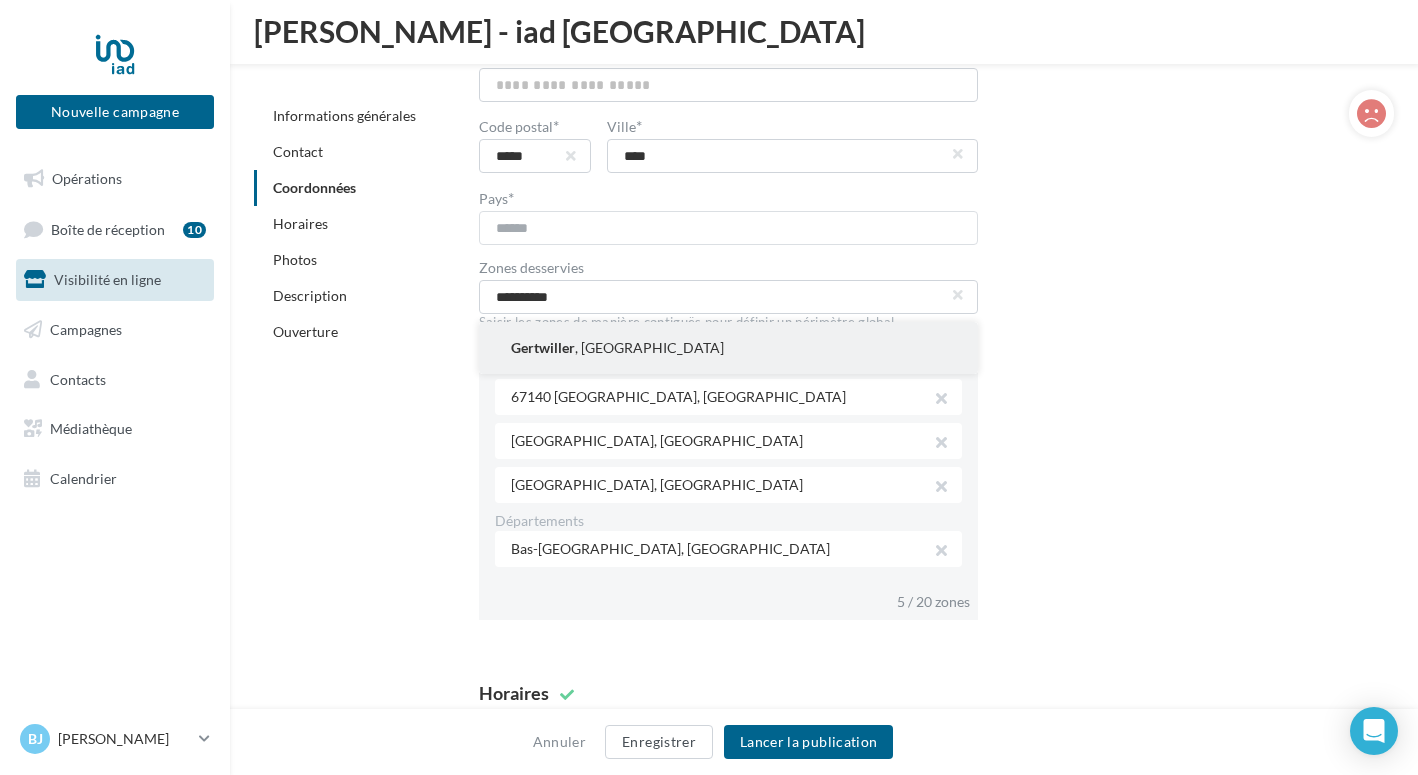 click on "Gertwiller" at bounding box center [543, 348] 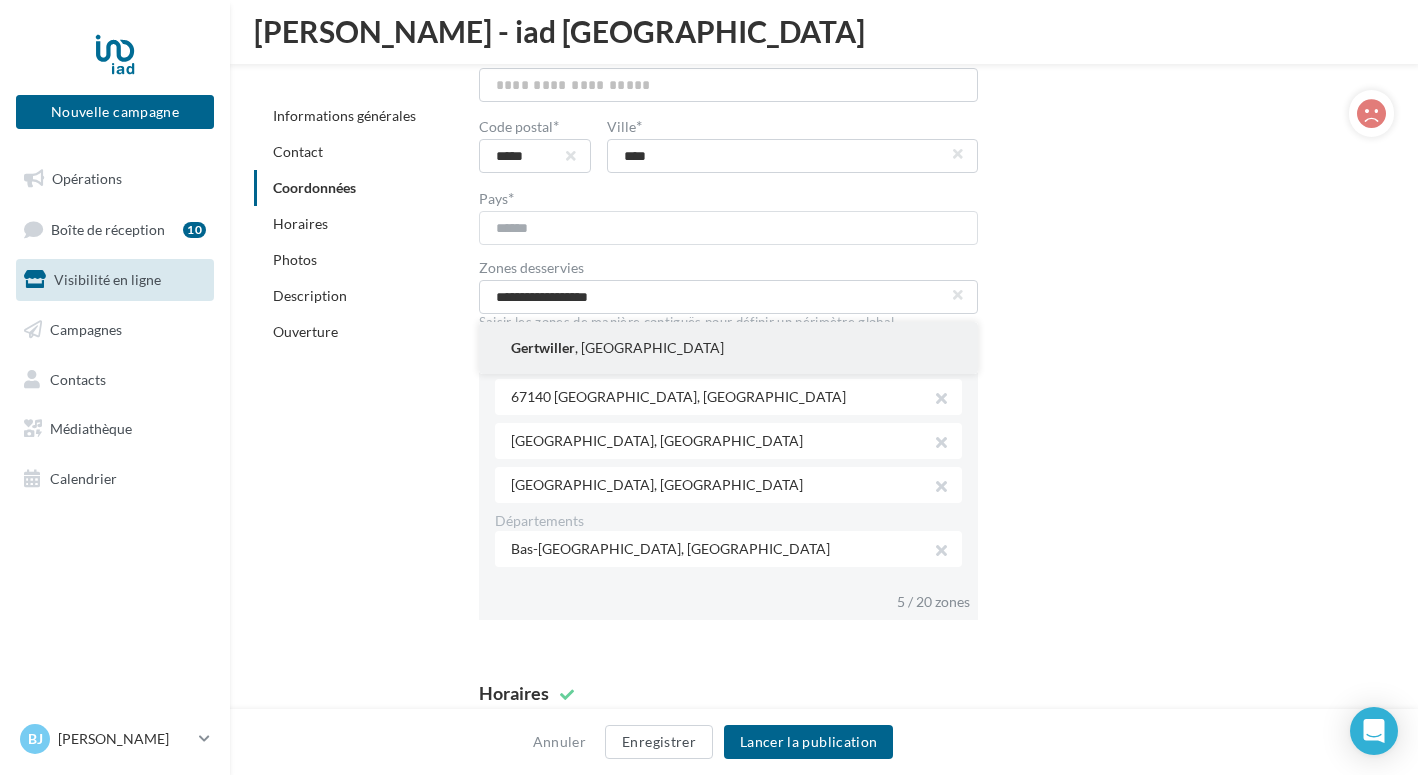 scroll, scrollTop: 85, scrollLeft: 0, axis: vertical 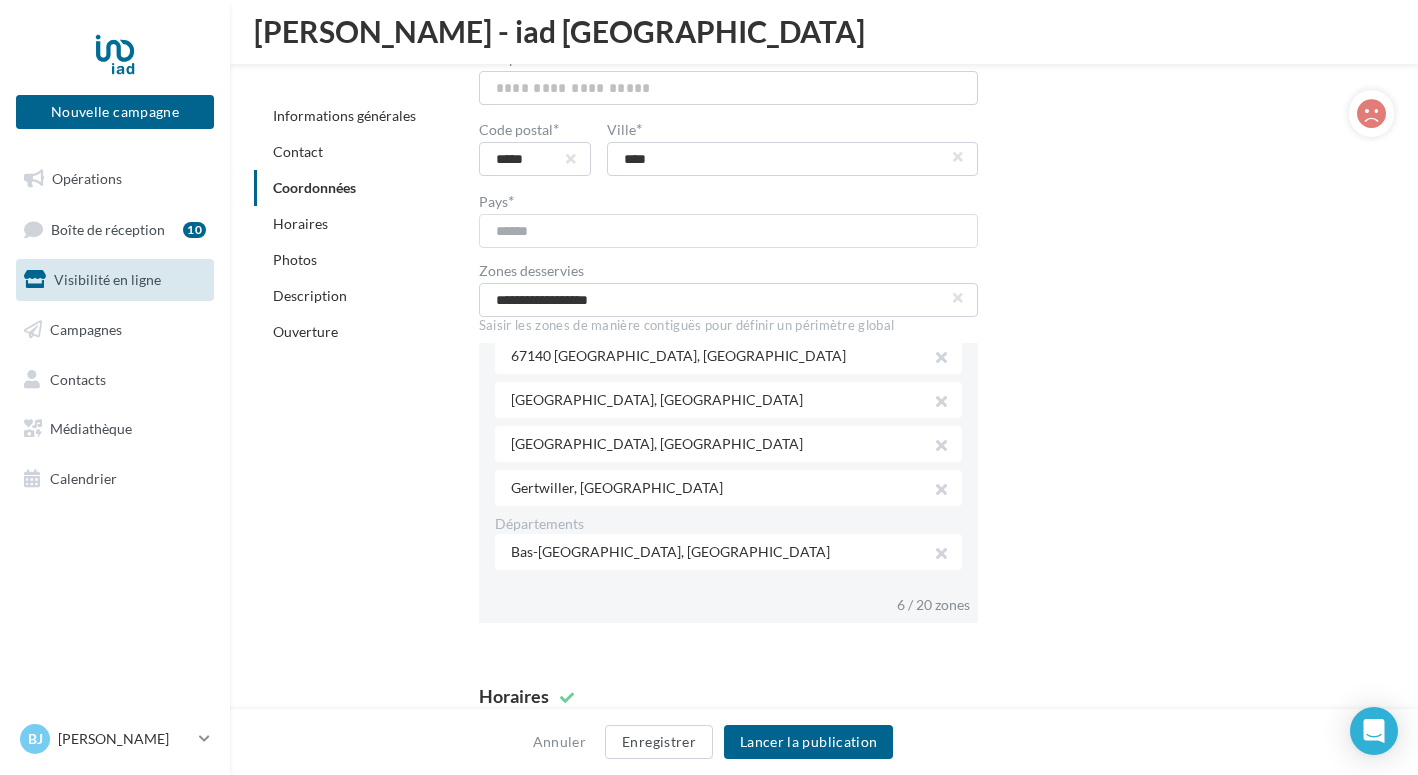 click on "**********" at bounding box center [920, 281] 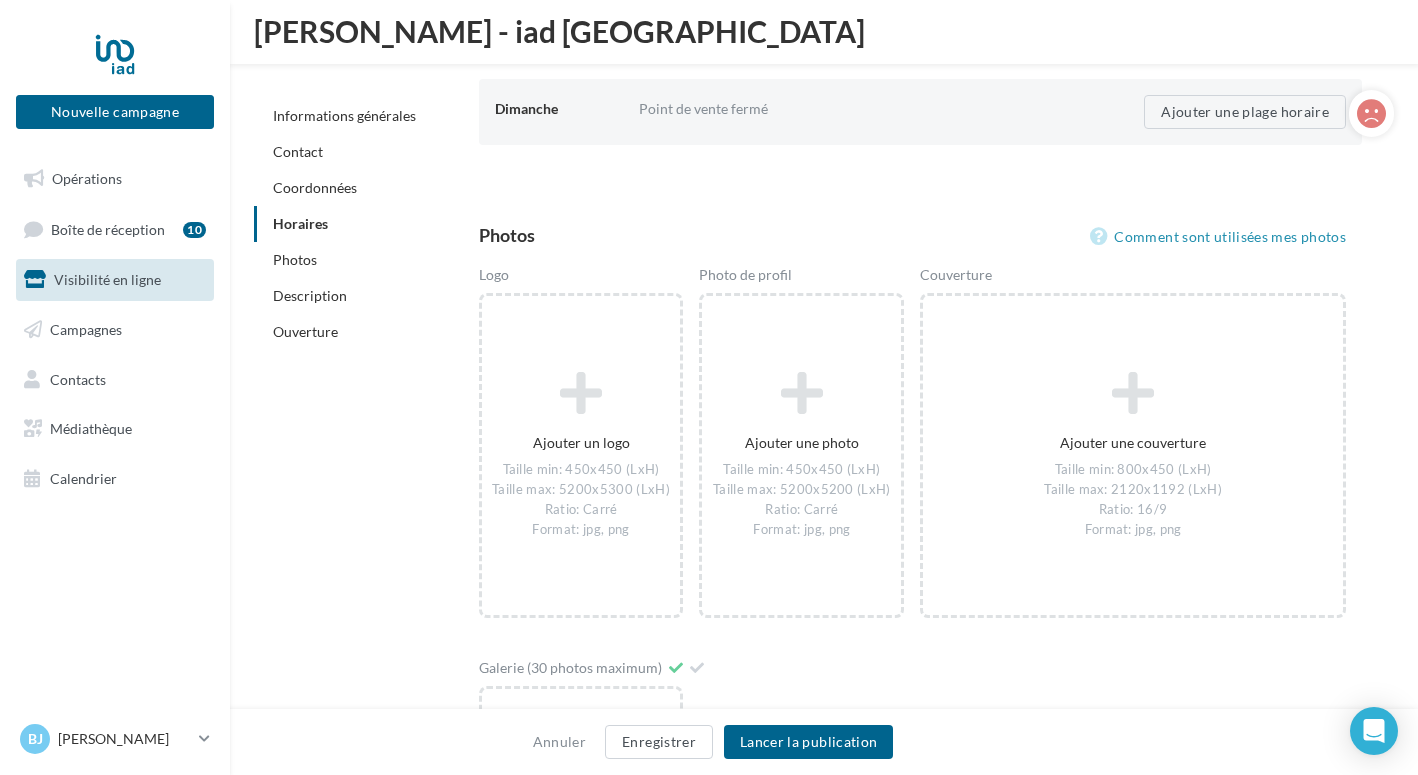 scroll, scrollTop: 2575, scrollLeft: 0, axis: vertical 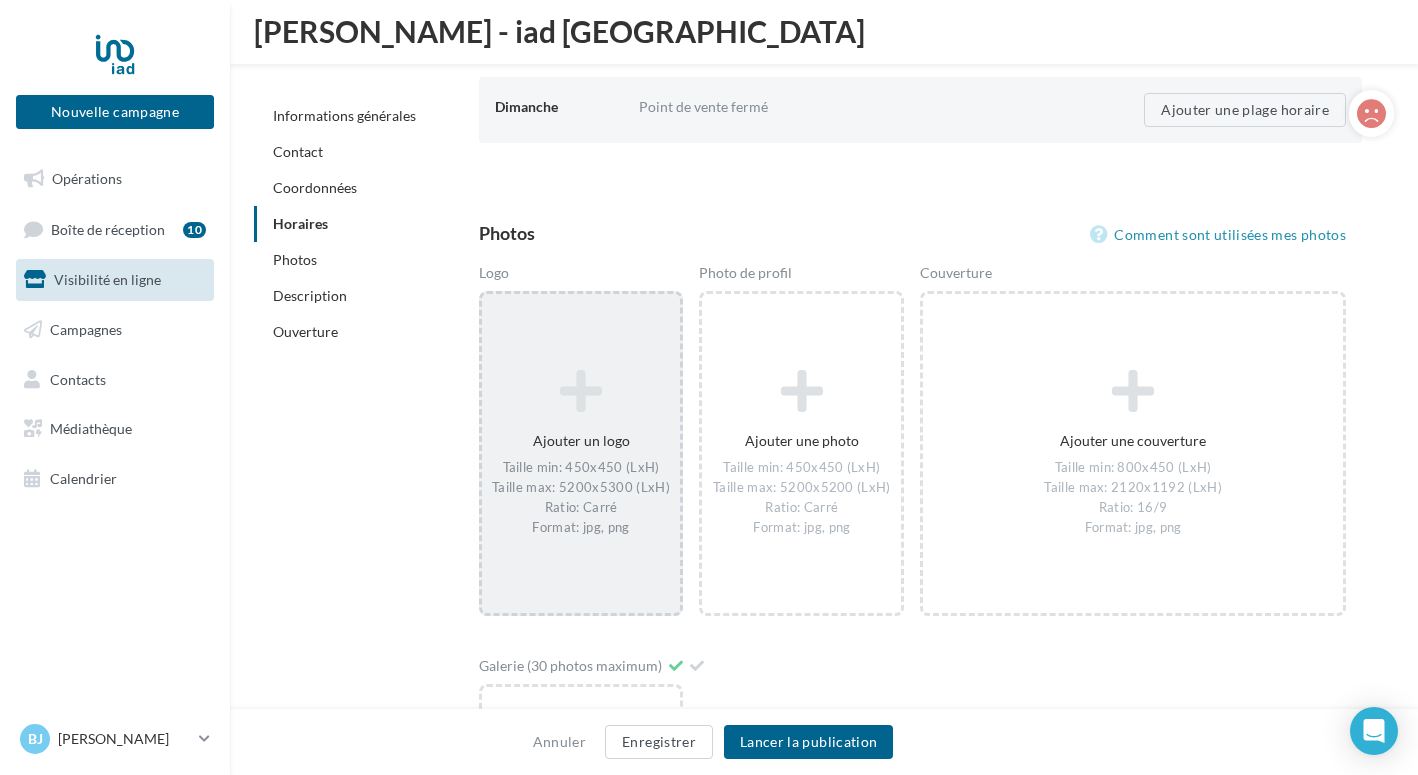 click at bounding box center [581, 392] 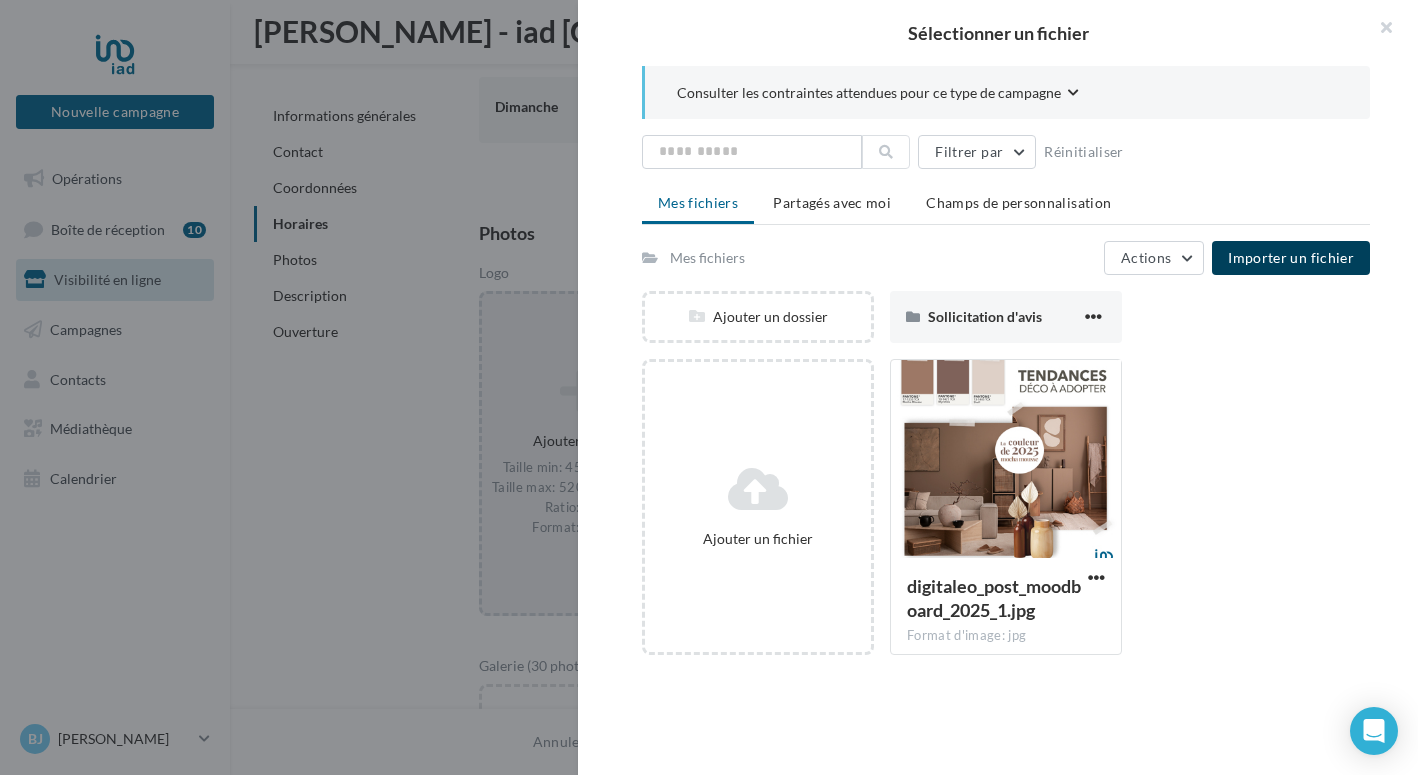 click on "Importer un fichier" at bounding box center [1291, 257] 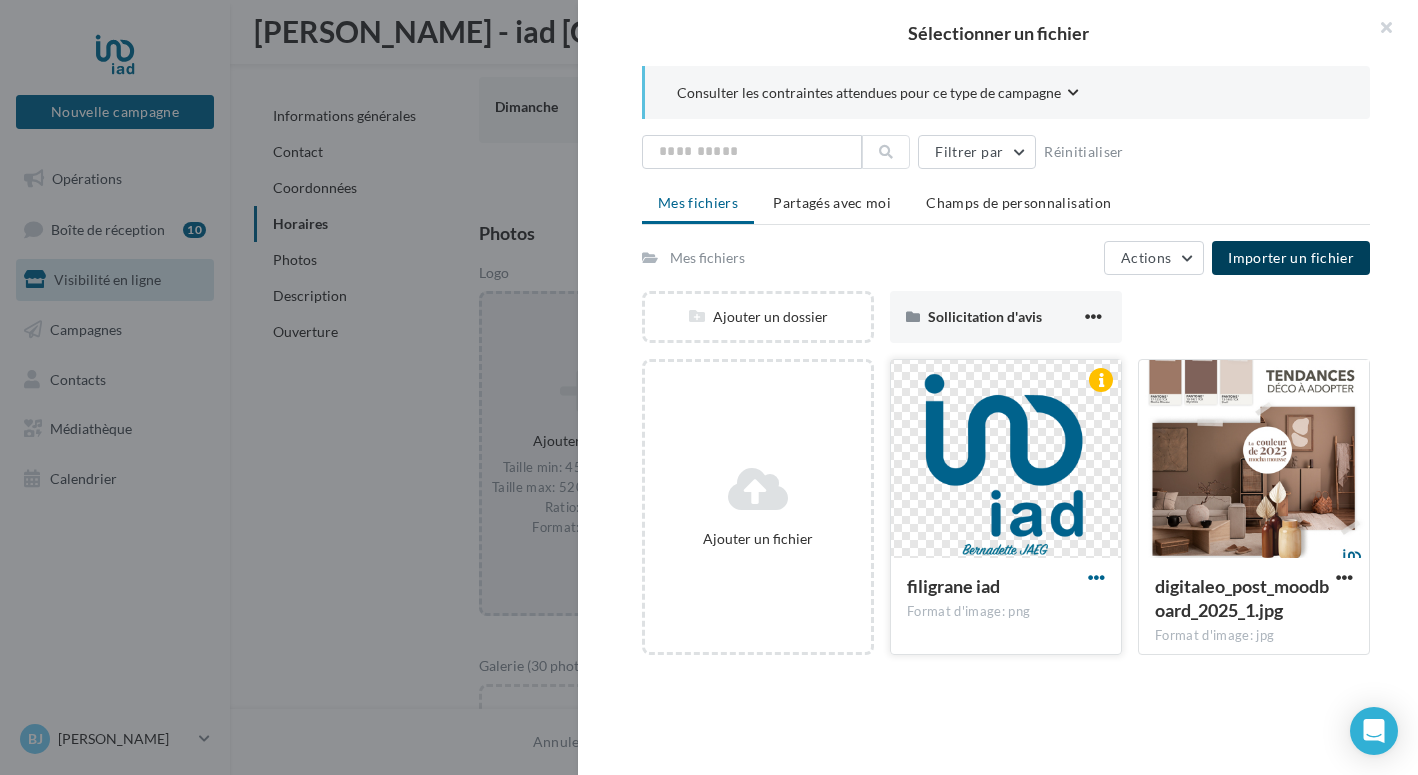 click at bounding box center [1096, 577] 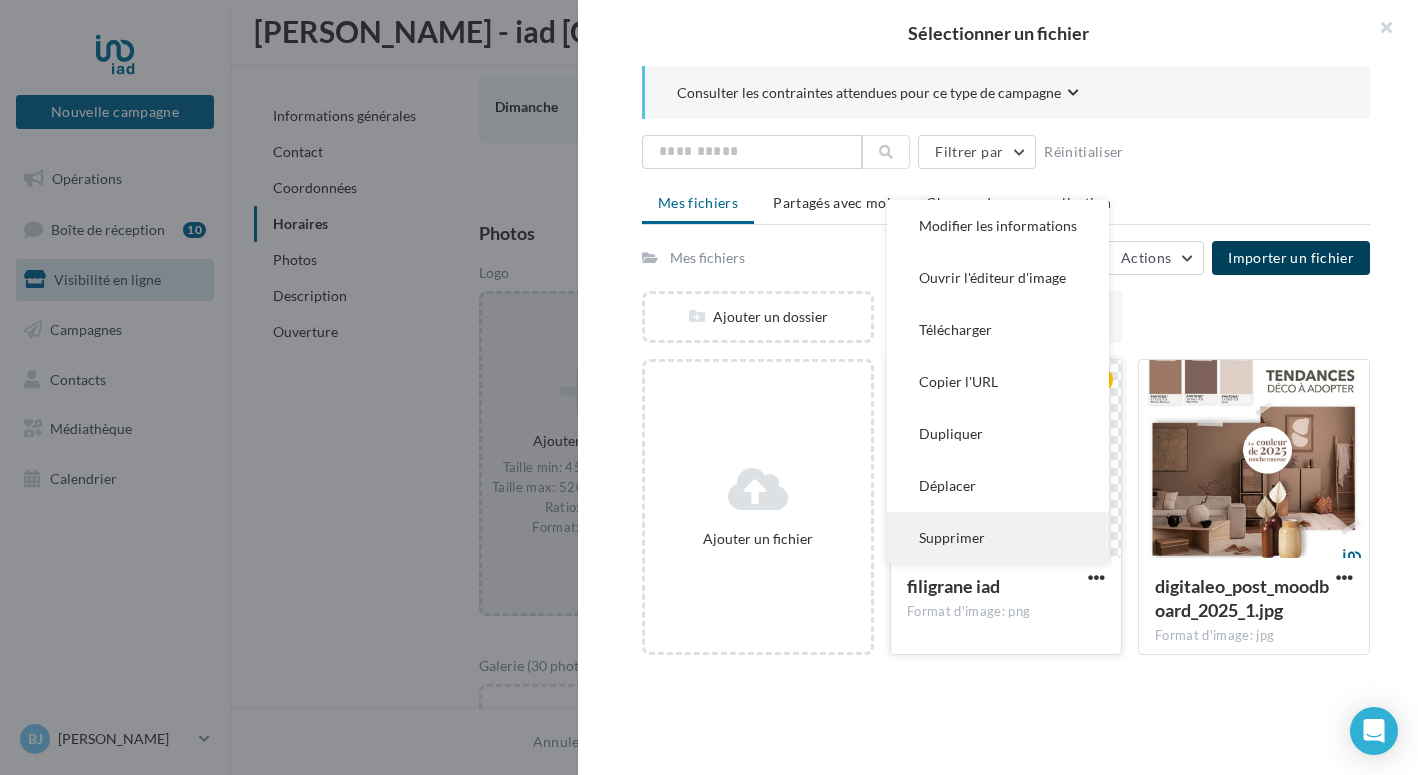 click on "Supprimer" at bounding box center (998, 538) 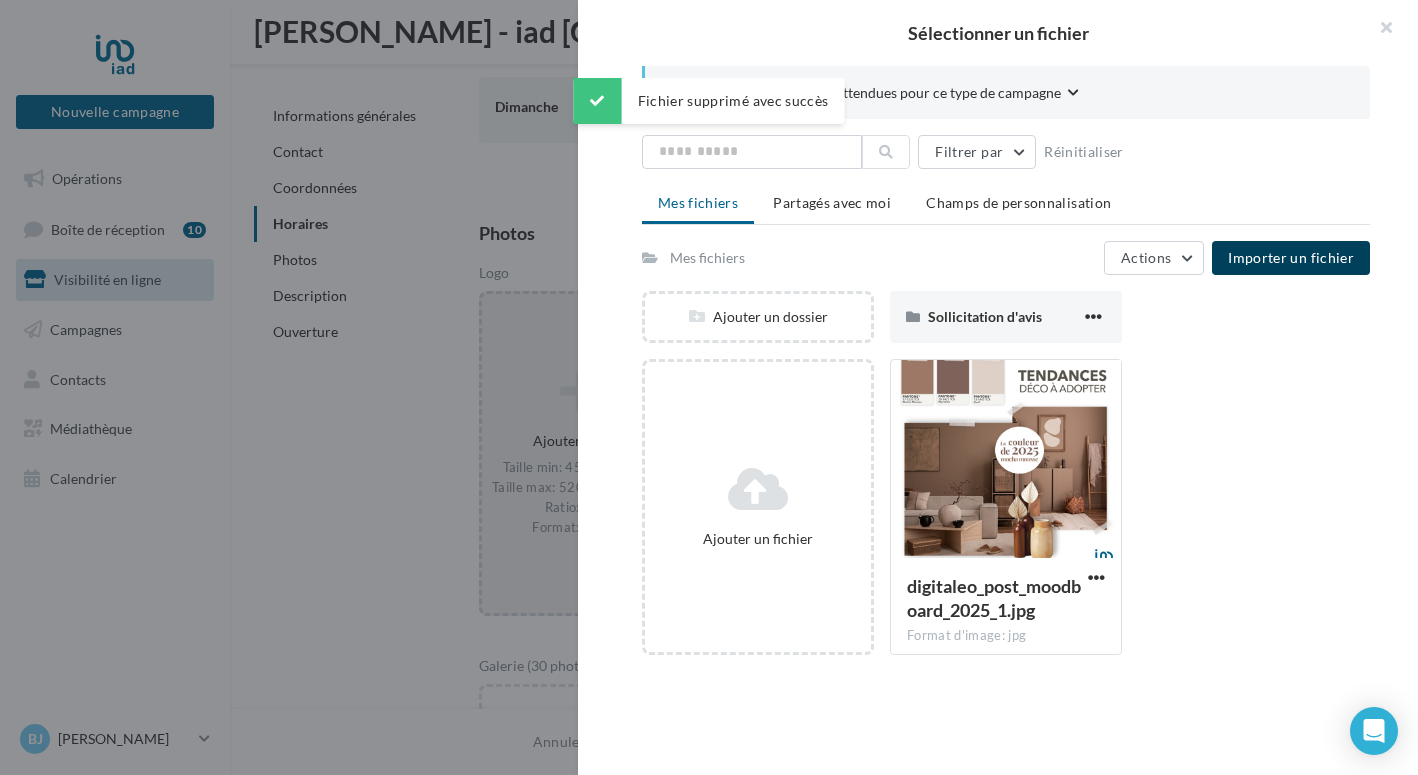 click on "Importer un fichier" at bounding box center (1291, 257) 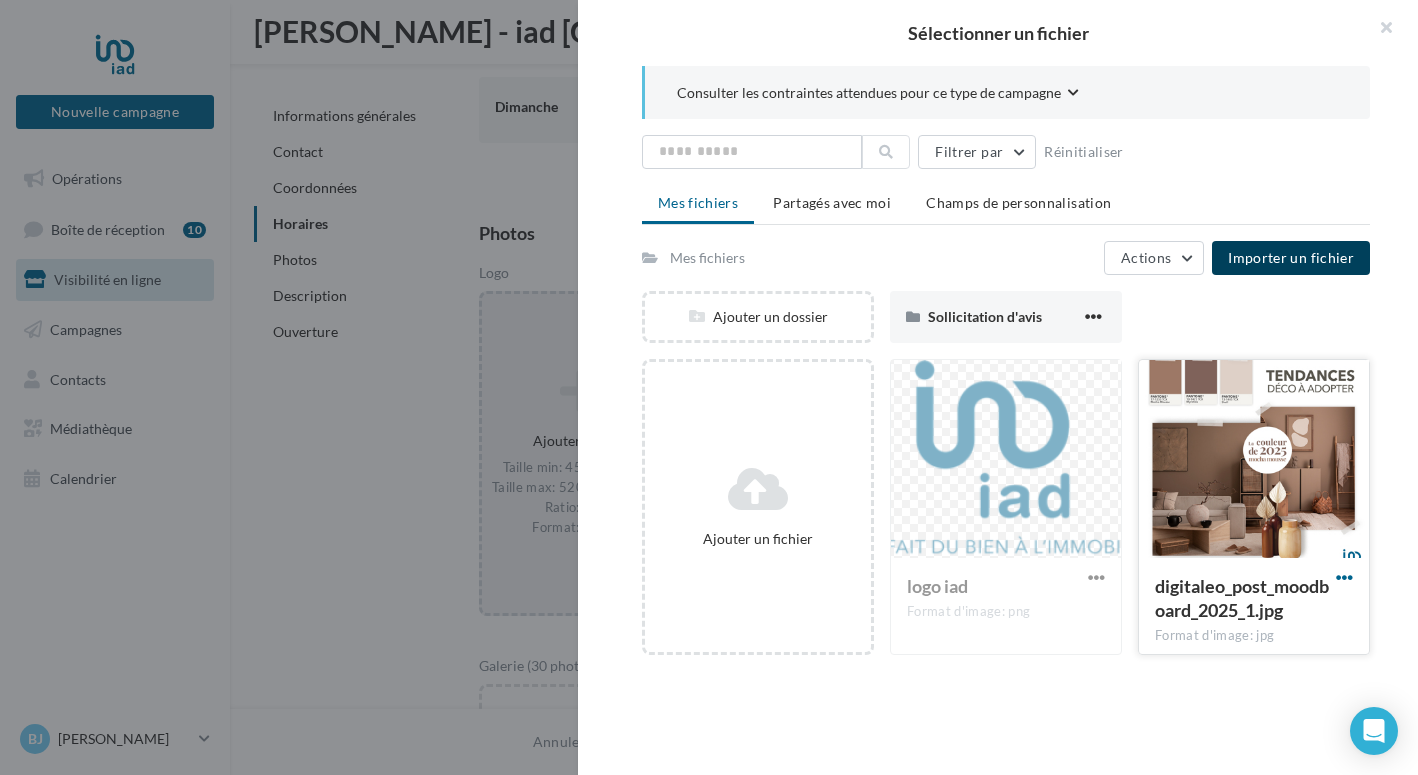 click at bounding box center [1344, 577] 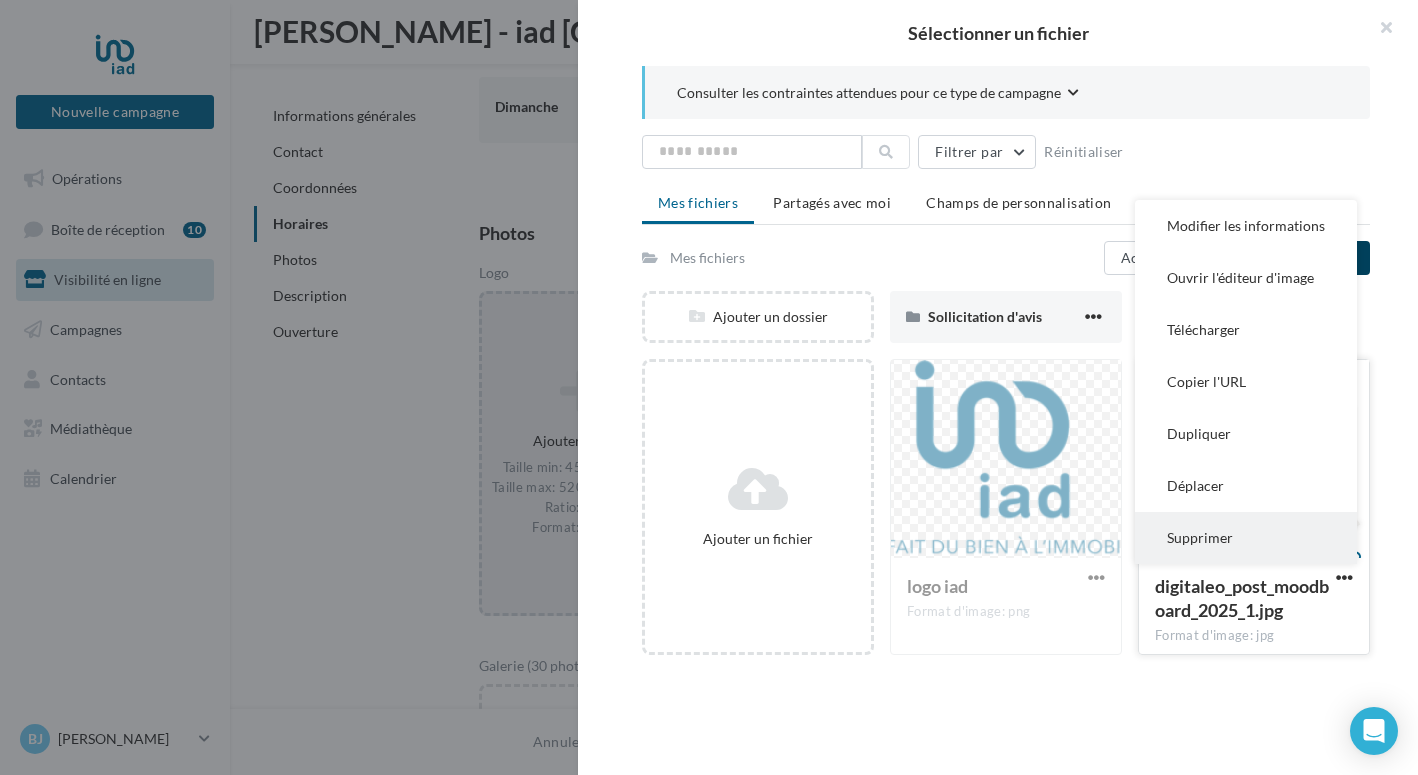 click on "Supprimer" at bounding box center [1246, 538] 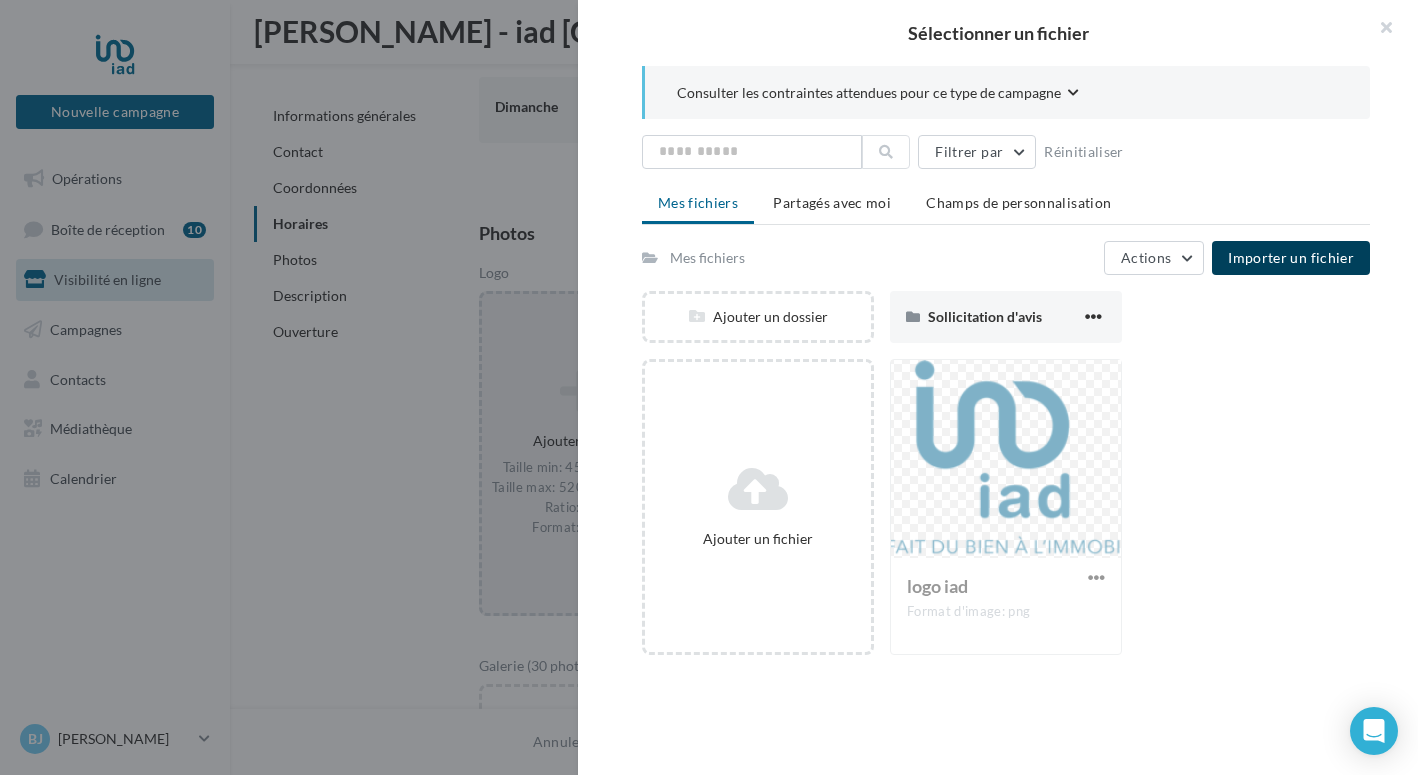 click on "Importer un fichier" at bounding box center [1291, 257] 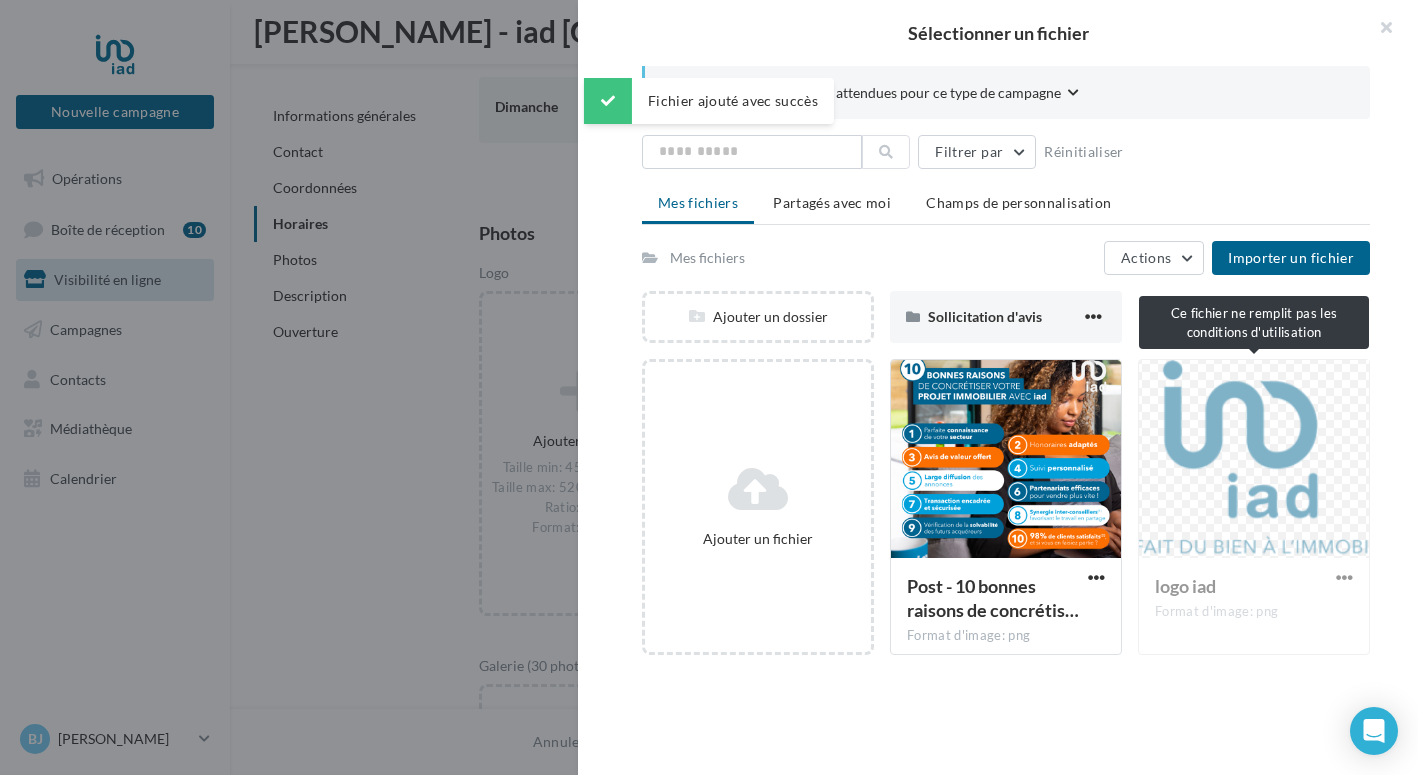 click on "logo iad  Format d'image: png" at bounding box center (1254, 507) 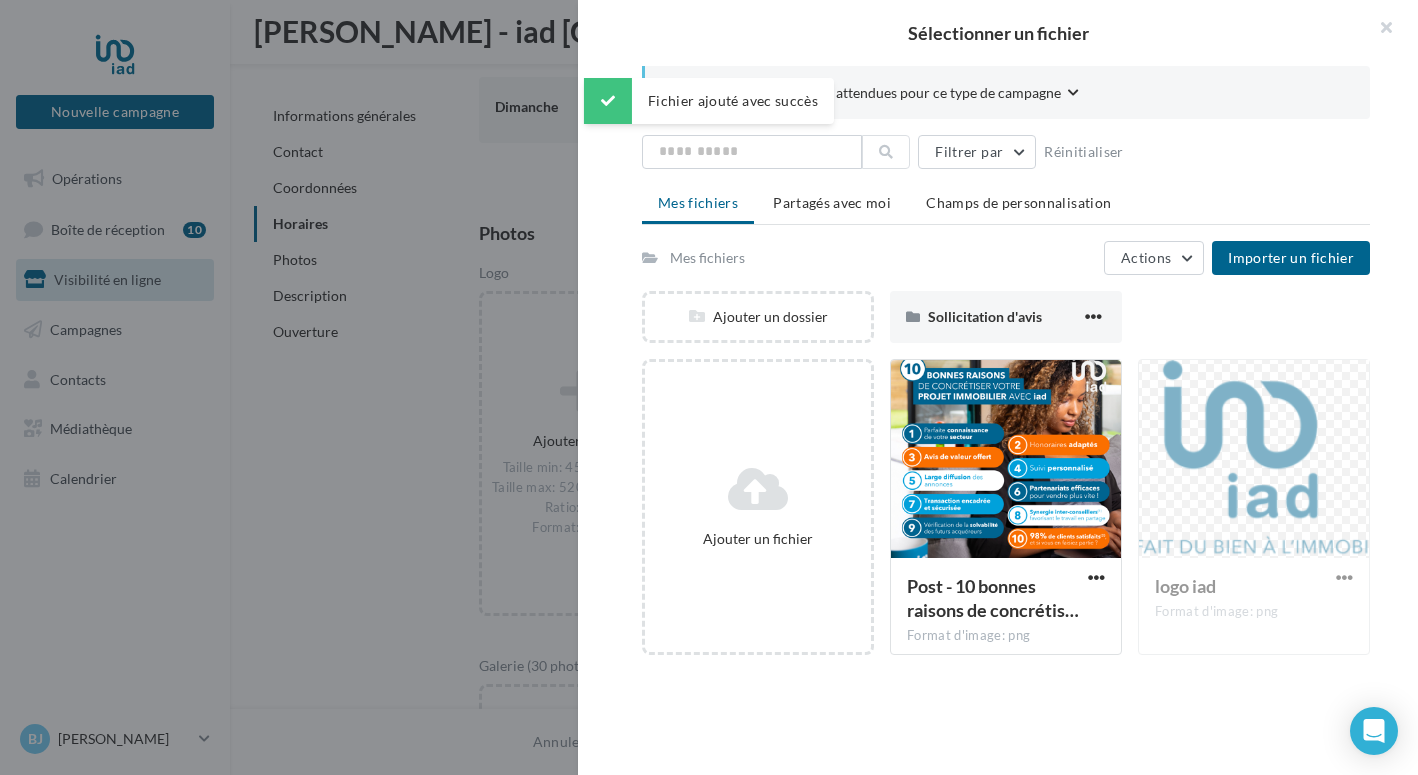 click on "logo iad  Format d'image: png" at bounding box center [1254, 507] 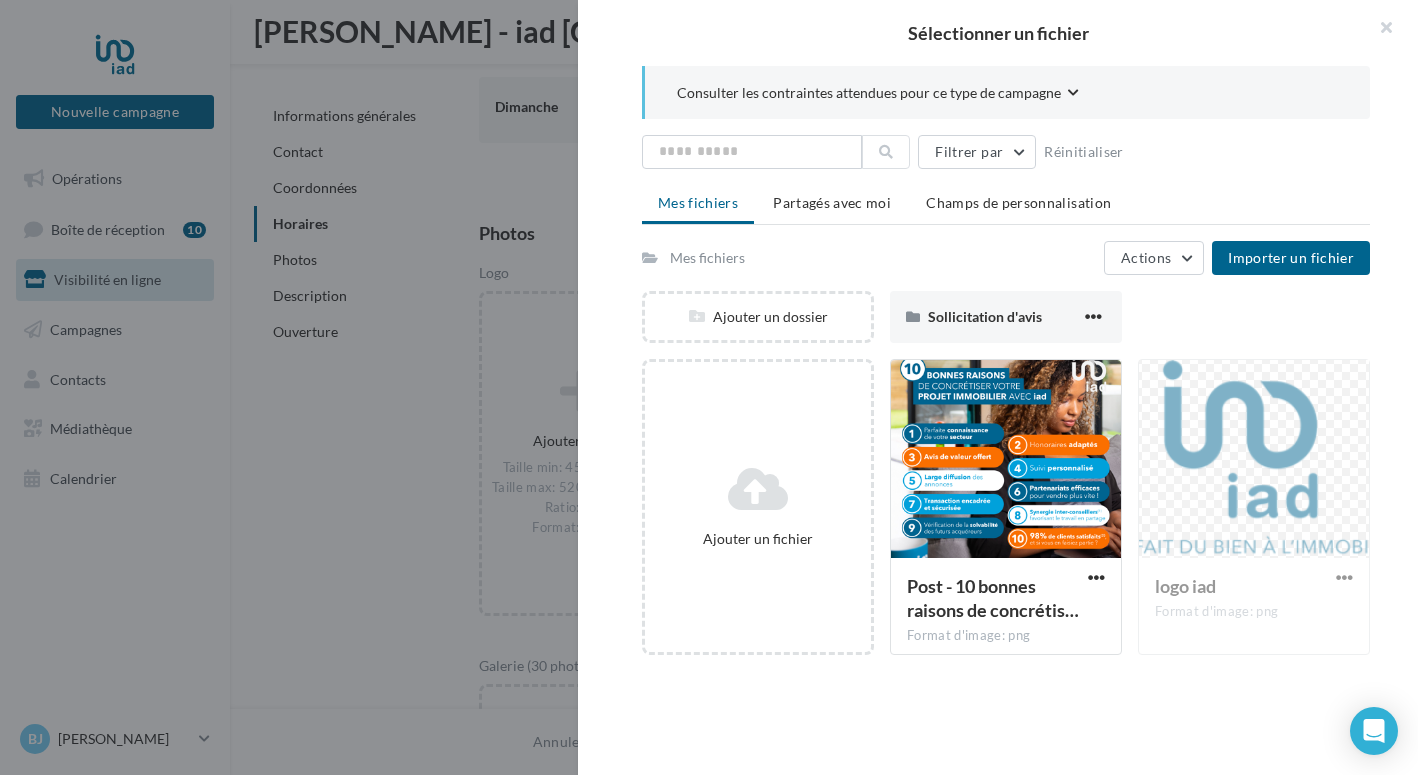 click on "logo iad  Format d'image: png" at bounding box center (1254, 507) 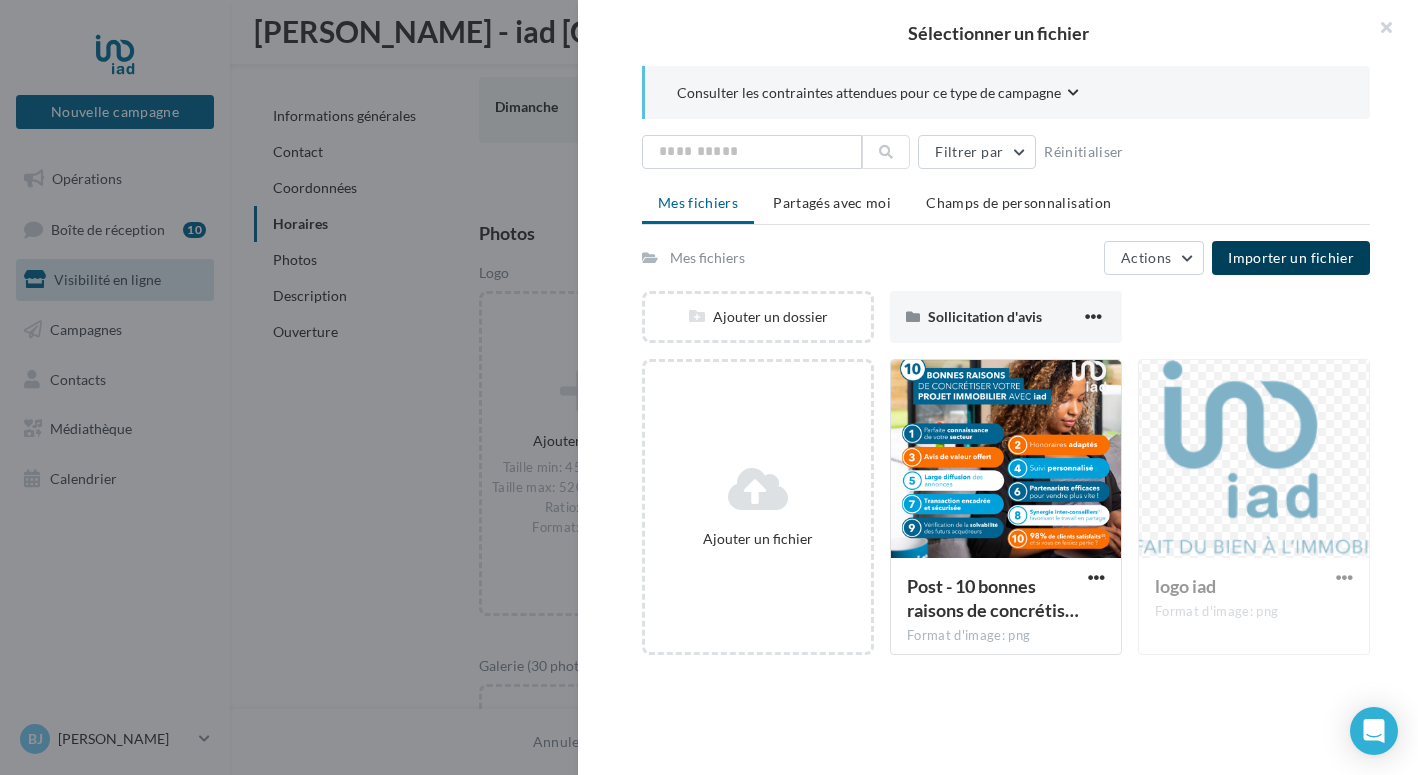 click on "Importer un fichier" at bounding box center (1291, 257) 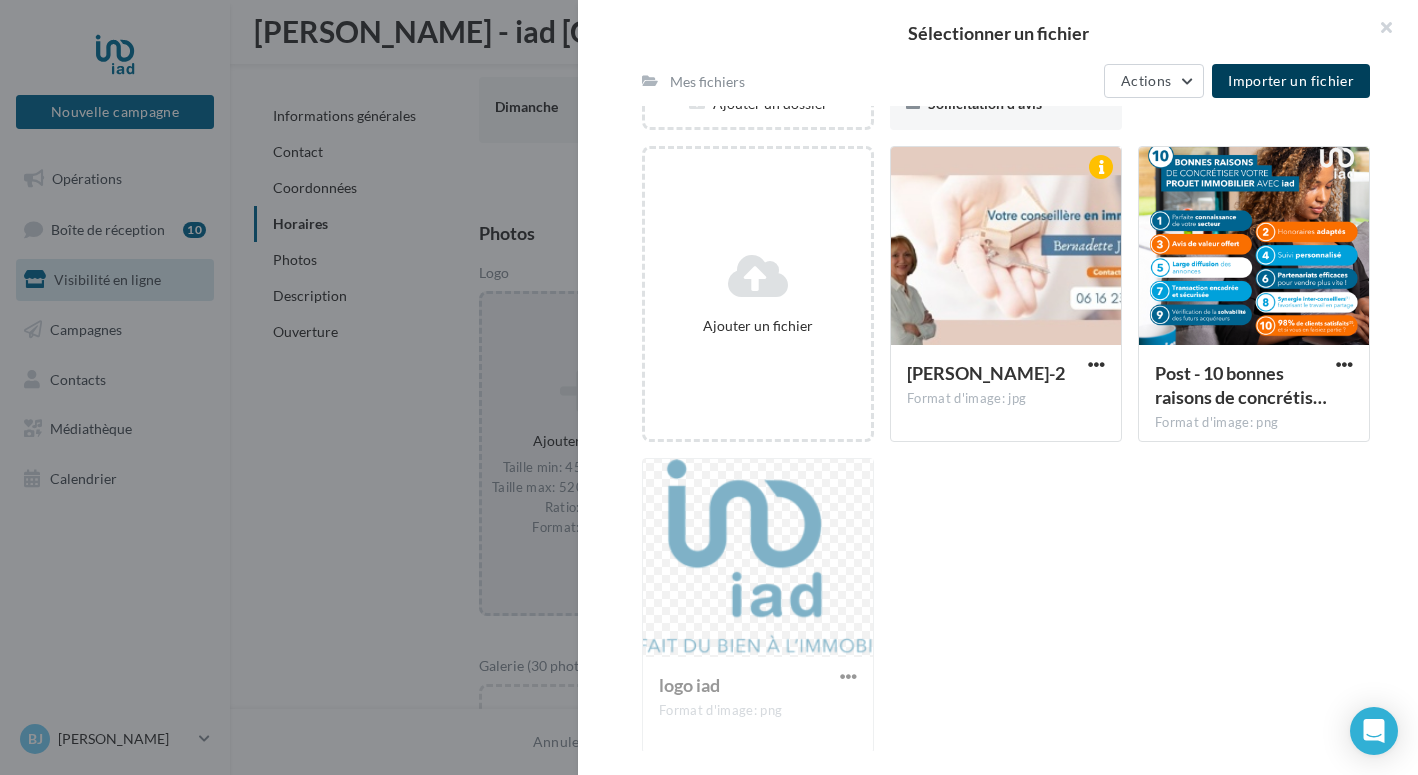 scroll, scrollTop: 226, scrollLeft: 0, axis: vertical 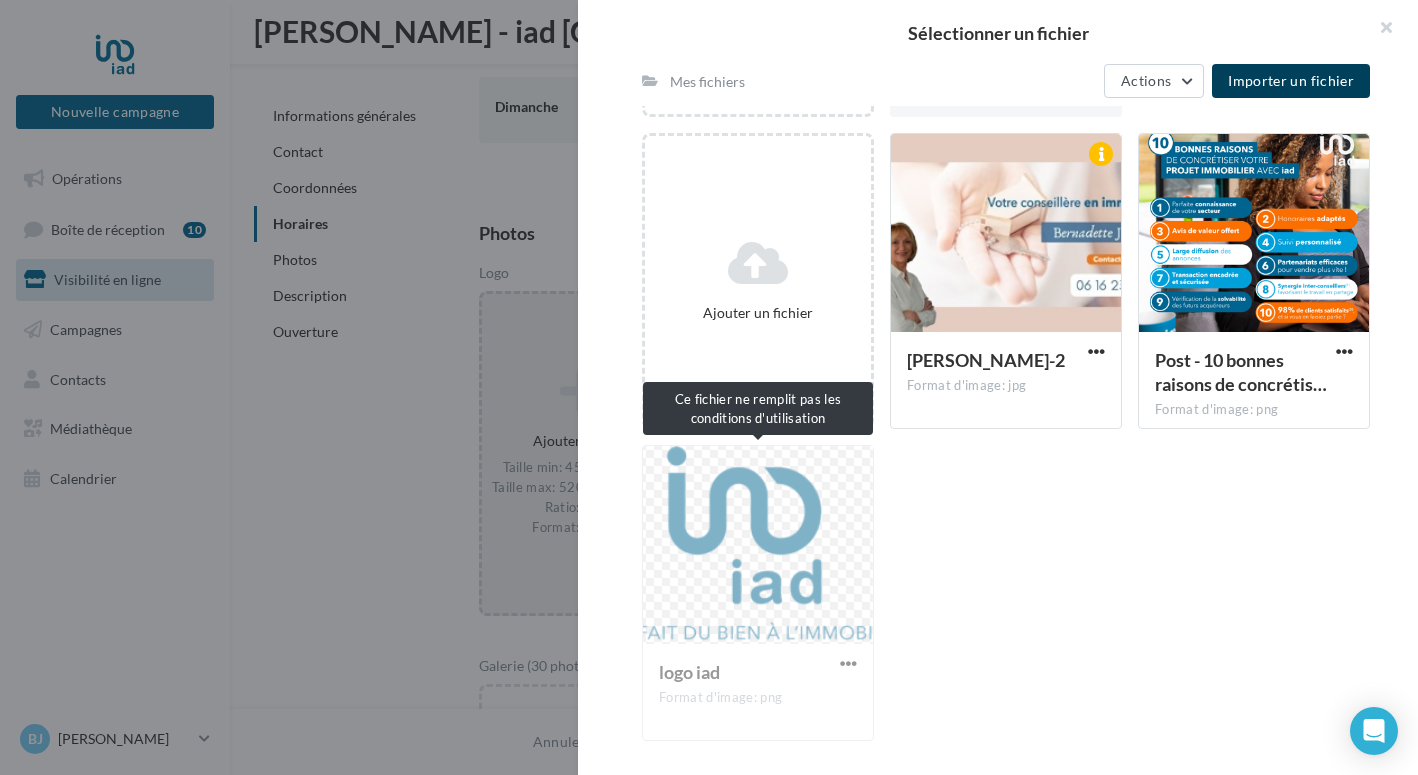 click on "logo iad  Format d'image: png" at bounding box center [758, 593] 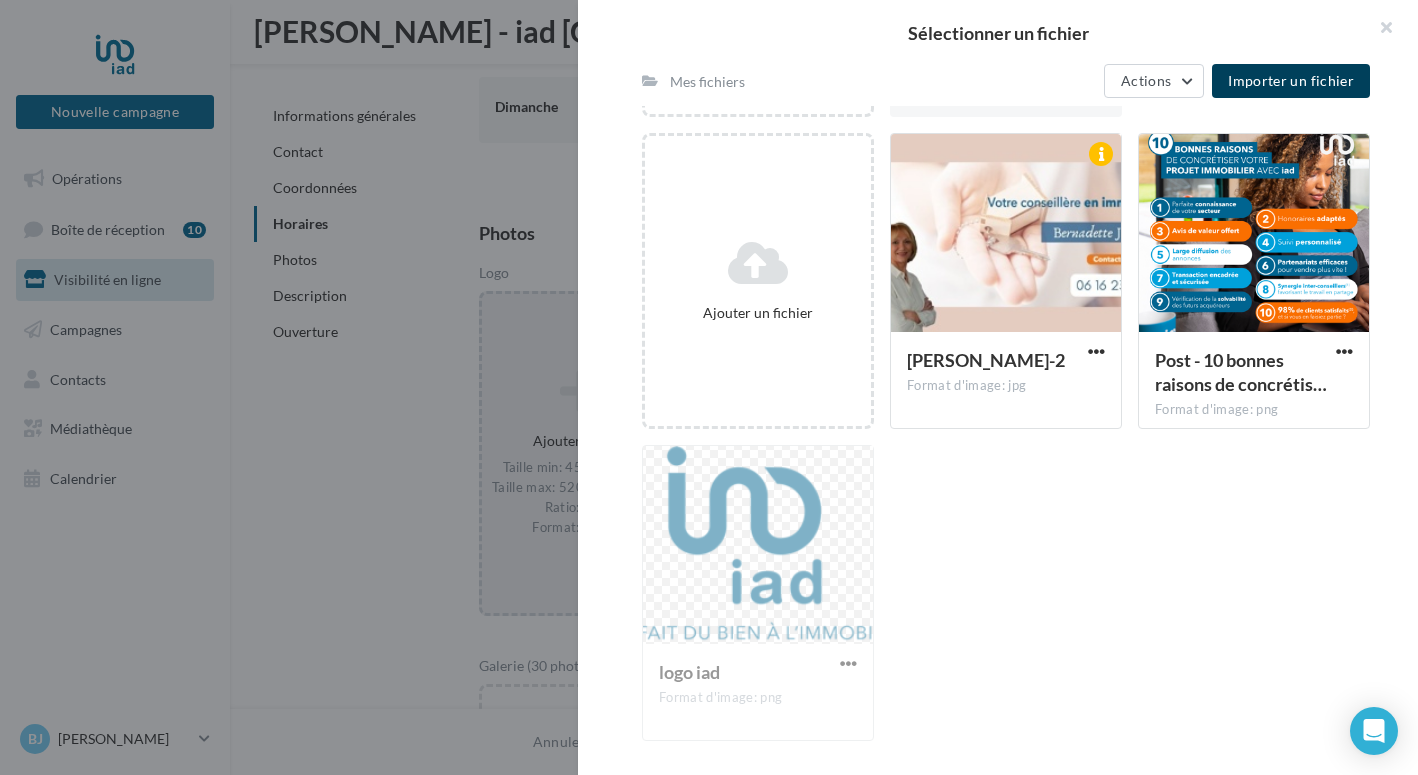 click on "logo iad  Format d'image: png" at bounding box center (758, 593) 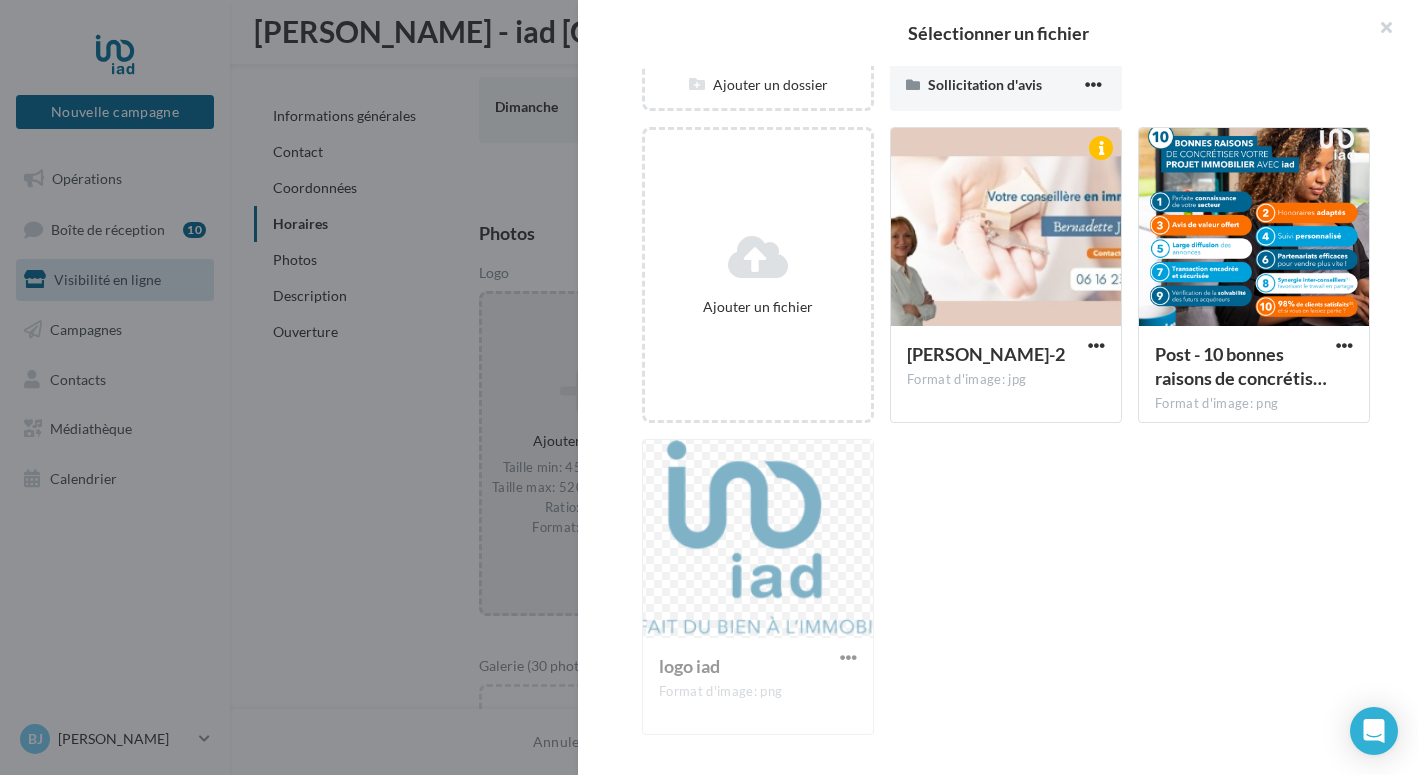 scroll, scrollTop: 0, scrollLeft: 0, axis: both 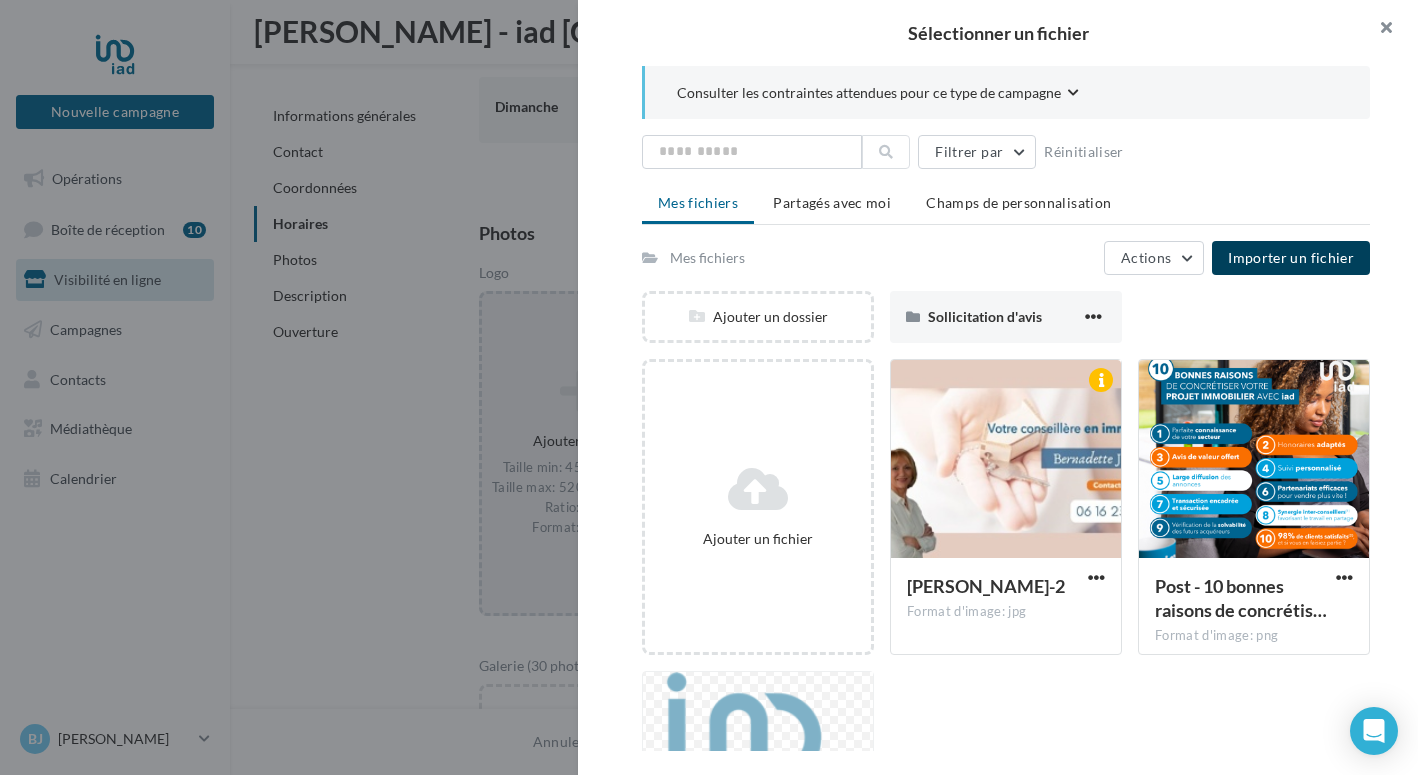 click at bounding box center [1378, 30] 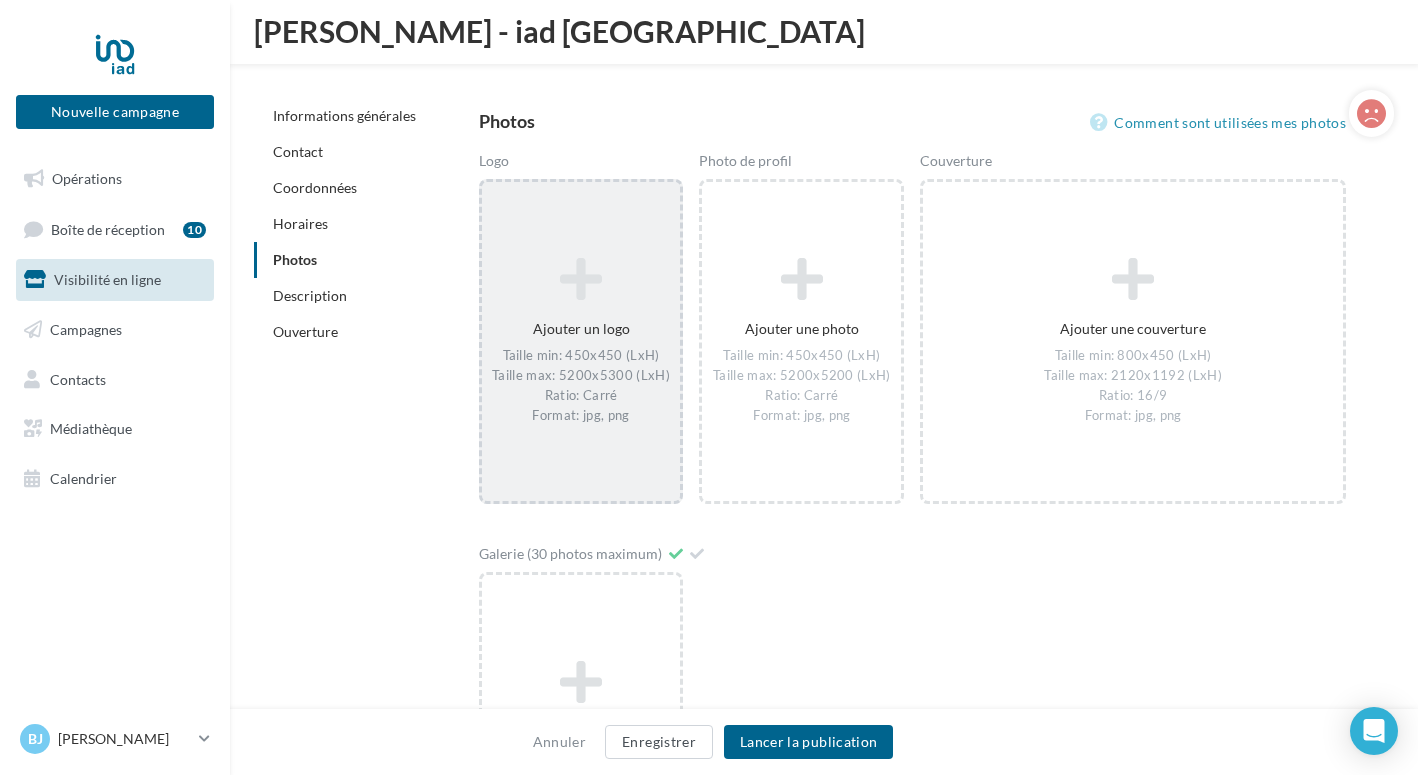 scroll, scrollTop: 2684, scrollLeft: 0, axis: vertical 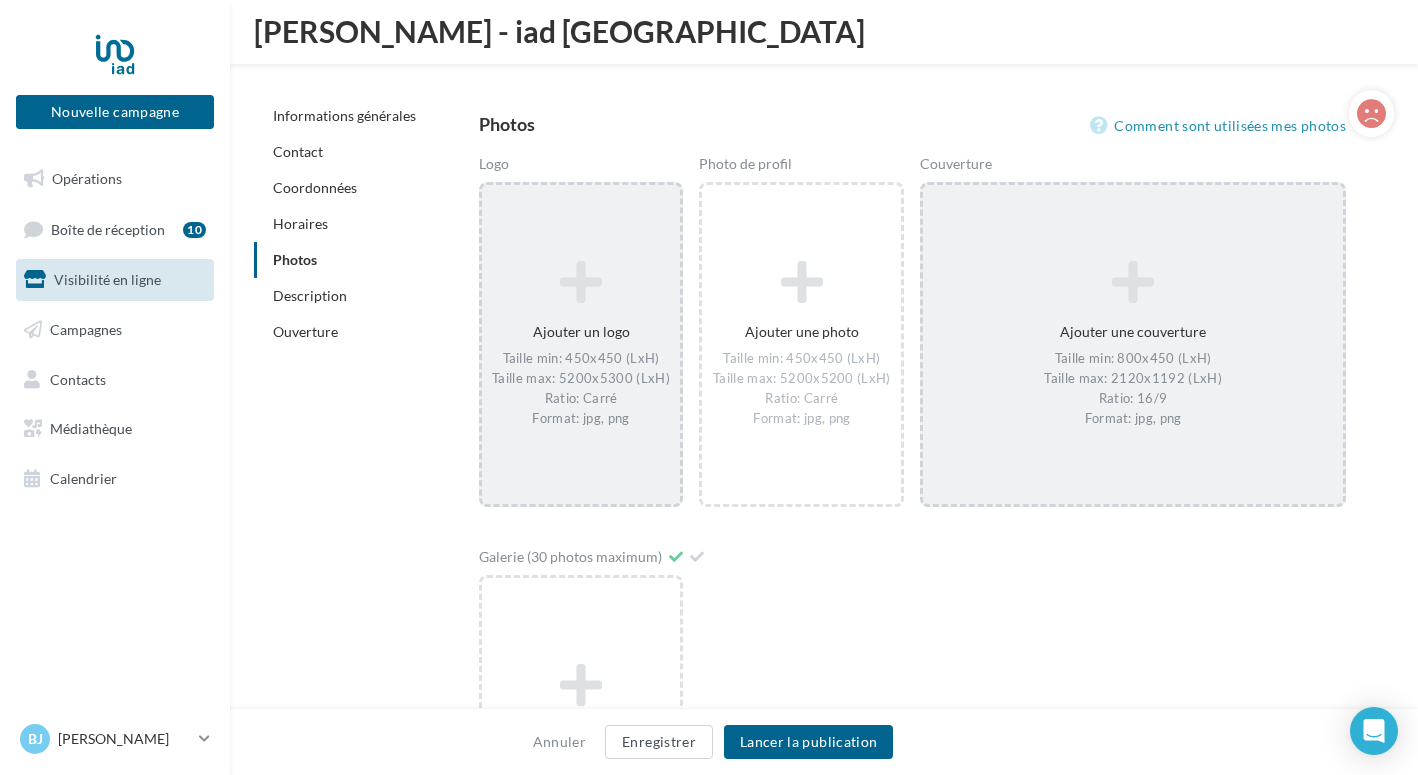 click at bounding box center (1133, 283) 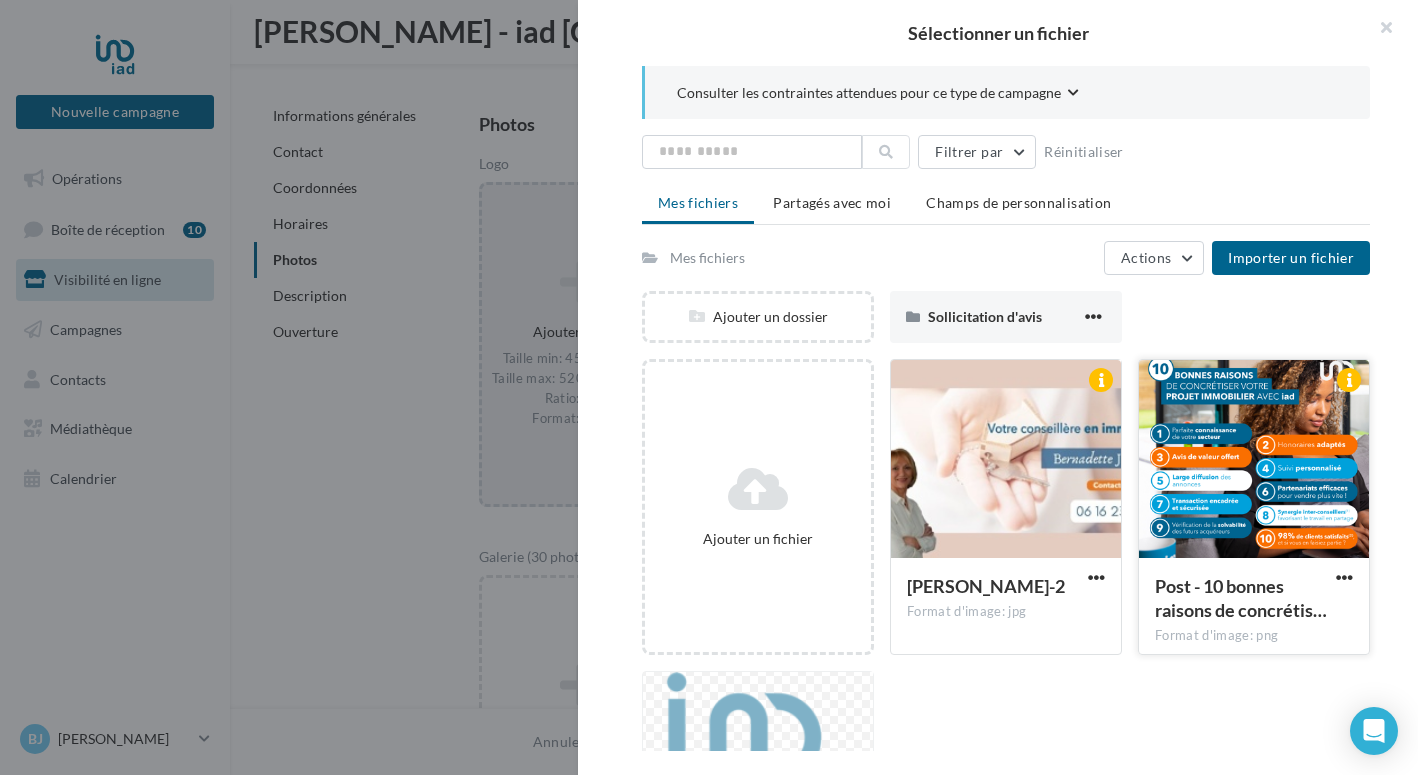click at bounding box center (1254, 460) 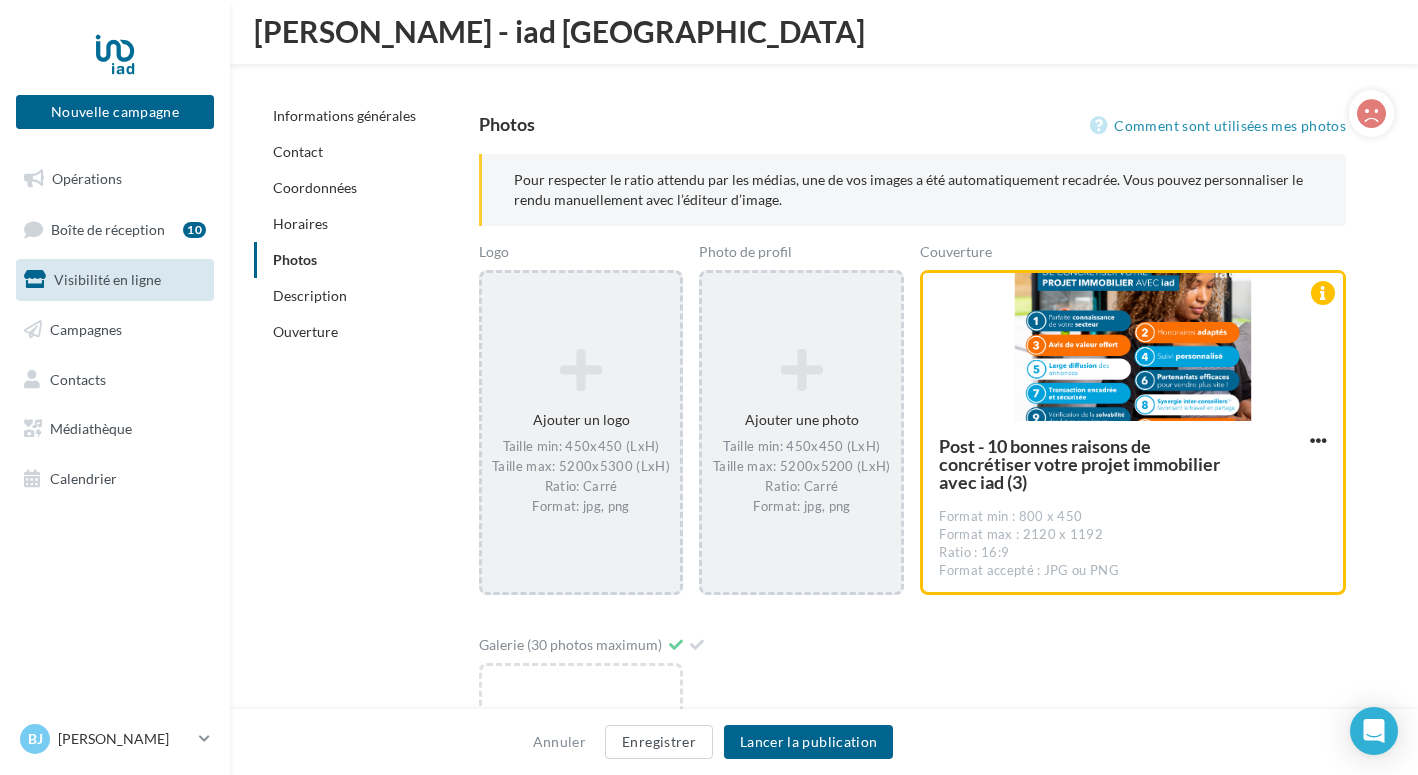 click on "Taille min: 450x450 (LxH)   Taille max: 5200x5200 (LxH)   Ratio: Carré   Format: jpg, png" at bounding box center [801, 478] 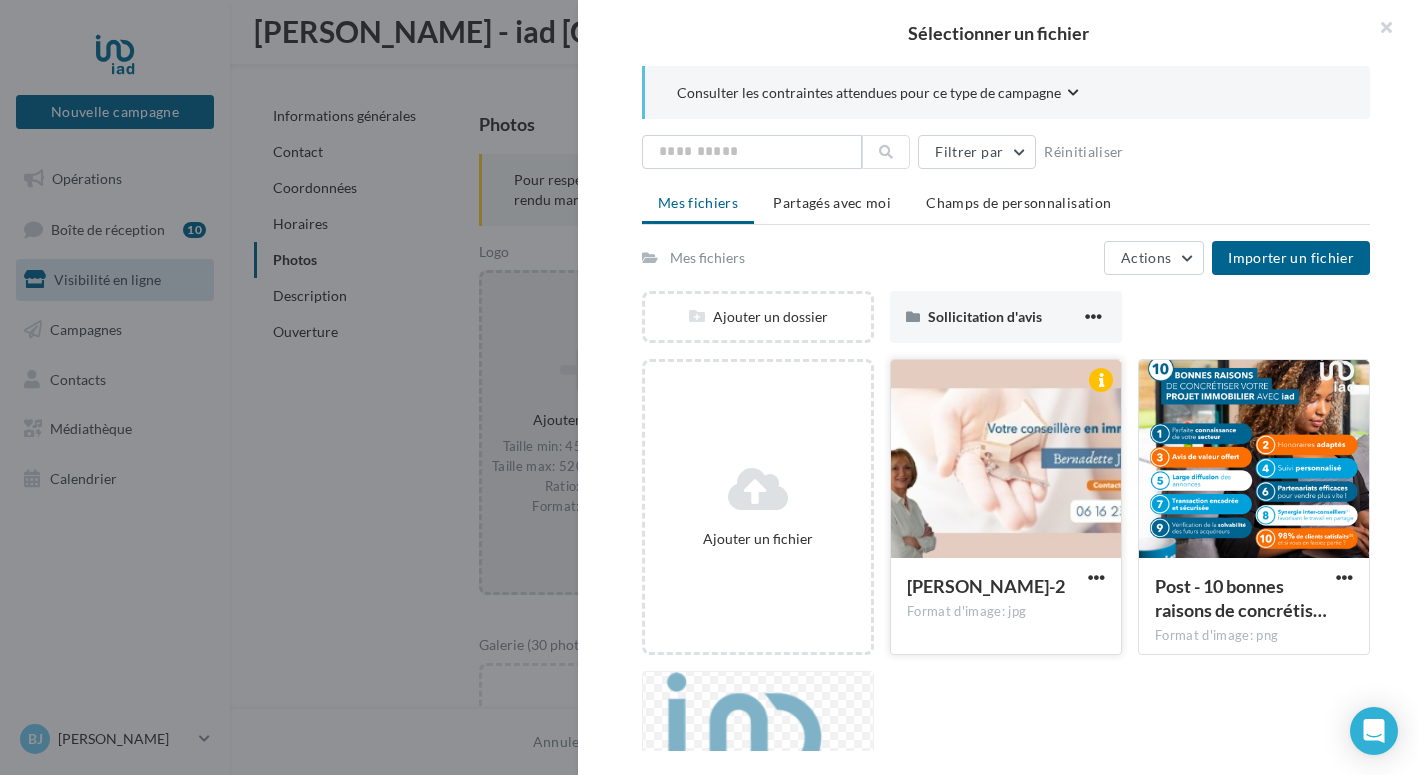 click at bounding box center [1006, 460] 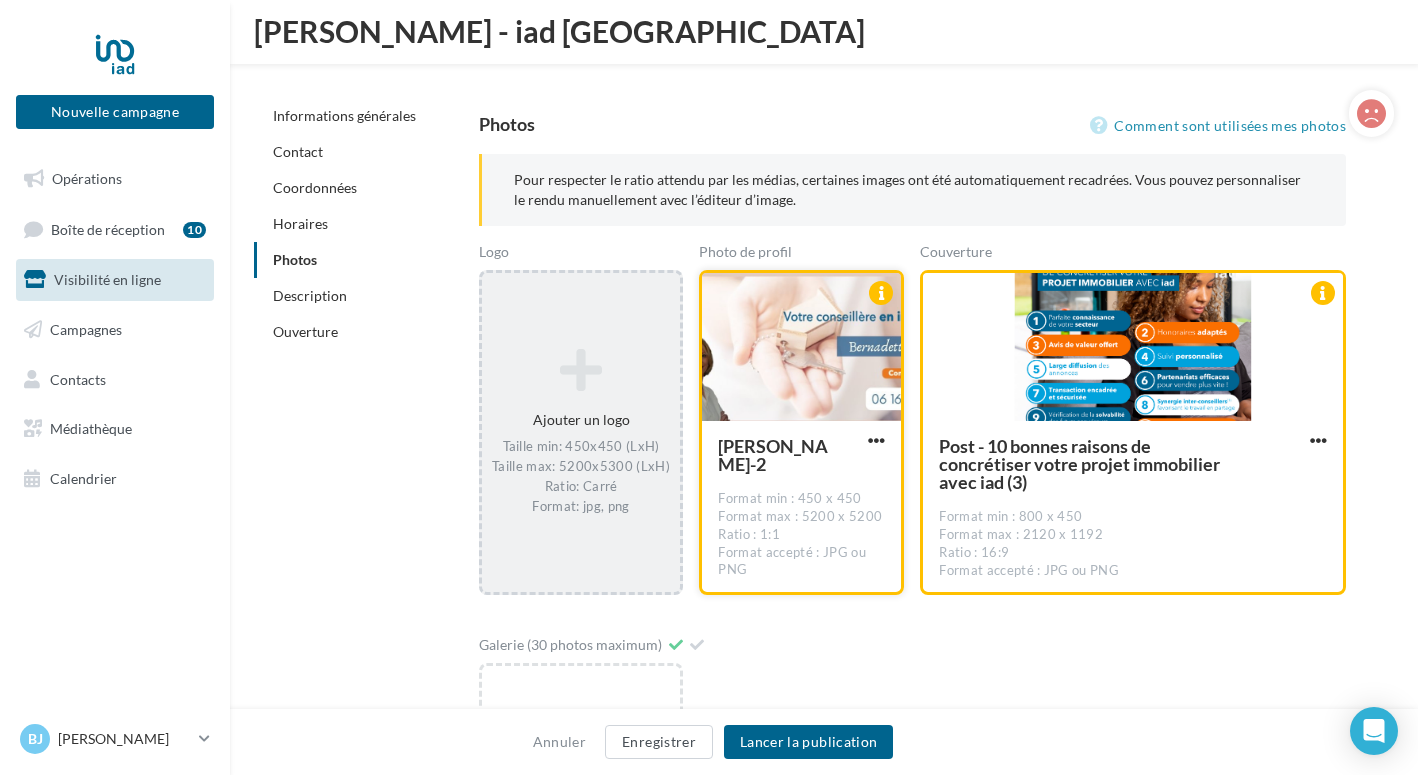 click at bounding box center [801, 348] 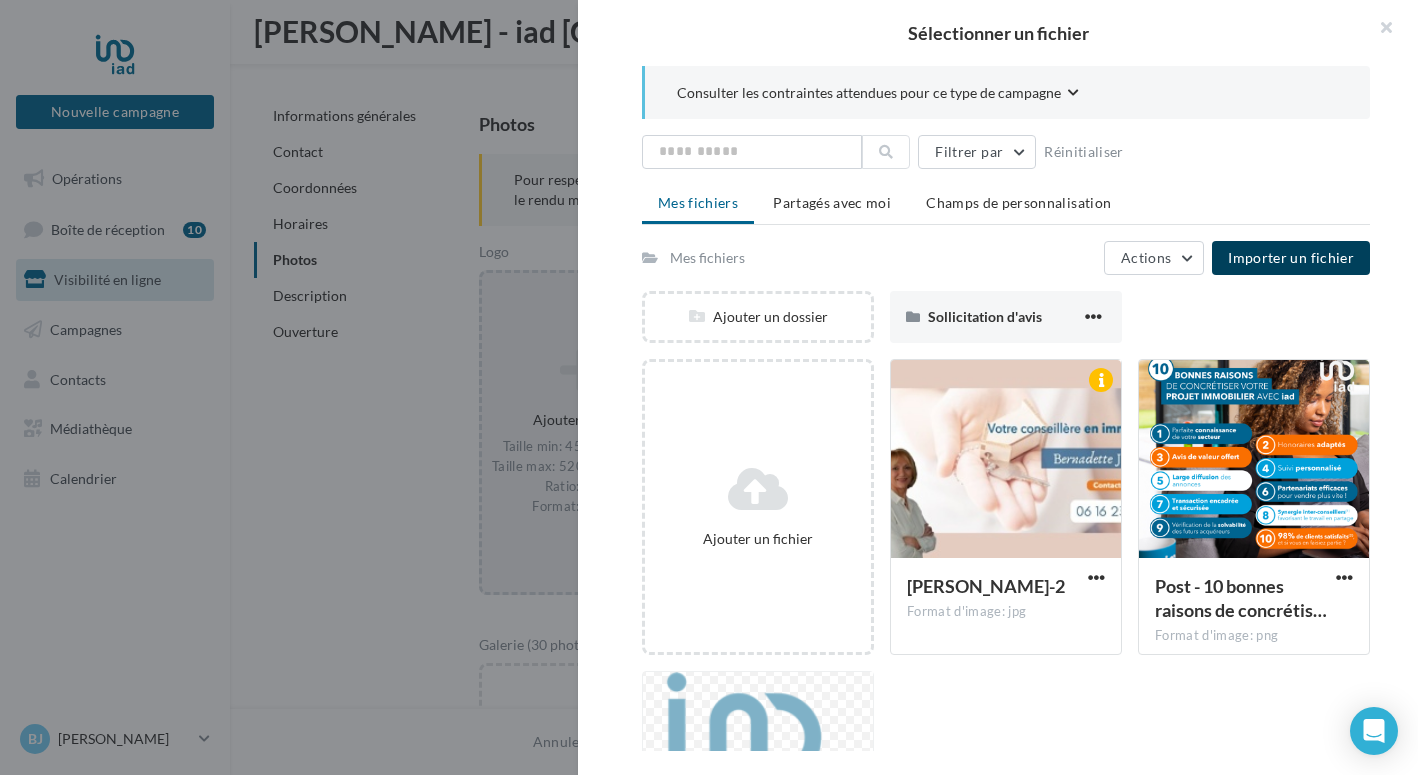 click on "Importer un fichier" at bounding box center [1291, 257] 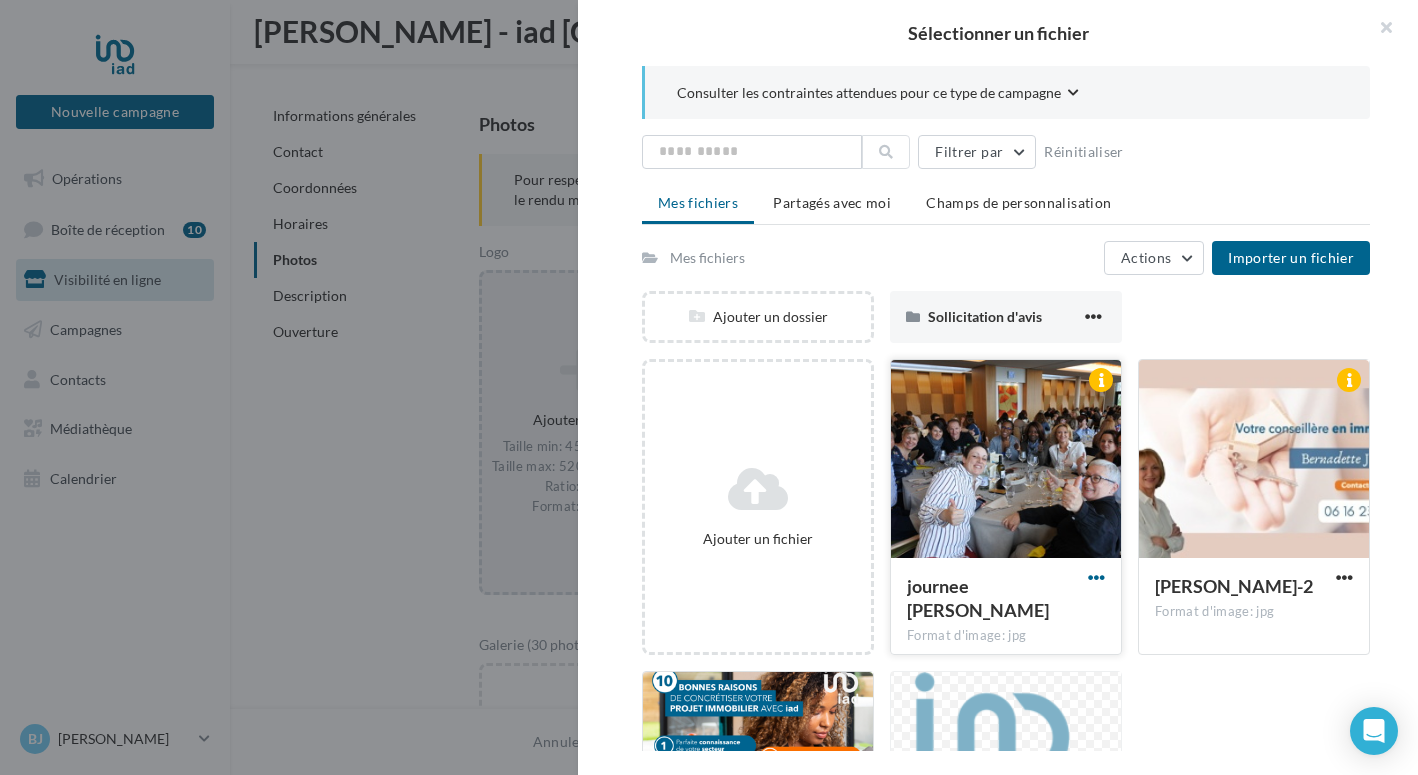 click at bounding box center (1096, 577) 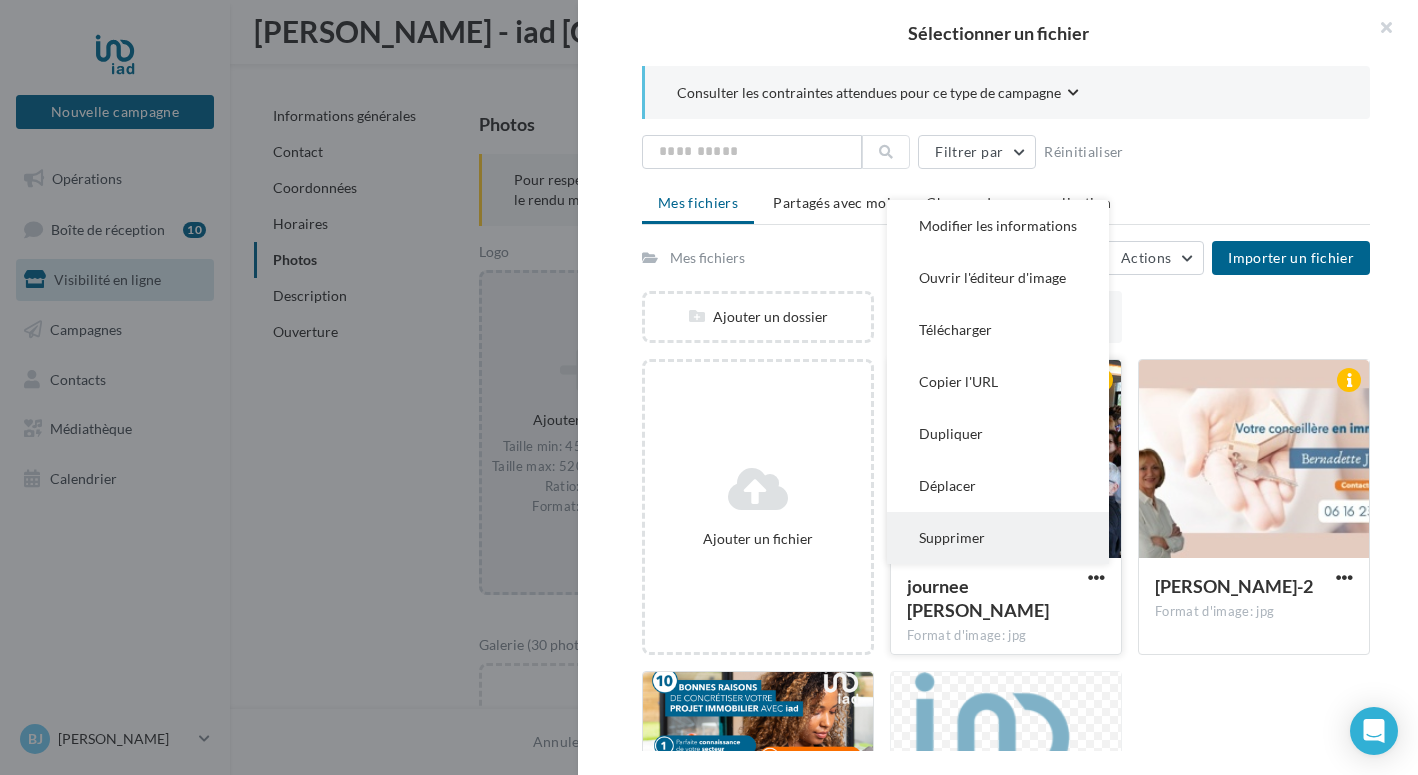 click on "Supprimer" at bounding box center [998, 538] 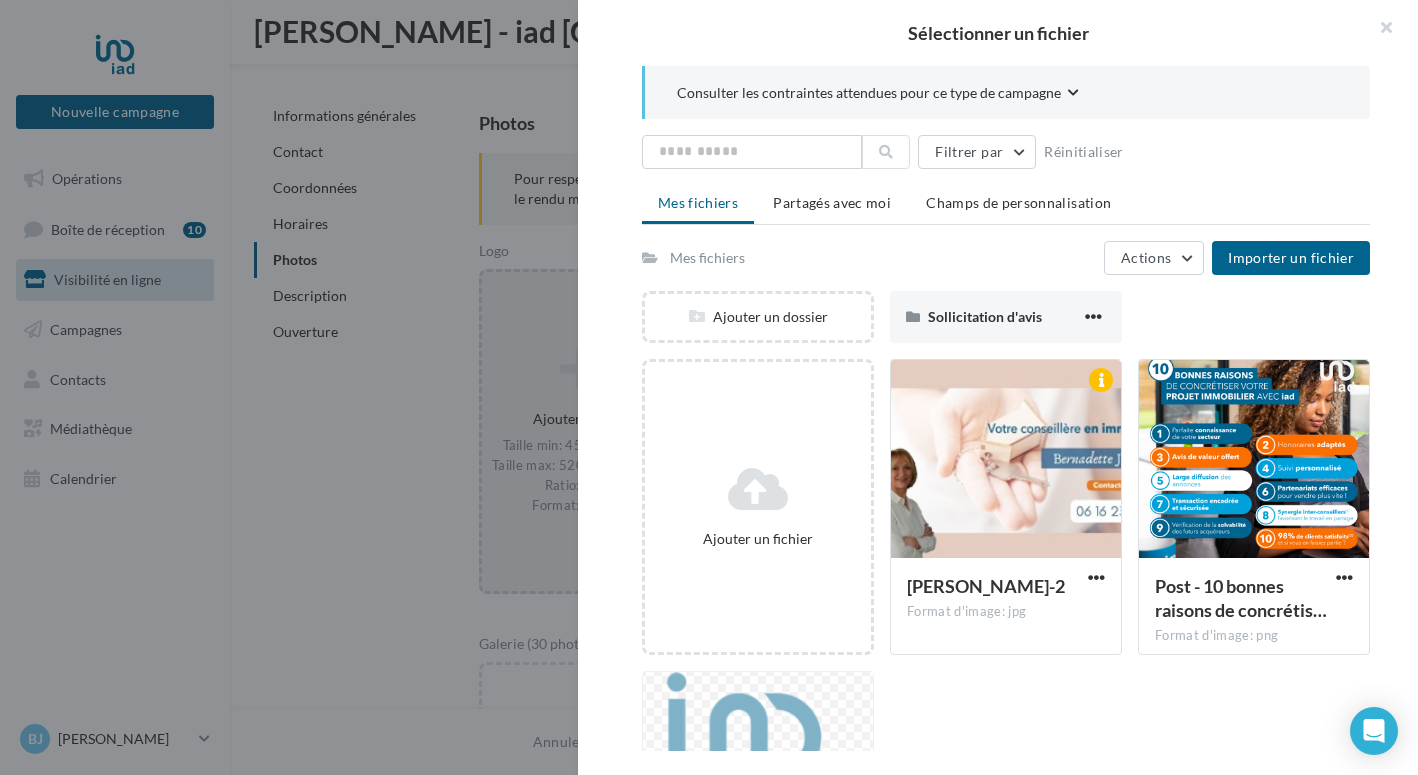 scroll, scrollTop: 2683, scrollLeft: 0, axis: vertical 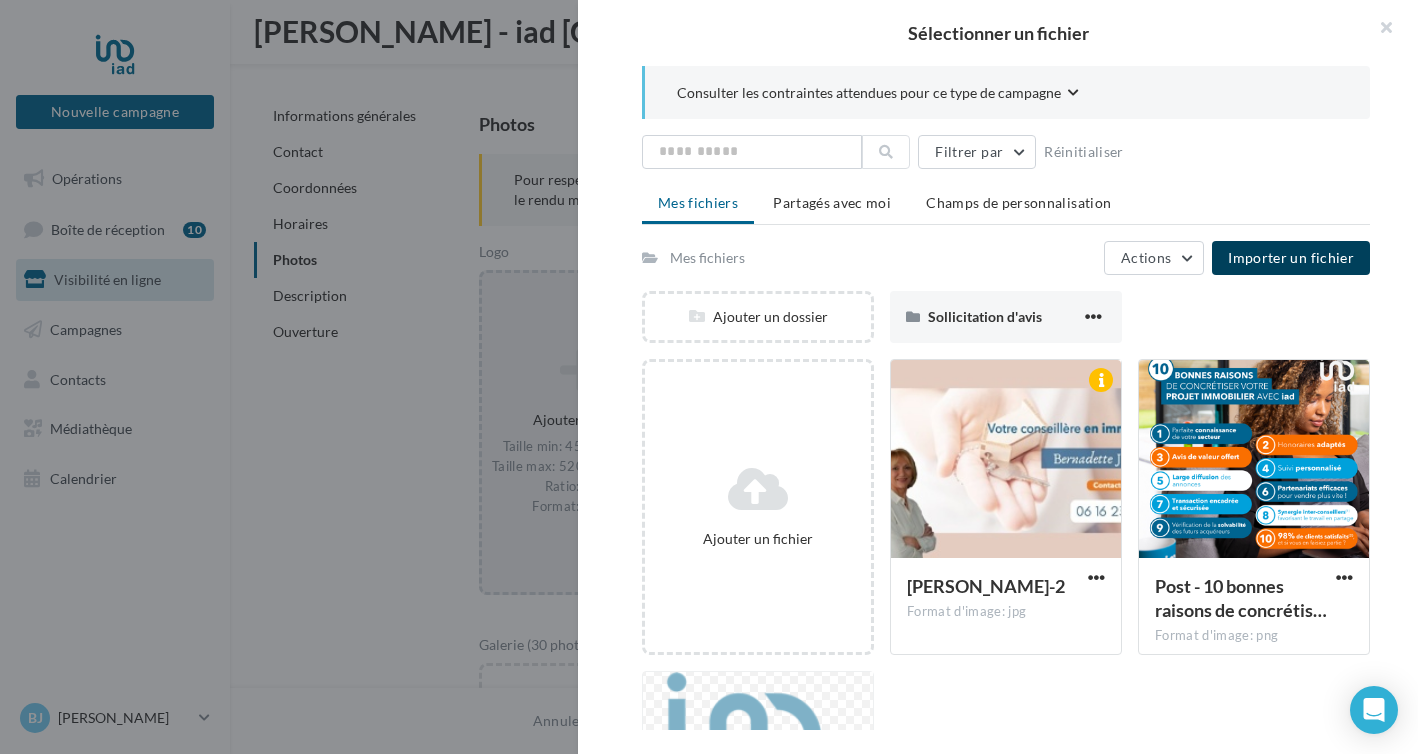 click on "Importer un fichier" at bounding box center [1291, 257] 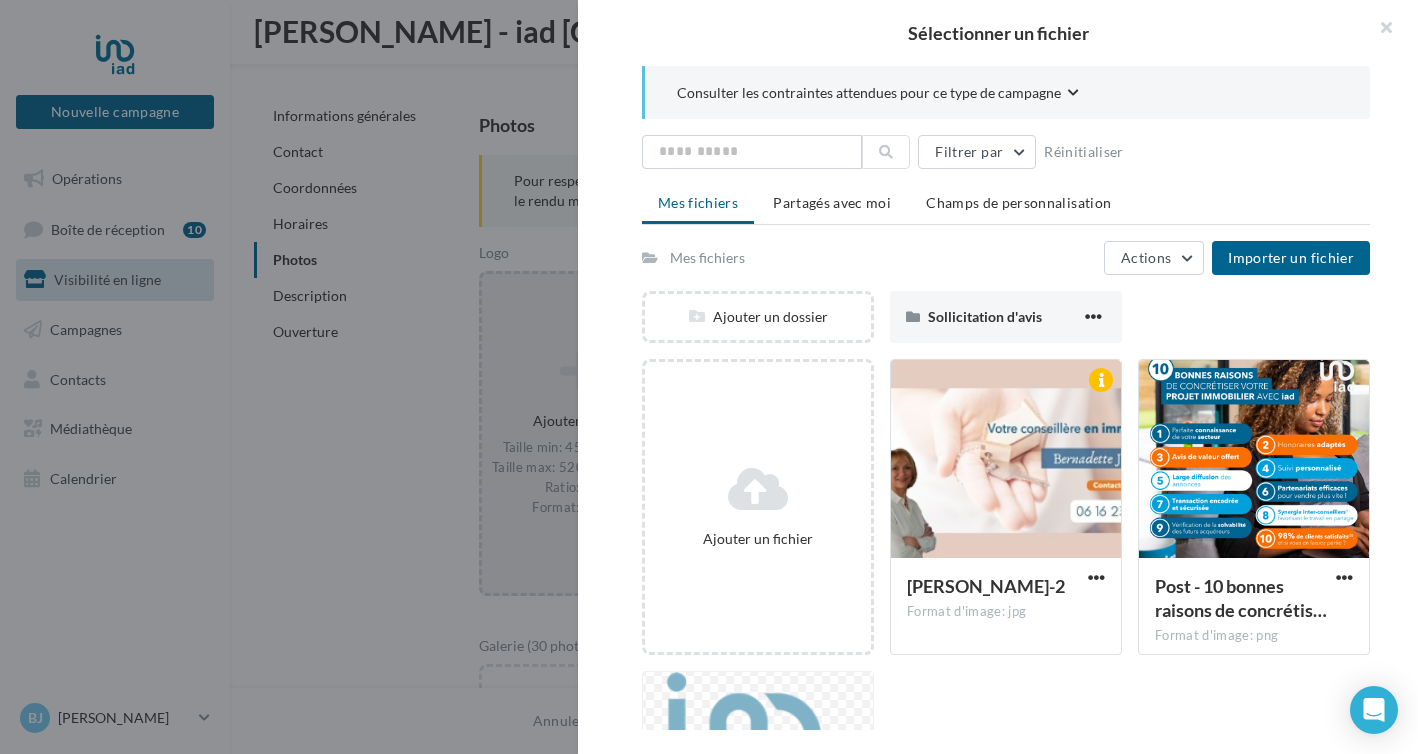 scroll, scrollTop: 2684, scrollLeft: 0, axis: vertical 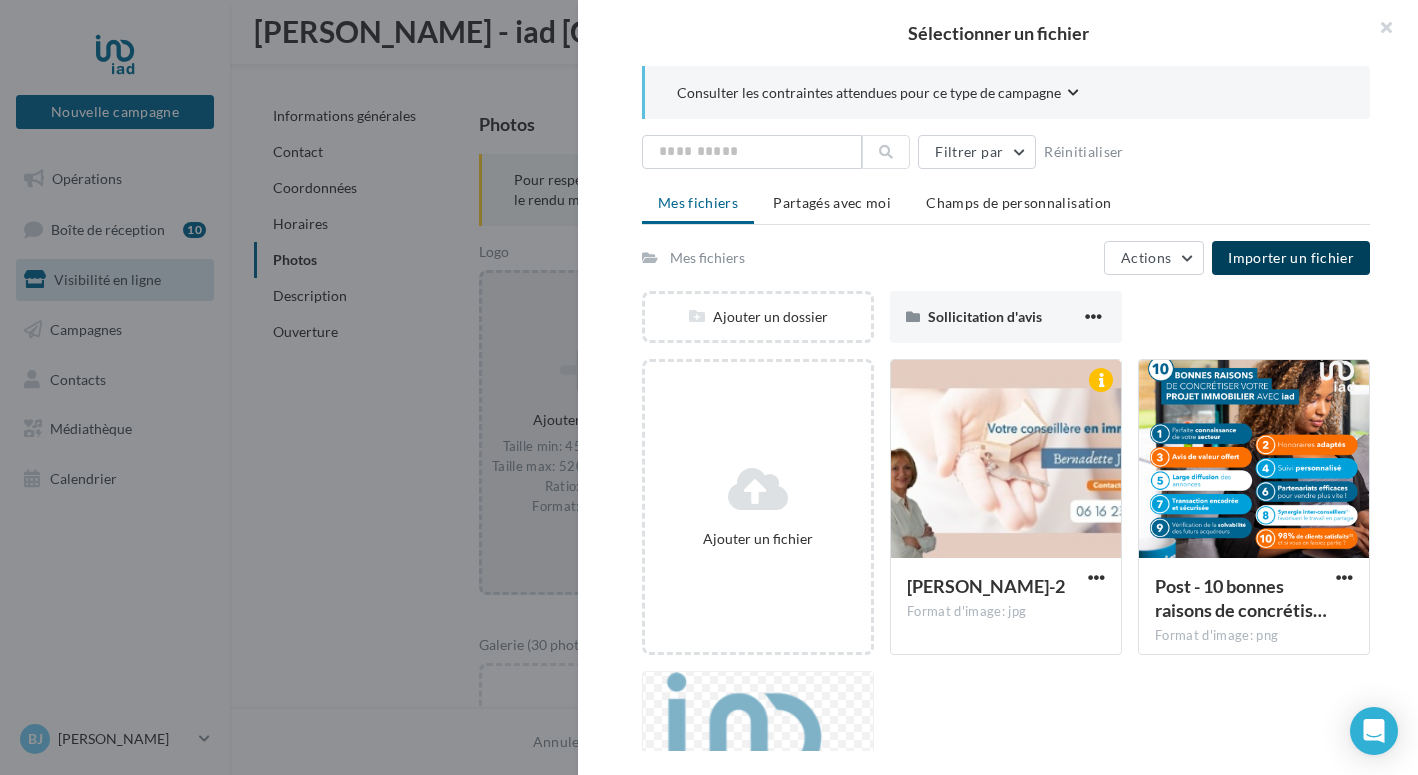 click on "Importer un fichier" at bounding box center [1291, 257] 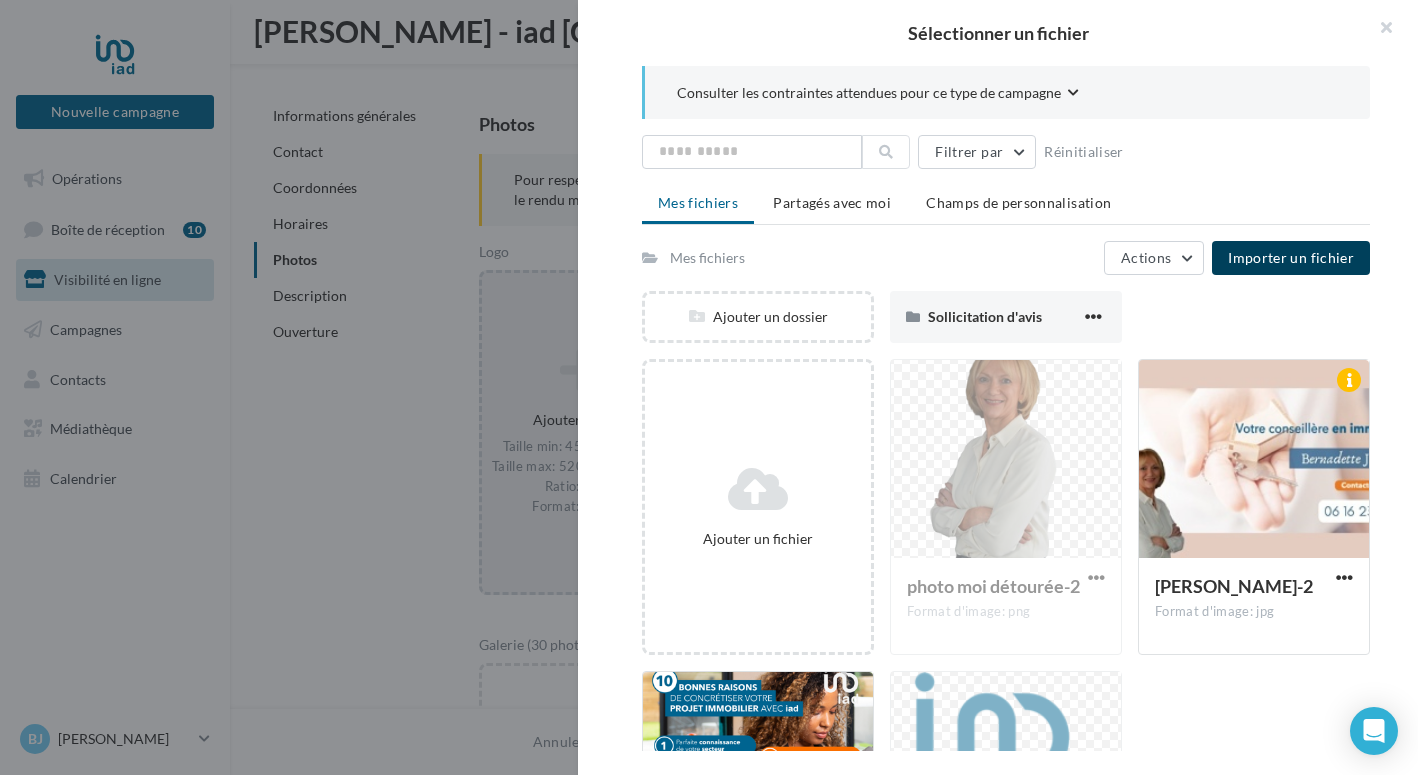 click on "Ajouter un dossier    Sollicitation d'avis                Sollicitation d'avis" at bounding box center (1014, 325) 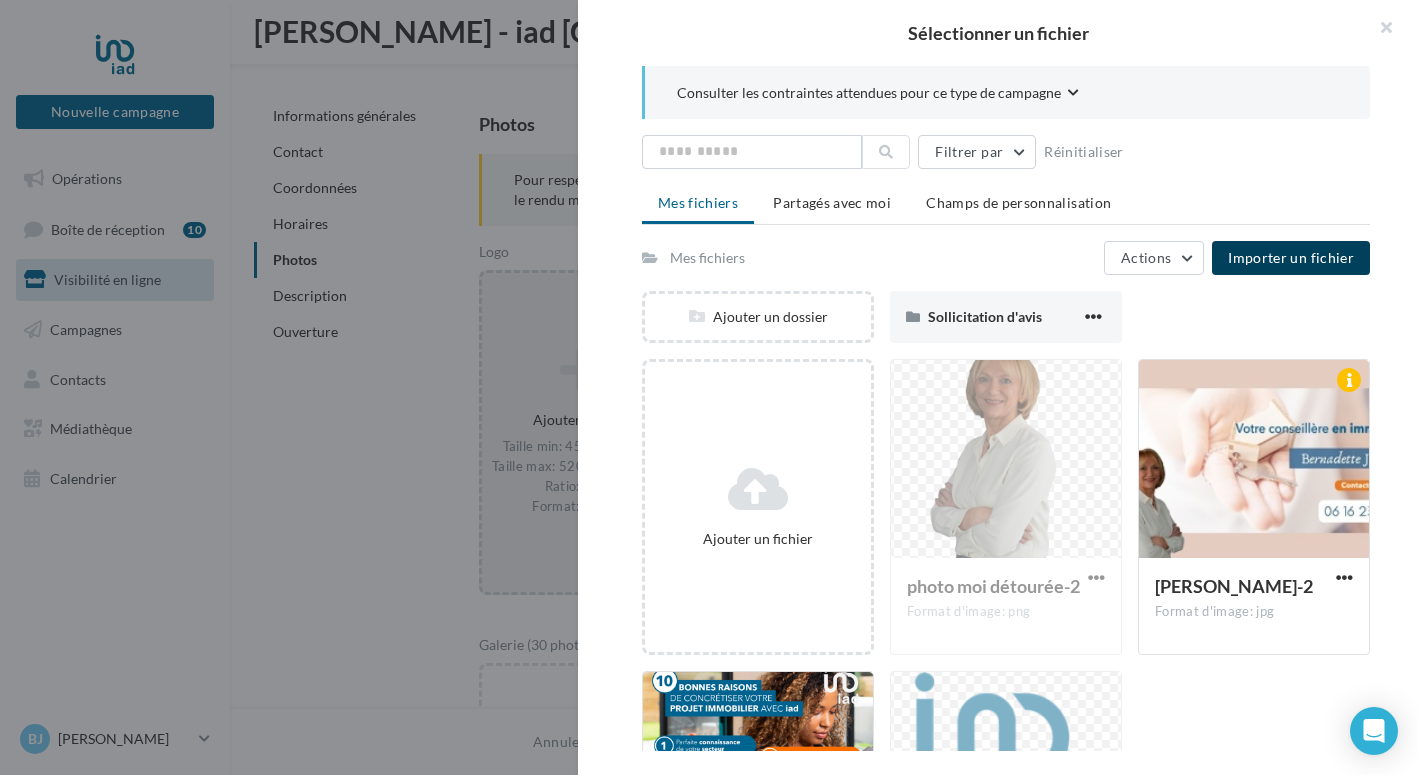 click on "Importer un fichier" at bounding box center [1291, 257] 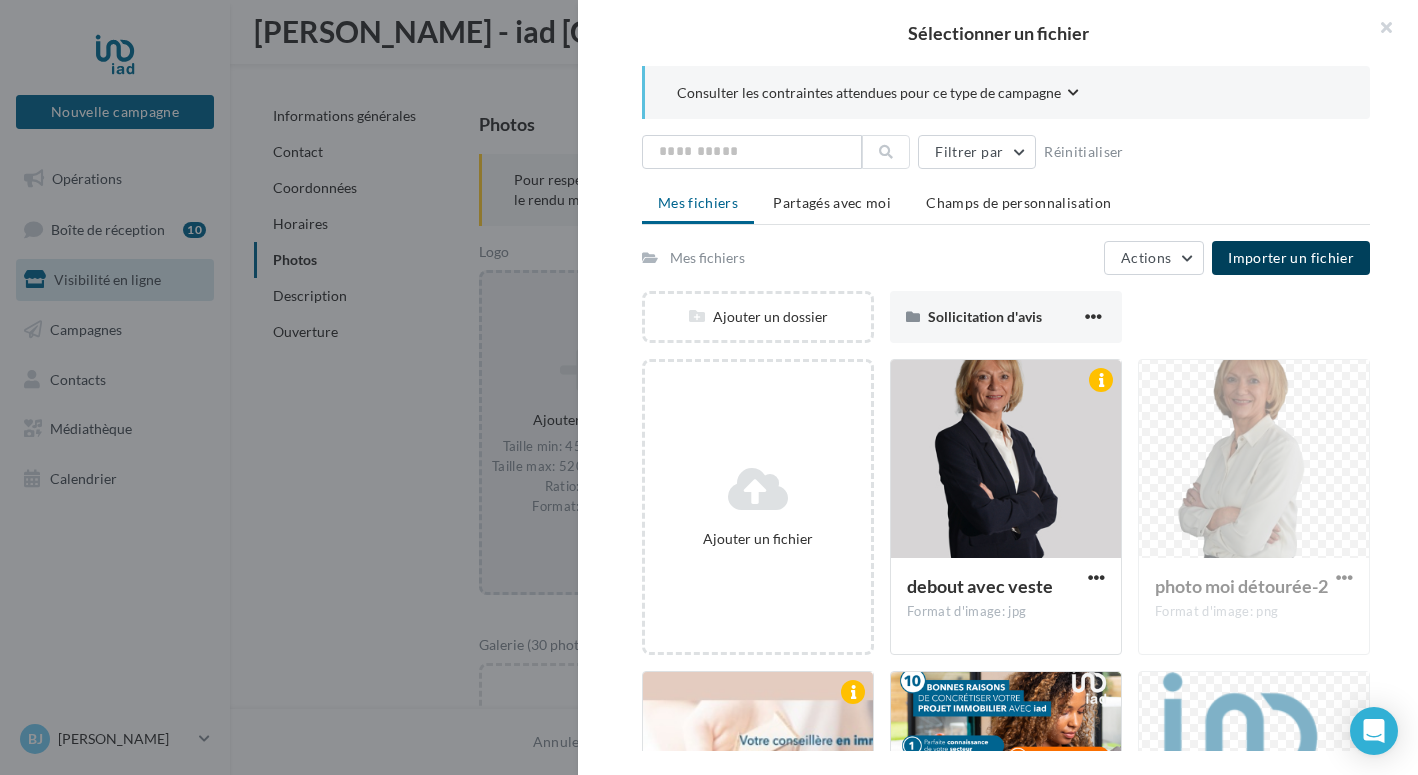 click on "Importer un fichier" at bounding box center [1291, 257] 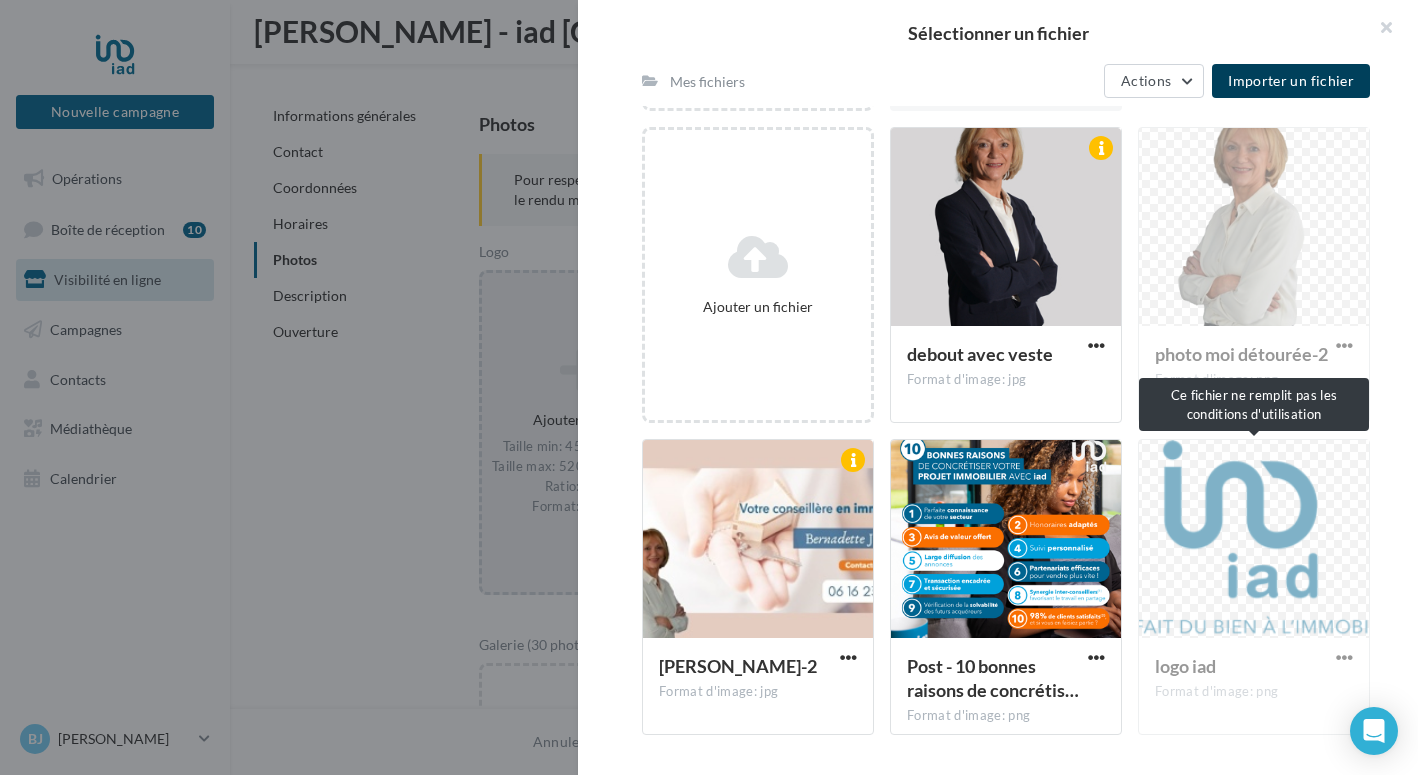scroll, scrollTop: 0, scrollLeft: 0, axis: both 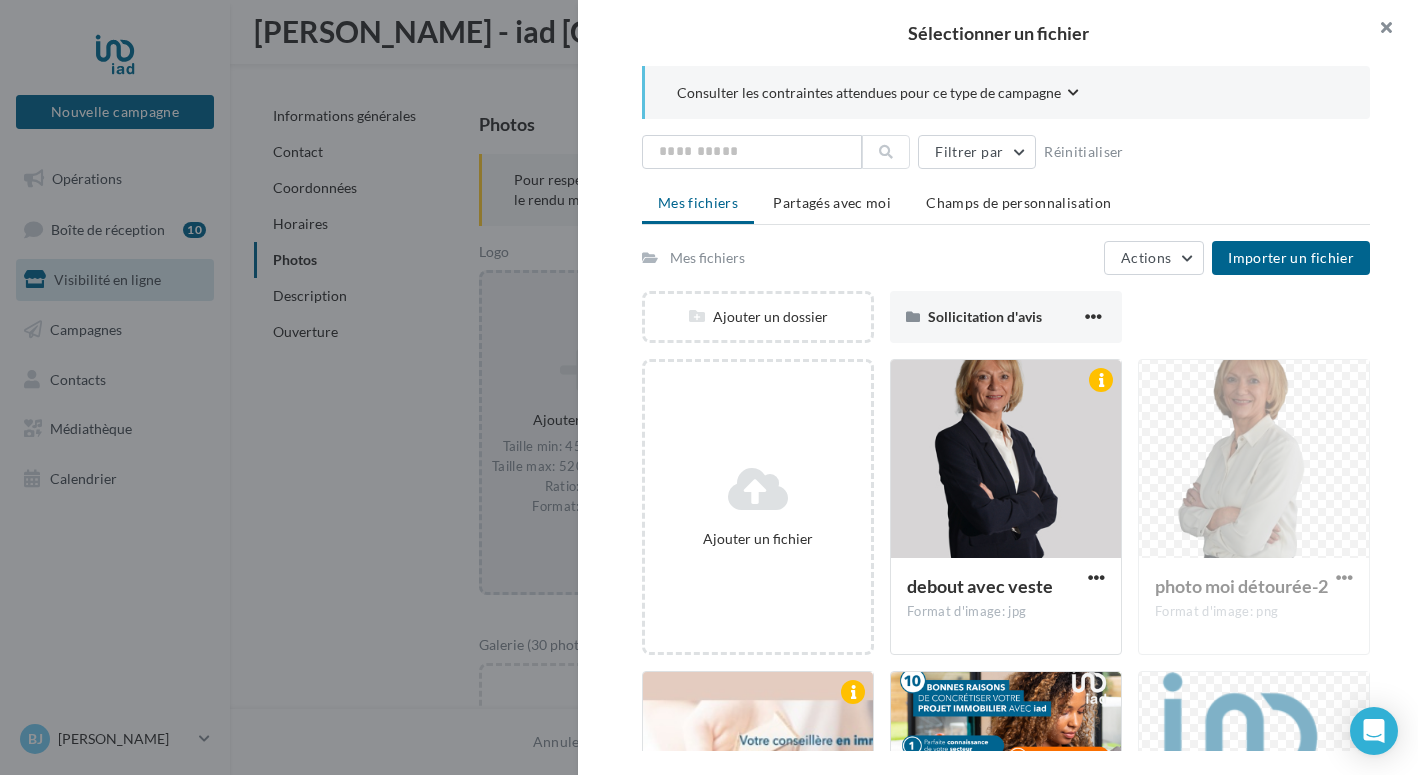 click at bounding box center [1378, 30] 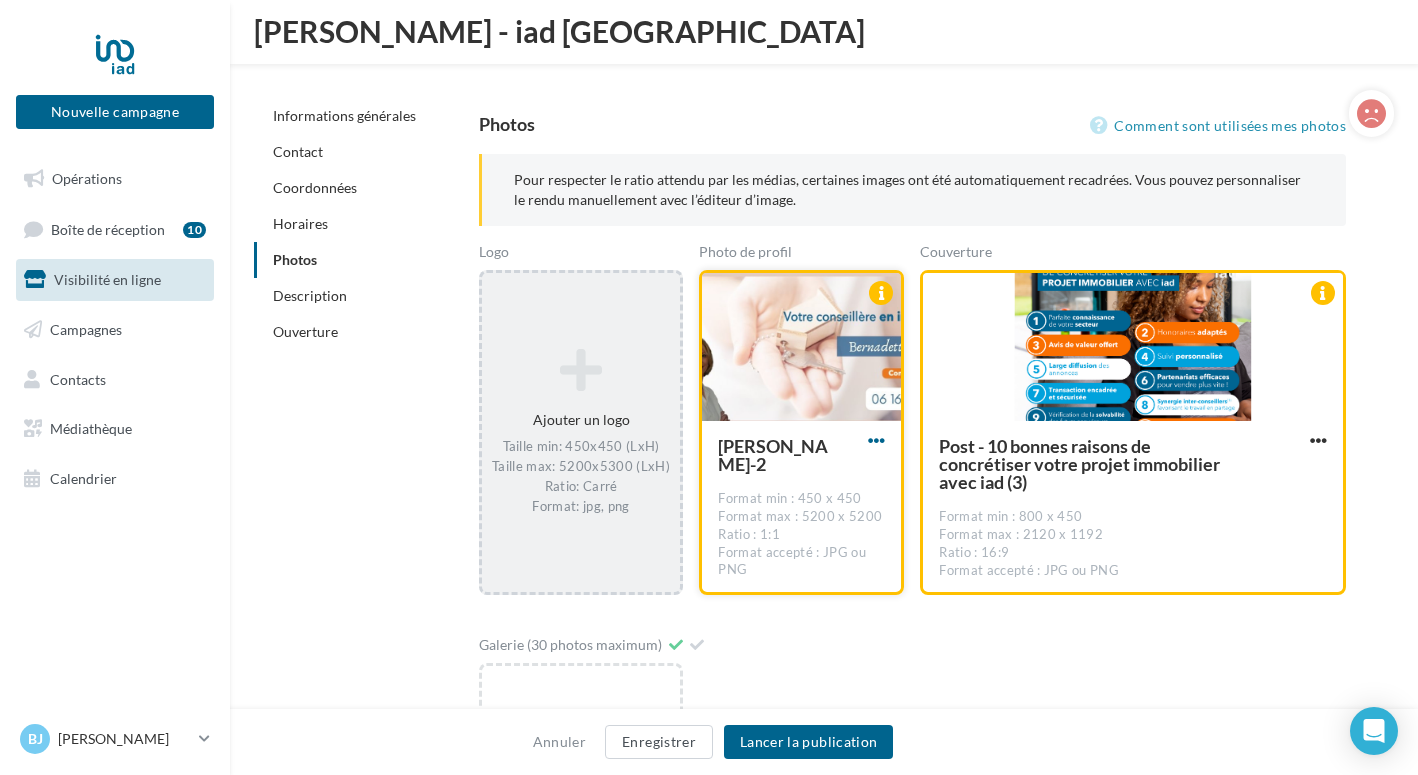 click at bounding box center (876, 440) 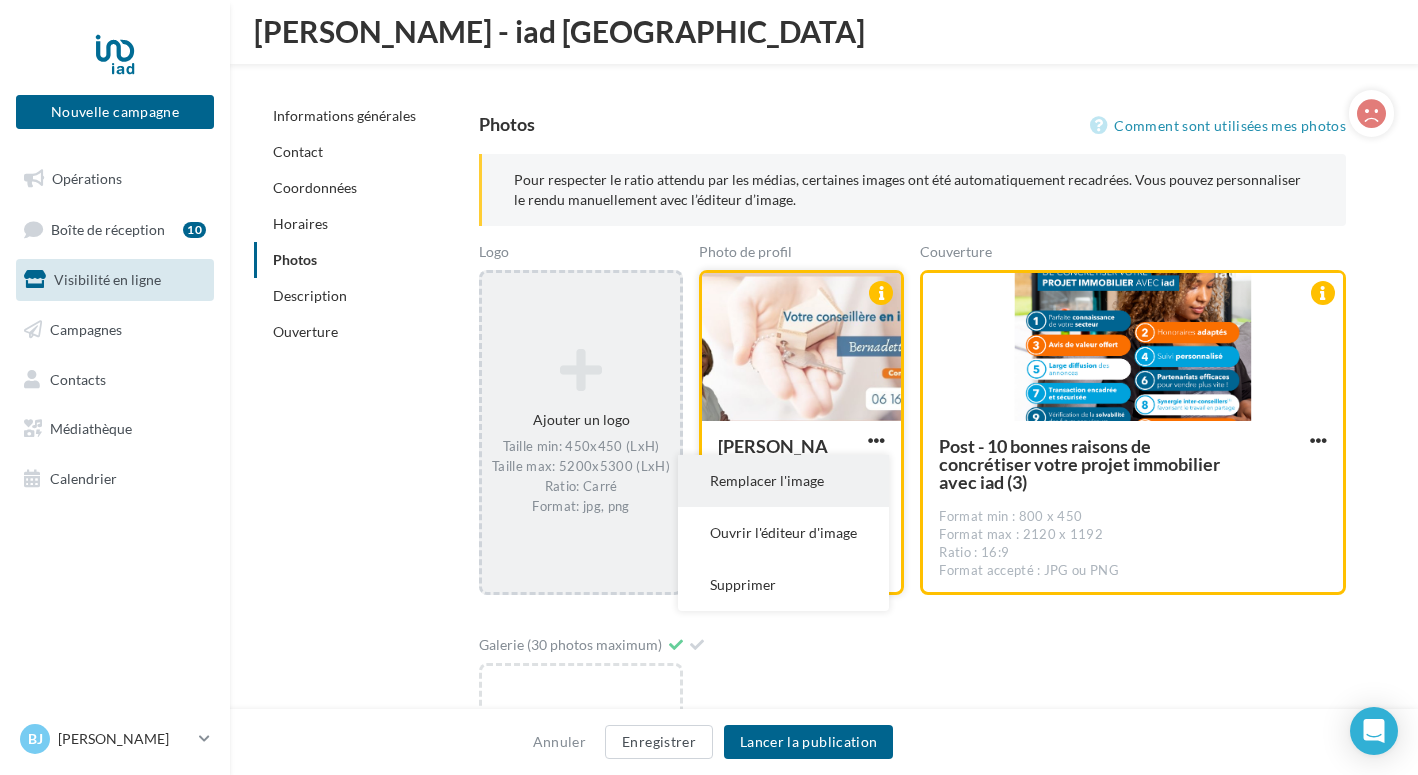 click on "Remplacer l'image" at bounding box center (783, 481) 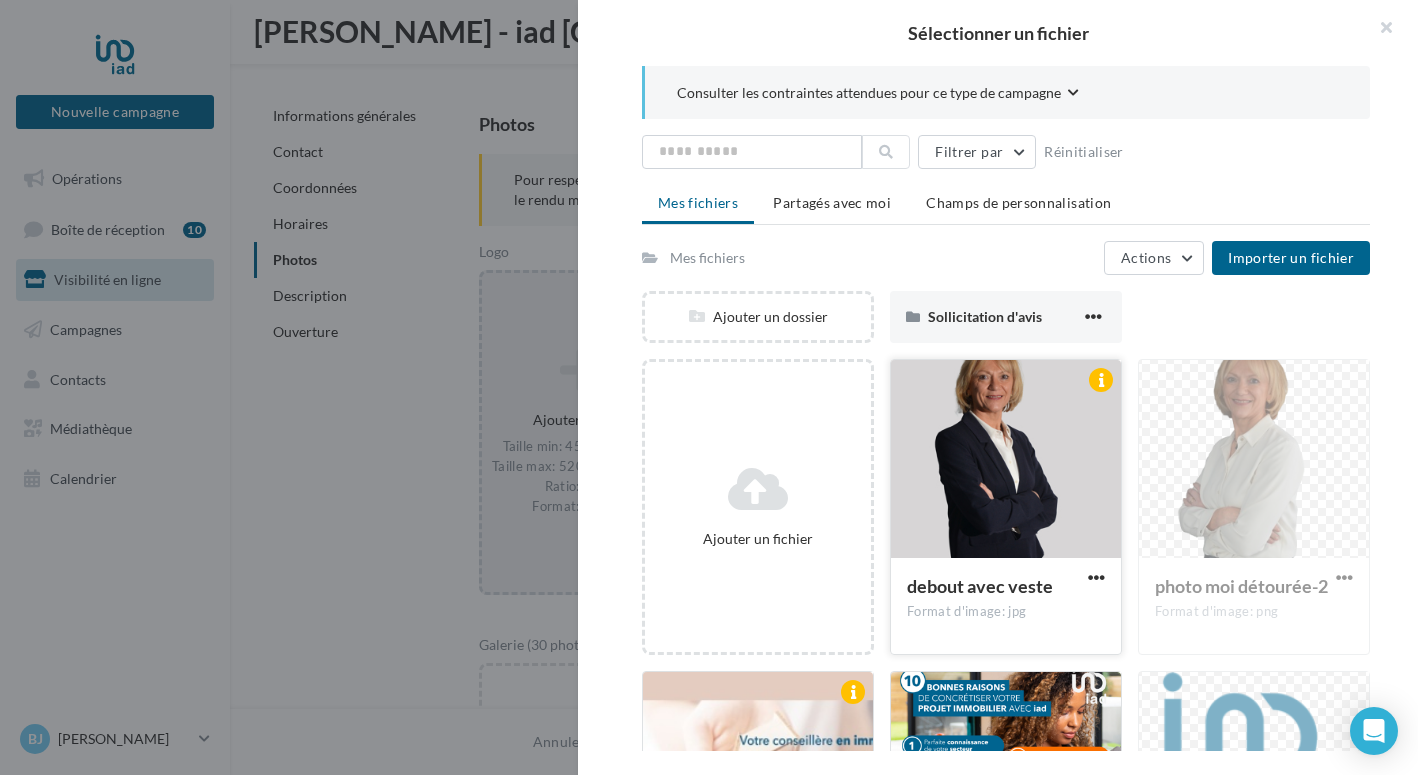 click at bounding box center [1006, 460] 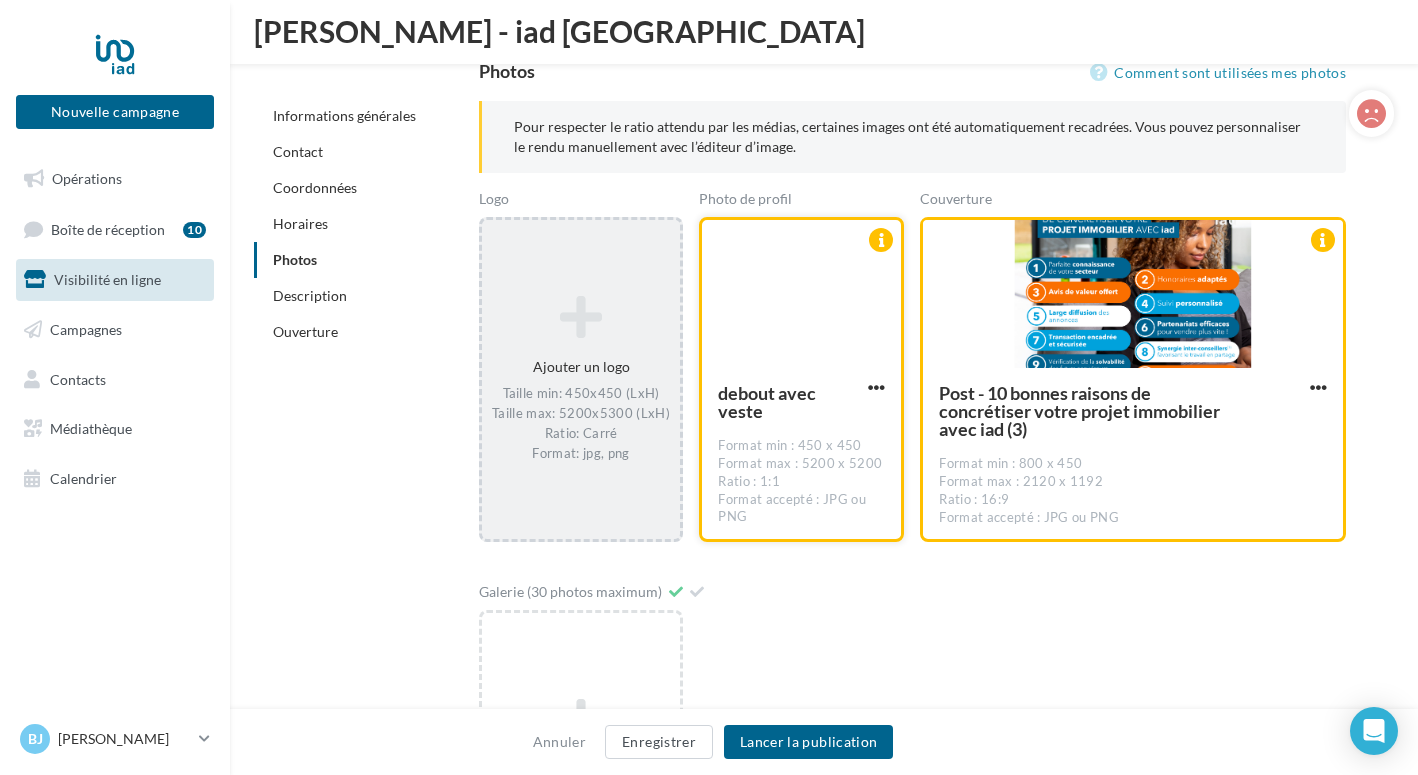 scroll, scrollTop: 2754, scrollLeft: 0, axis: vertical 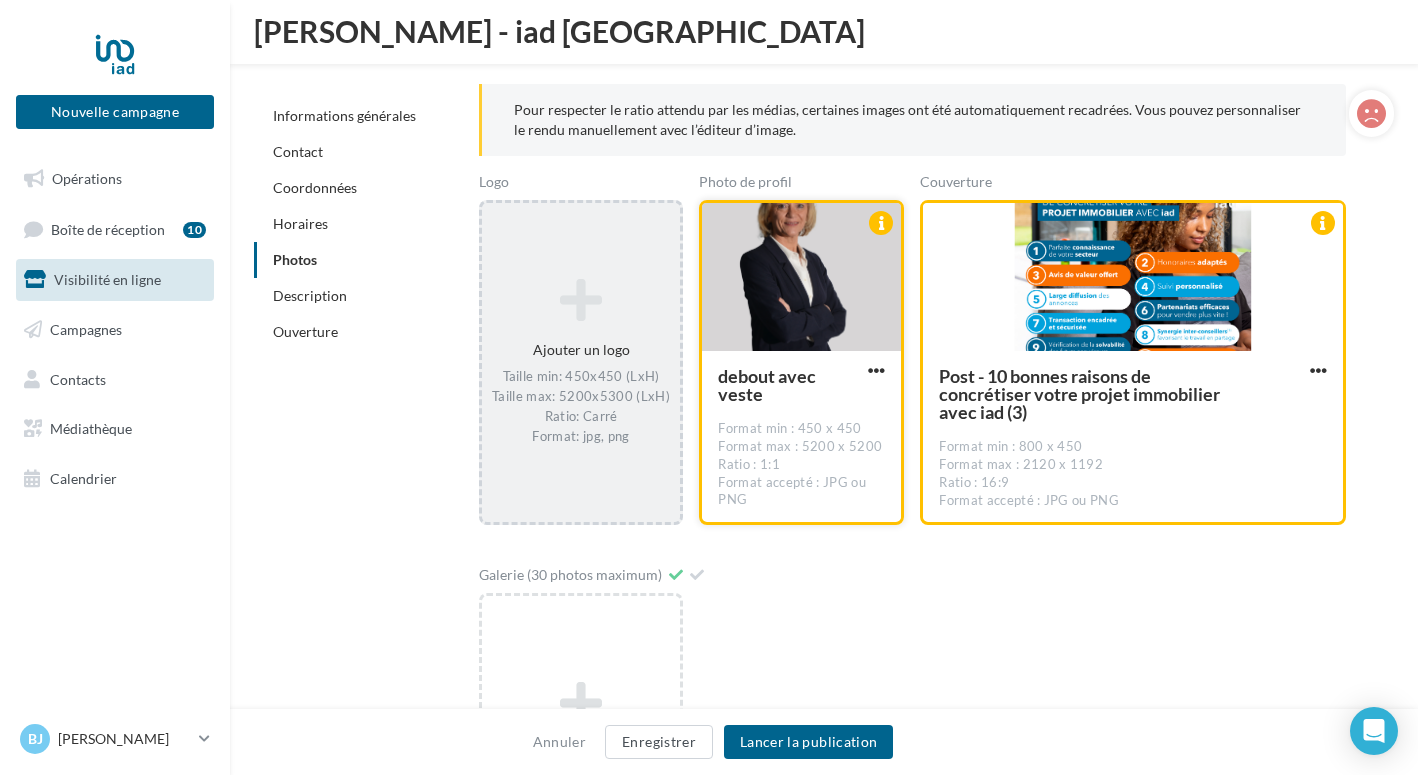 click at bounding box center [581, 301] 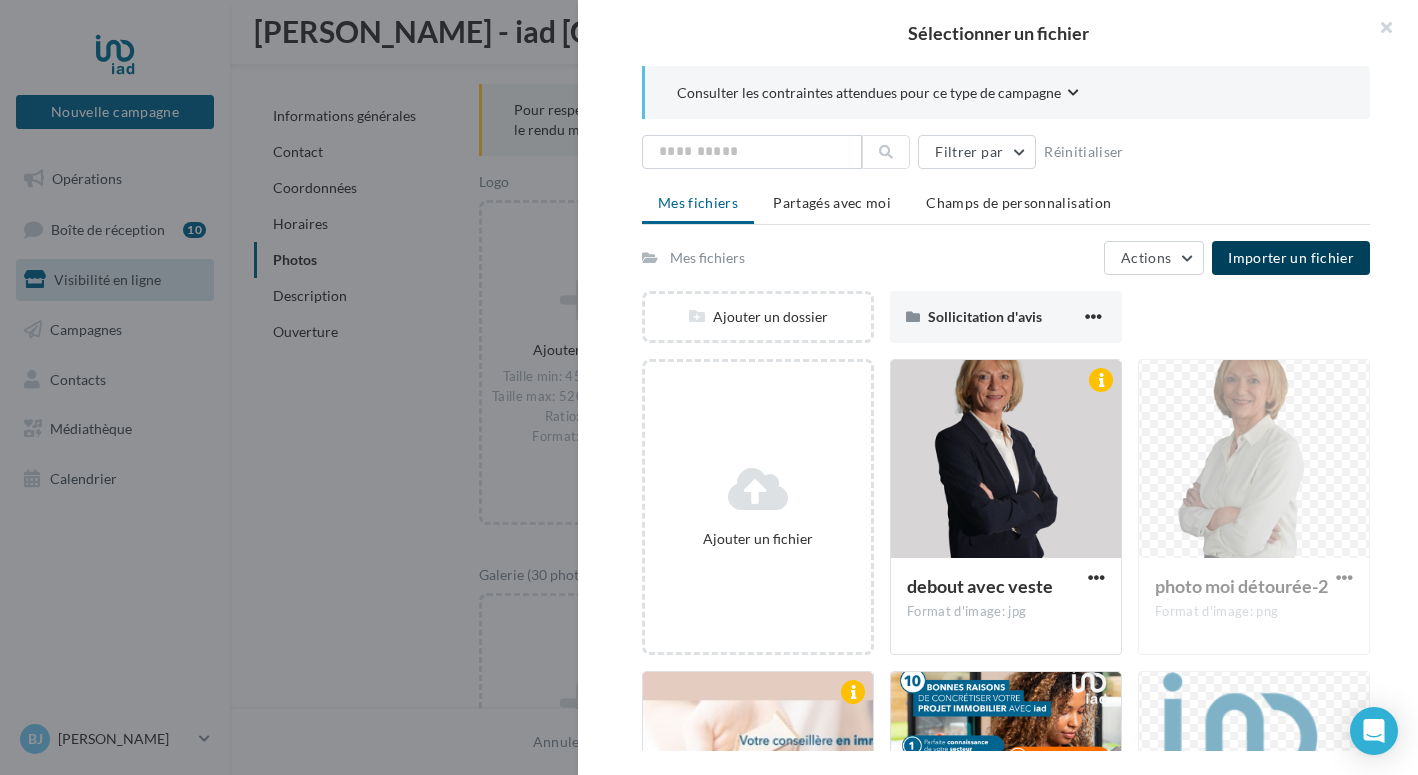click on "Importer un fichier" at bounding box center [1291, 257] 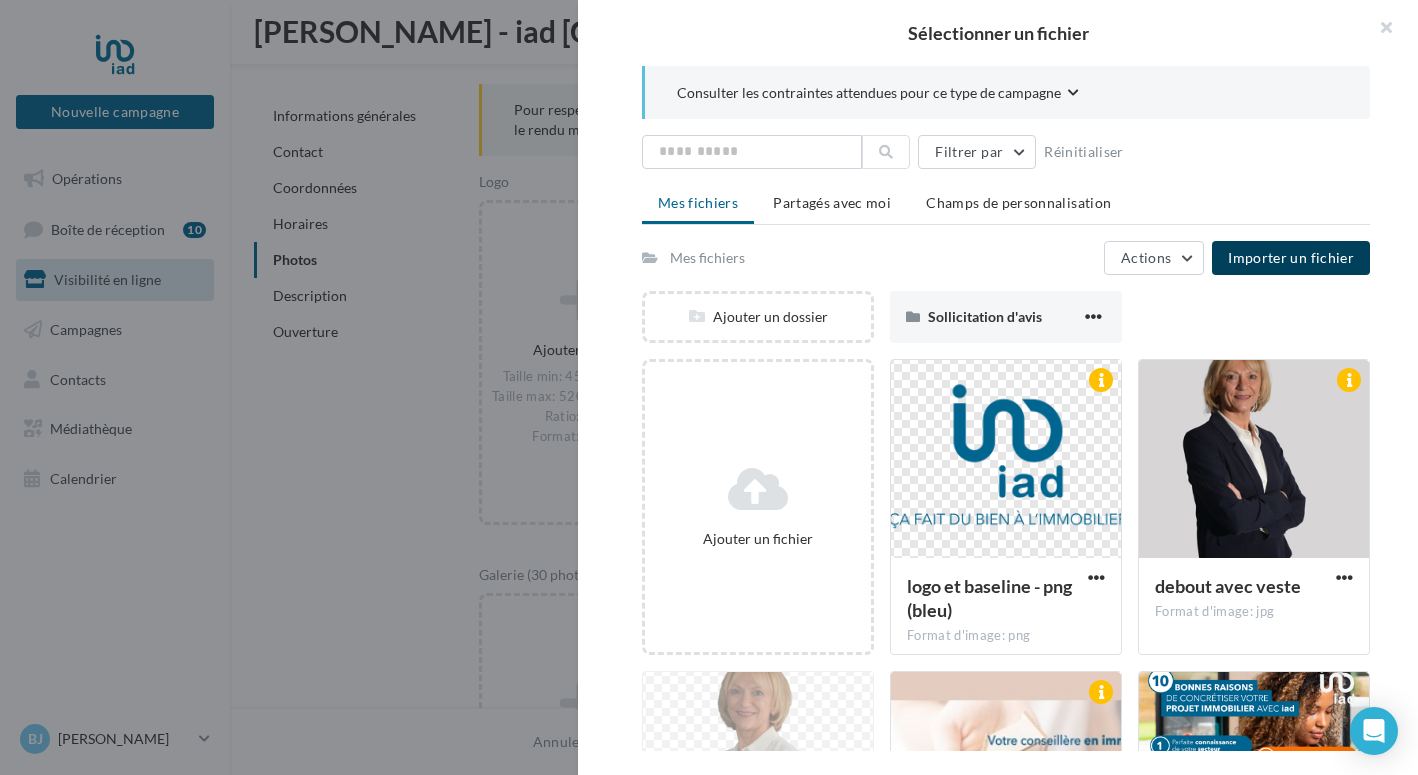 click on "Importer un fichier" at bounding box center (1291, 257) 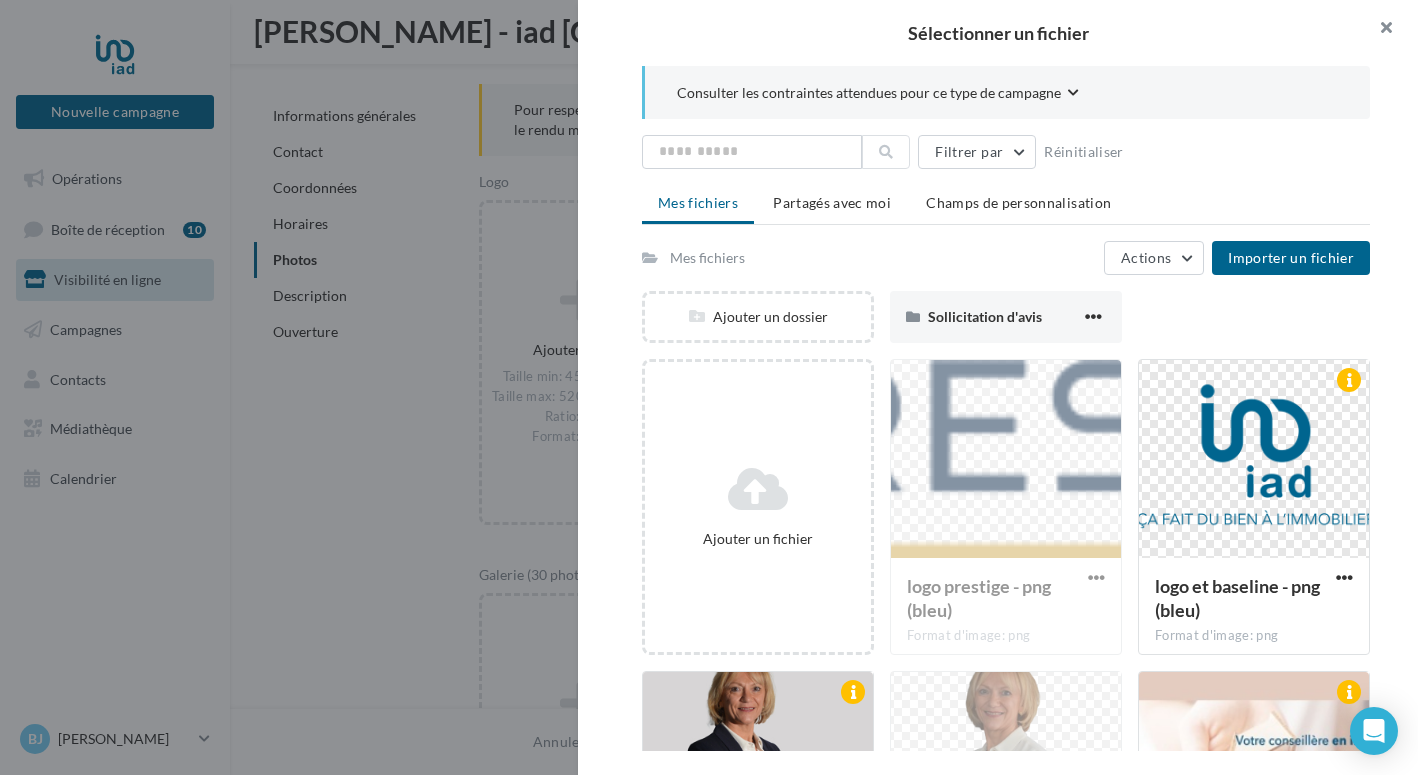 click at bounding box center (1378, 30) 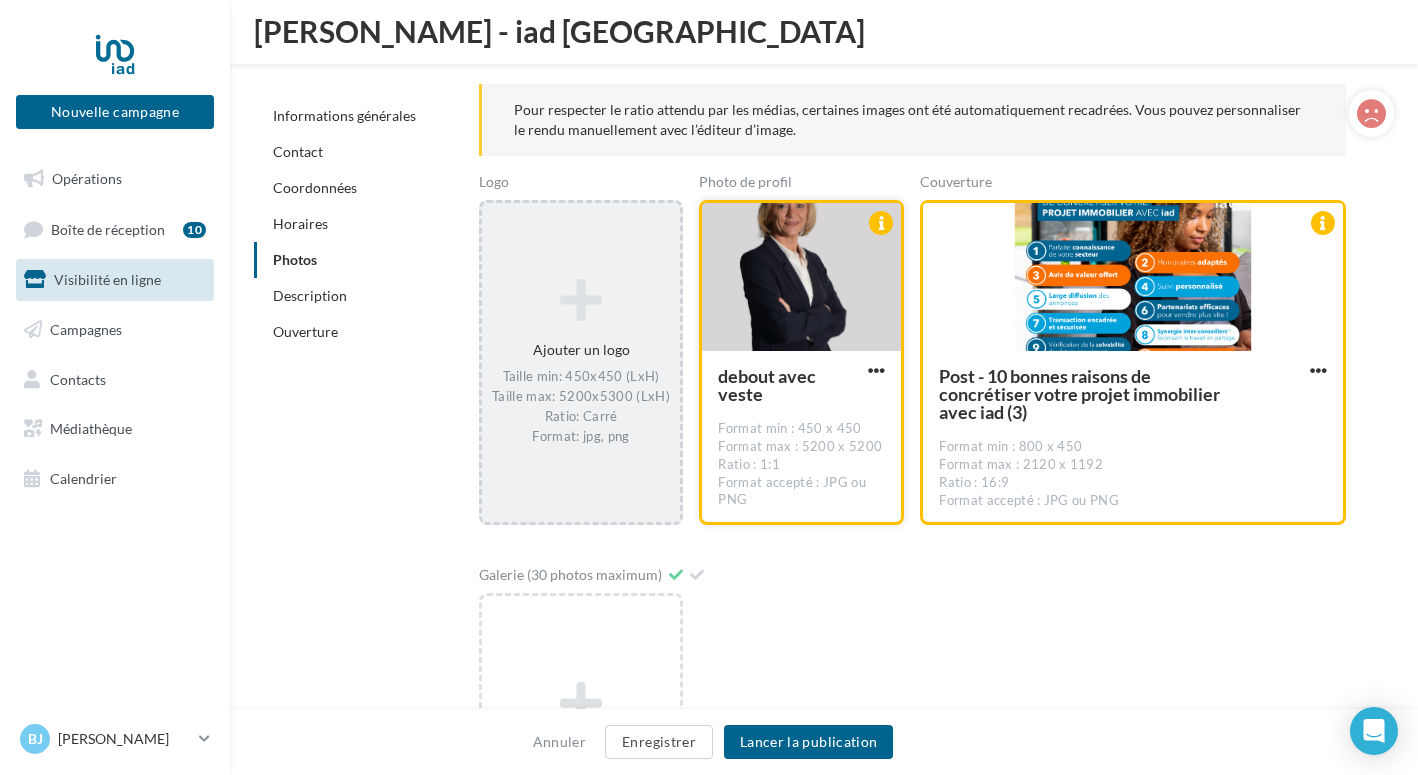 click at bounding box center (581, 301) 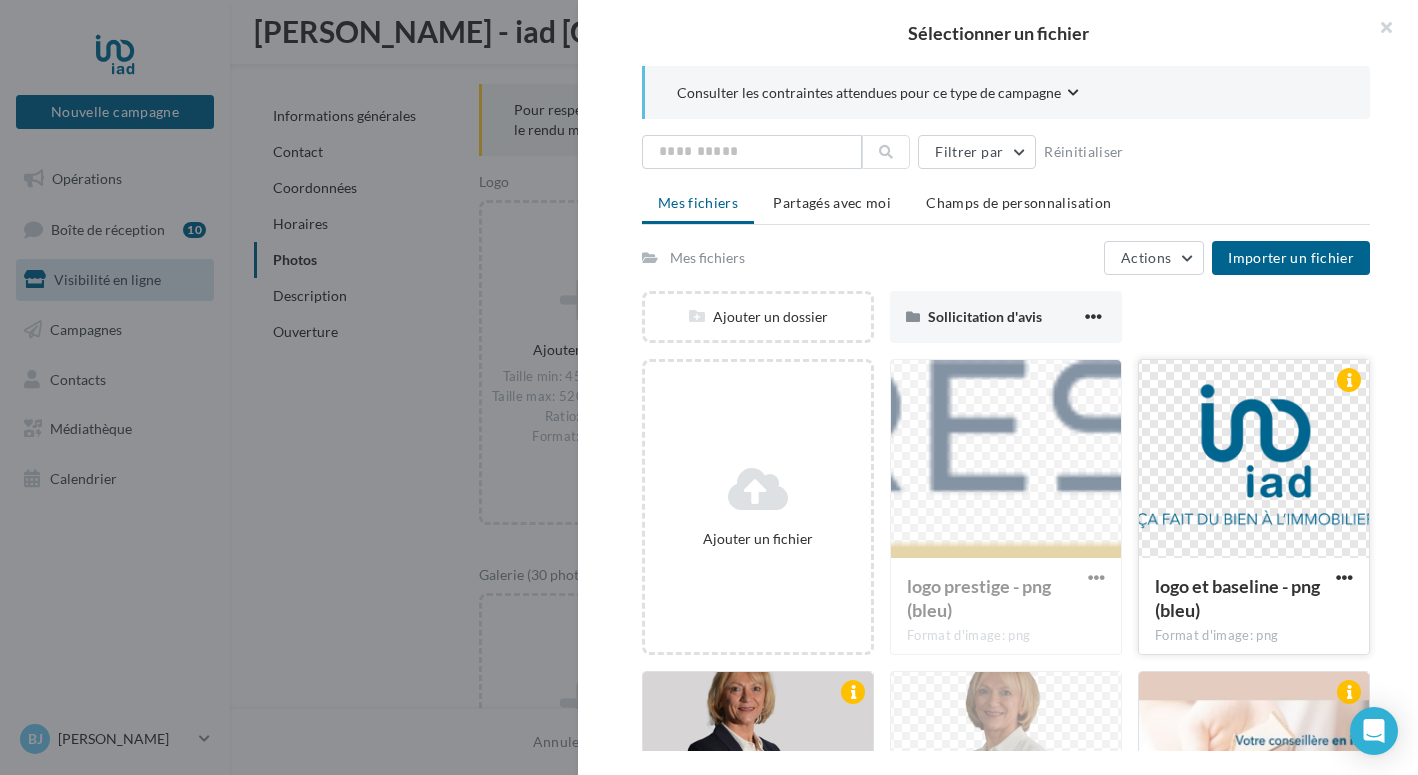 click at bounding box center [1254, 460] 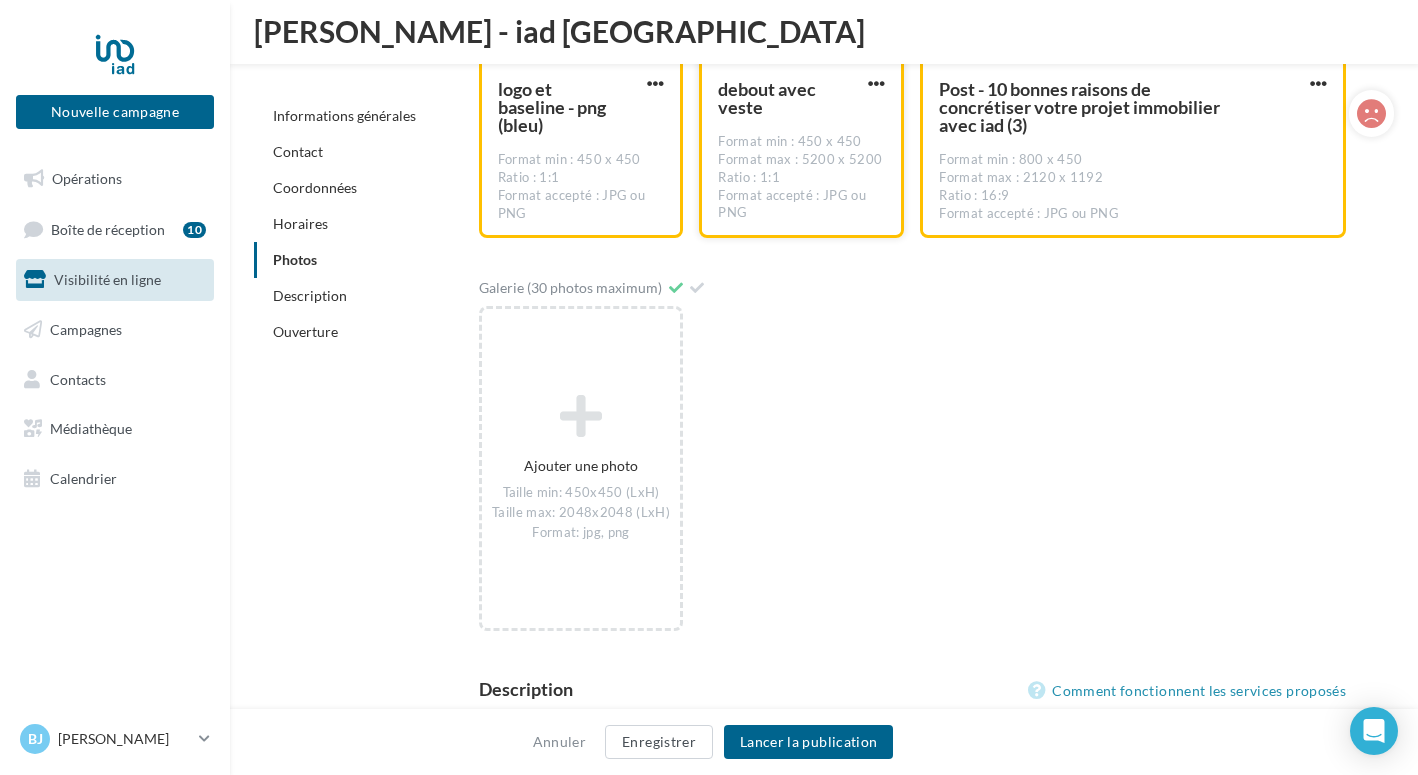 scroll, scrollTop: 3045, scrollLeft: 0, axis: vertical 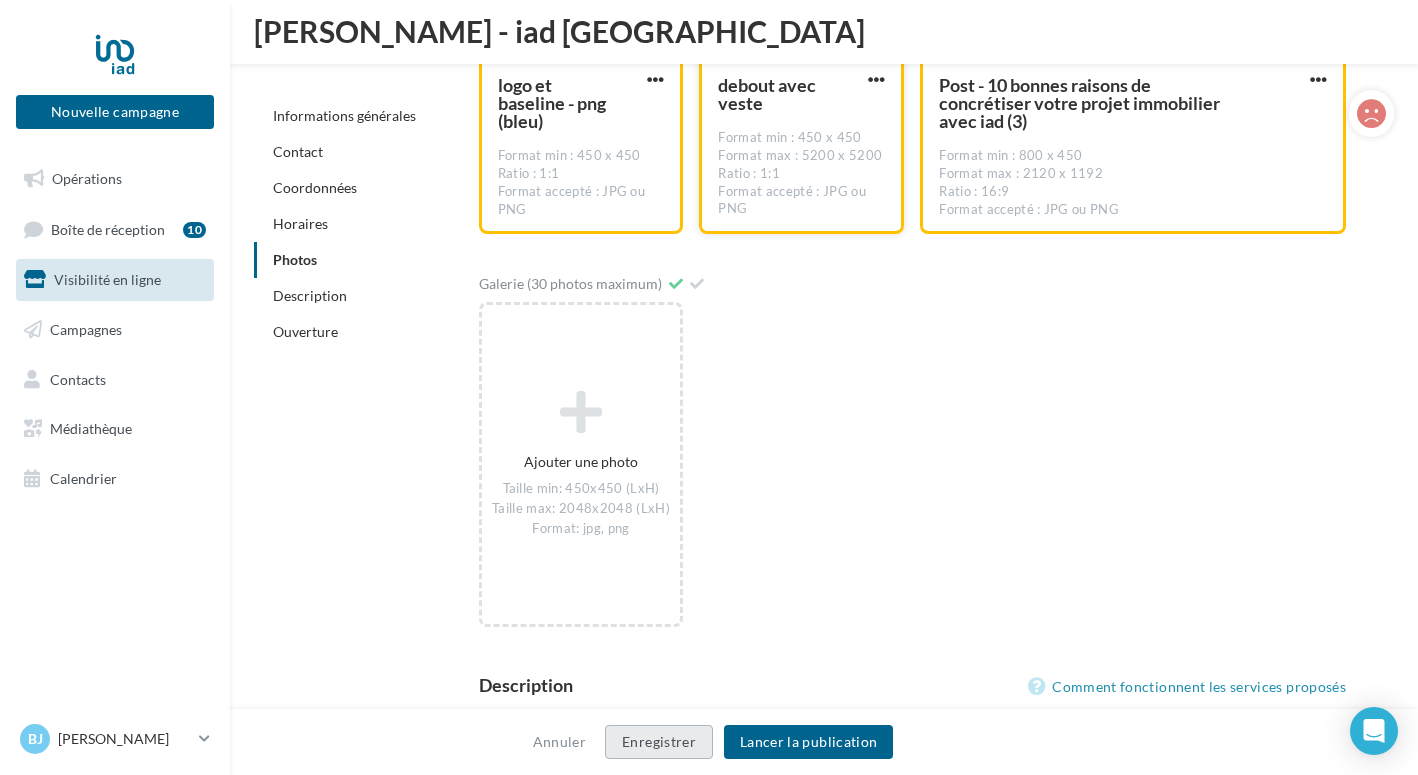 click on "Enregistrer" at bounding box center [659, 742] 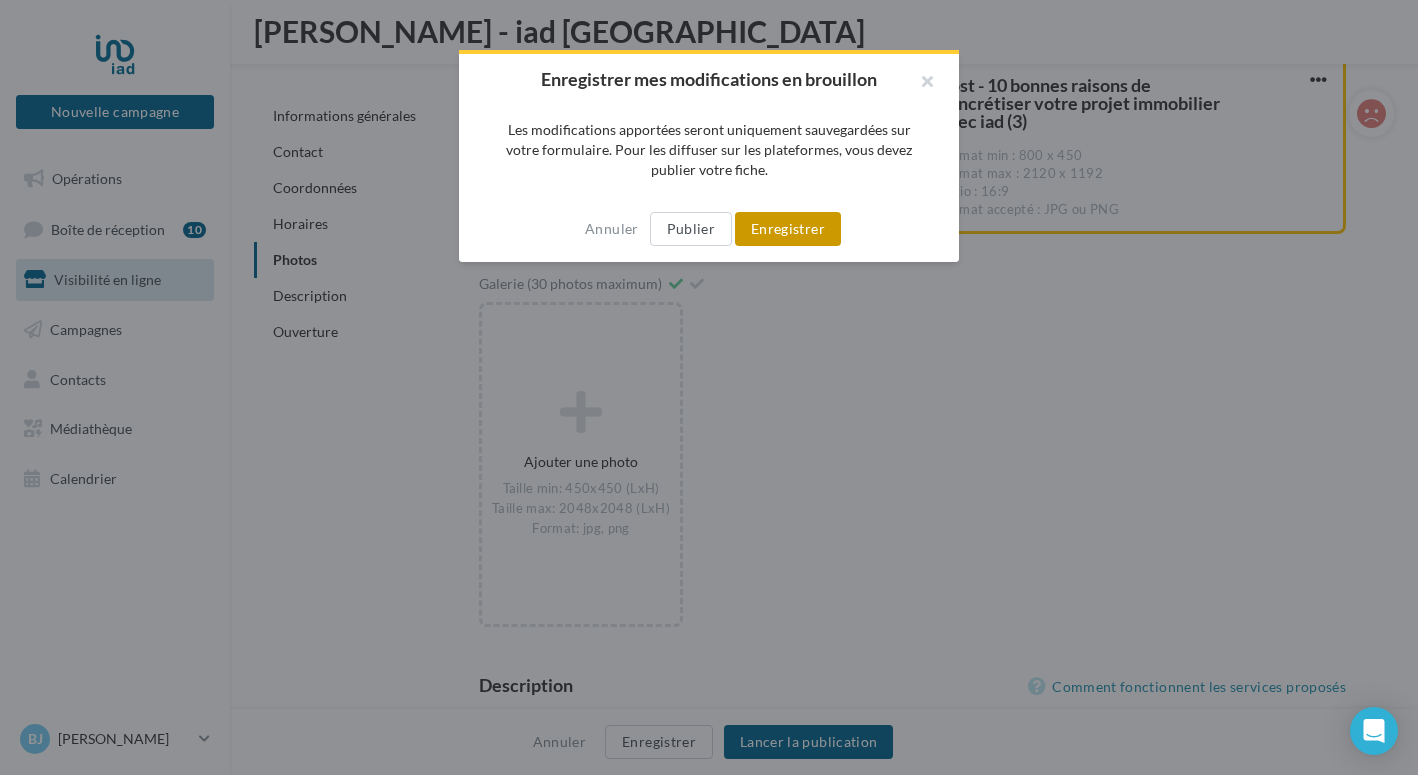 click on "Enregistrer" at bounding box center (788, 229) 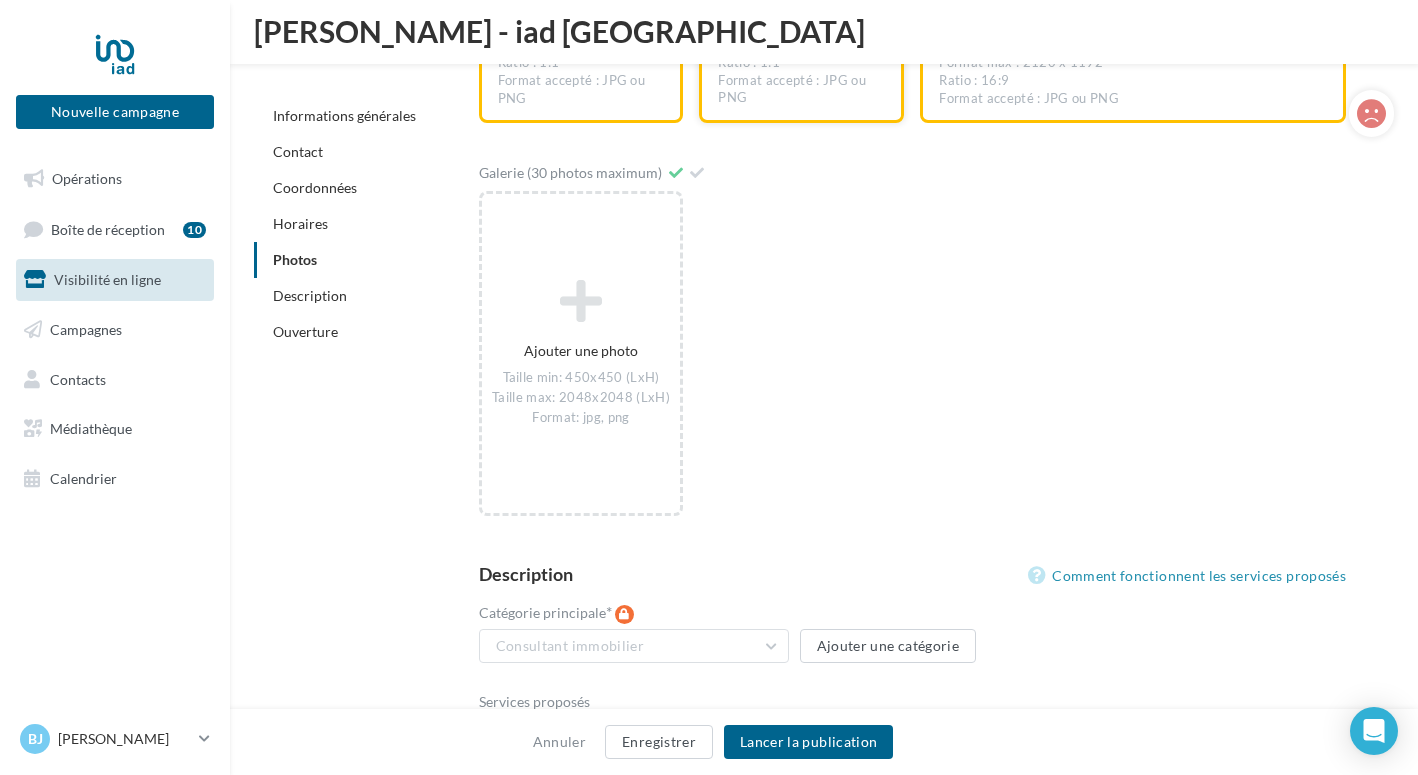 scroll, scrollTop: 0, scrollLeft: 0, axis: both 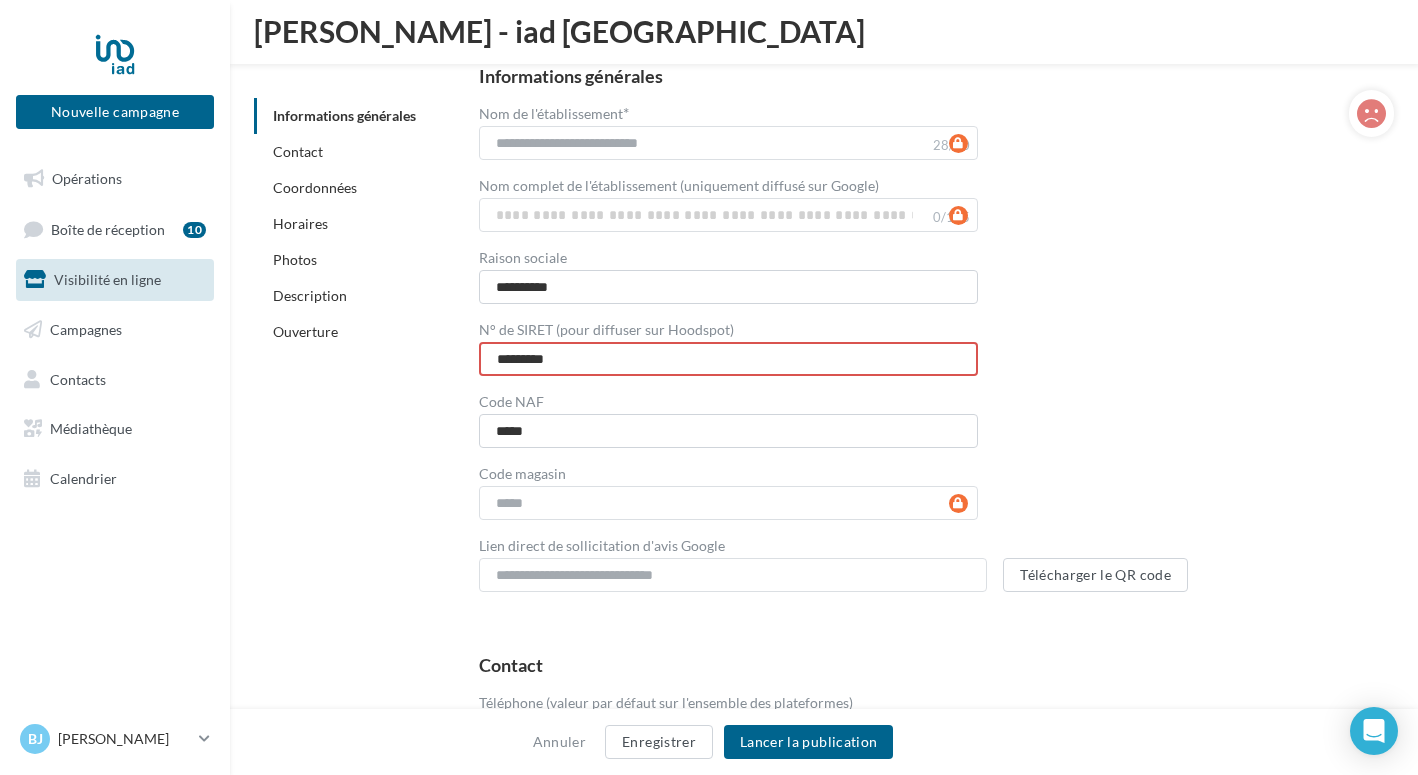 click on "*********" at bounding box center (728, 359) 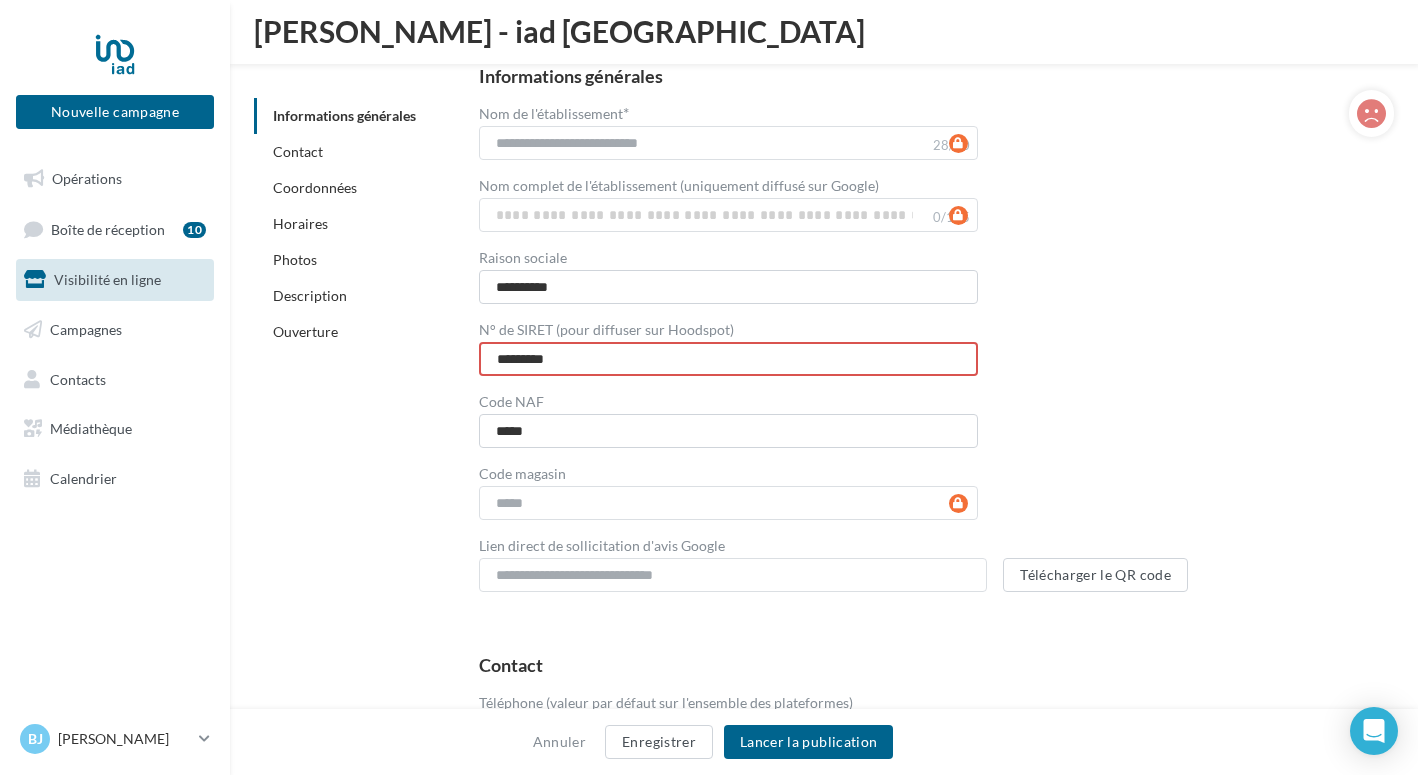 click on "*********" at bounding box center (728, 359) 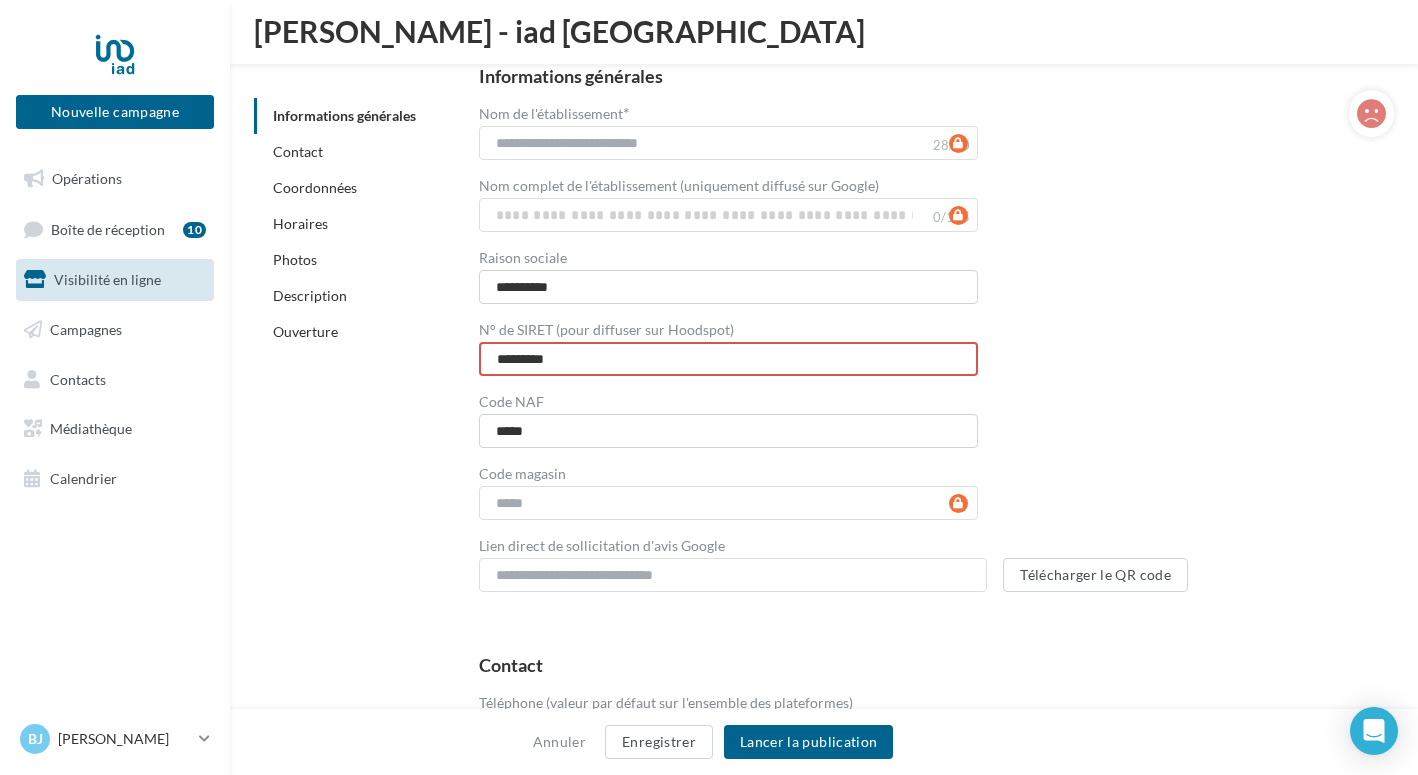 click on "*********" at bounding box center [728, 359] 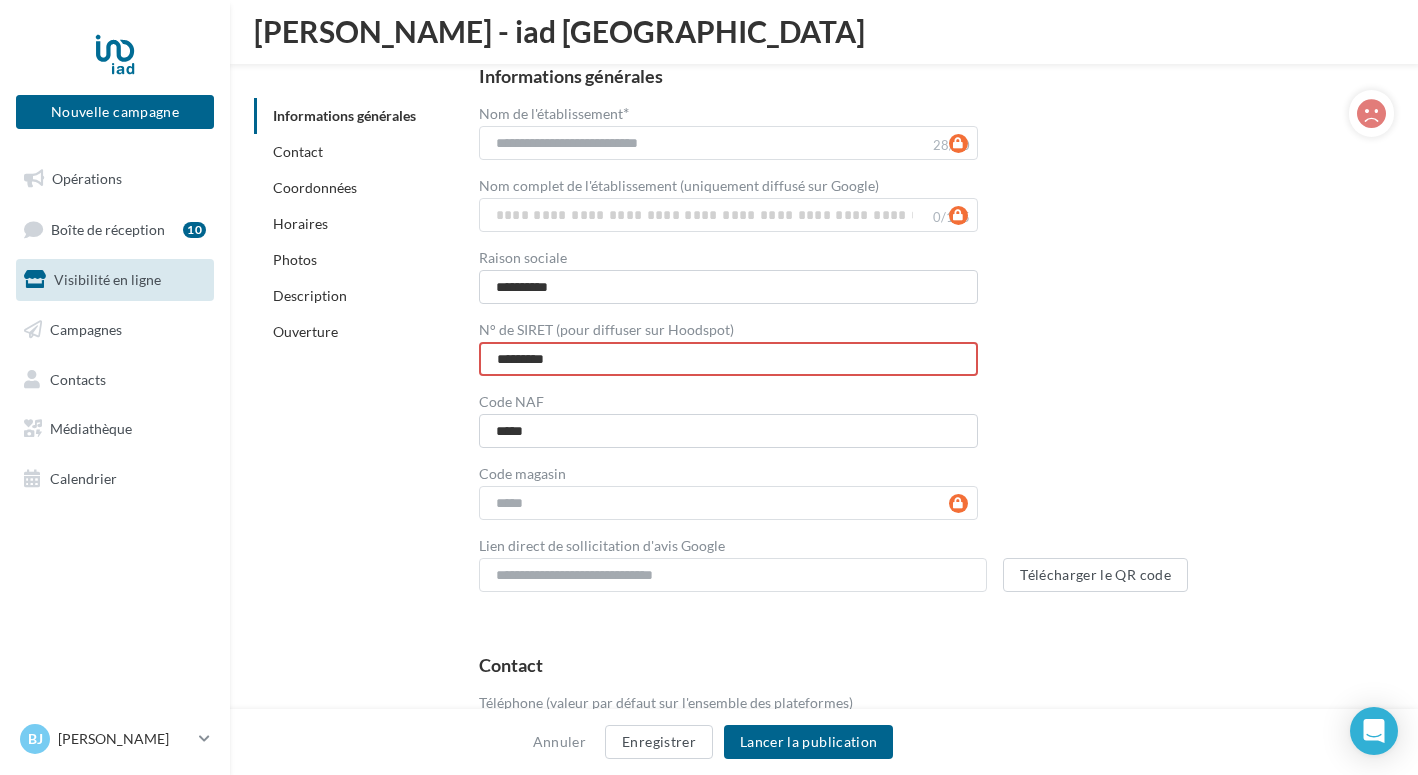 drag, startPoint x: 589, startPoint y: 354, endPoint x: 425, endPoint y: 351, distance: 164.02744 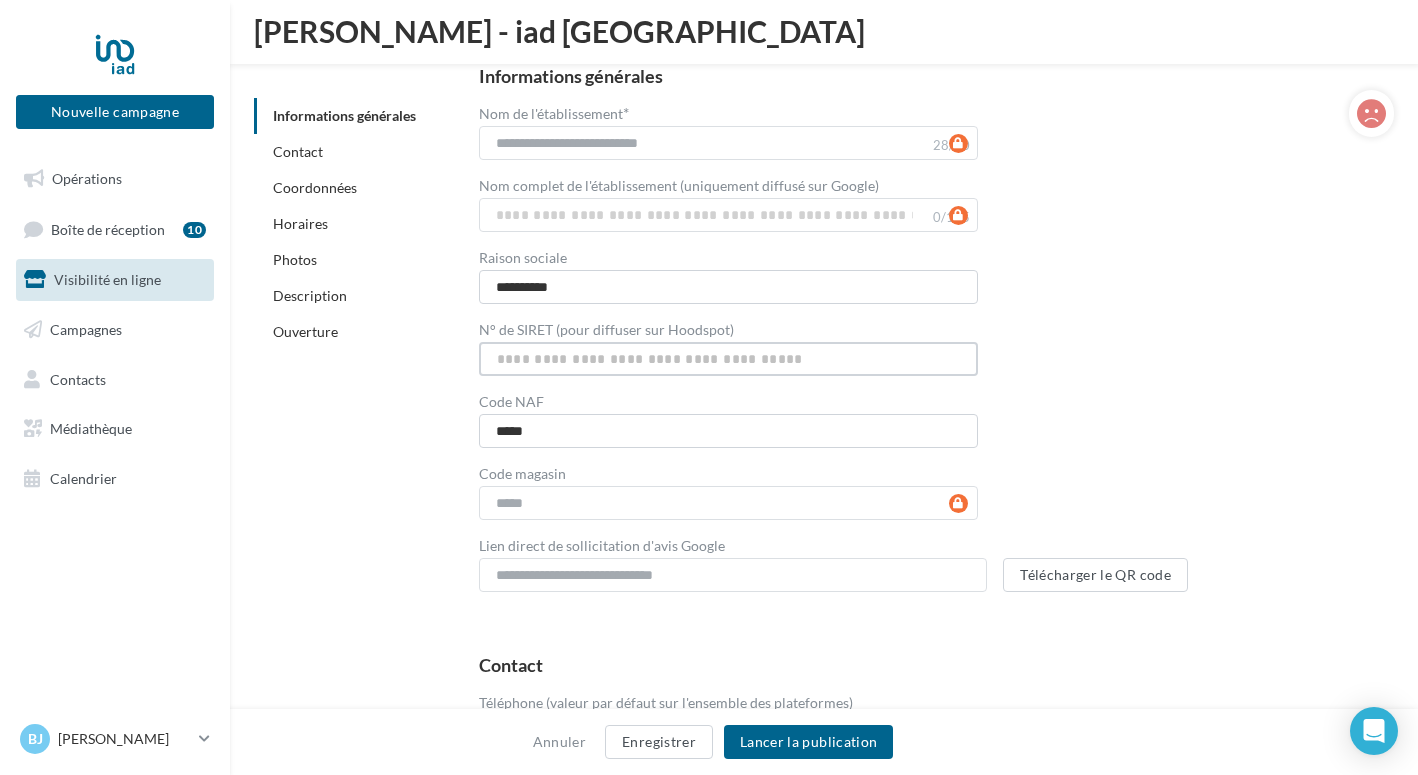 type 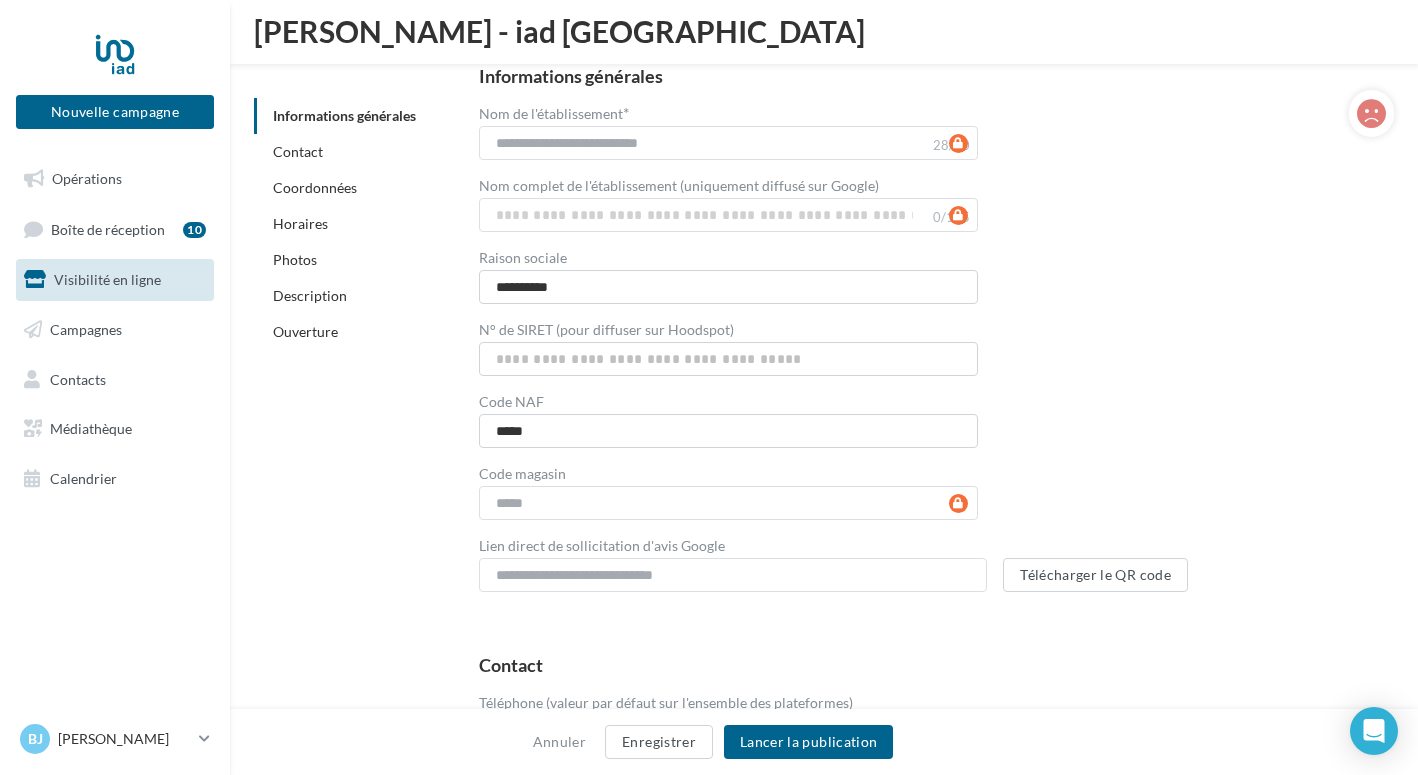 click on "**********" at bounding box center (920, 329) 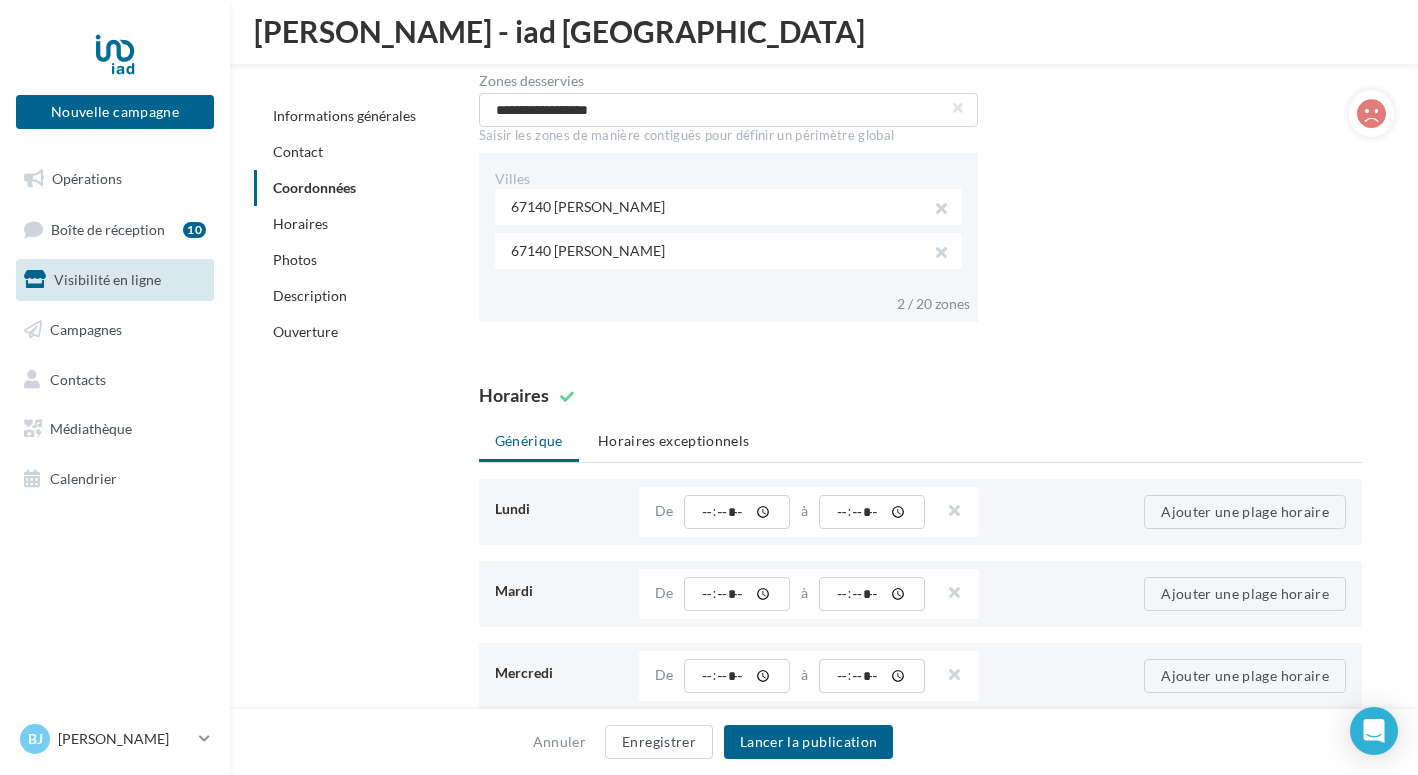 scroll, scrollTop: 1338, scrollLeft: 0, axis: vertical 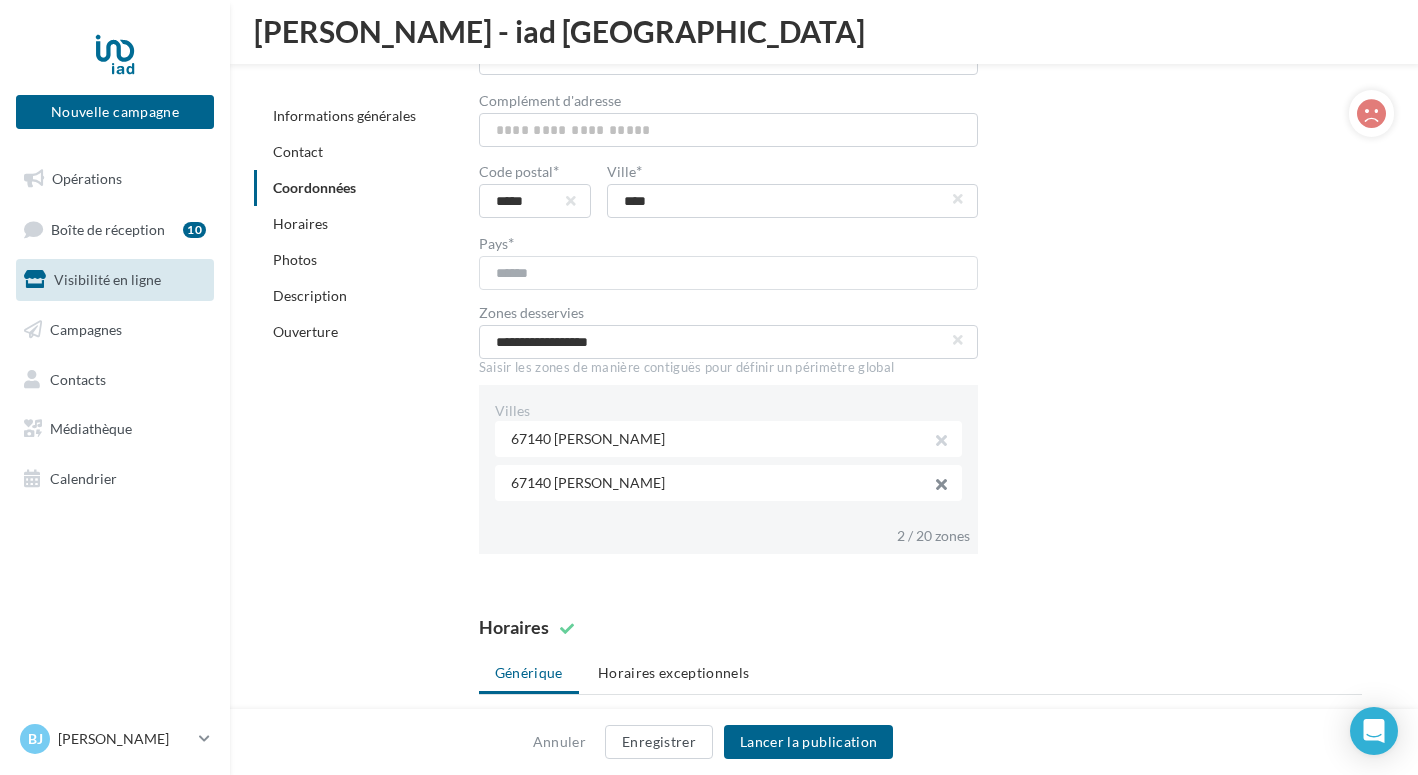 click at bounding box center (934, 487) 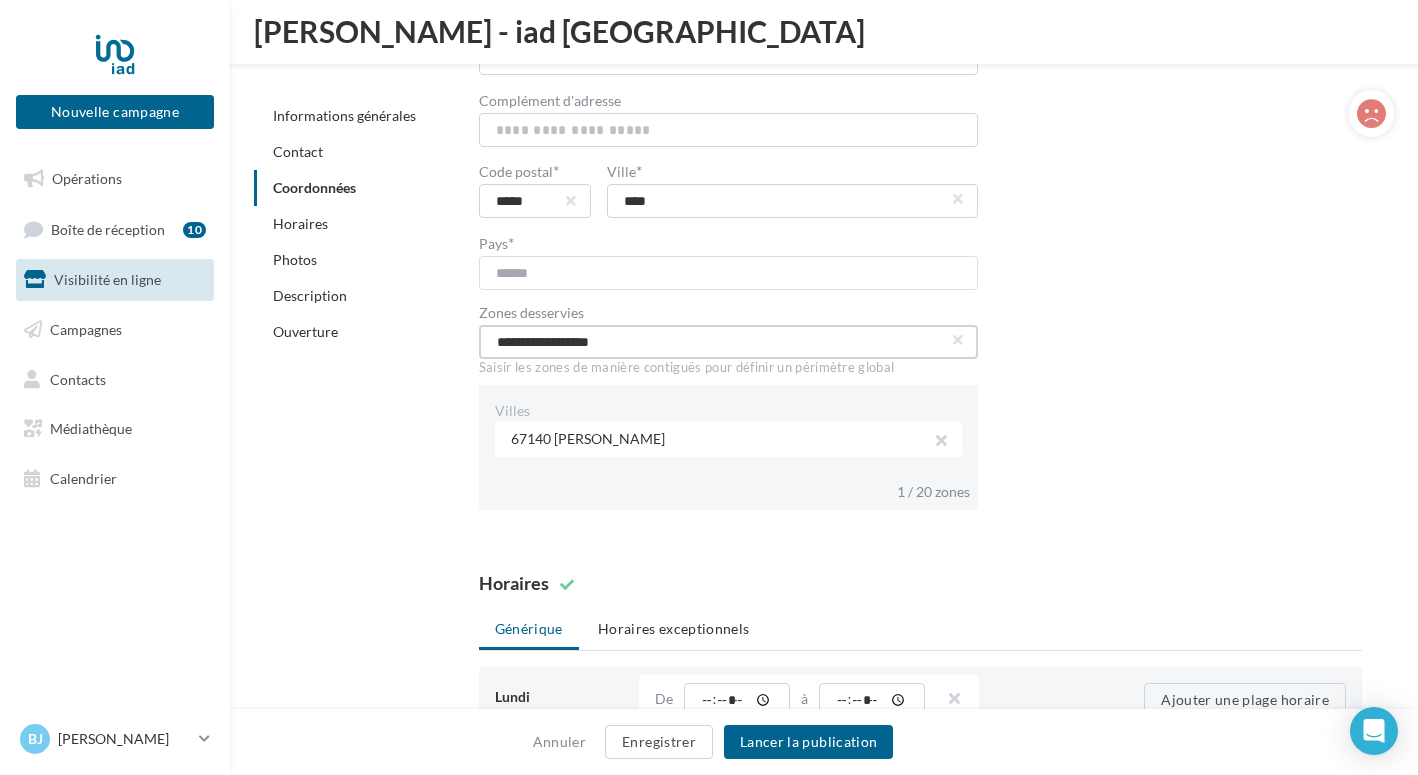click on "**********" at bounding box center [728, 342] 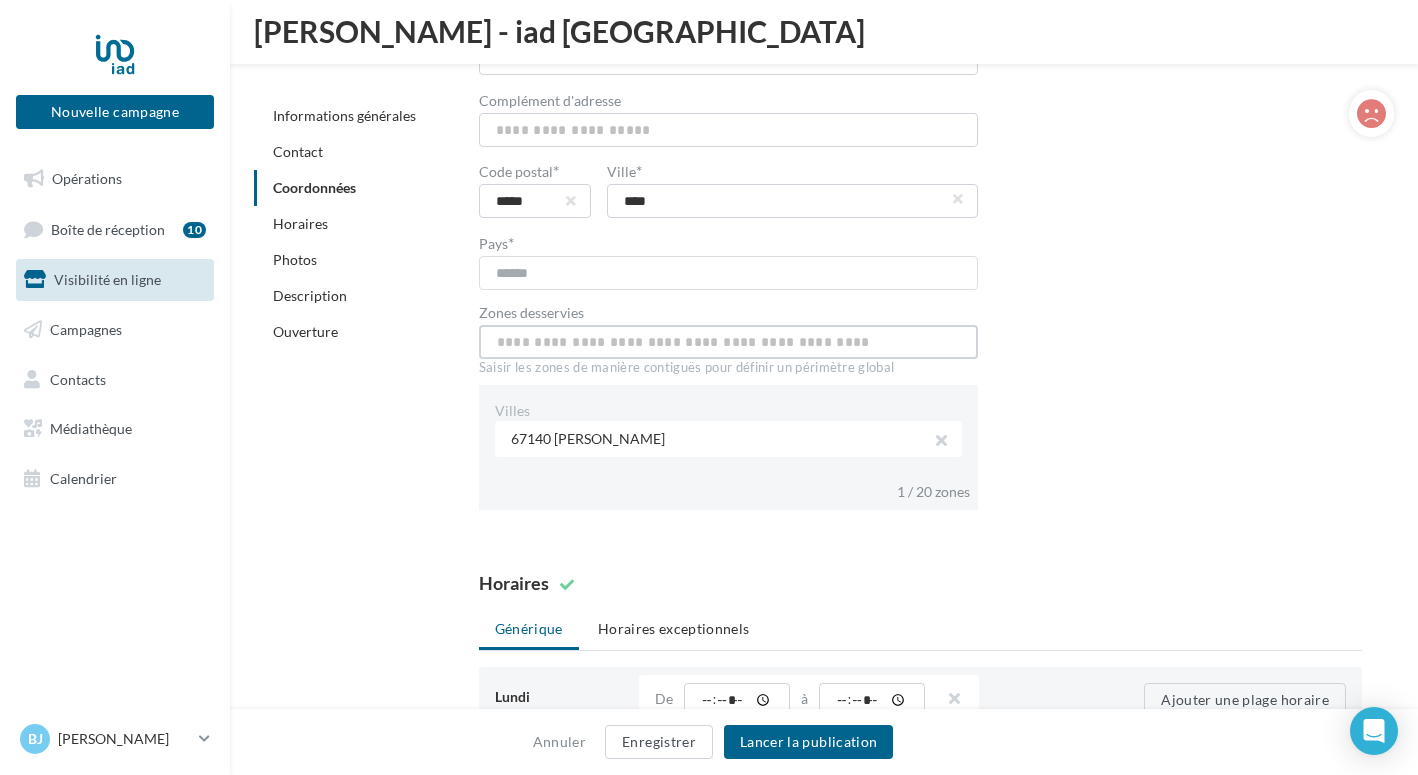 click at bounding box center (728, 342) 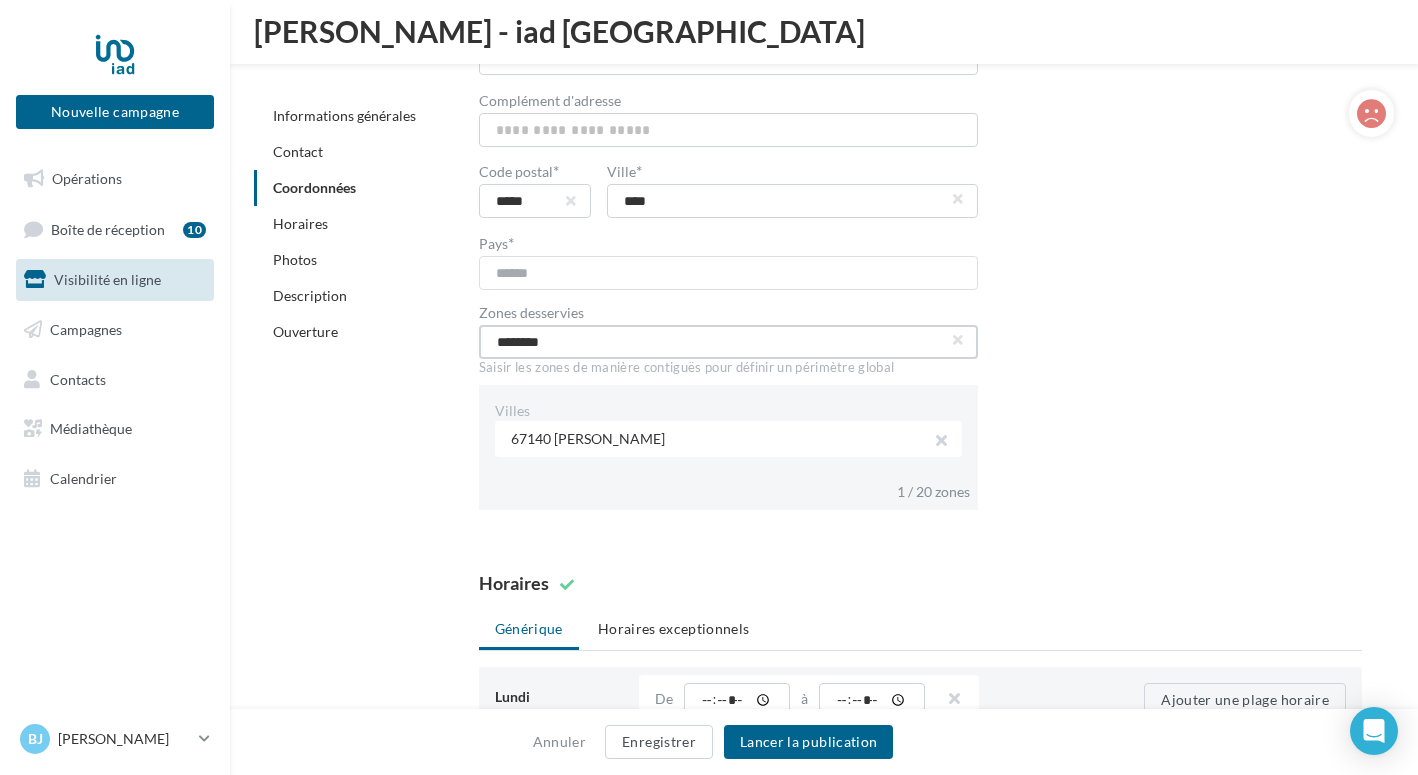 type on "********" 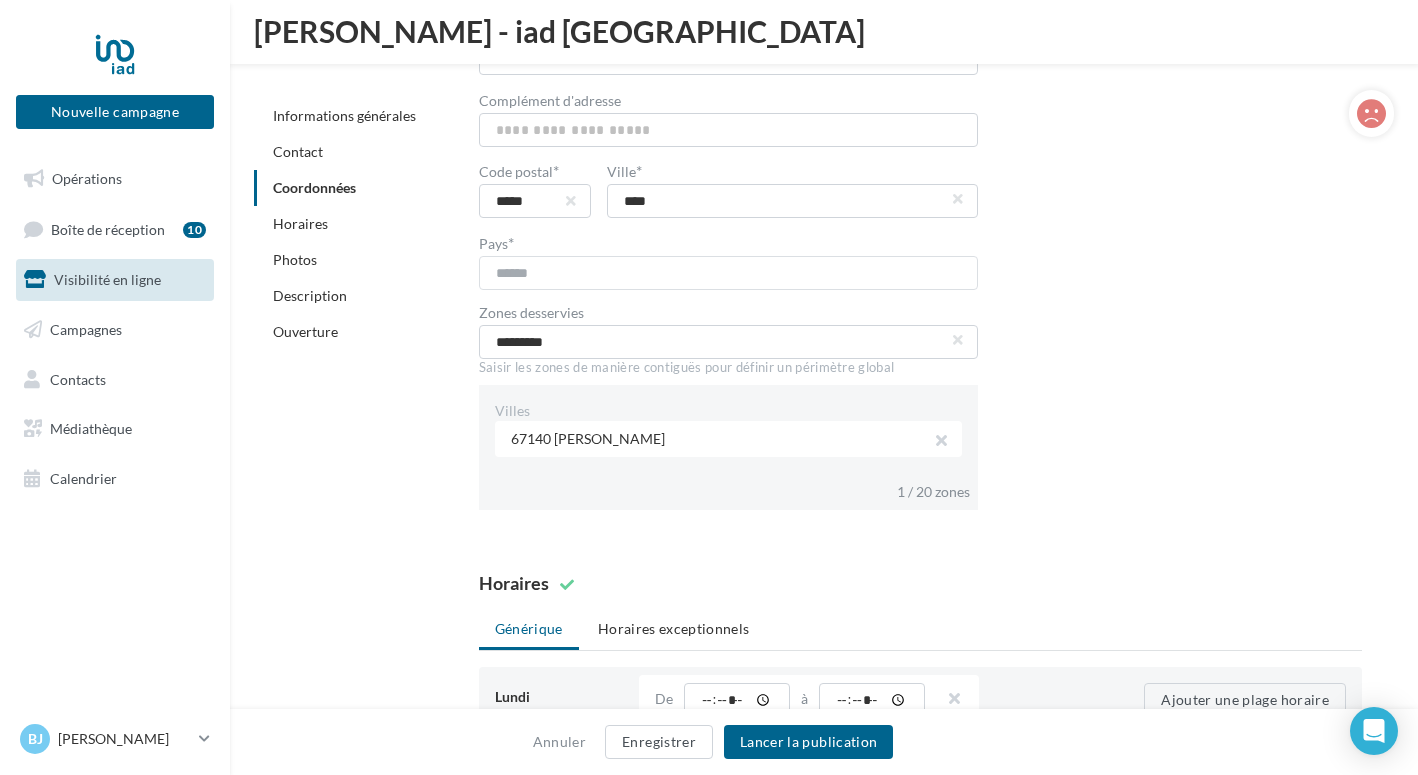click on "Zones desservies       ********
Saisir les zones de manière contiguës pour définir un périmètre global
Villes
67140 Barr
1 / 20 zones" at bounding box center [728, 408] 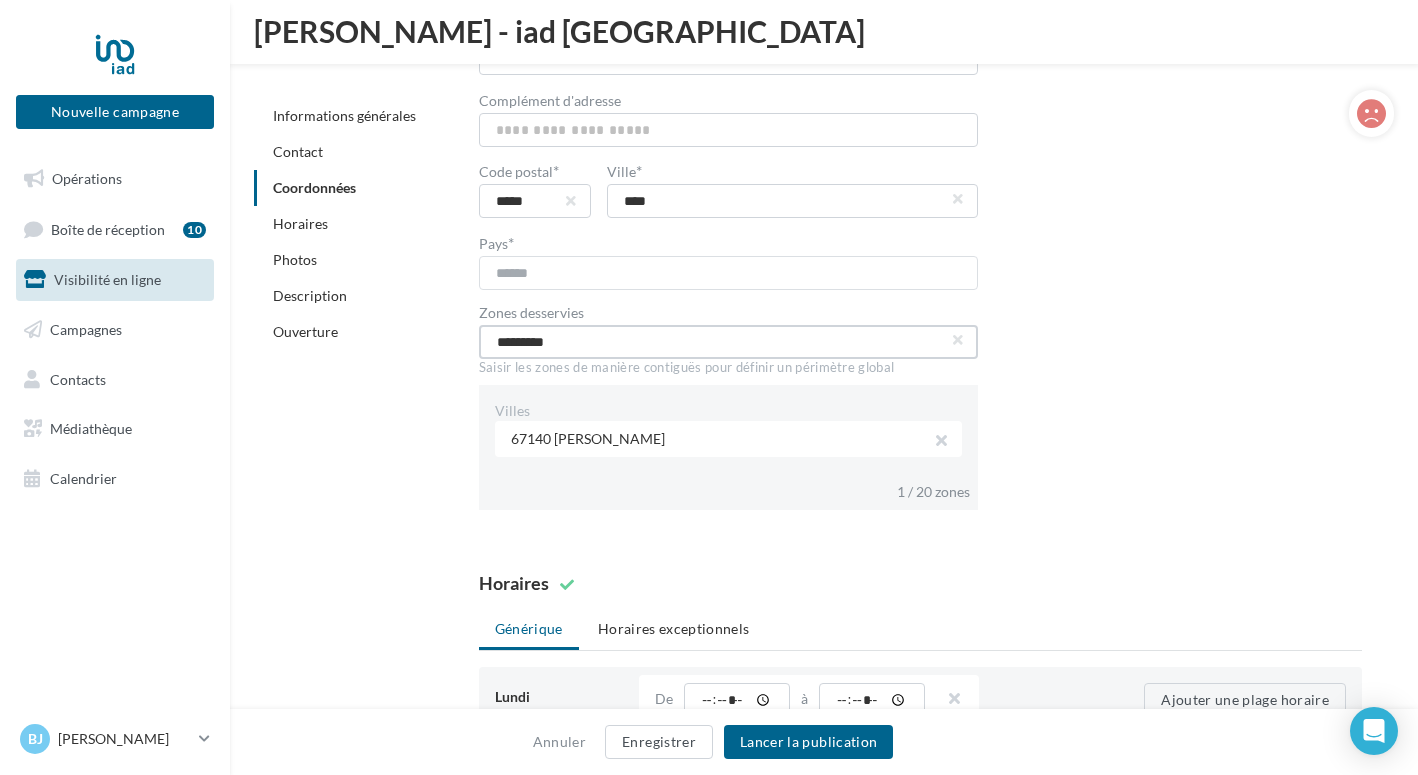 click on "********" at bounding box center [728, 342] 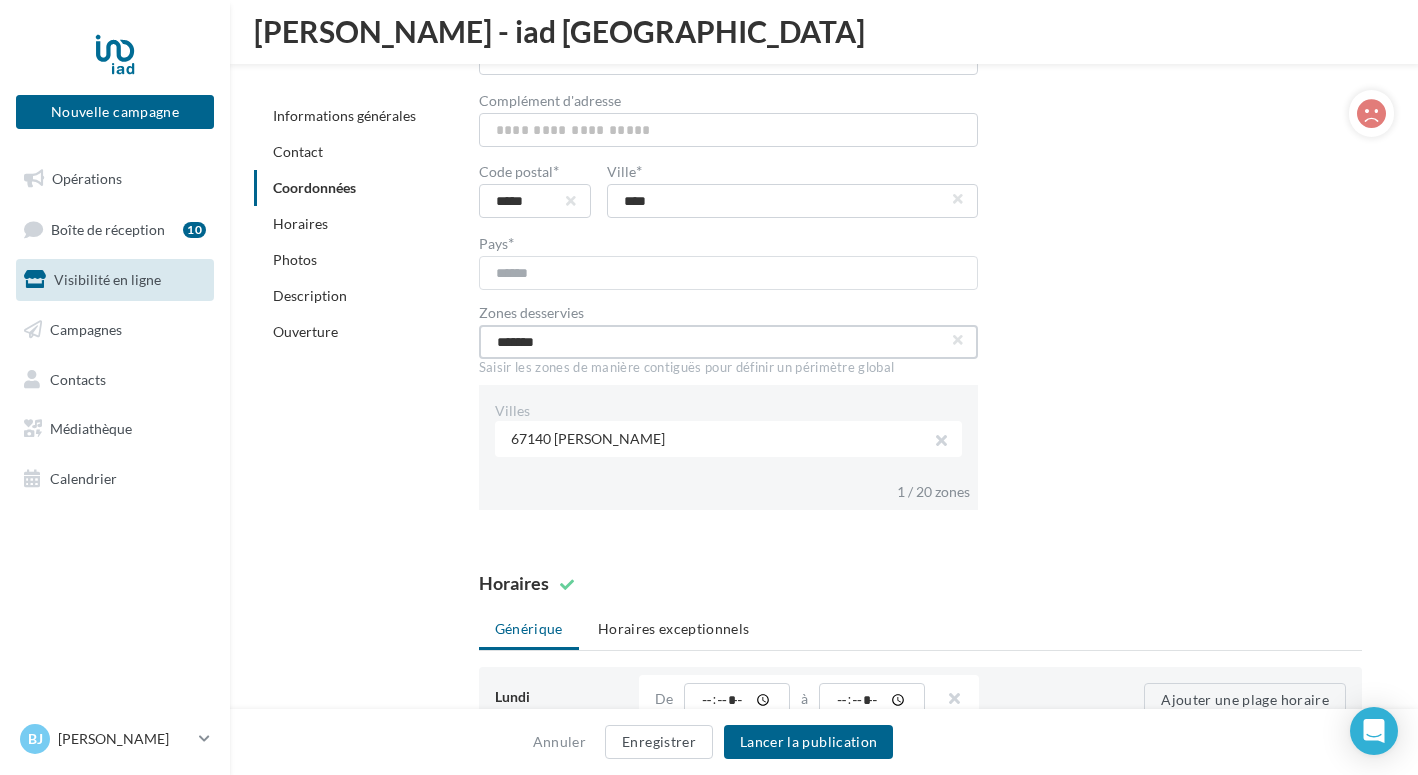 type on "********" 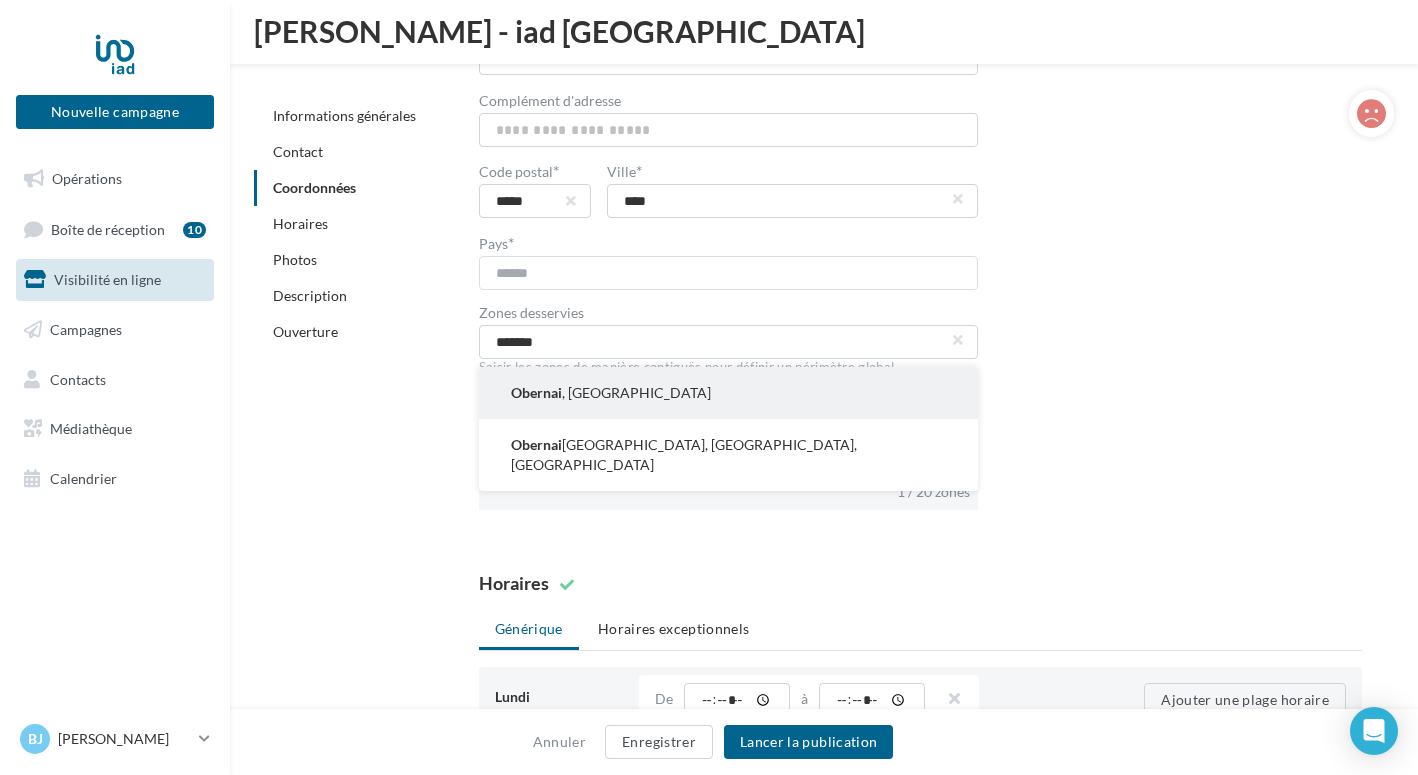 click on "Obernai , France" at bounding box center (728, 393) 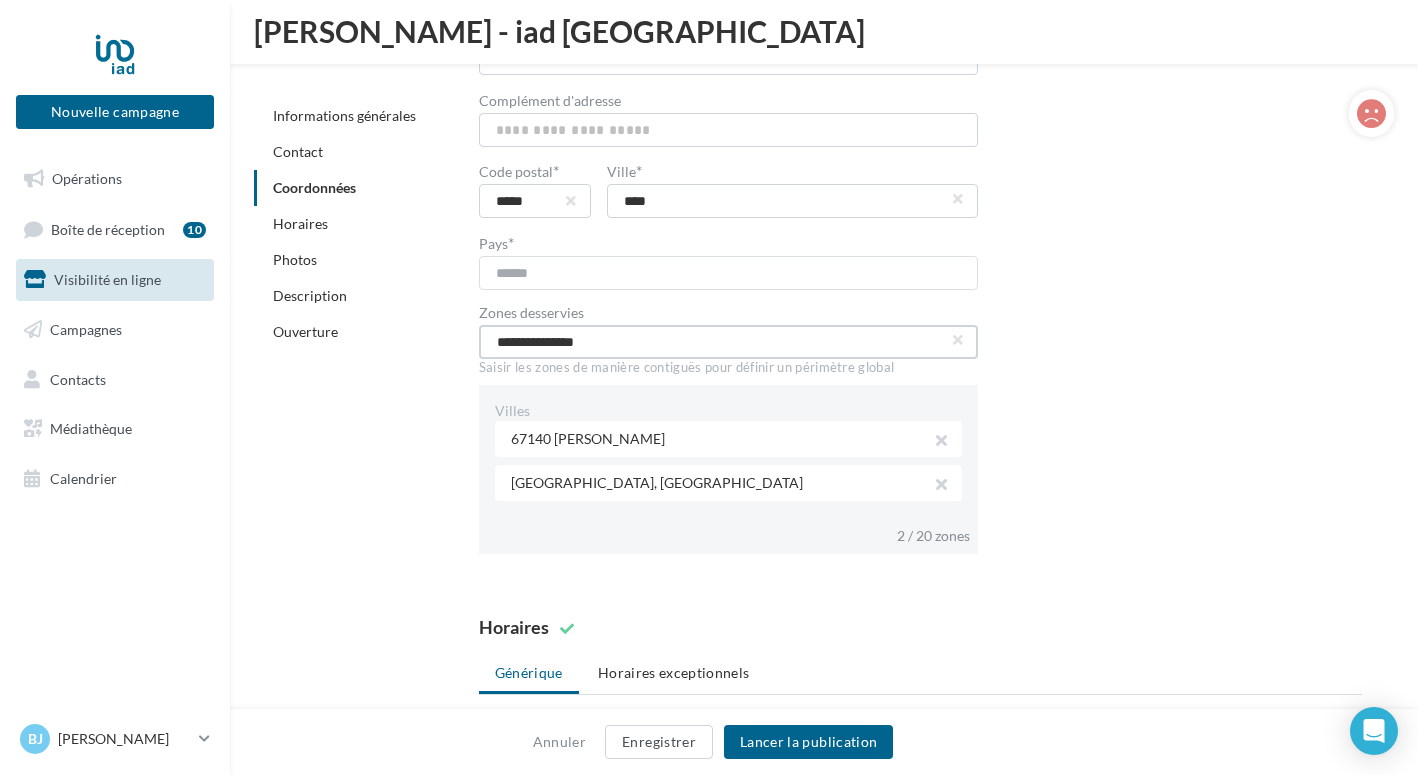 click on "**********" at bounding box center [728, 342] 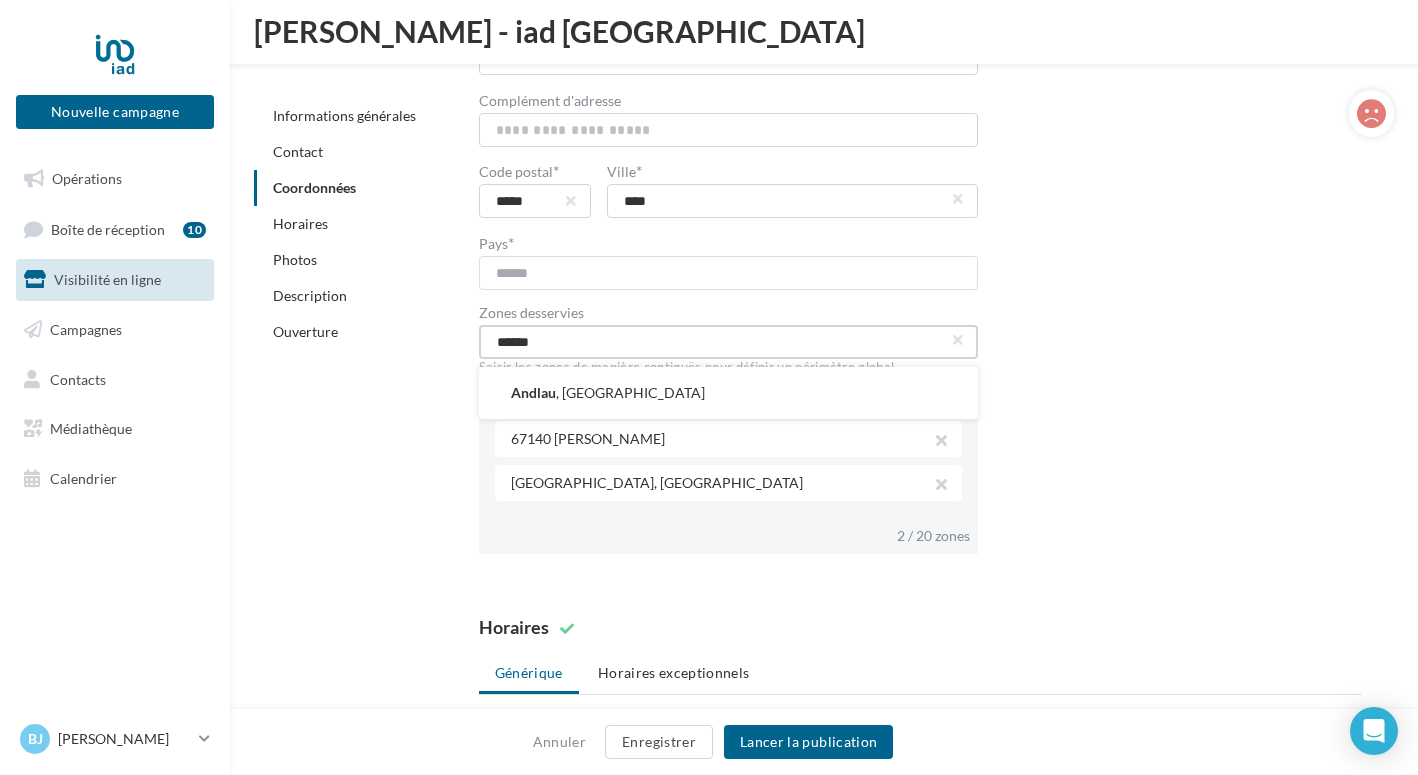 scroll, scrollTop: 1351, scrollLeft: 0, axis: vertical 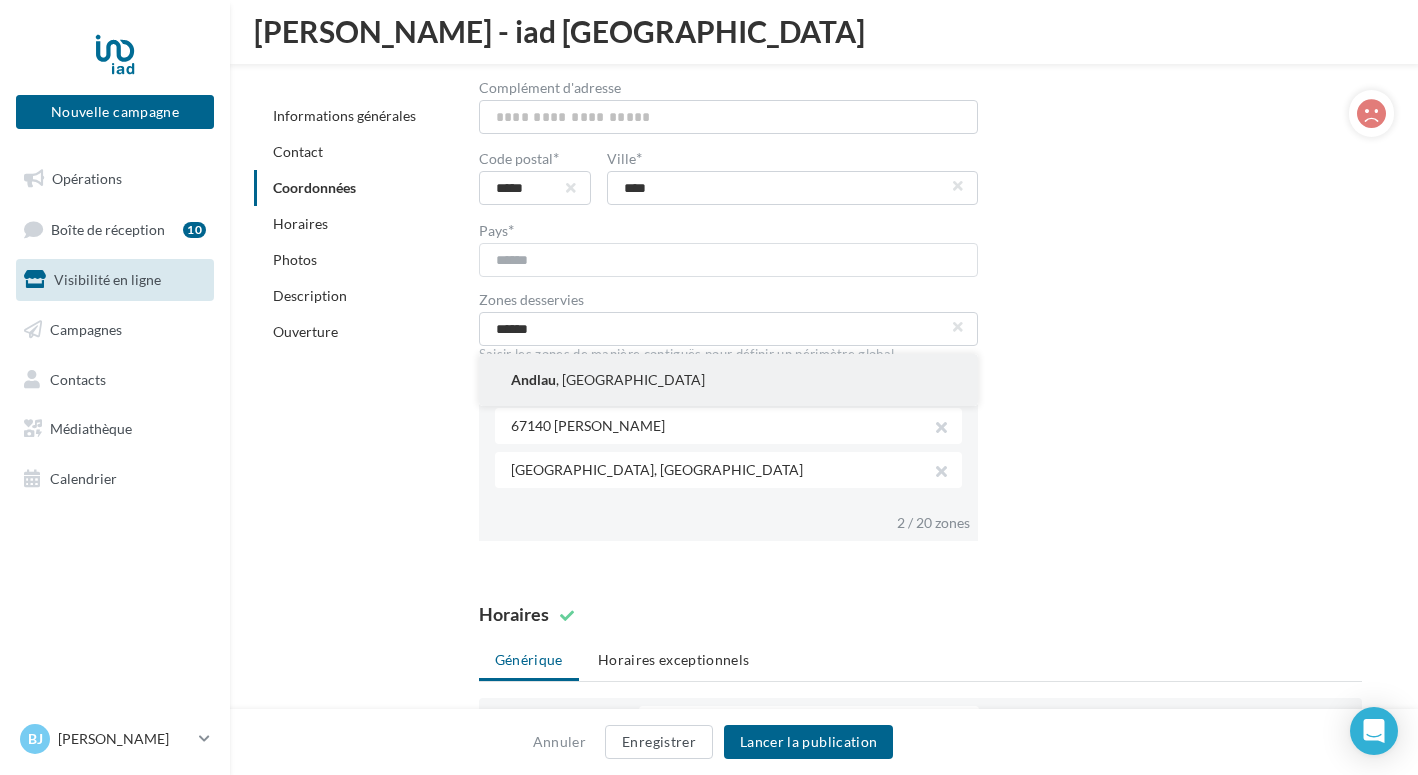 click on "Andlau" at bounding box center (533, 380) 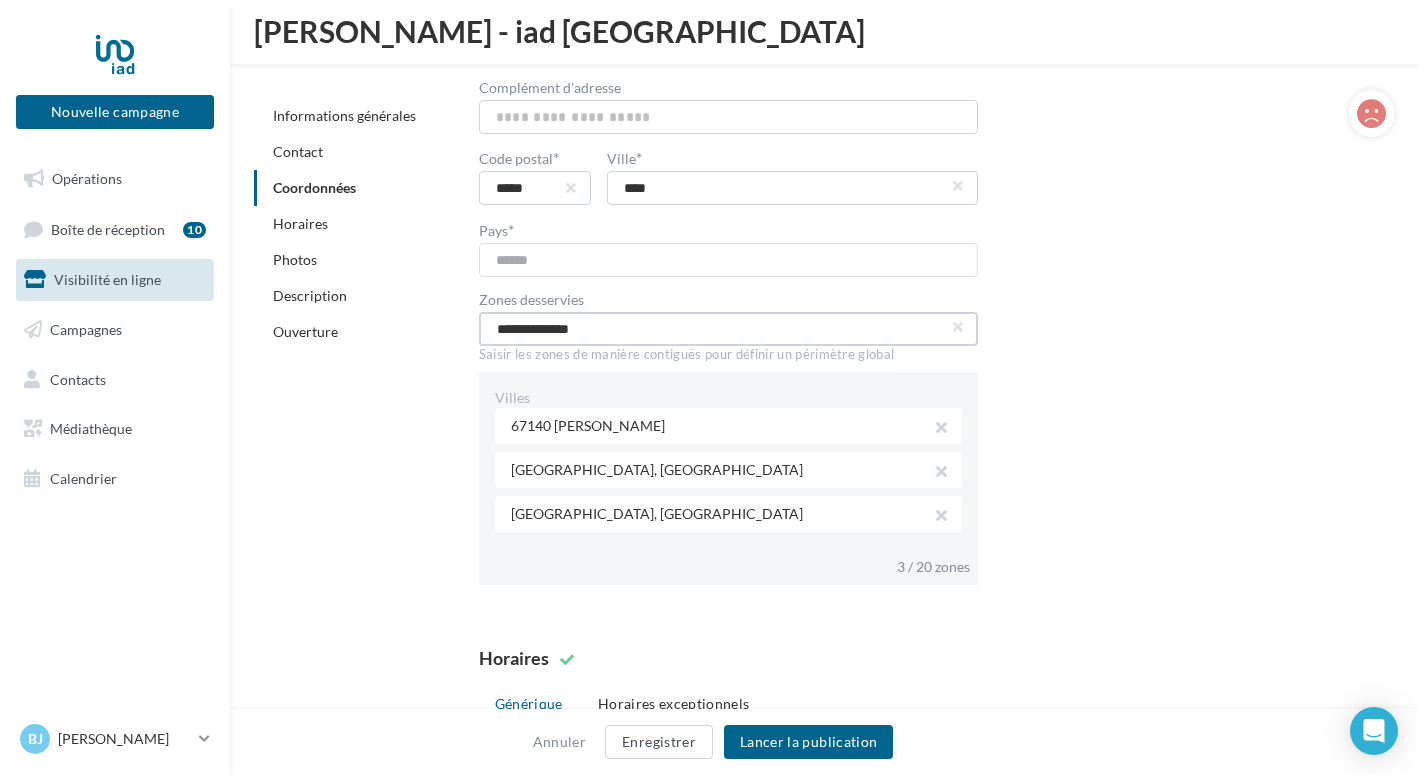 click on "**********" at bounding box center [728, 329] 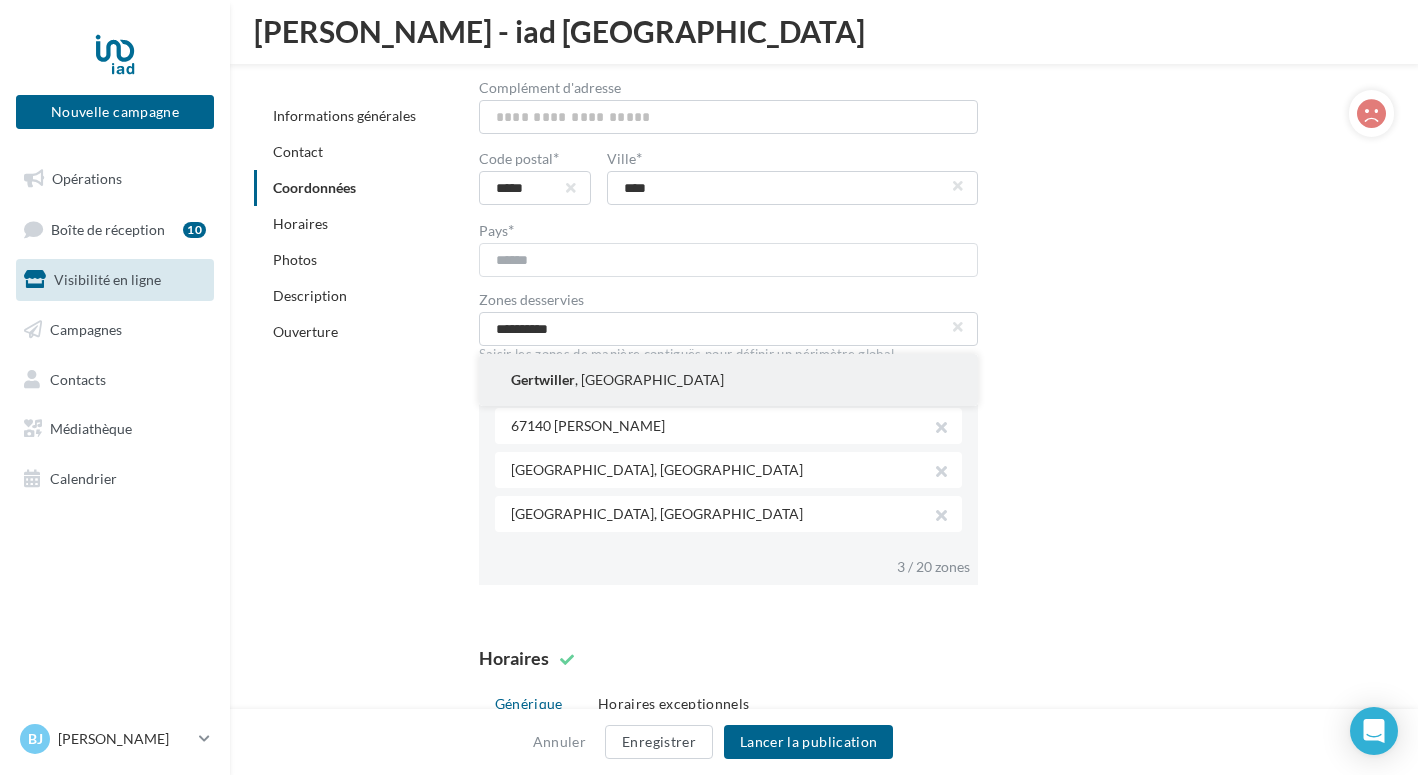 click on "Gertwiller" at bounding box center (543, 380) 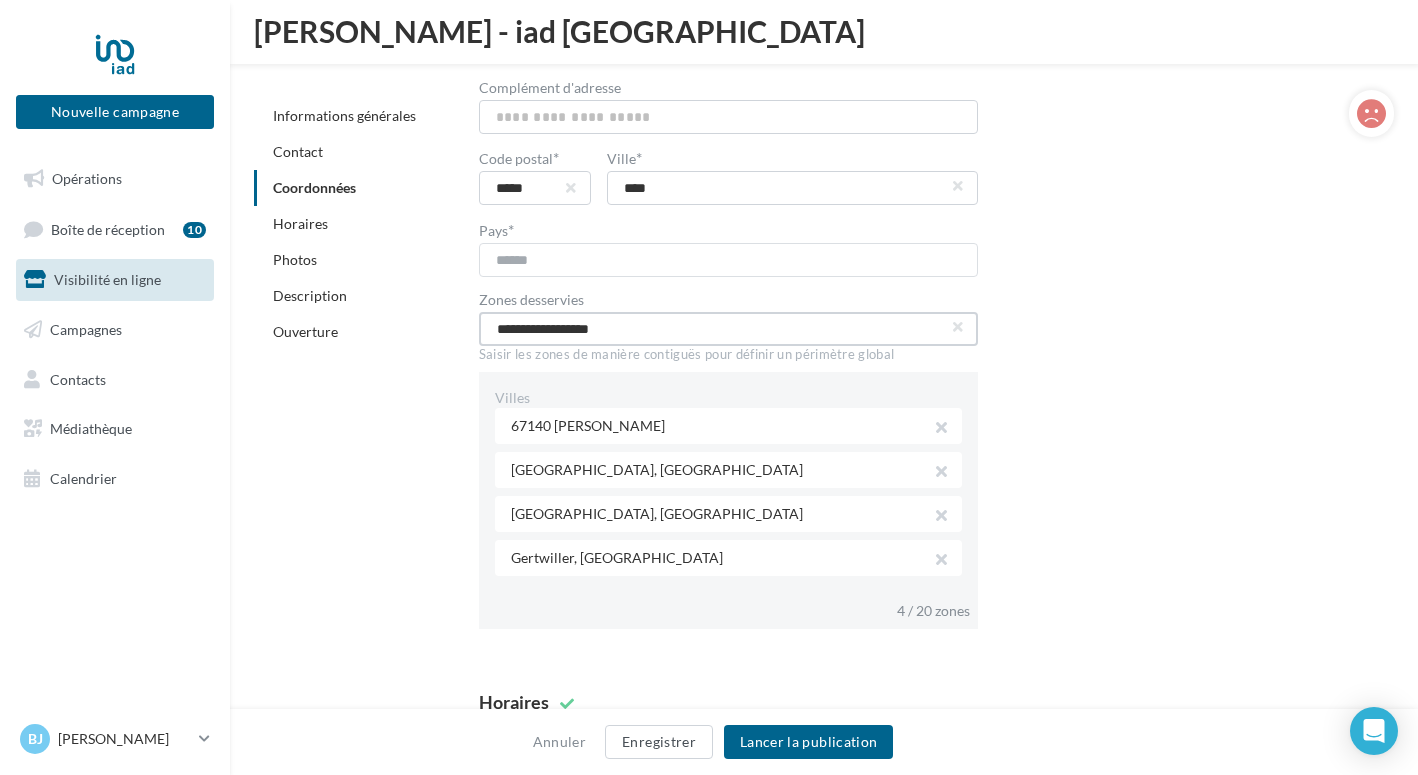 drag, startPoint x: 569, startPoint y: 328, endPoint x: 455, endPoint y: 315, distance: 114.73883 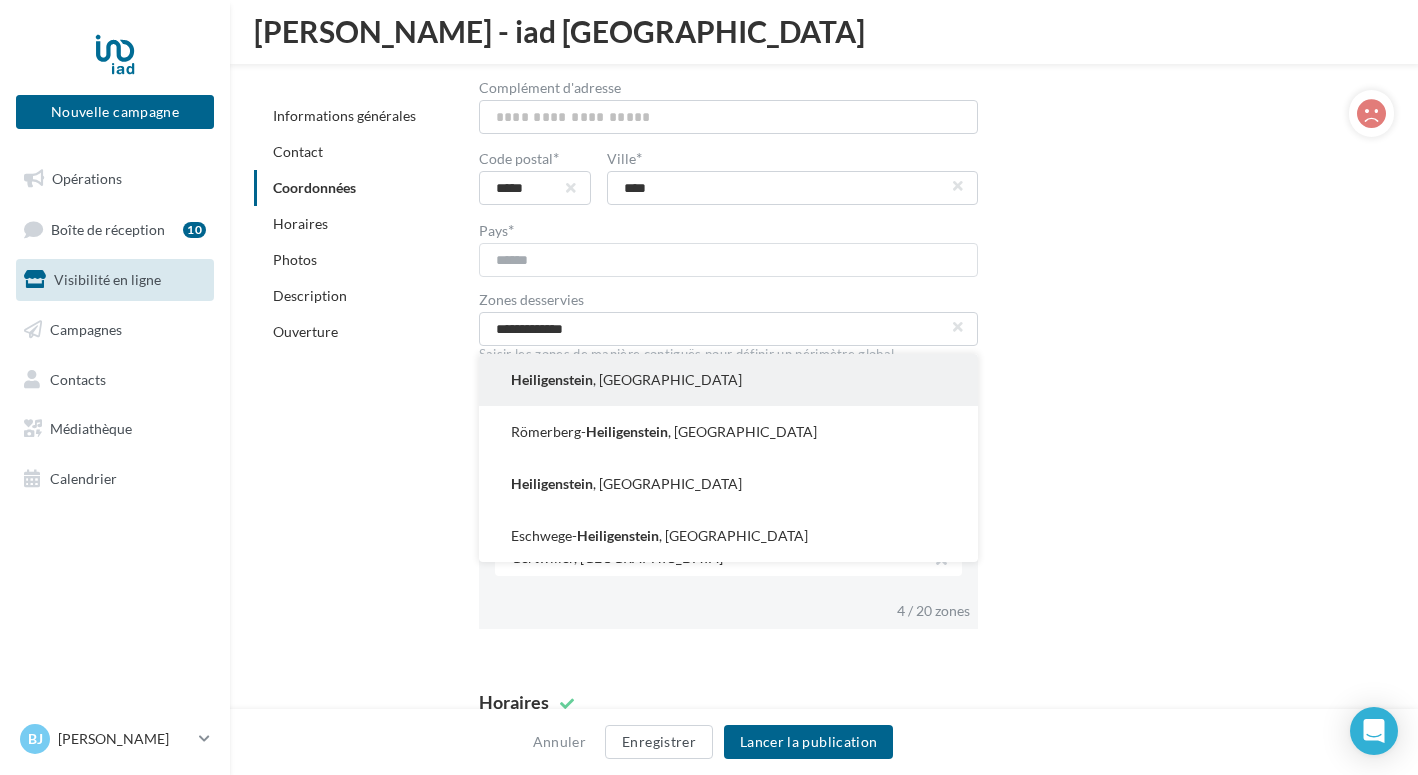 click on "Heiligenstein" at bounding box center (552, 380) 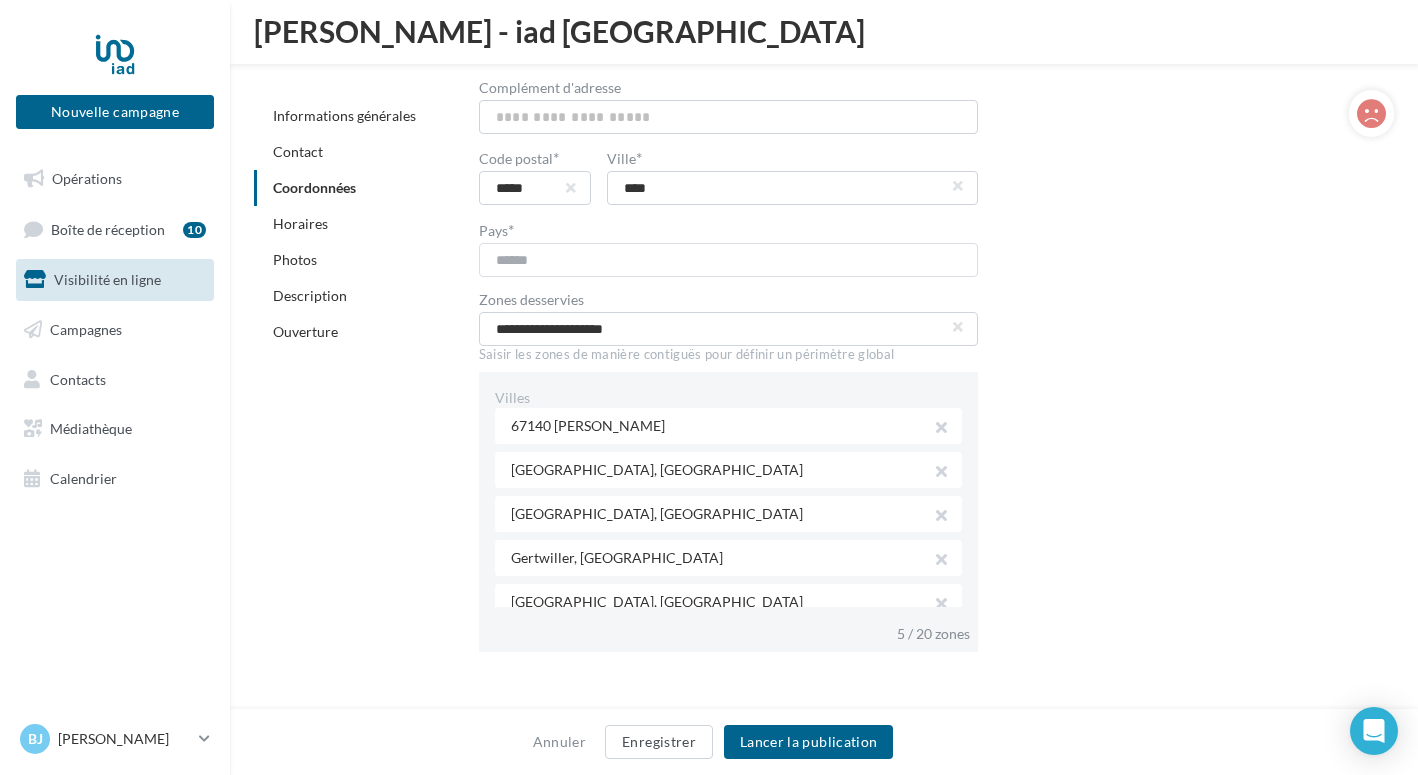 scroll, scrollTop: 21, scrollLeft: 0, axis: vertical 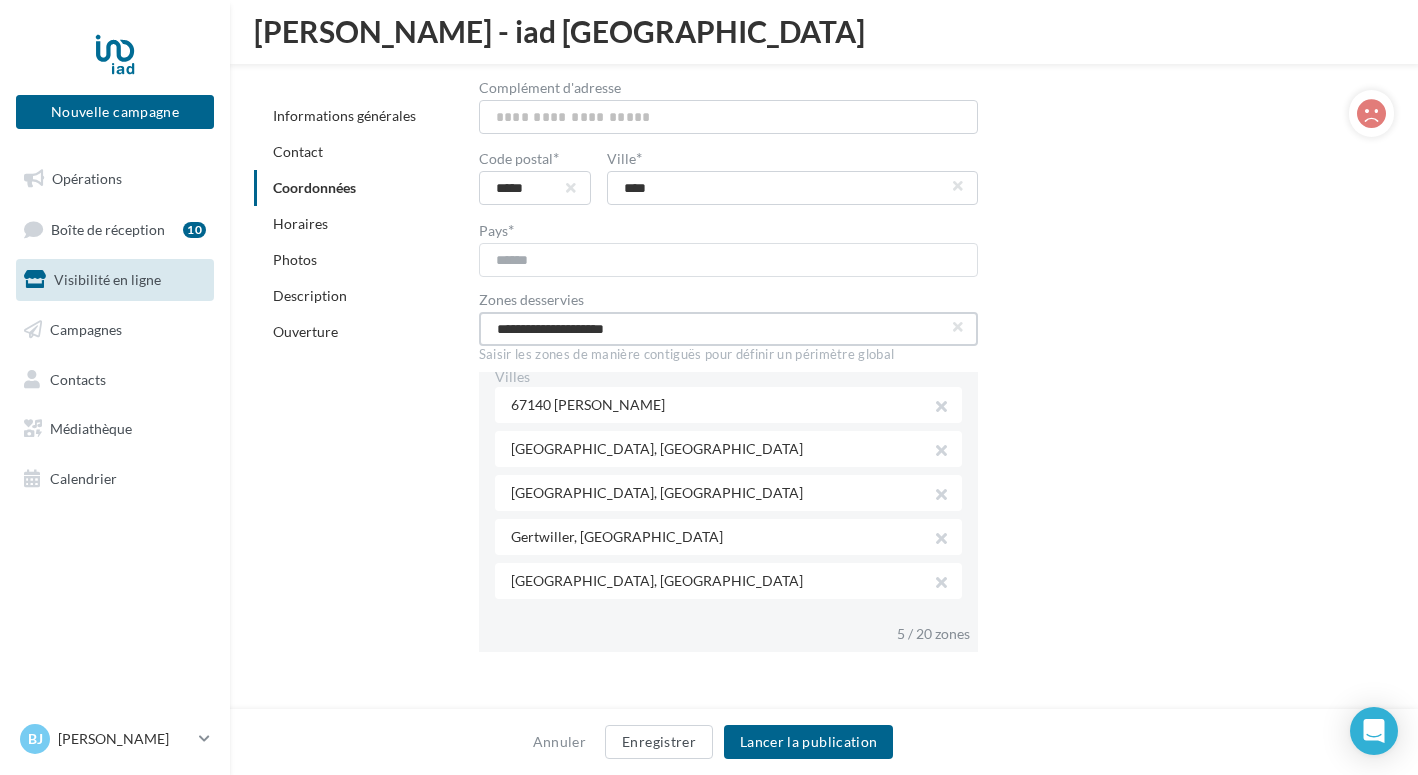 drag, startPoint x: 549, startPoint y: 321, endPoint x: 421, endPoint y: 310, distance: 128.47179 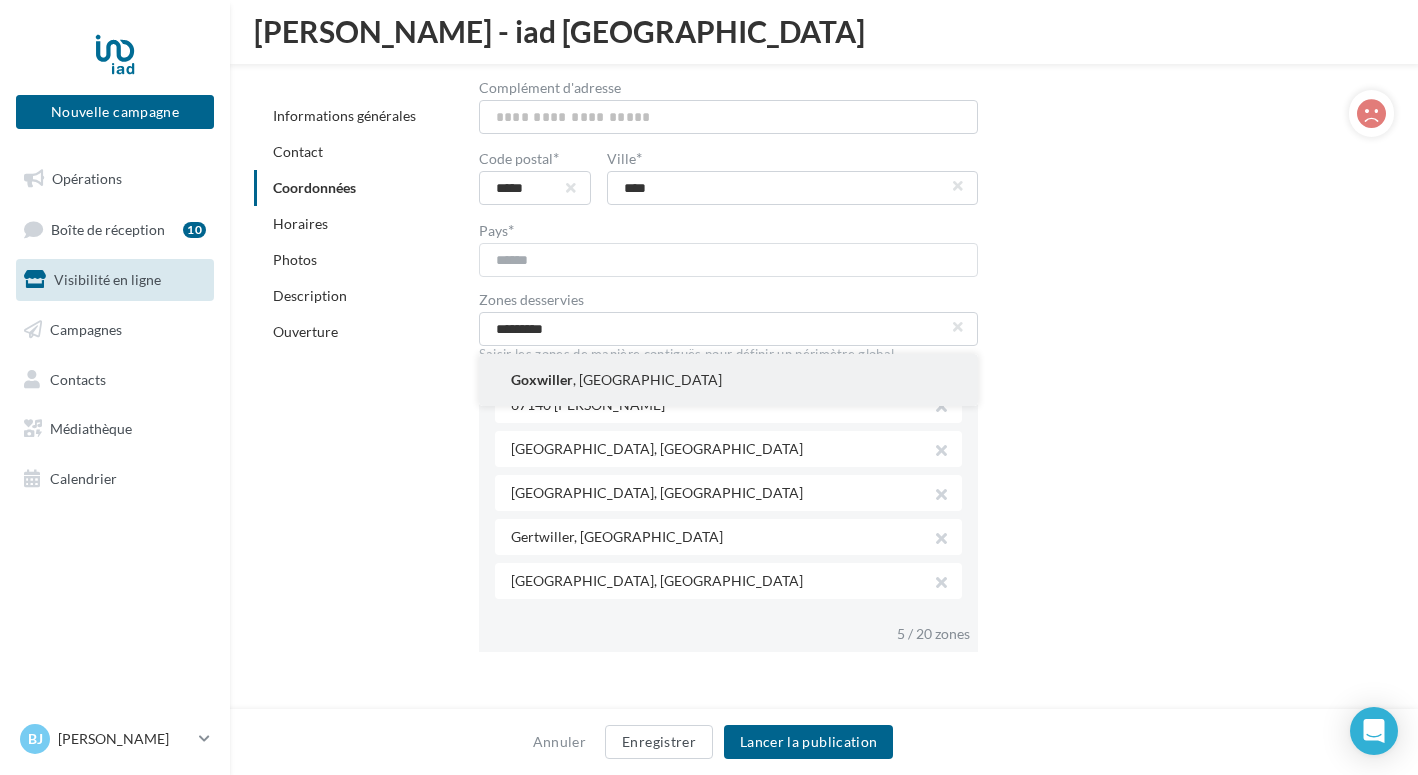 click on "Goxwiller , France" at bounding box center [728, 380] 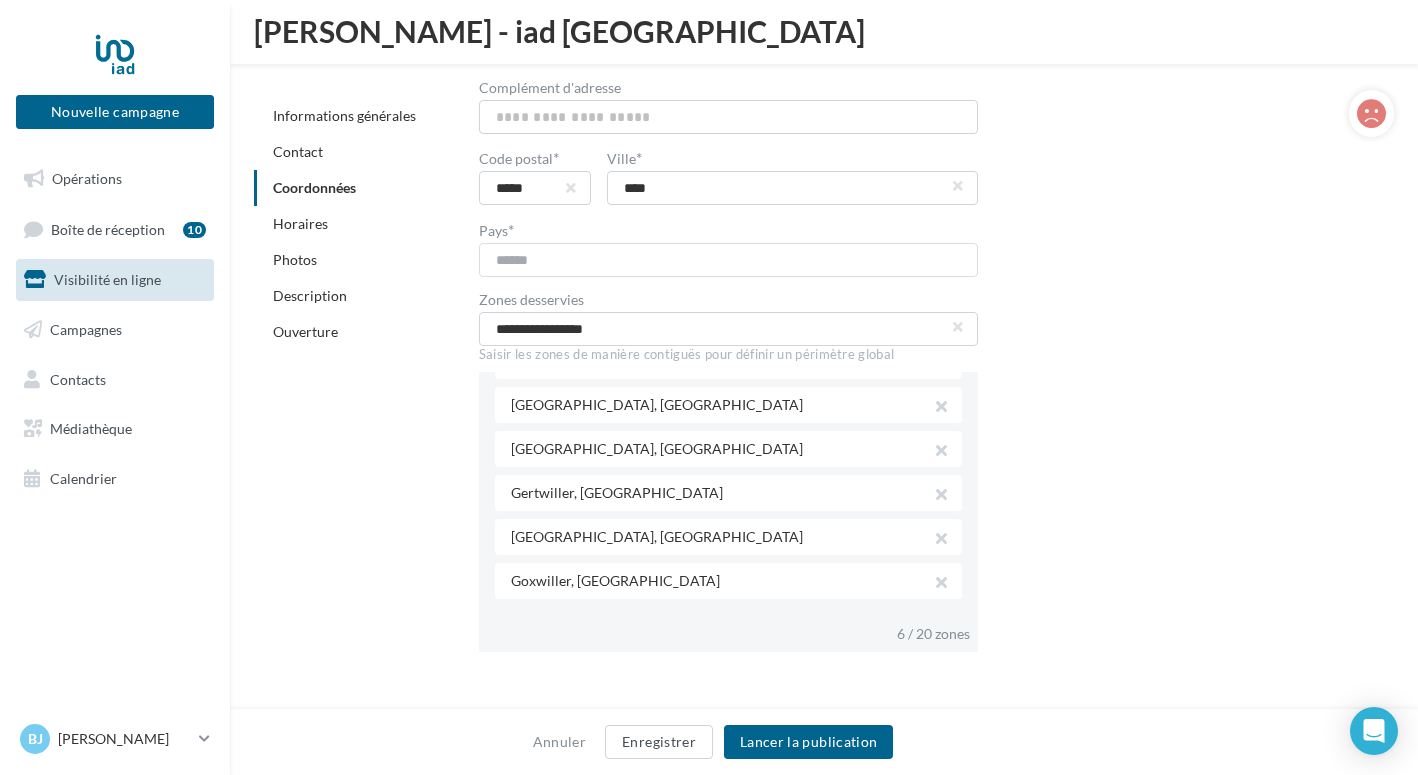 scroll, scrollTop: 0, scrollLeft: 0, axis: both 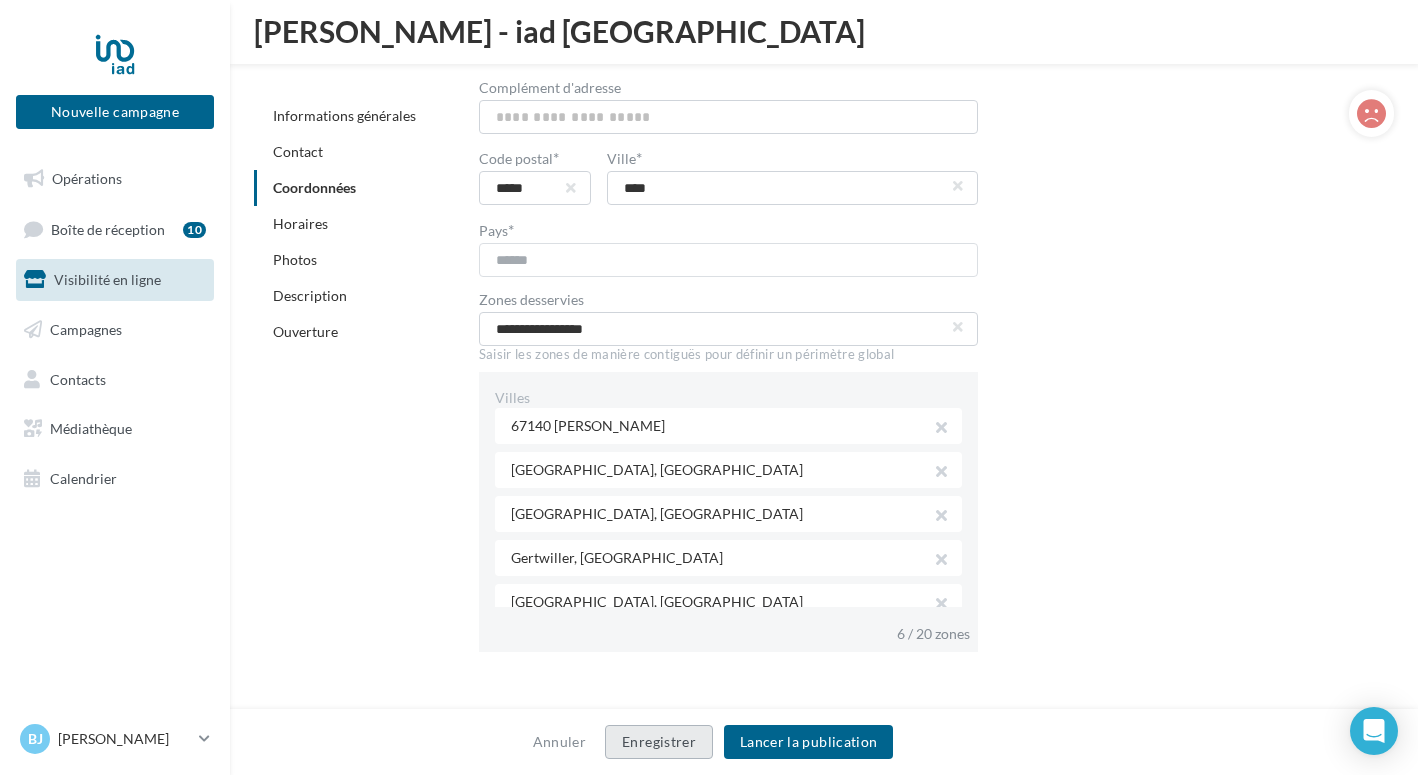 click on "Enregistrer" at bounding box center (659, 742) 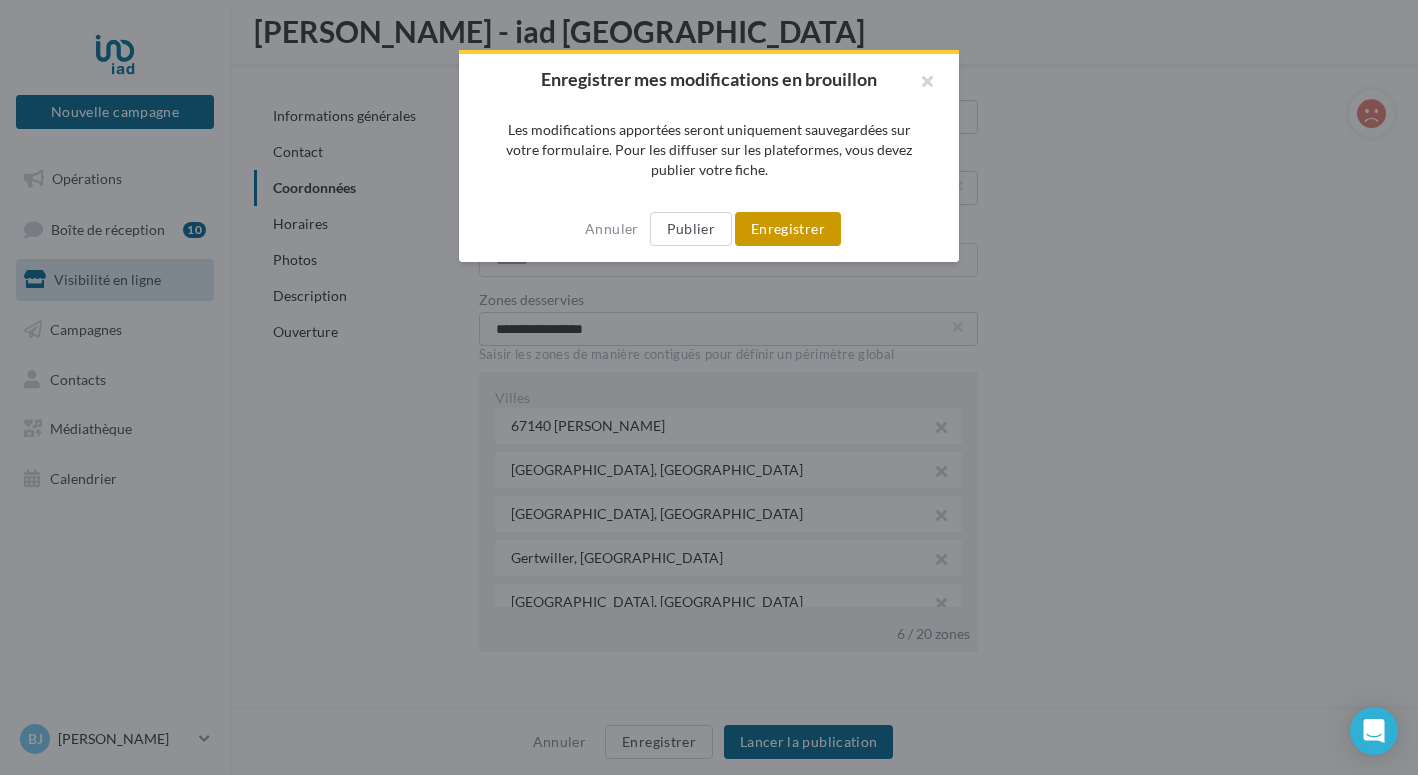 click on "Enregistrer" at bounding box center (788, 229) 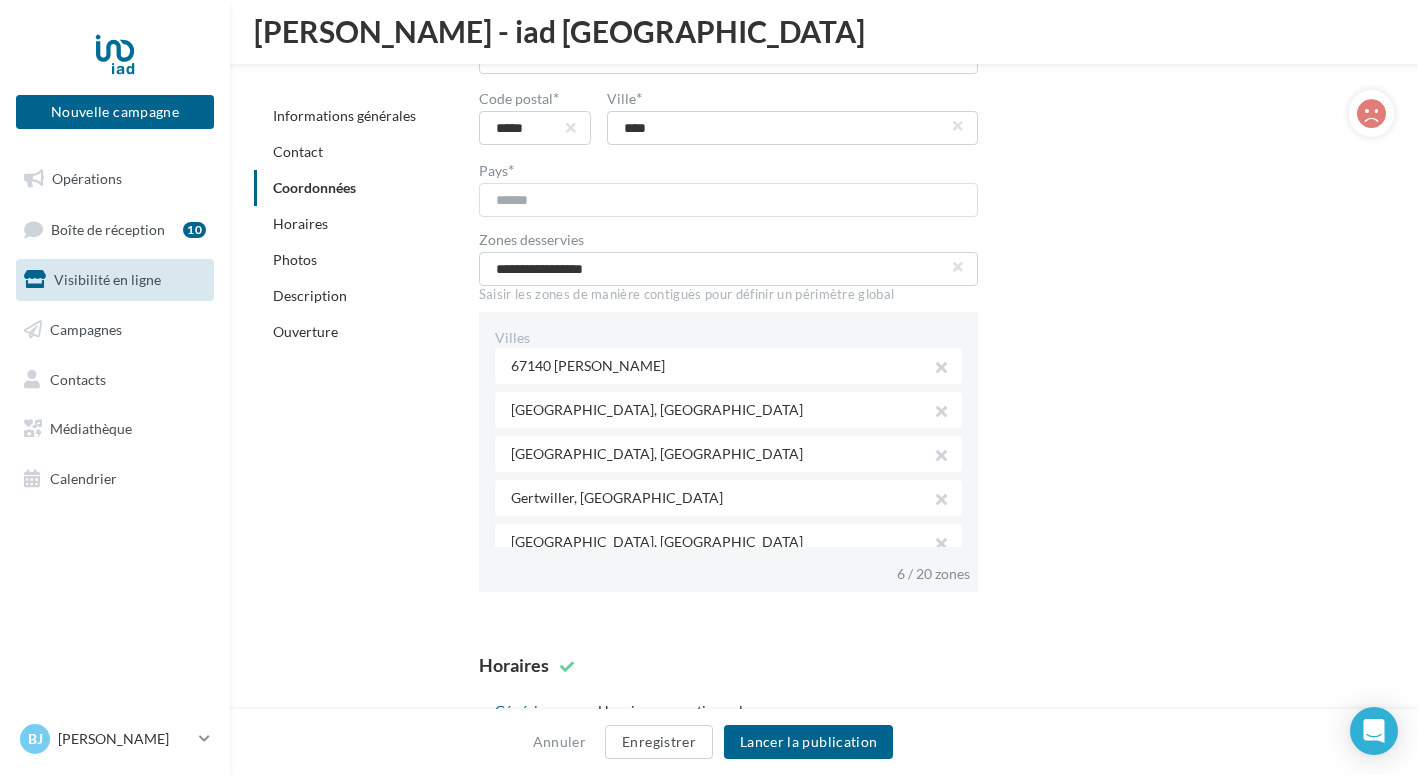 scroll, scrollTop: 1409, scrollLeft: 0, axis: vertical 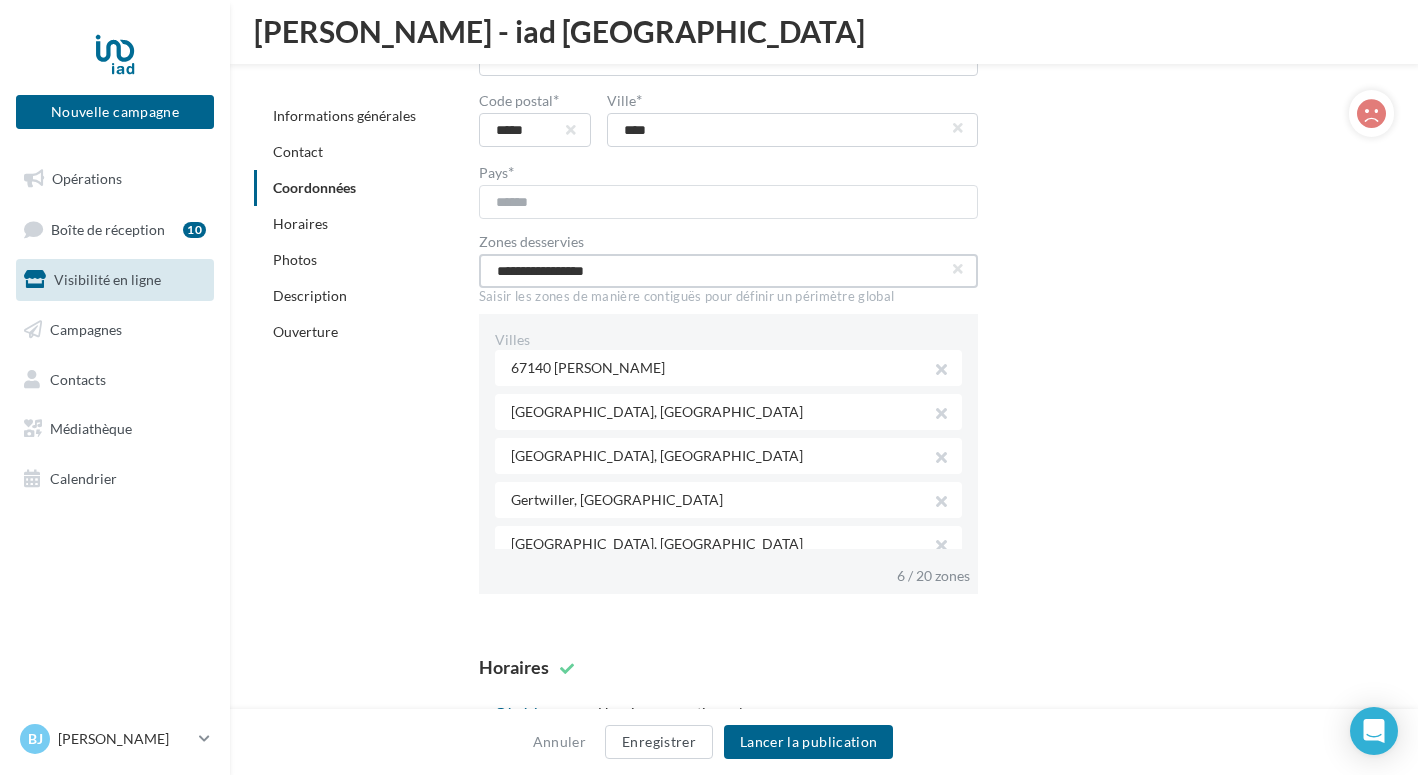 click on "**********" at bounding box center (728, 271) 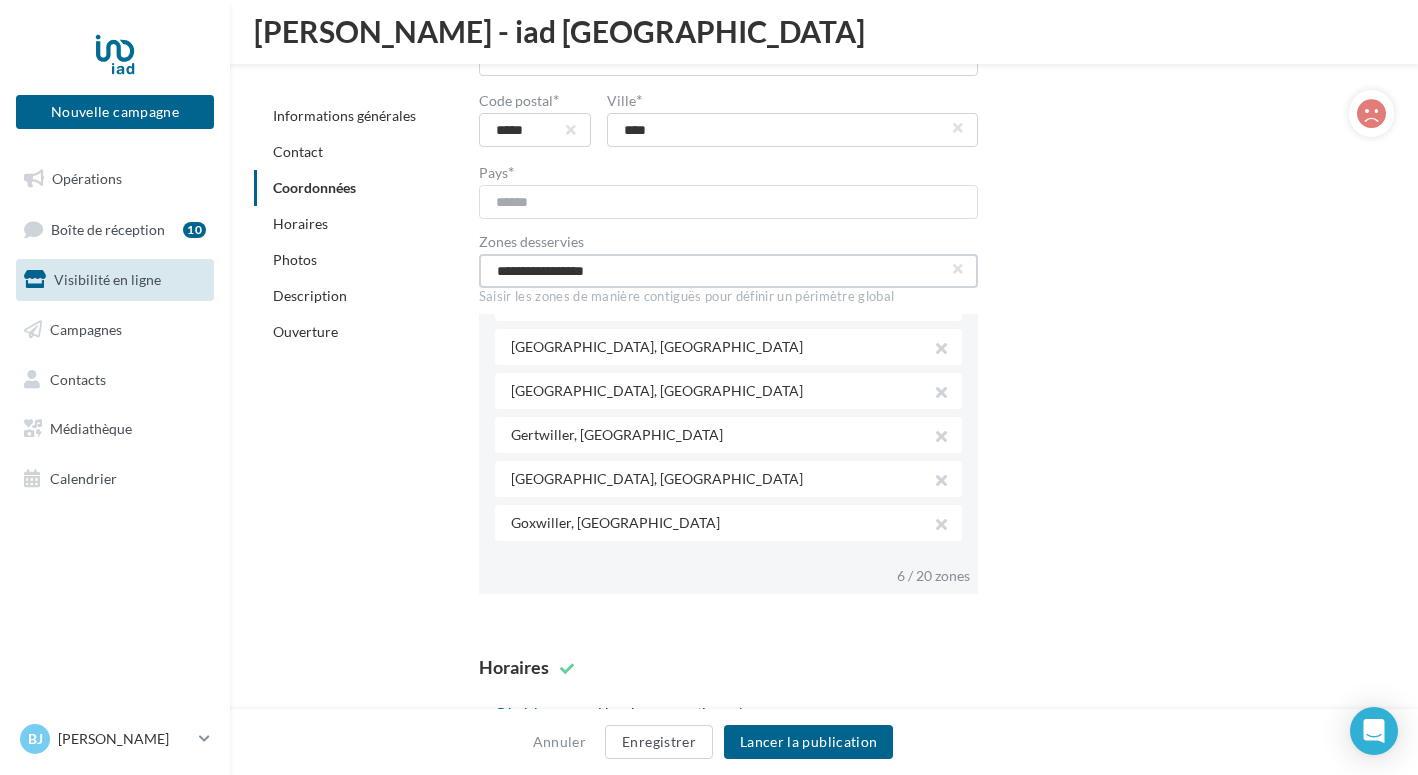 scroll, scrollTop: 0, scrollLeft: 0, axis: both 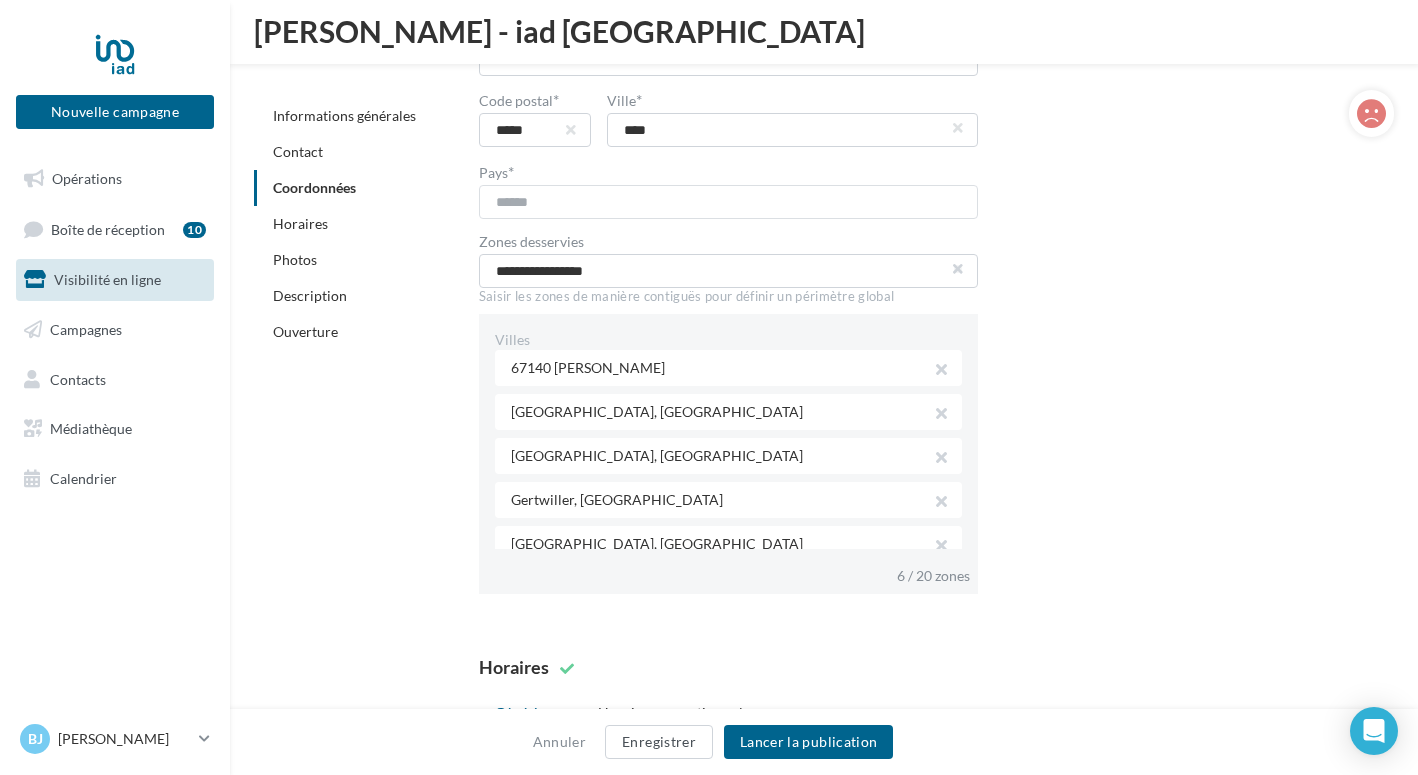 click at bounding box center [958, 269] 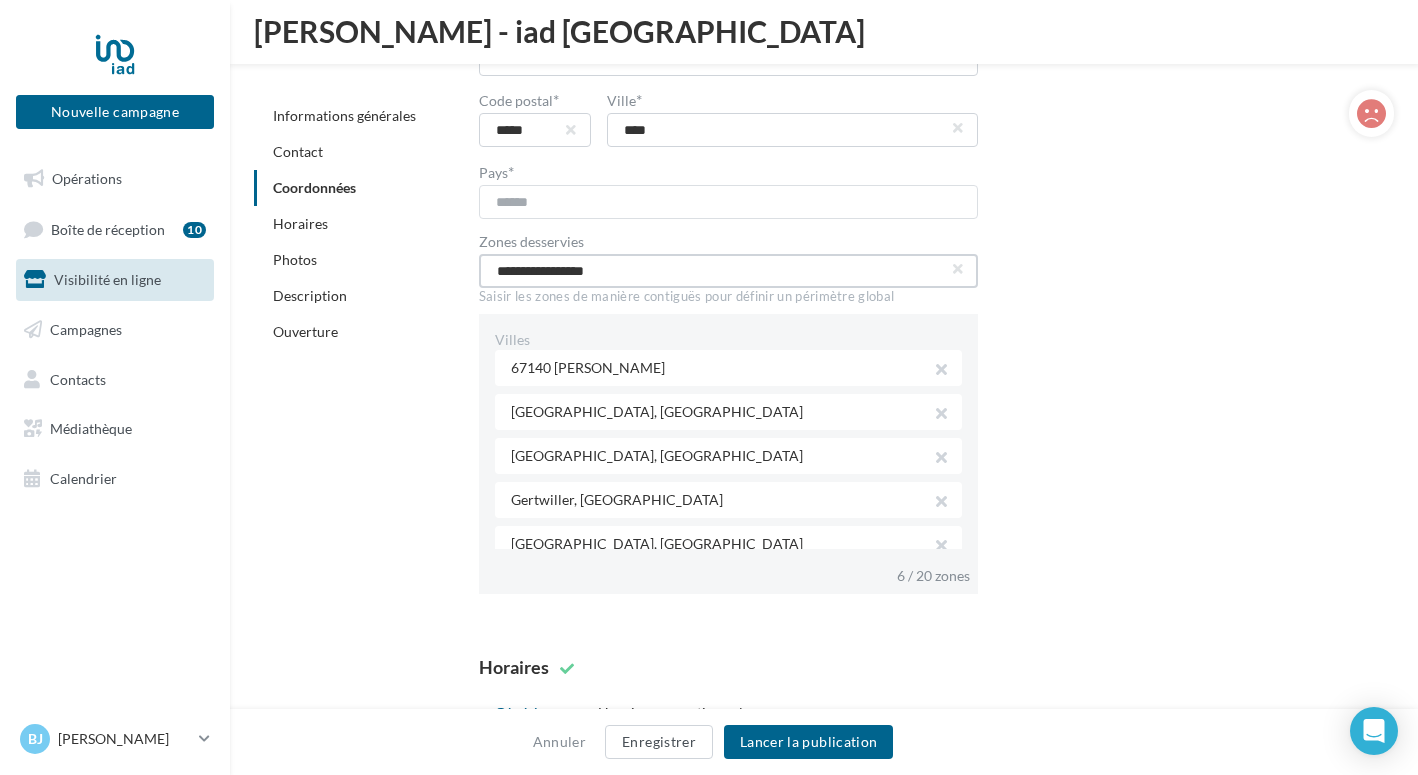 type 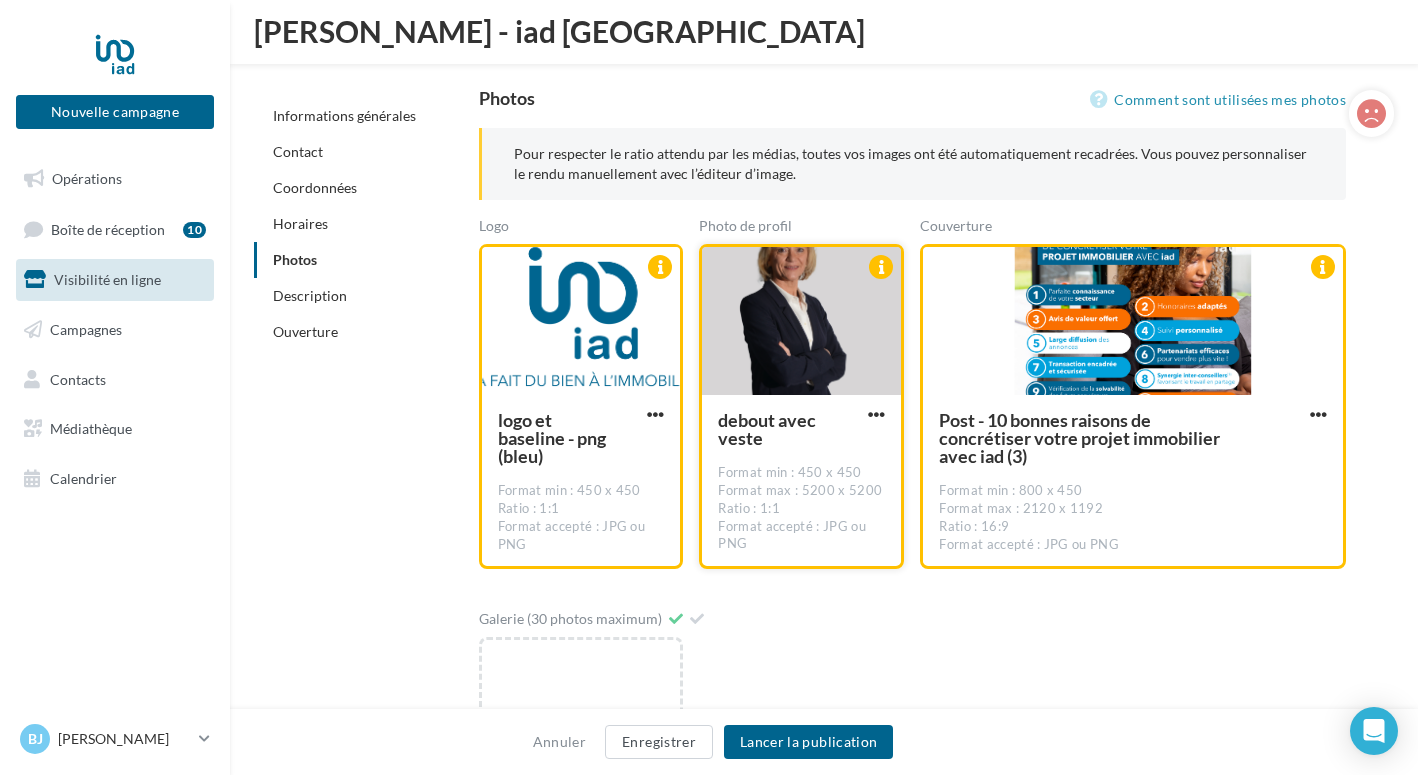 scroll, scrollTop: 2712, scrollLeft: 0, axis: vertical 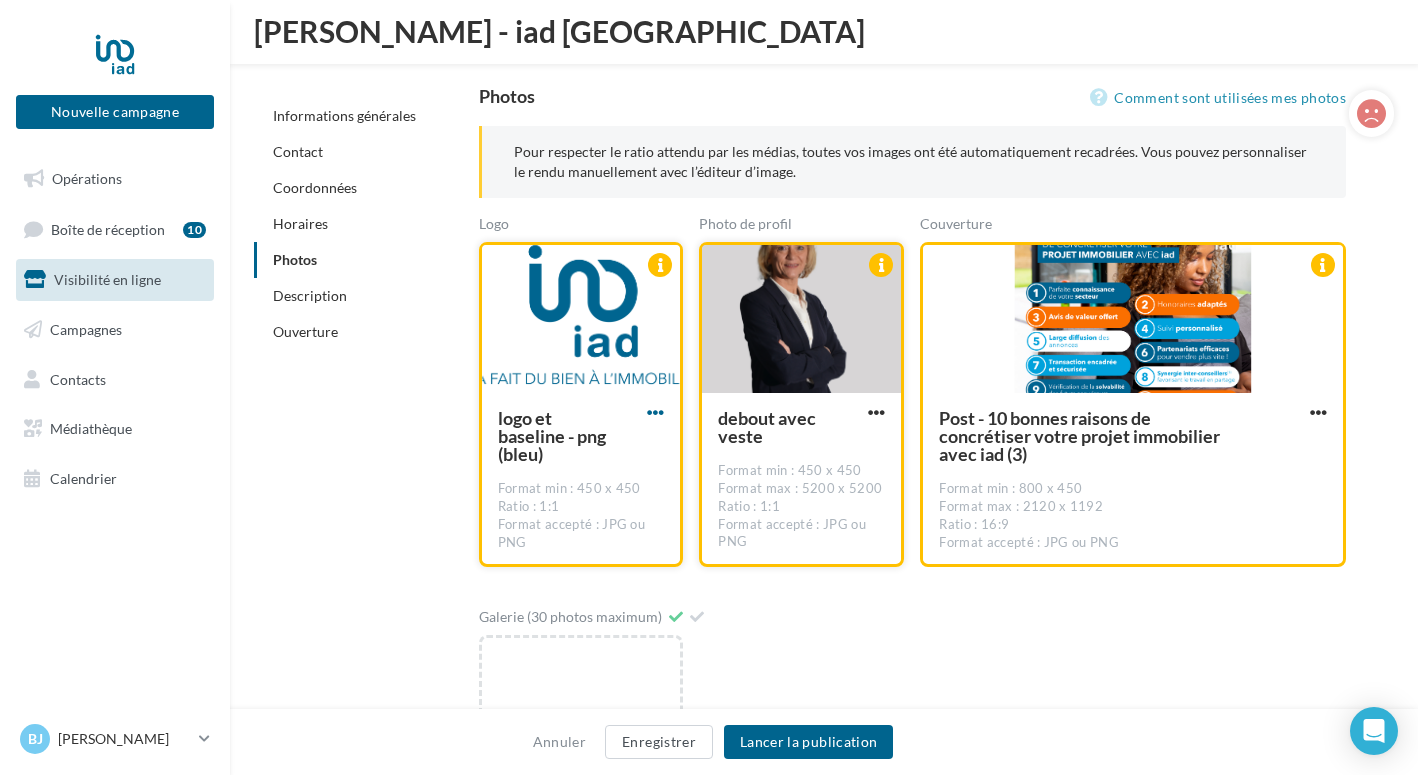 click at bounding box center (655, 412) 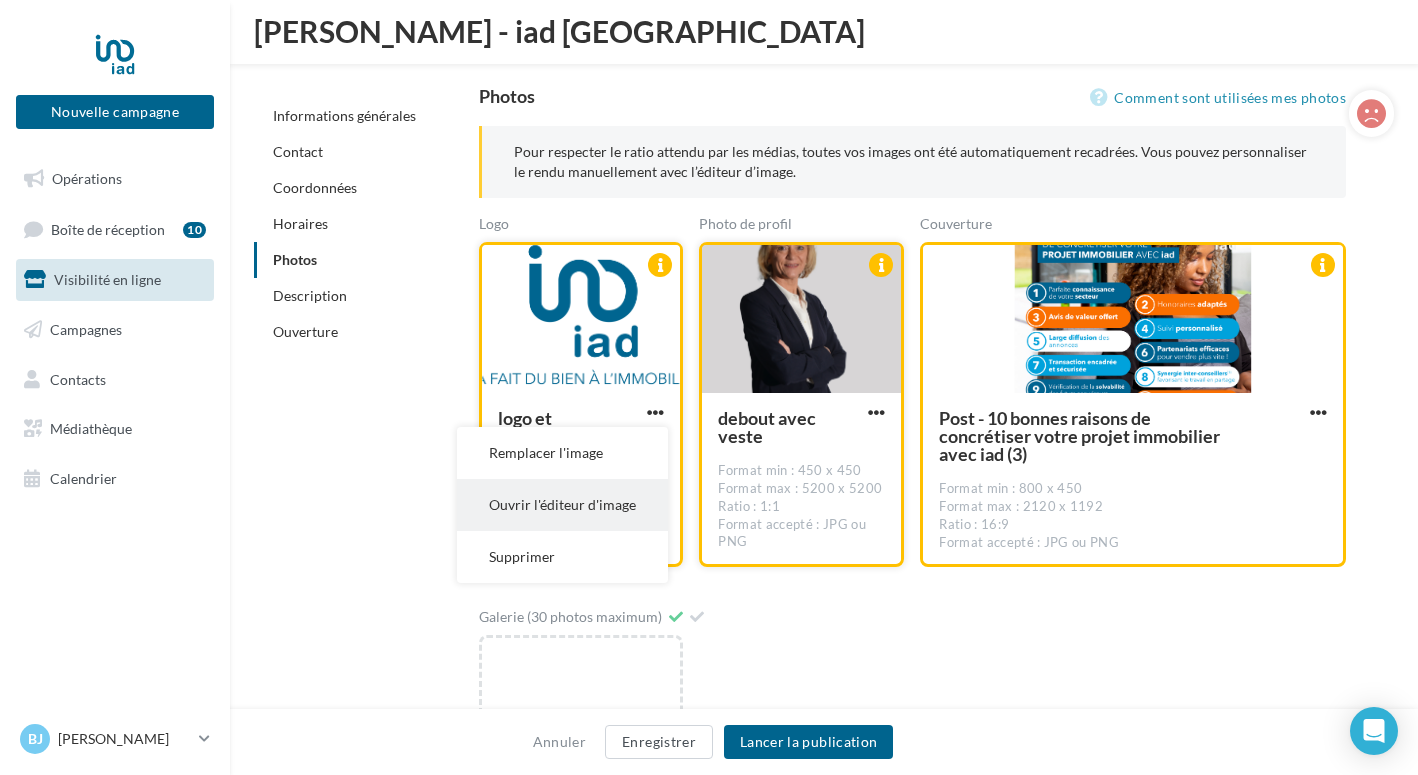 click on "Ouvrir l'éditeur d'image" at bounding box center [562, 505] 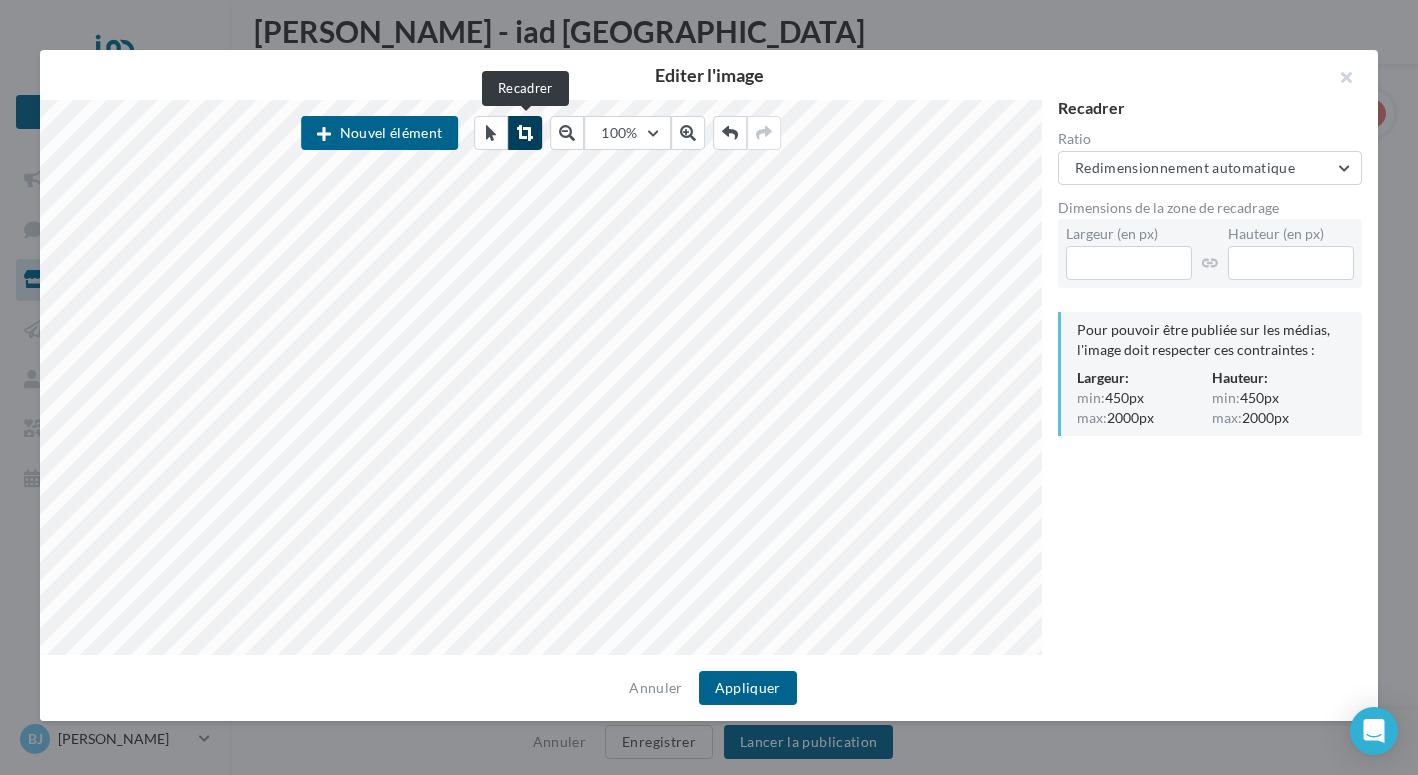 click at bounding box center (525, 133) 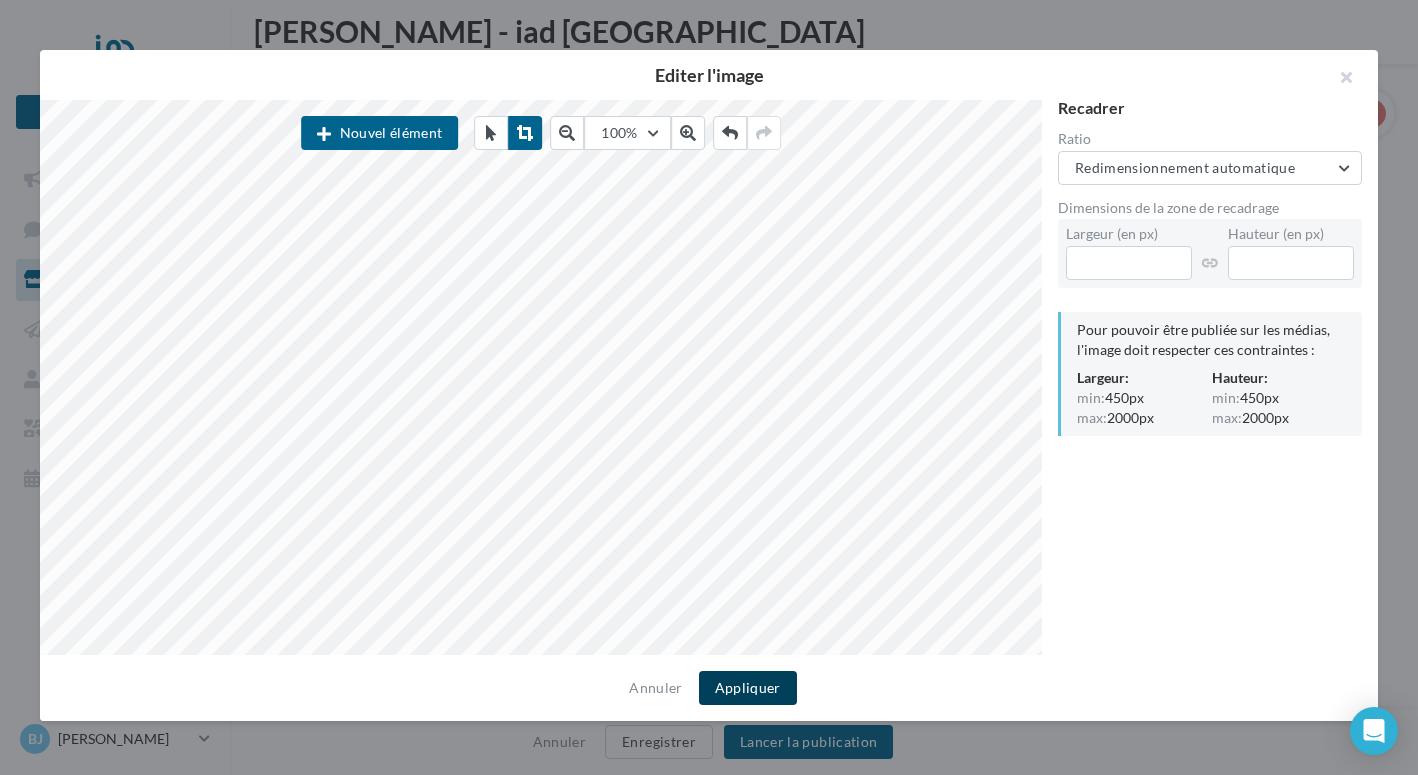 click on "Appliquer" at bounding box center [748, 688] 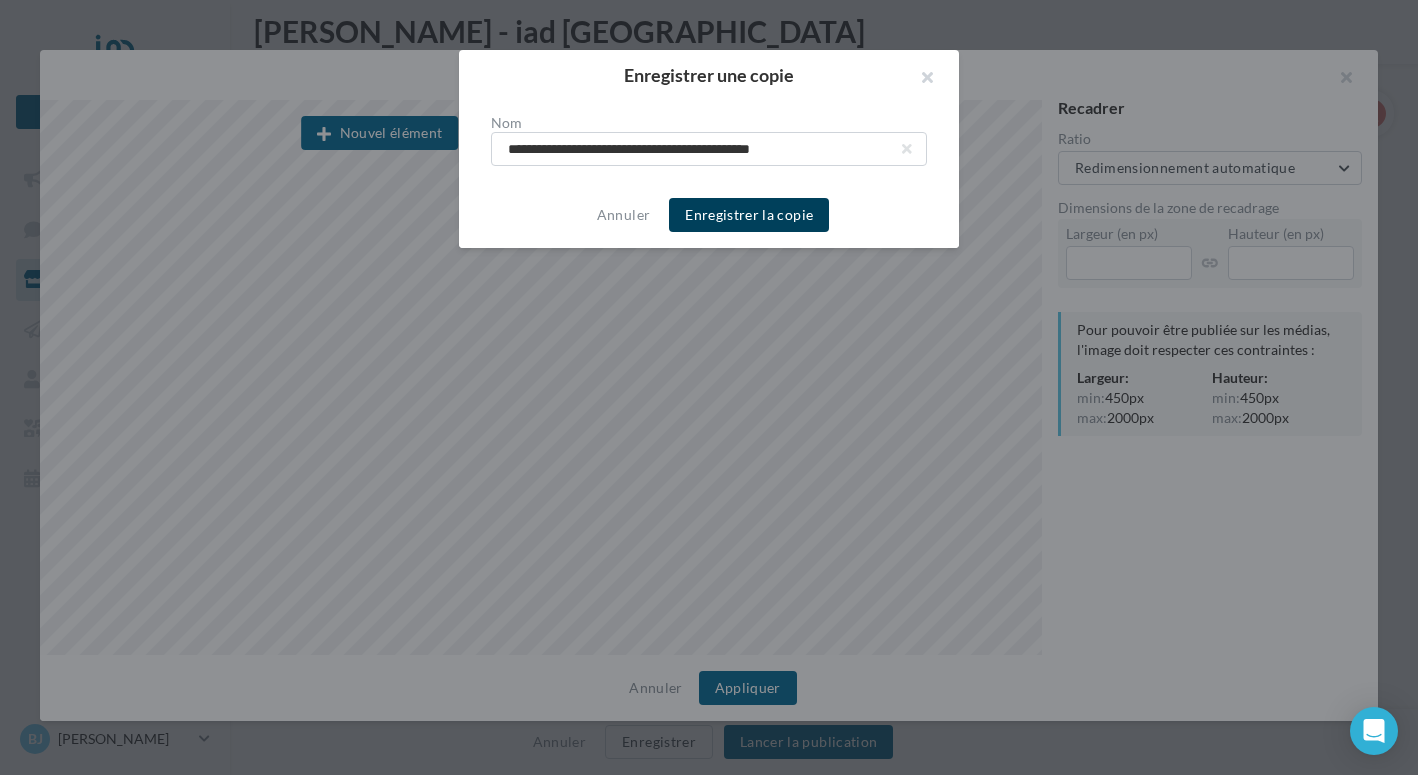 click on "Enregistrer la copie" at bounding box center (749, 215) 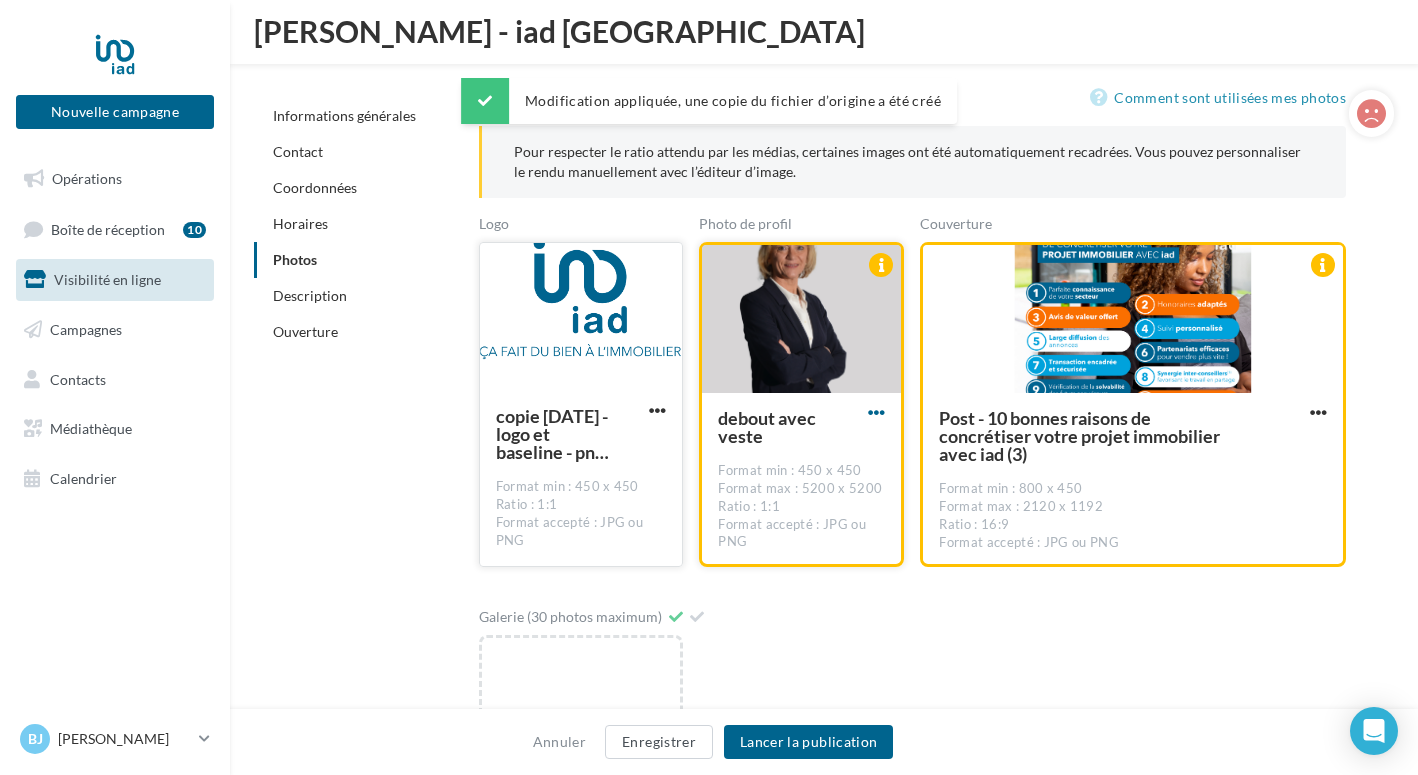 click at bounding box center (876, 412) 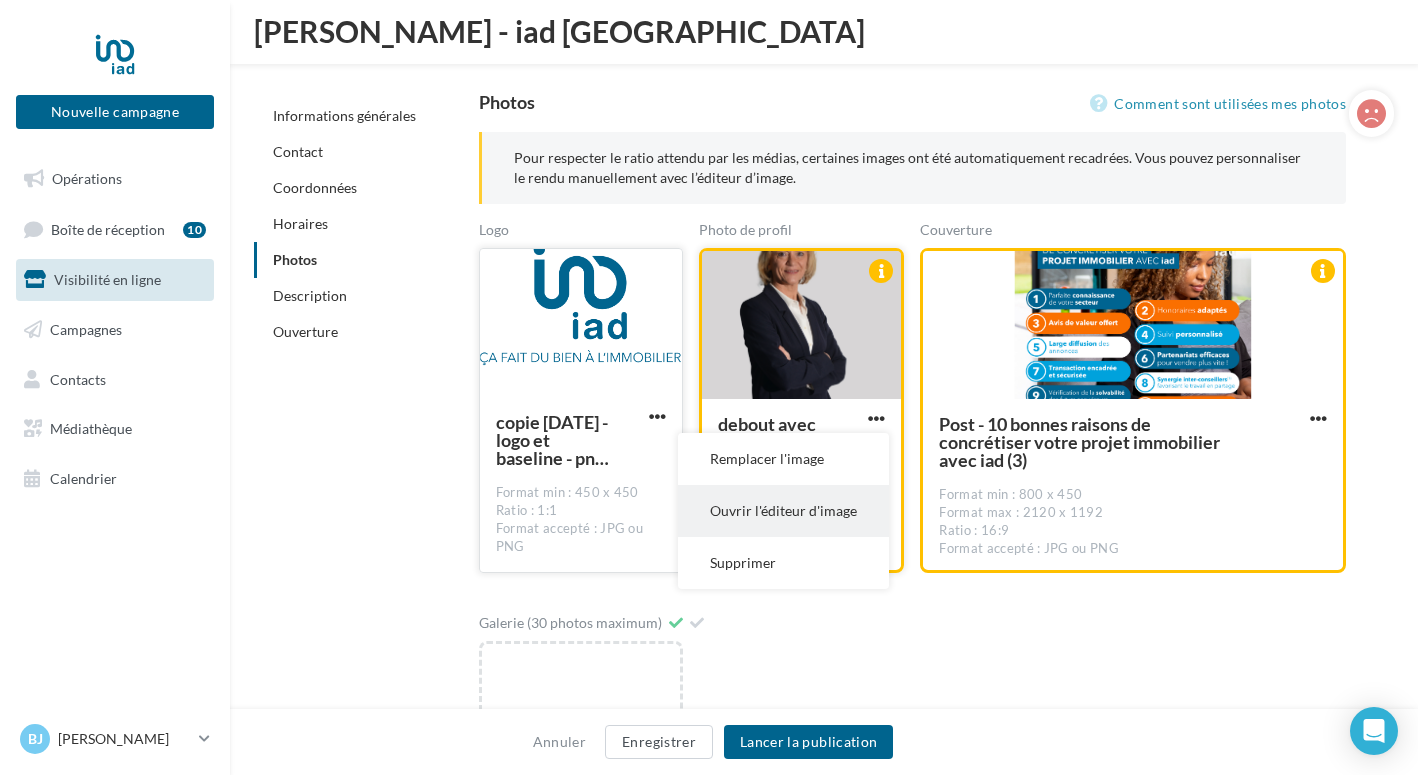 click on "Ouvrir l'éditeur d'image" at bounding box center (783, 511) 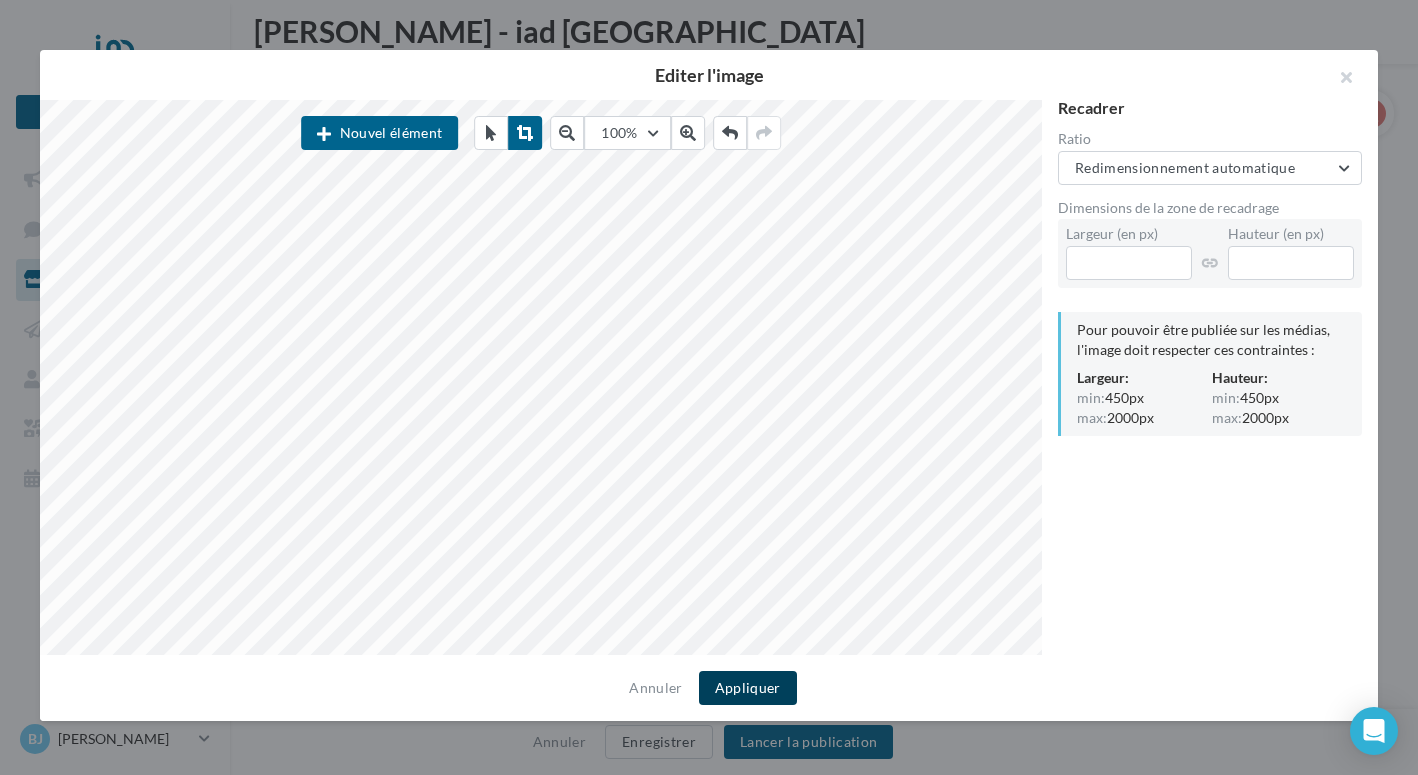 click on "Appliquer" at bounding box center (748, 688) 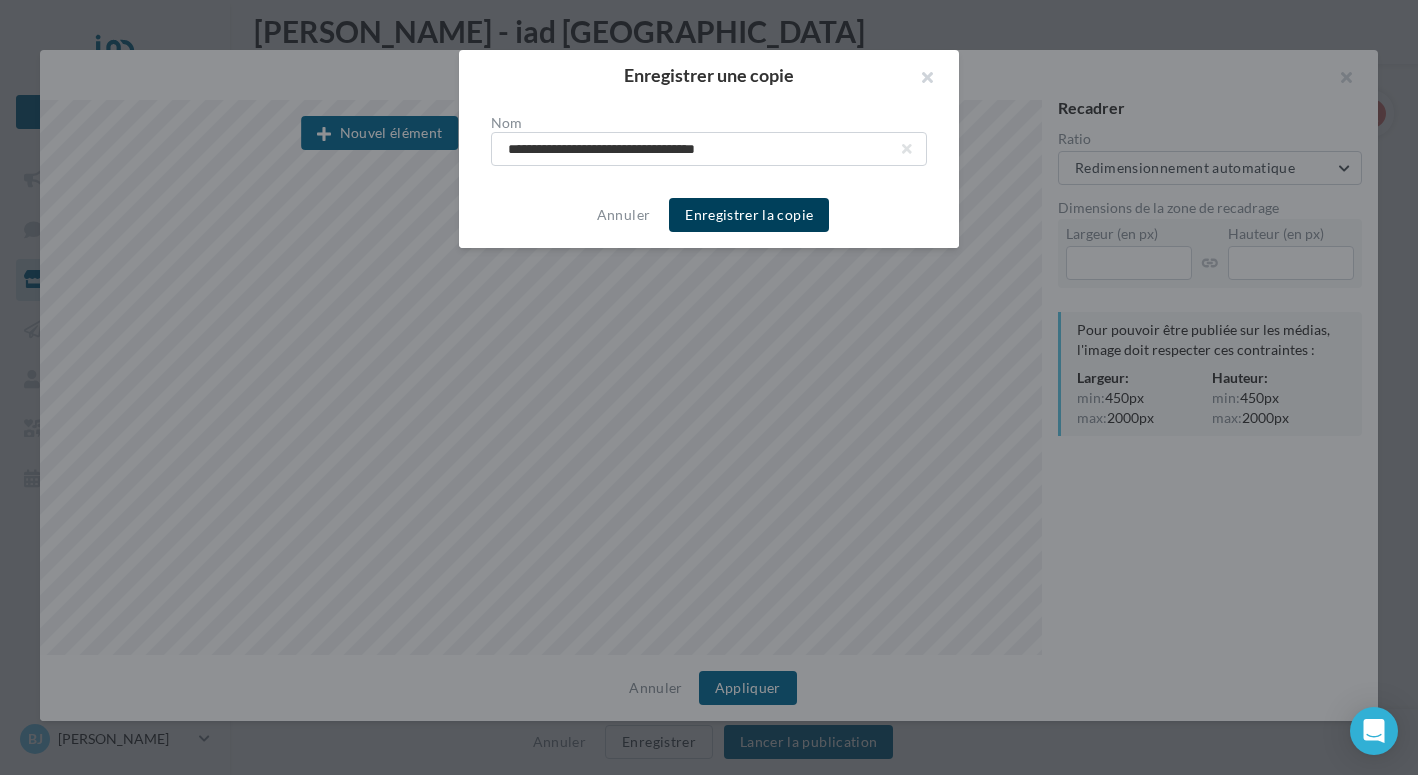 click on "Enregistrer la copie" at bounding box center (749, 215) 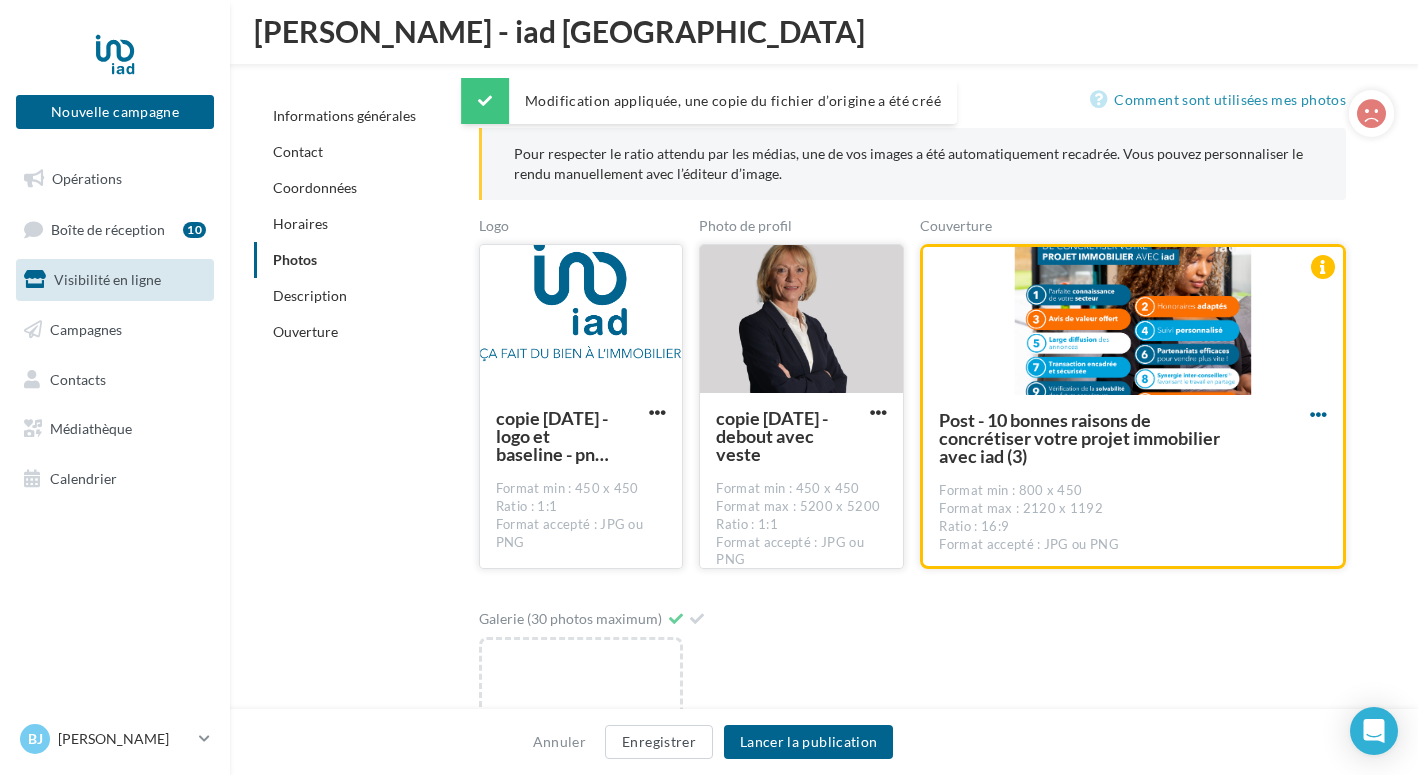 click at bounding box center [1318, 414] 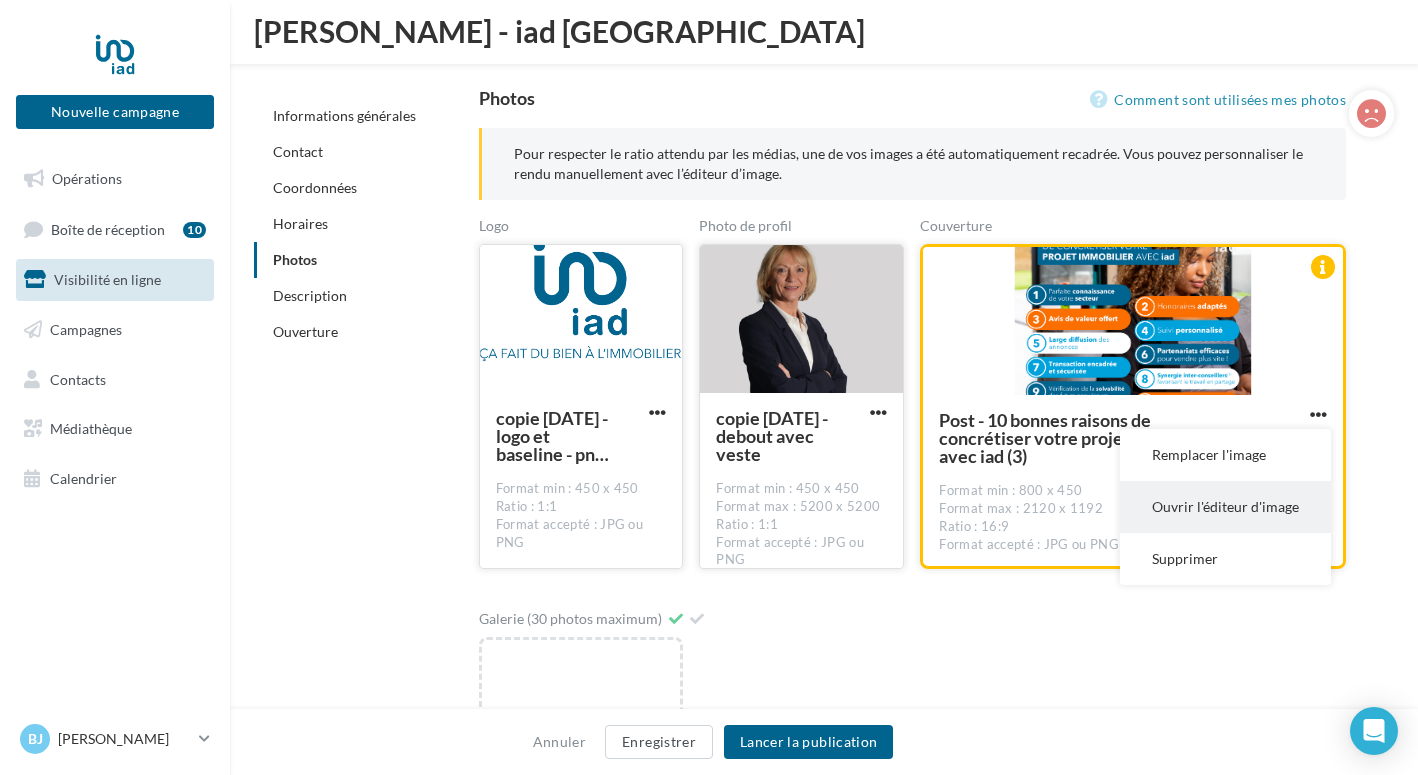 click on "Ouvrir l'éditeur d'image" at bounding box center [1225, 507] 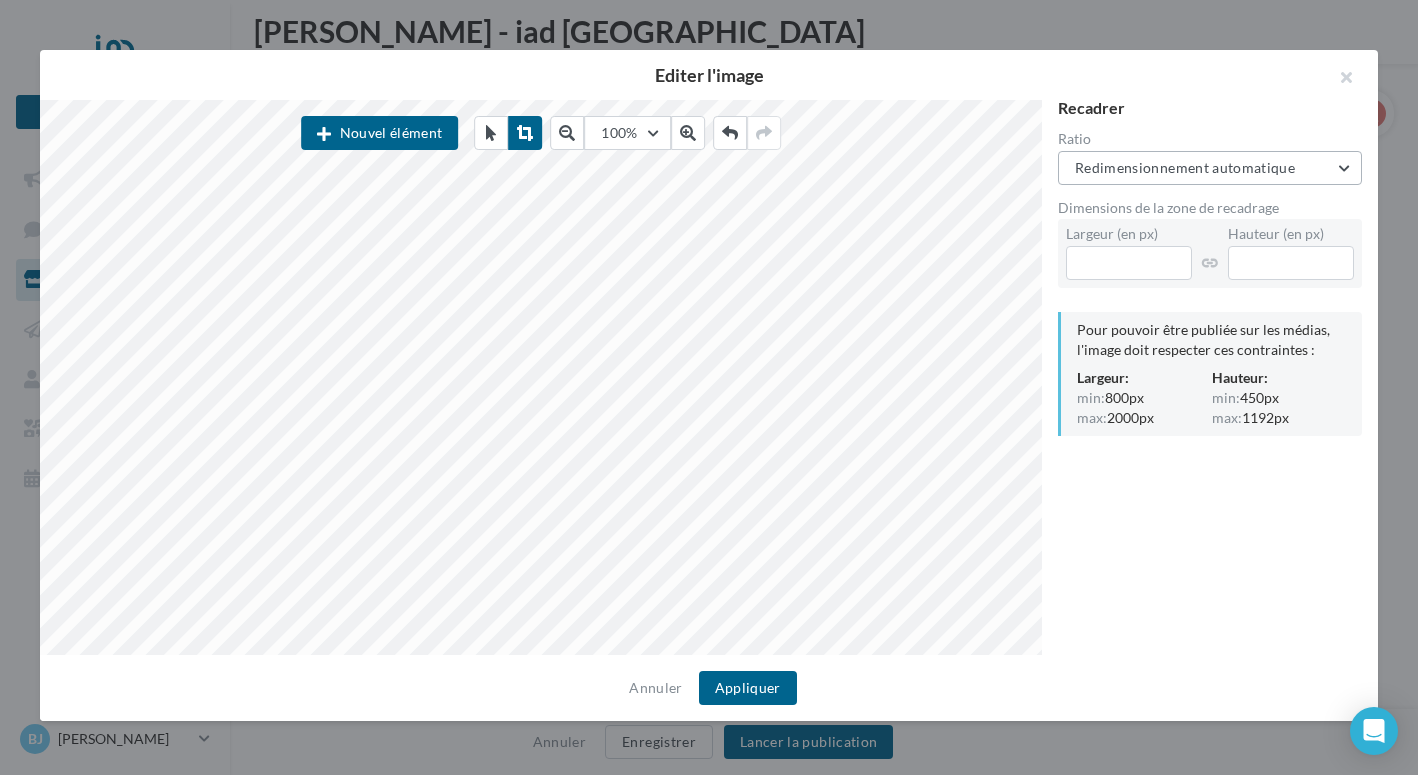click on "Redimensionnement automatique" at bounding box center [1185, 167] 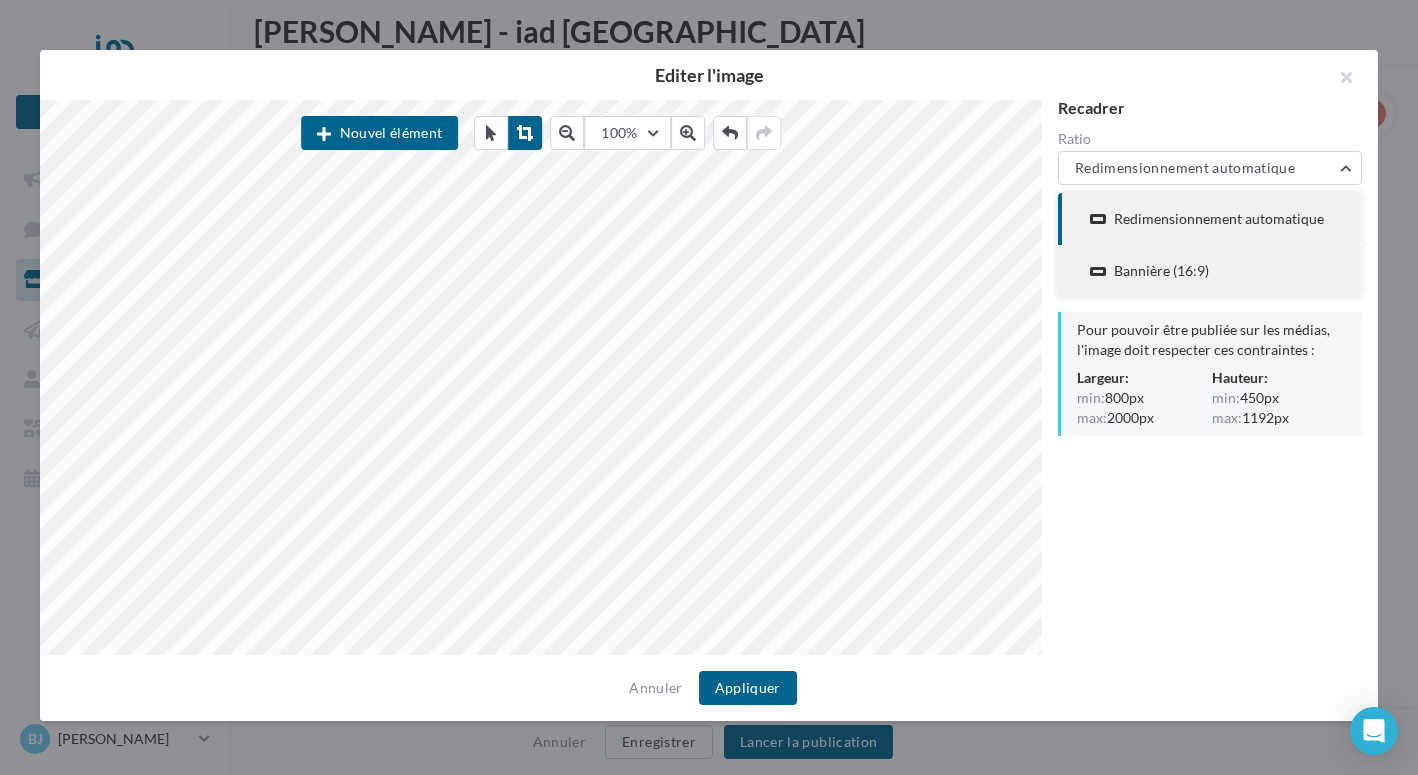 click on "Bannière (16:9)" at bounding box center (1161, 271) 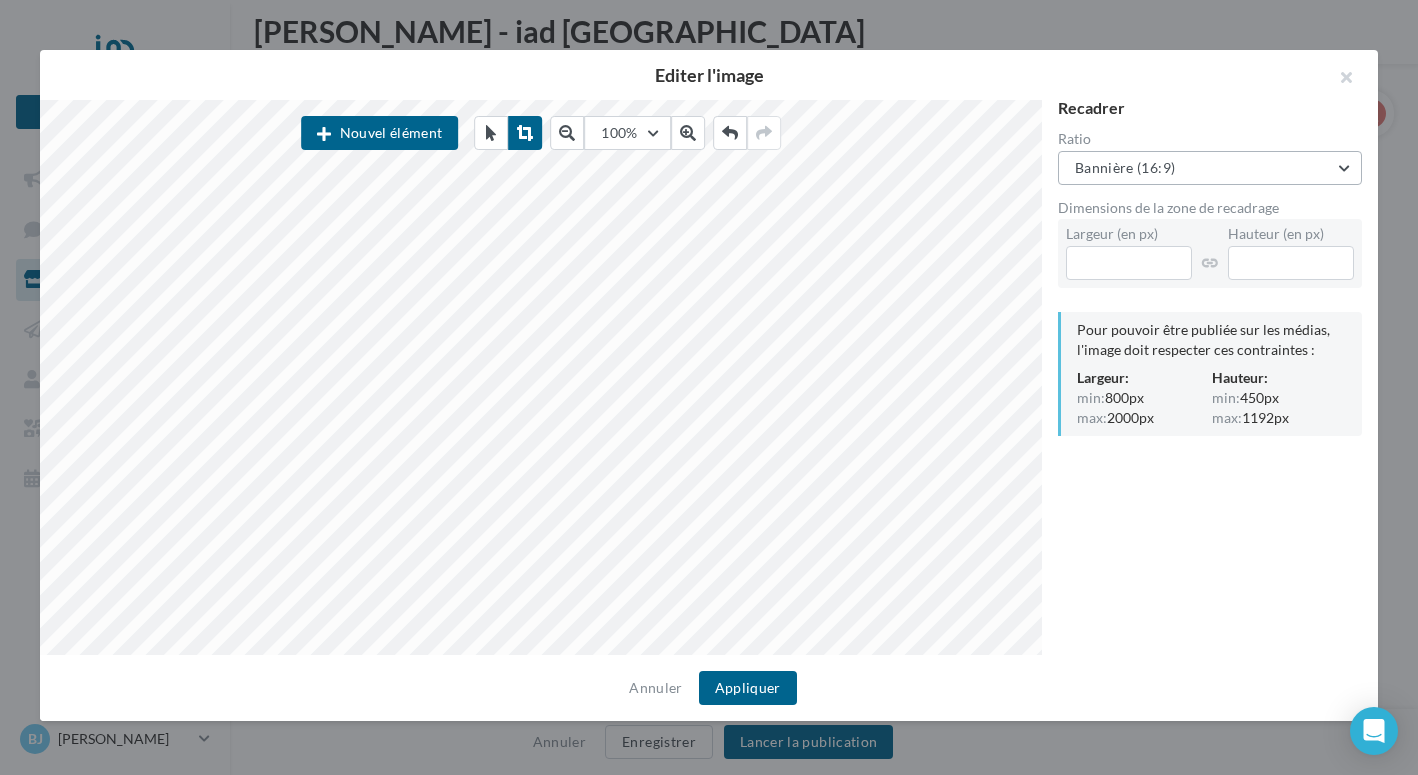 click on "Bannière (16:9)" at bounding box center (1125, 167) 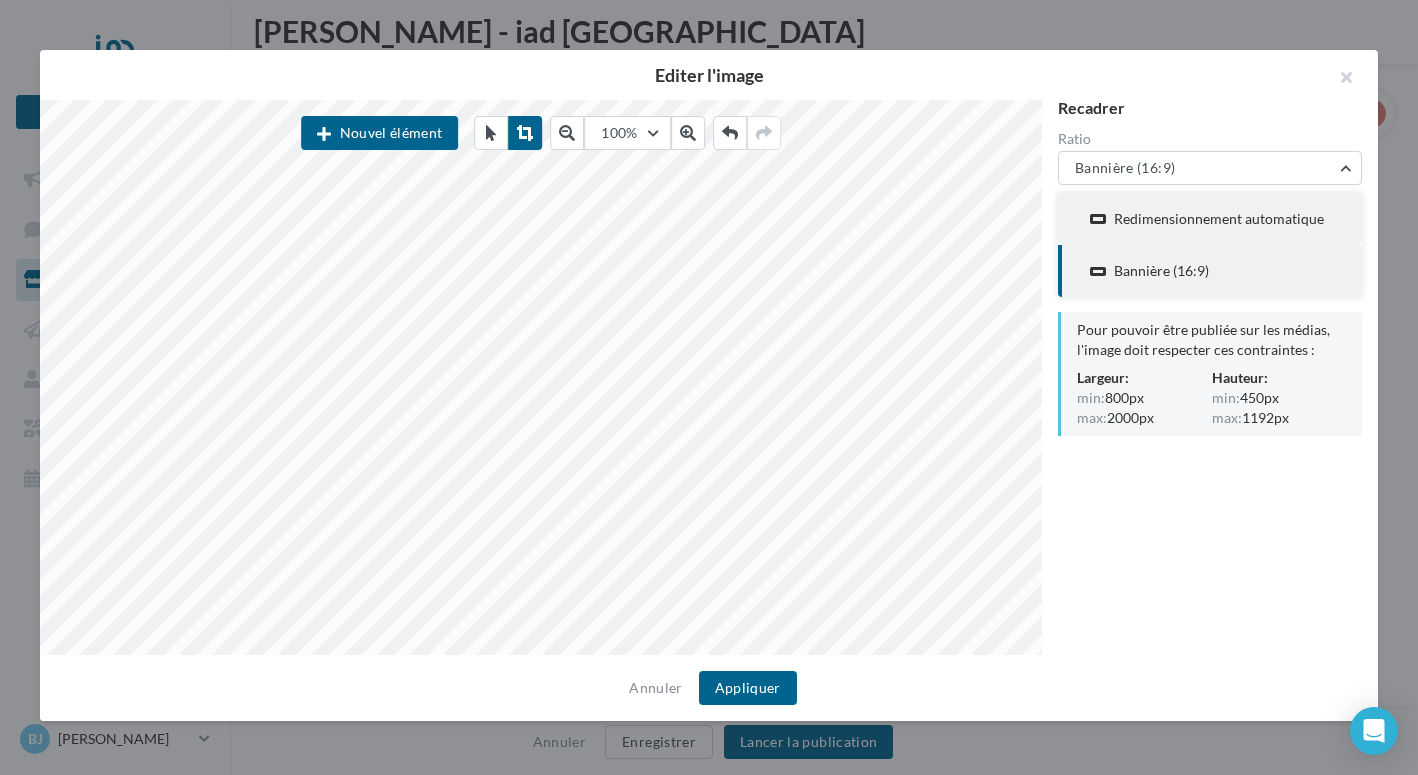 click on "Redimensionnement automatique" at bounding box center (1219, 219) 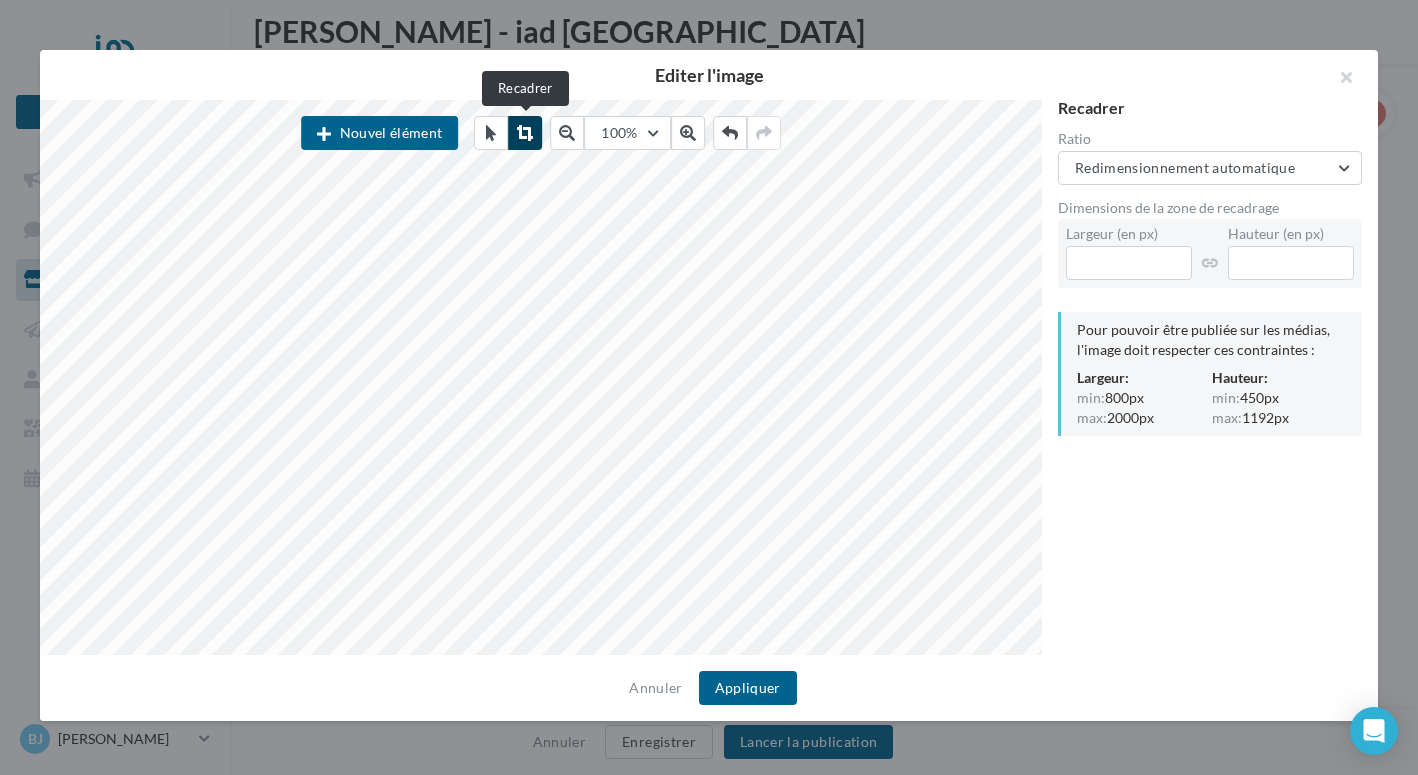 click at bounding box center [525, 133] 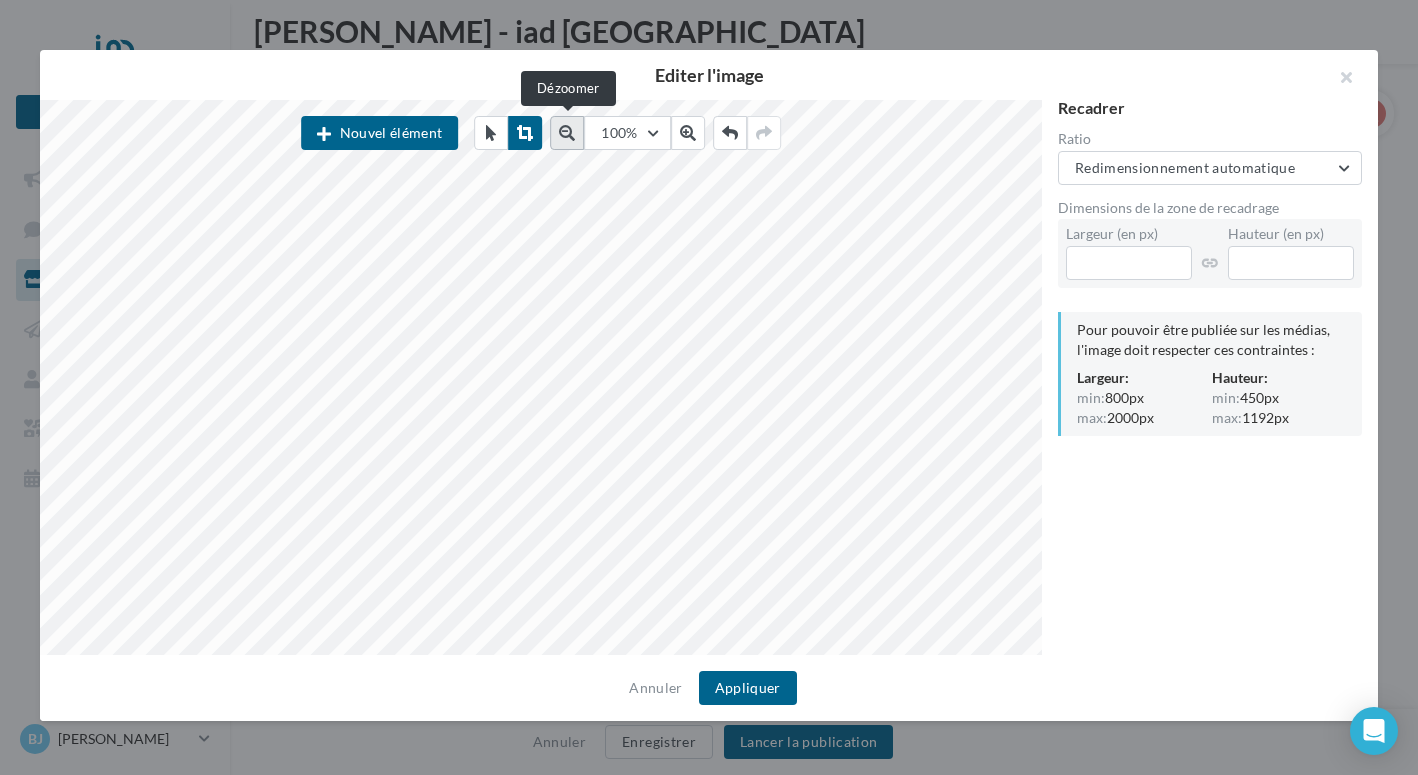 click at bounding box center [567, 133] 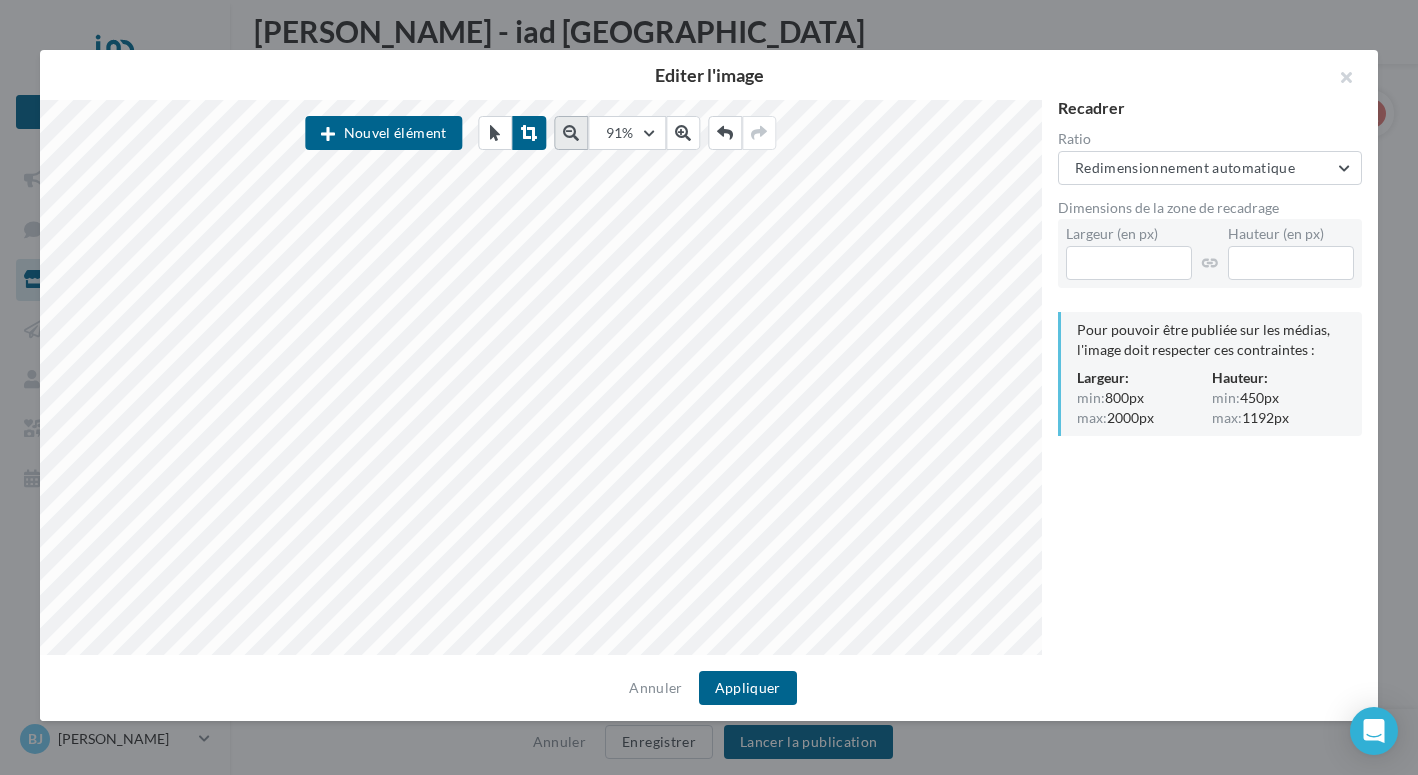click at bounding box center [571, 133] 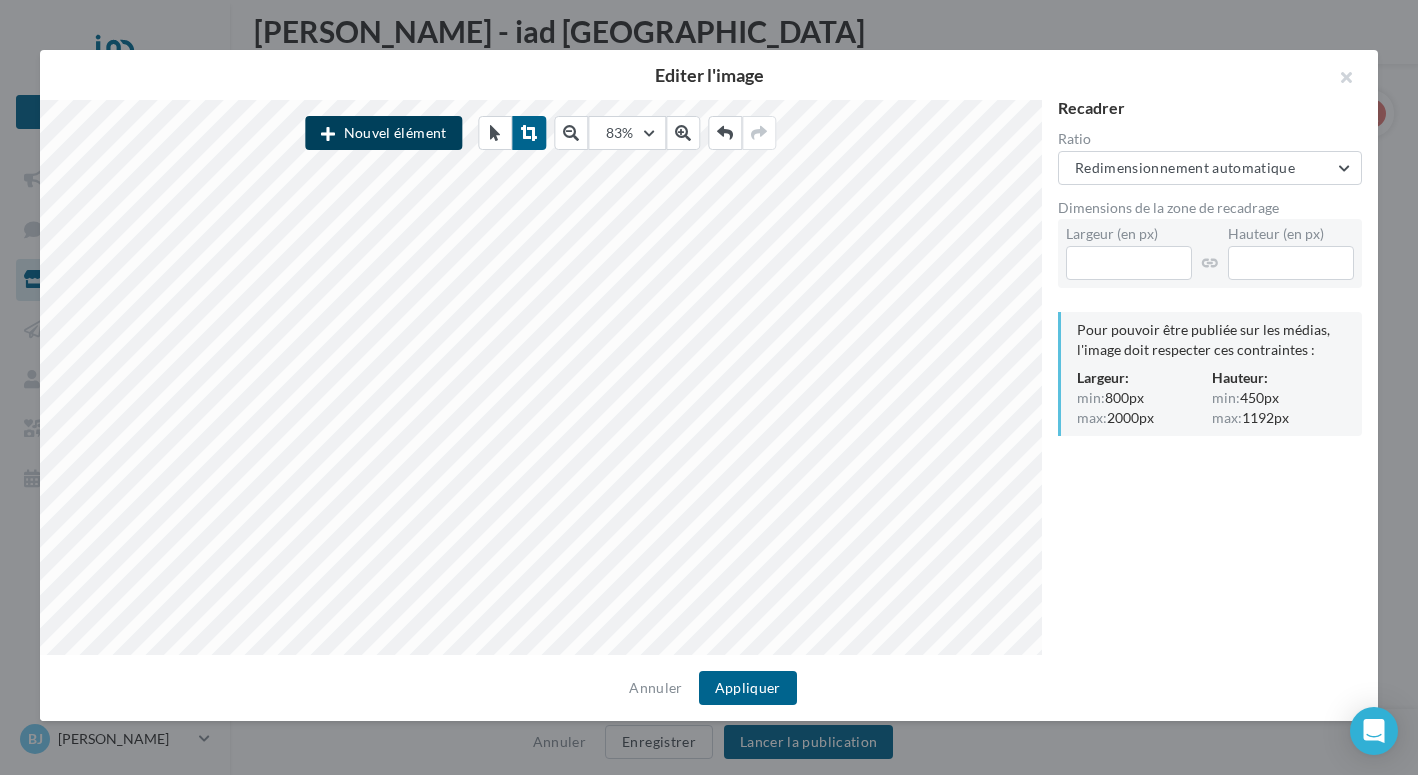 click on "Nouvel élément" at bounding box center (383, 133) 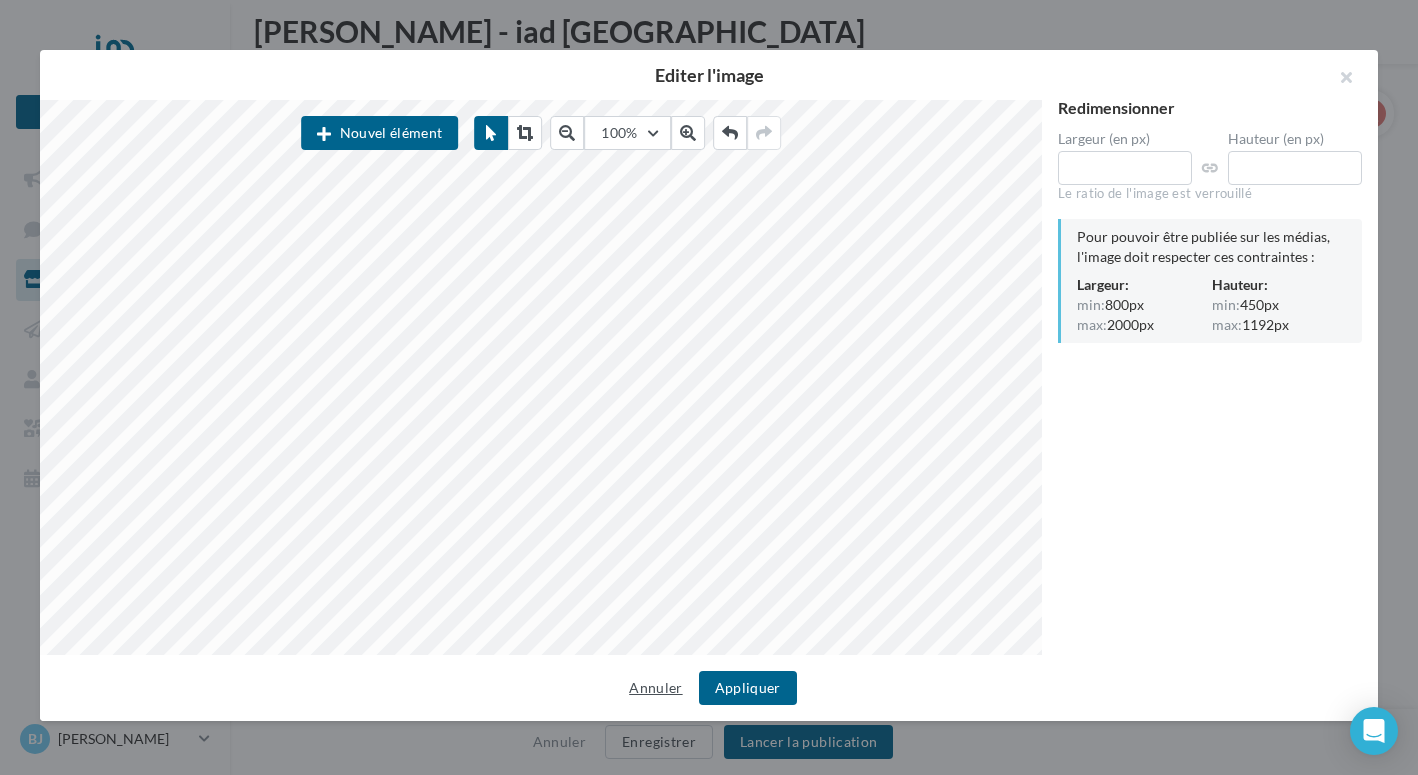 click on "Annuler" at bounding box center [655, 688] 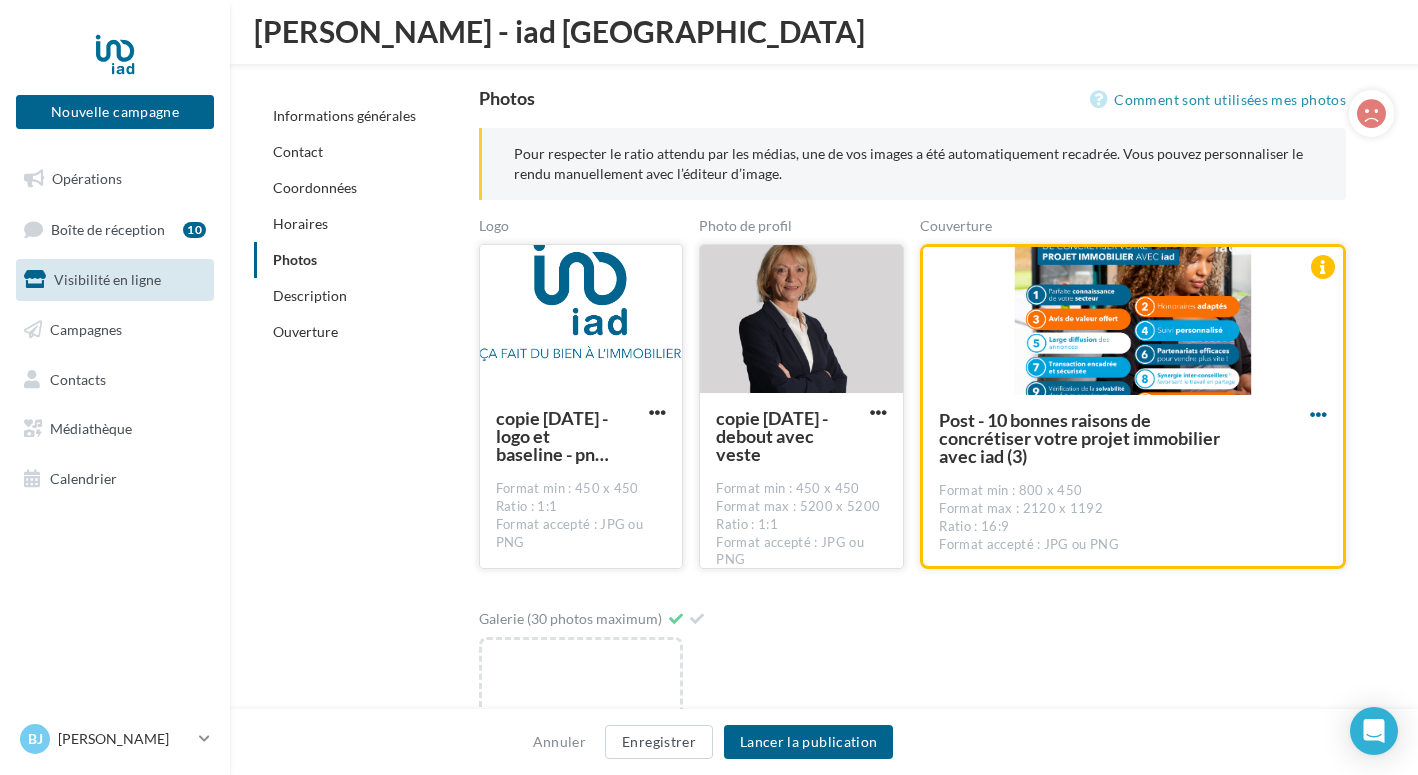 click at bounding box center (1318, 414) 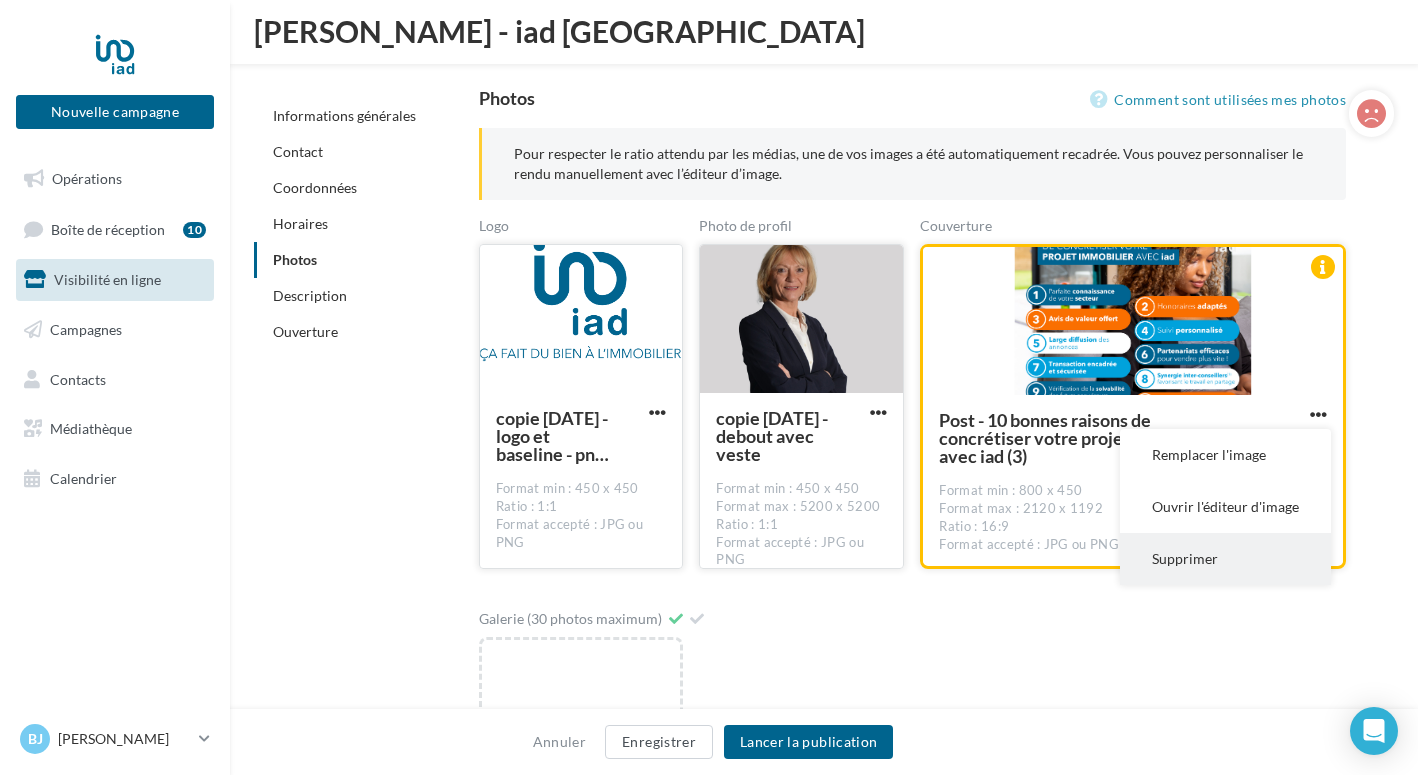 click on "Supprimer" at bounding box center [1225, 559] 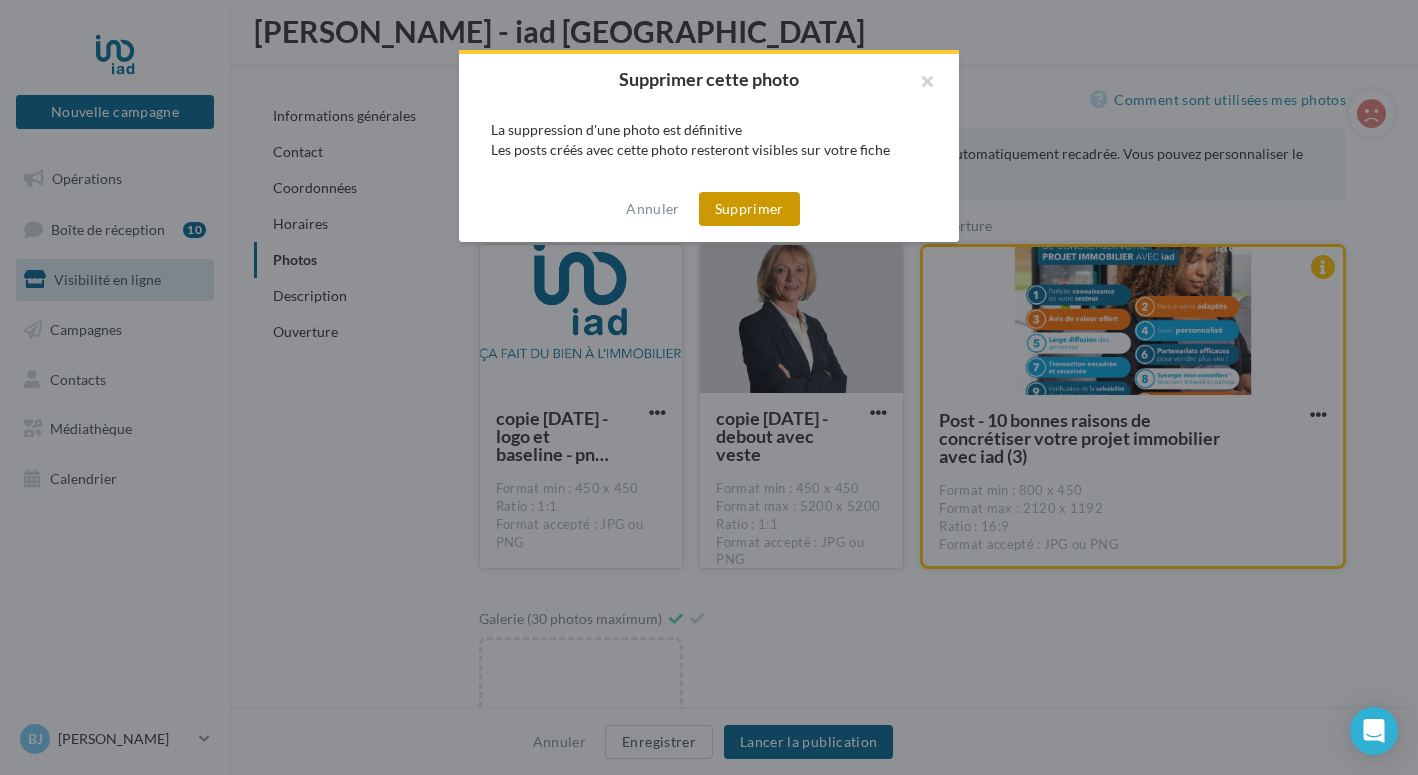 click on "Supprimer" at bounding box center [749, 209] 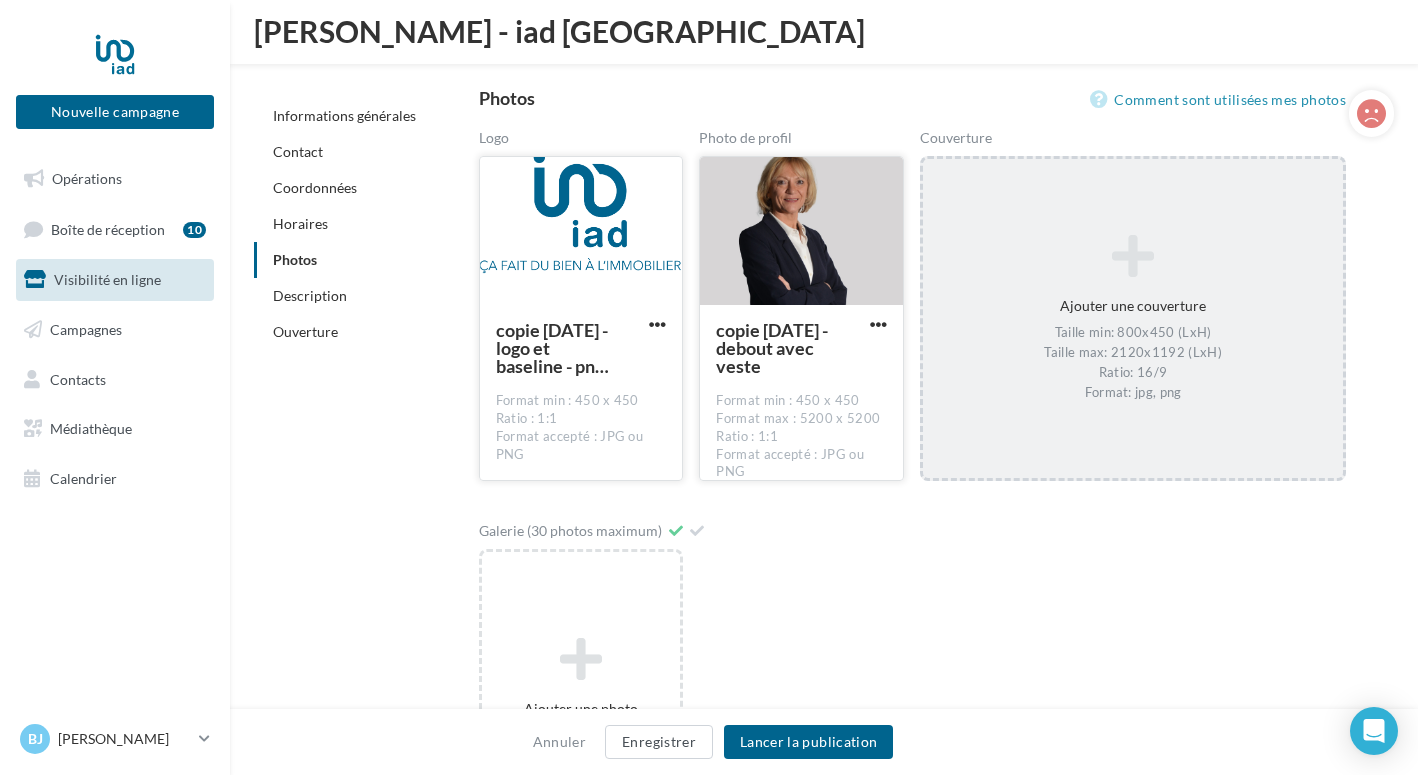 click at bounding box center (1133, 257) 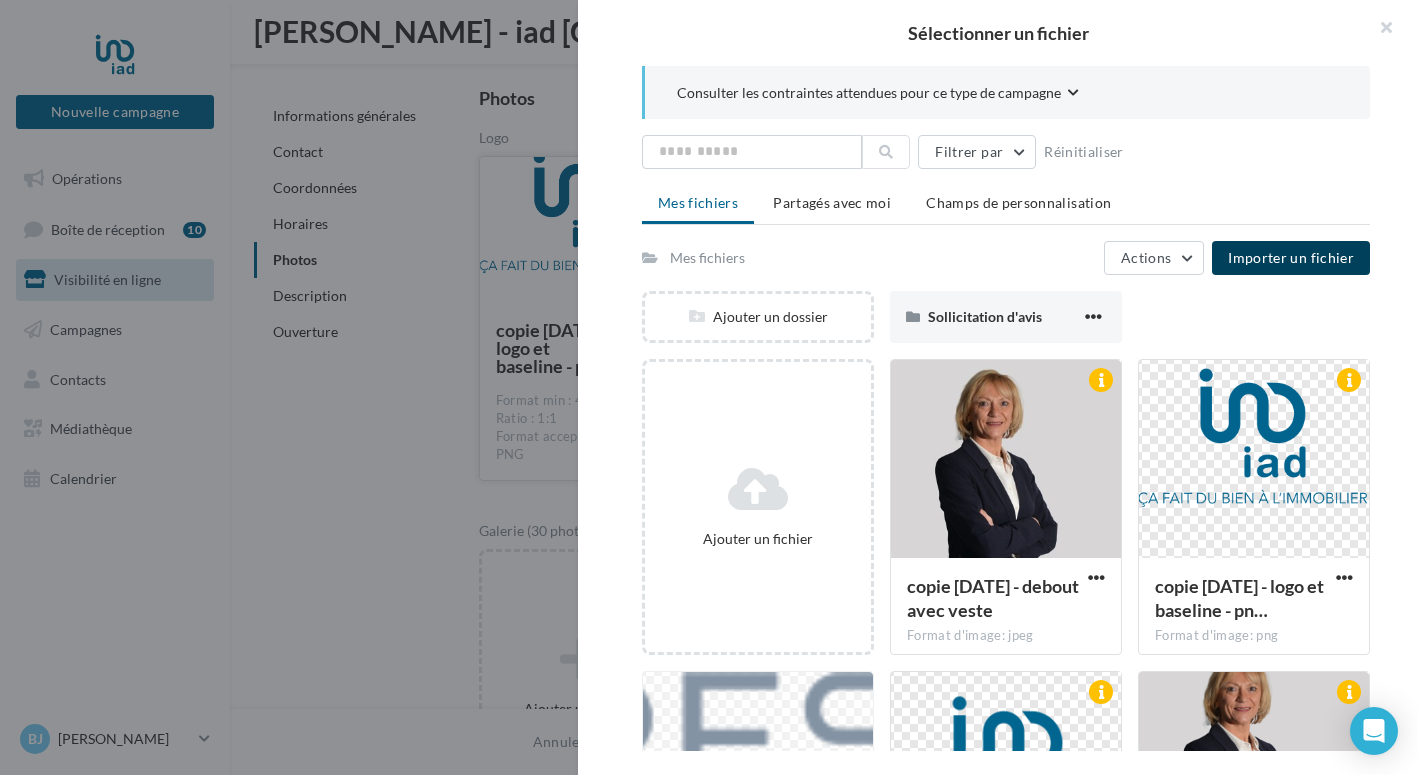 click on "Importer un fichier" at bounding box center (1291, 257) 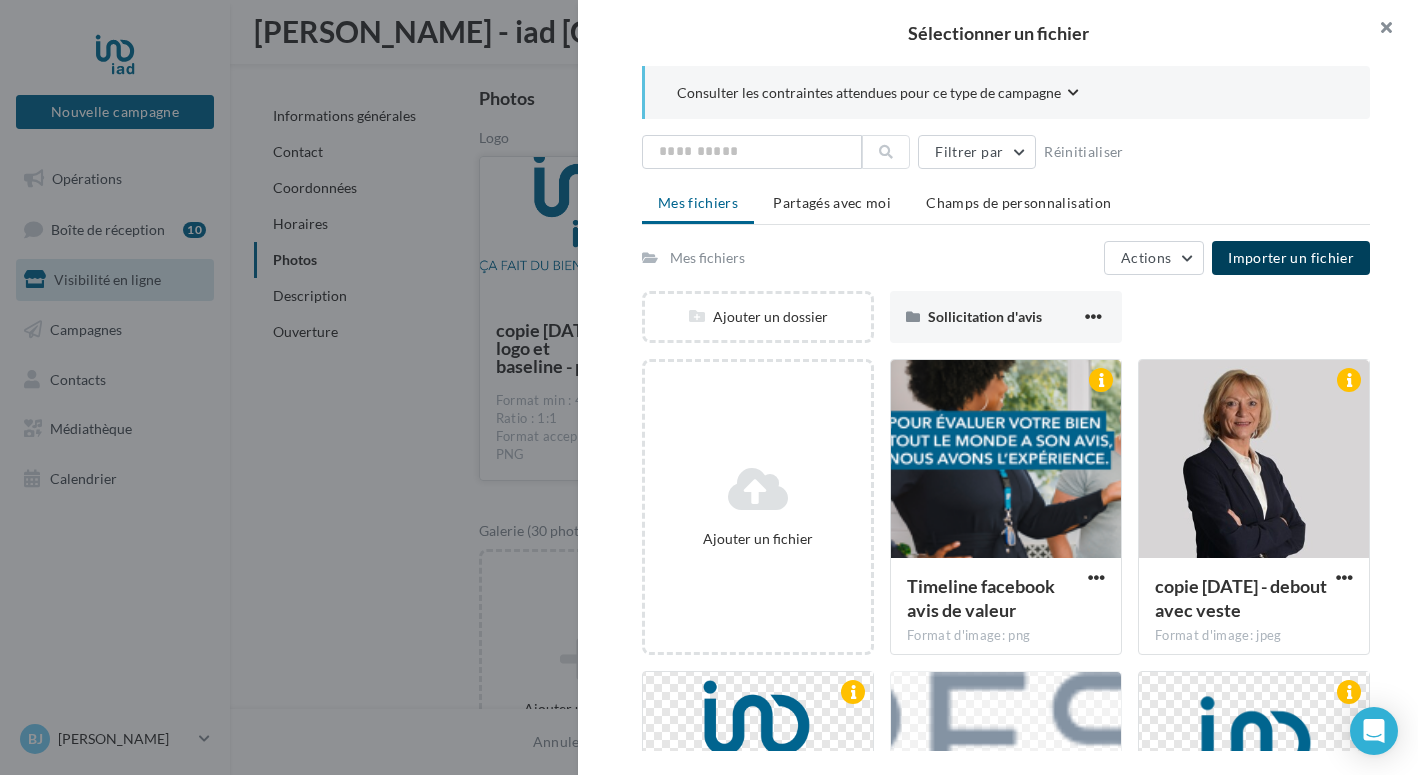 click at bounding box center [1378, 30] 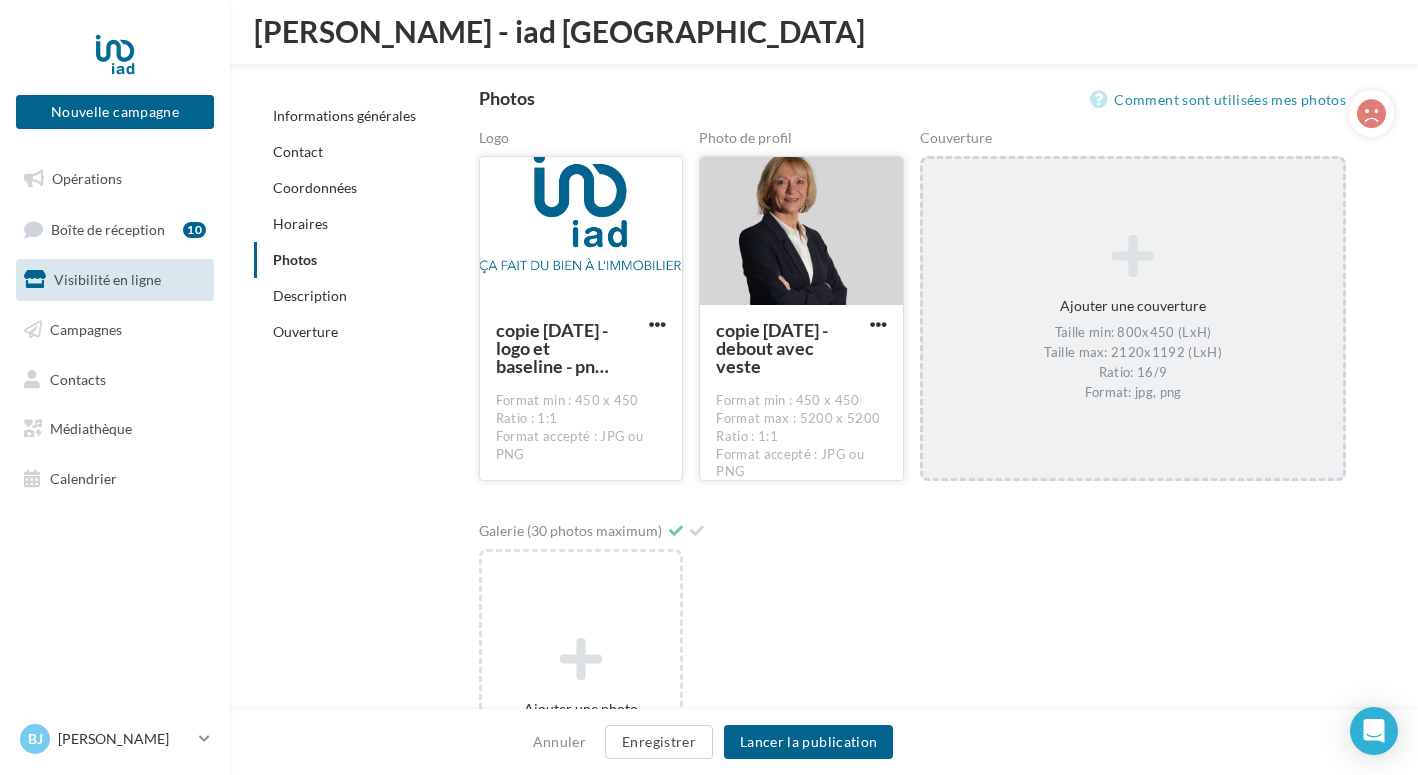 click on "Ajouter une couverture     Taille min: 800x450 (LxH)   Taille max: 2120x1192 (LxH)   Ratio: 16/9   Format: jpg, png" at bounding box center [1133, 319] 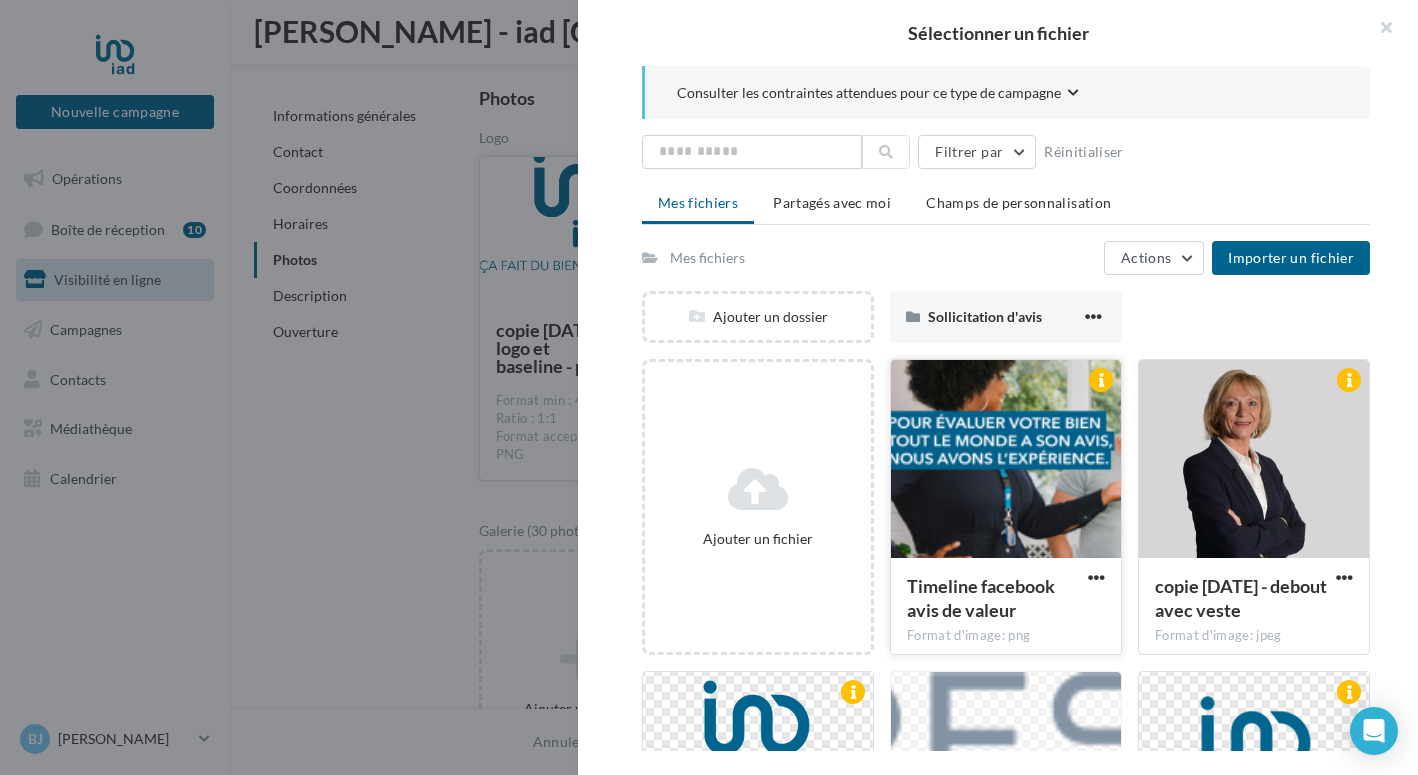 click at bounding box center [1006, 460] 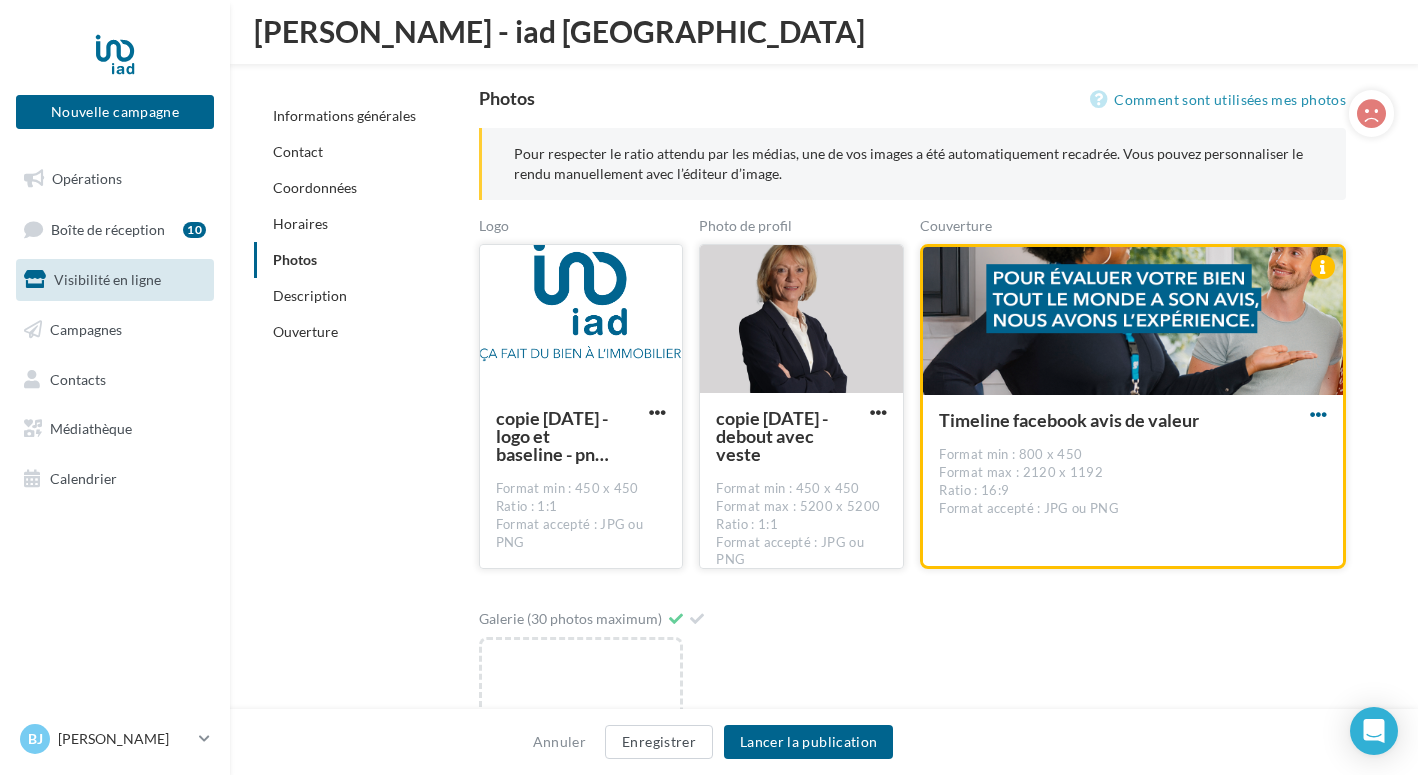 click at bounding box center [1318, 414] 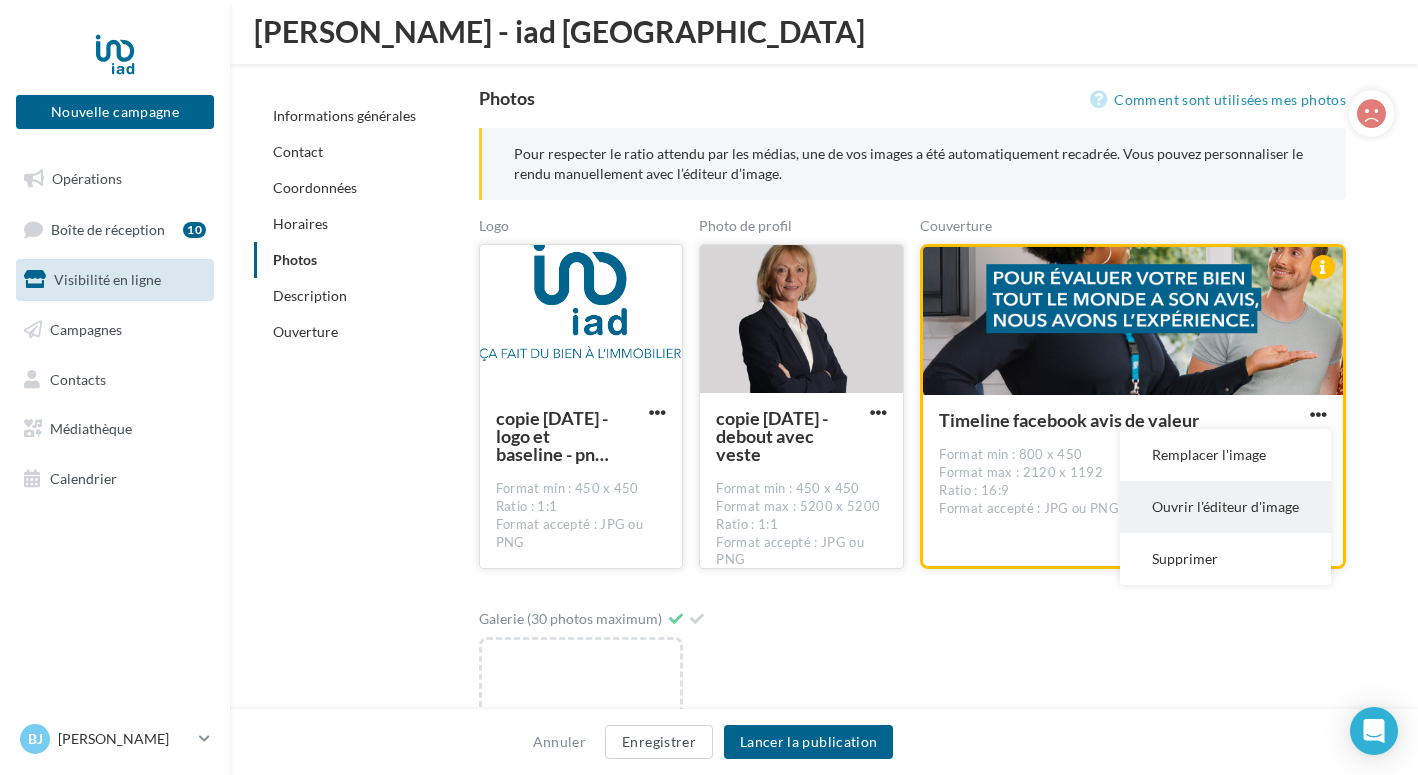 scroll, scrollTop: 2720, scrollLeft: 0, axis: vertical 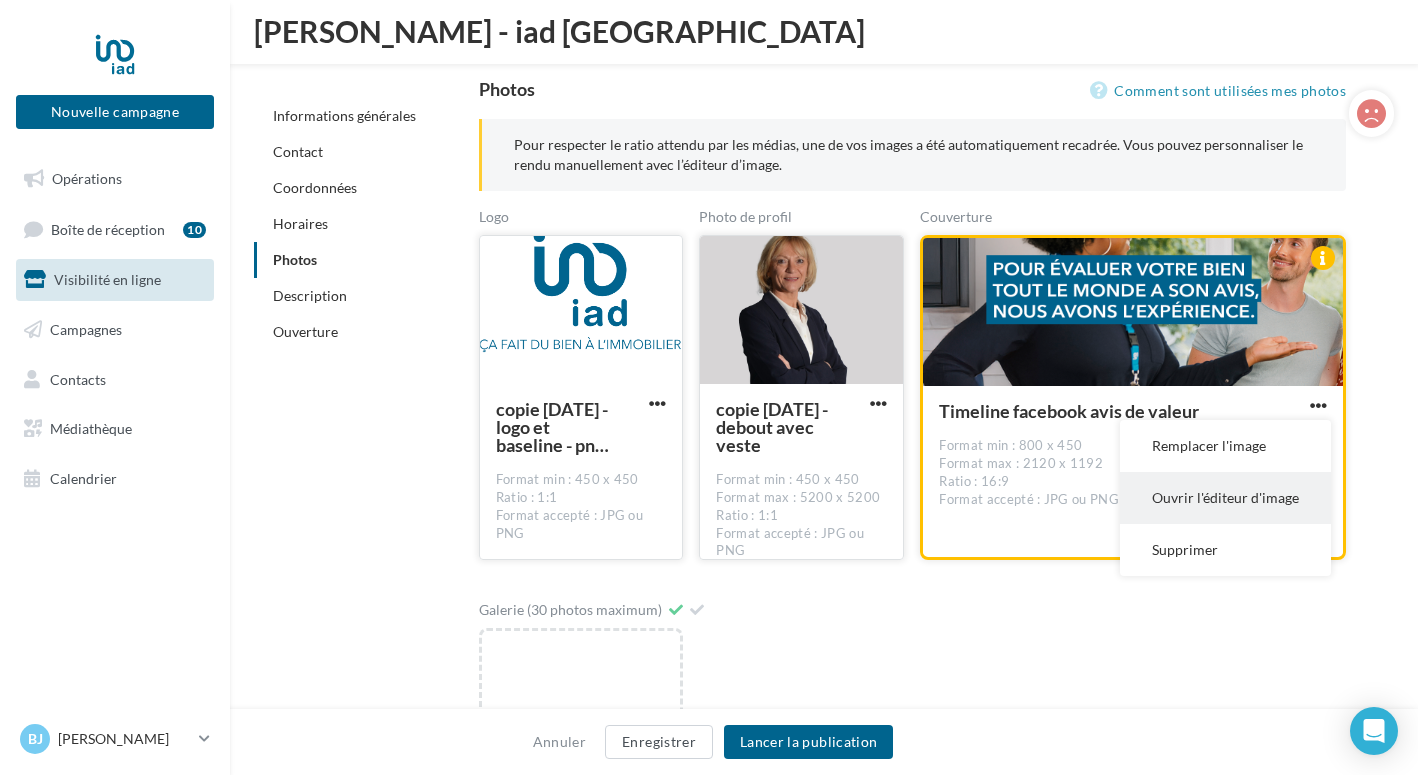 click on "Ouvrir l'éditeur d'image" at bounding box center (1225, 498) 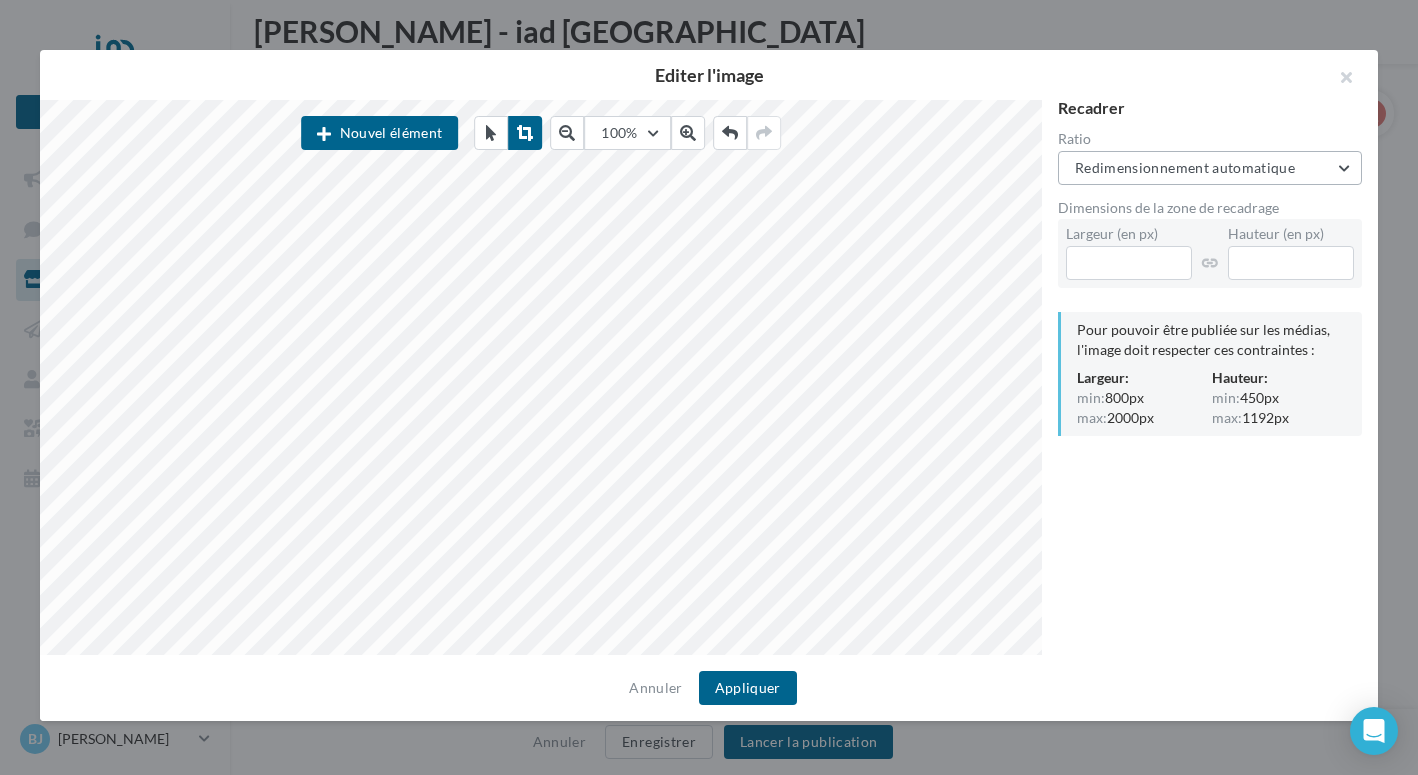 click on "Redimensionnement automatique" at bounding box center [1185, 167] 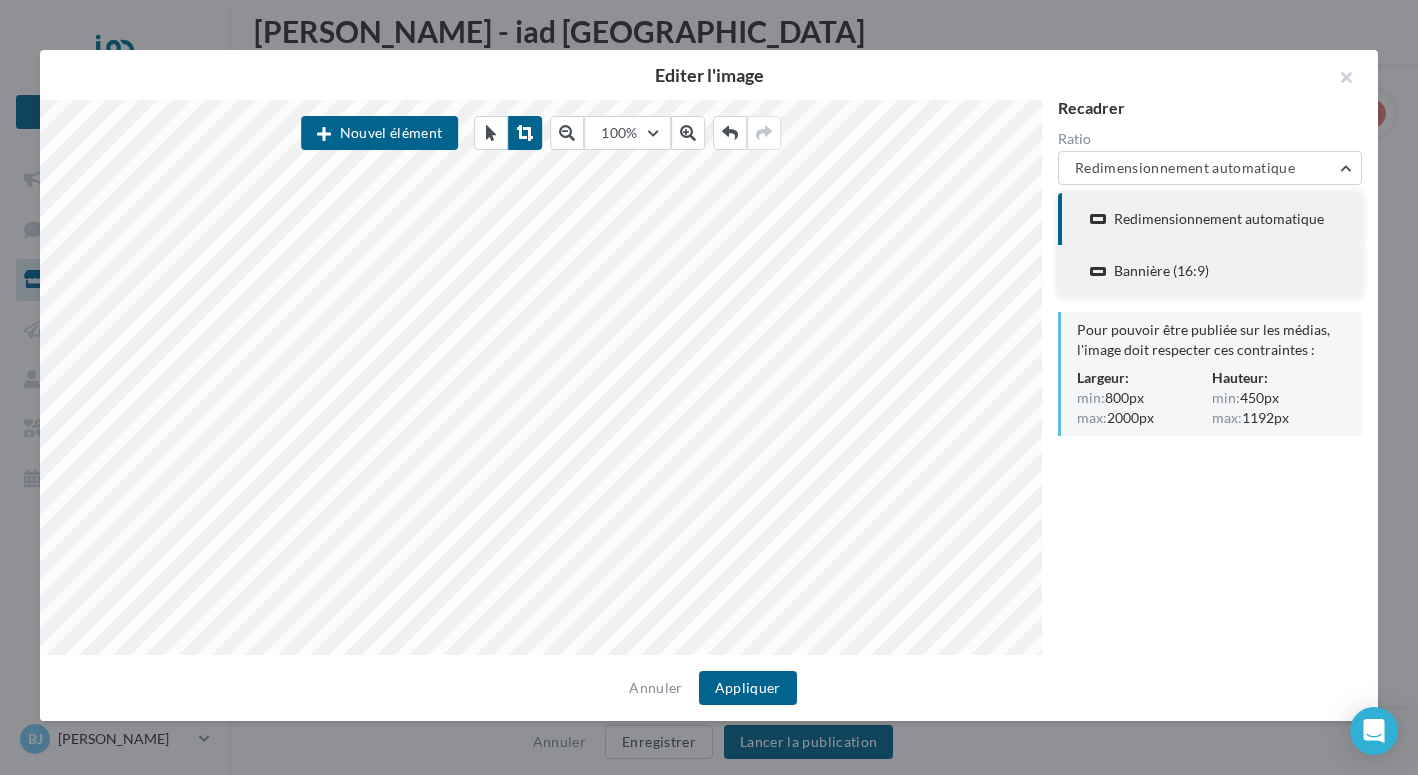 click on "Bannière (16:9)" at bounding box center (1161, 271) 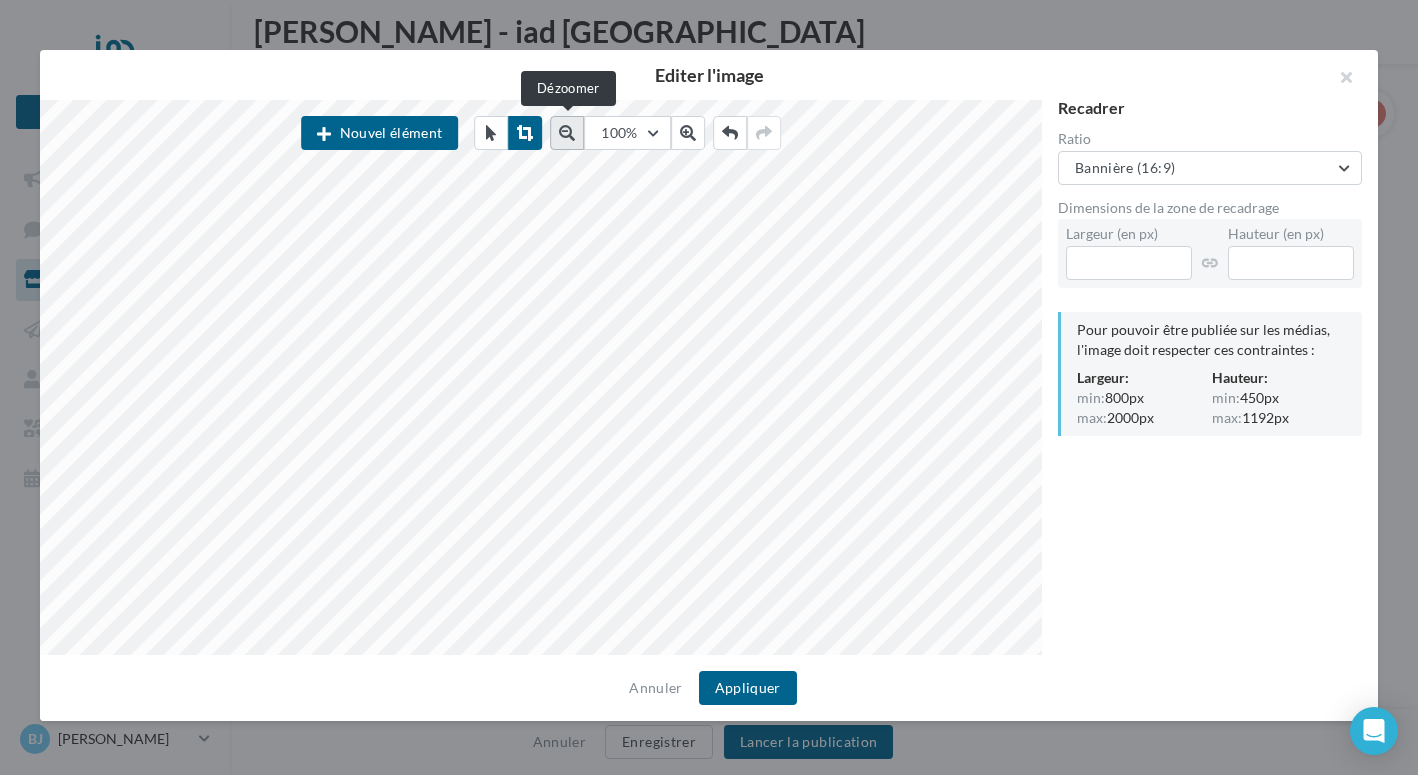 click at bounding box center [567, 133] 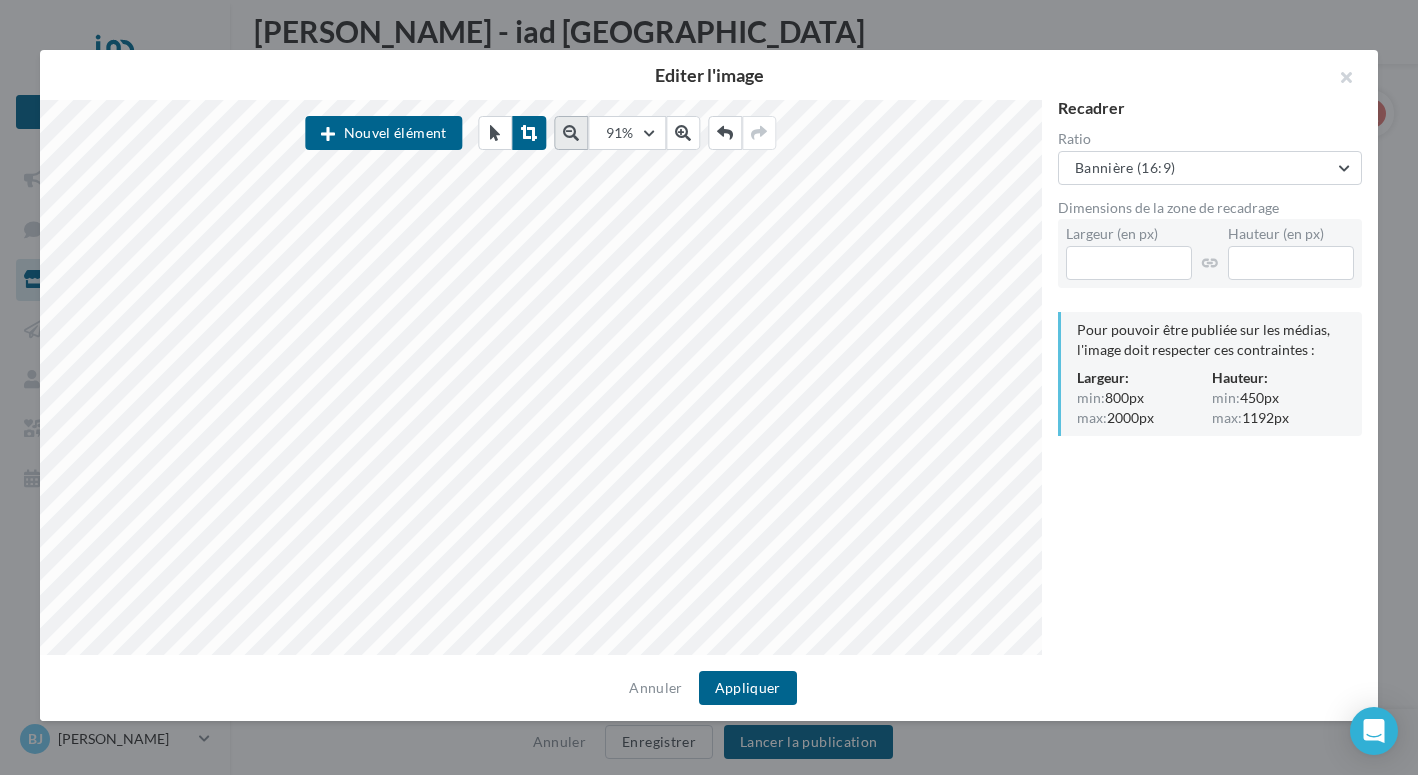 click at bounding box center [571, 133] 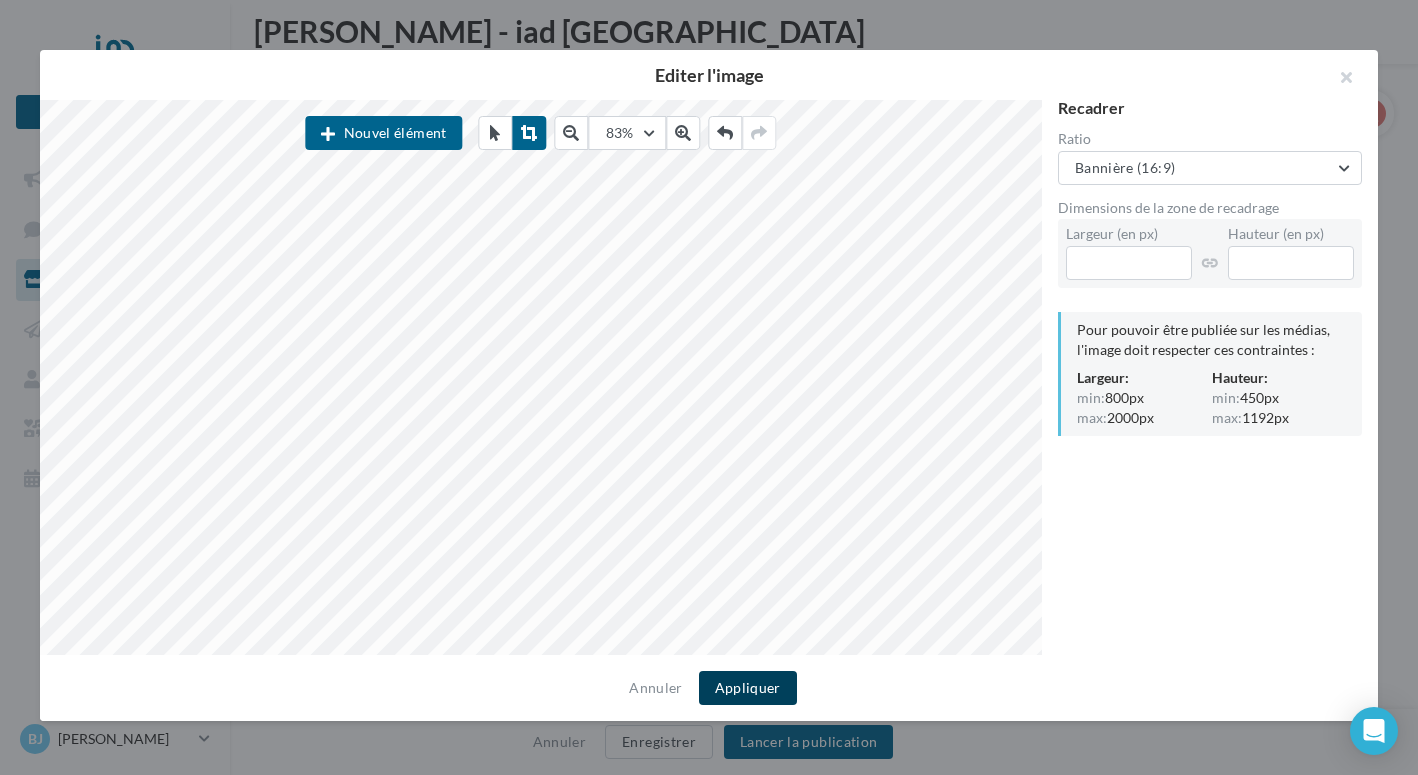 click on "Appliquer" at bounding box center (748, 688) 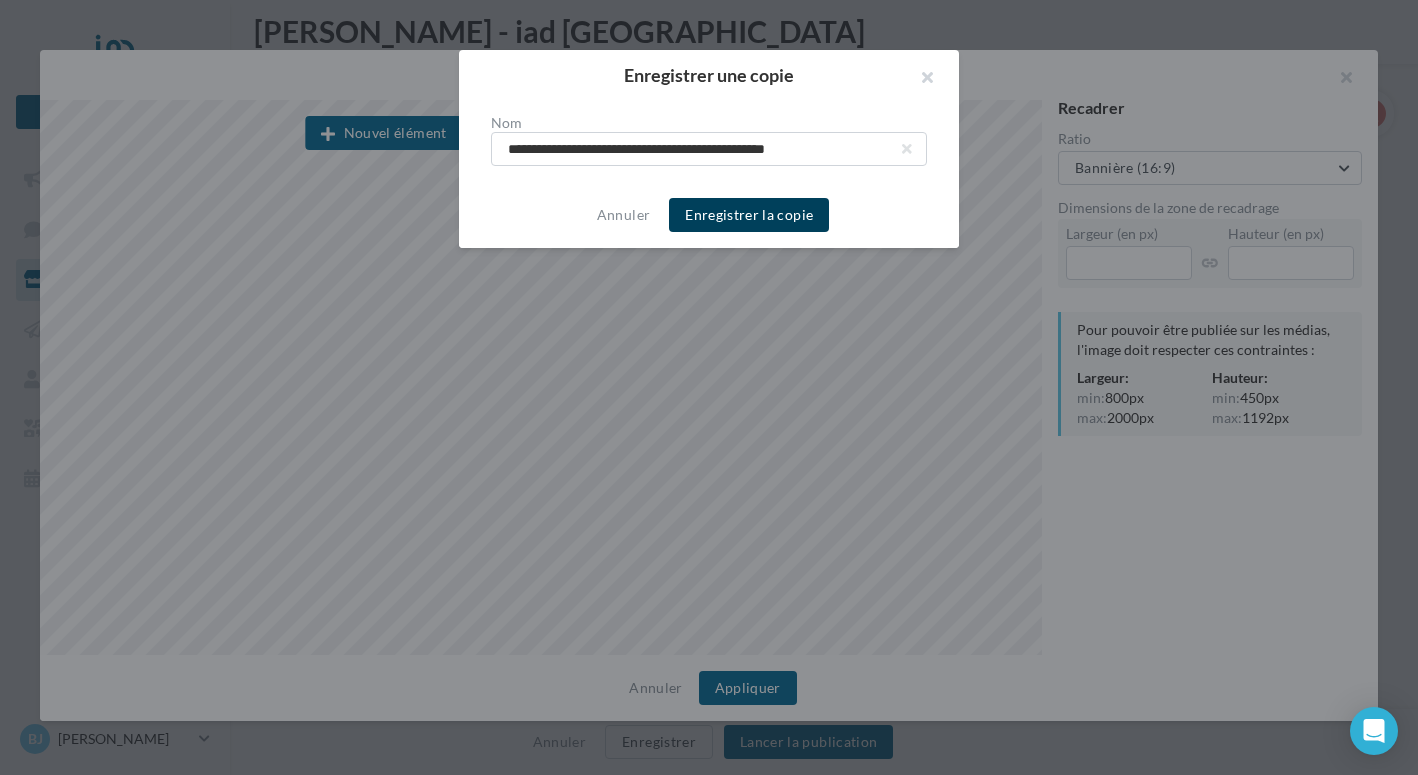 click on "Enregistrer la copie" at bounding box center (749, 215) 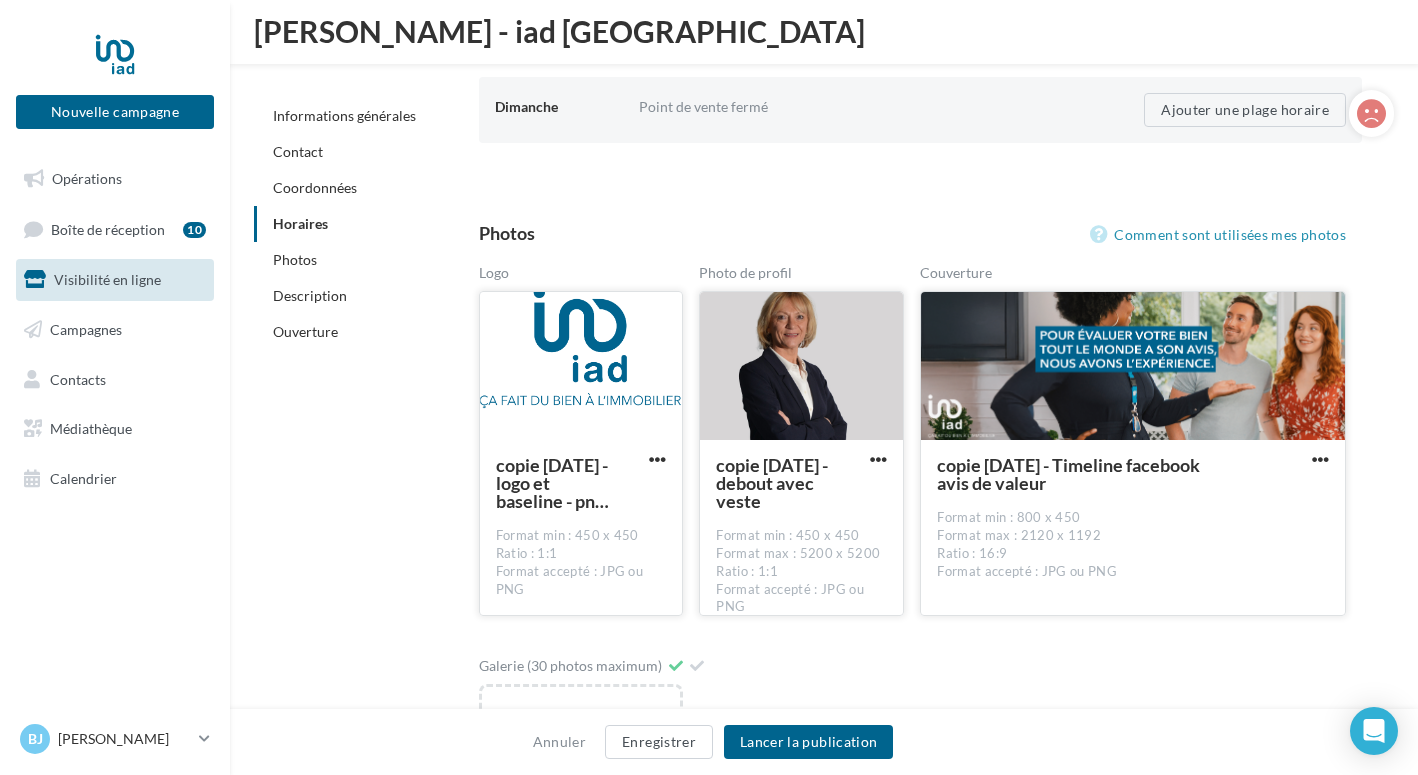 scroll, scrollTop: 2578, scrollLeft: 0, axis: vertical 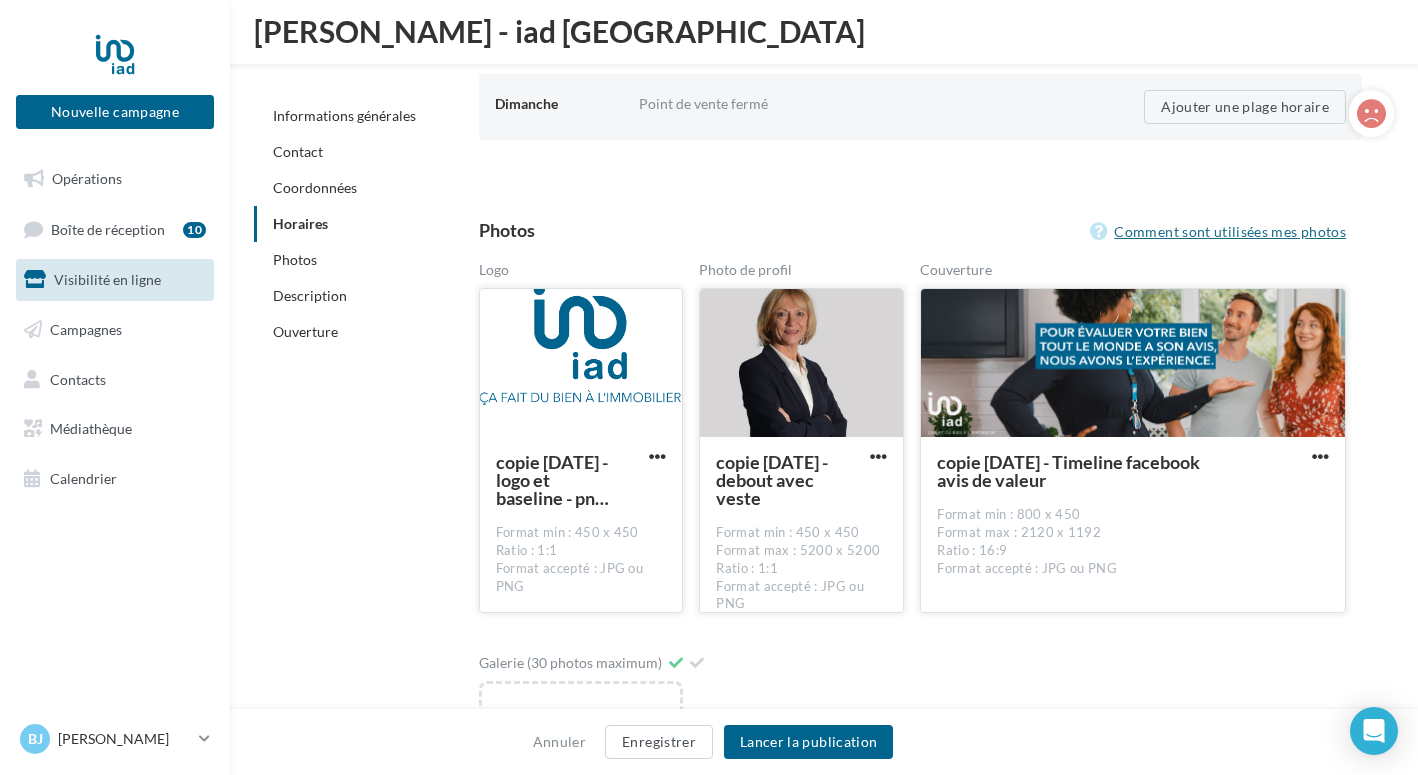 click on "Comment sont utilisées mes photos" at bounding box center [1218, 232] 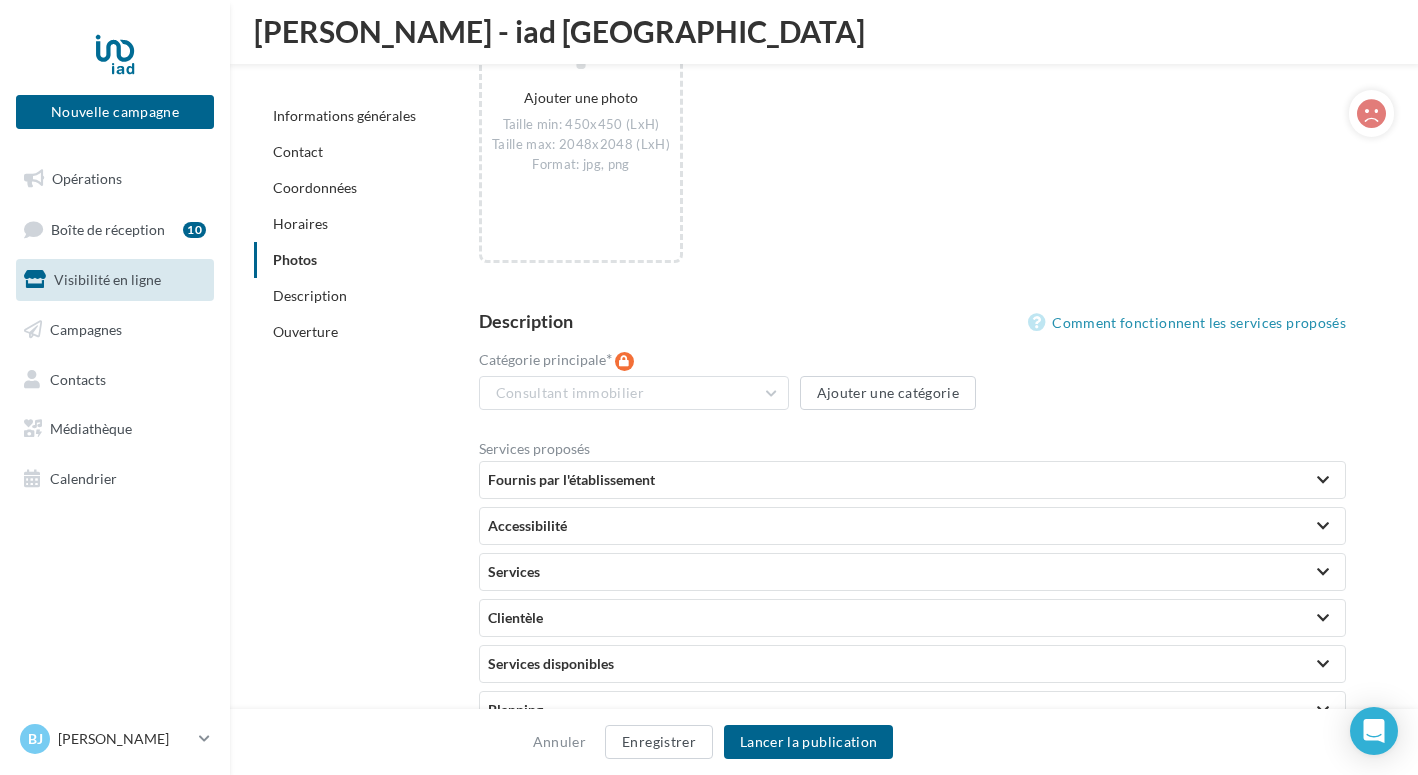 scroll, scrollTop: 3325, scrollLeft: 0, axis: vertical 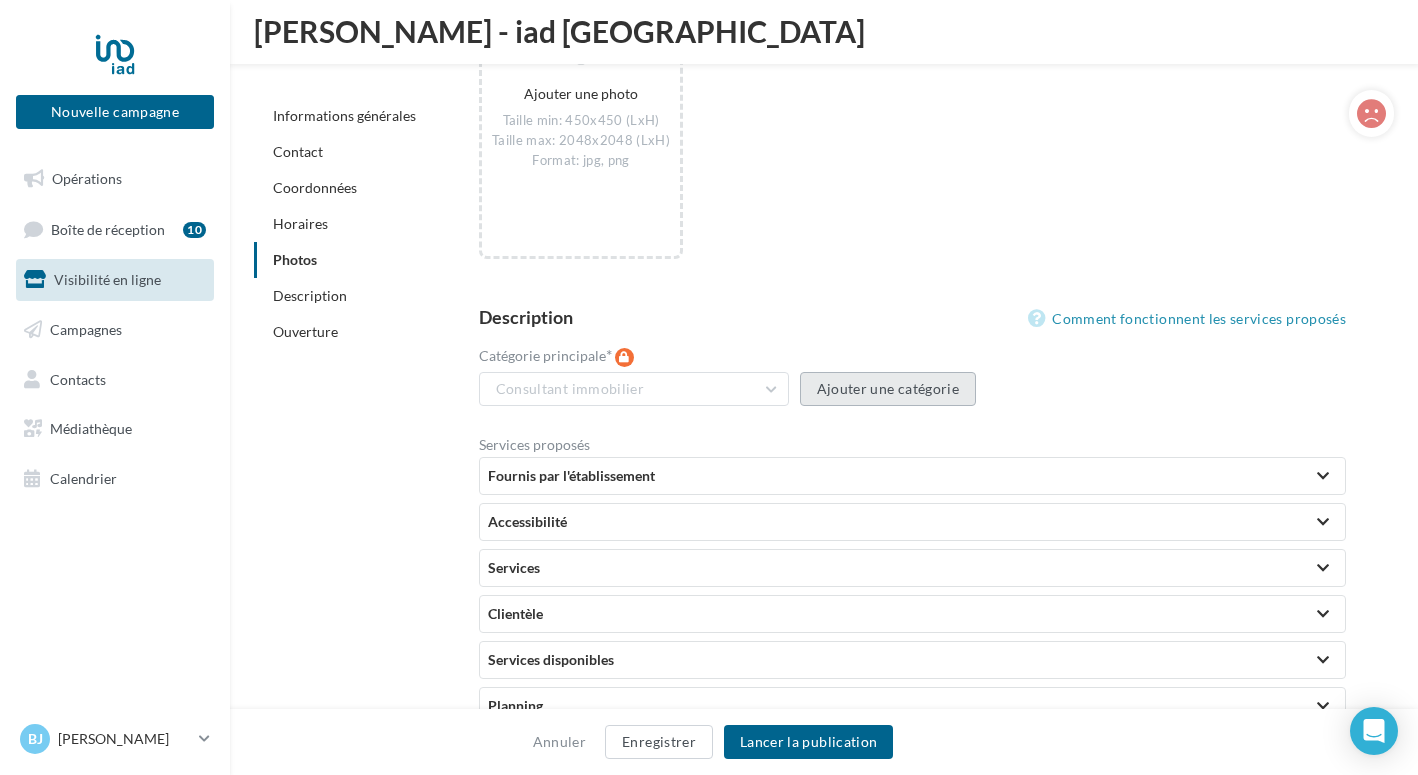 click on "Ajouter une catégorie" at bounding box center [888, 389] 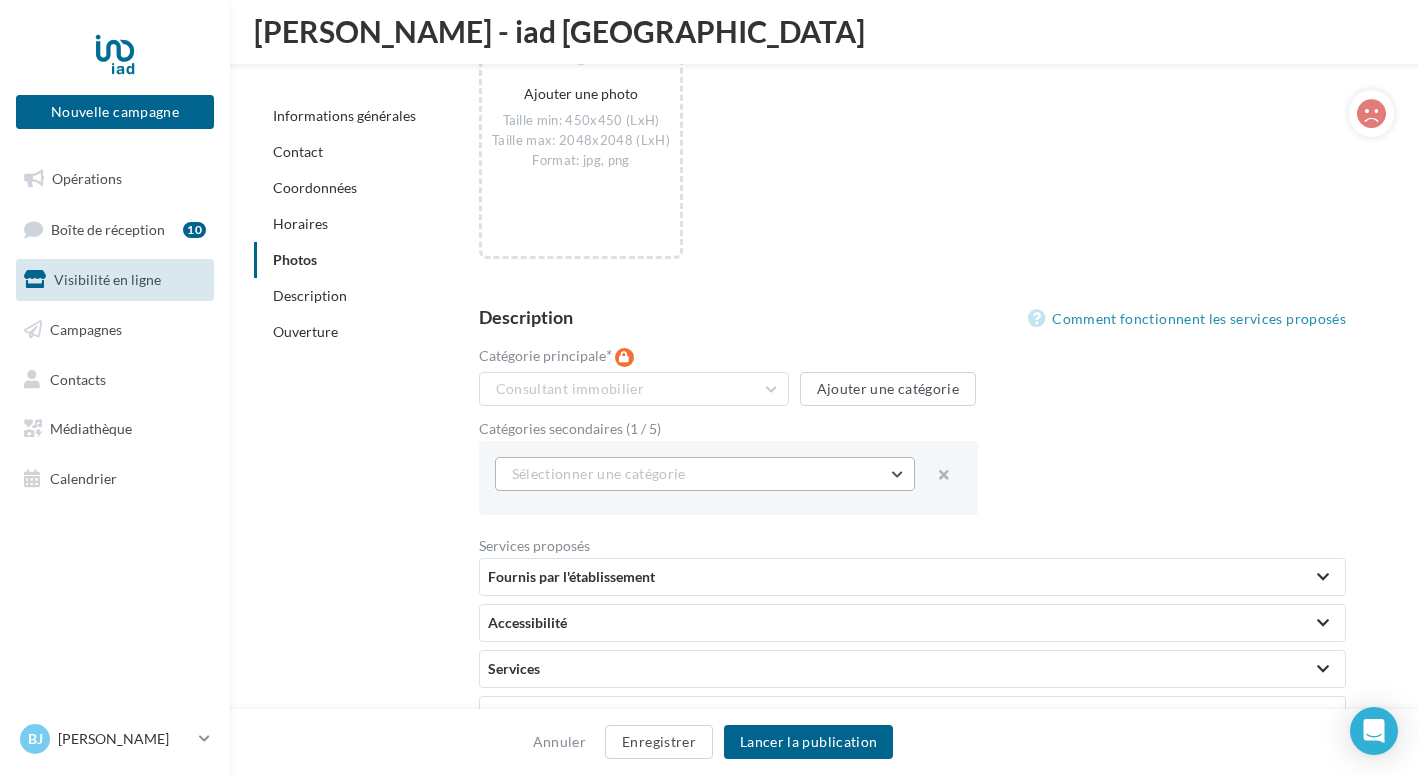 click on "Sélectionner une catégorie" at bounding box center (705, 474) 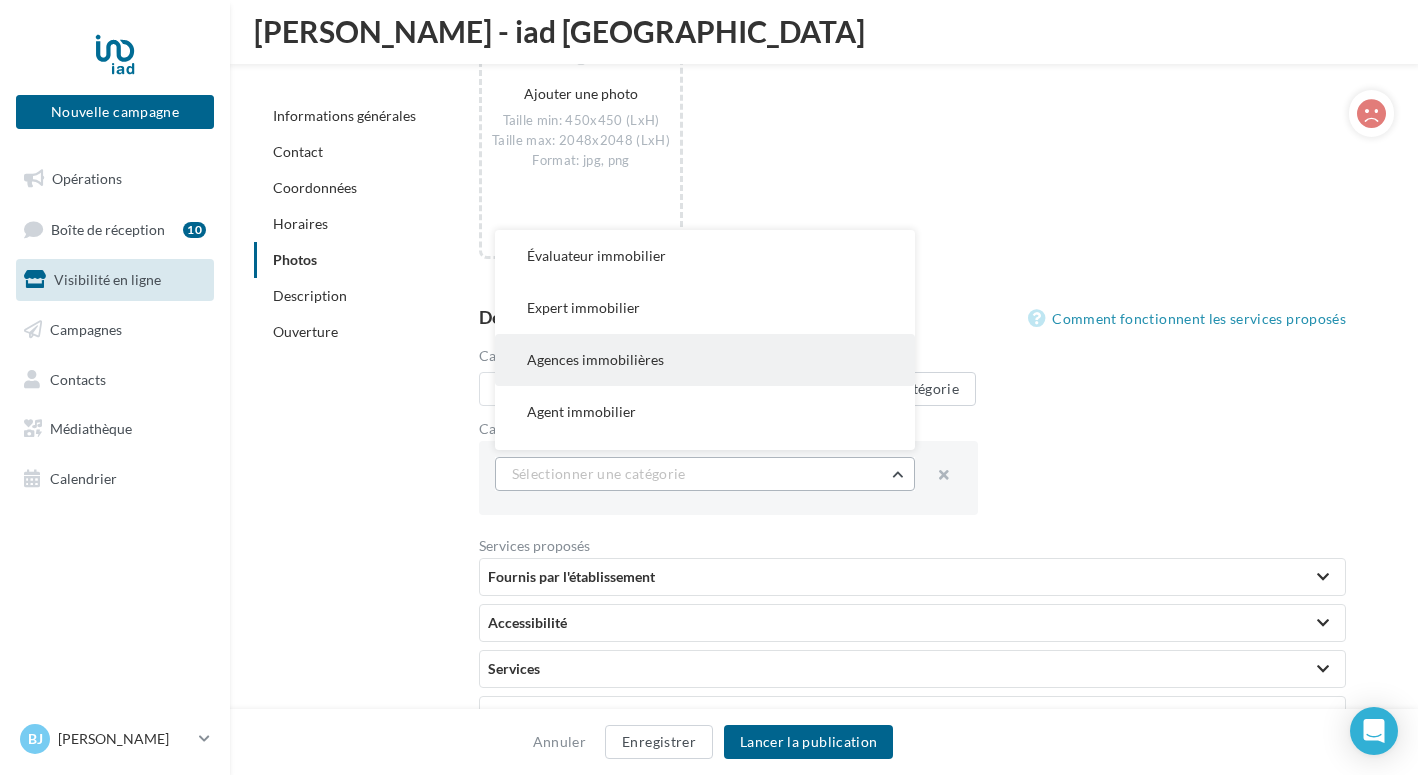 scroll, scrollTop: 40, scrollLeft: 0, axis: vertical 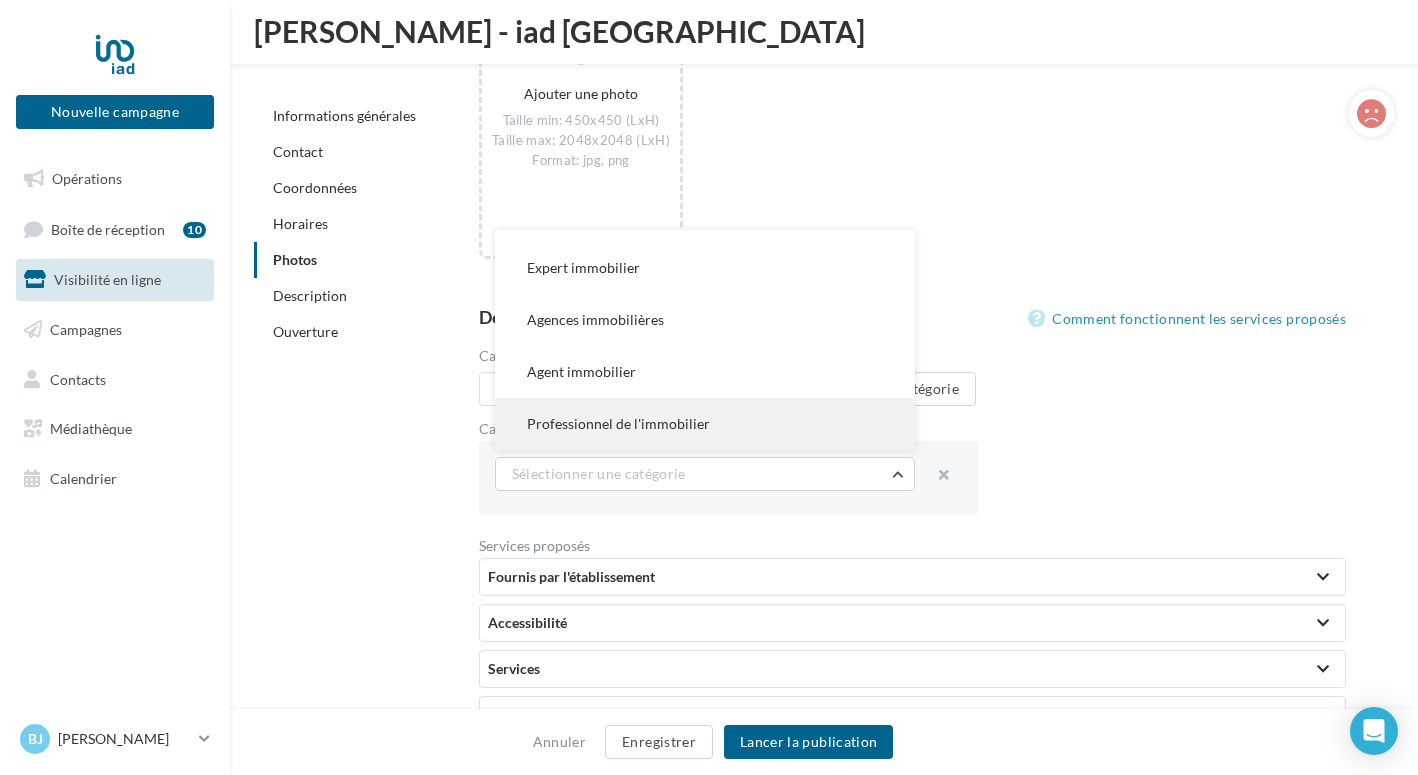 click on "Professionnel de l'immobilier" at bounding box center (618, 423) 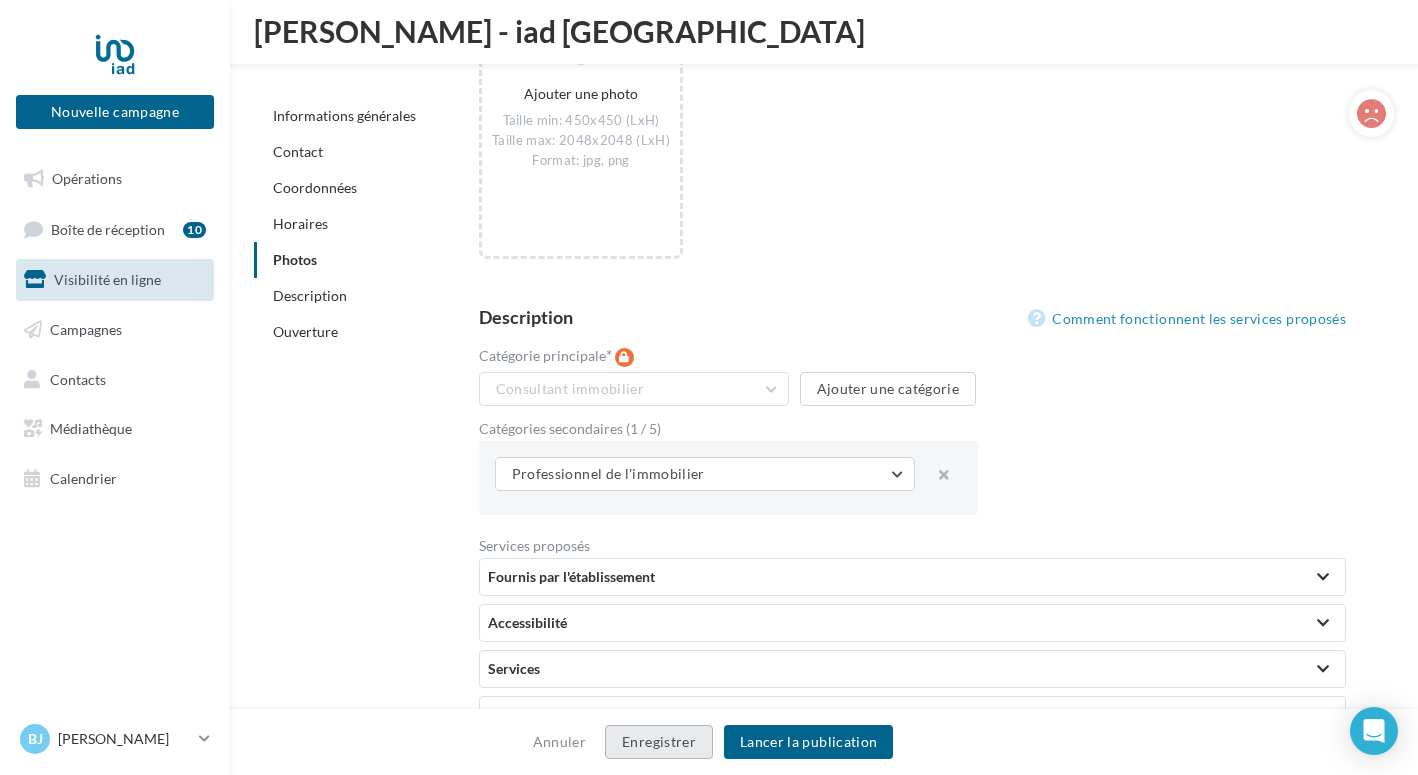 click on "Enregistrer" at bounding box center (659, 742) 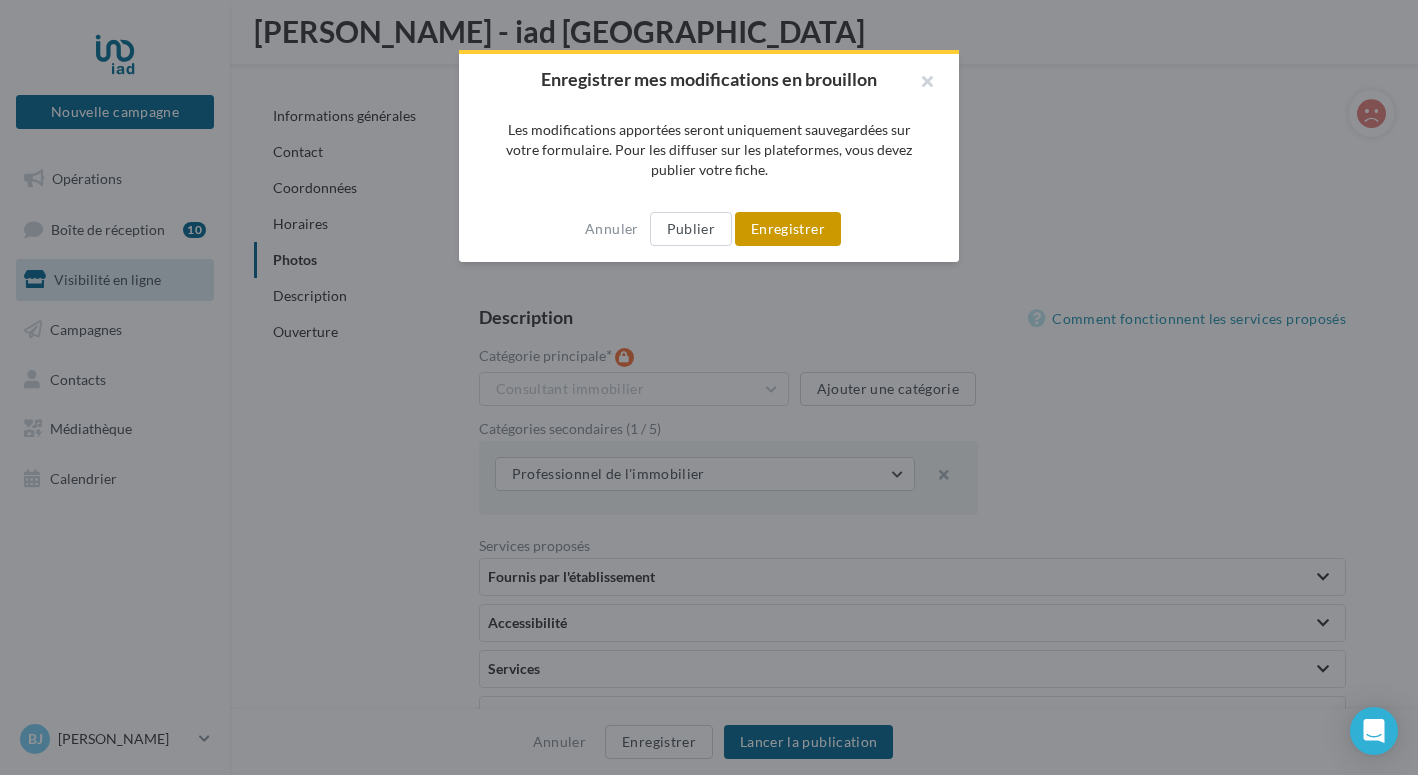 click on "Enregistrer" at bounding box center (788, 229) 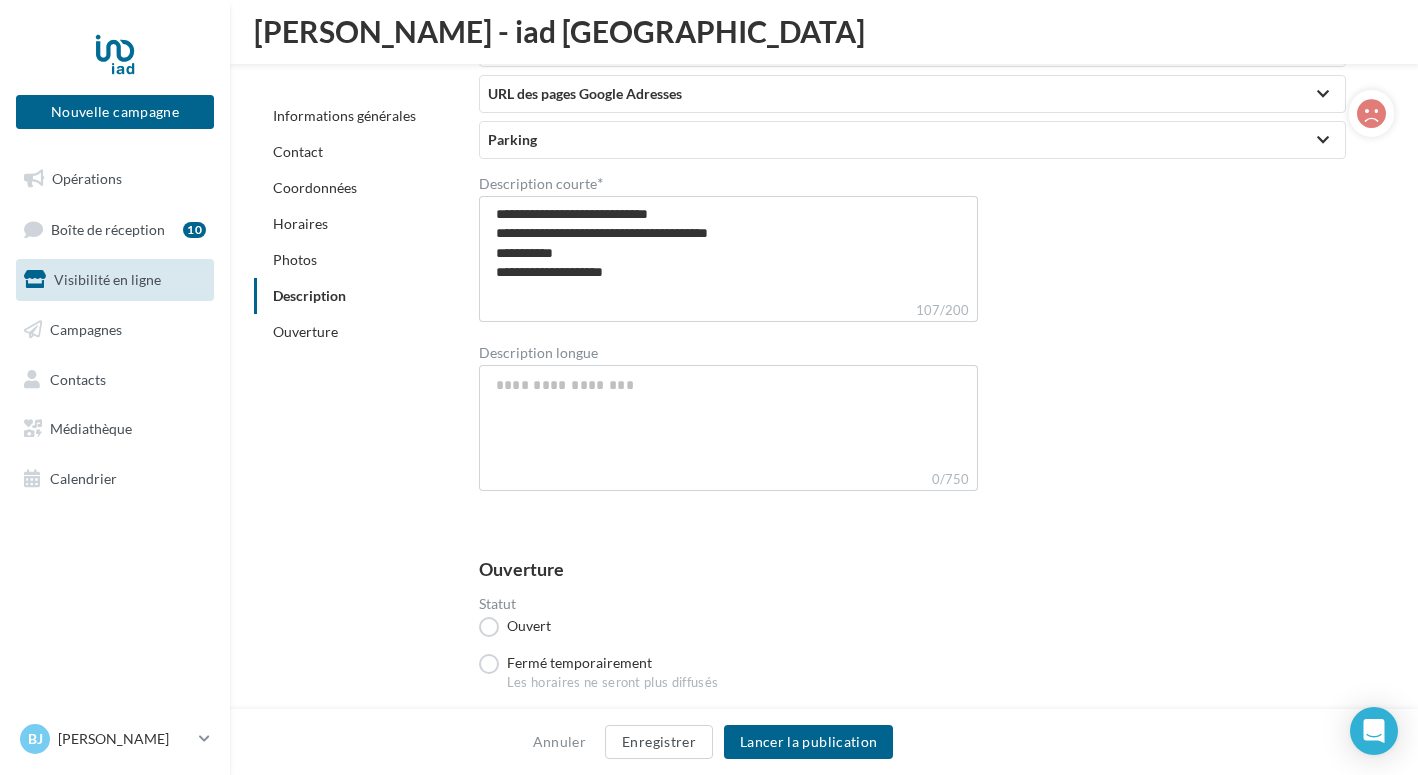 scroll, scrollTop: 4043, scrollLeft: 0, axis: vertical 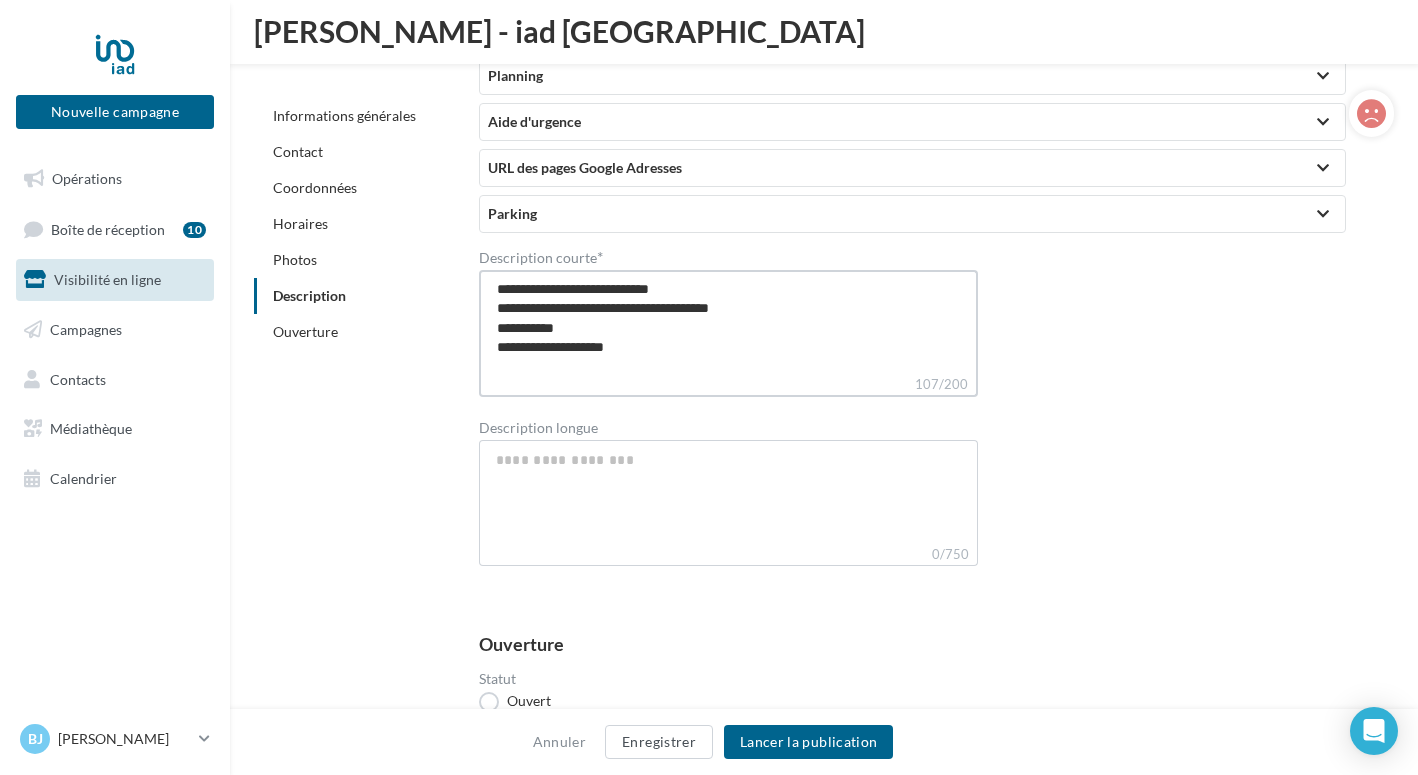 click on "**********" at bounding box center [728, 322] 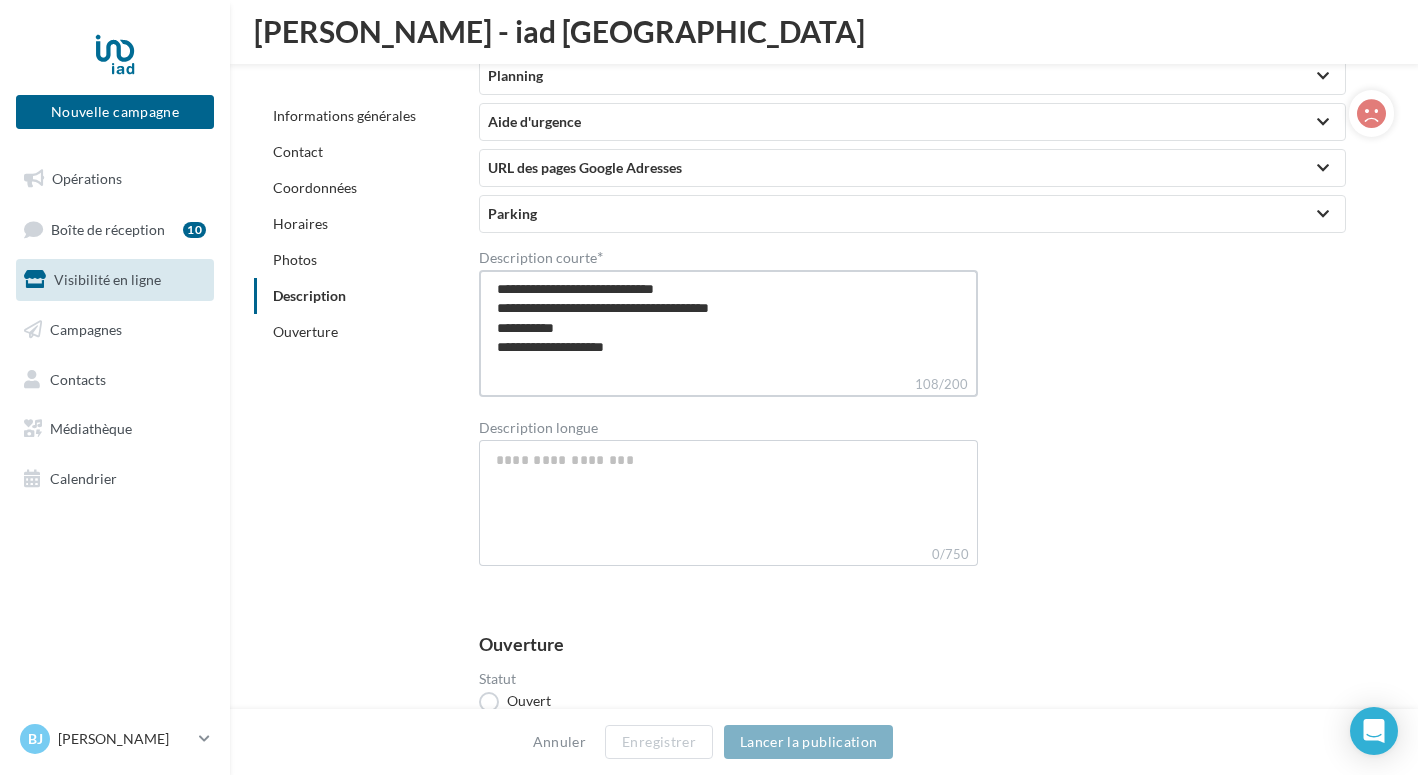 type on "**********" 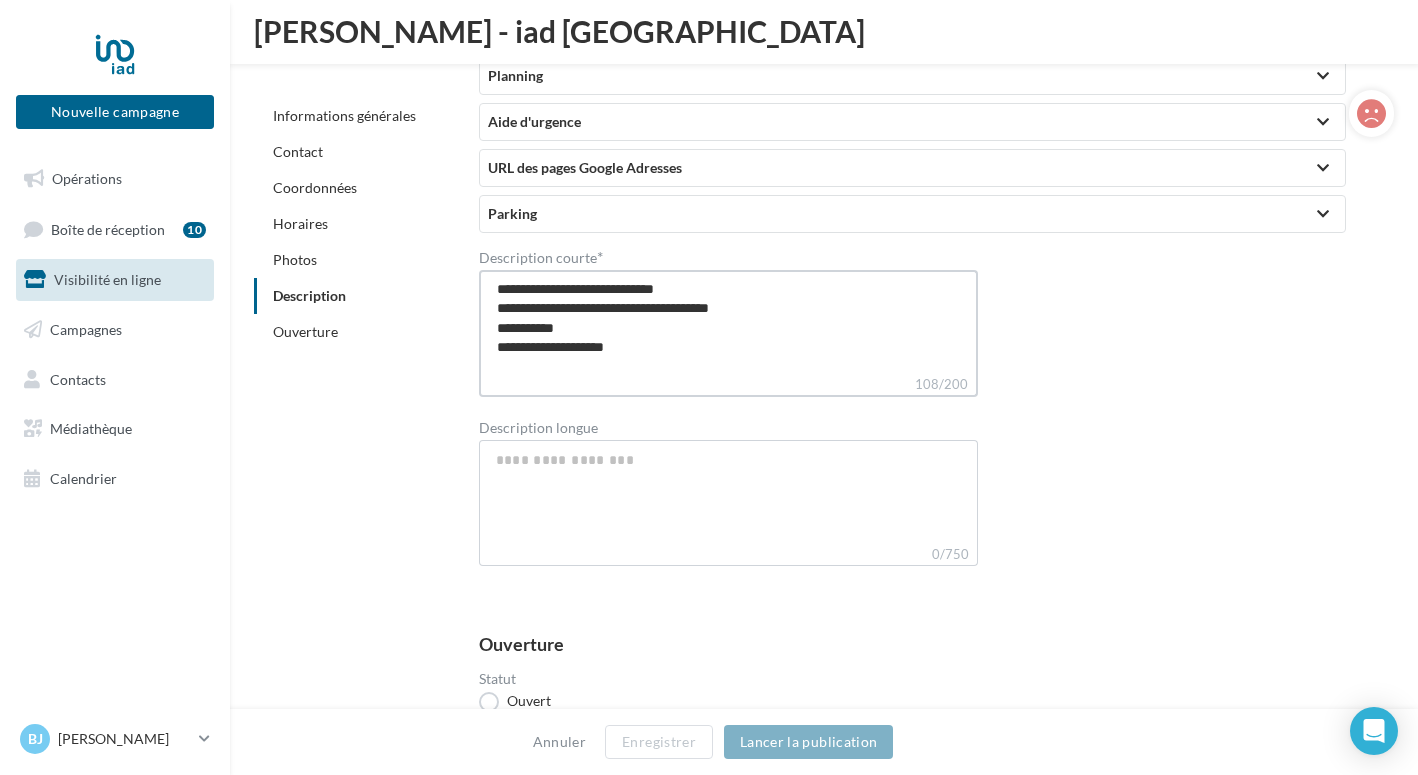 type on "**********" 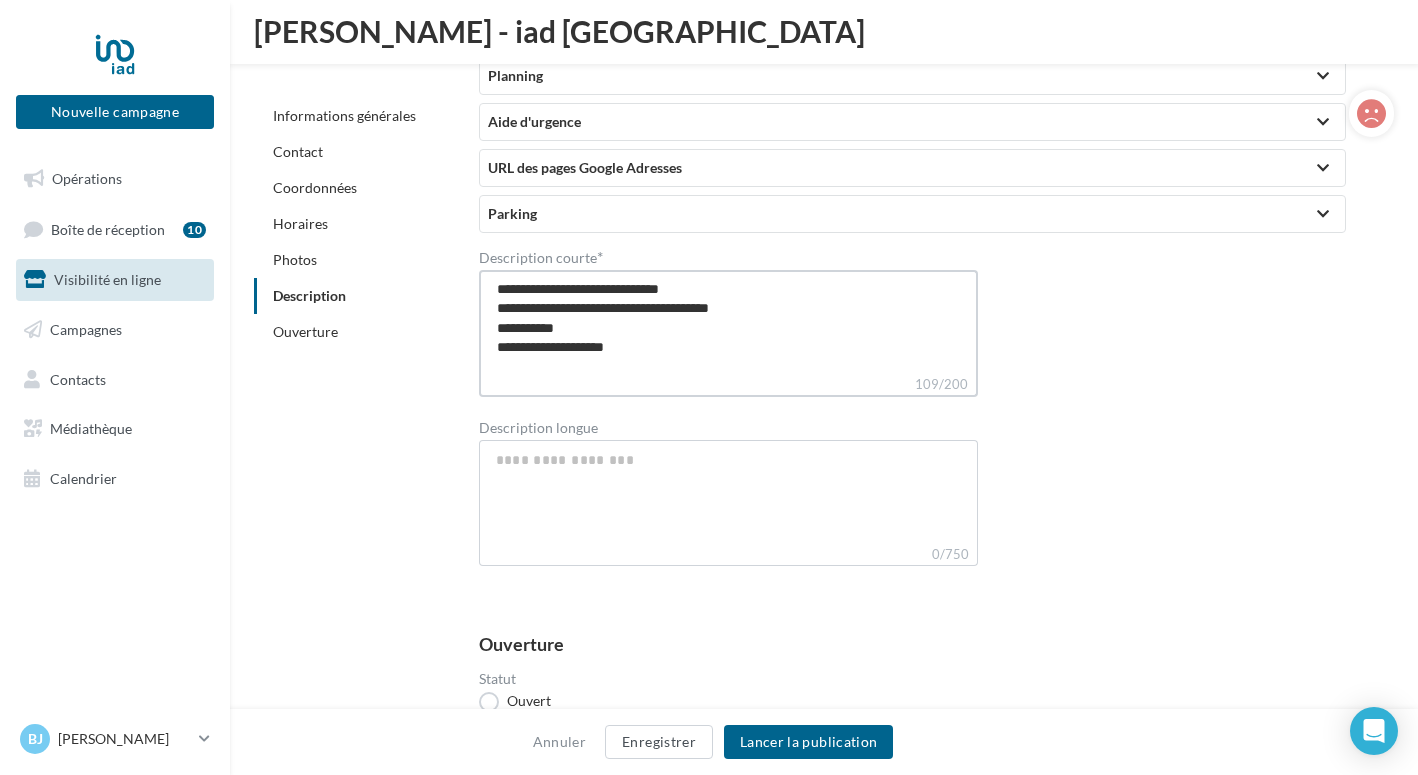 click on "**********" at bounding box center [728, 322] 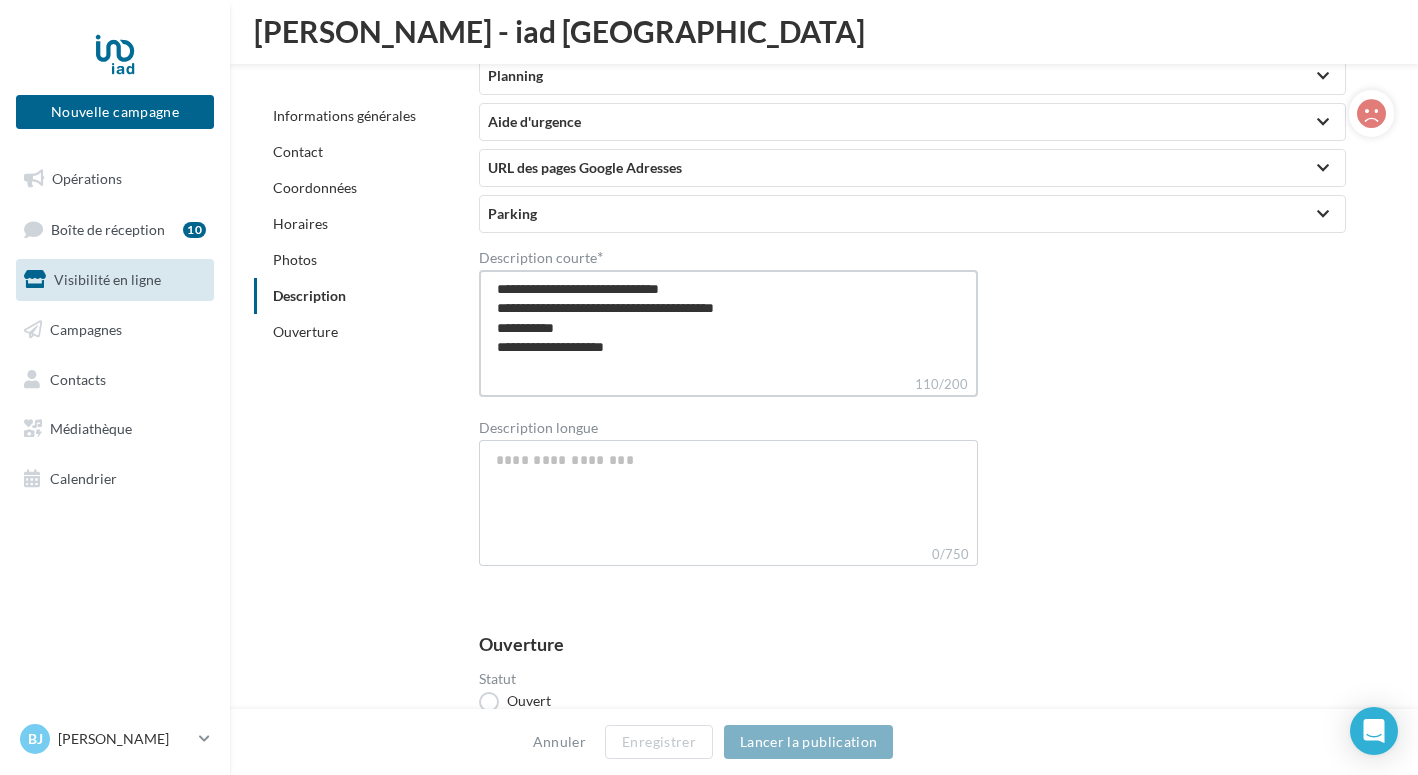 type on "**********" 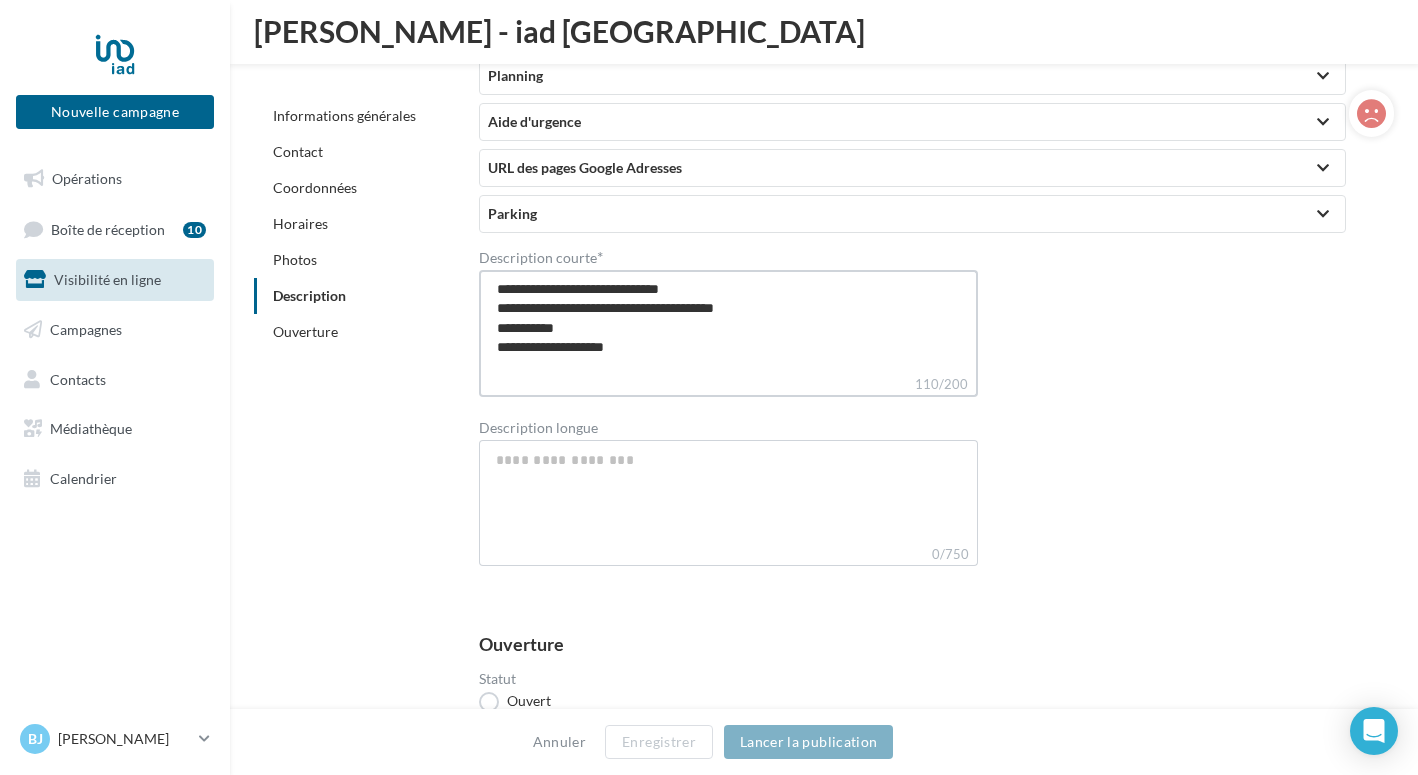 type on "**********" 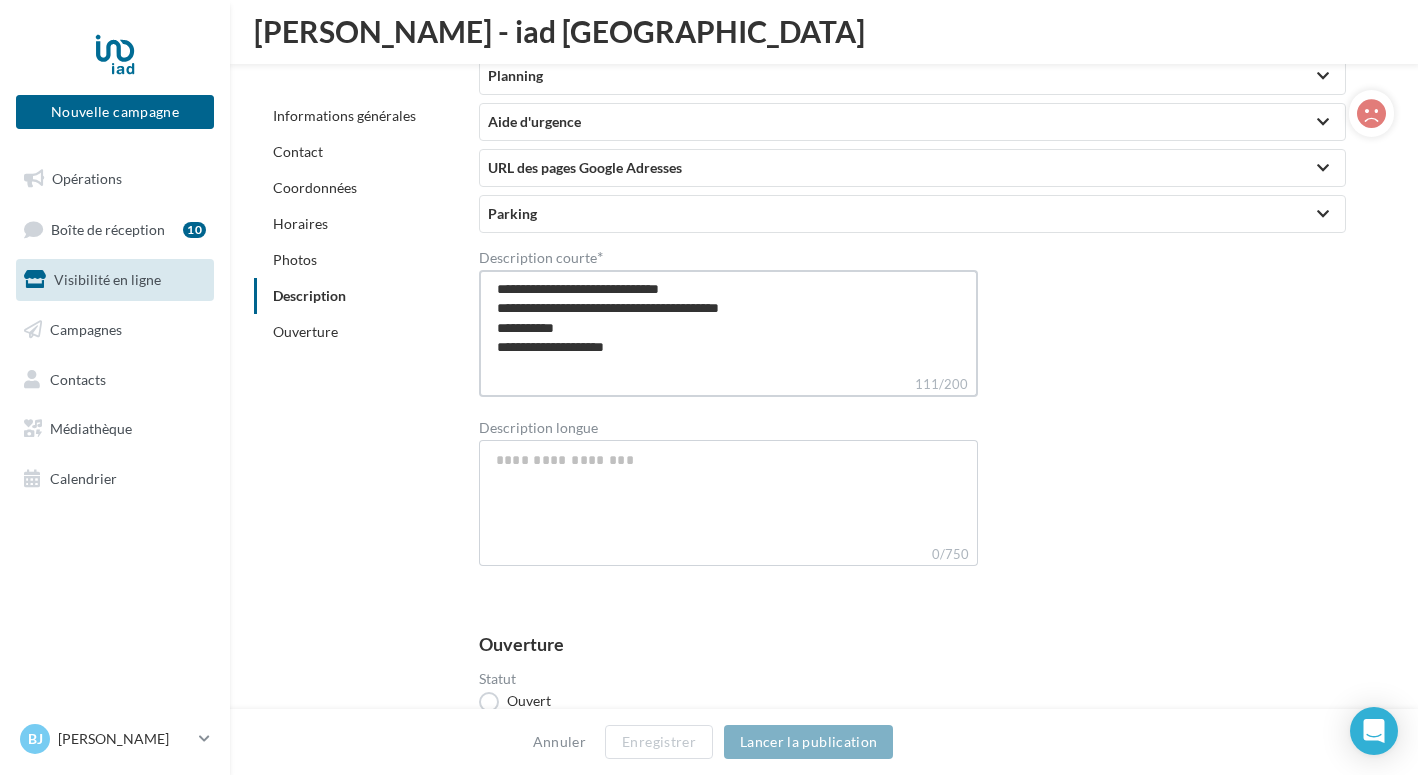 type on "**********" 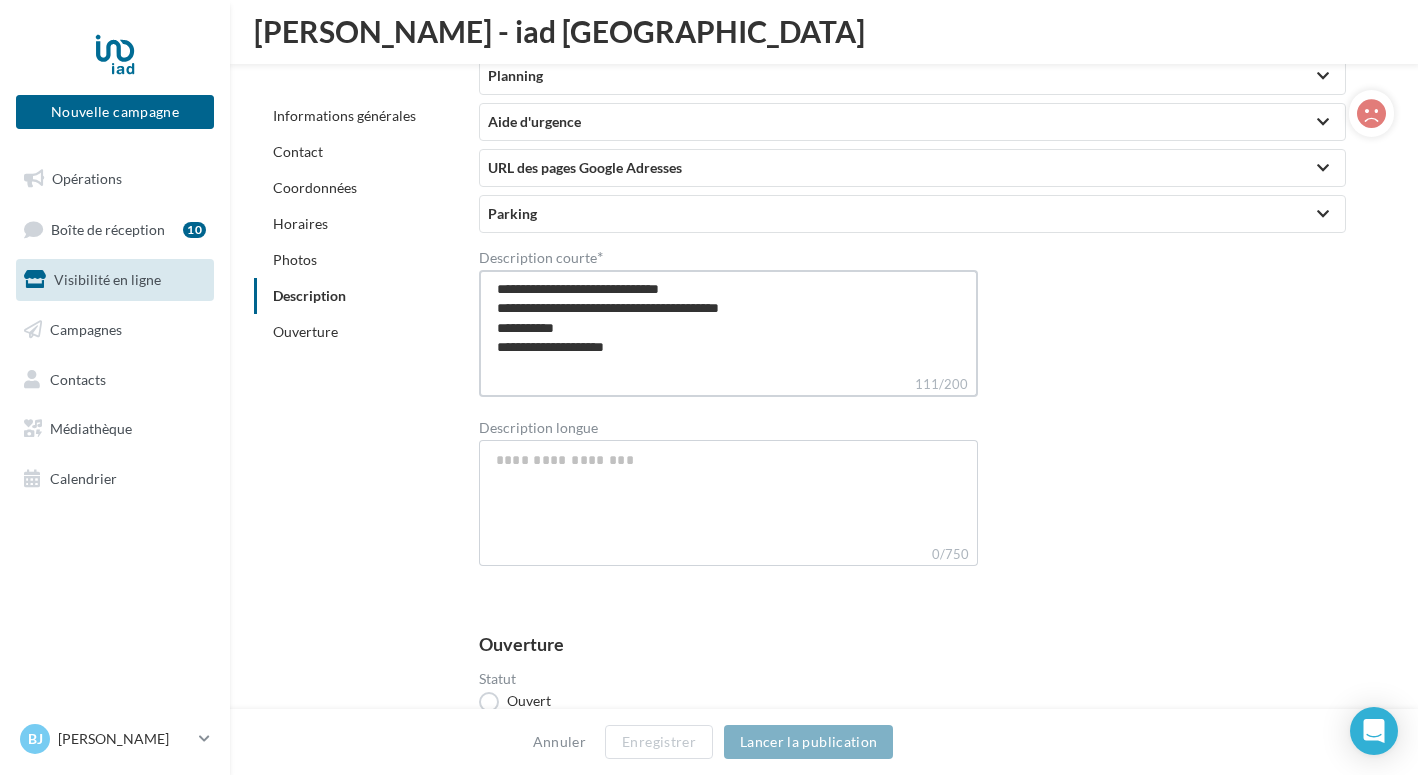 type on "**********" 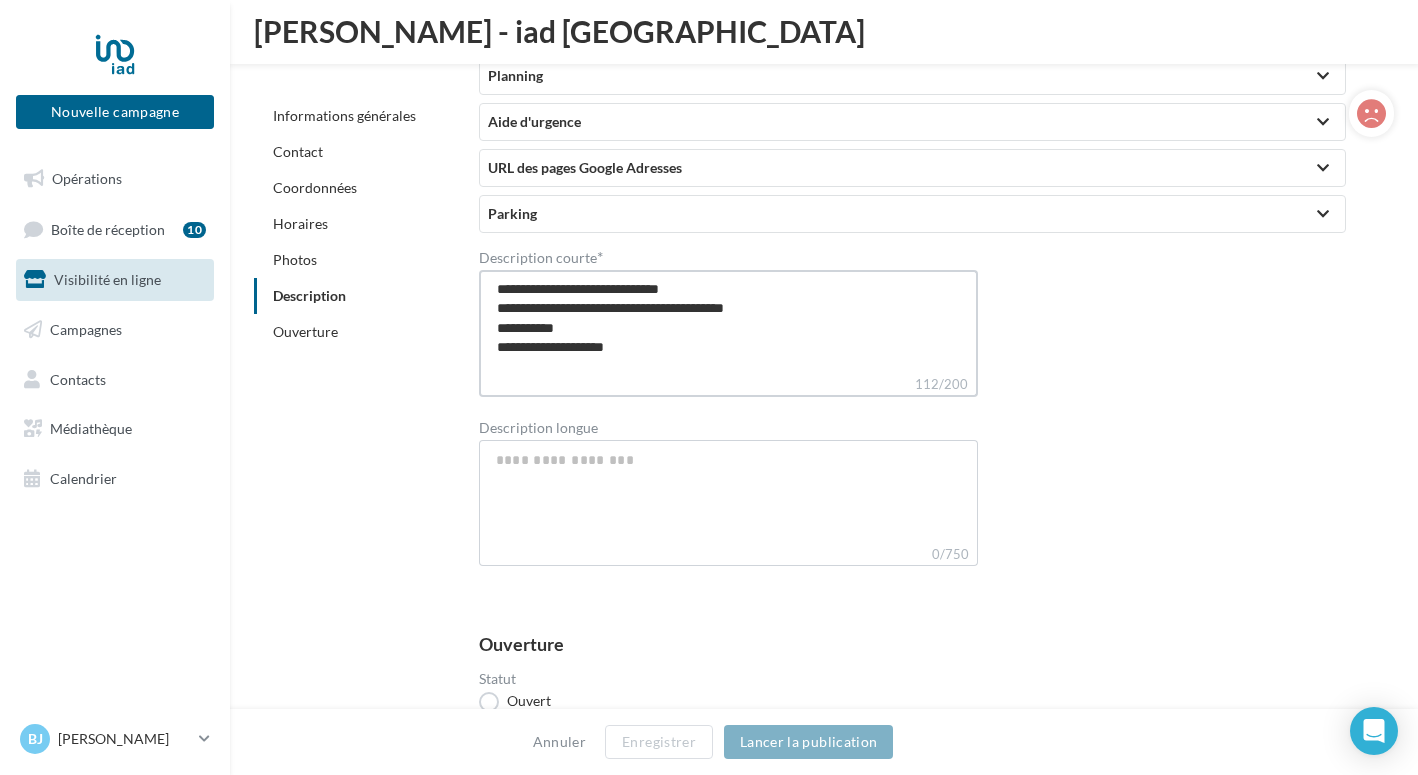 type on "**********" 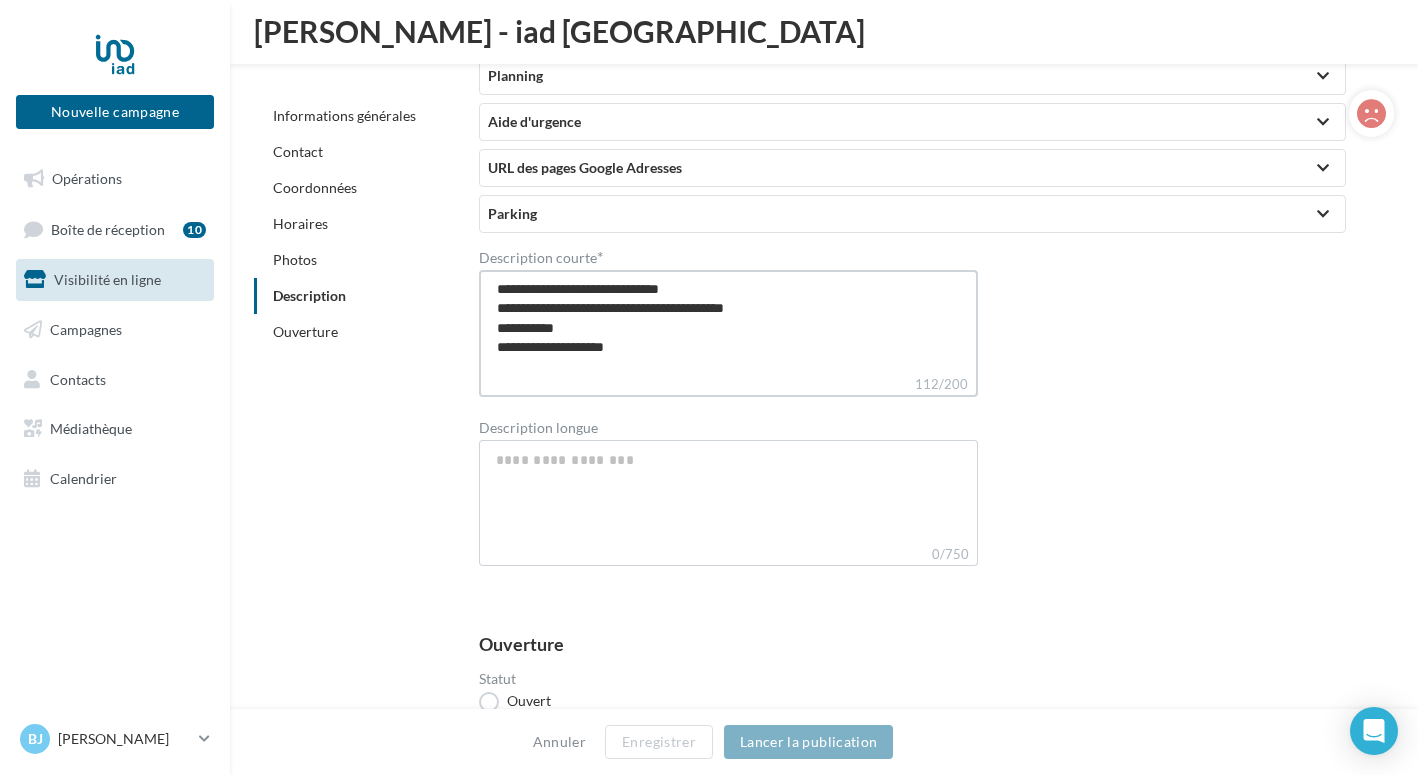 type on "**********" 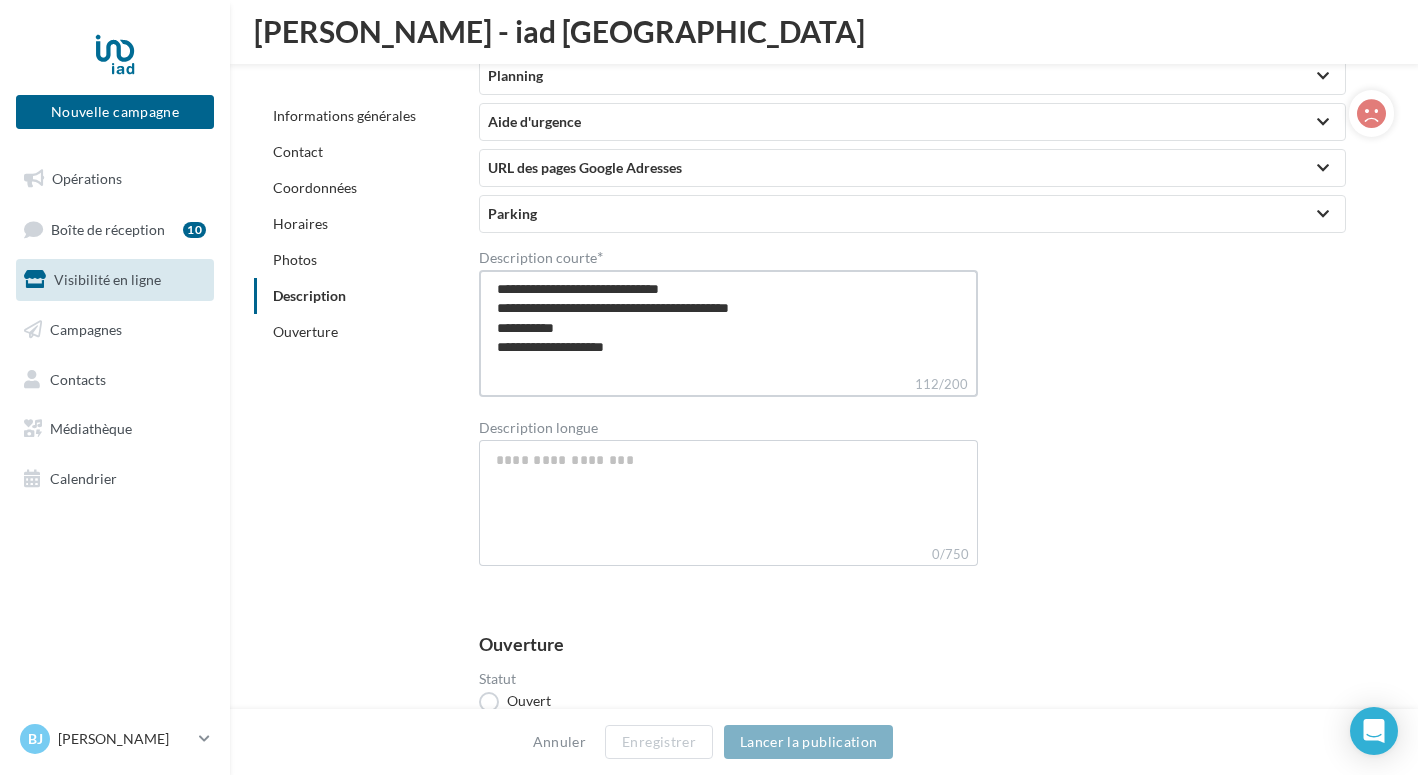 type on "**********" 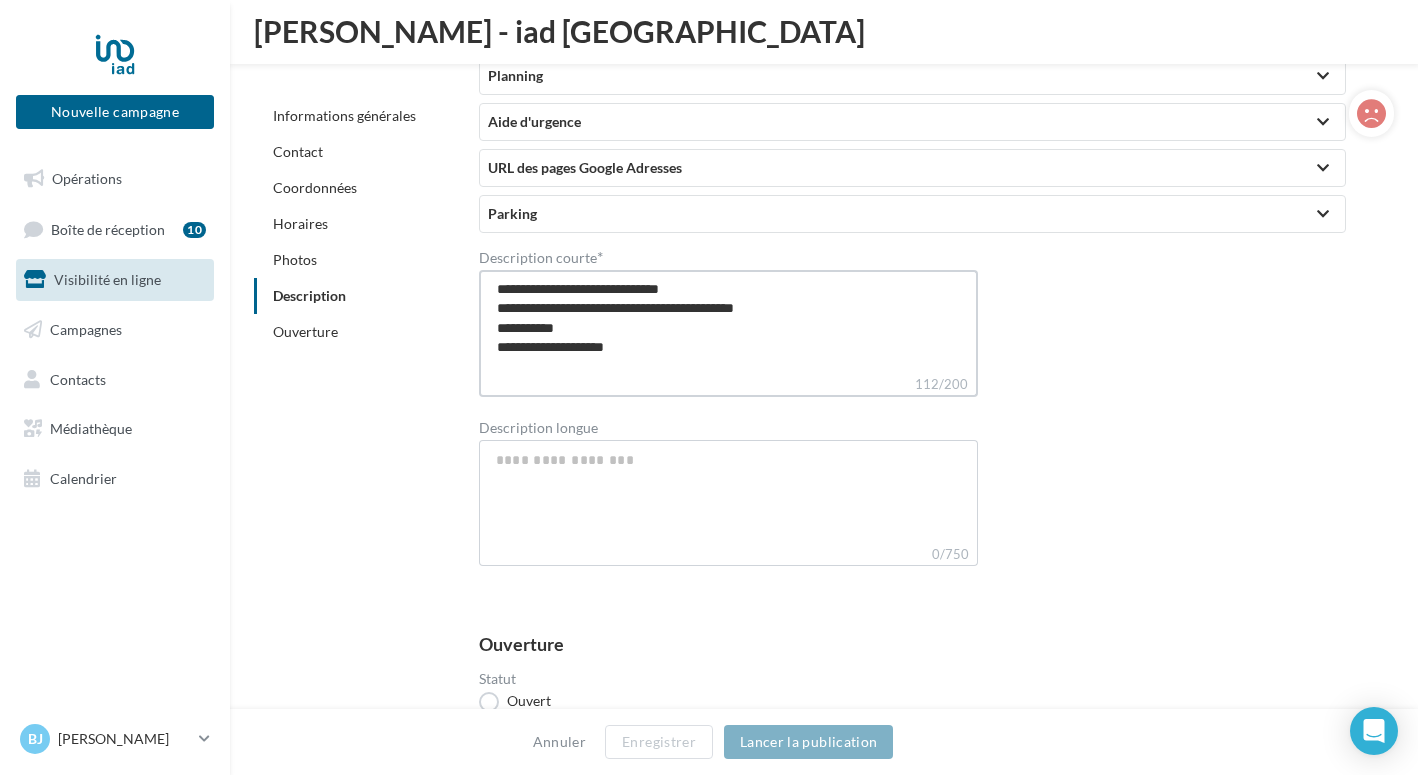 type on "**********" 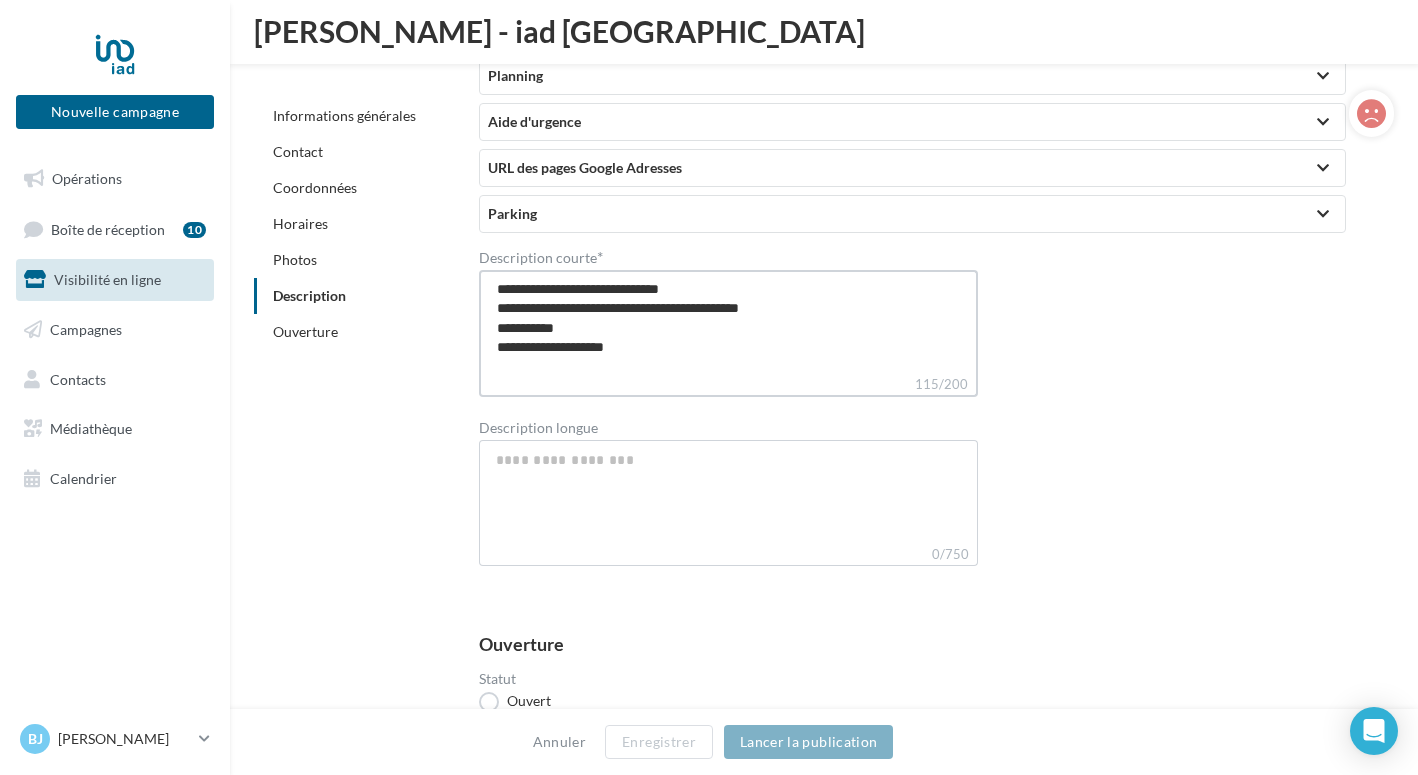 type on "**********" 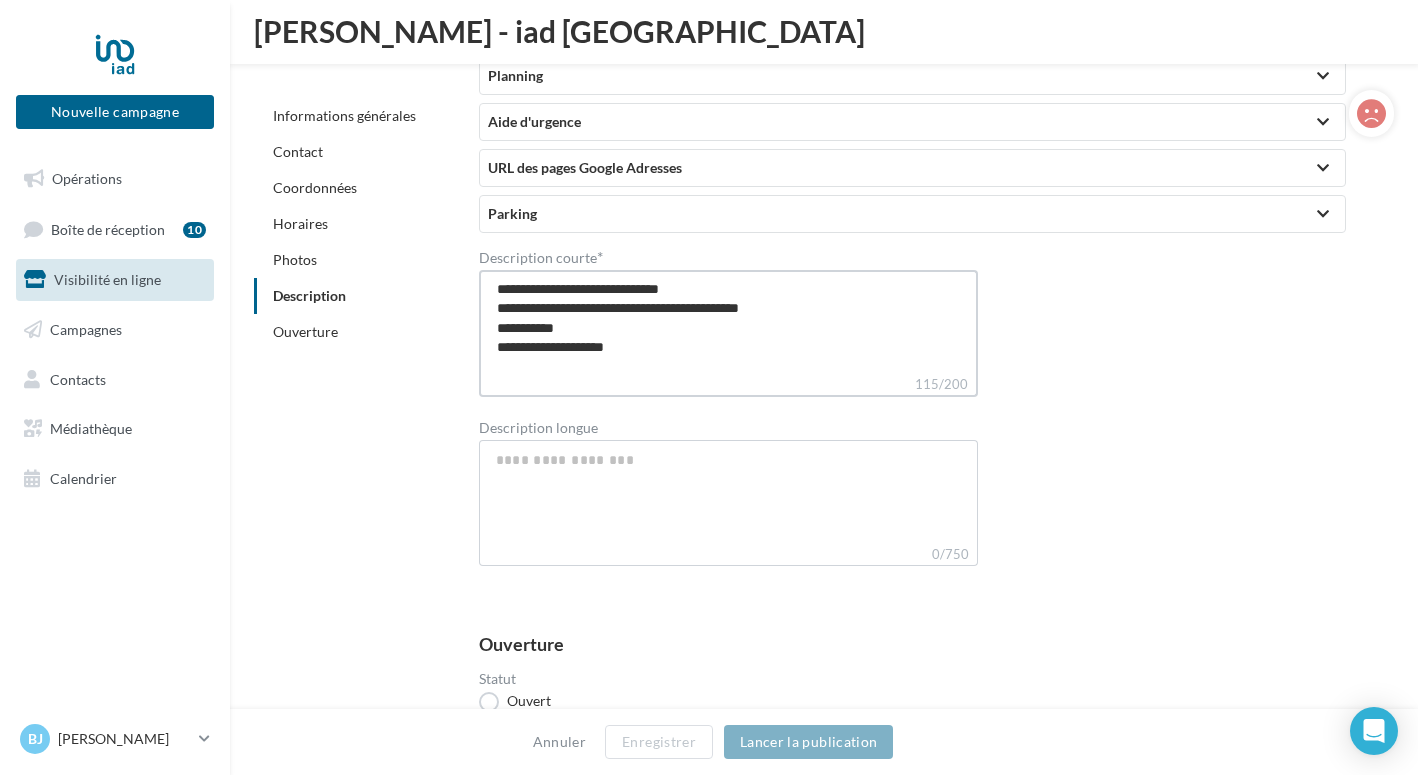 type on "**********" 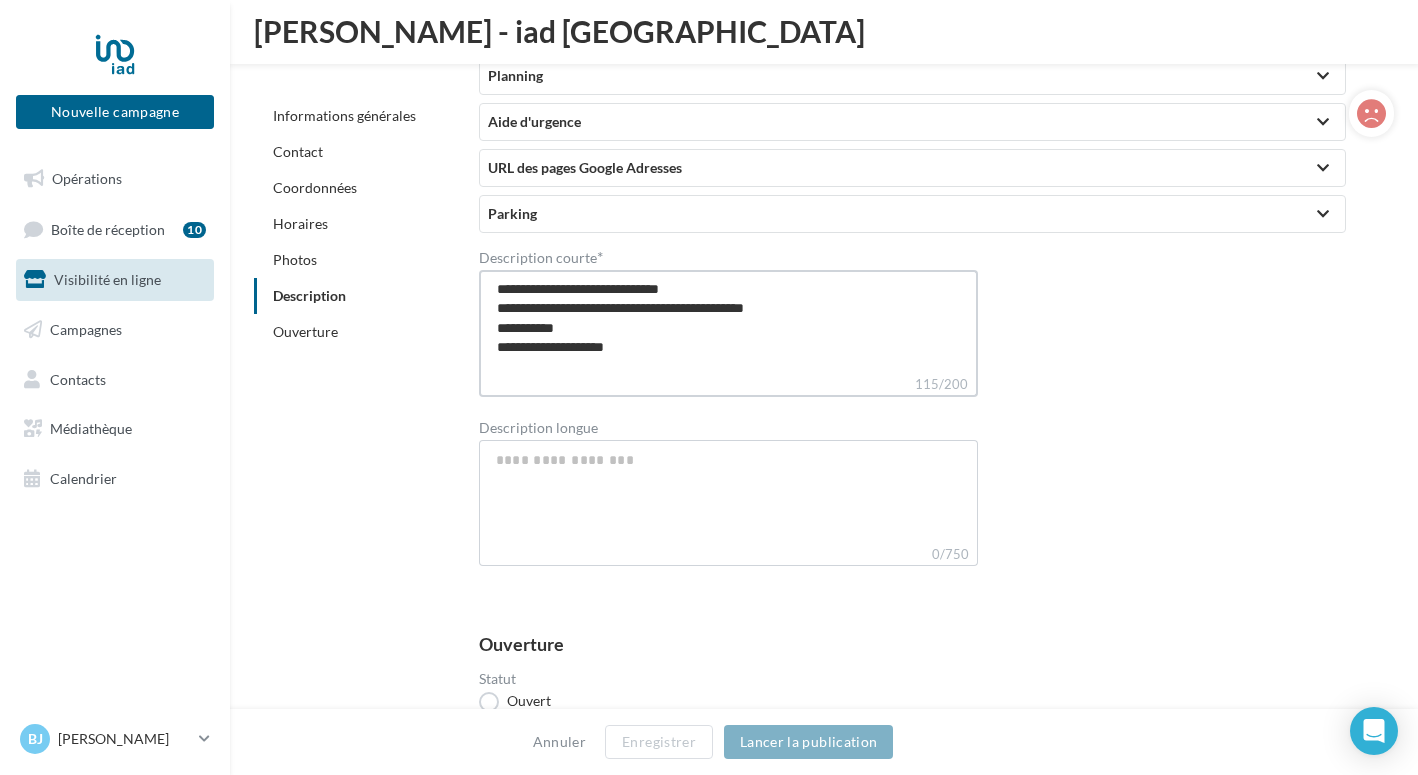 type on "**********" 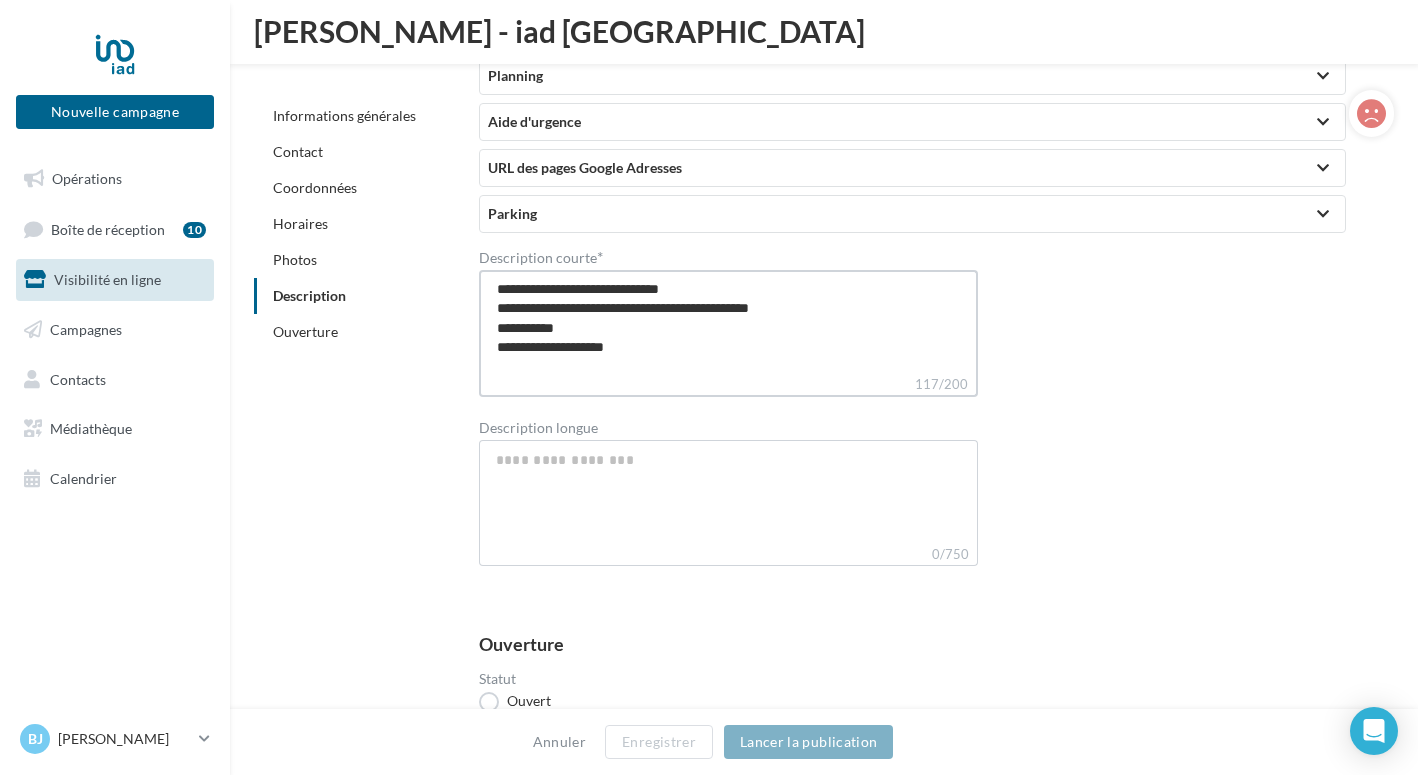 type on "**********" 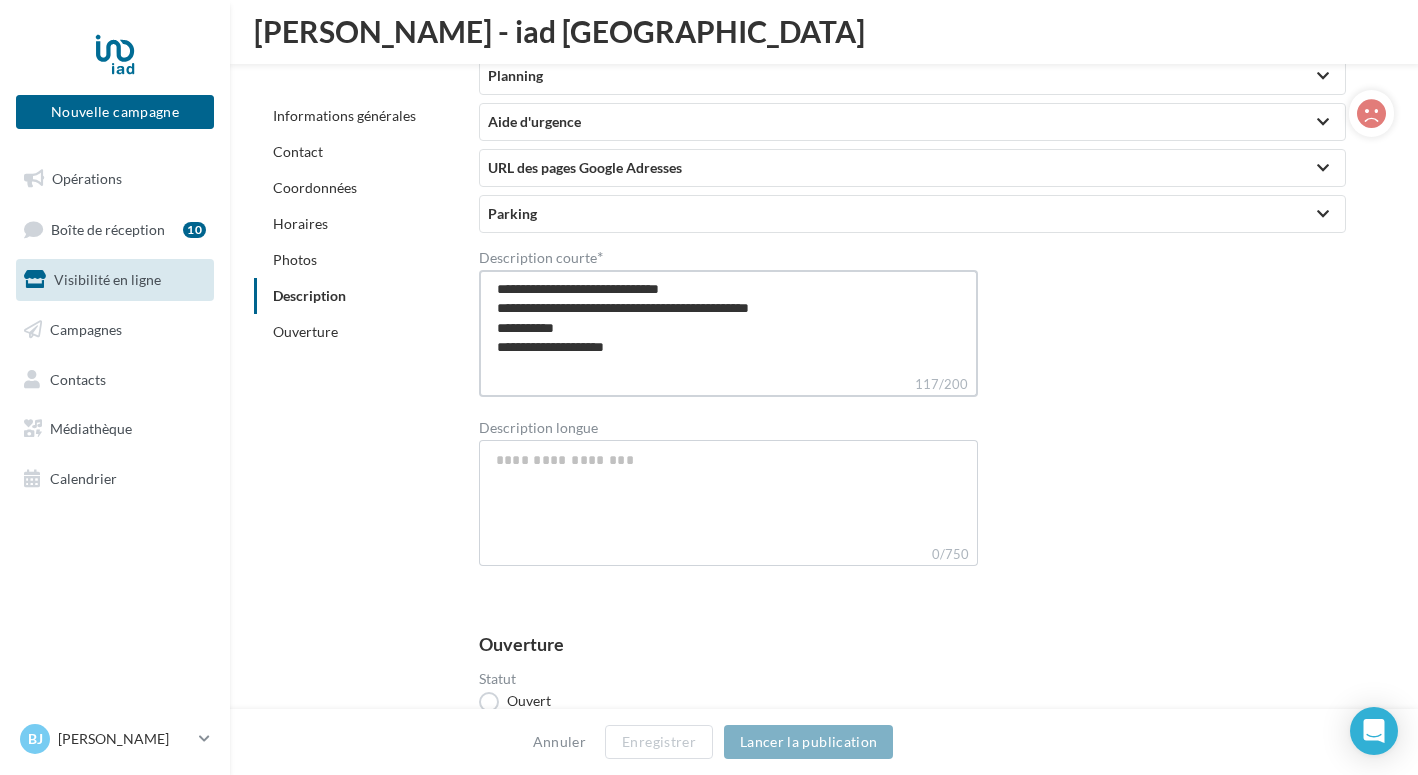 type on "**********" 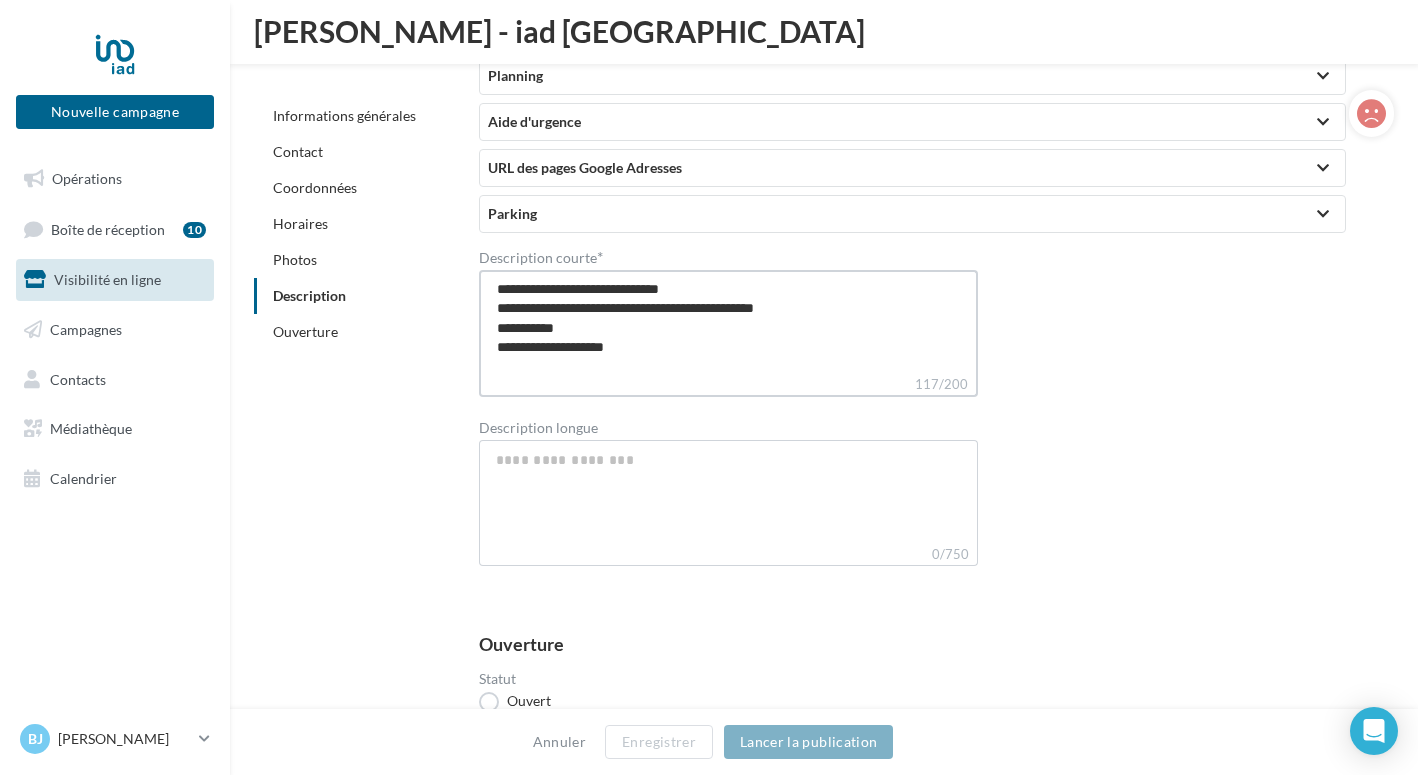 type on "**********" 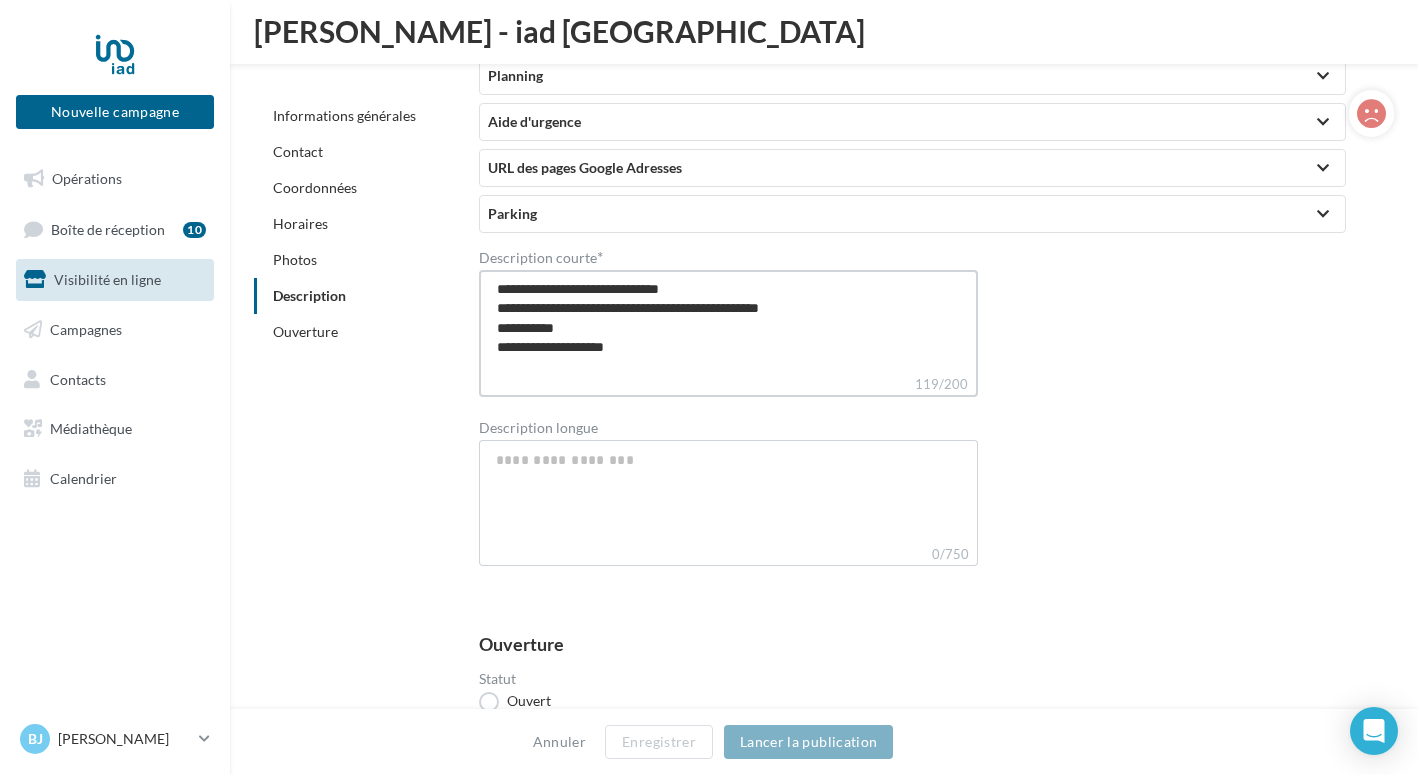 type on "**********" 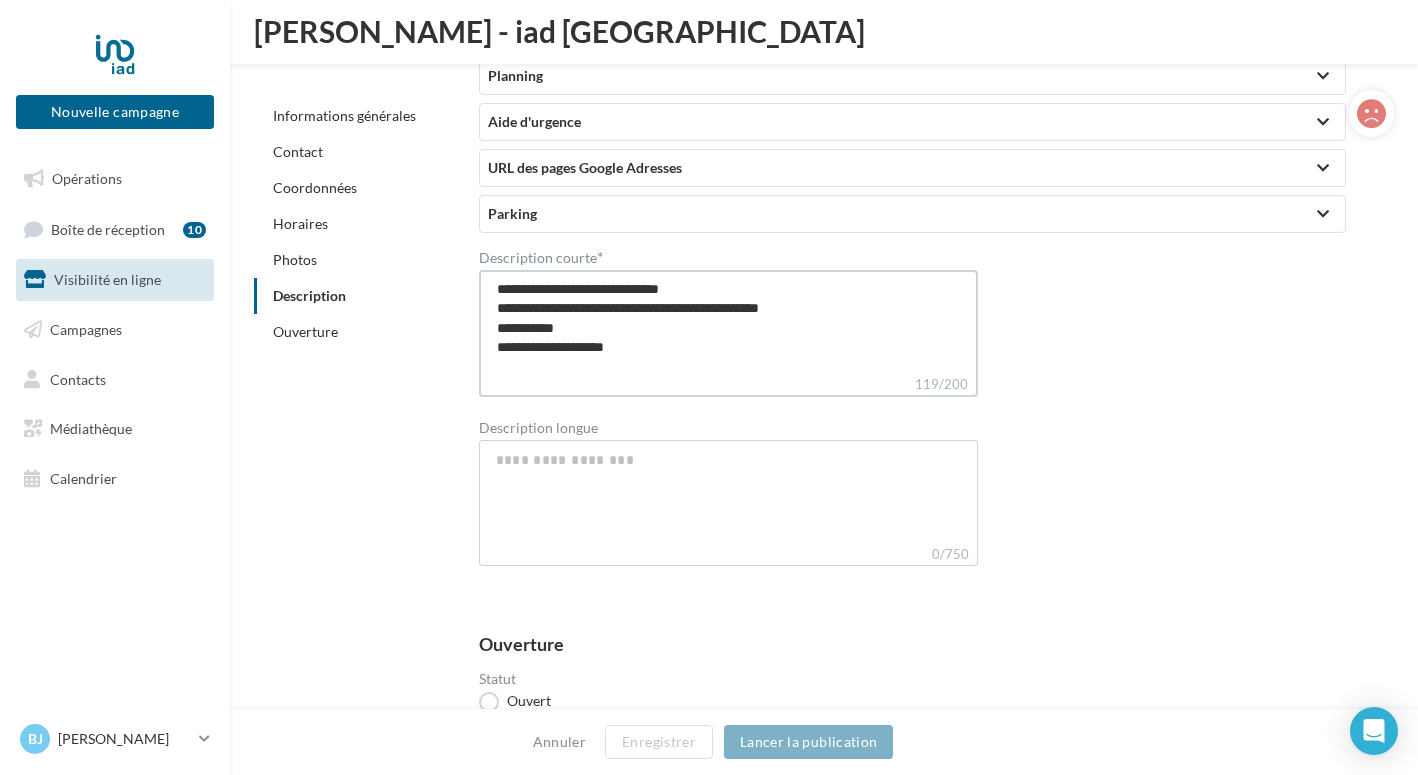 type on "**********" 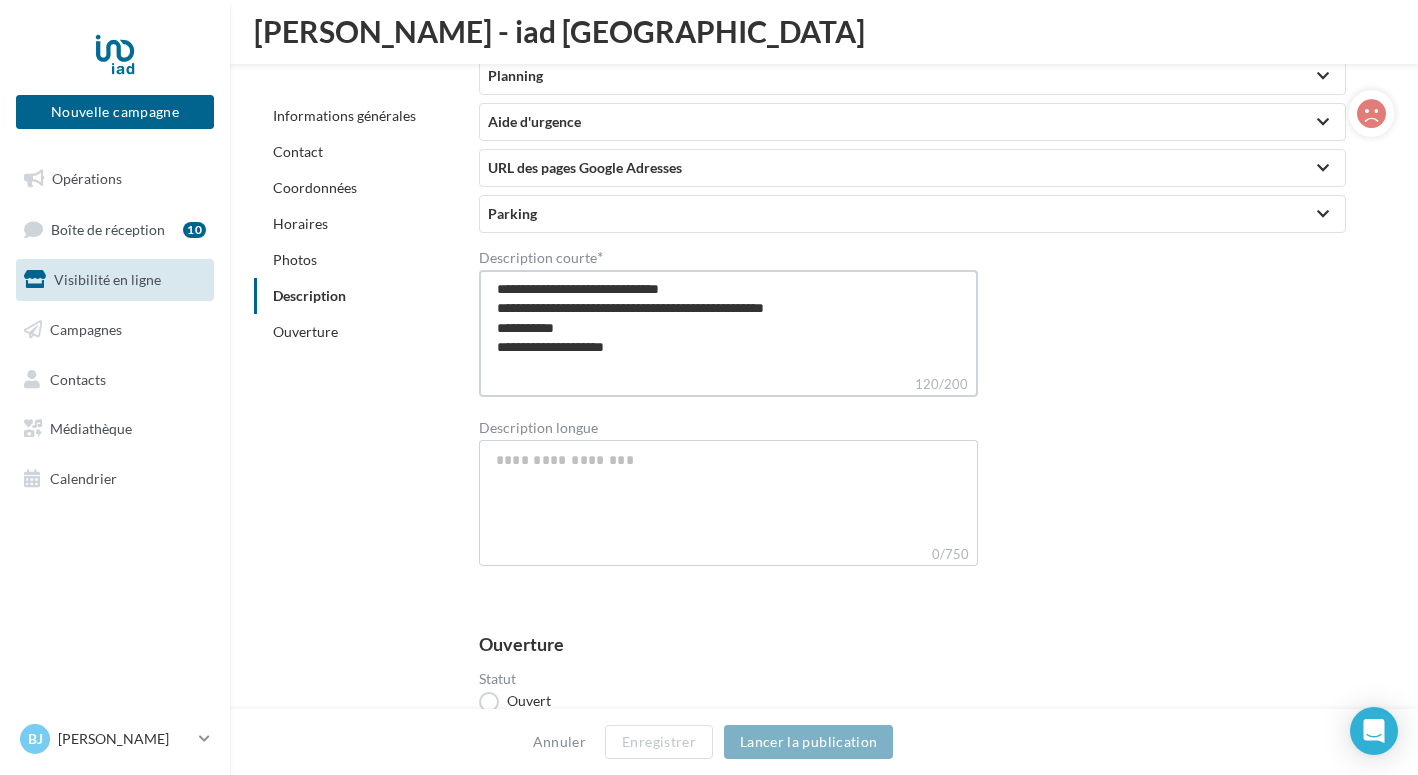 type on "**********" 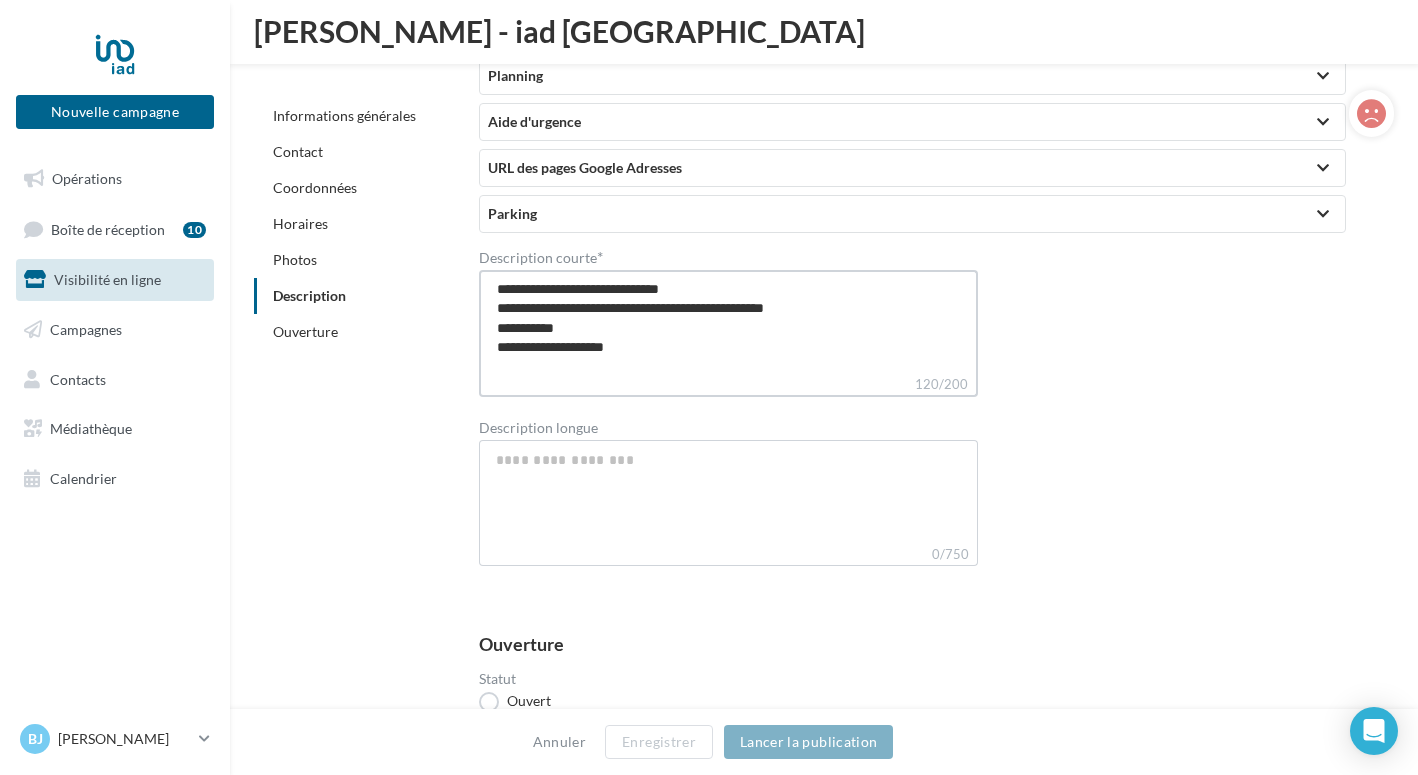 type on "**********" 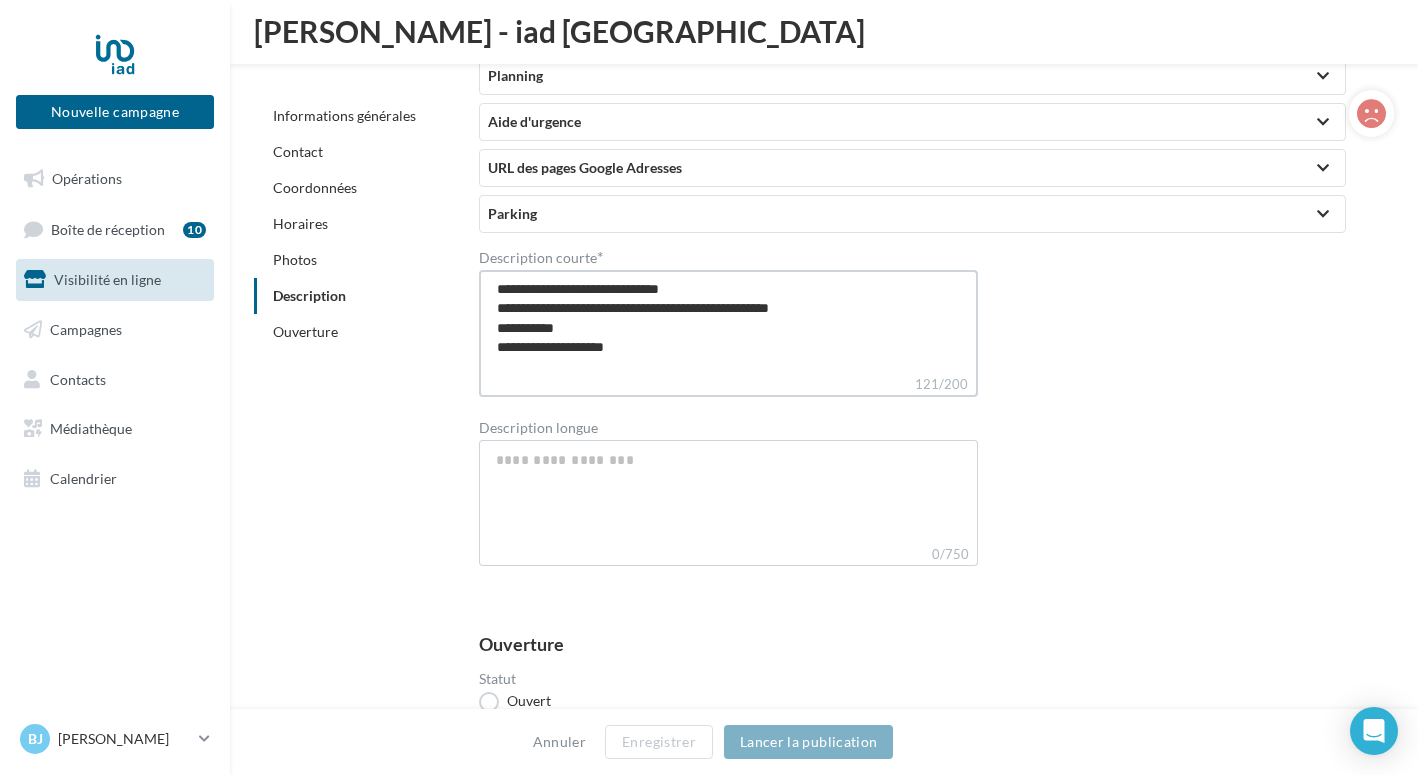 type on "**********" 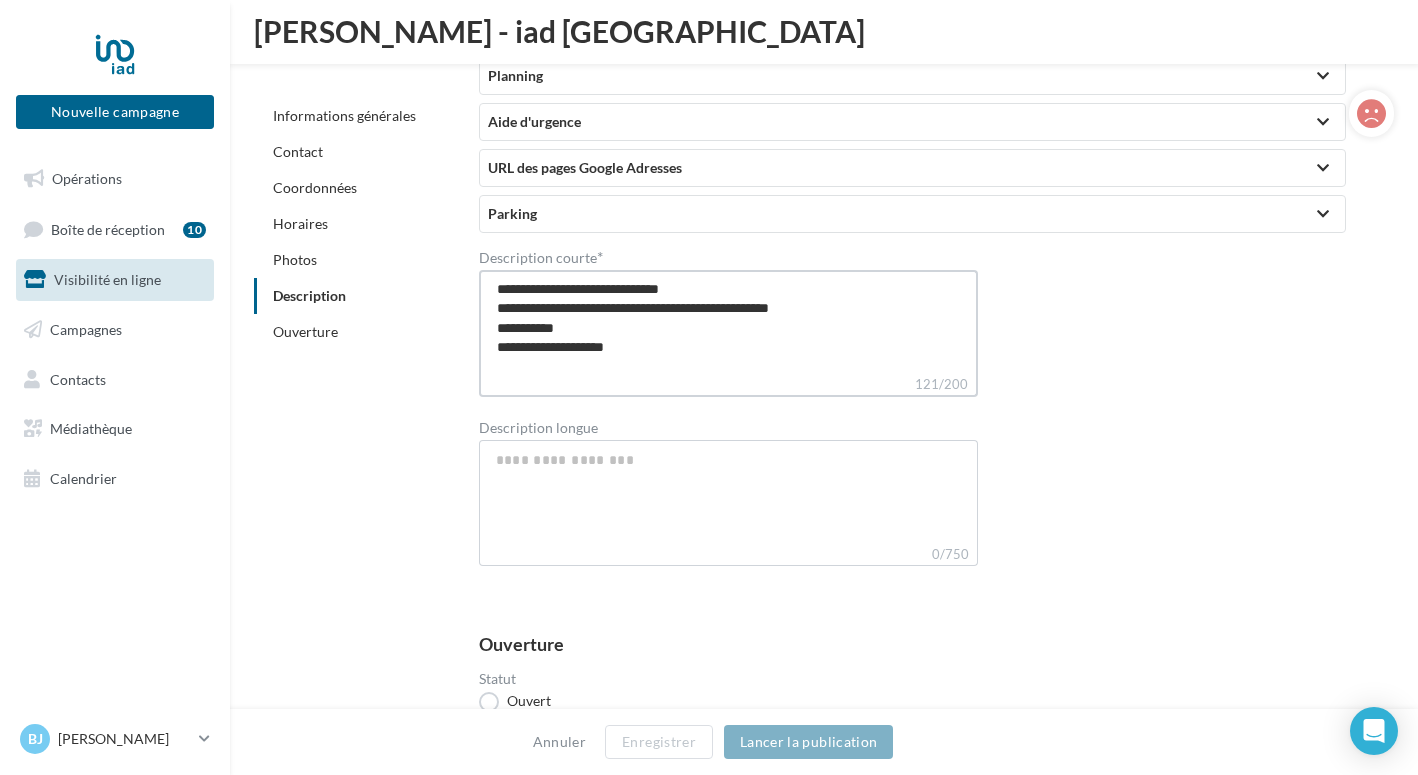 type on "**********" 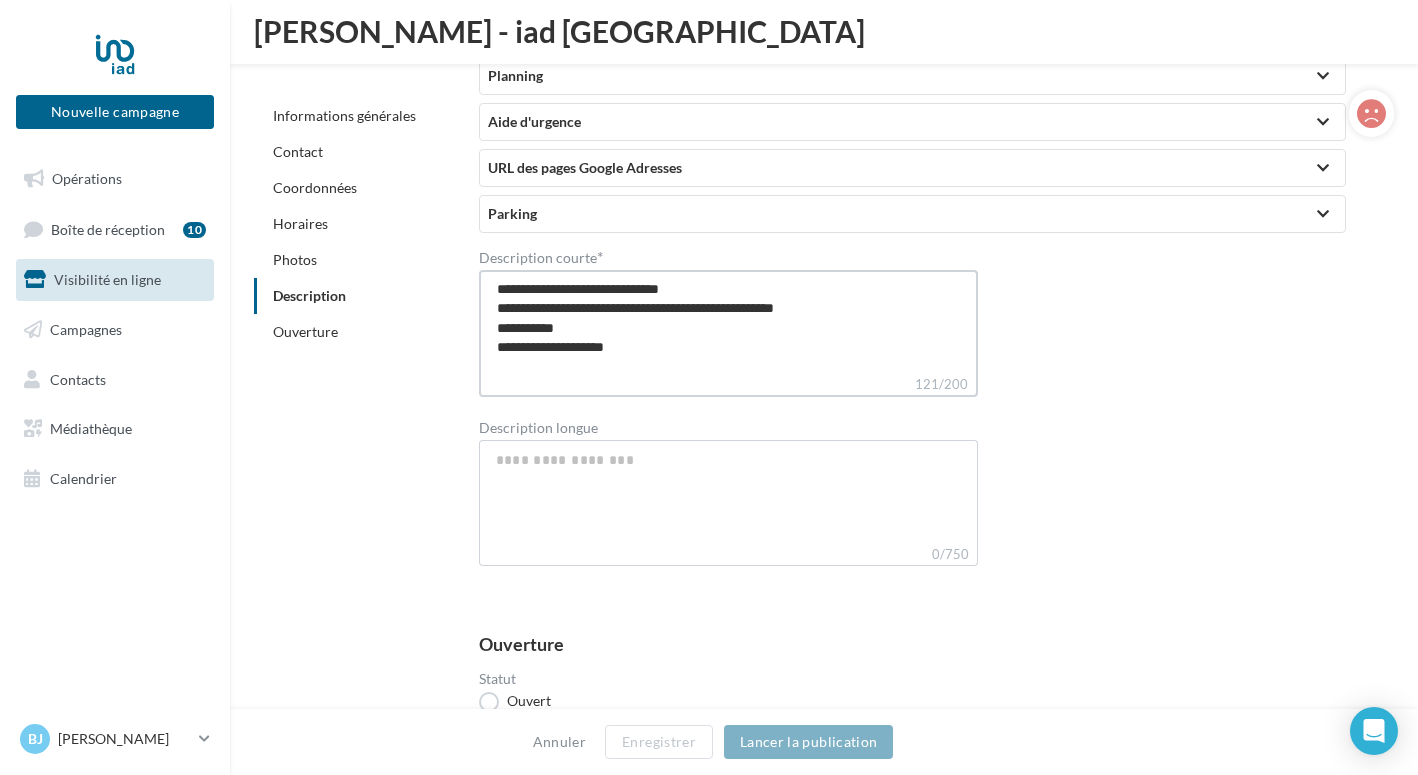 type on "**********" 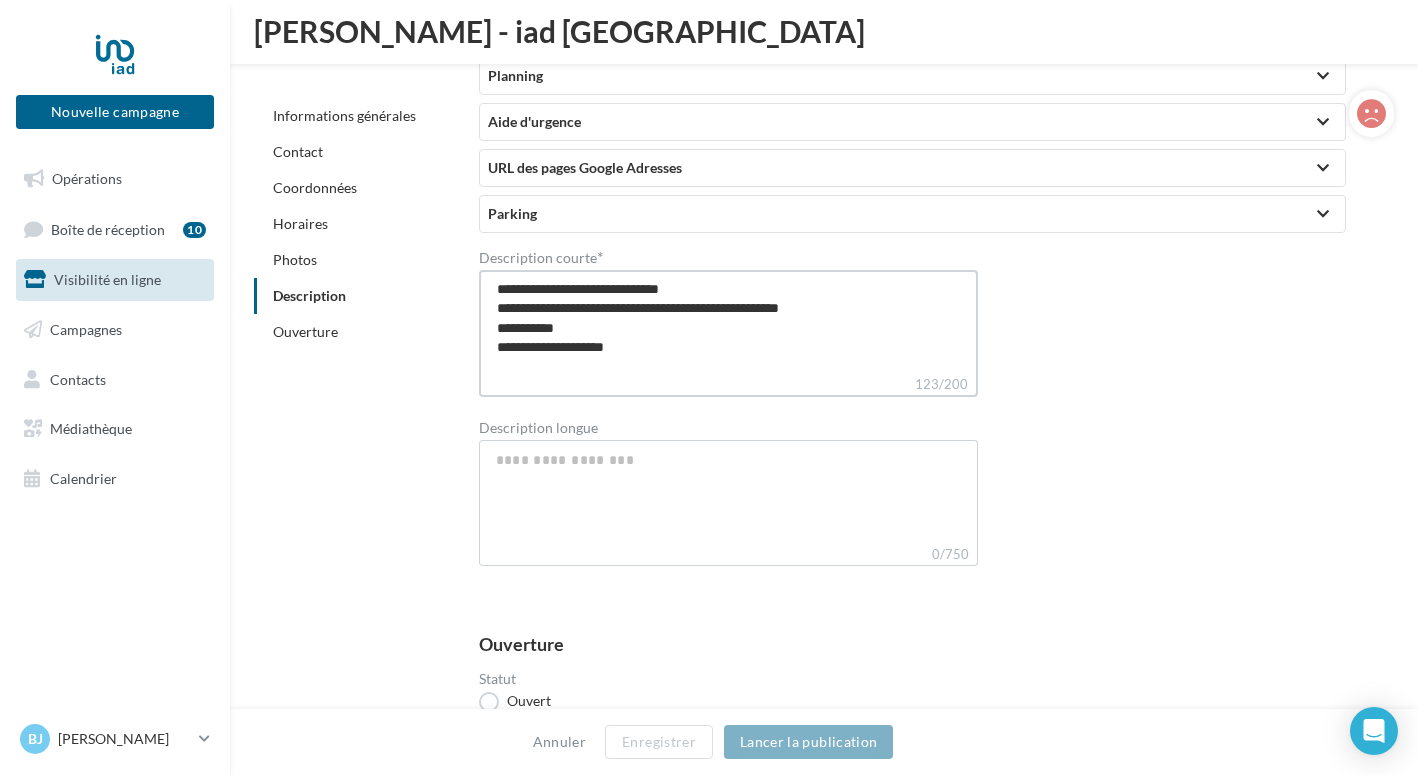 type on "**********" 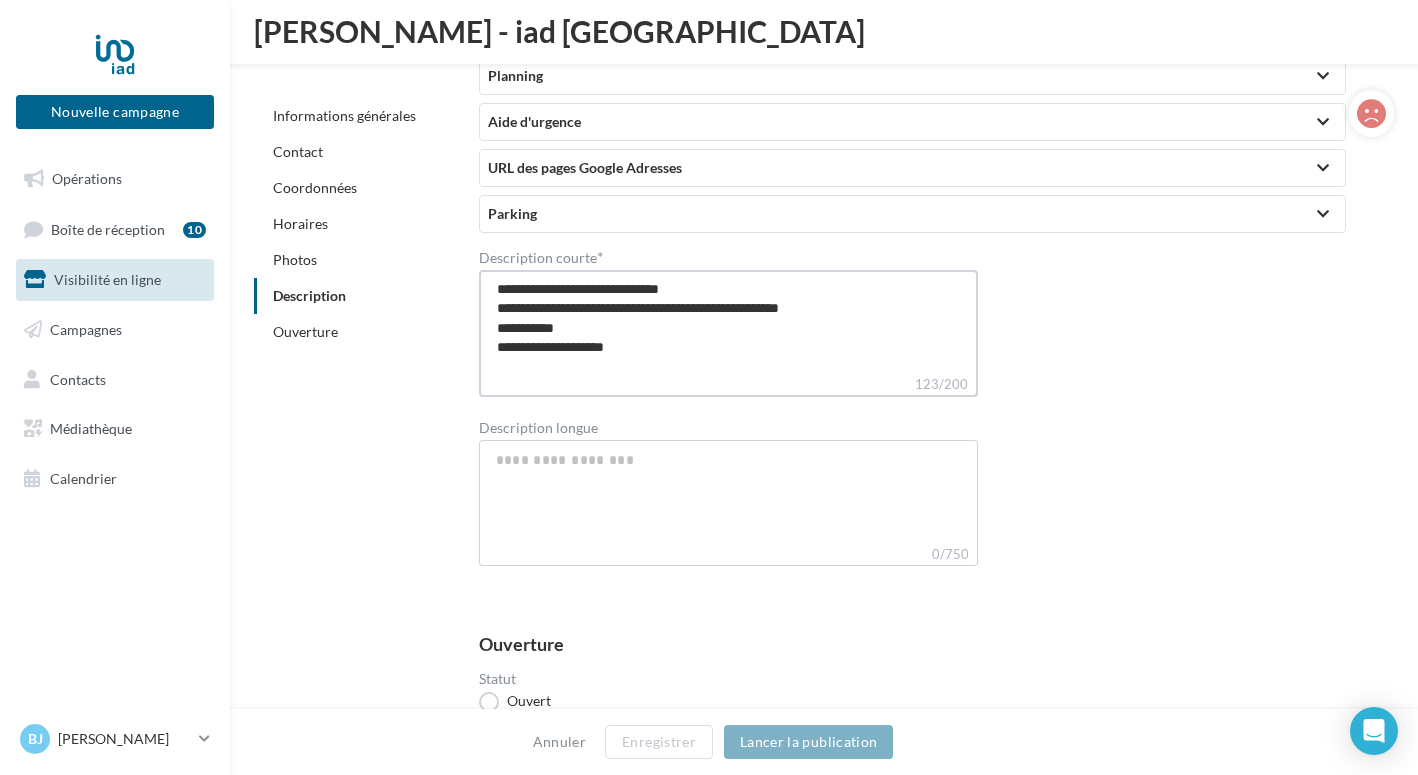 type on "**********" 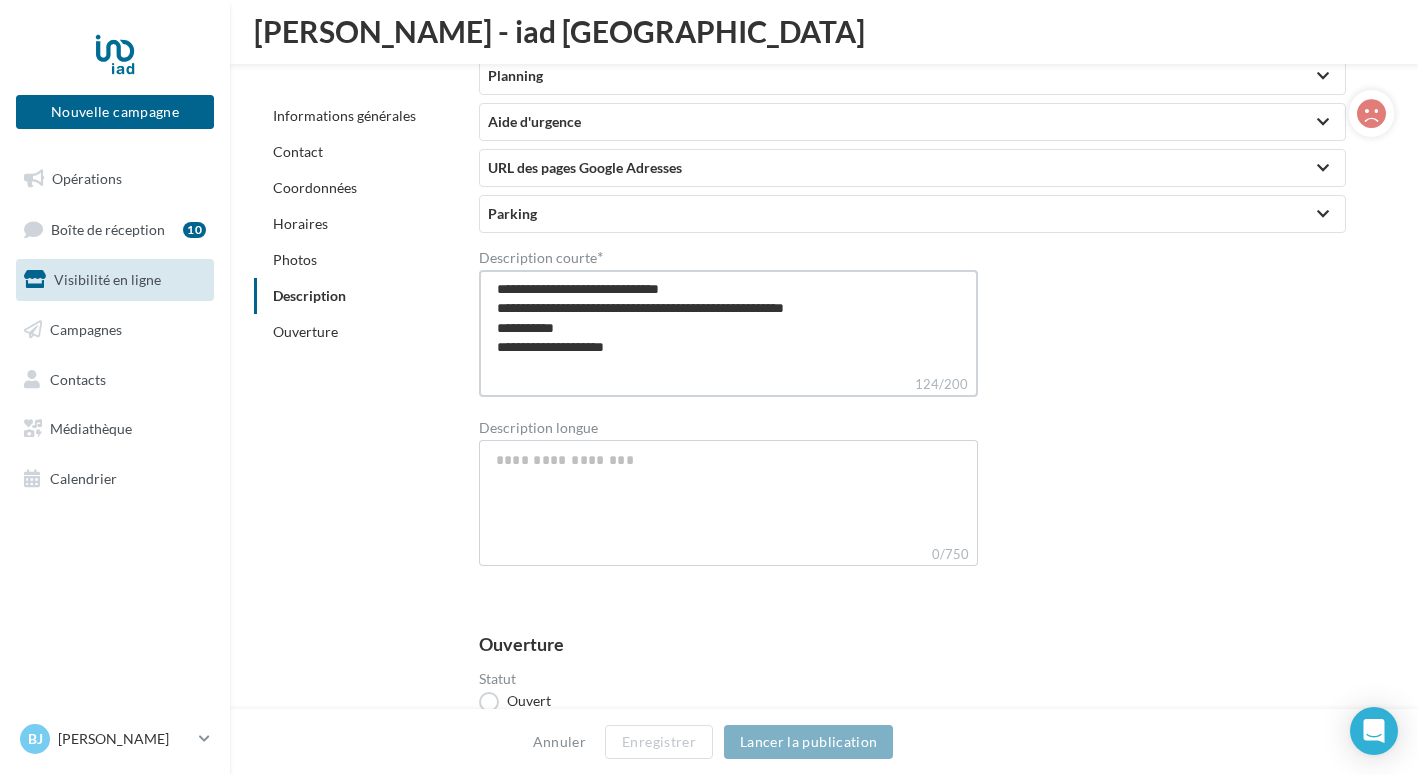 type on "**********" 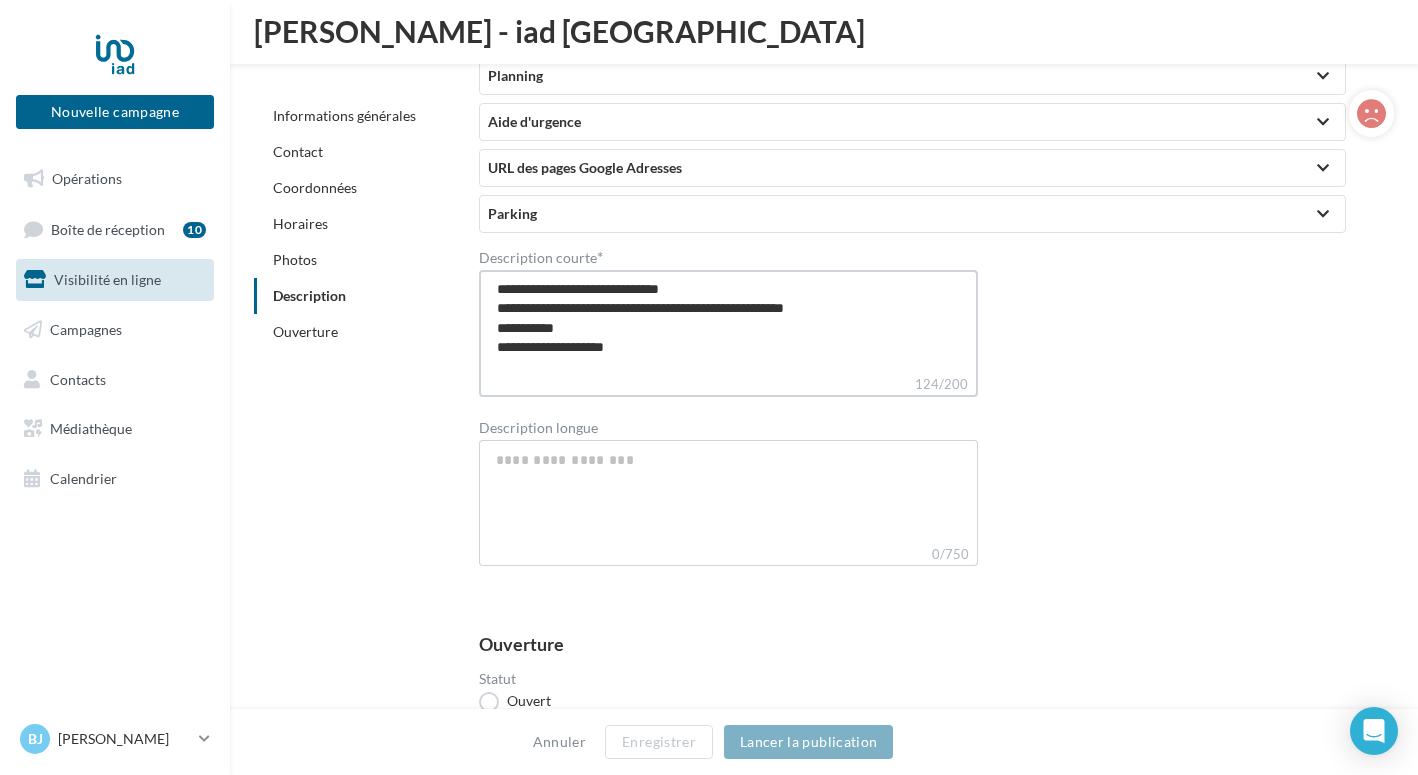 type on "**********" 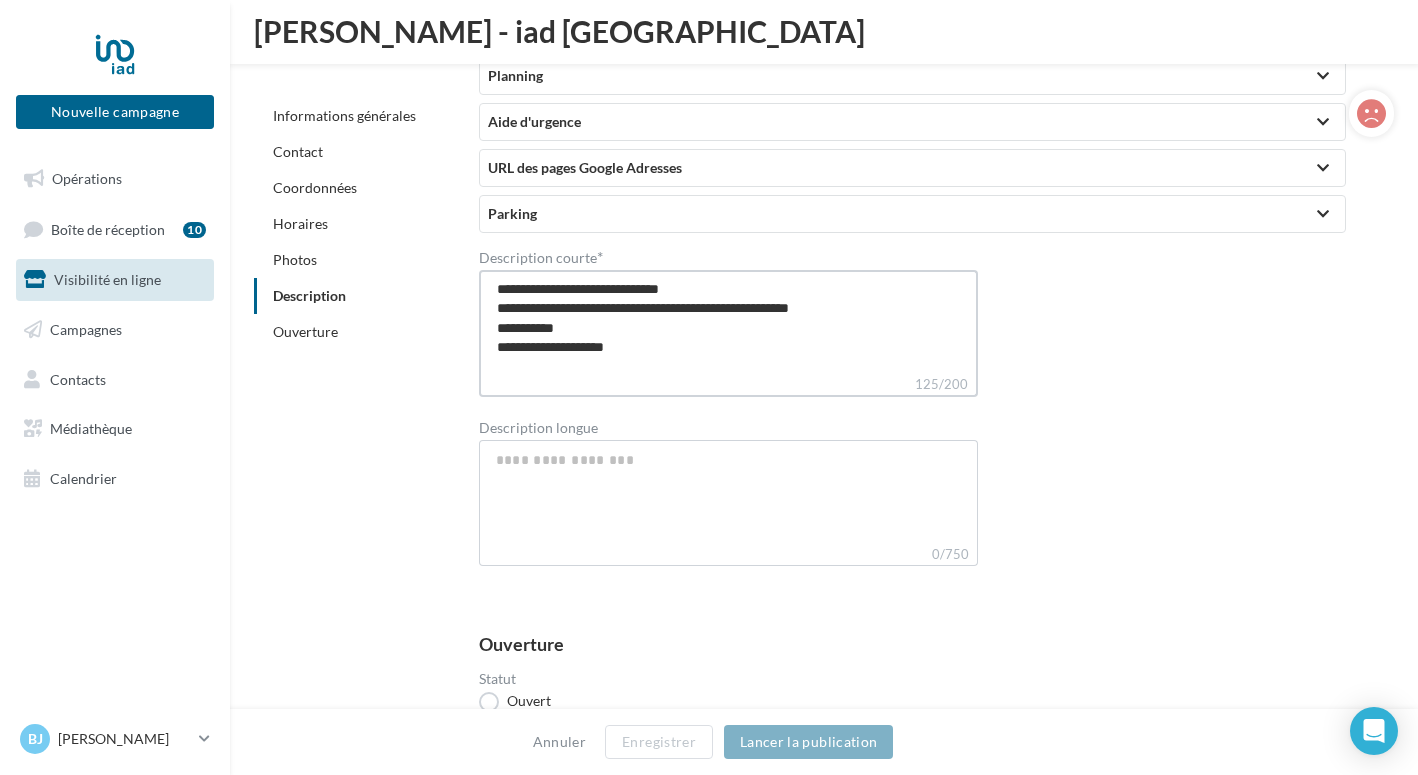 type 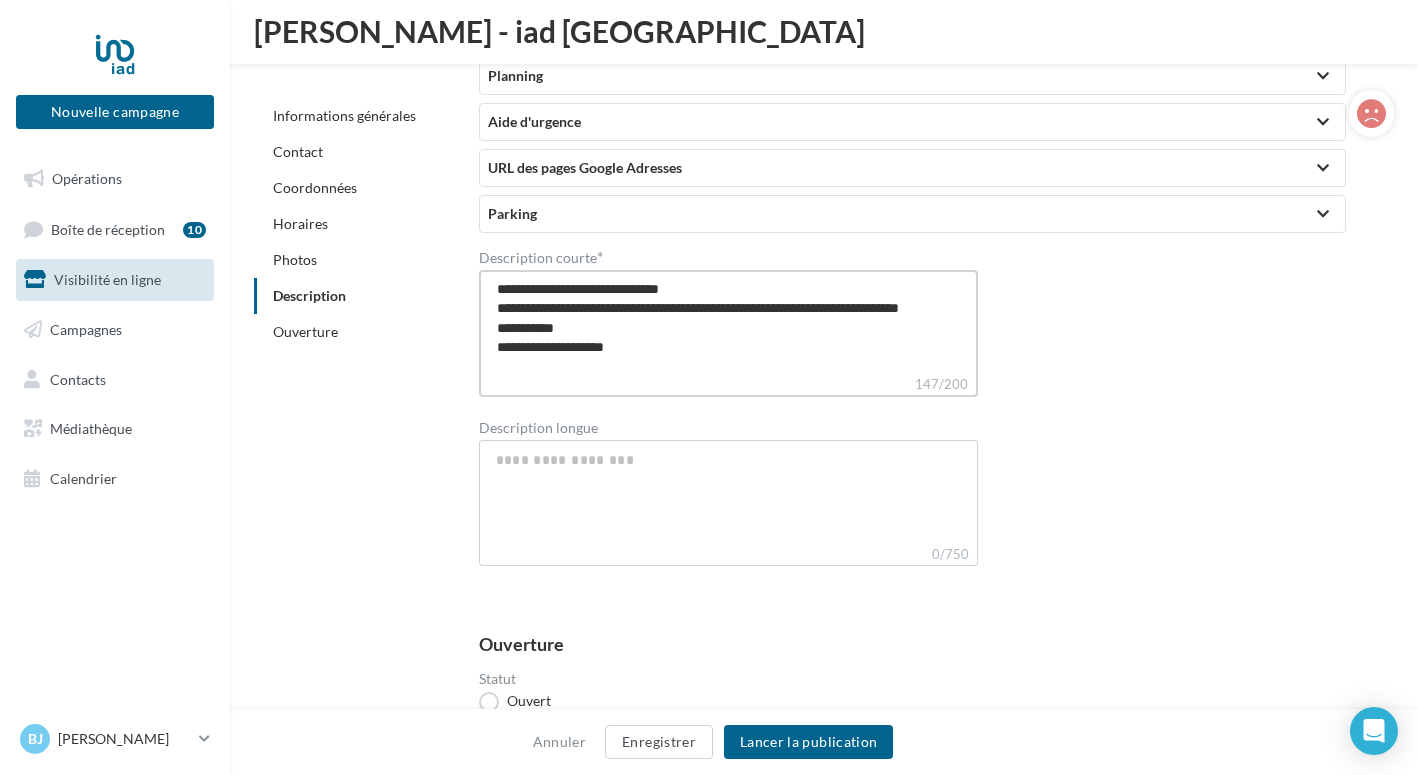 scroll, scrollTop: 1, scrollLeft: 0, axis: vertical 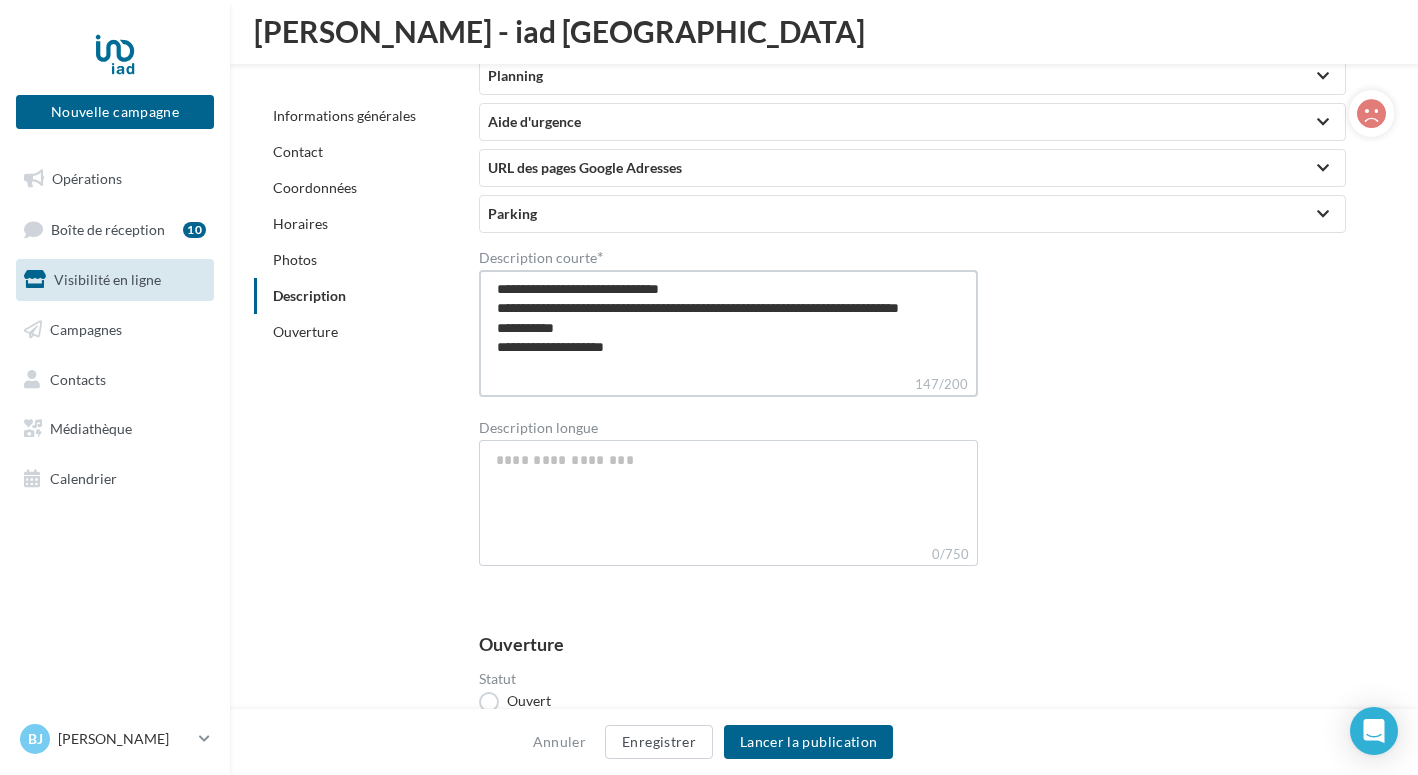 click on "**********" at bounding box center (728, 322) 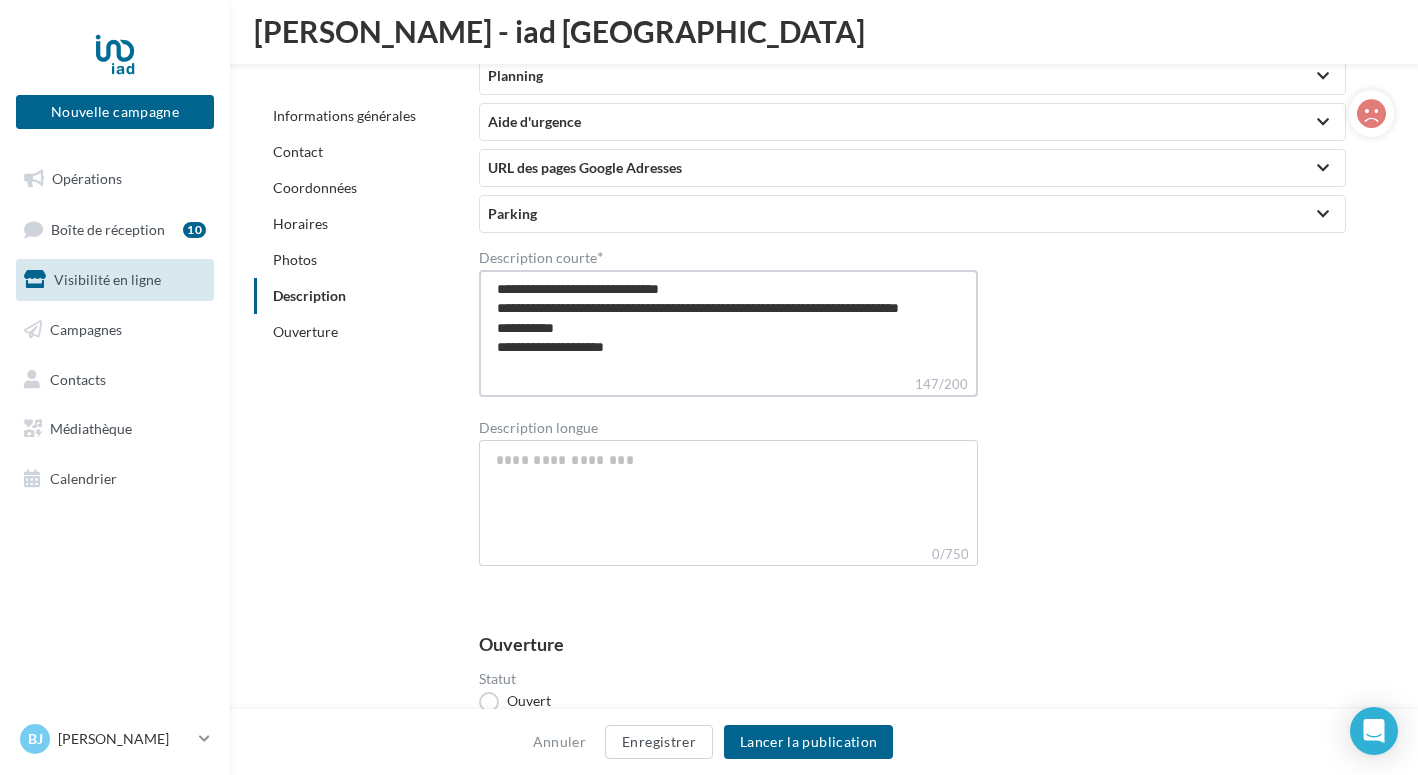 drag, startPoint x: 660, startPoint y: 288, endPoint x: 564, endPoint y: 287, distance: 96.00521 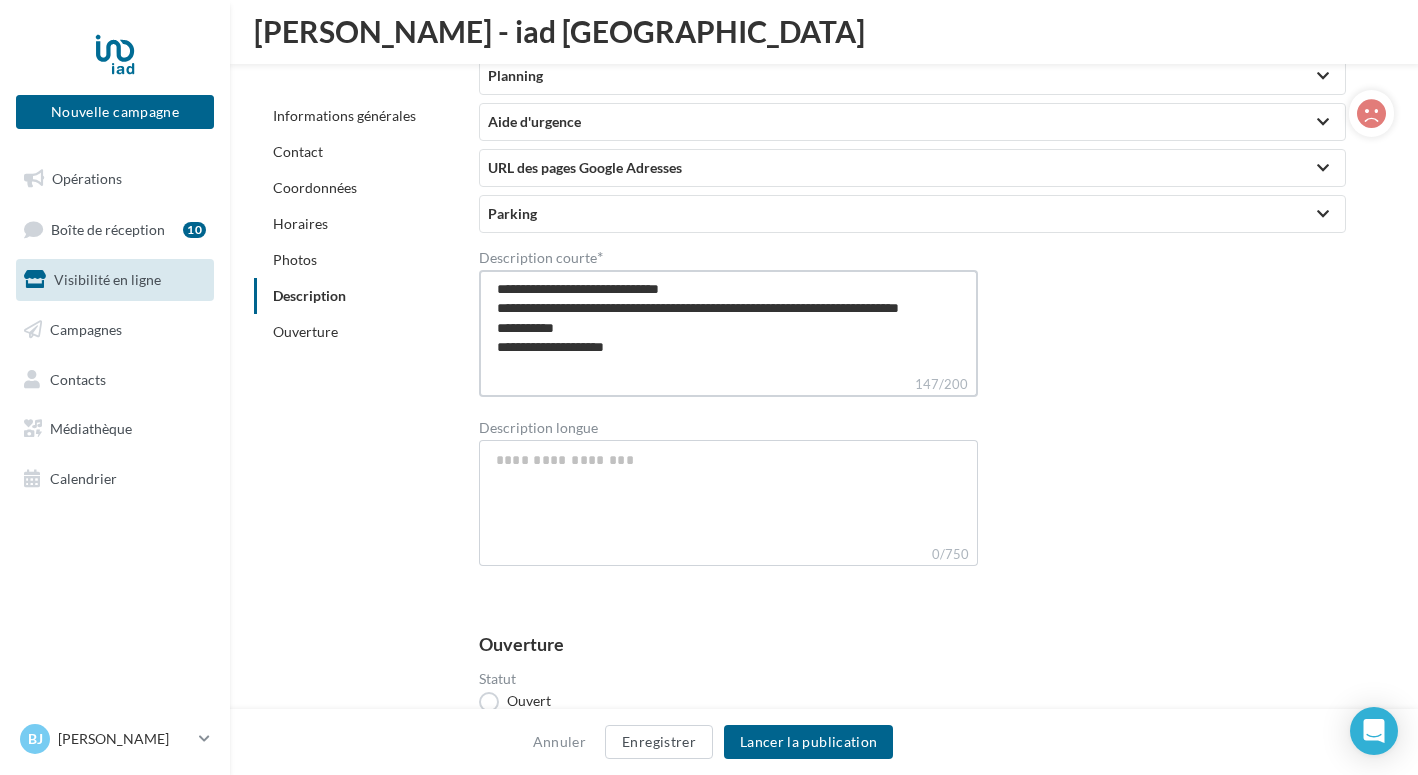 click on "**********" at bounding box center [728, 322] 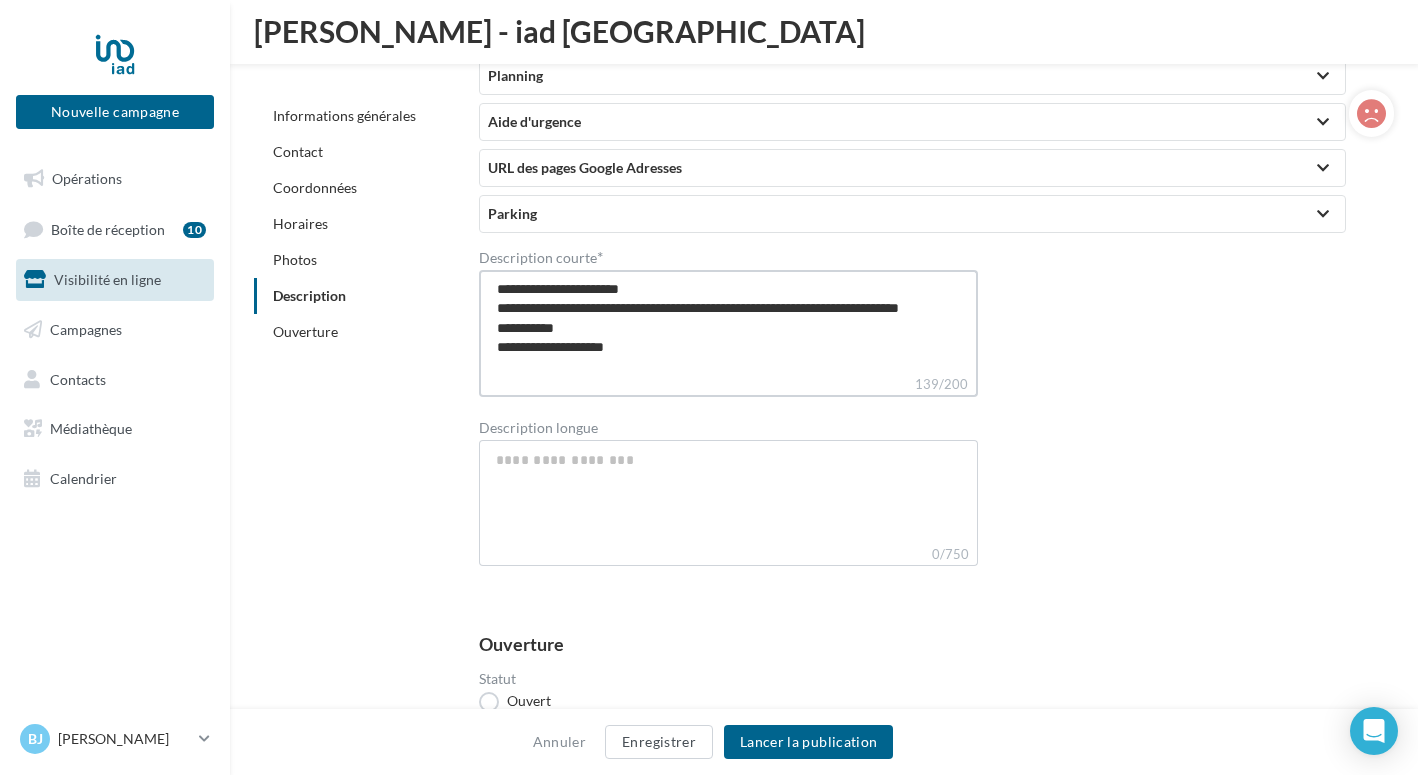 click on "**********" at bounding box center [728, 322] 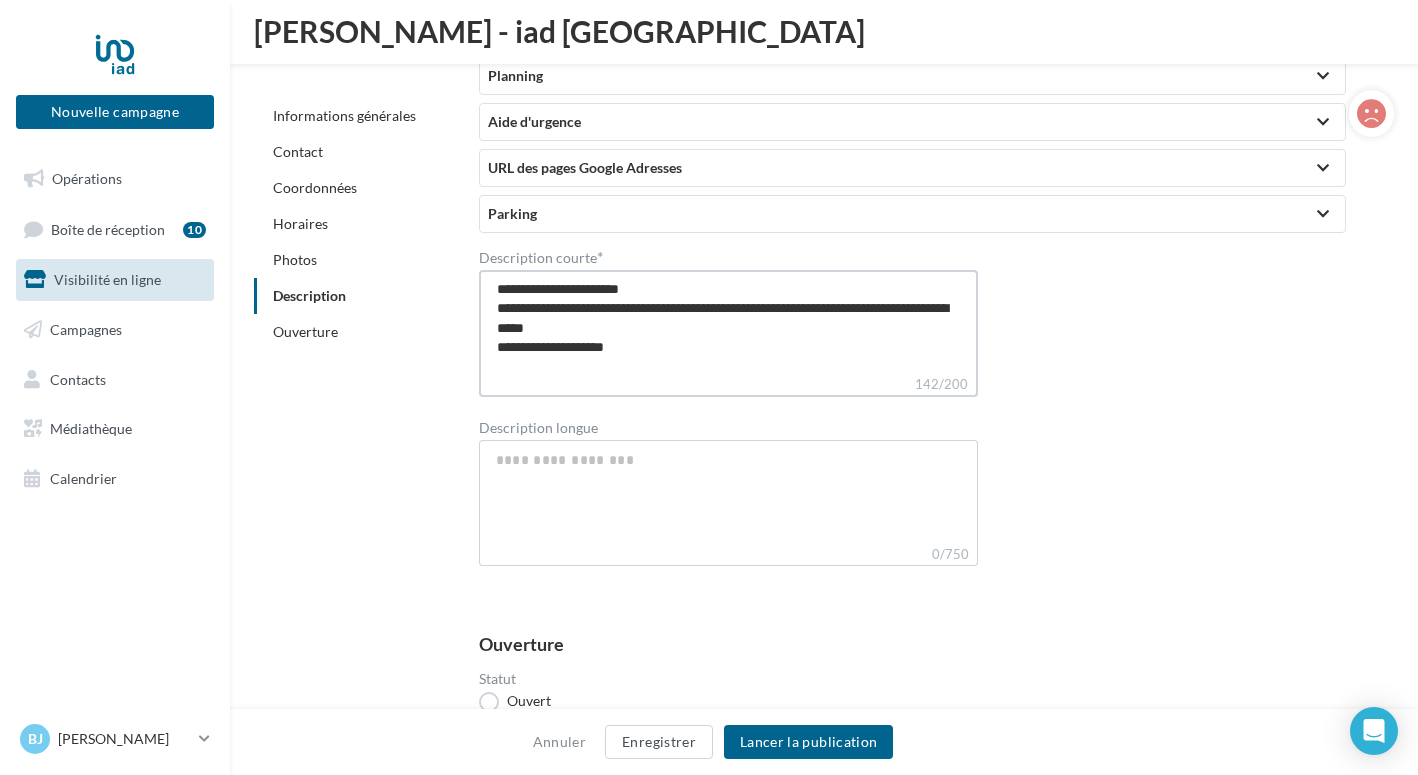 click on "**********" at bounding box center [728, 322] 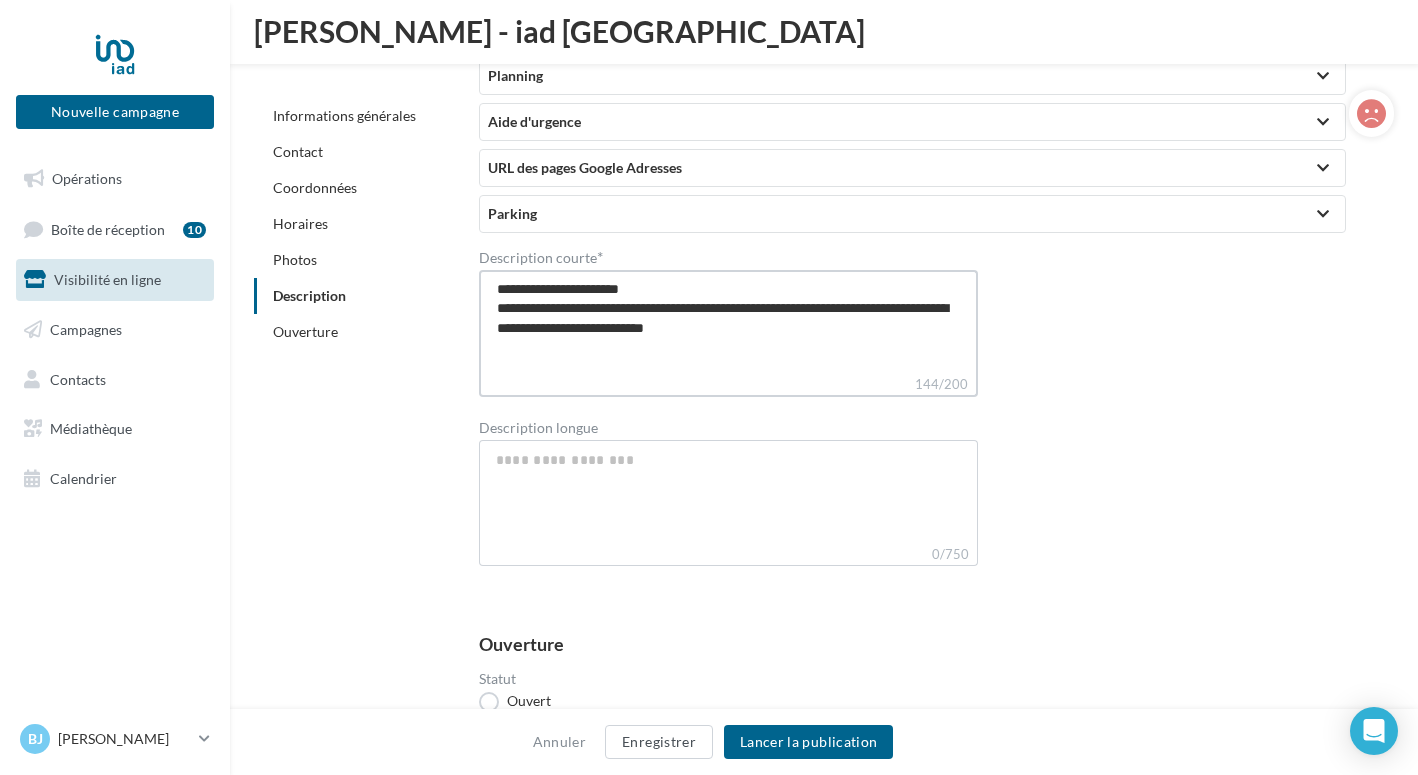 click on "**********" at bounding box center (728, 322) 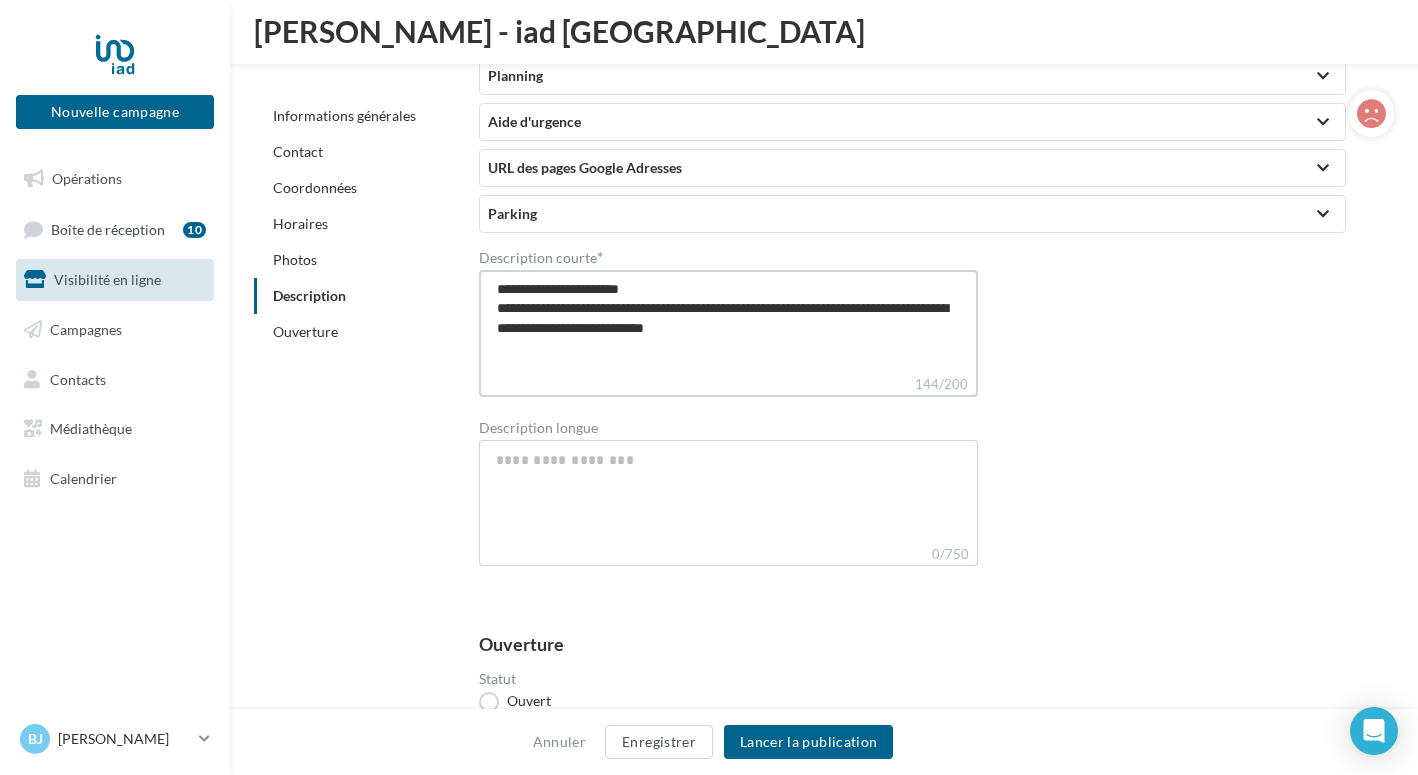 drag, startPoint x: 809, startPoint y: 326, endPoint x: 778, endPoint y: 326, distance: 31 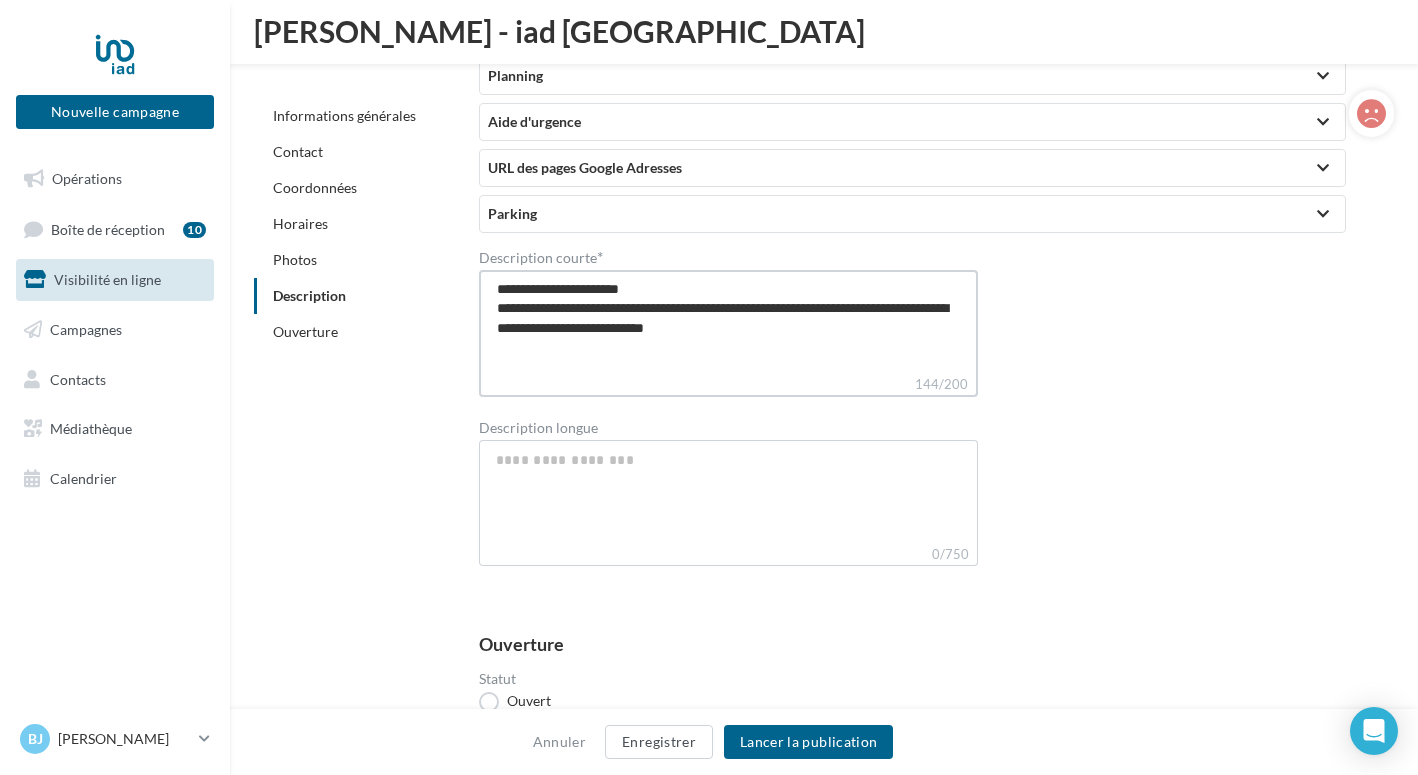 click on "**********" at bounding box center (728, 322) 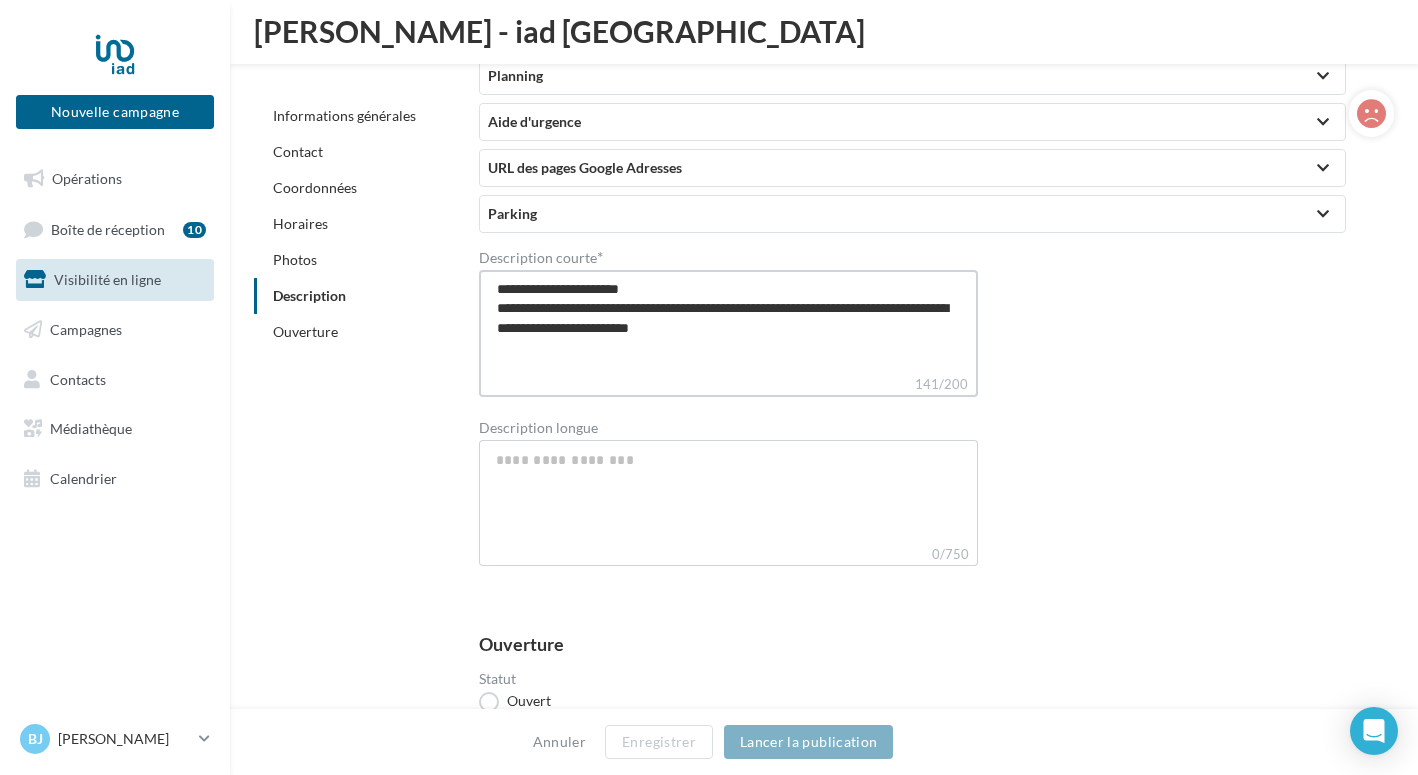 click on "**********" at bounding box center [728, 322] 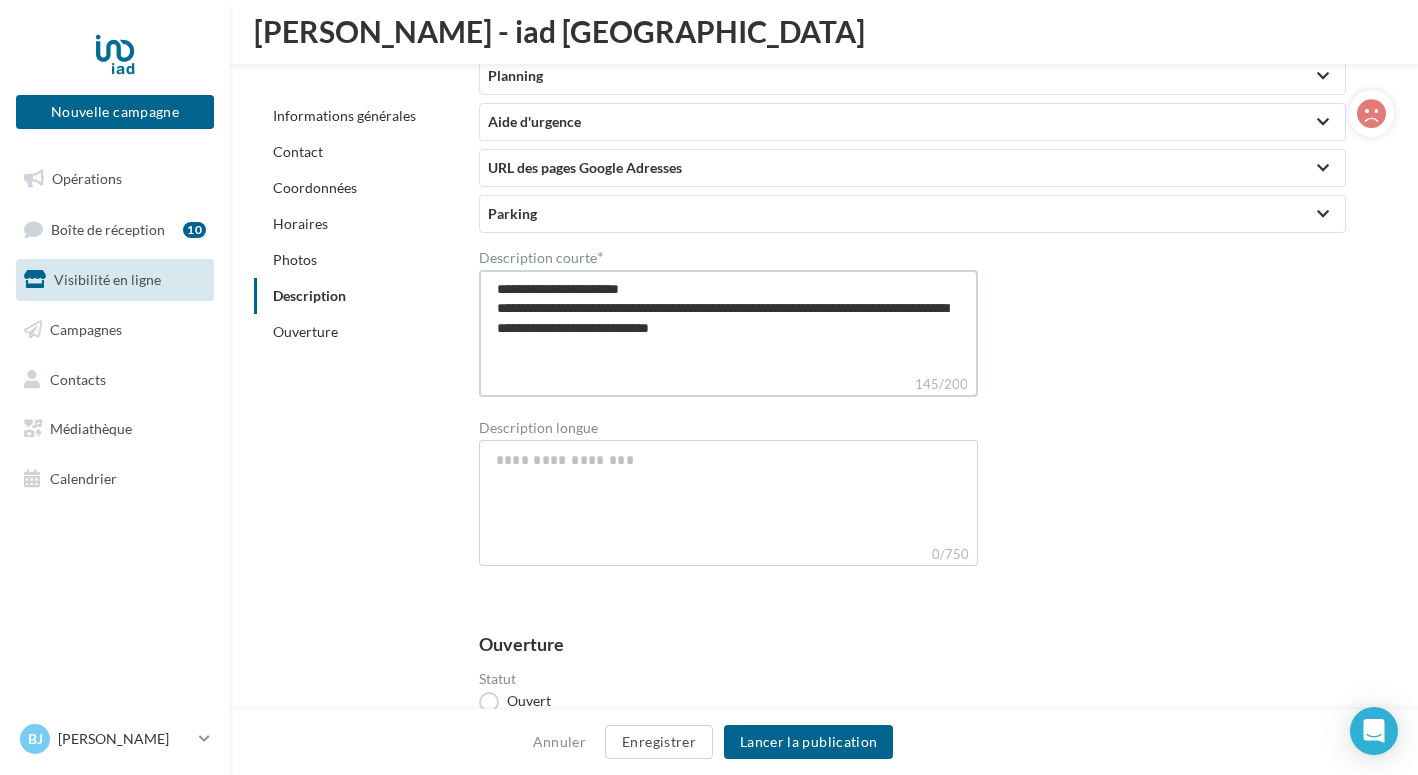 drag, startPoint x: 800, startPoint y: 330, endPoint x: 740, endPoint y: 331, distance: 60.00833 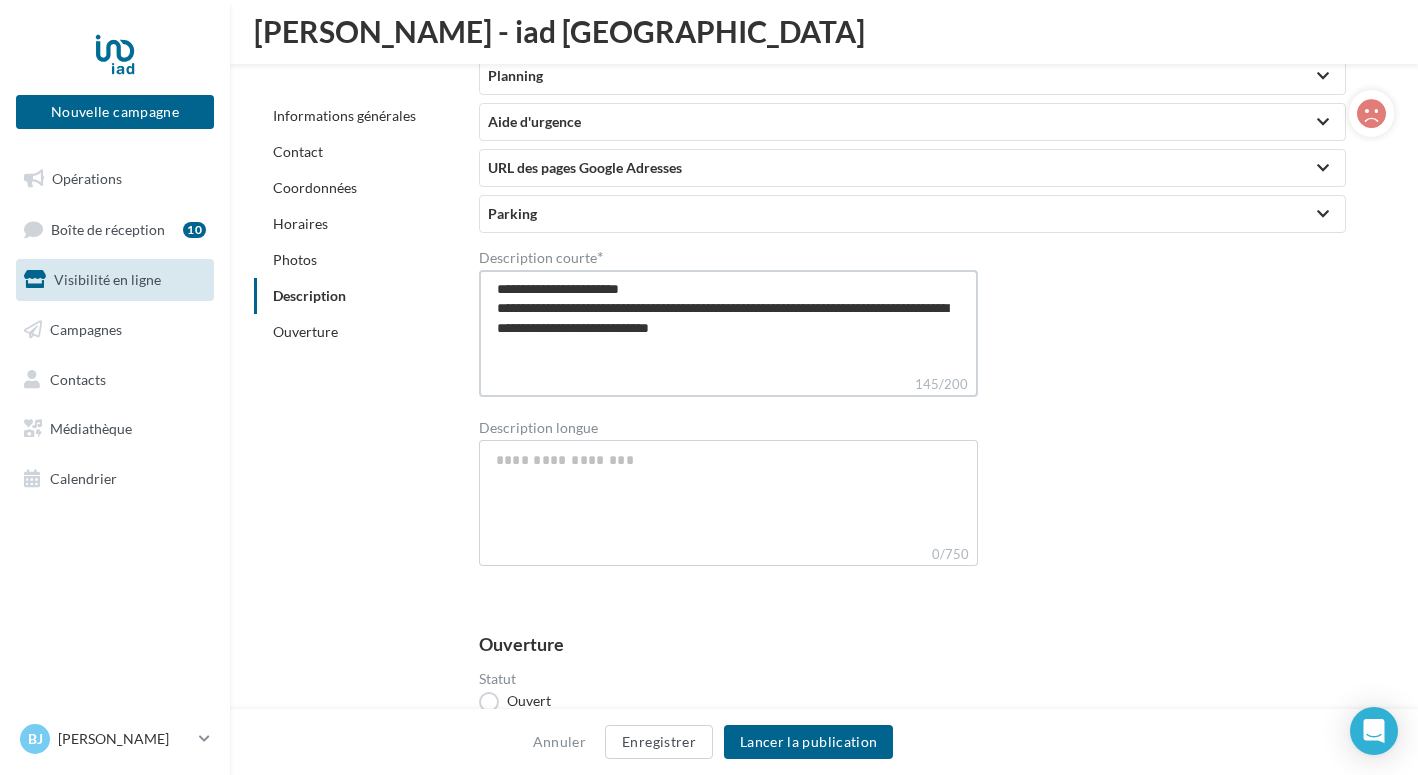 click on "**********" at bounding box center (728, 322) 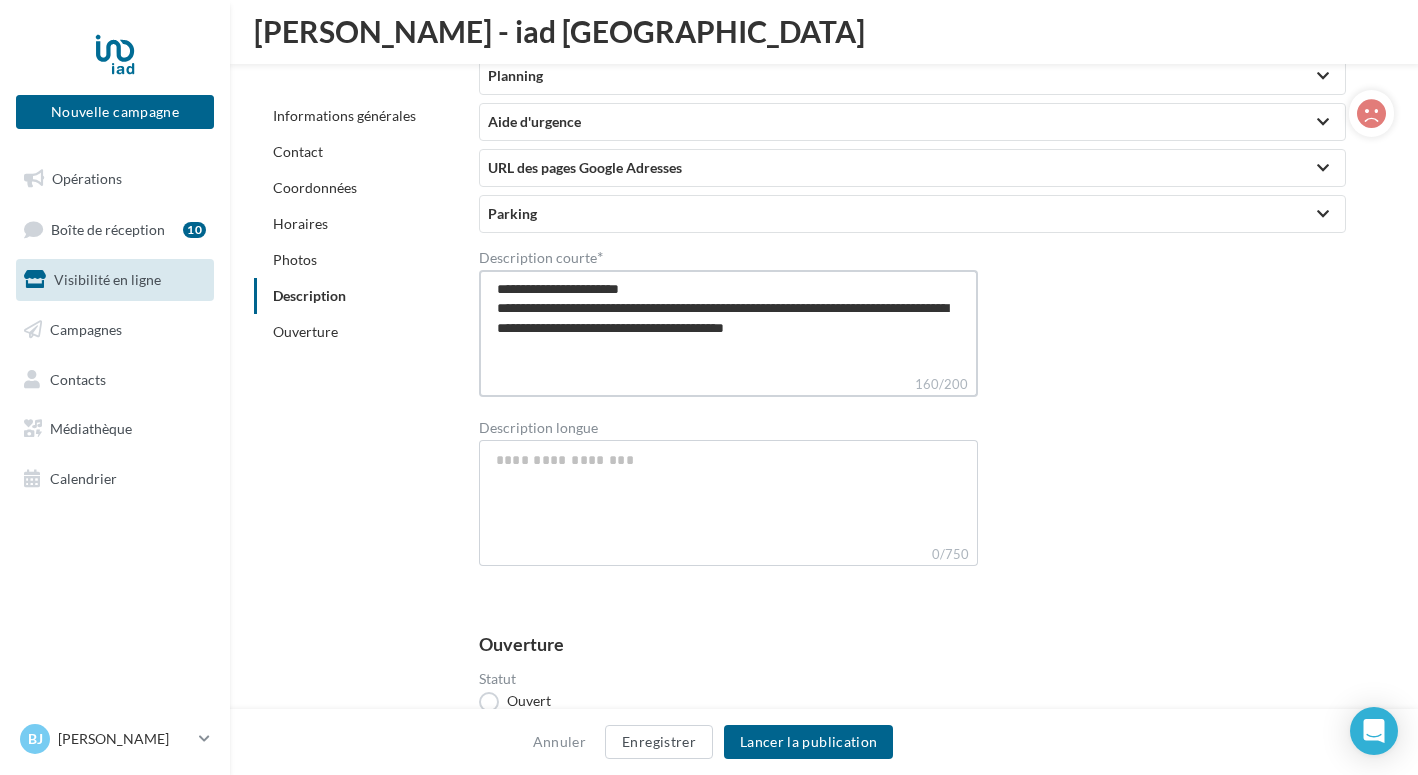 drag, startPoint x: 606, startPoint y: 328, endPoint x: 588, endPoint y: 330, distance: 18.110771 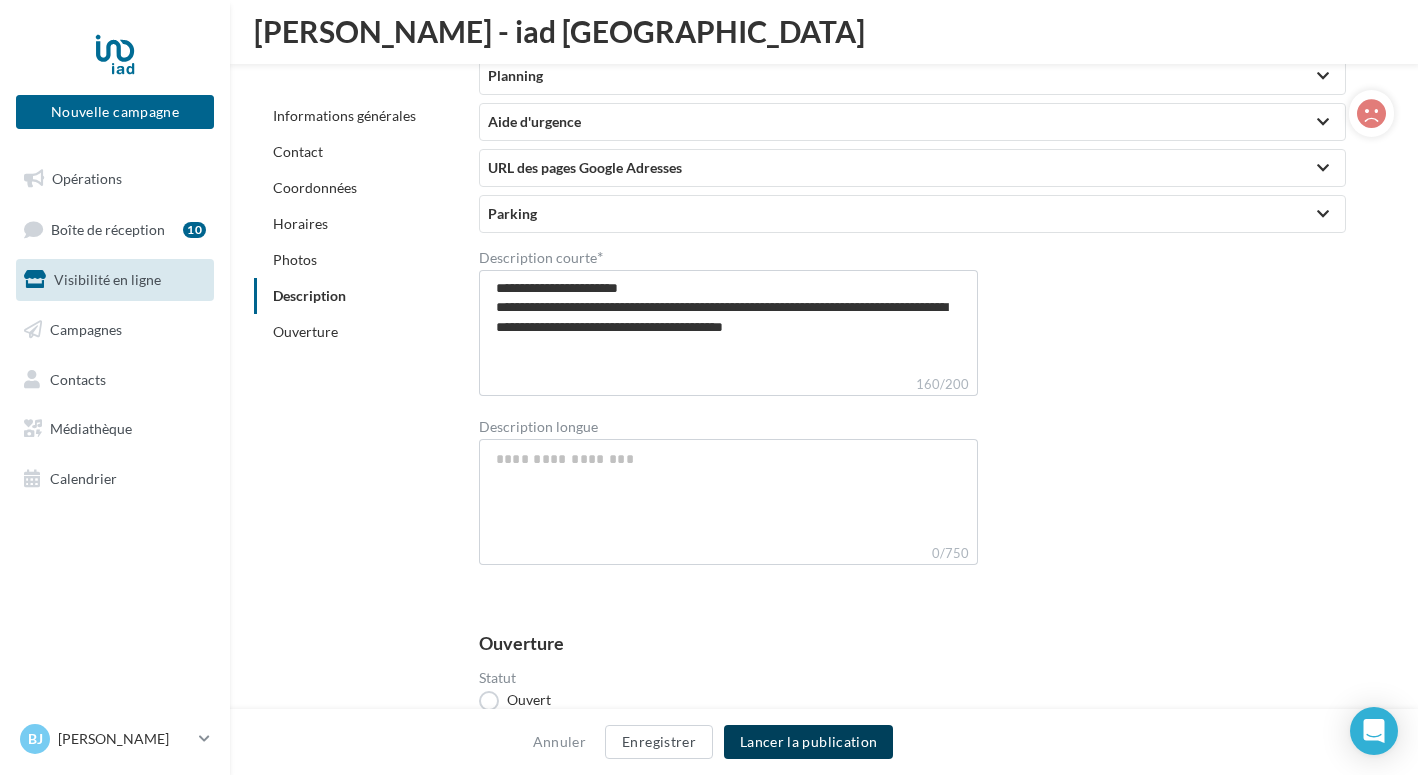 click on "Lancer la publication" at bounding box center [808, 742] 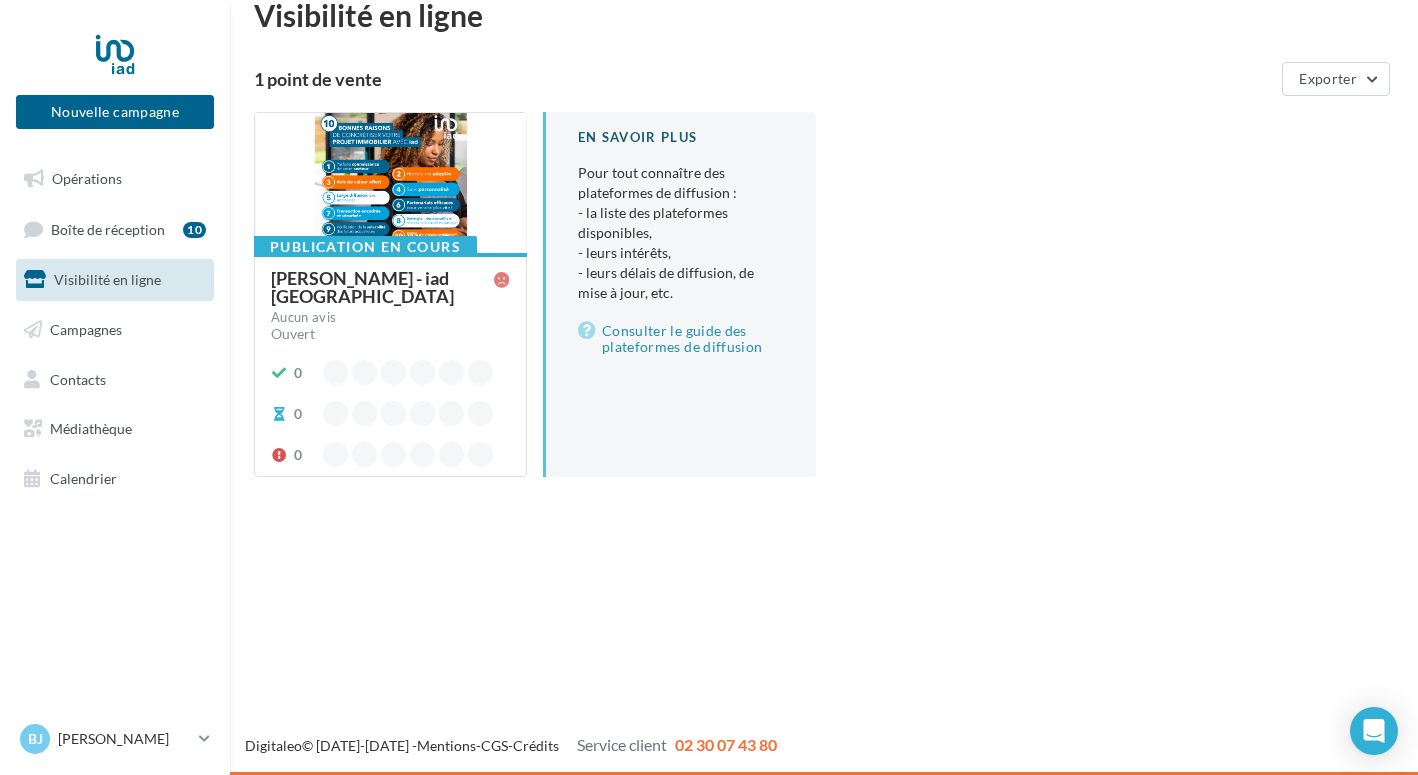 scroll, scrollTop: 0, scrollLeft: 0, axis: both 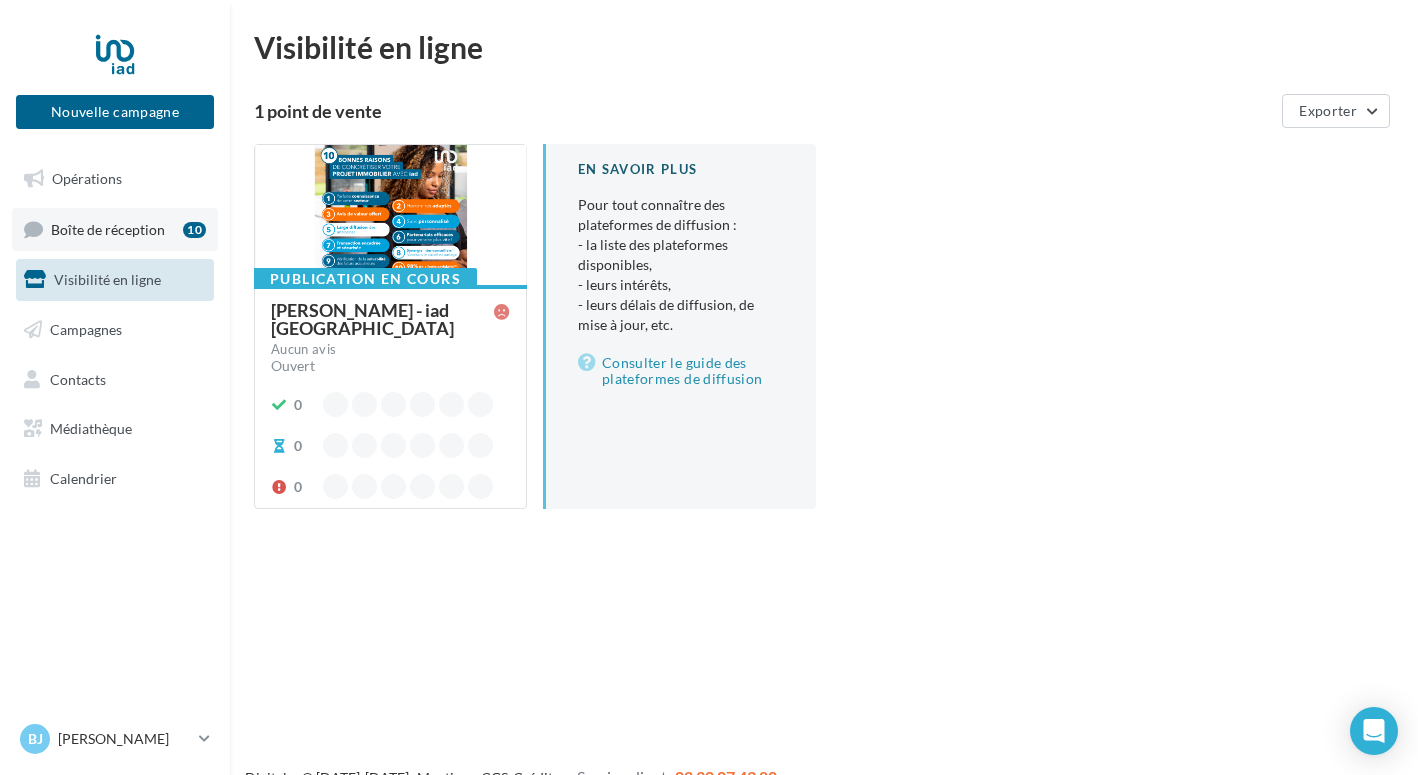 click on "Boîte de réception" at bounding box center [108, 228] 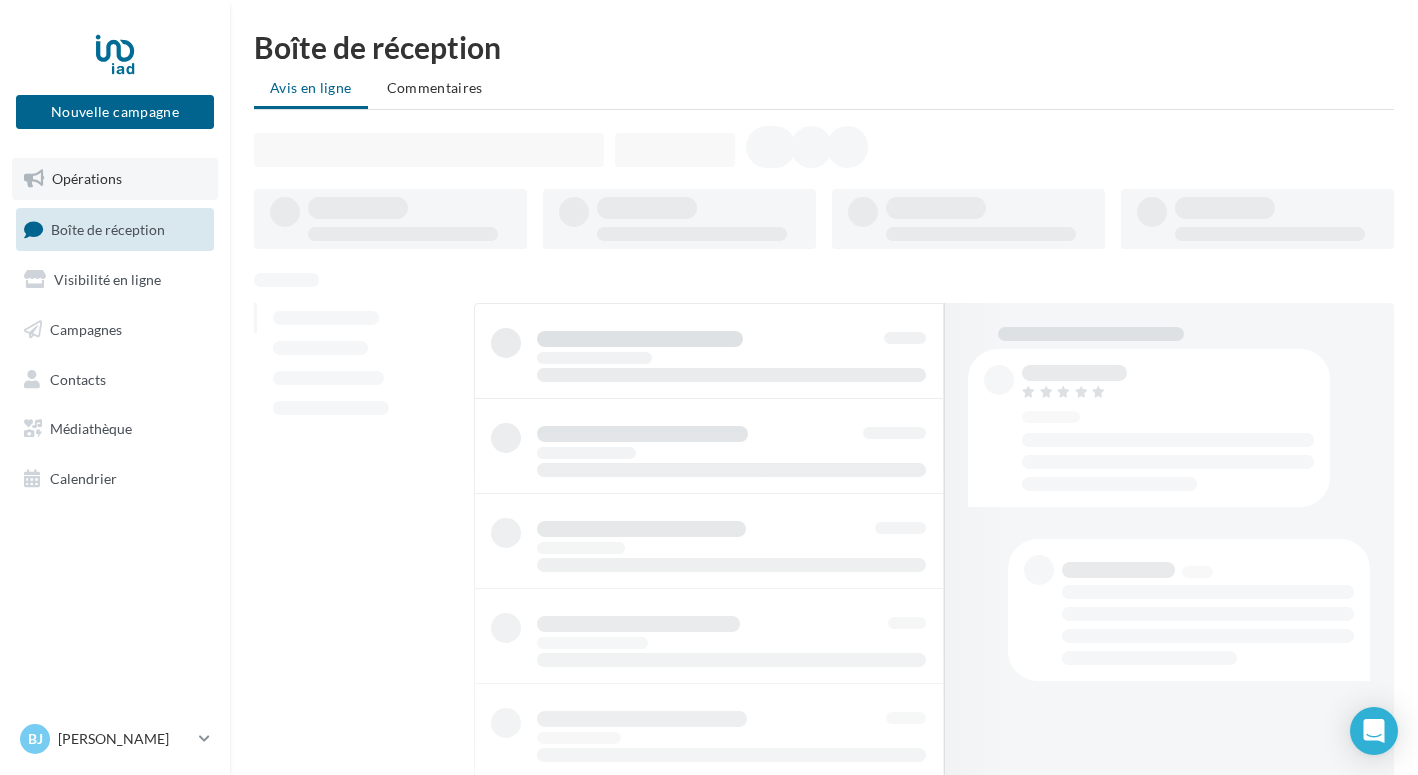 scroll, scrollTop: 0, scrollLeft: 0, axis: both 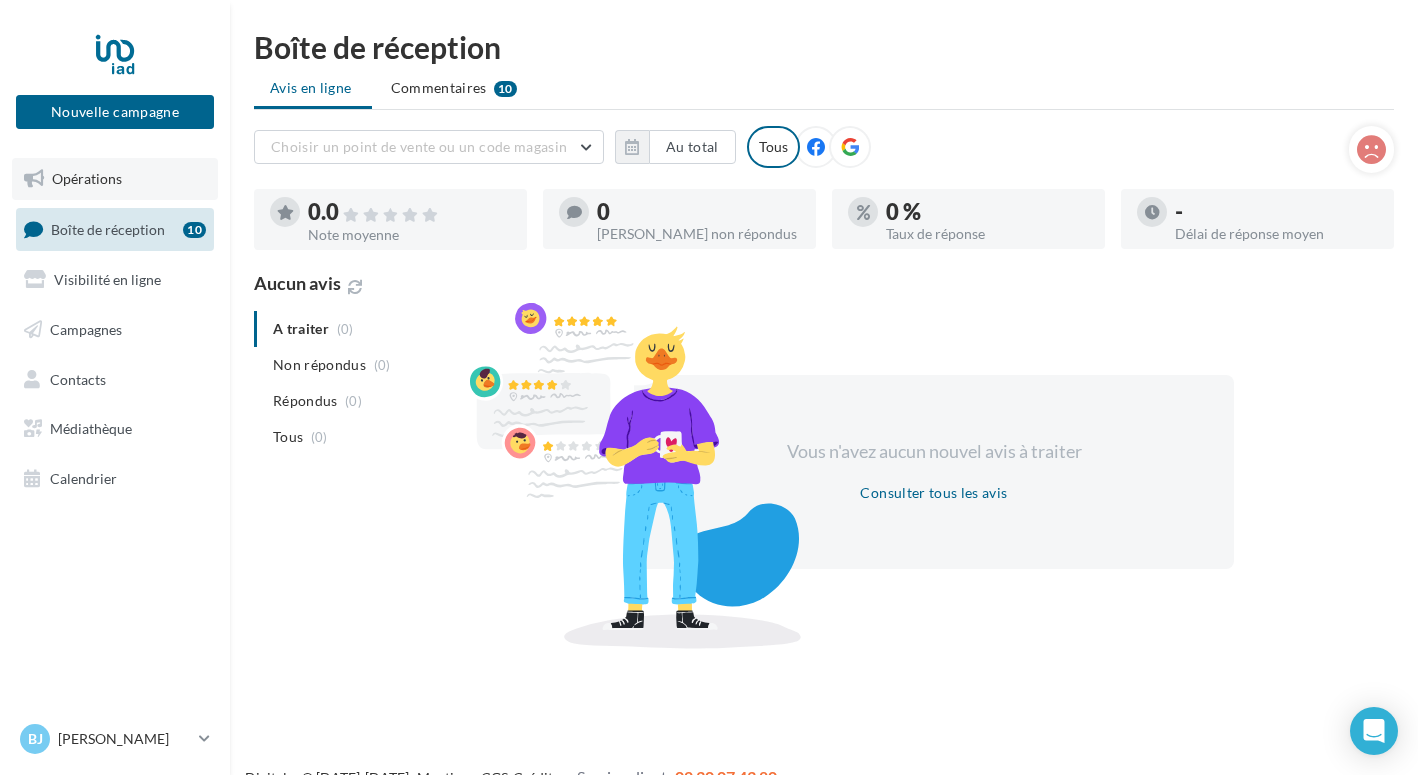 click on "Opérations" at bounding box center (87, 178) 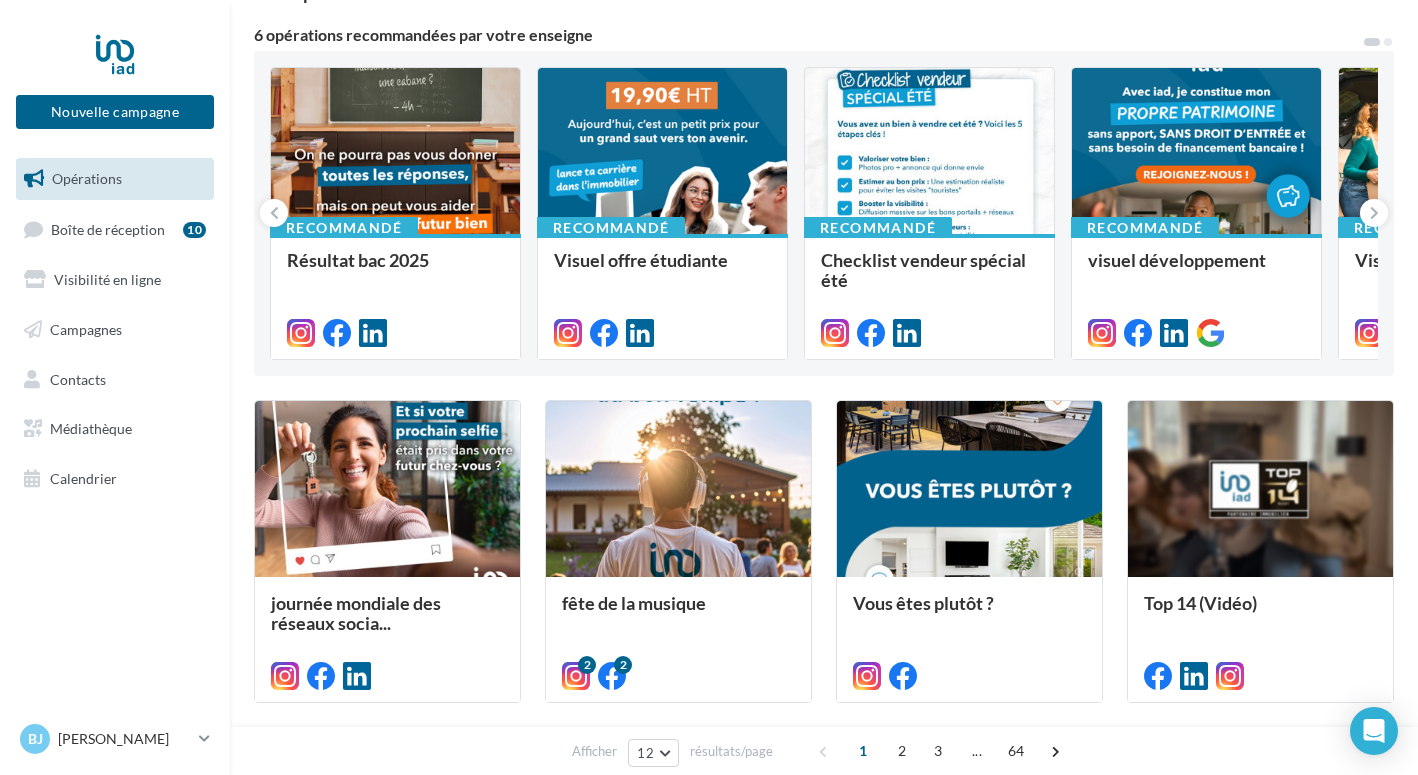 scroll, scrollTop: 0, scrollLeft: 0, axis: both 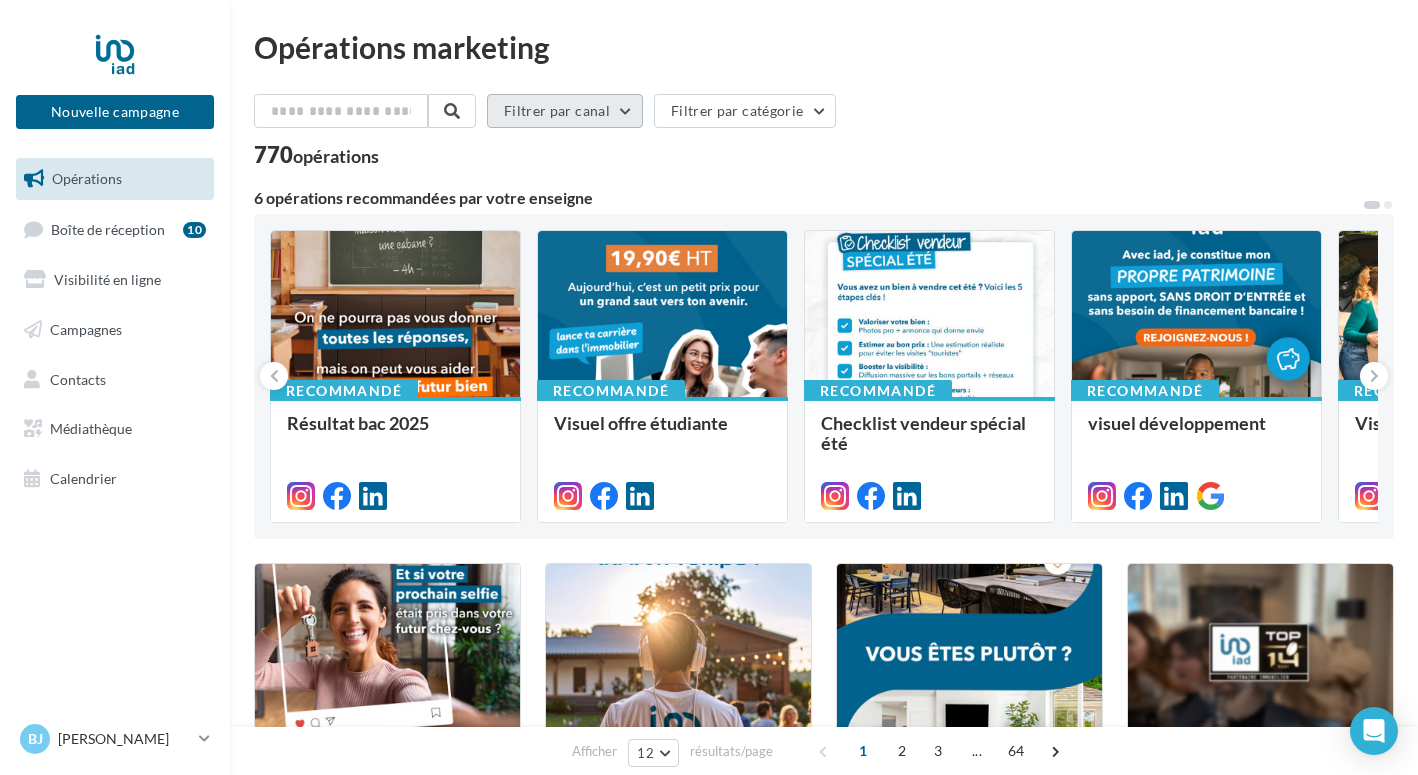 click on "Filtrer par canal" at bounding box center (565, 111) 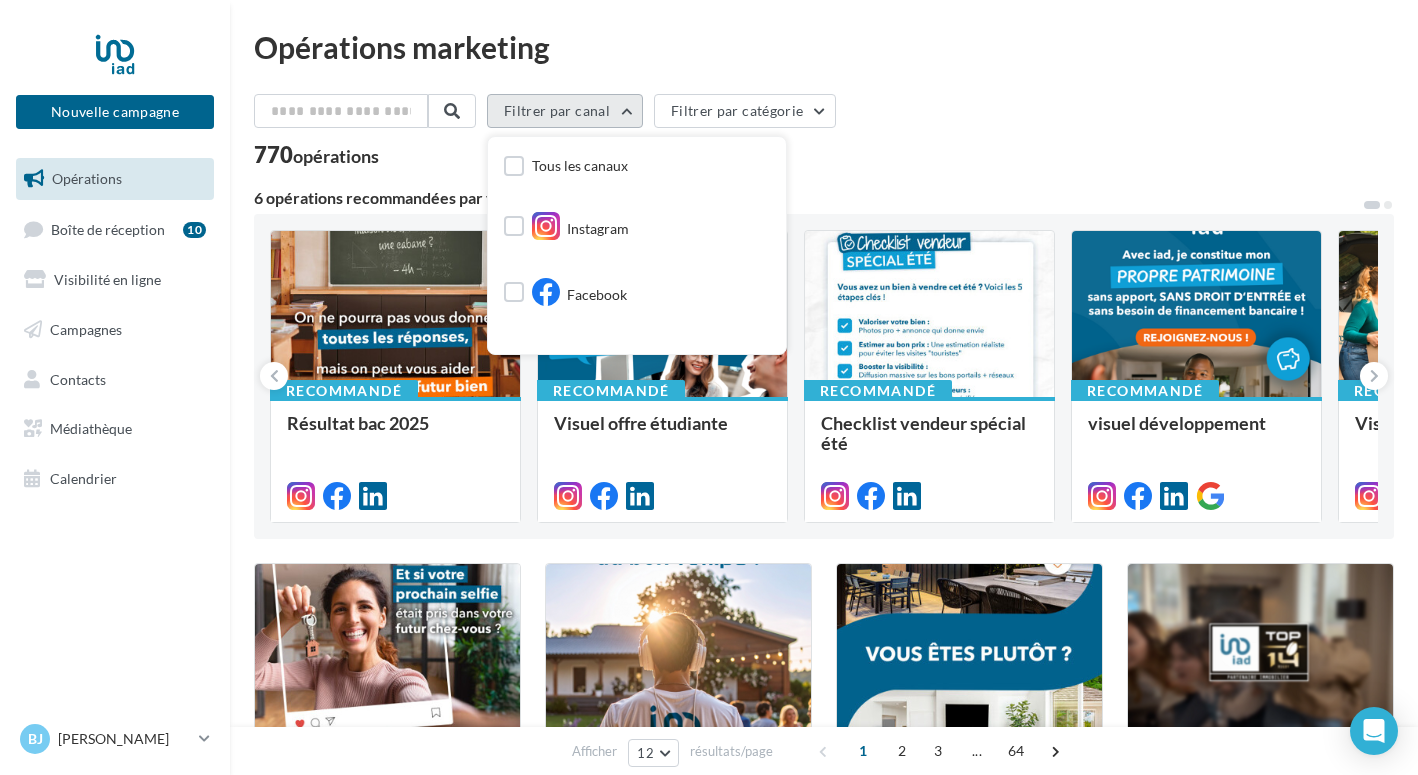 click on "Filtrer par canal" at bounding box center [565, 111] 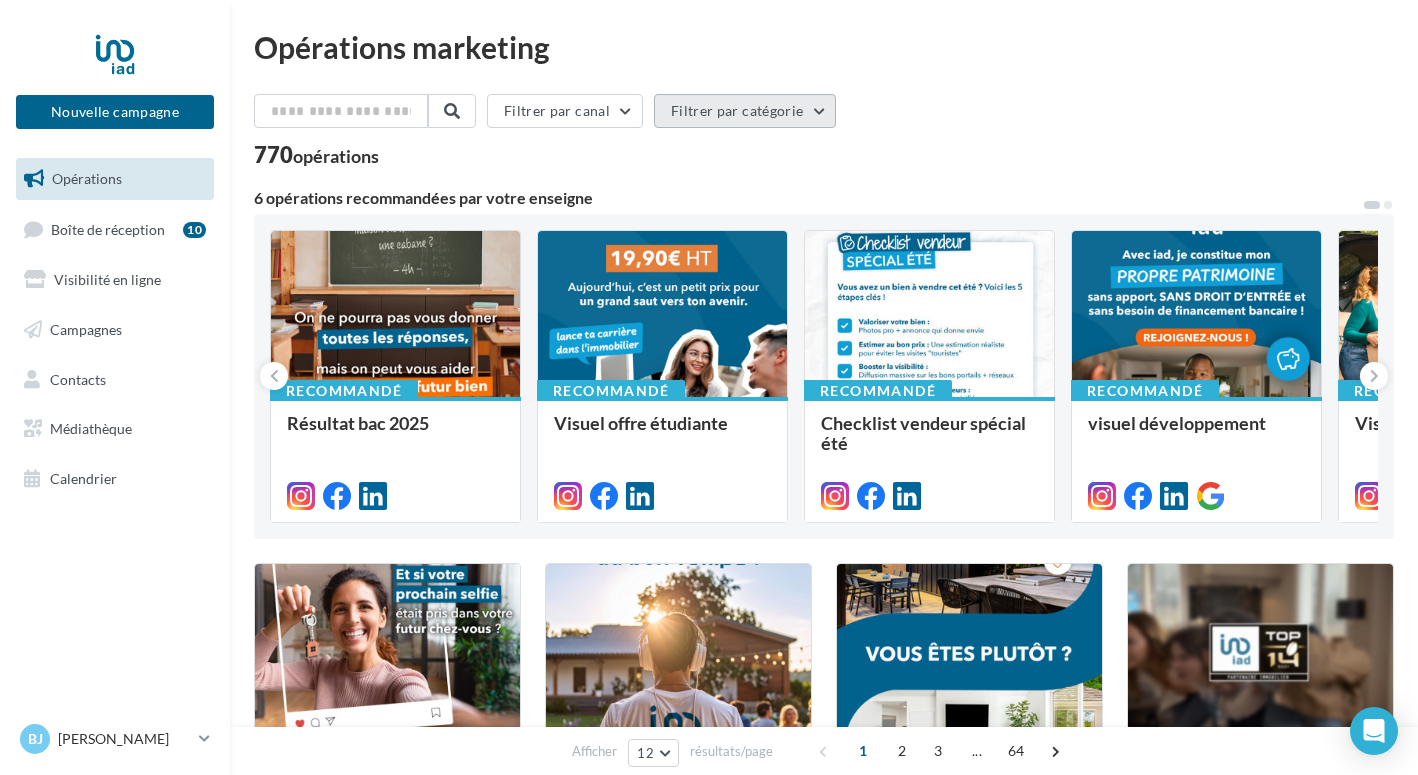 click on "Filtrer par catégorie" at bounding box center (745, 111) 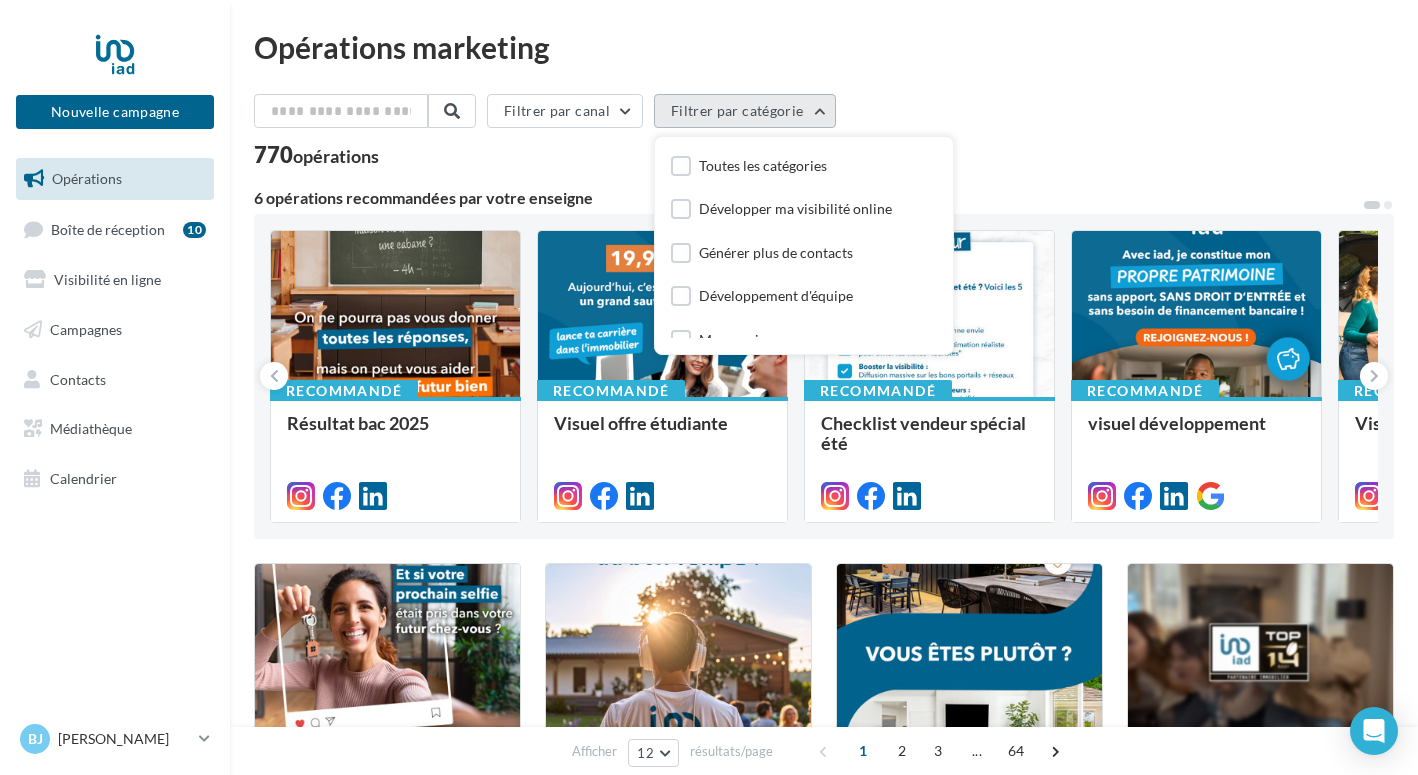 click on "Filtrer par catégorie" at bounding box center (745, 111) 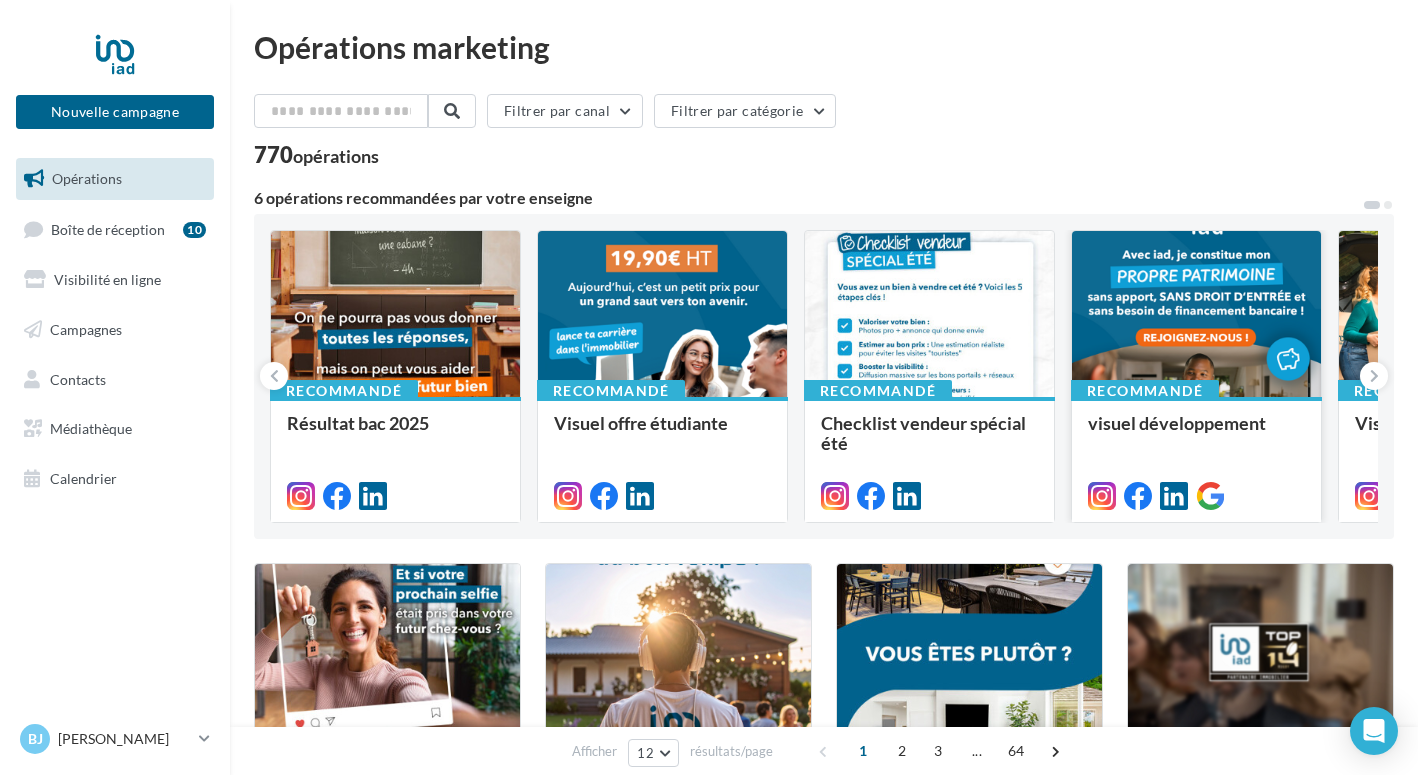 click on "visuel développement" at bounding box center (1177, 423) 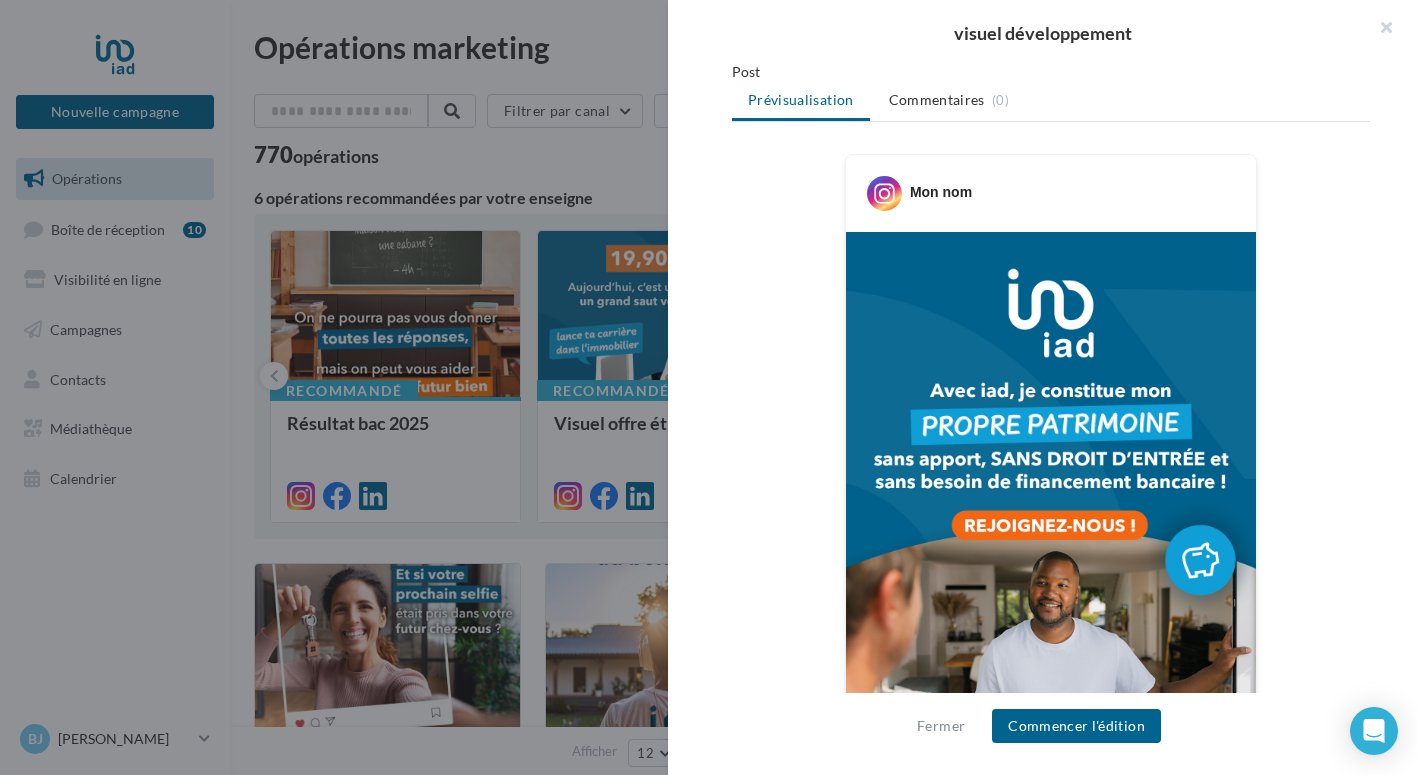 scroll, scrollTop: 0, scrollLeft: 0, axis: both 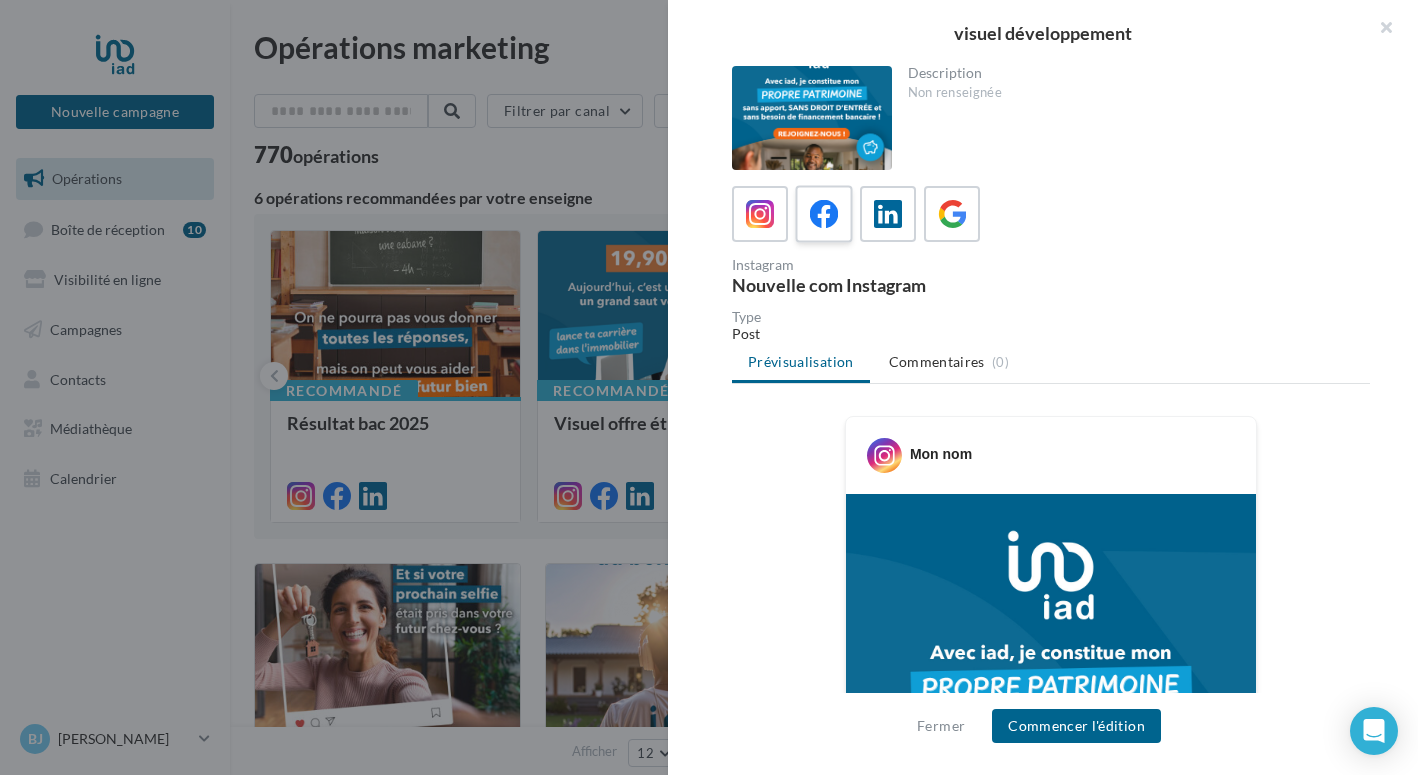 click at bounding box center (824, 214) 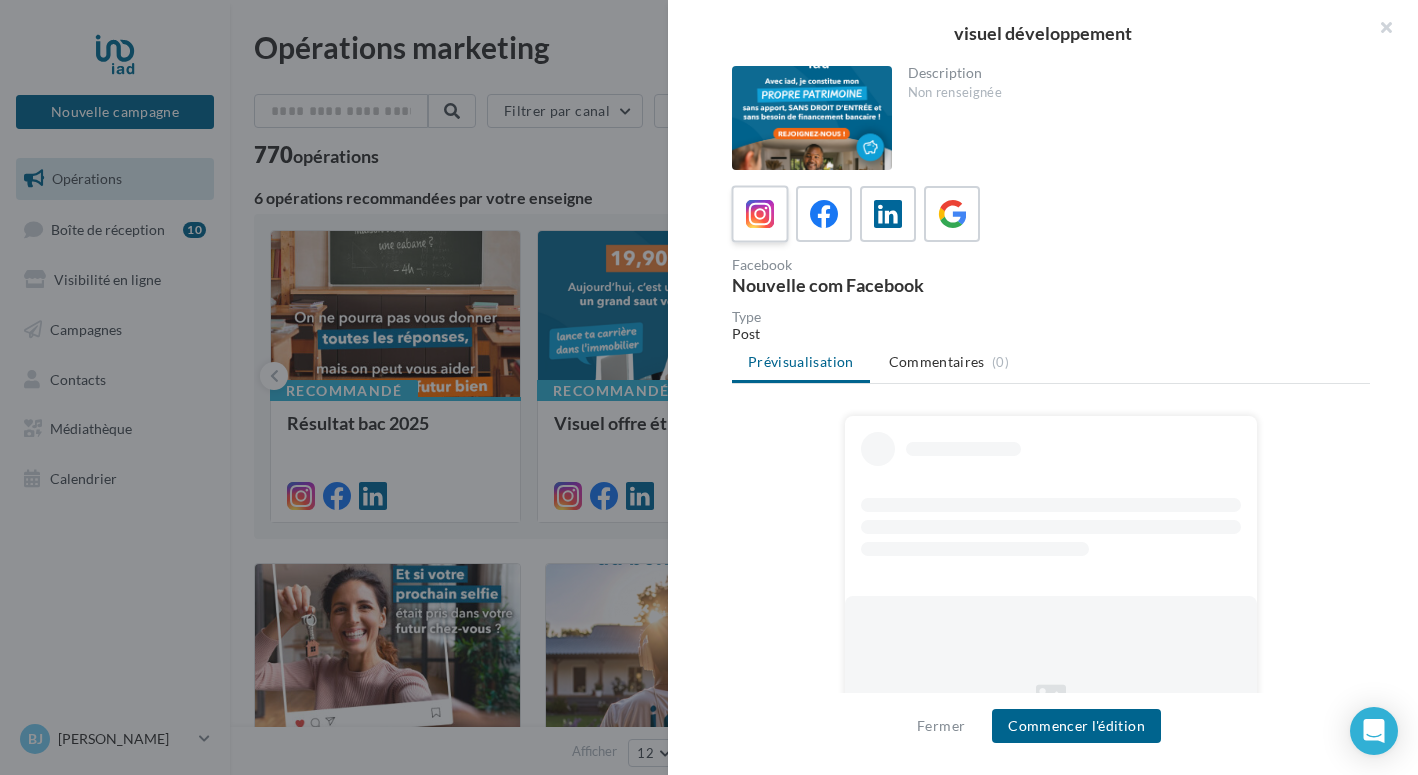 click at bounding box center [760, 214] 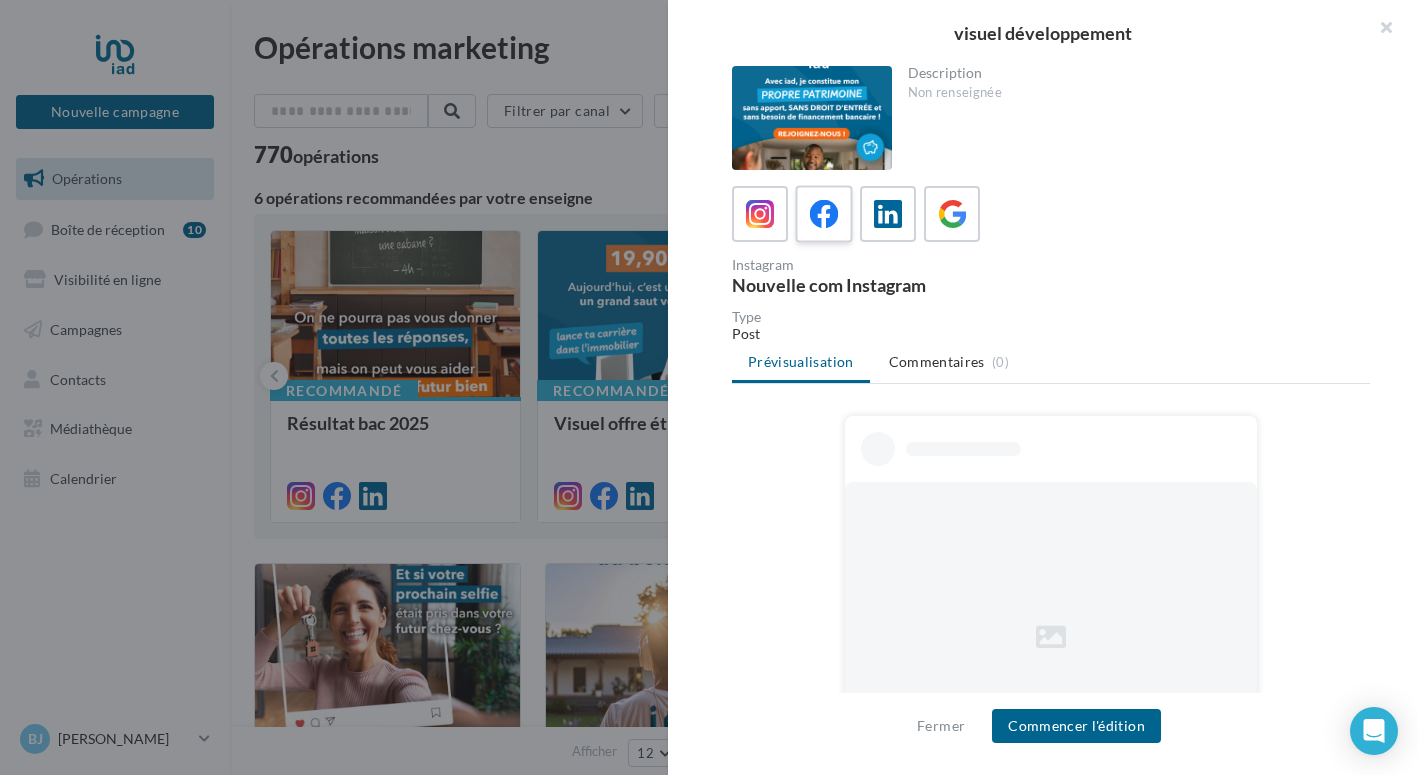 click at bounding box center [824, 214] 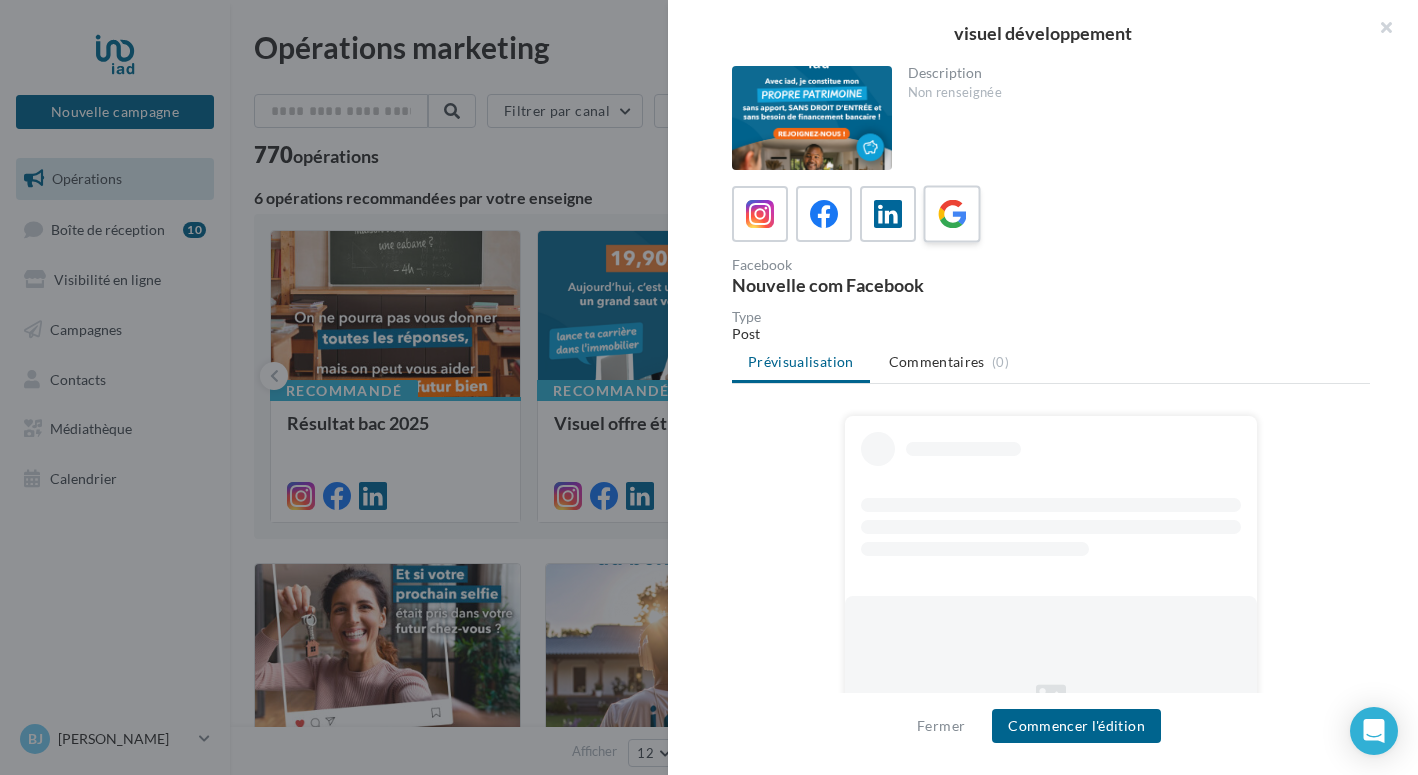 click at bounding box center (952, 214) 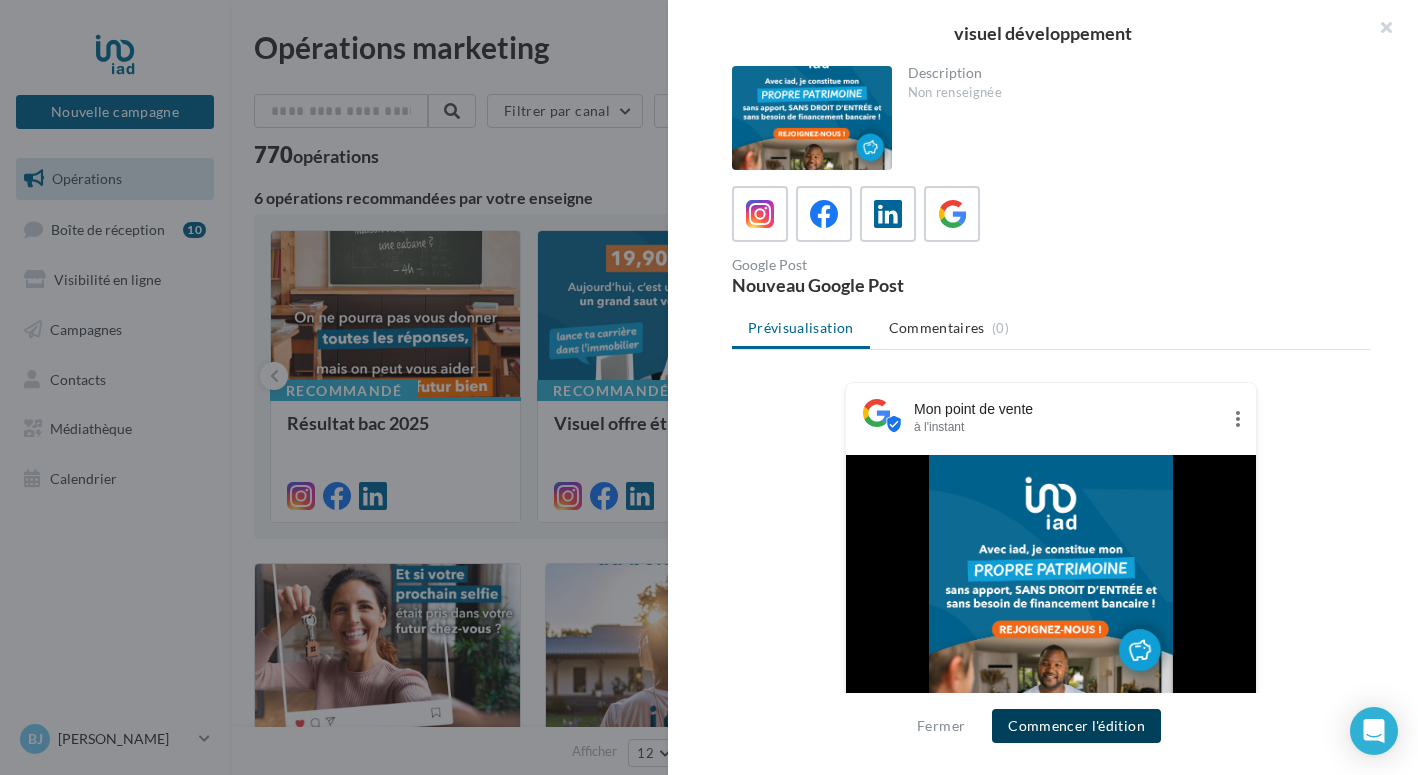 click on "Commencer l'édition" at bounding box center [1076, 726] 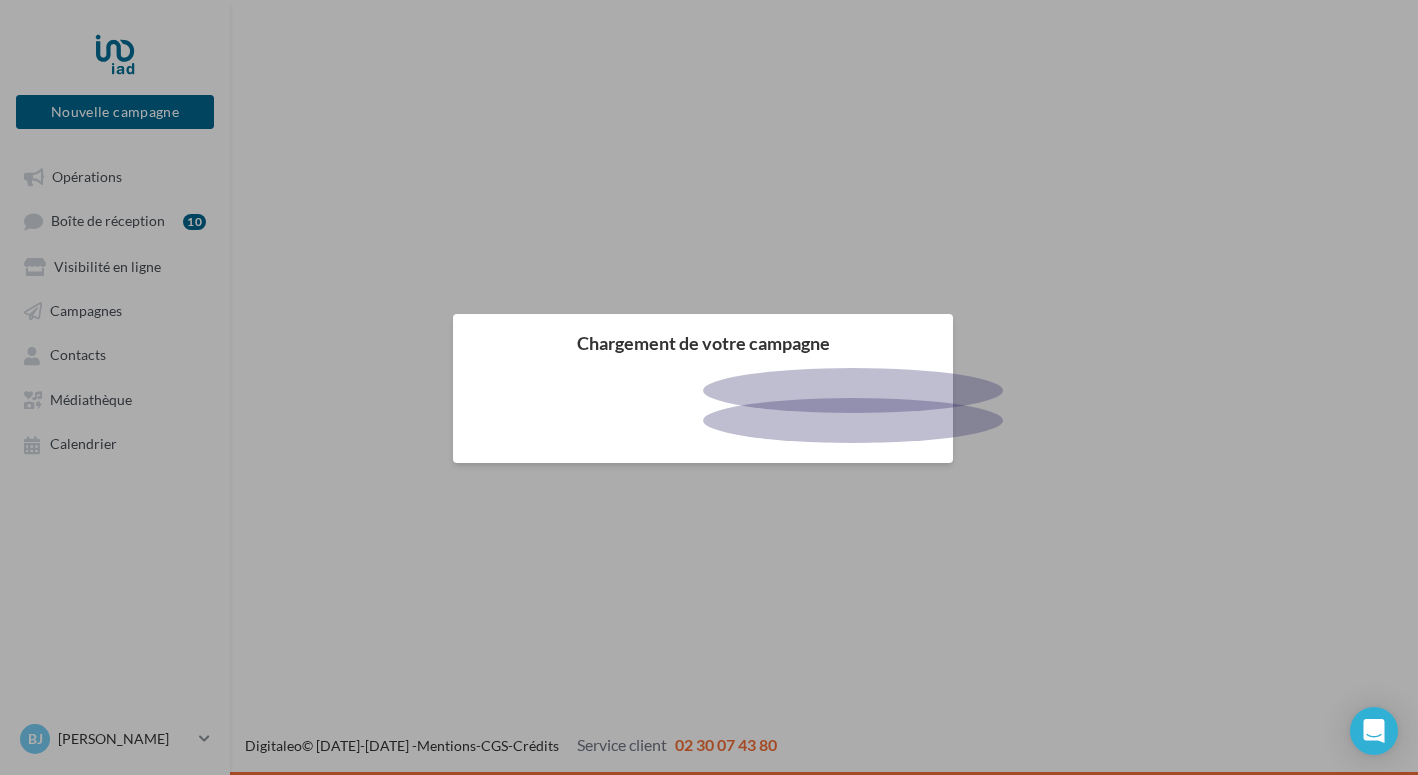 scroll, scrollTop: 0, scrollLeft: 0, axis: both 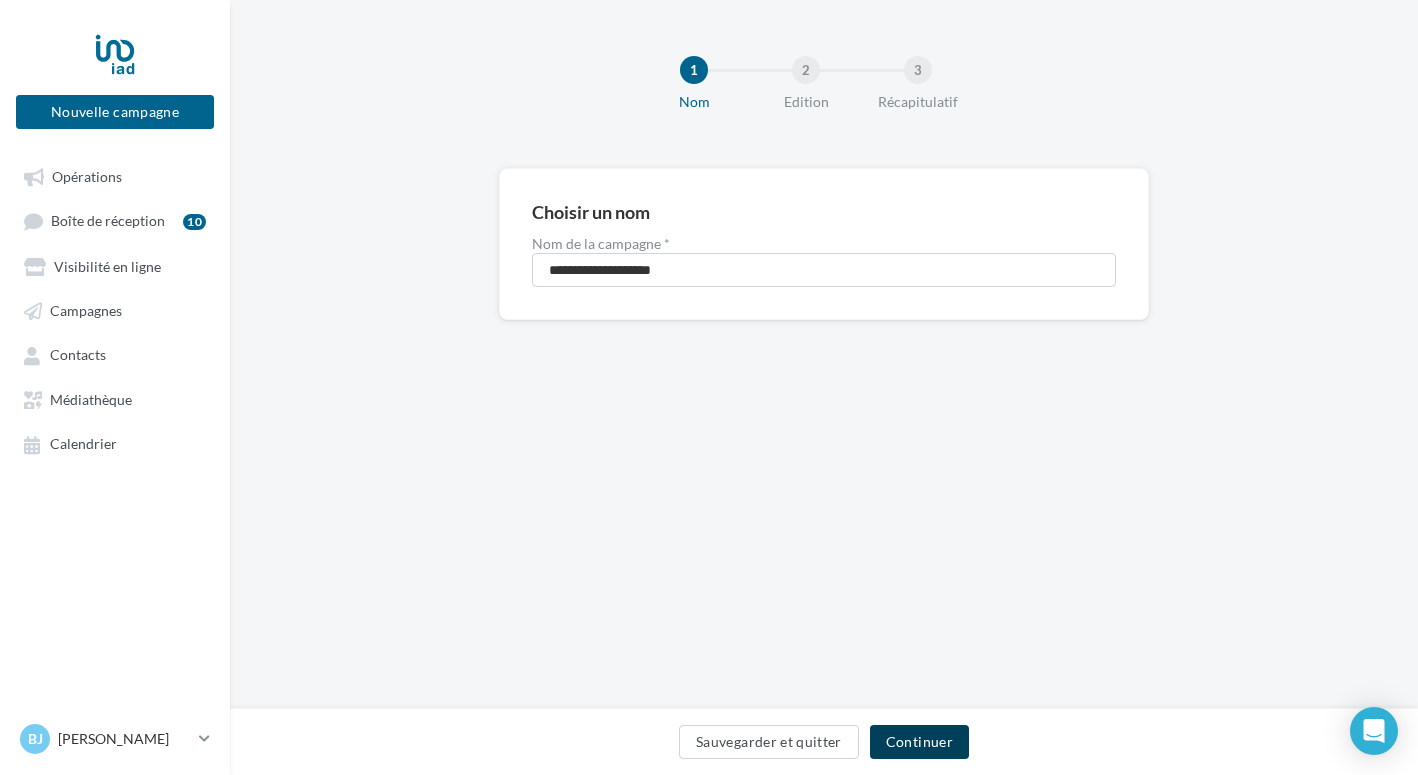 click on "Continuer" at bounding box center (919, 742) 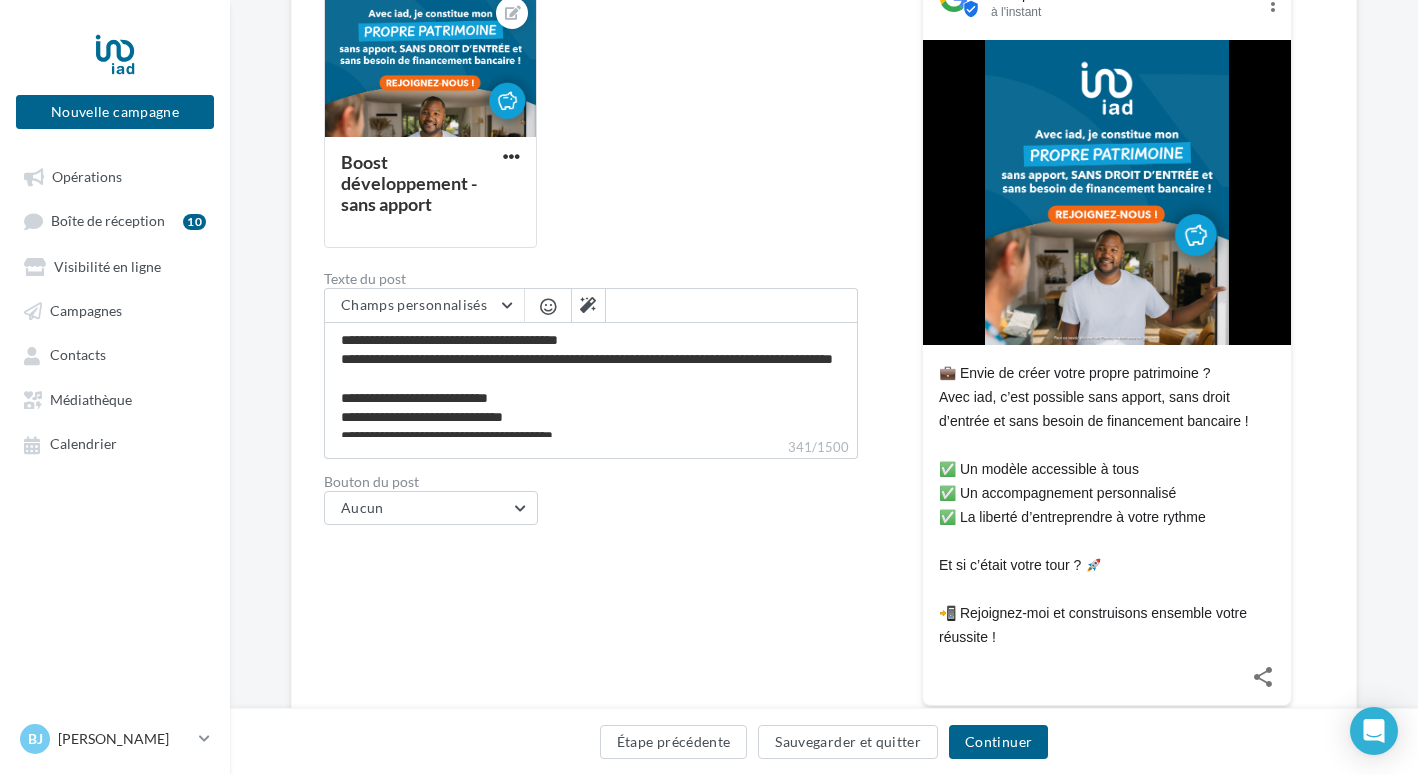 scroll, scrollTop: 343, scrollLeft: 0, axis: vertical 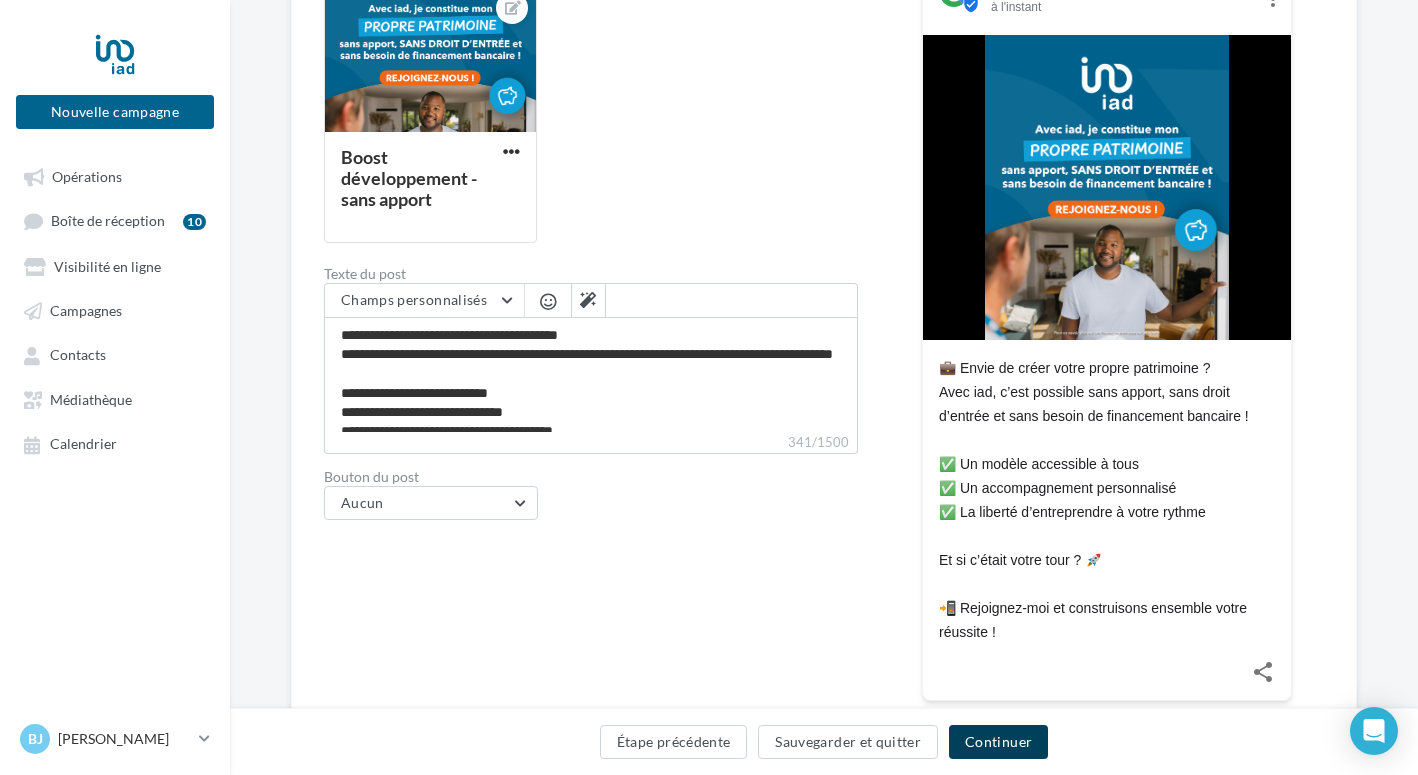 click on "Continuer" at bounding box center (998, 742) 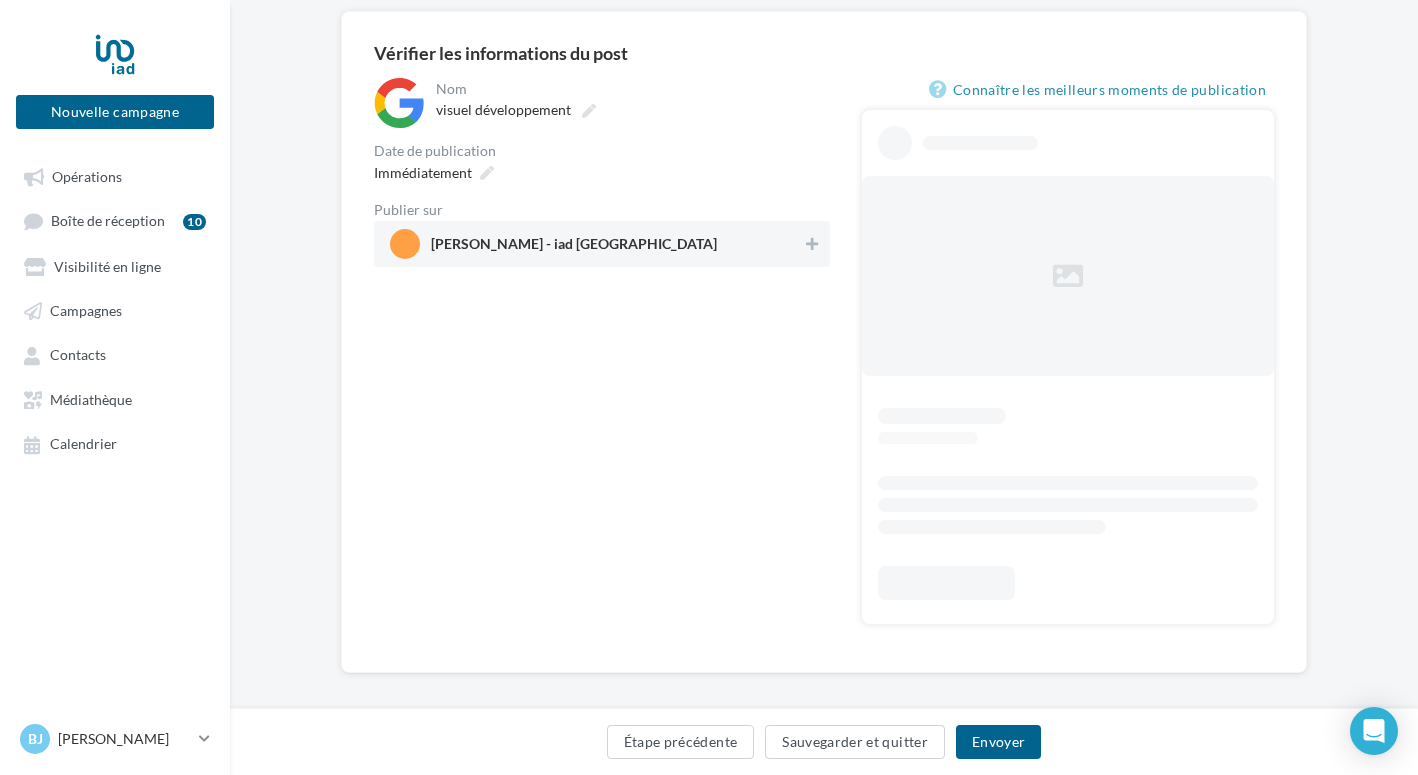 scroll, scrollTop: 0, scrollLeft: 0, axis: both 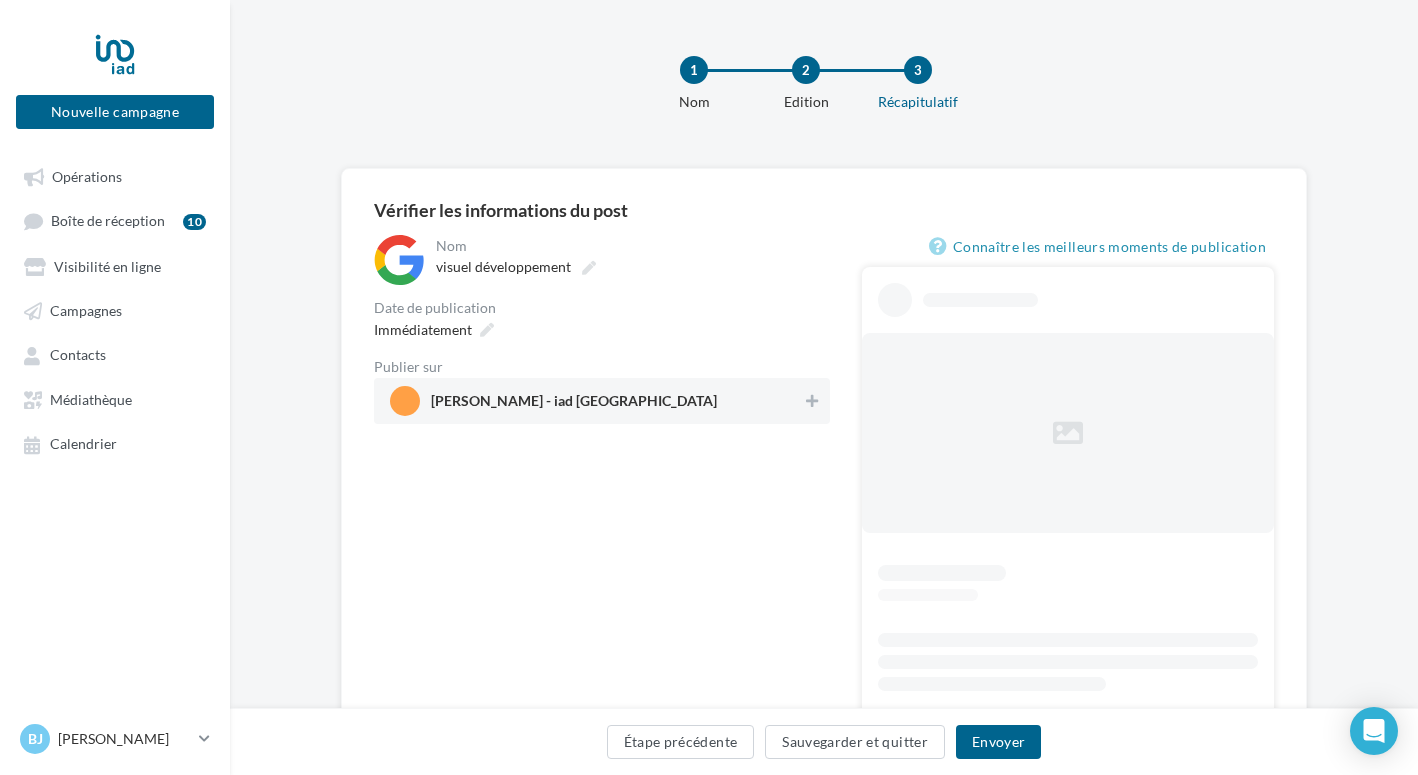 click on "[PERSON_NAME] - iad [GEOGRAPHIC_DATA]" at bounding box center (596, 401) 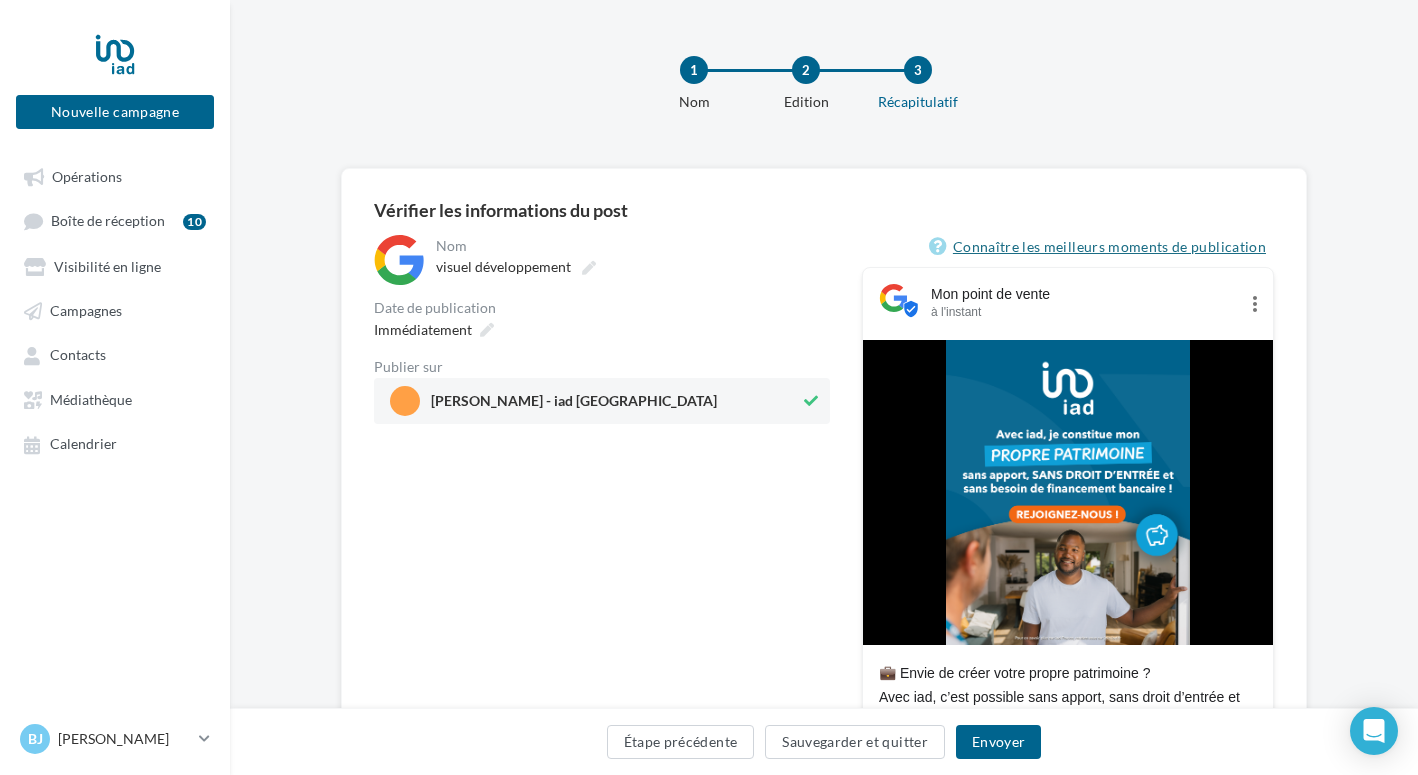 click on "Connaître les meilleurs moments de publication" at bounding box center (1101, 247) 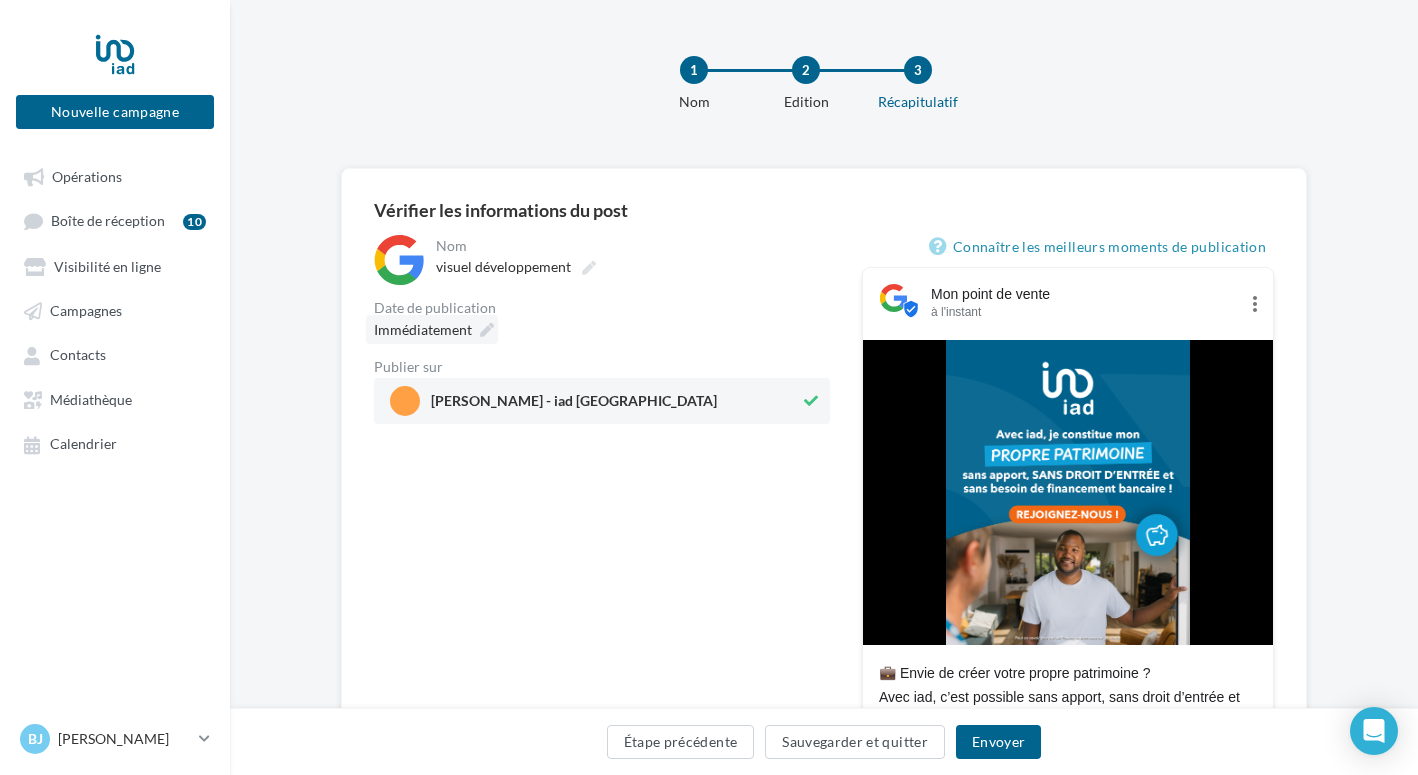 click at bounding box center [487, 330] 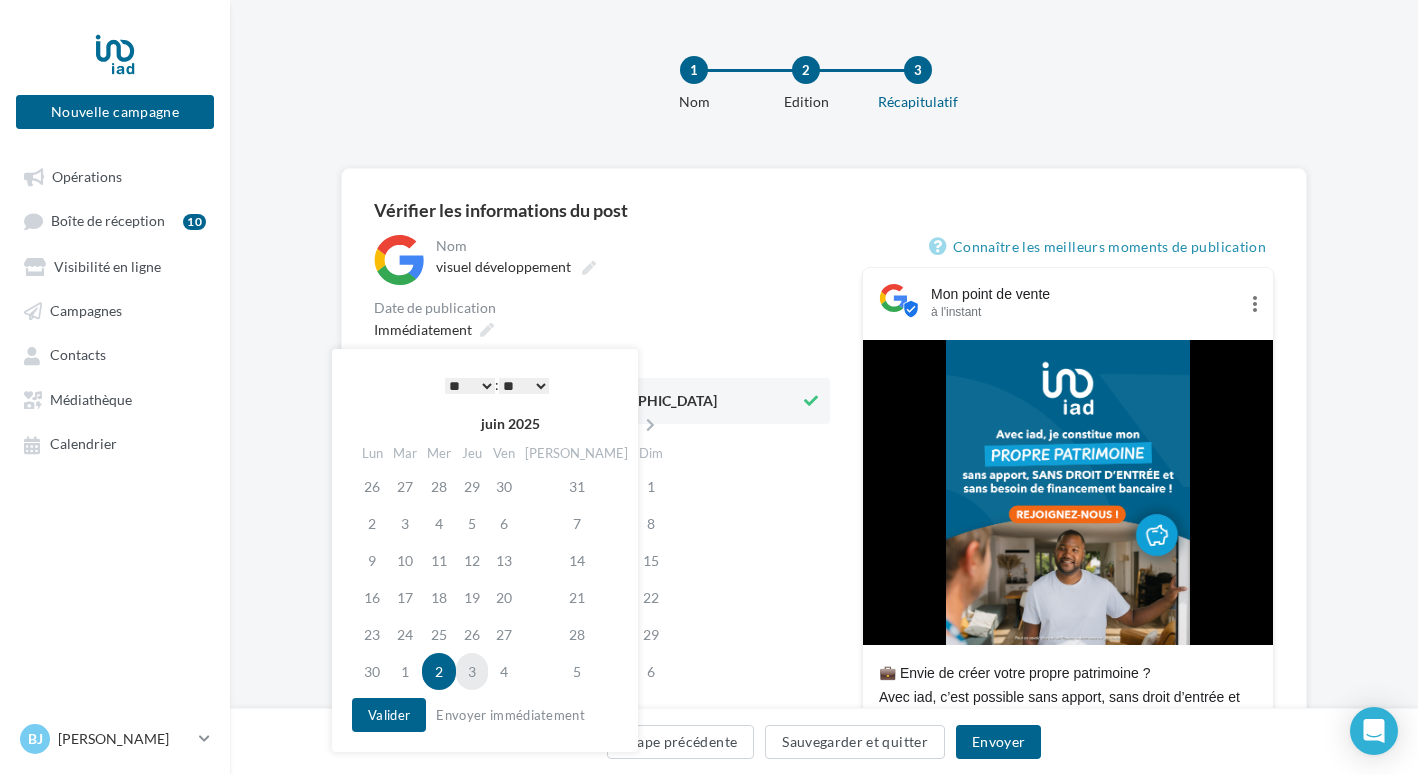 click on "3" at bounding box center [472, 671] 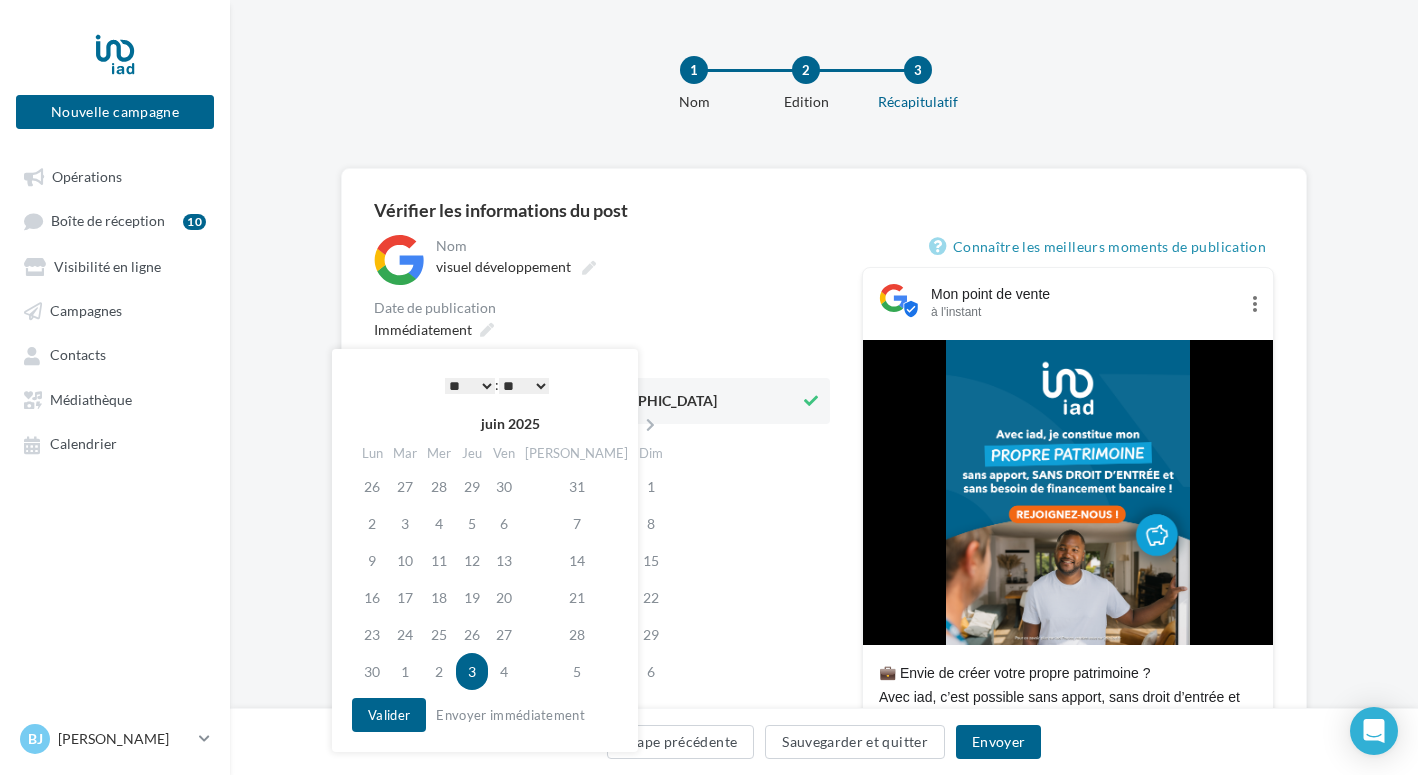click on "* * * * * * * * * * ** ** ** ** ** ** ** ** ** ** ** ** ** **" at bounding box center (470, 386) 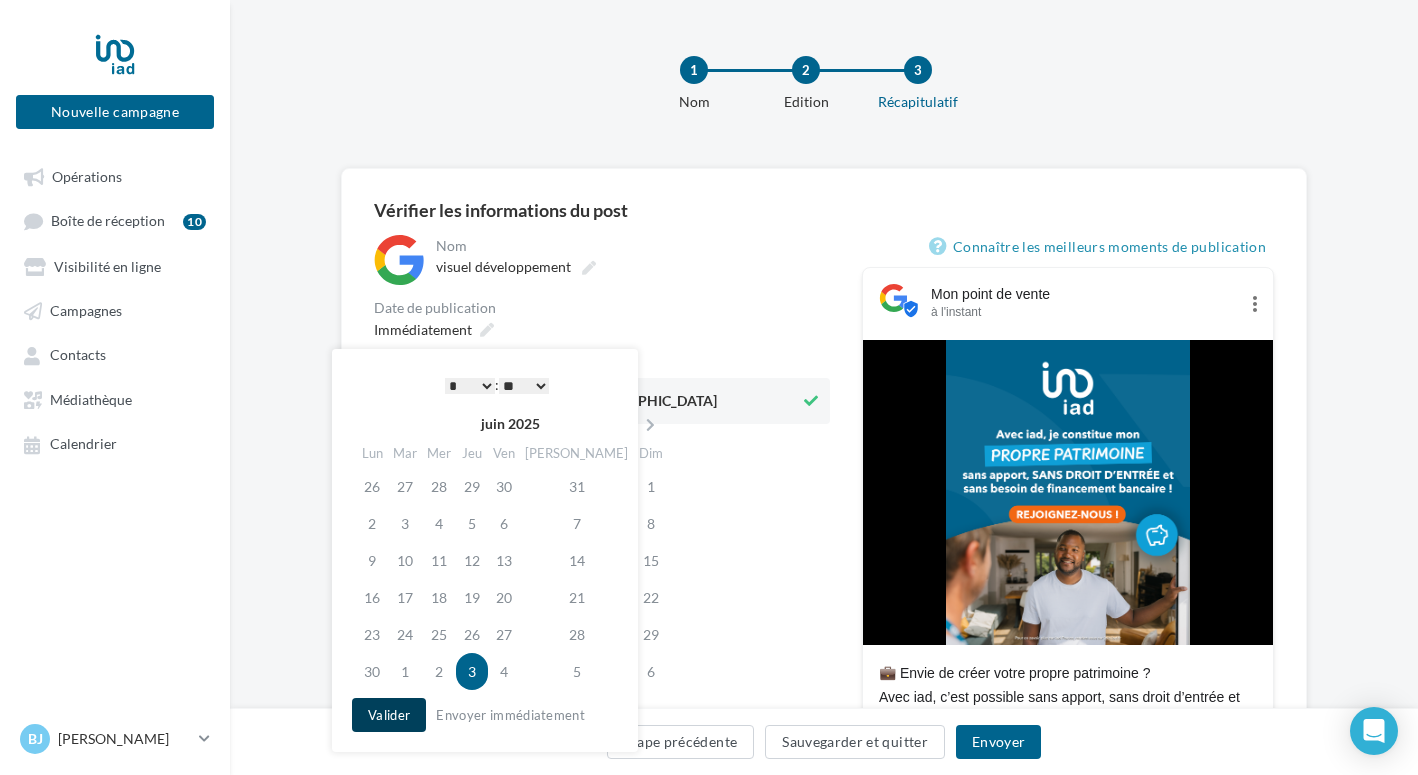 click on "Valider" at bounding box center [389, 715] 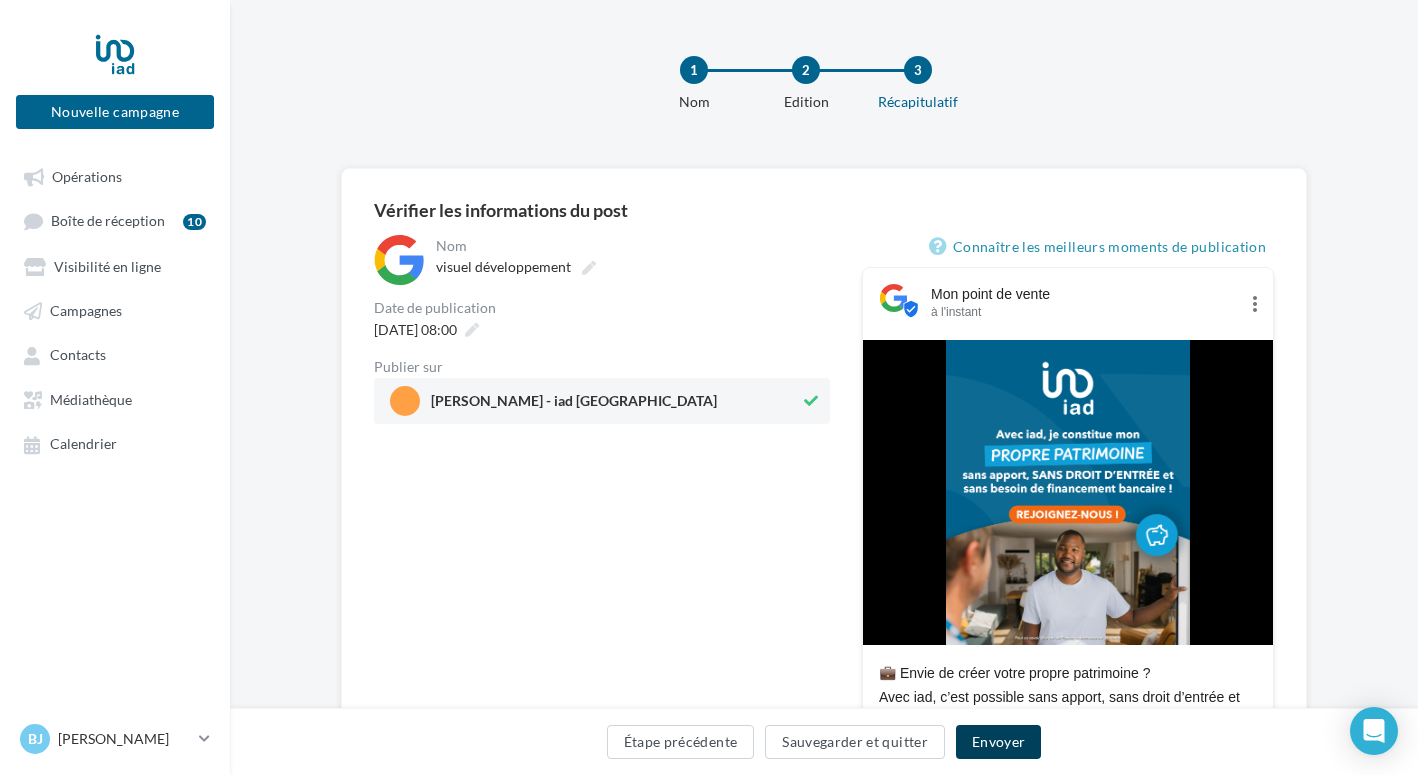 click on "Envoyer" at bounding box center [998, 742] 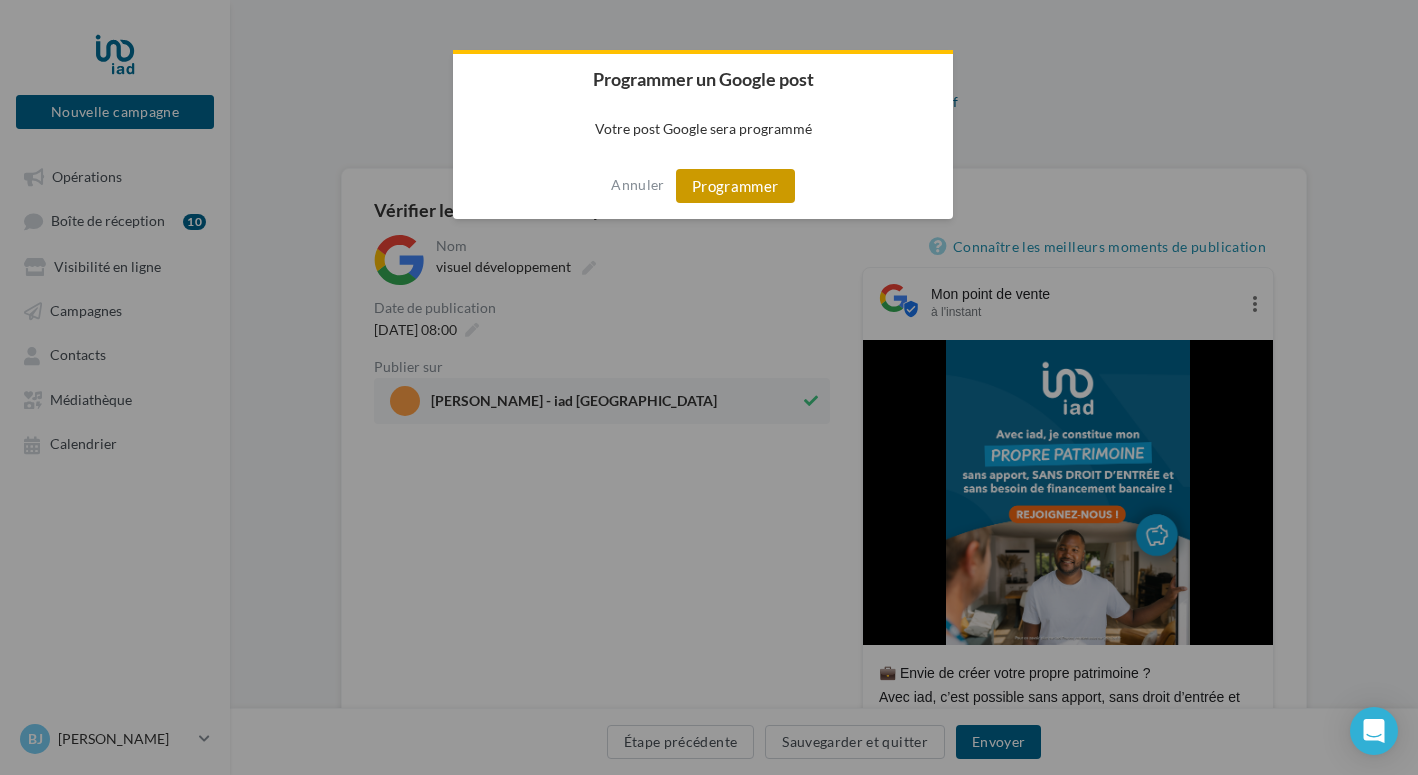 click on "Programmer" at bounding box center (735, 186) 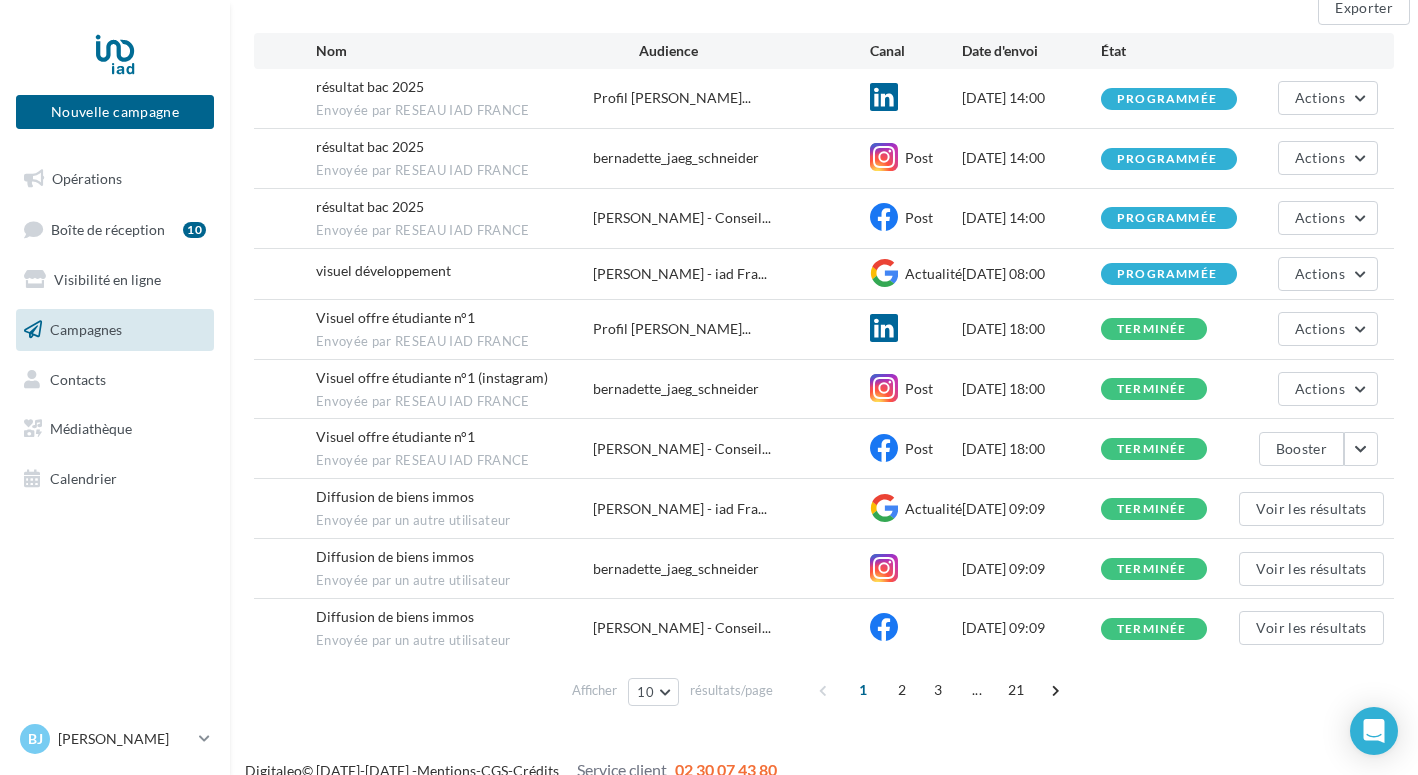 scroll, scrollTop: 224, scrollLeft: 0, axis: vertical 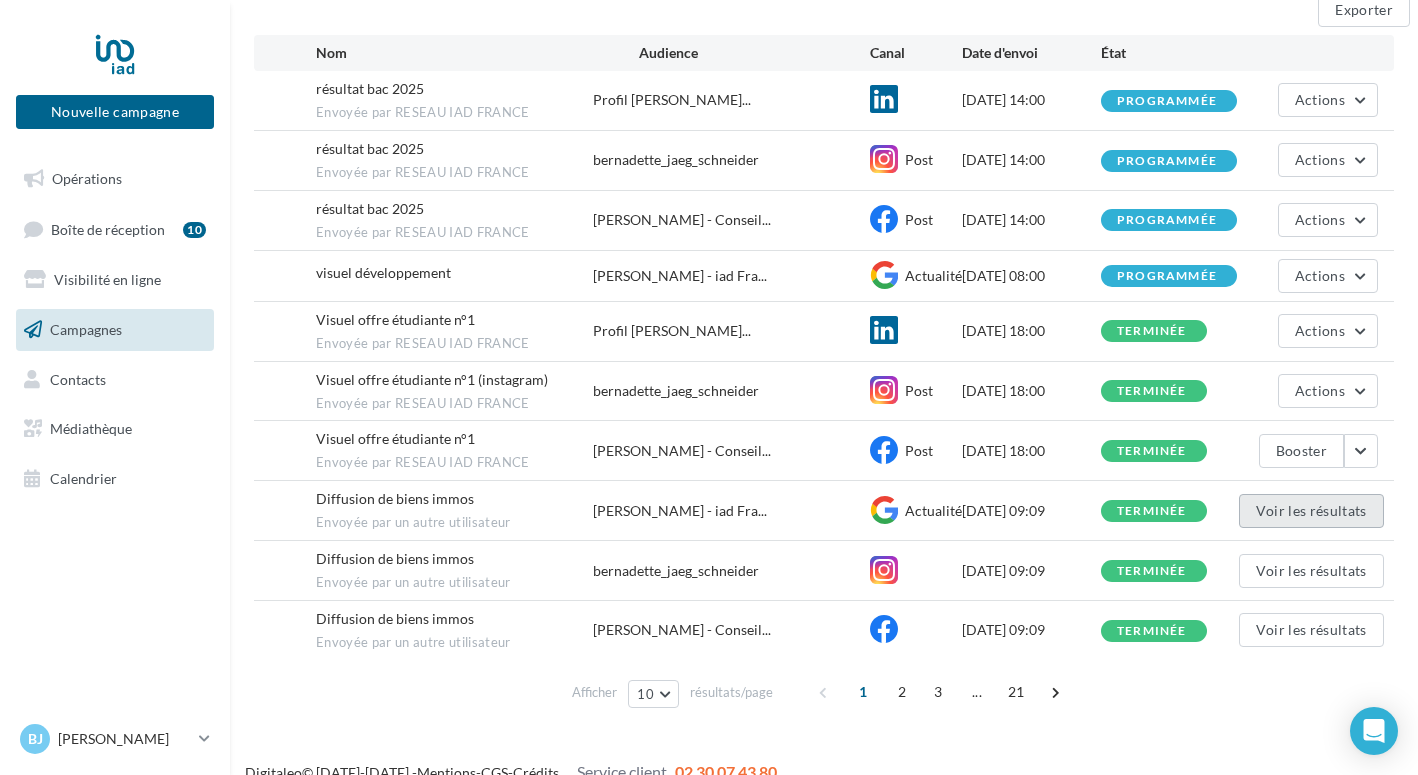 click on "Voir les résultats" at bounding box center (1311, 511) 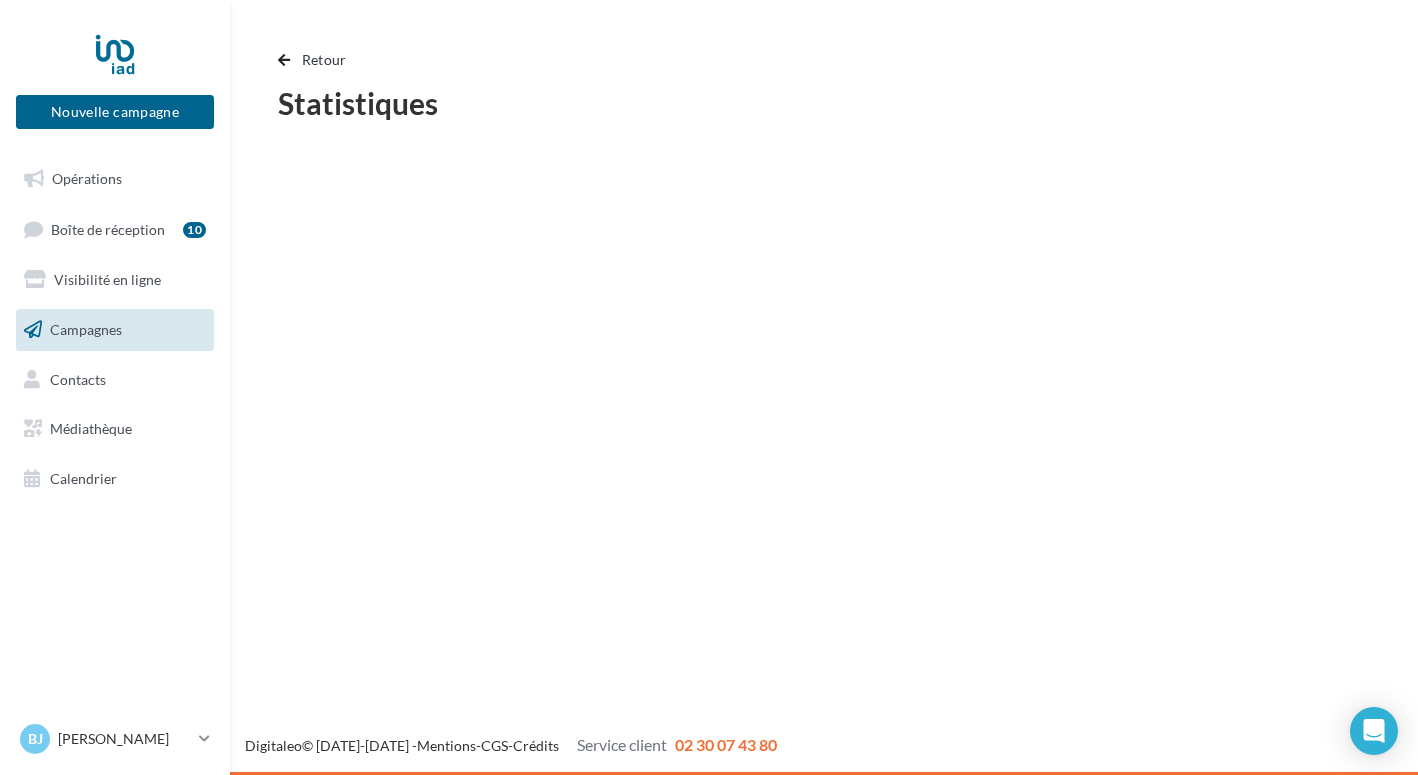 scroll, scrollTop: 0, scrollLeft: 0, axis: both 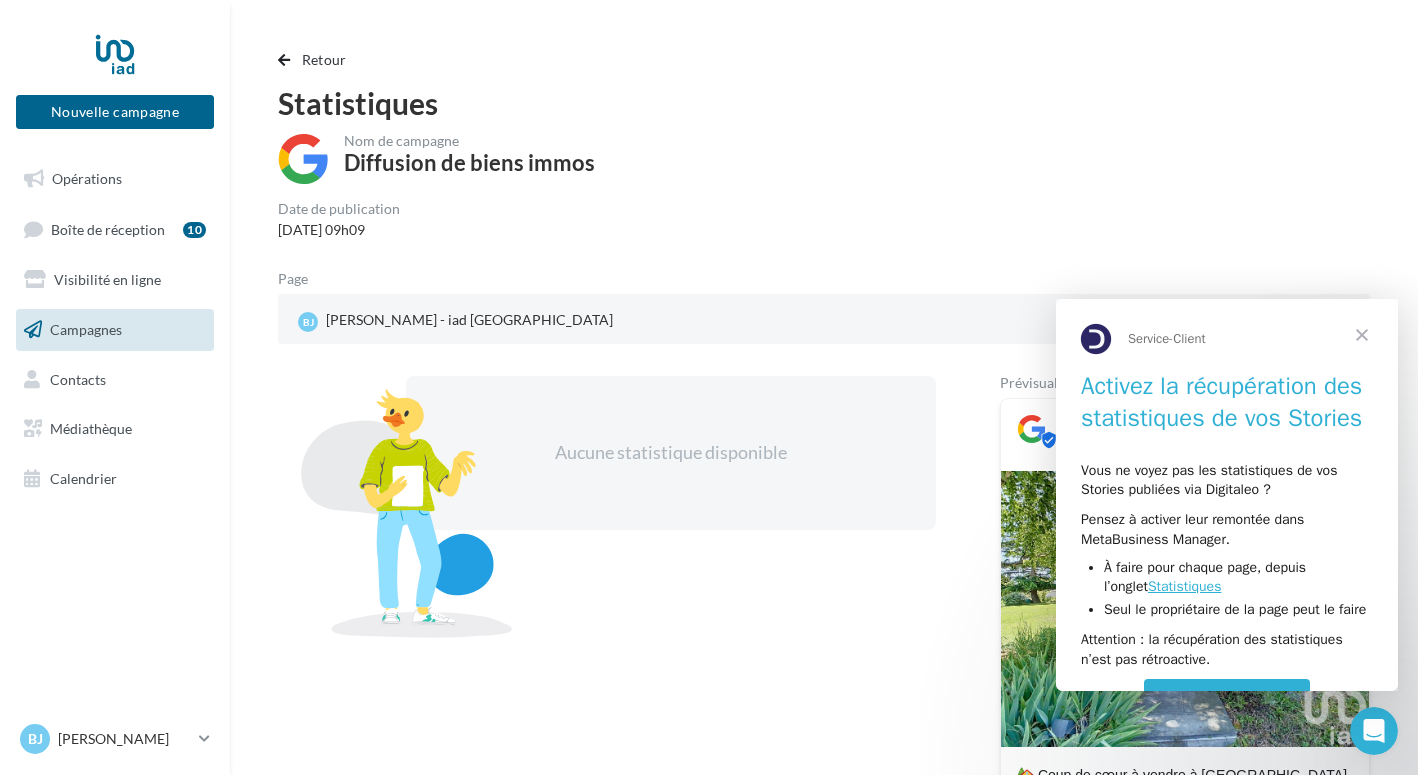 click at bounding box center [1362, 335] 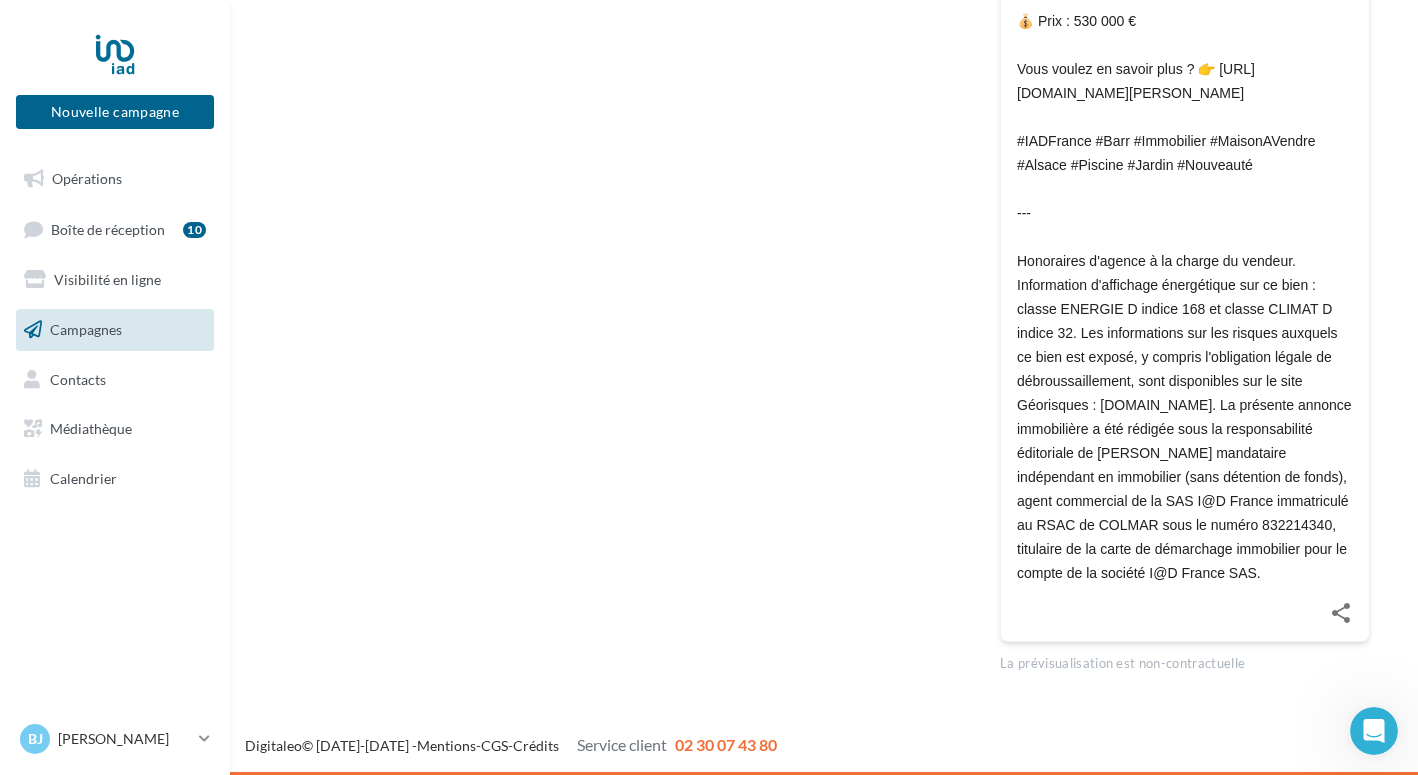 scroll, scrollTop: 0, scrollLeft: 0, axis: both 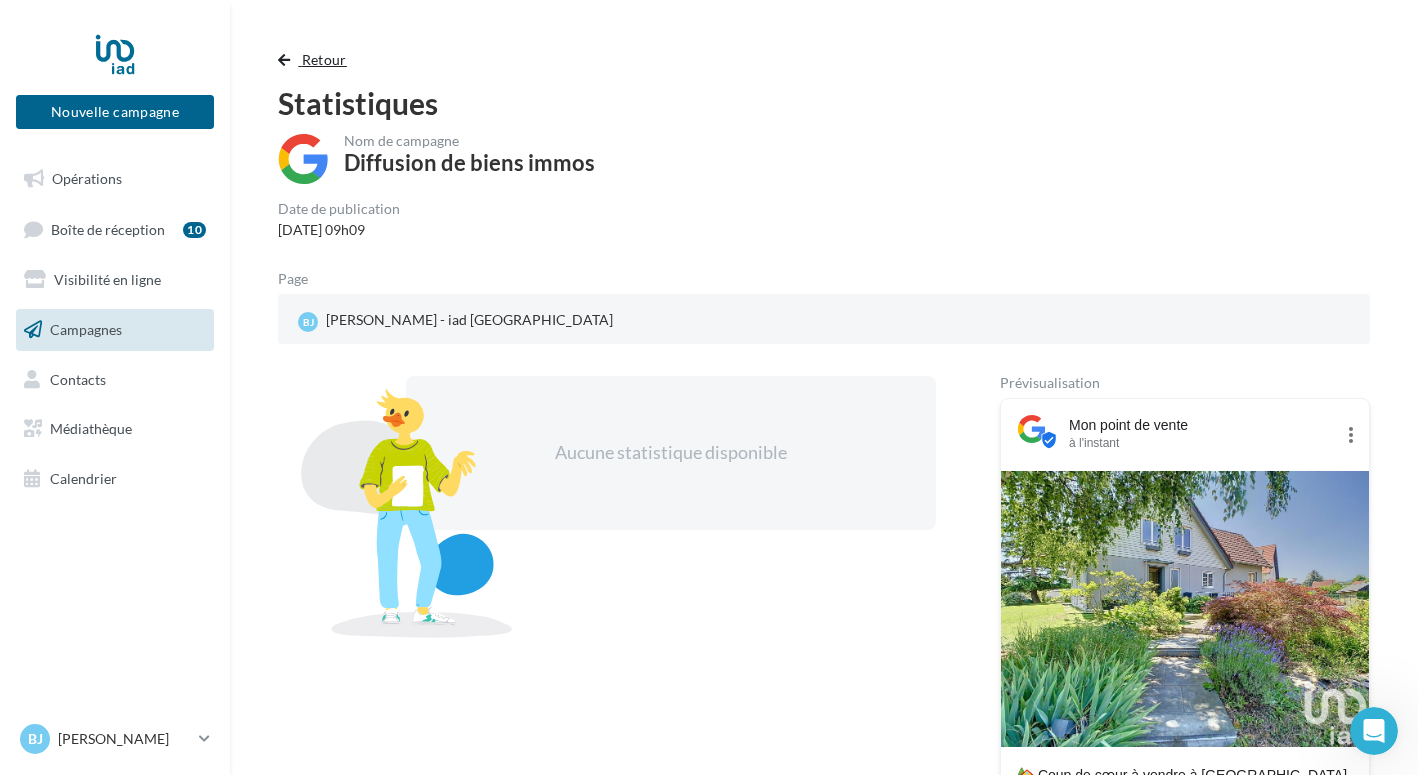 click at bounding box center (284, 60) 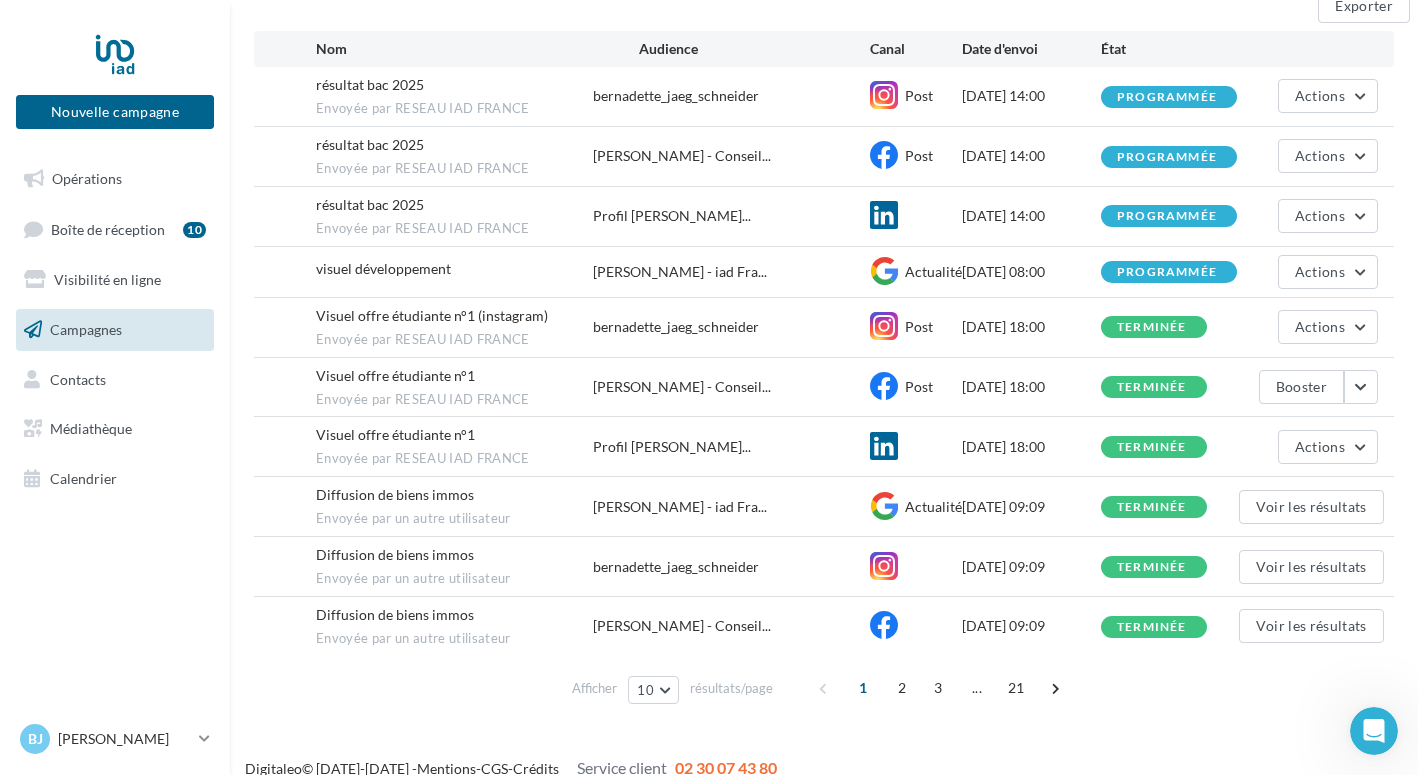 scroll, scrollTop: 231, scrollLeft: 0, axis: vertical 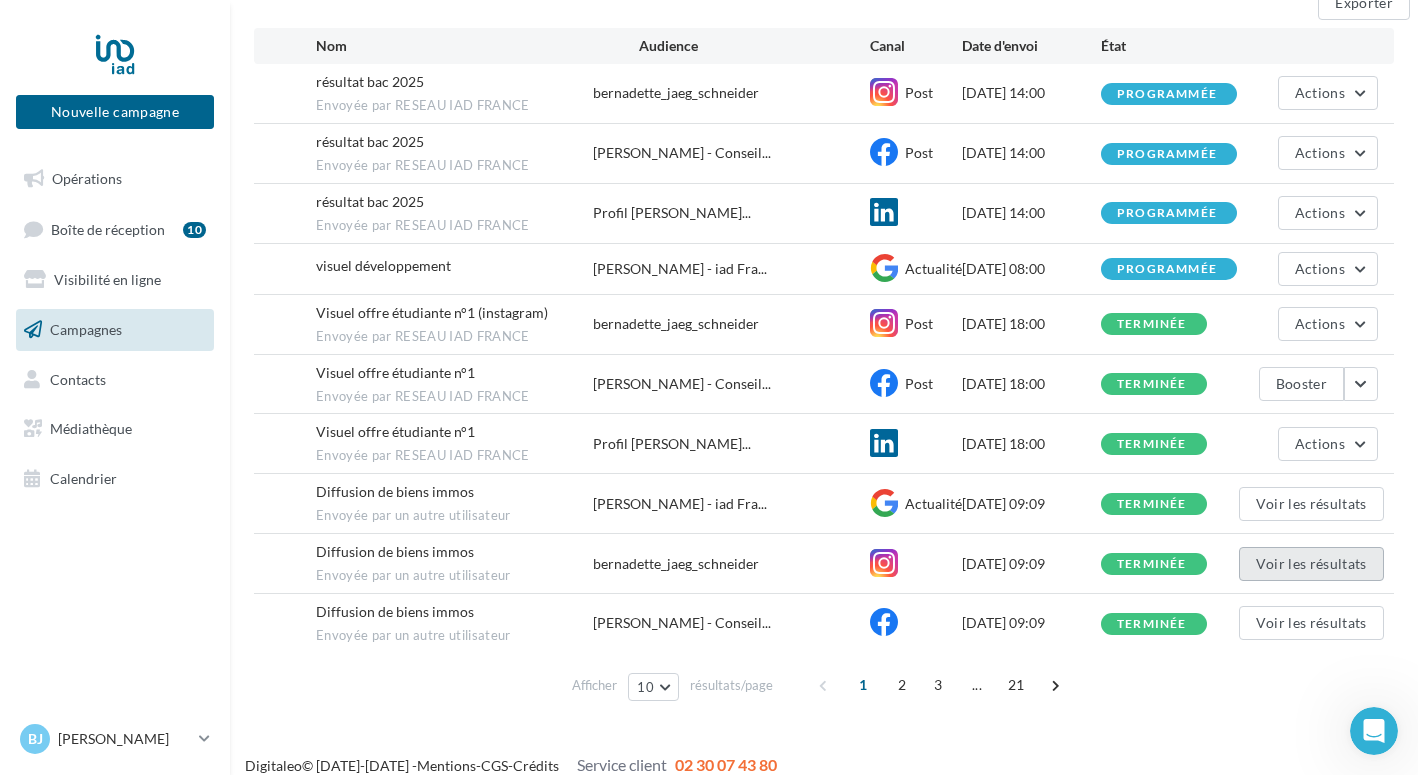 click on "Voir les résultats" at bounding box center [1311, 564] 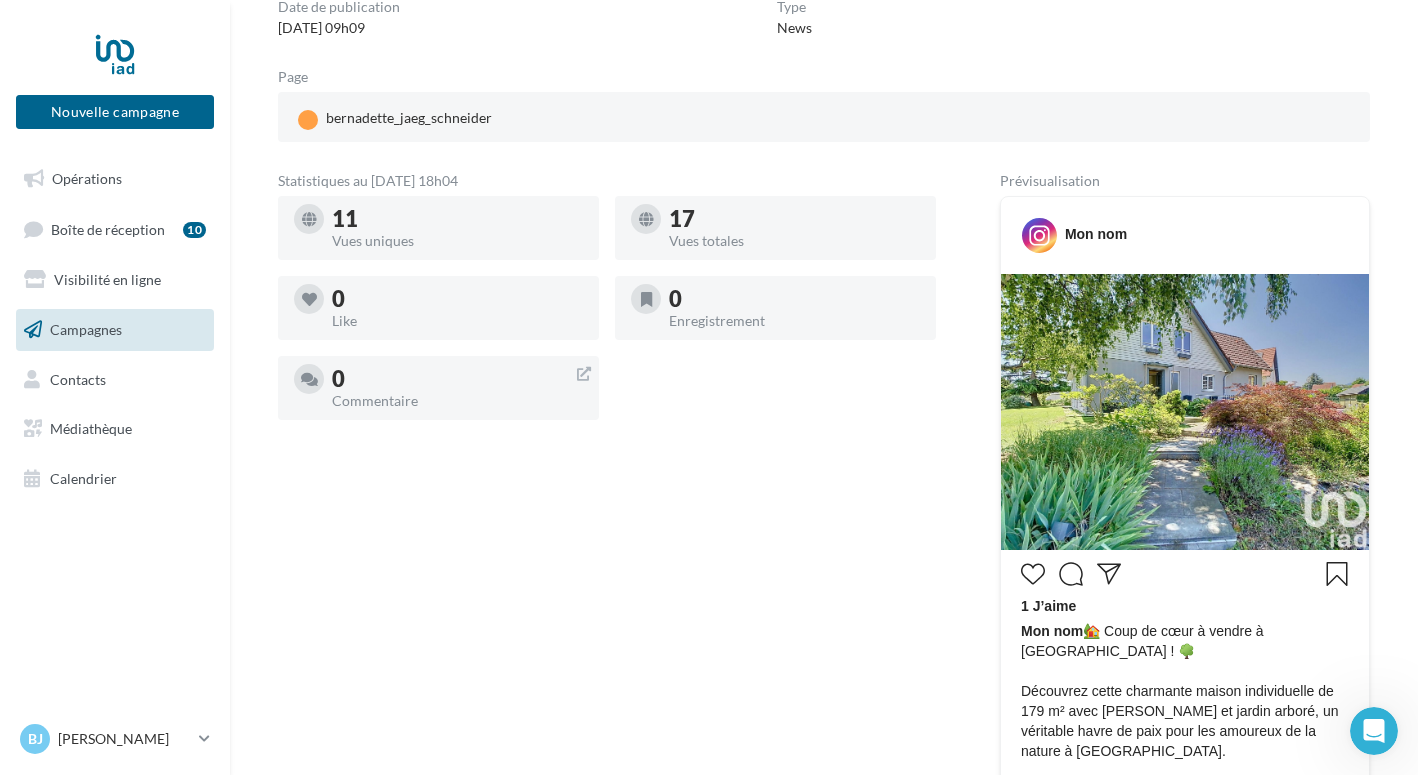 scroll, scrollTop: 0, scrollLeft: 0, axis: both 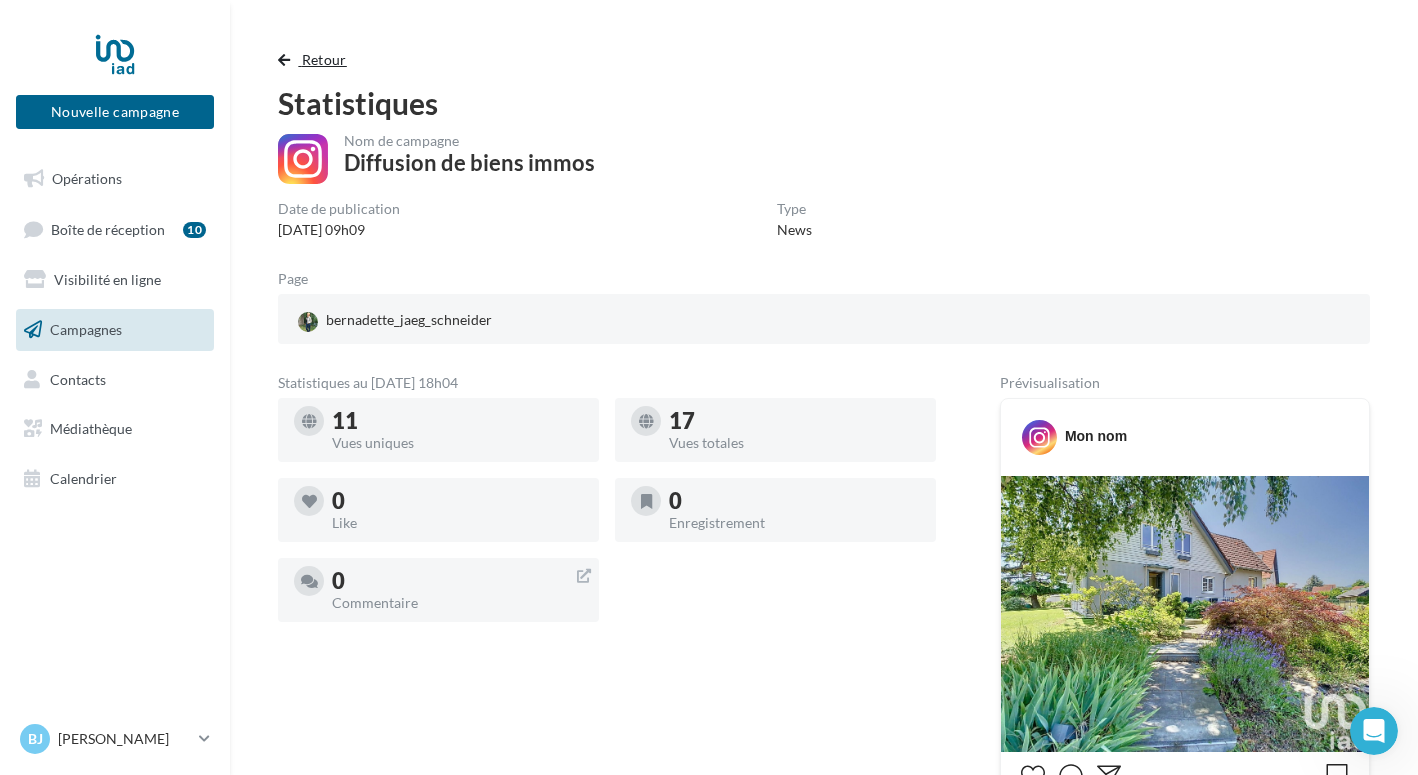 click on "Retour" at bounding box center (324, 59) 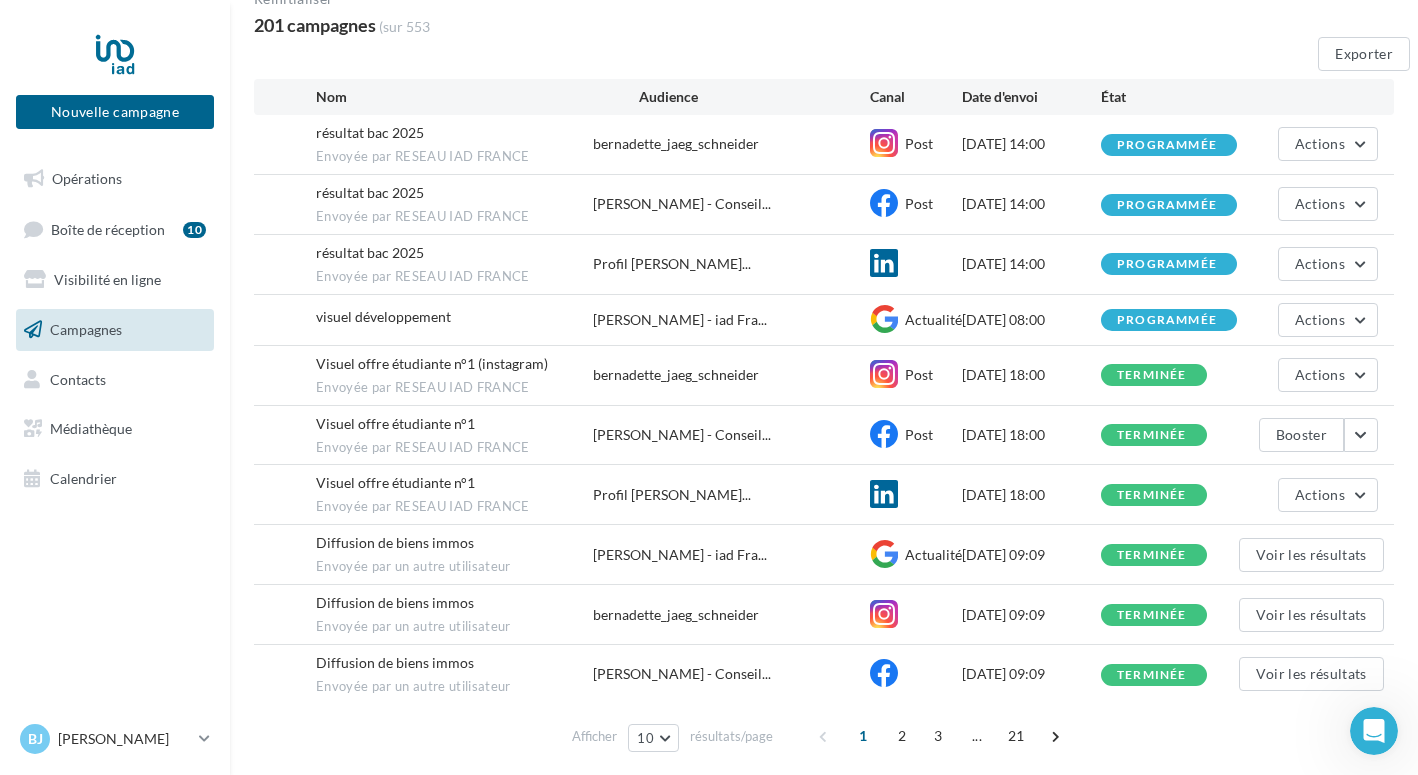 scroll, scrollTop: 231, scrollLeft: 0, axis: vertical 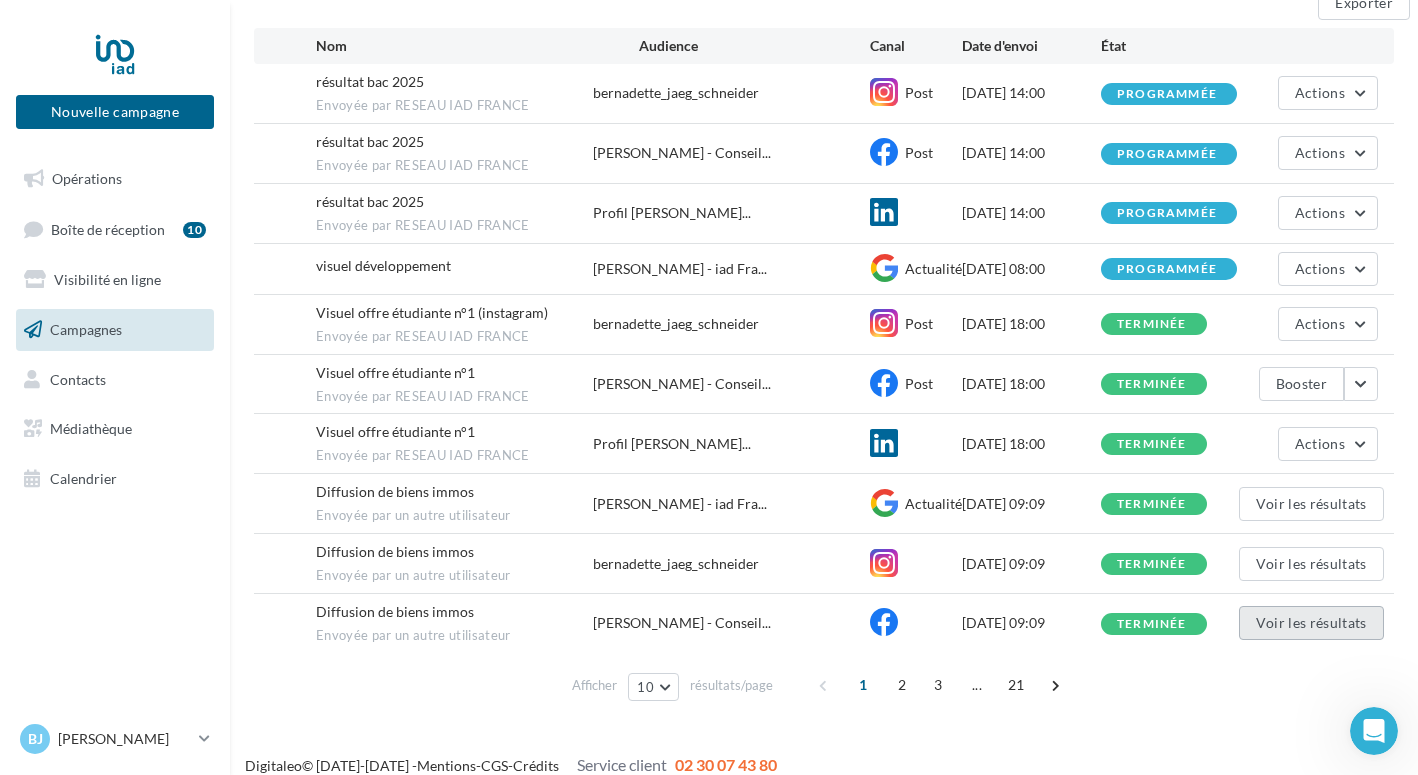 click on "Voir les résultats" at bounding box center [1311, 623] 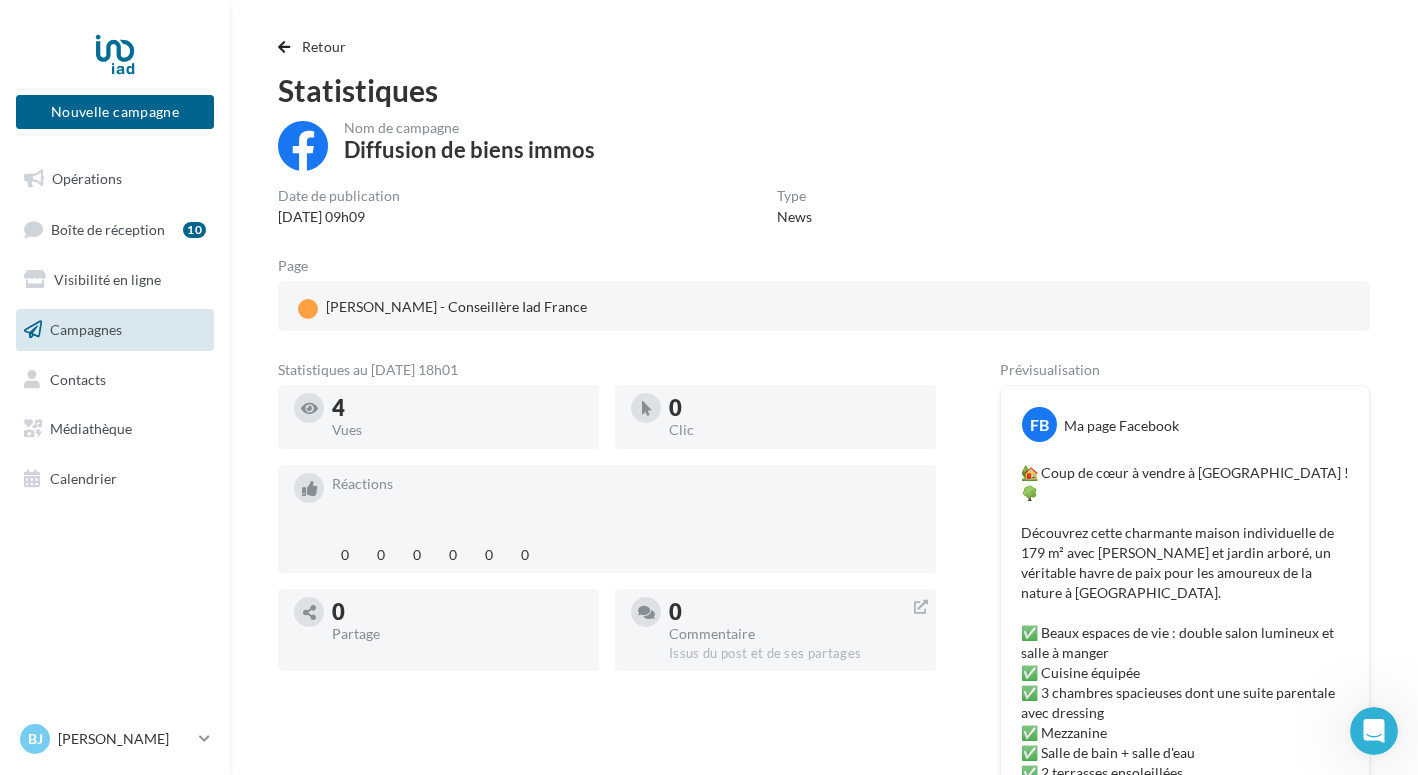 scroll, scrollTop: 0, scrollLeft: 0, axis: both 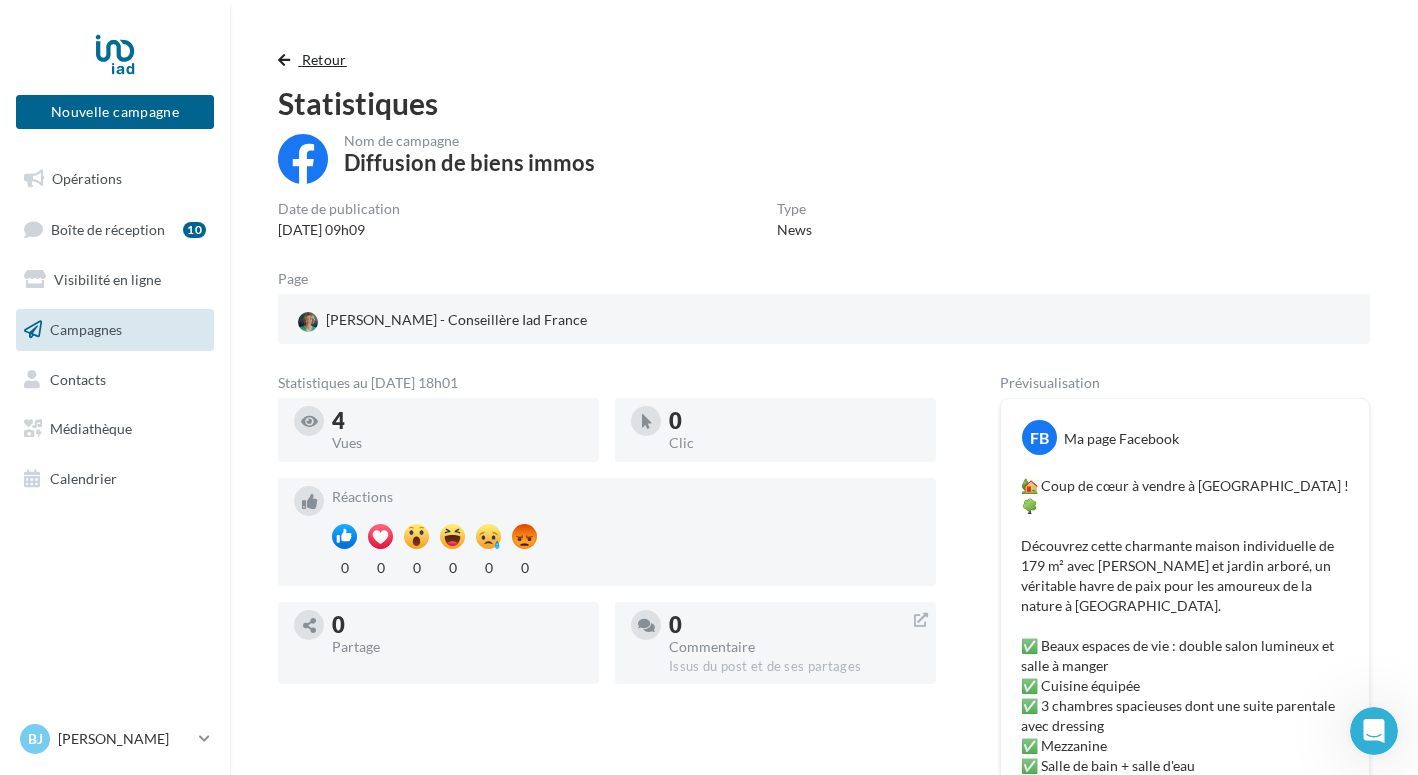 click on "Retour" at bounding box center [324, 59] 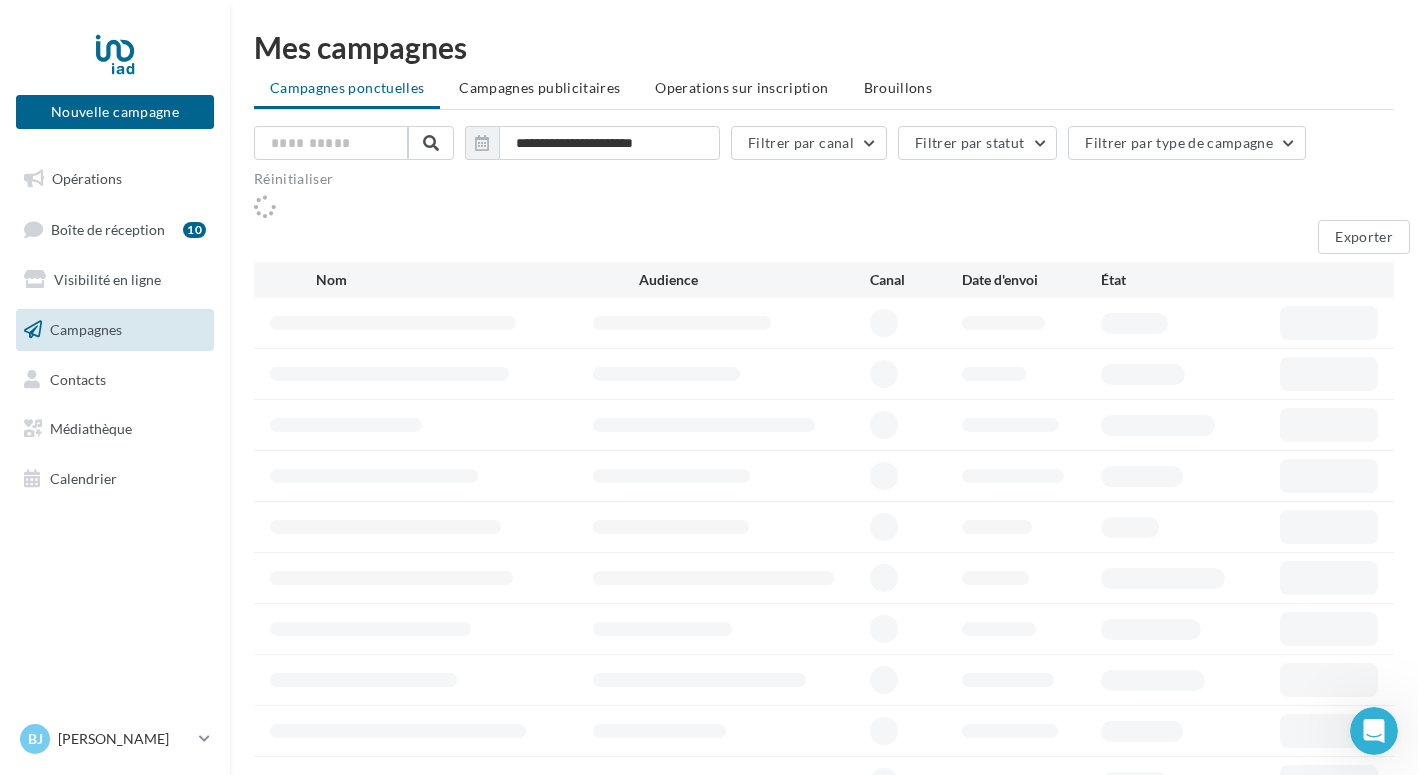 scroll, scrollTop: 107, scrollLeft: 0, axis: vertical 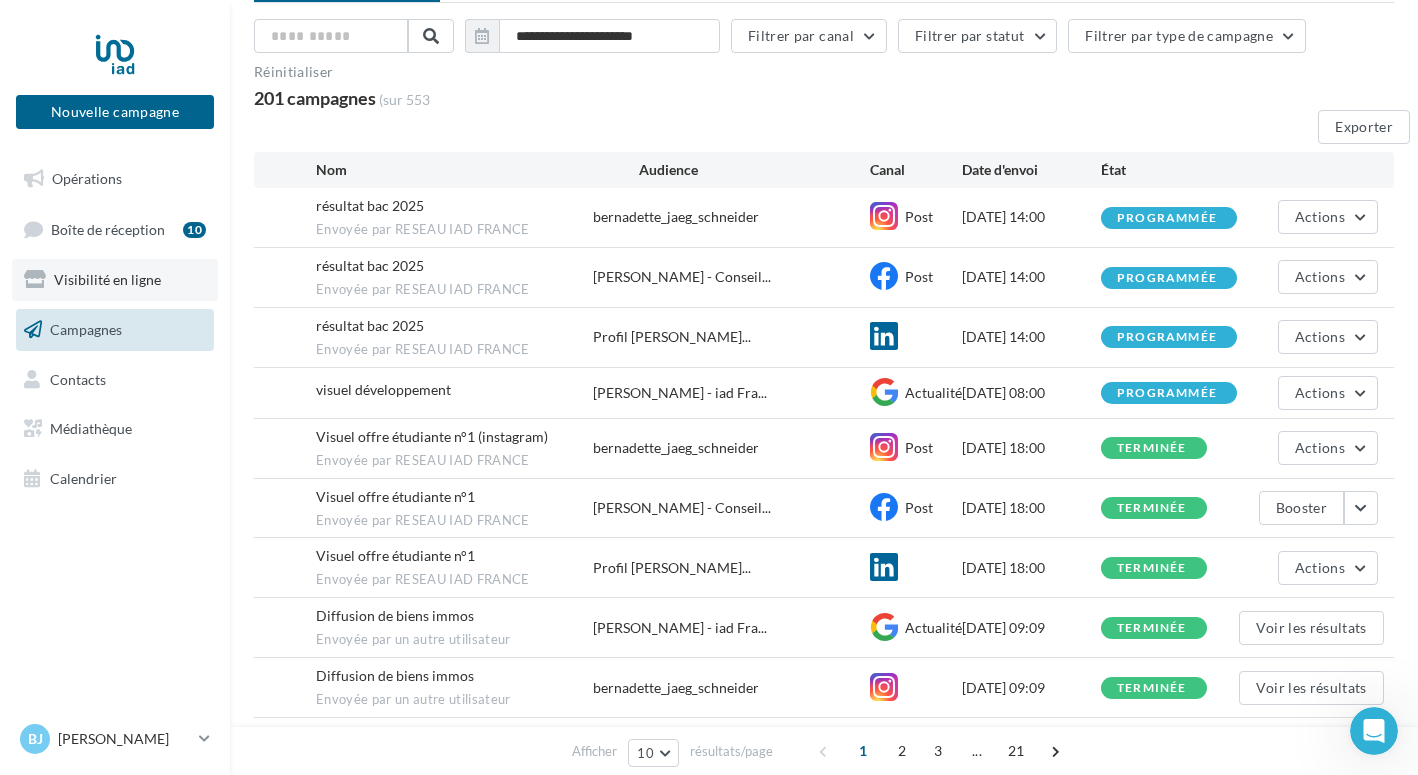 click on "Visibilité en ligne" at bounding box center [107, 279] 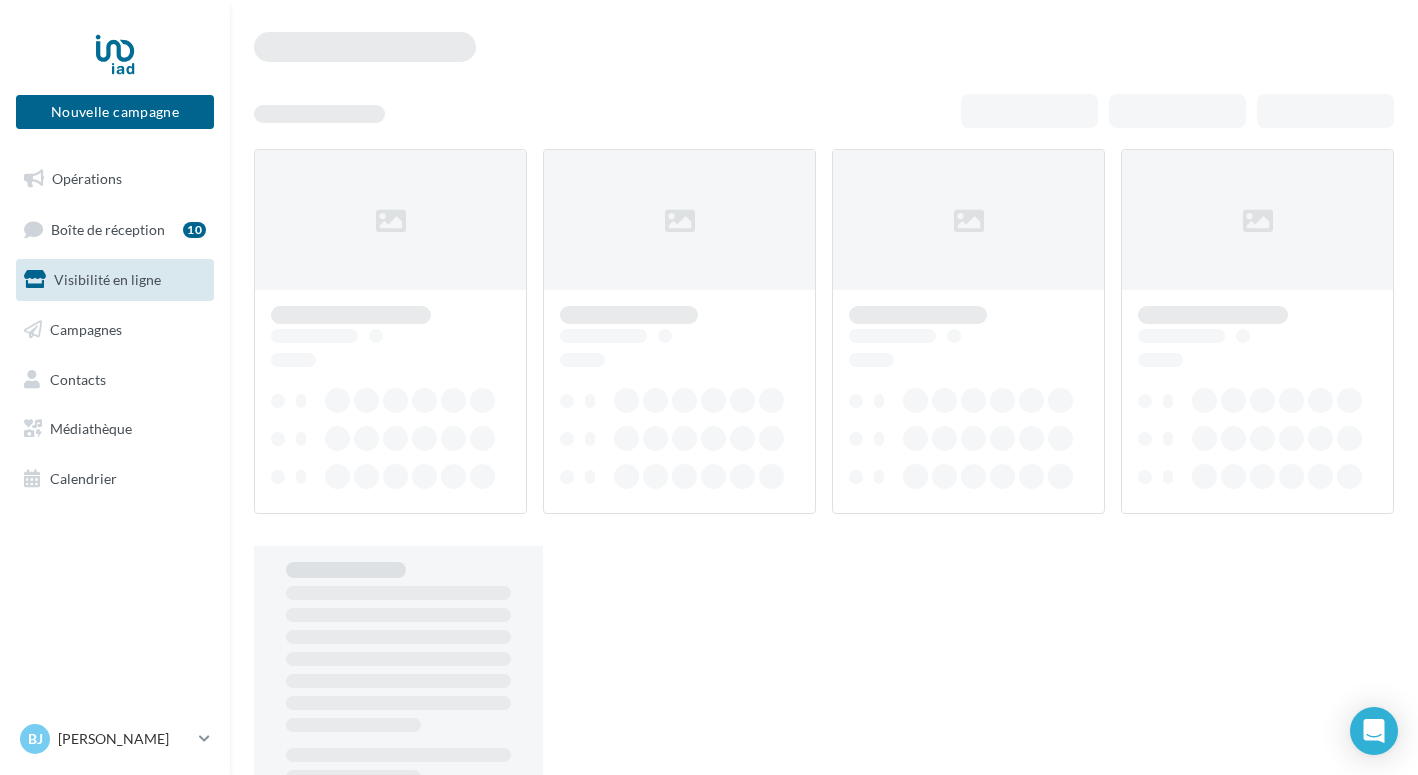 scroll, scrollTop: 0, scrollLeft: 0, axis: both 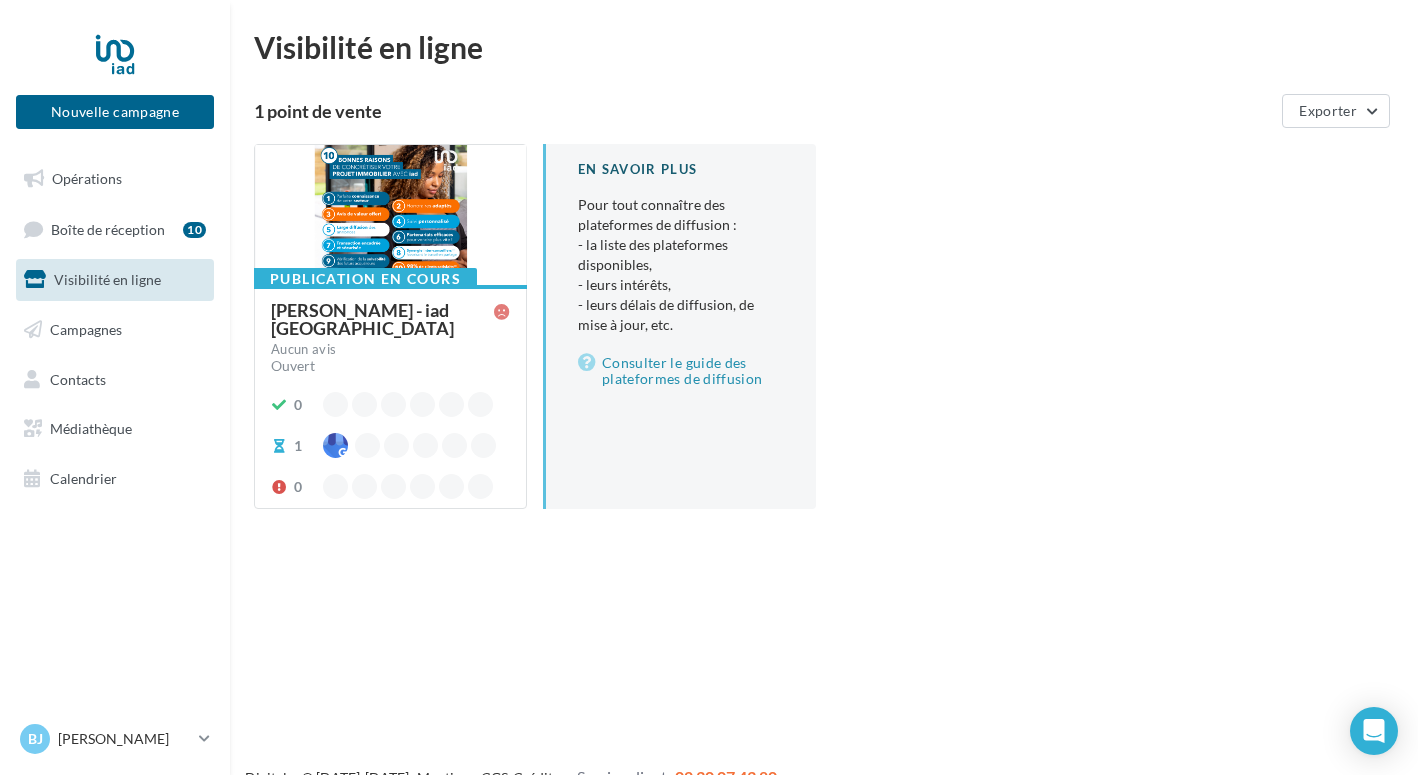click on "[PERSON_NAME] - iad [GEOGRAPHIC_DATA]" at bounding box center [382, 319] 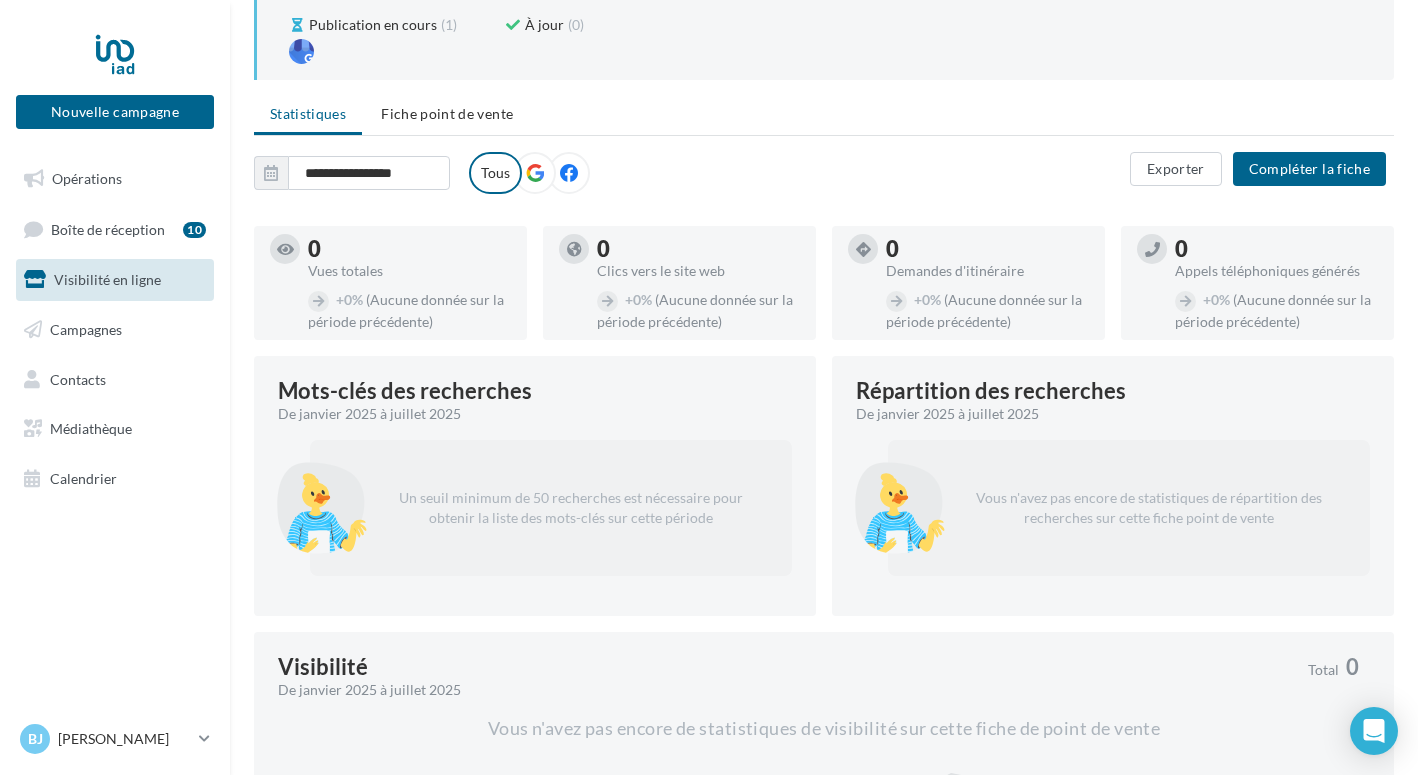 scroll, scrollTop: 0, scrollLeft: 0, axis: both 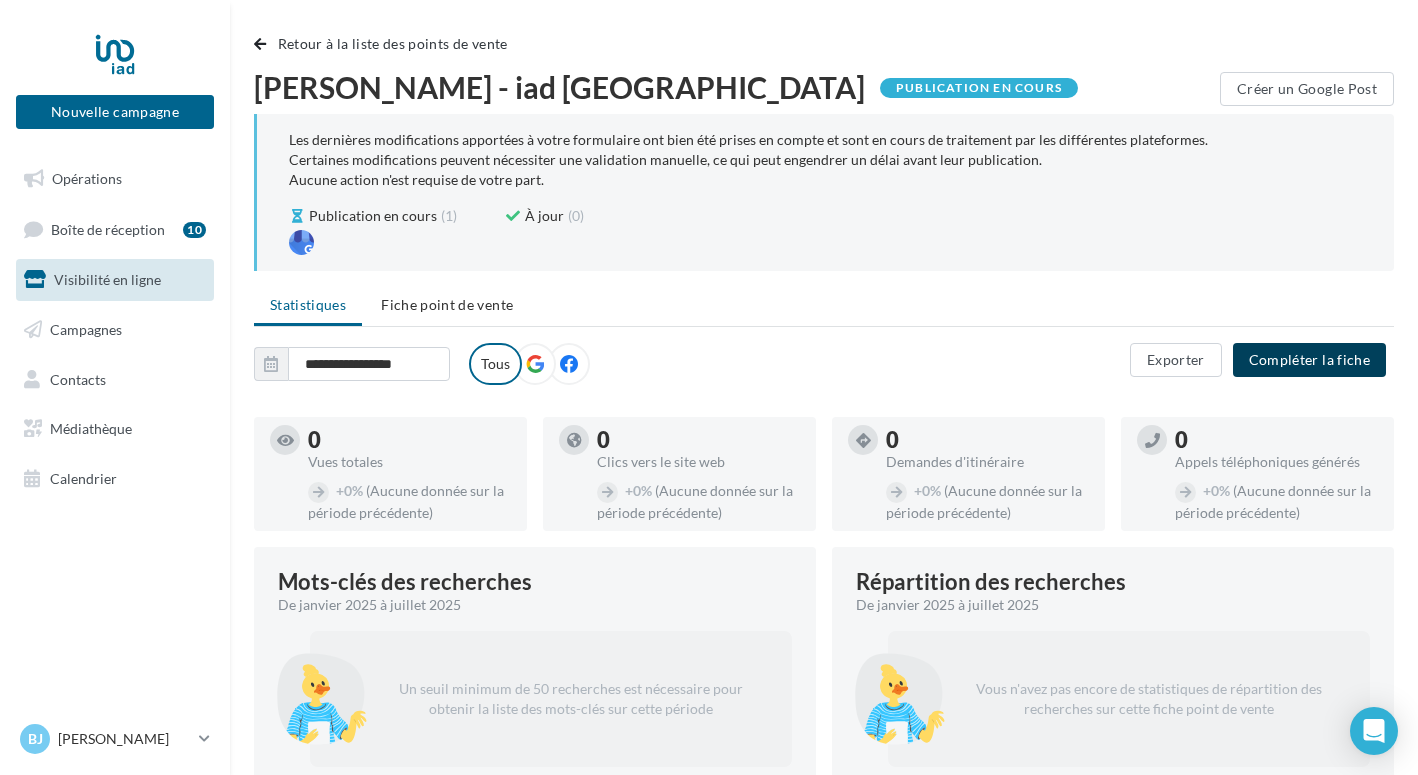 click on "Compléter la fiche" at bounding box center (1309, 360) 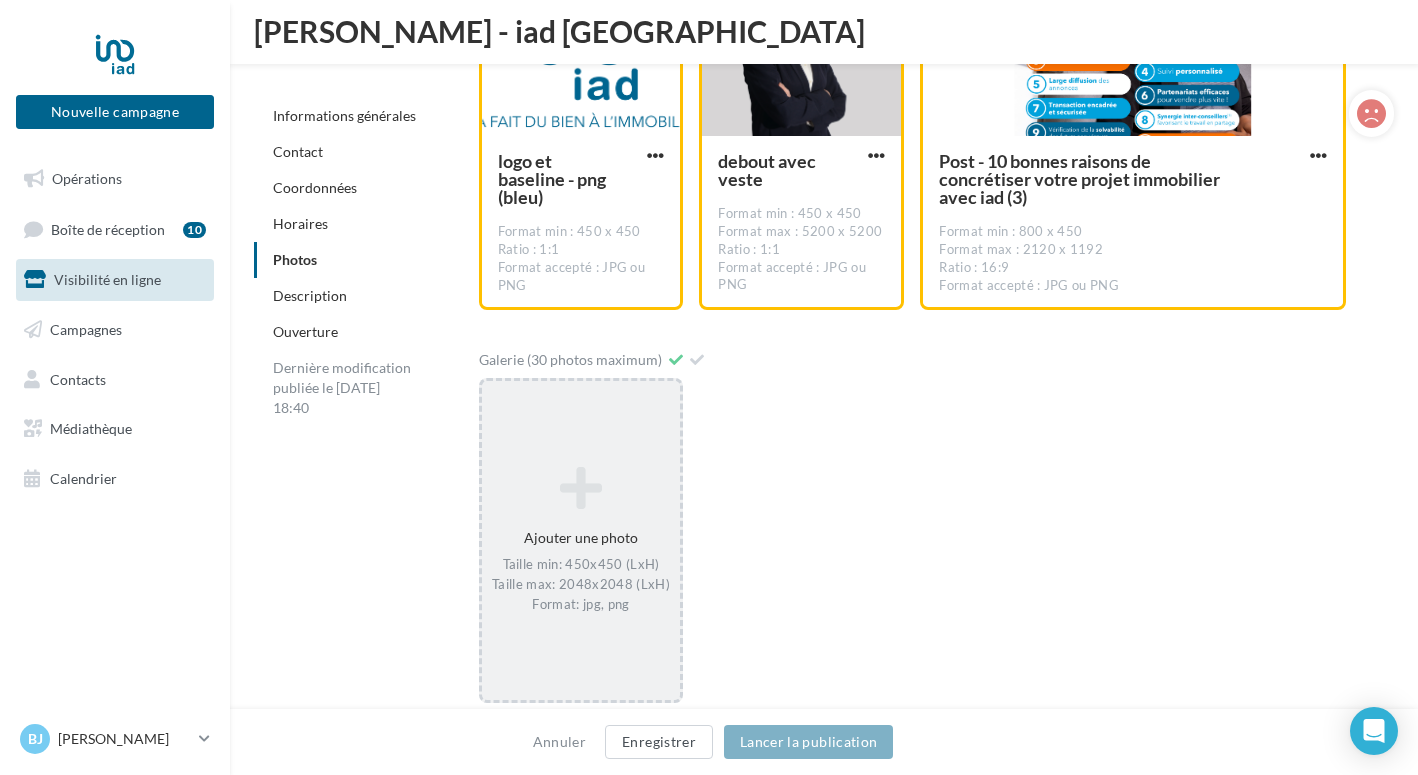 scroll, scrollTop: 3060, scrollLeft: 0, axis: vertical 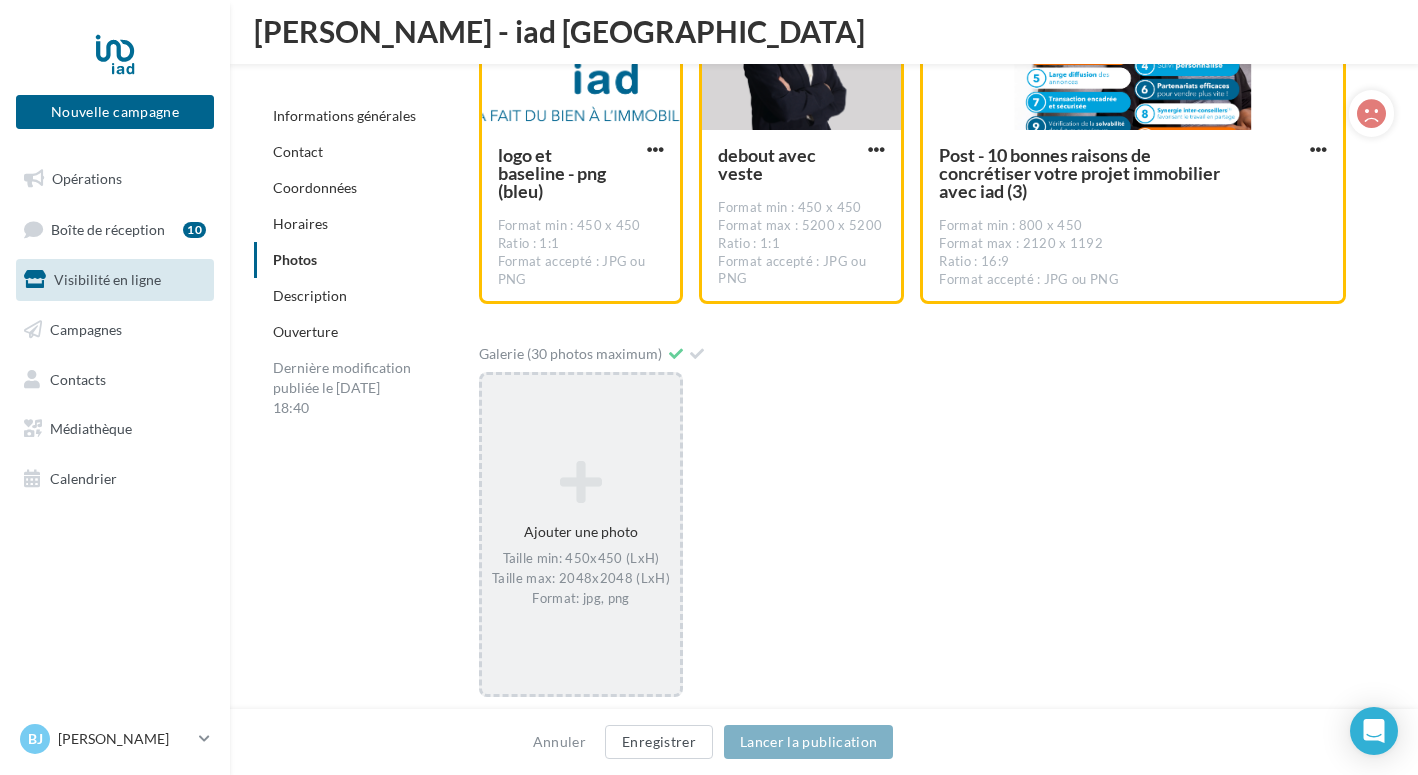 click at bounding box center (581, 483) 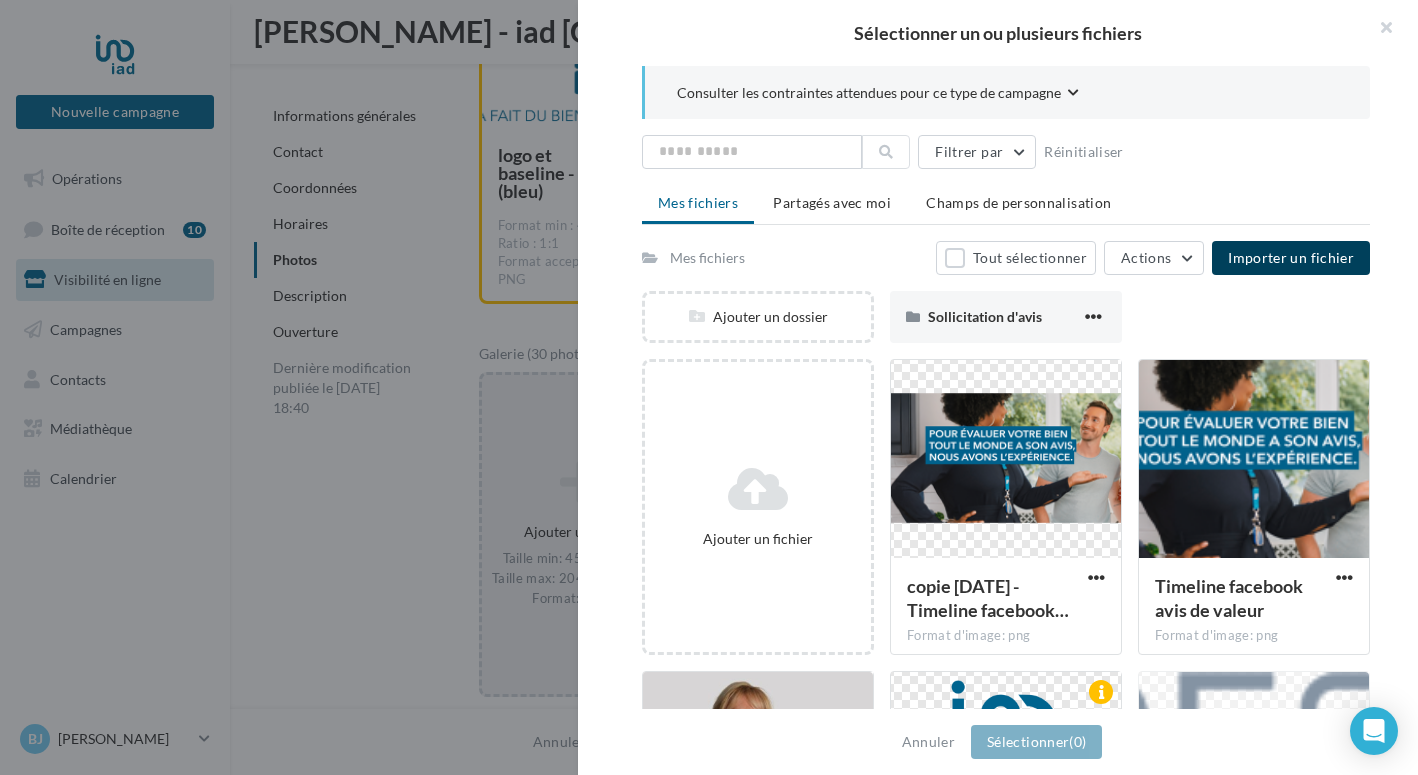 click on "Importer un fichier" at bounding box center (1291, 257) 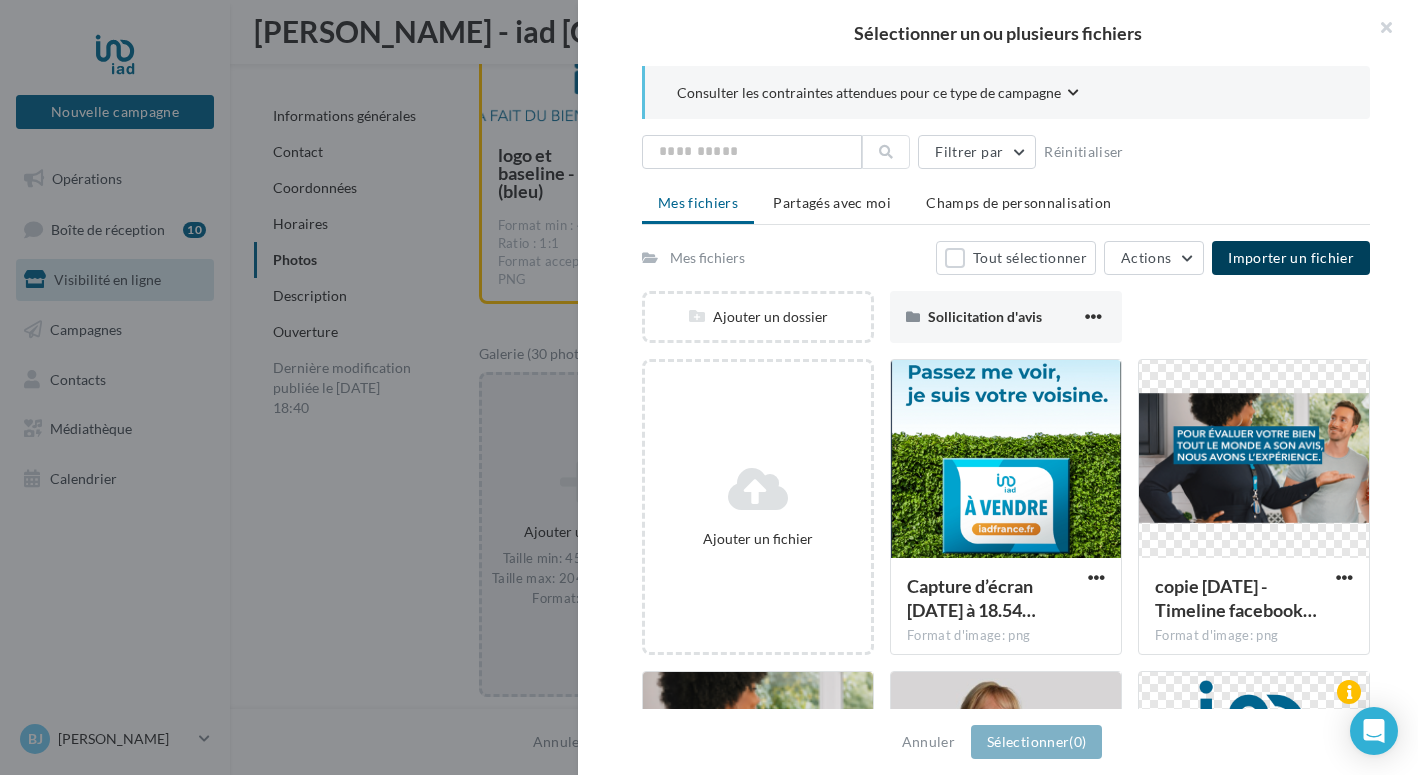 click on "Importer un fichier" at bounding box center [1291, 257] 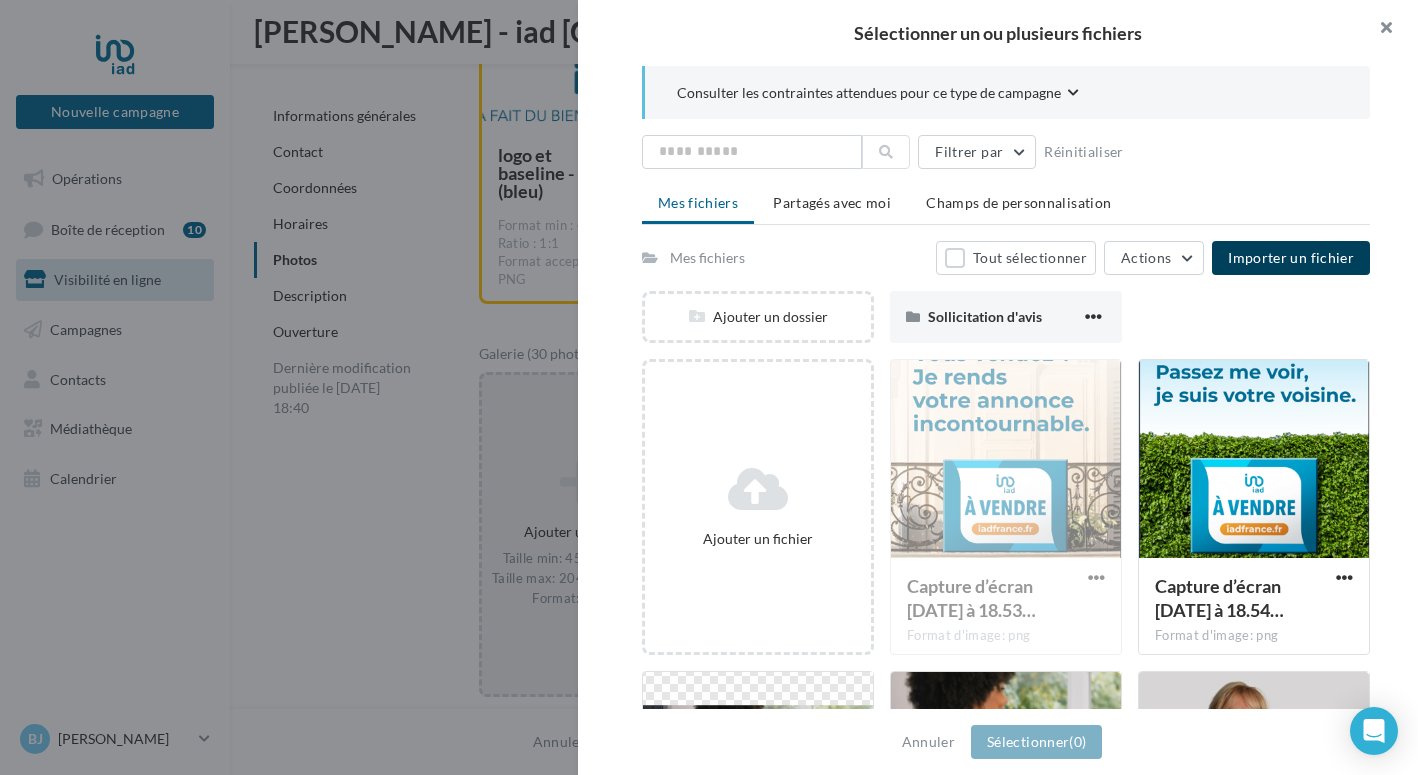 click at bounding box center (1378, 30) 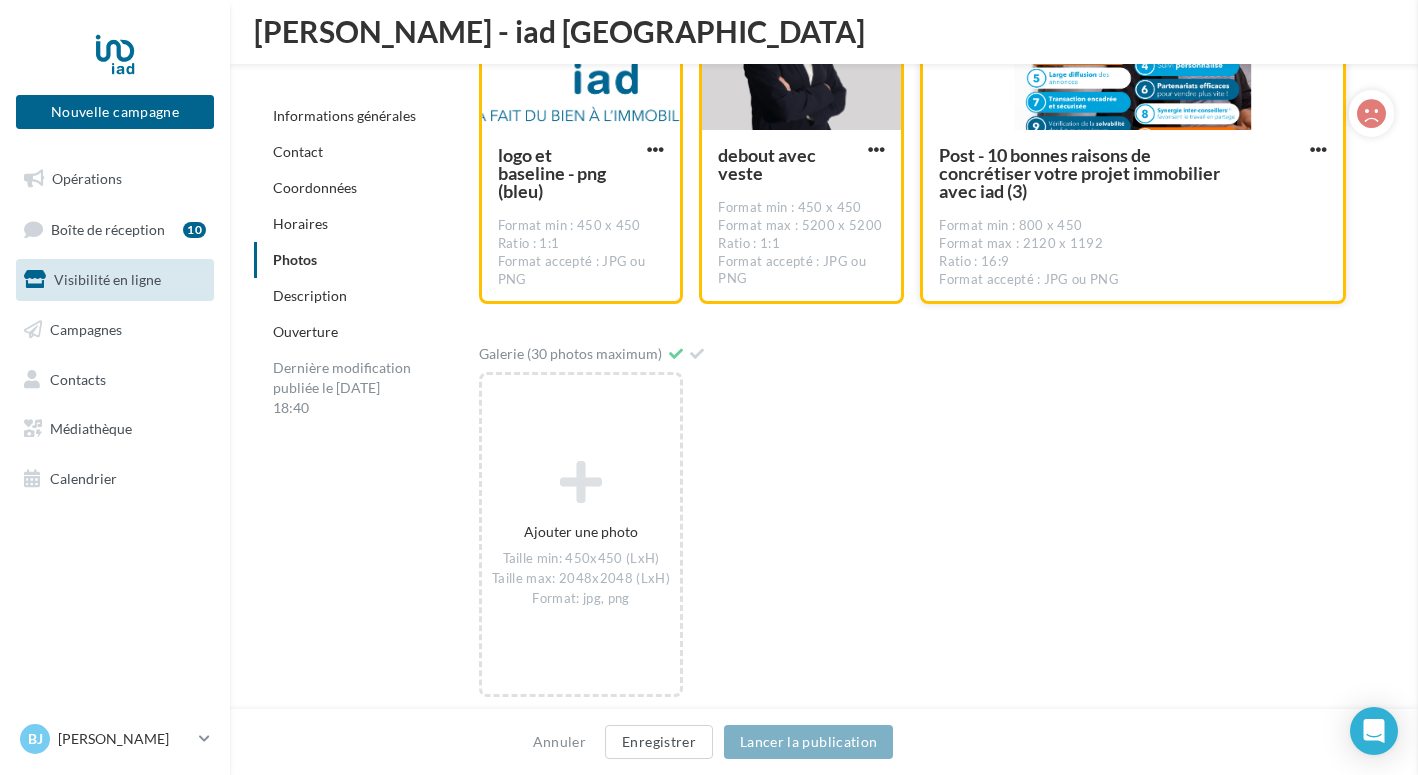 scroll, scrollTop: 3064, scrollLeft: 0, axis: vertical 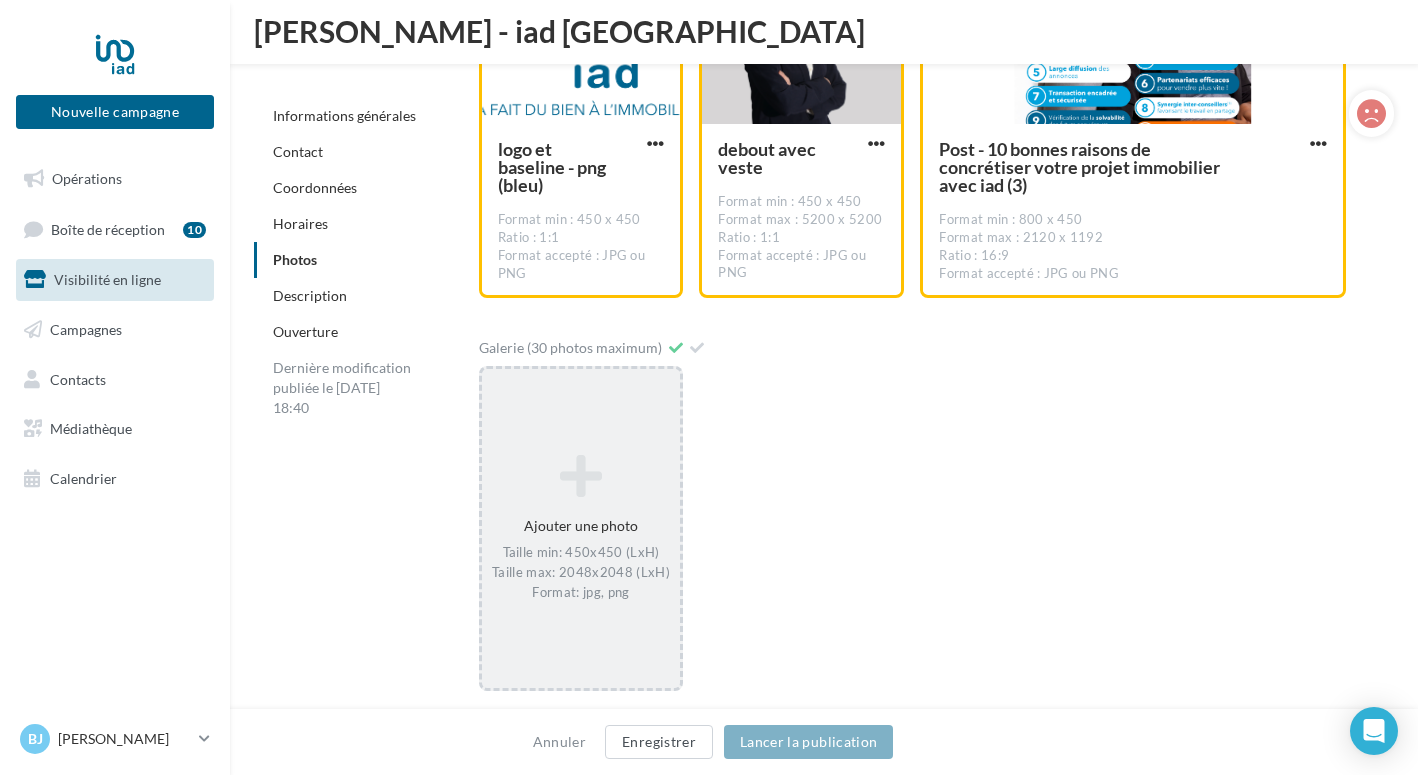 click at bounding box center (581, 477) 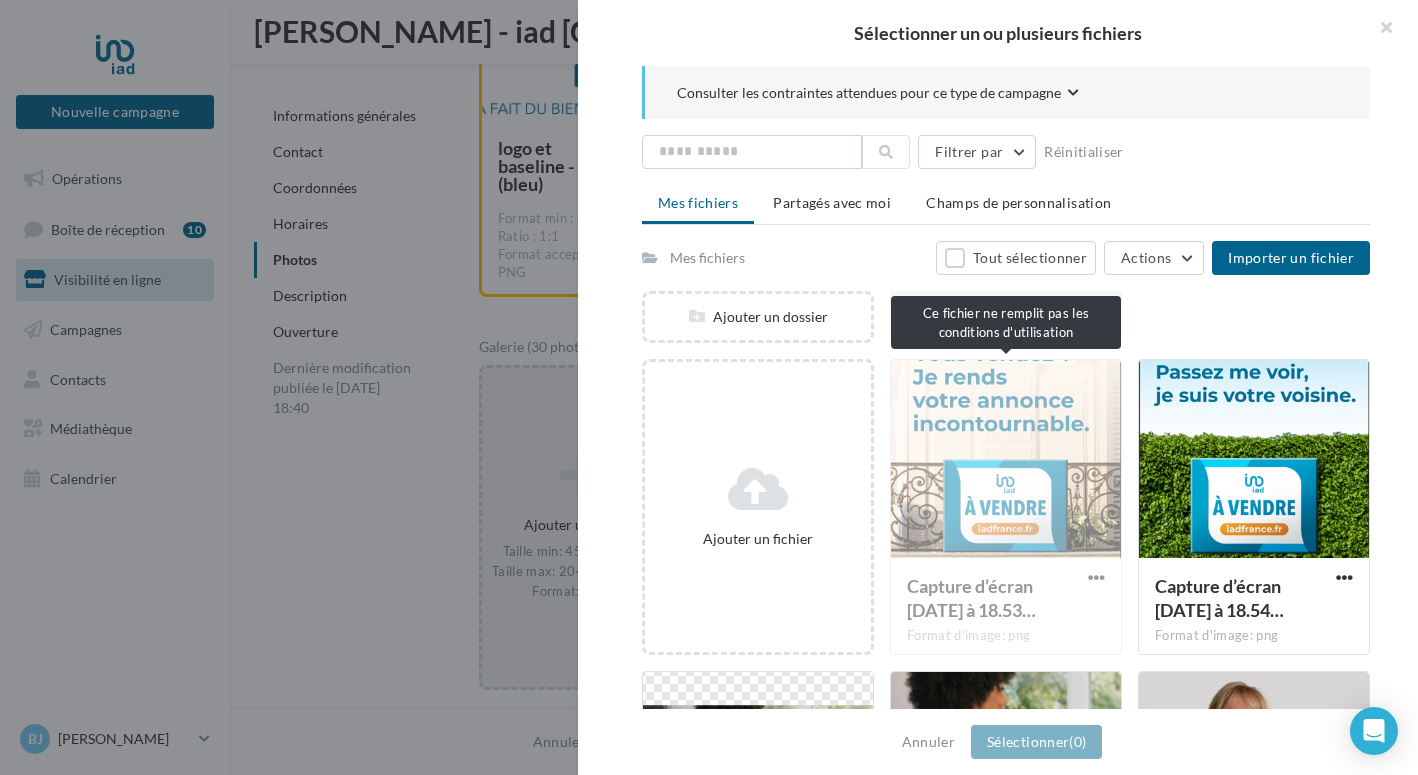 click on "Capture d’écran [DATE] à 18.53…  Format d'image: png" at bounding box center [1006, 507] 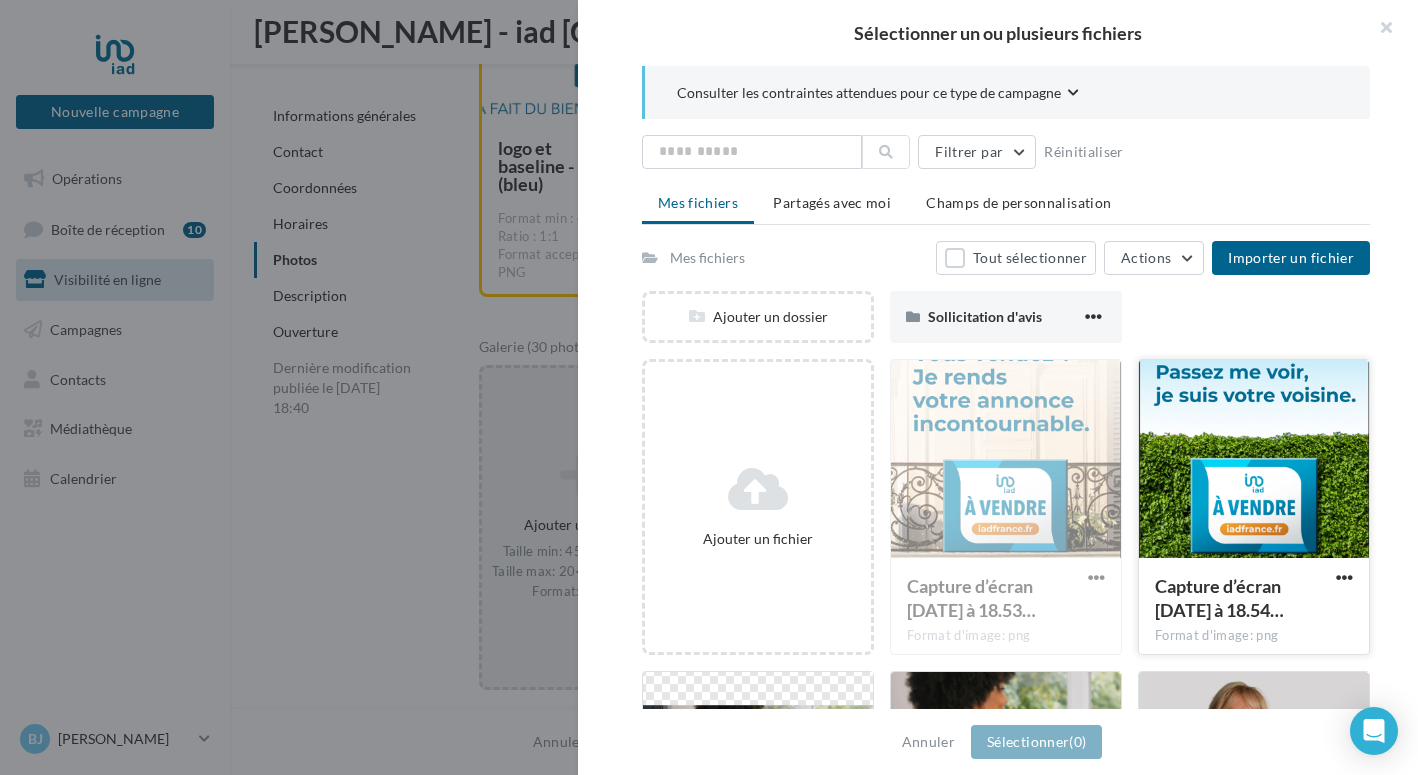 click at bounding box center (1254, 460) 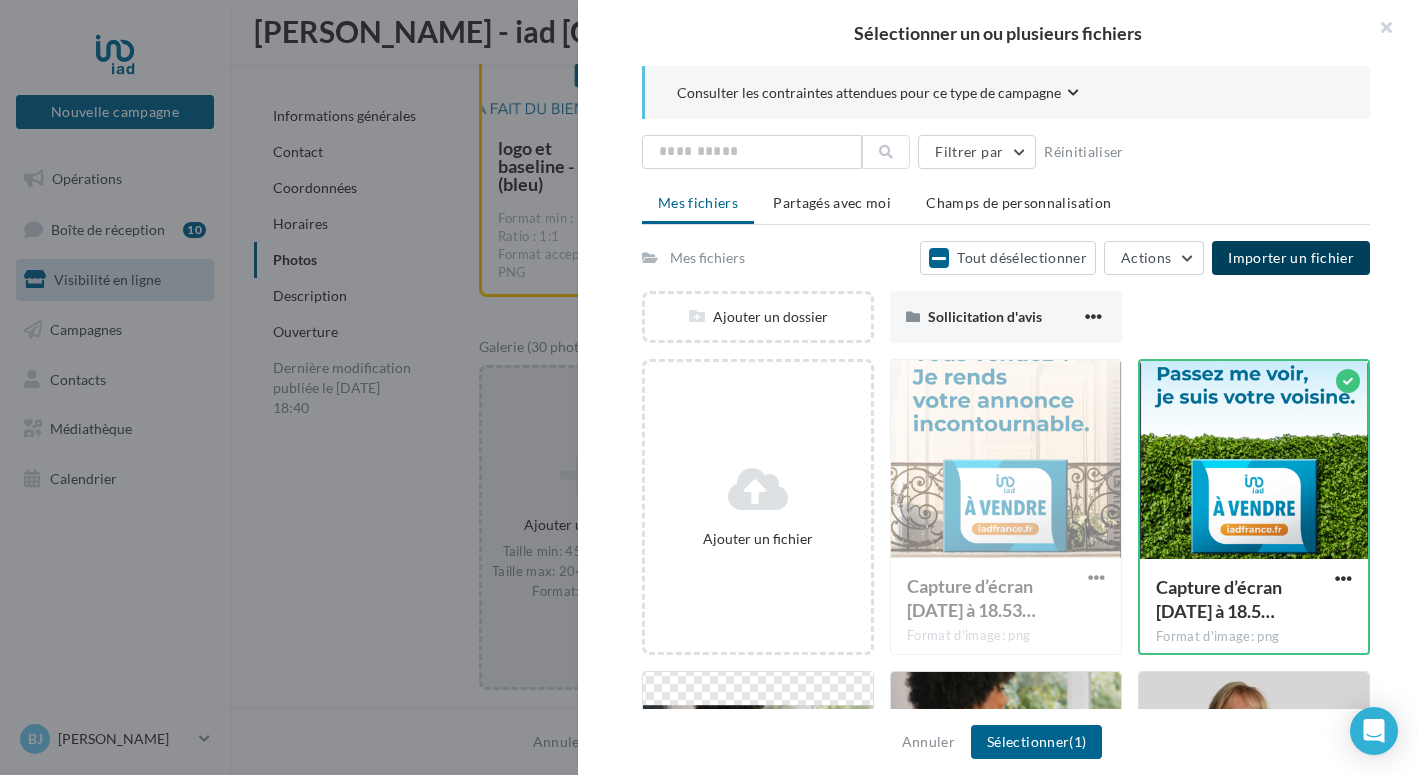 click on "Importer un fichier" at bounding box center (1291, 257) 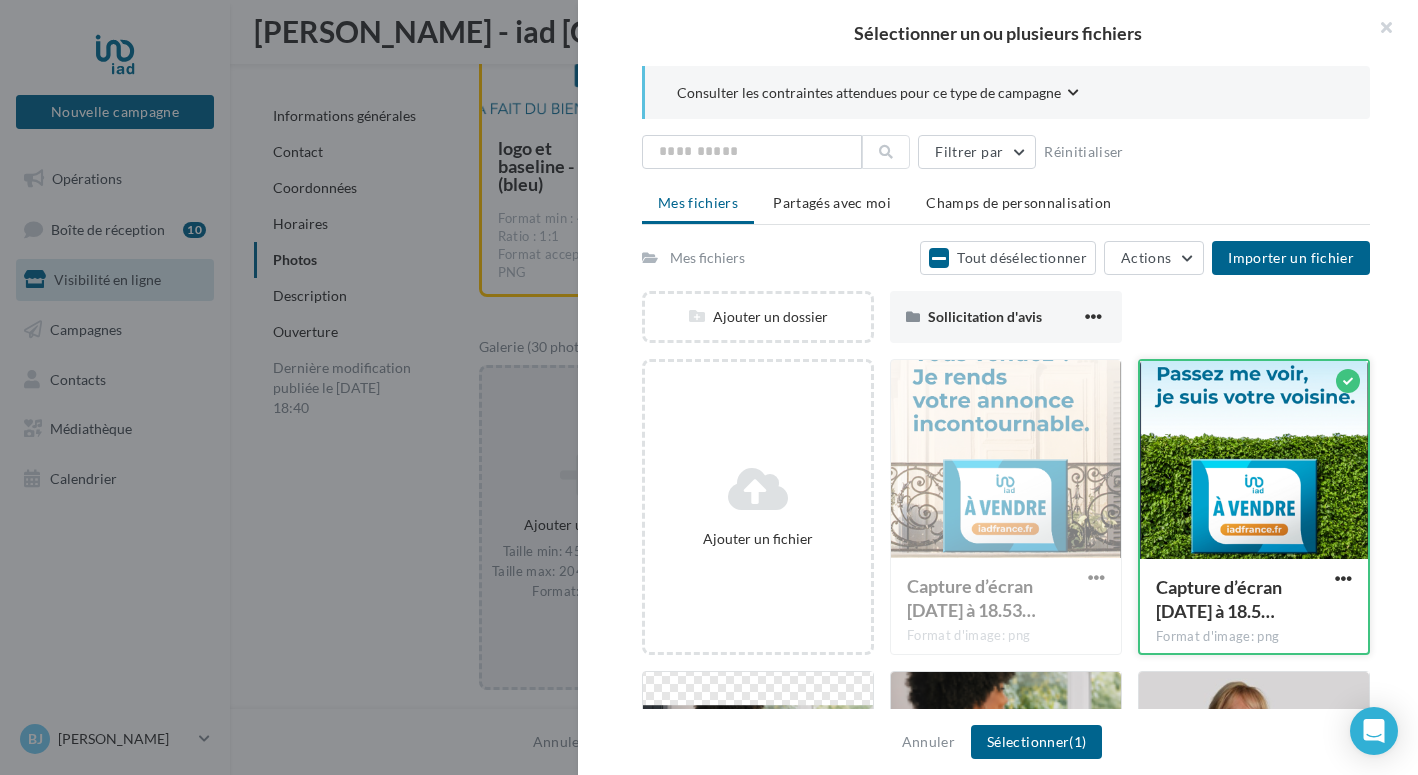 click at bounding box center (1254, 461) 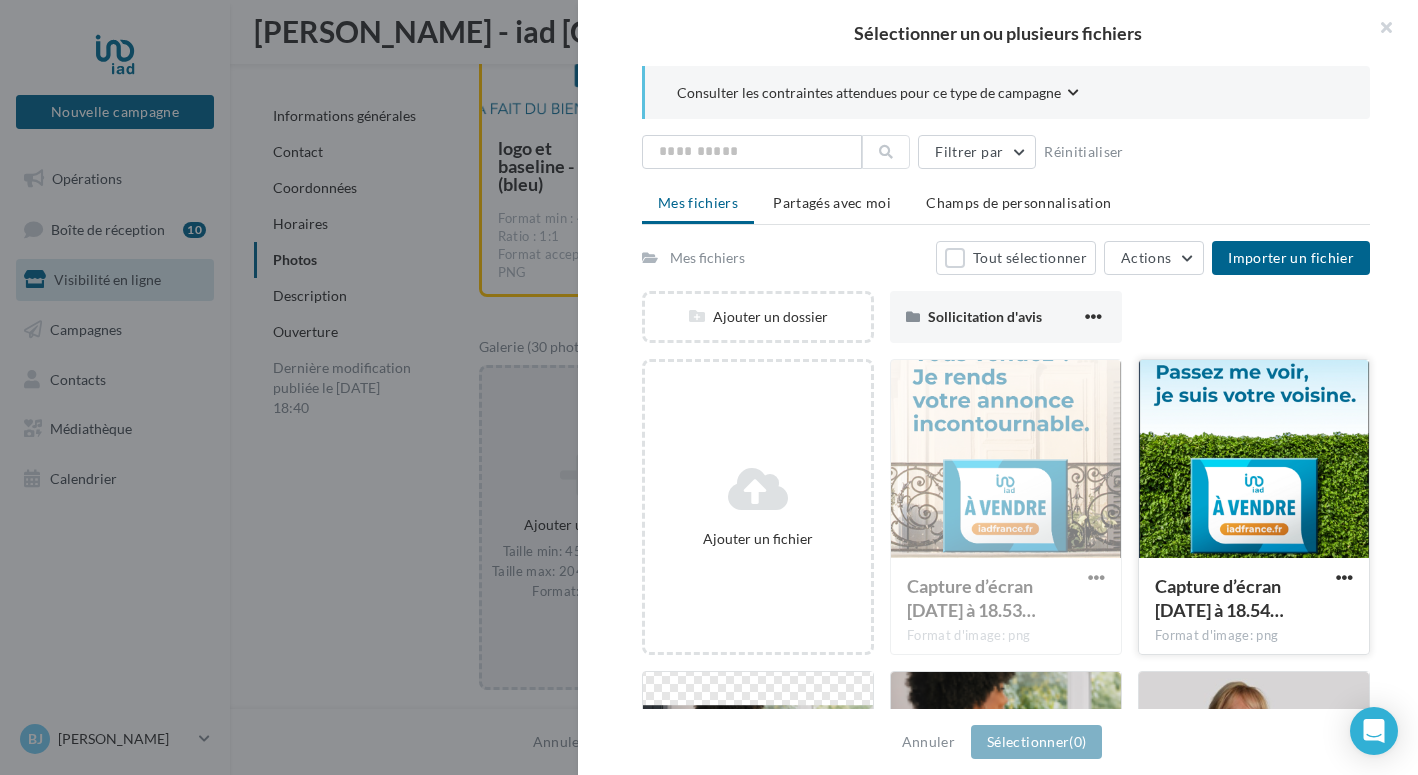 click at bounding box center [1254, 460] 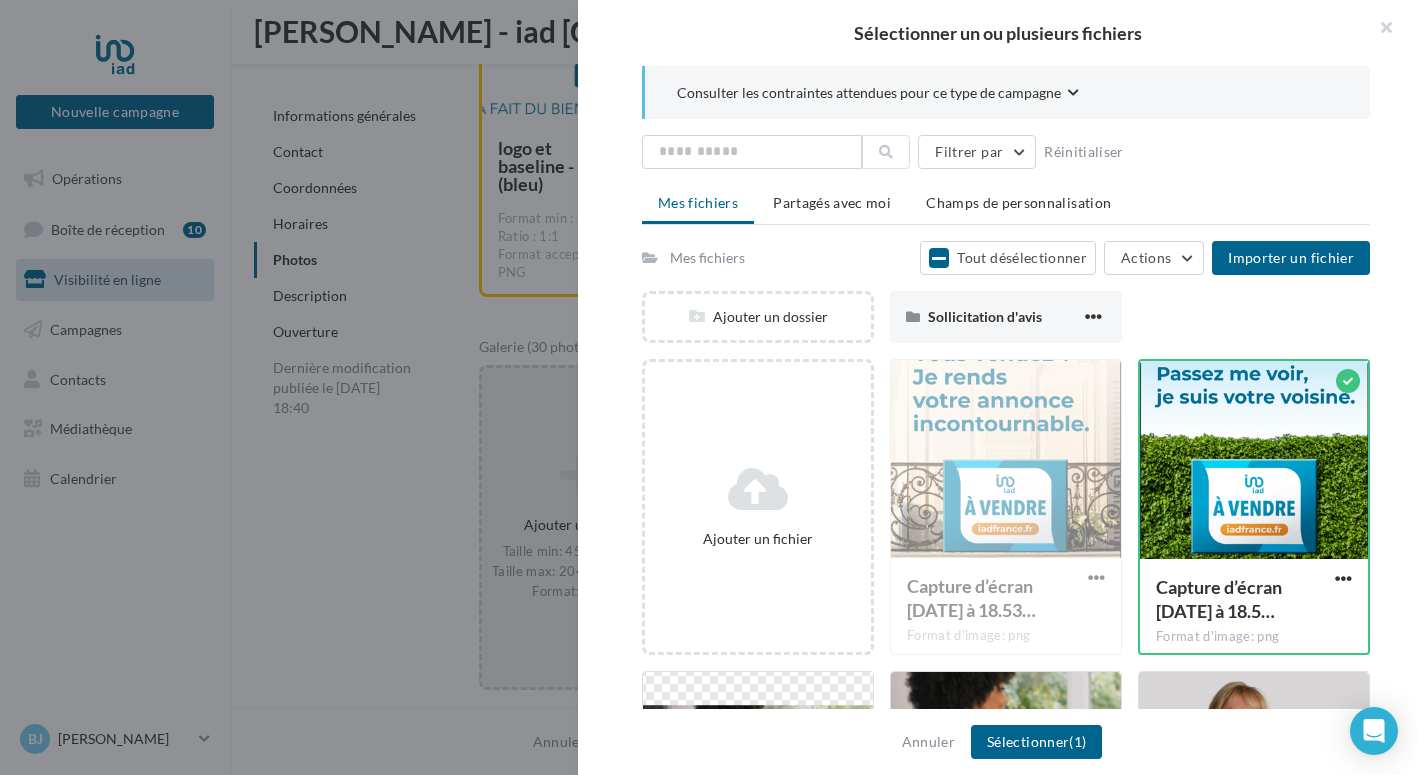 click at bounding box center [709, 387] 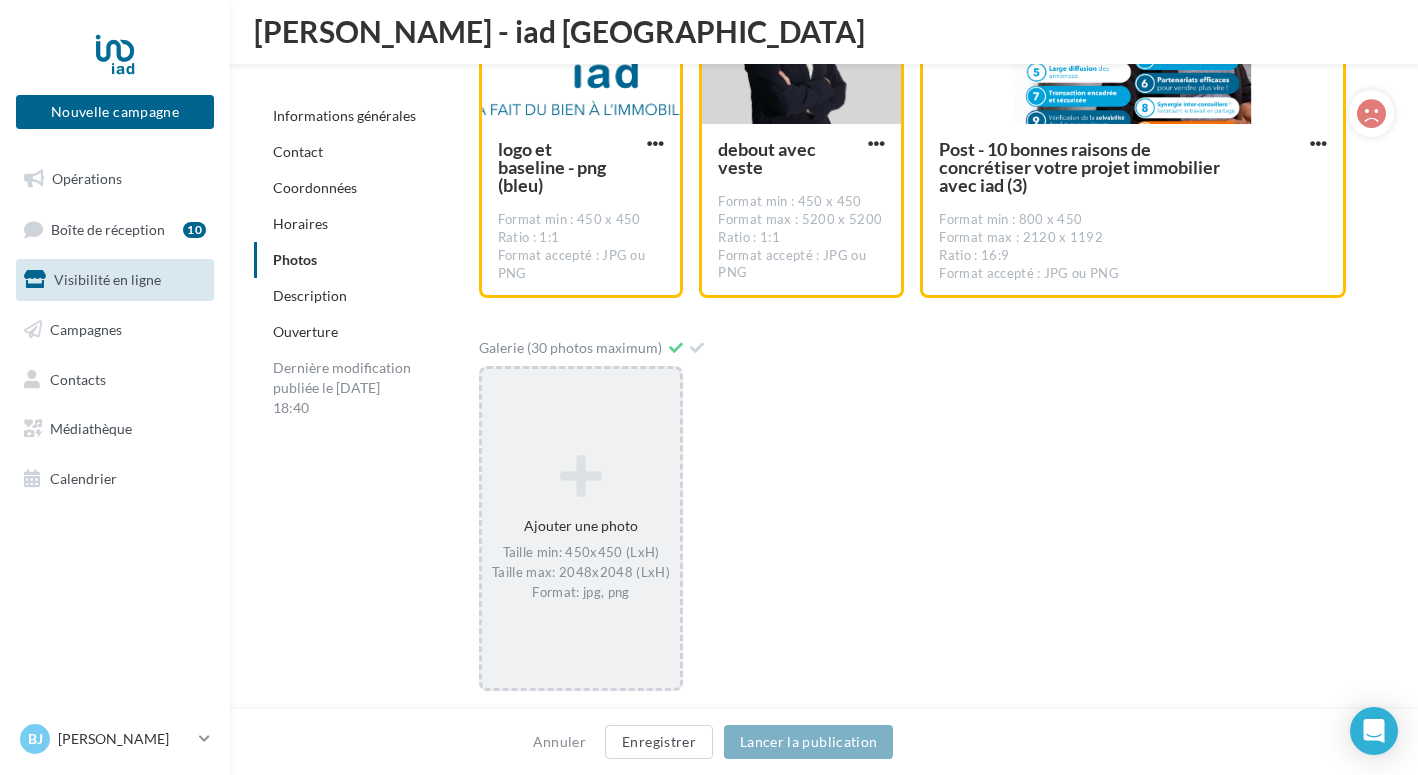 scroll, scrollTop: 3062, scrollLeft: 0, axis: vertical 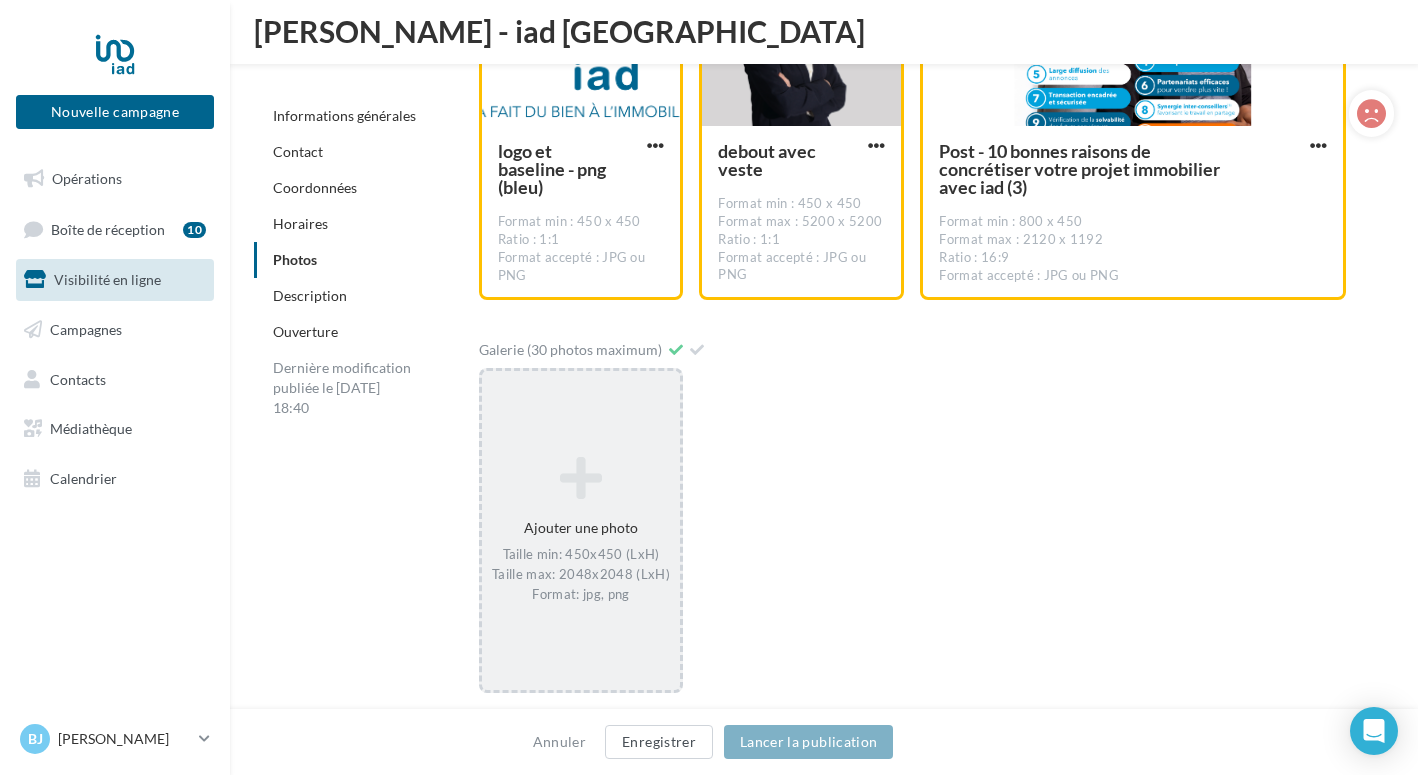 click at bounding box center [581, 479] 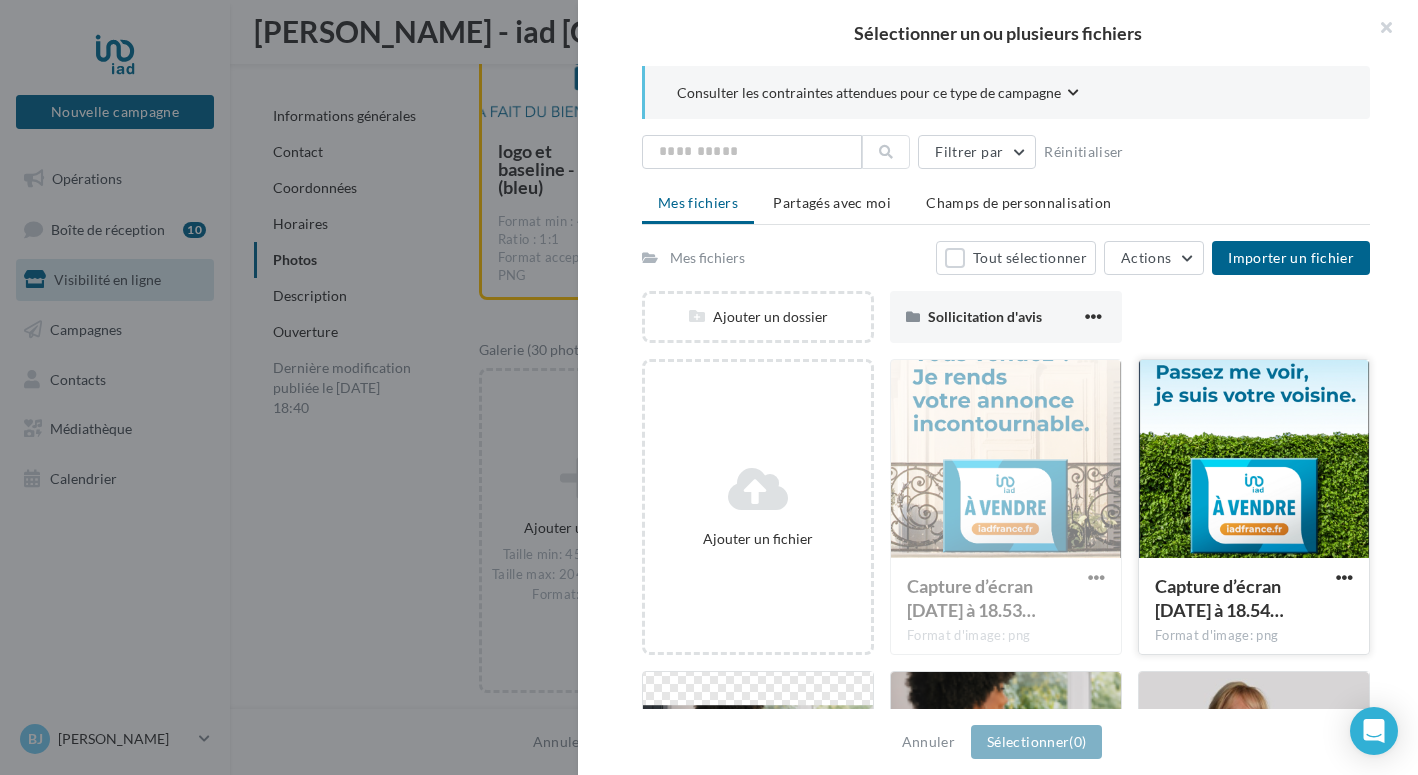click at bounding box center [1254, 460] 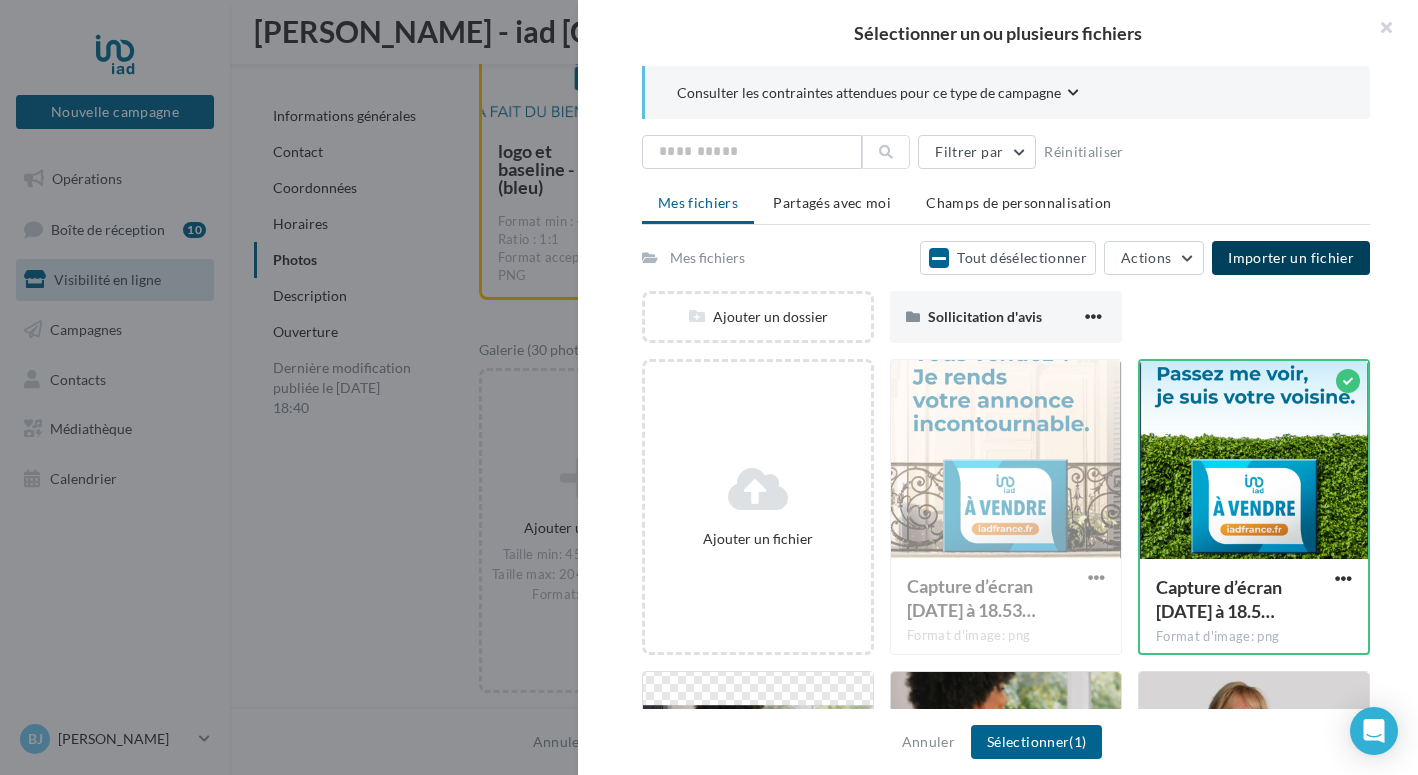click on "Importer un fichier" at bounding box center (1291, 257) 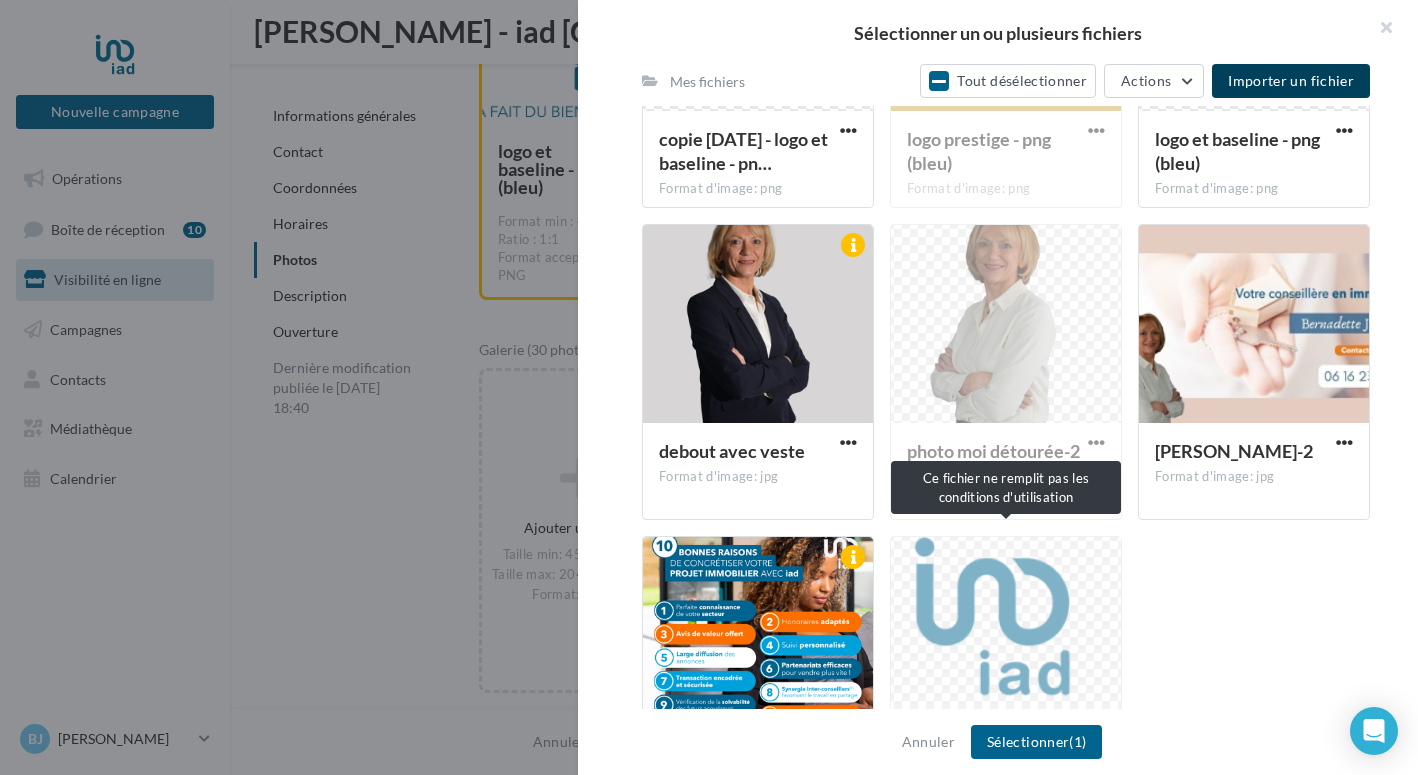 scroll, scrollTop: 1208, scrollLeft: 0, axis: vertical 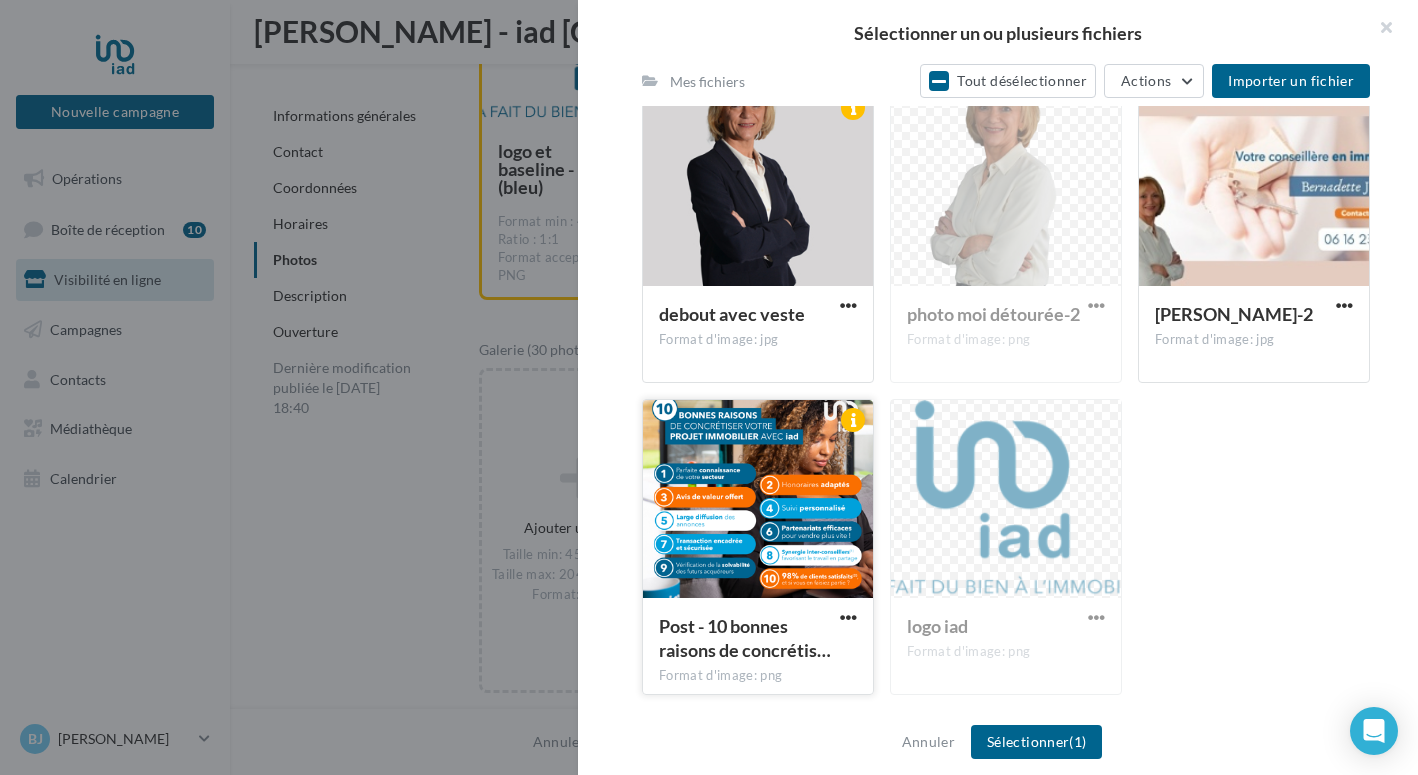 click at bounding box center (758, 500) 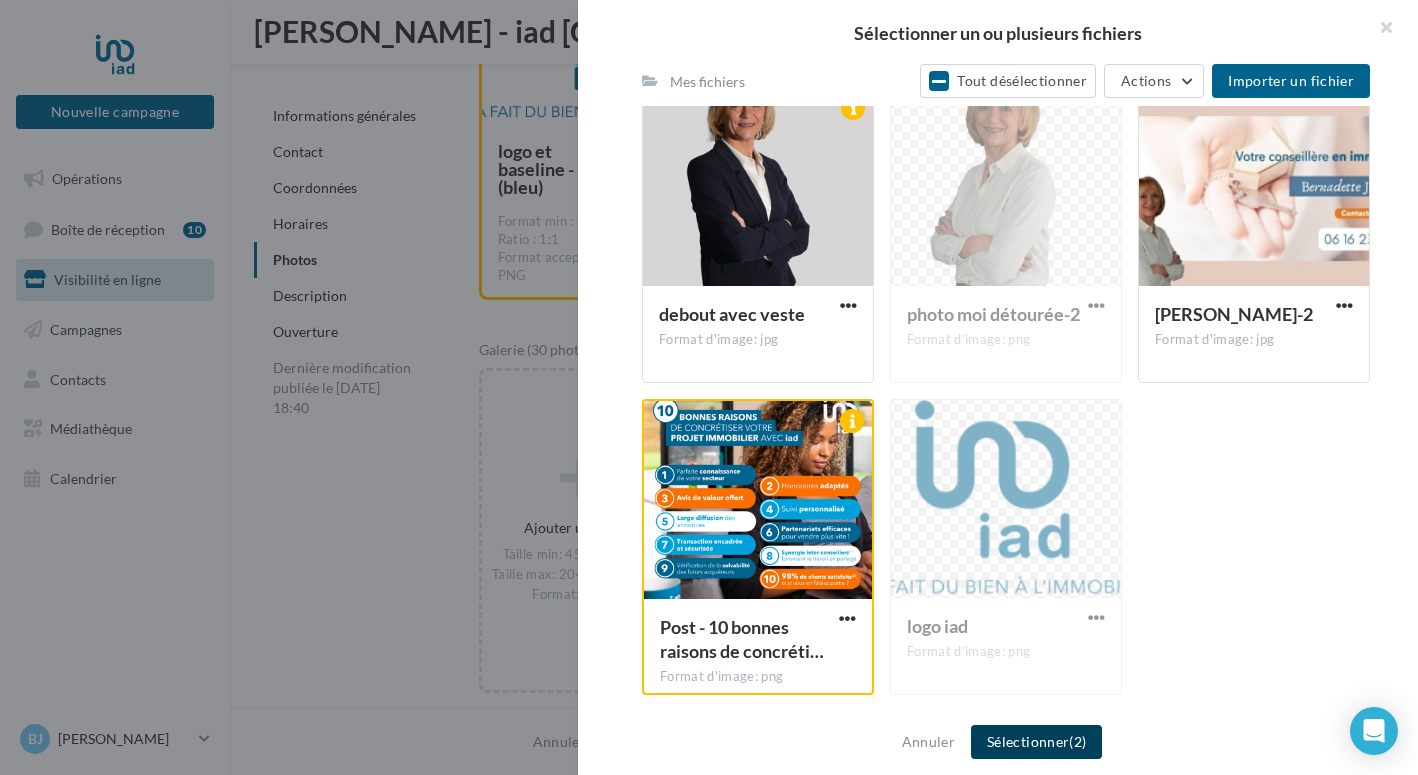 click on "Sélectionner   (2)" at bounding box center (1036, 742) 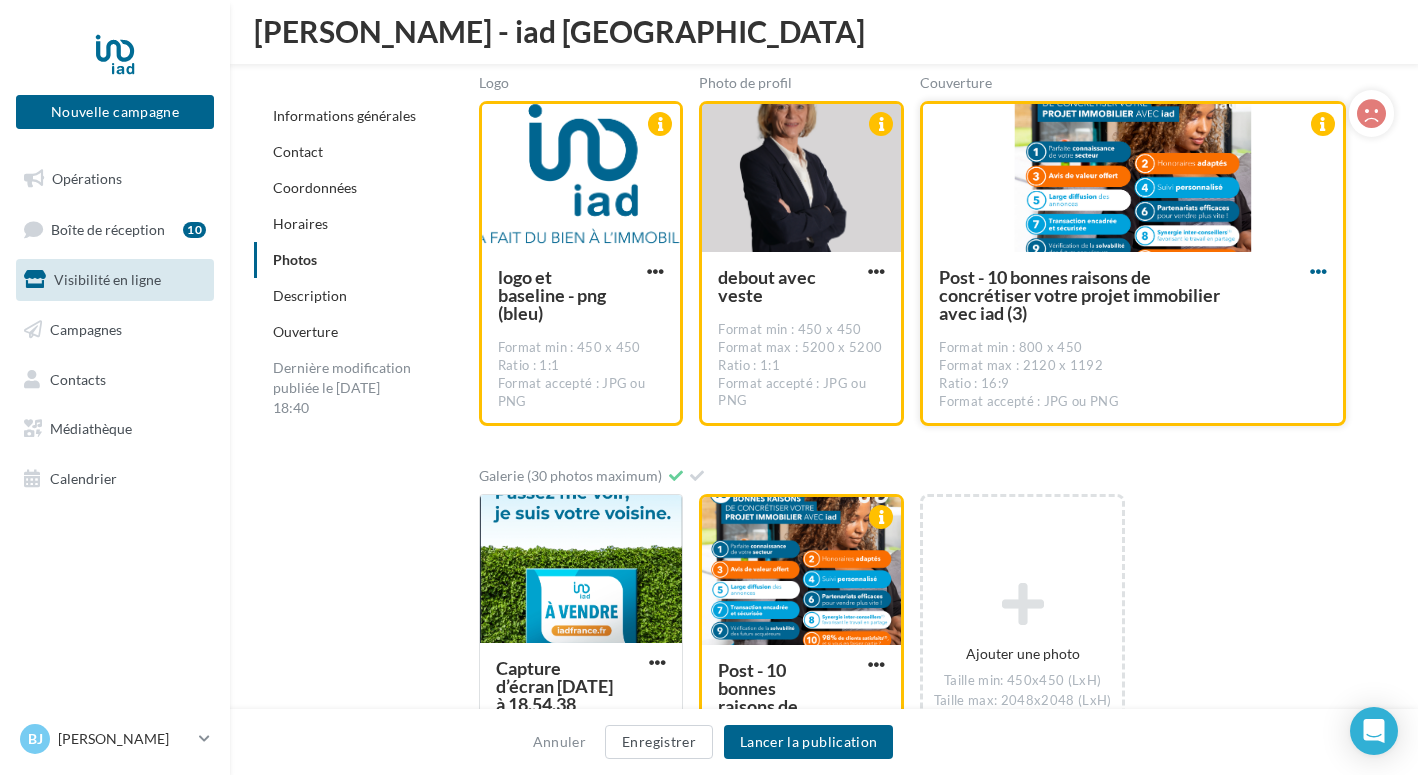 scroll, scrollTop: 2942, scrollLeft: 0, axis: vertical 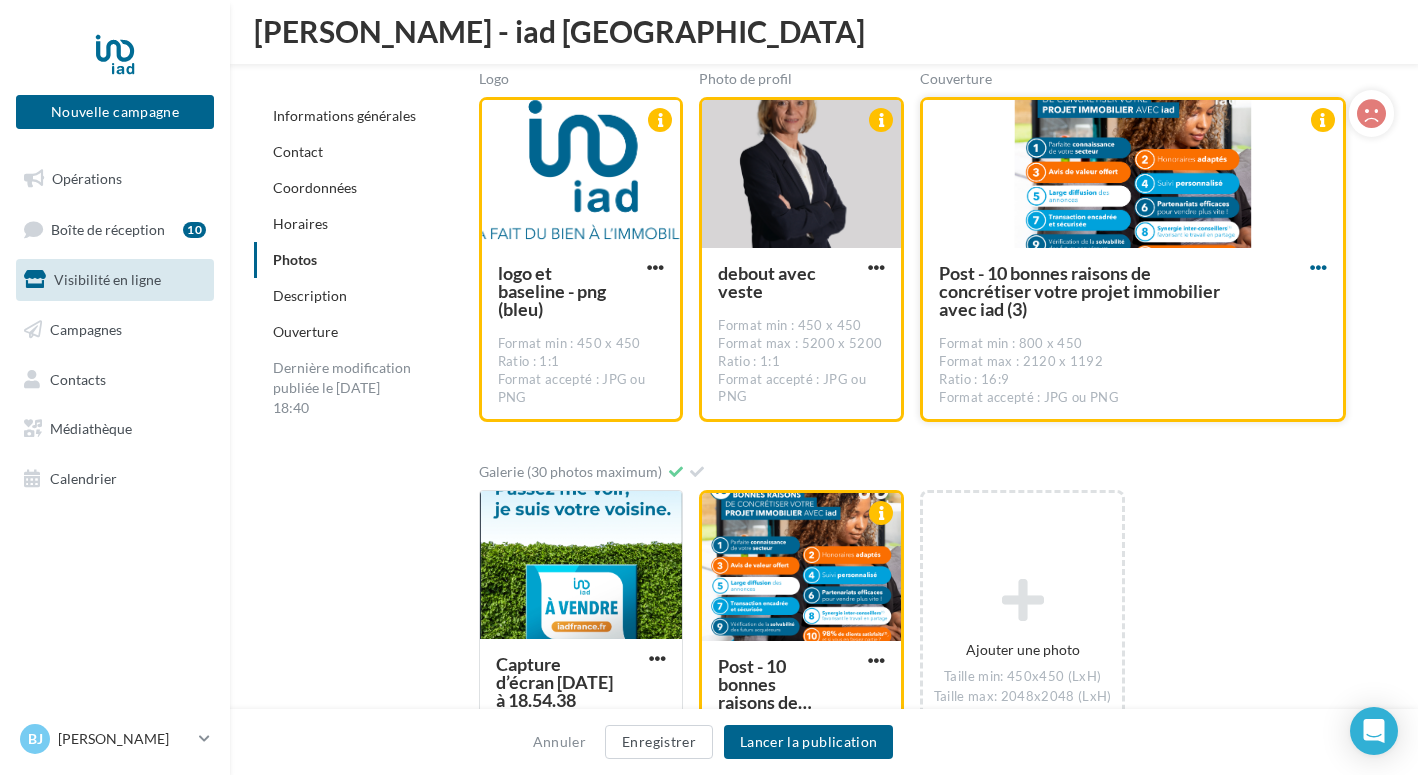 click at bounding box center (1318, 267) 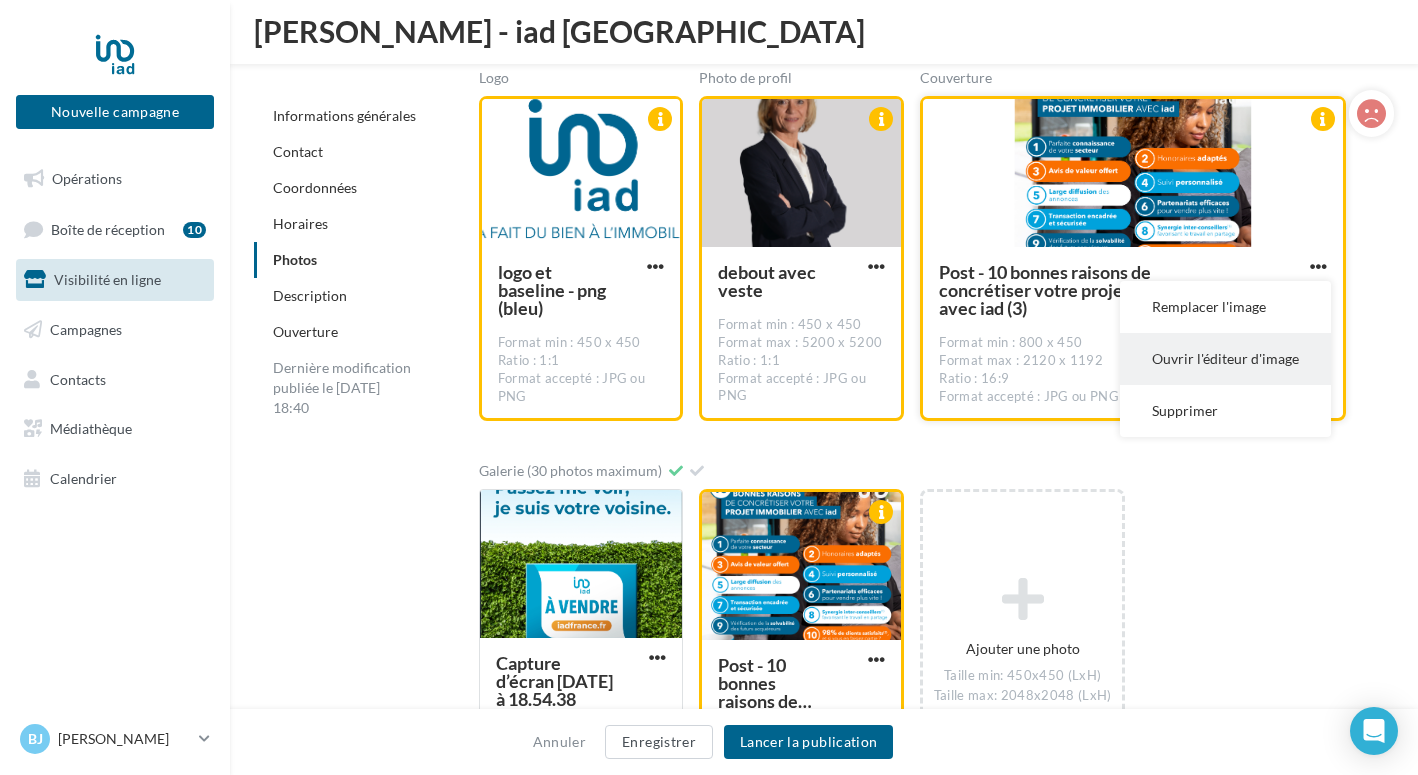 scroll, scrollTop: 2945, scrollLeft: 0, axis: vertical 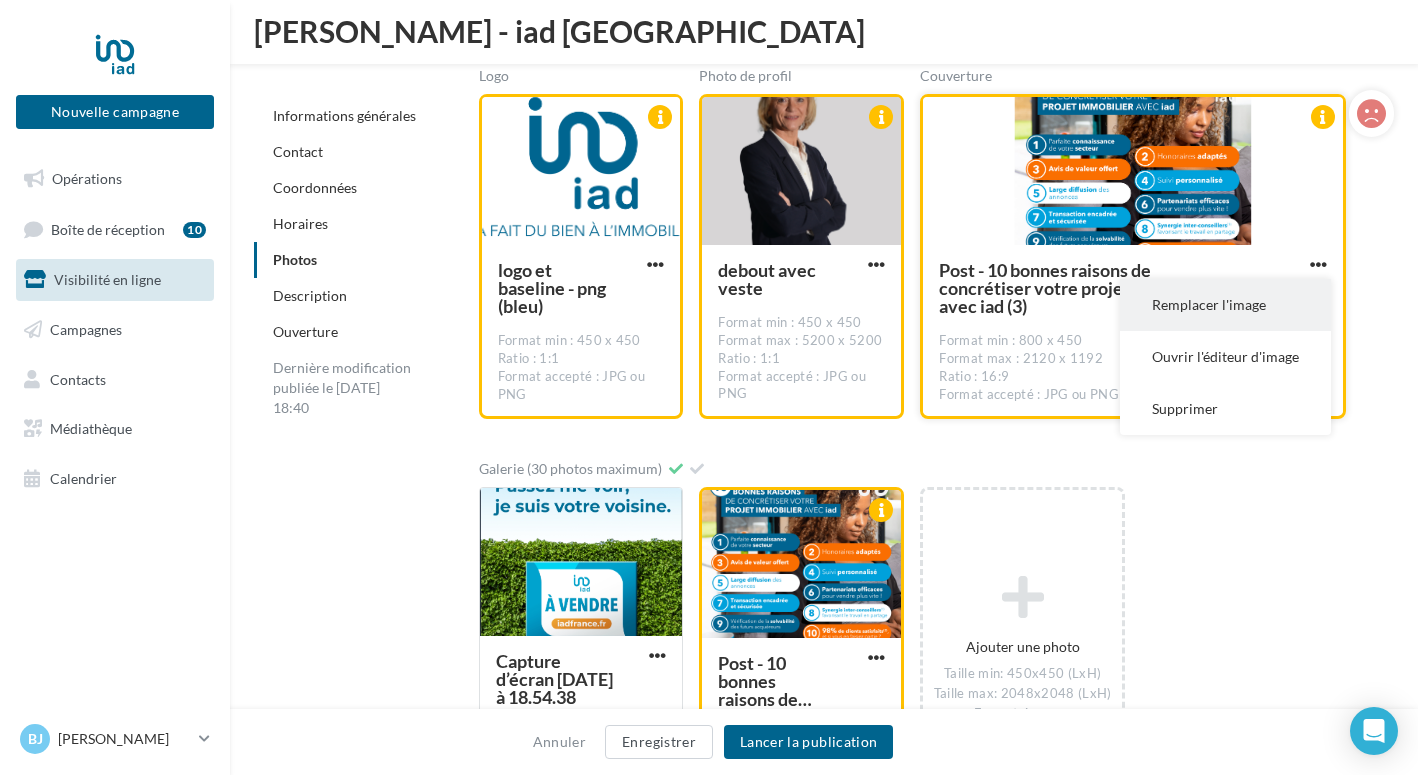click on "Remplacer l'image" at bounding box center [1225, 305] 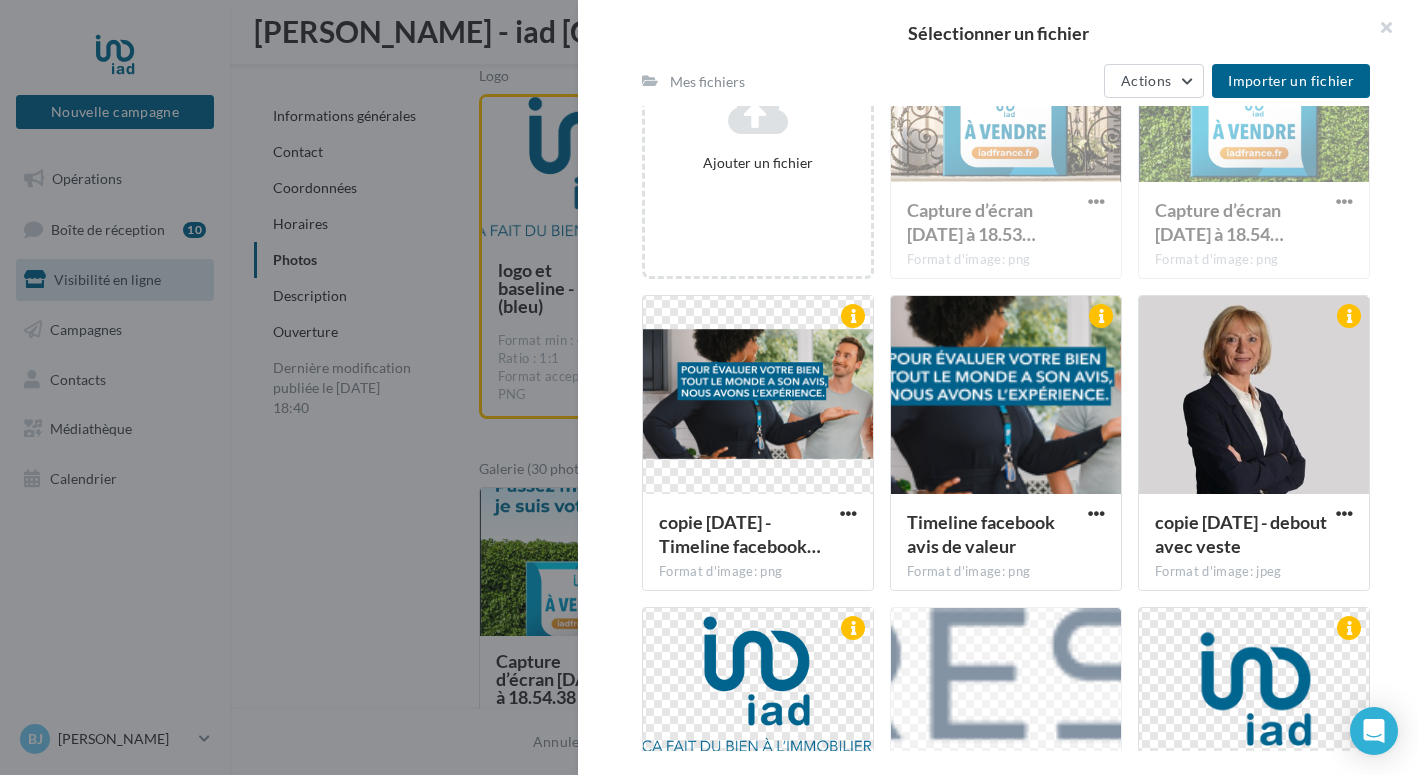 scroll, scrollTop: 378, scrollLeft: 0, axis: vertical 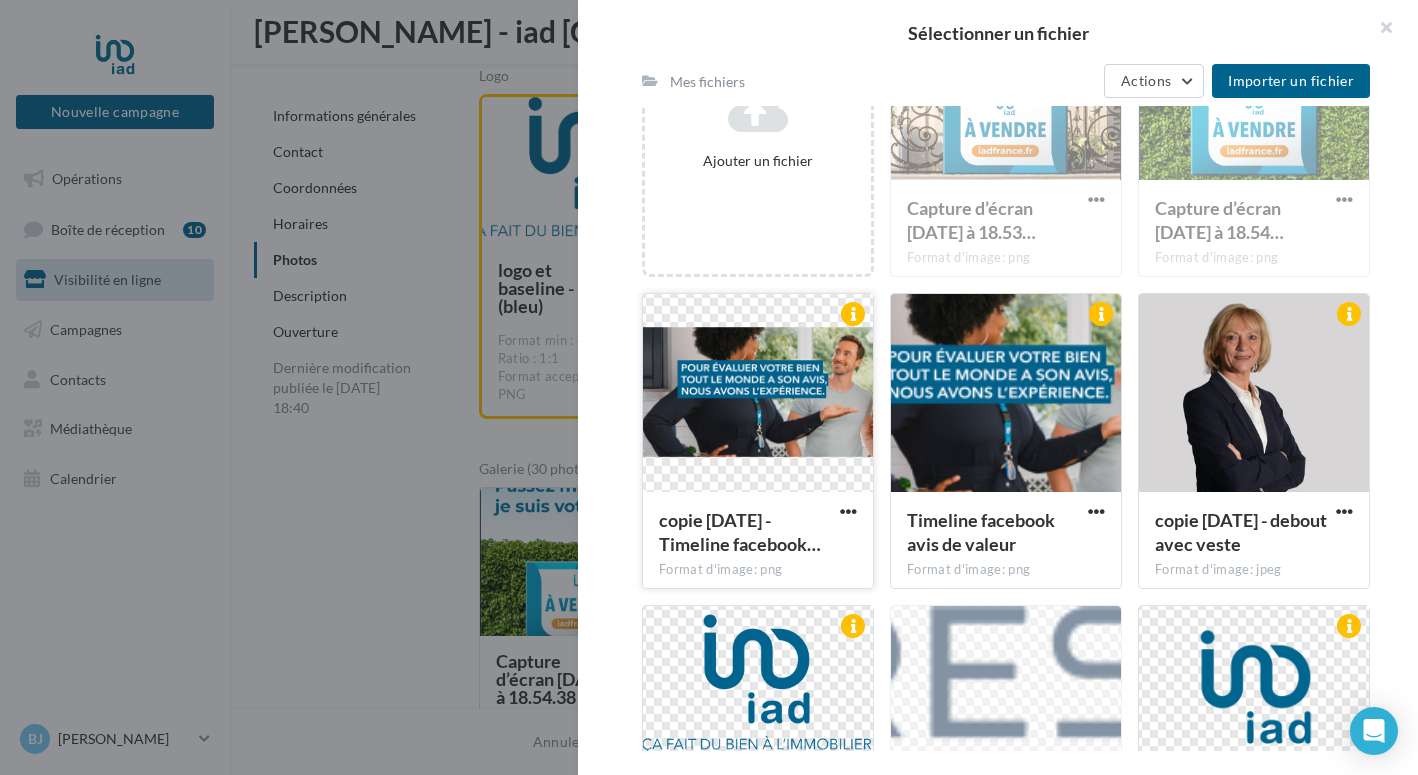 click at bounding box center (758, 394) 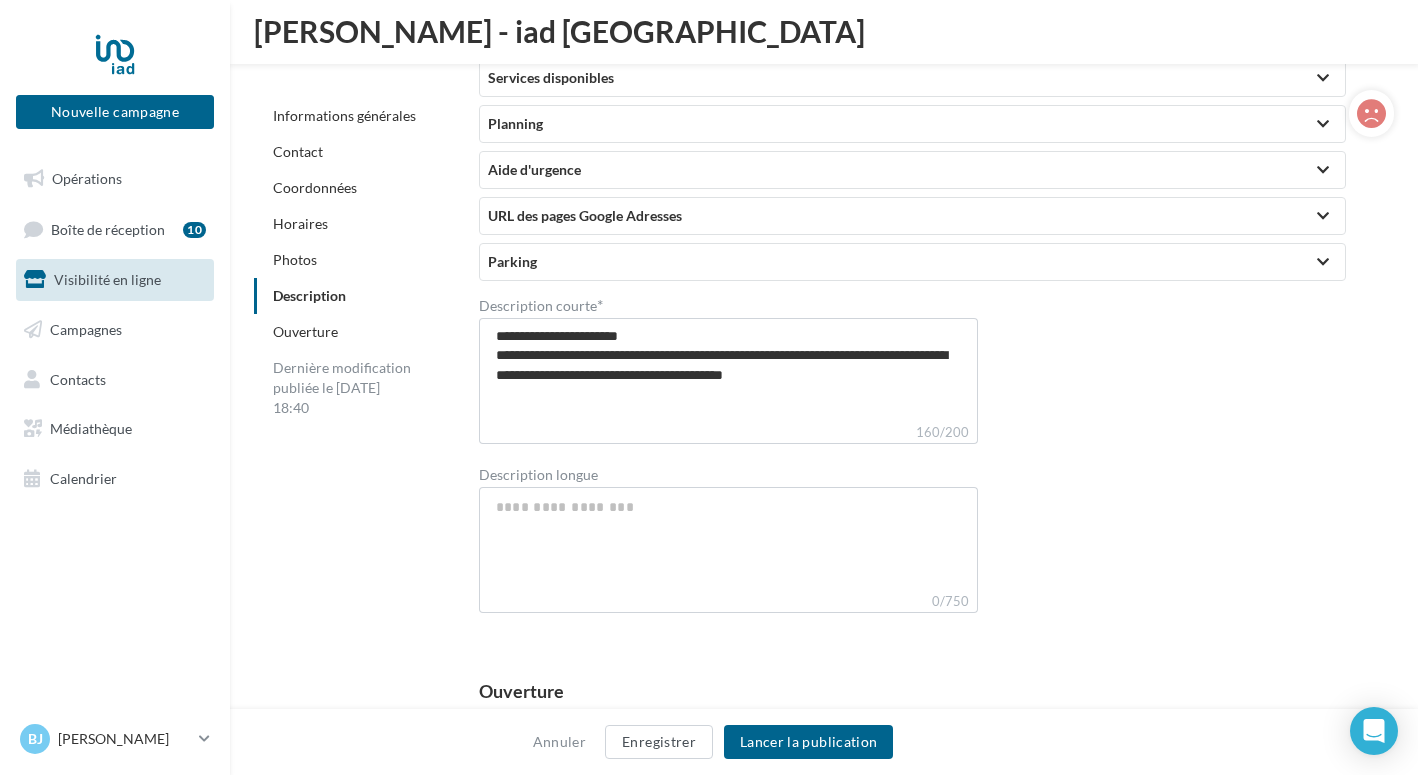 scroll, scrollTop: 4097, scrollLeft: 0, axis: vertical 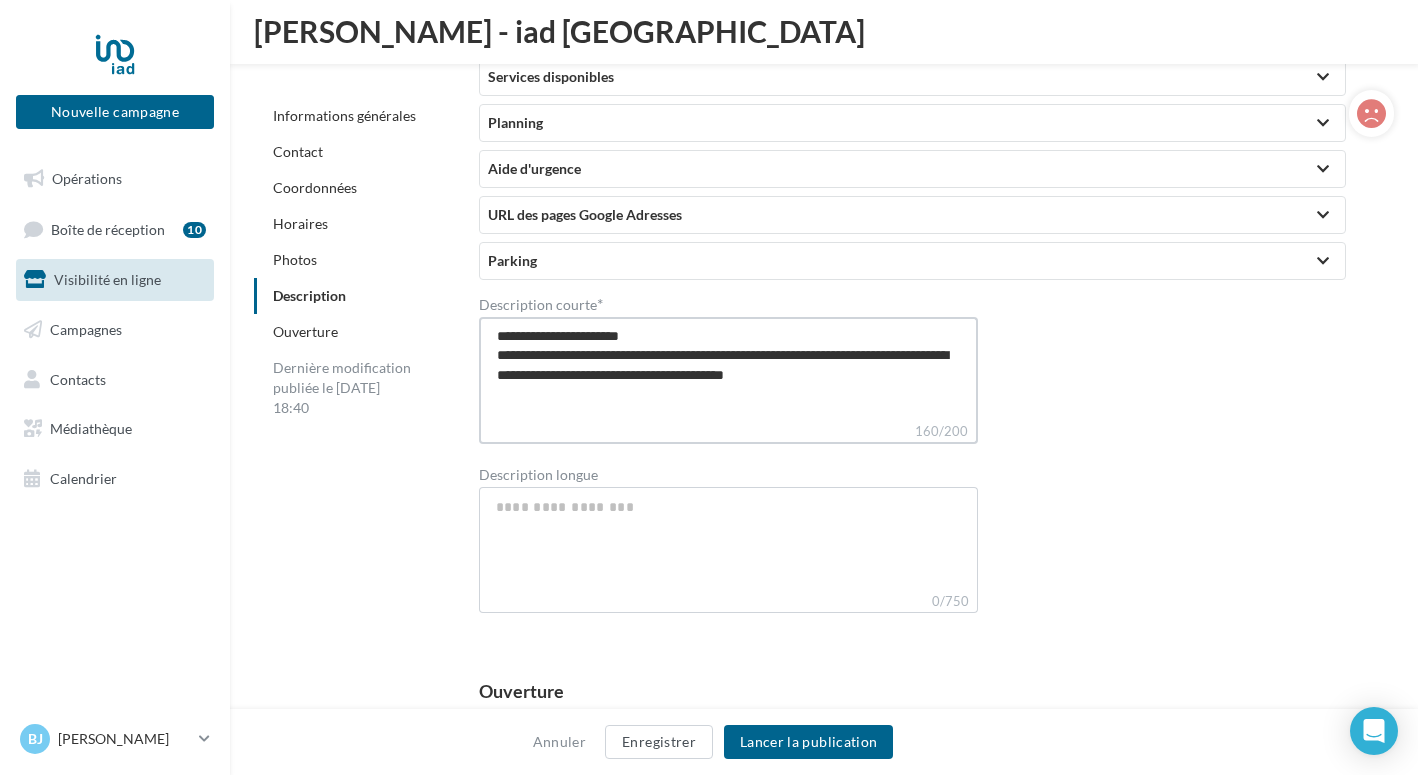 drag, startPoint x: 499, startPoint y: 355, endPoint x: 533, endPoint y: 348, distance: 34.713108 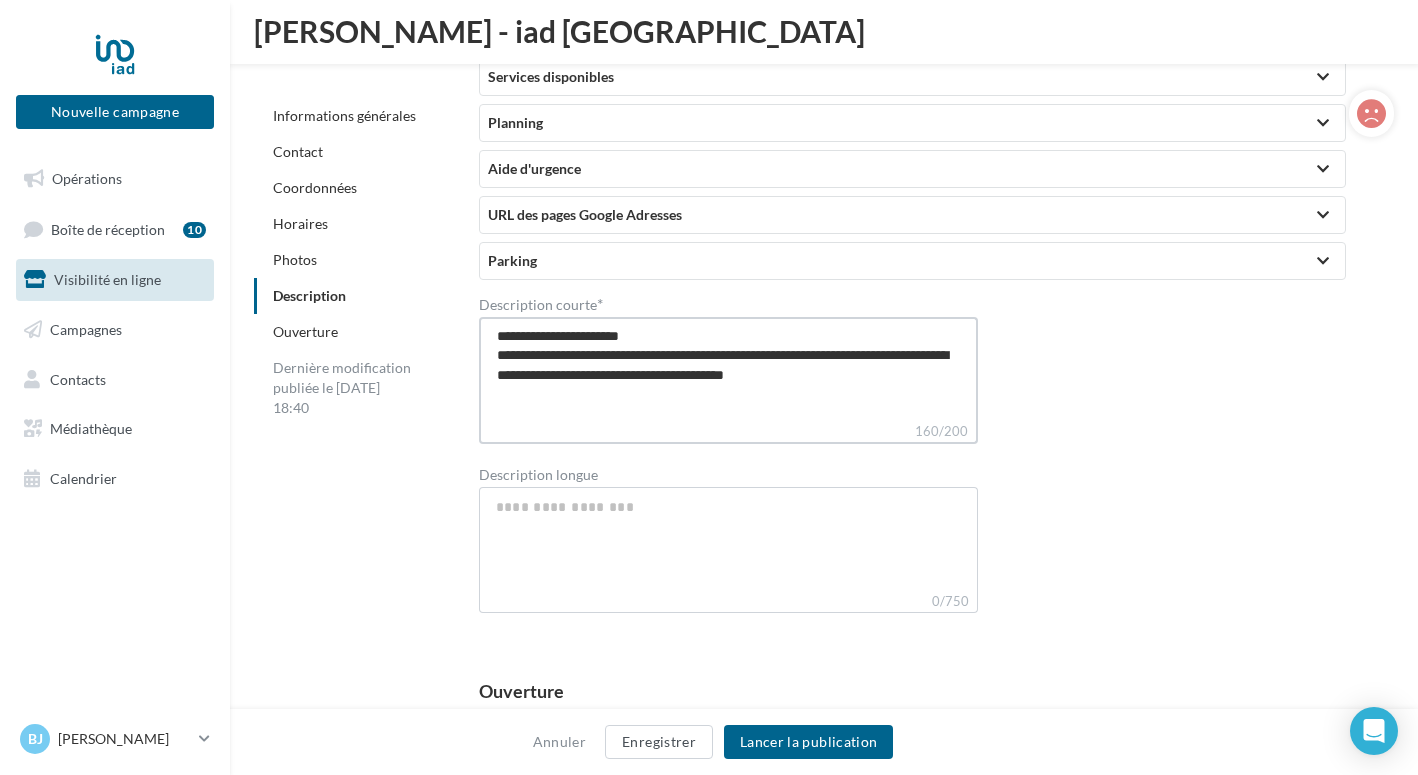 click on "**********" at bounding box center [728, 369] 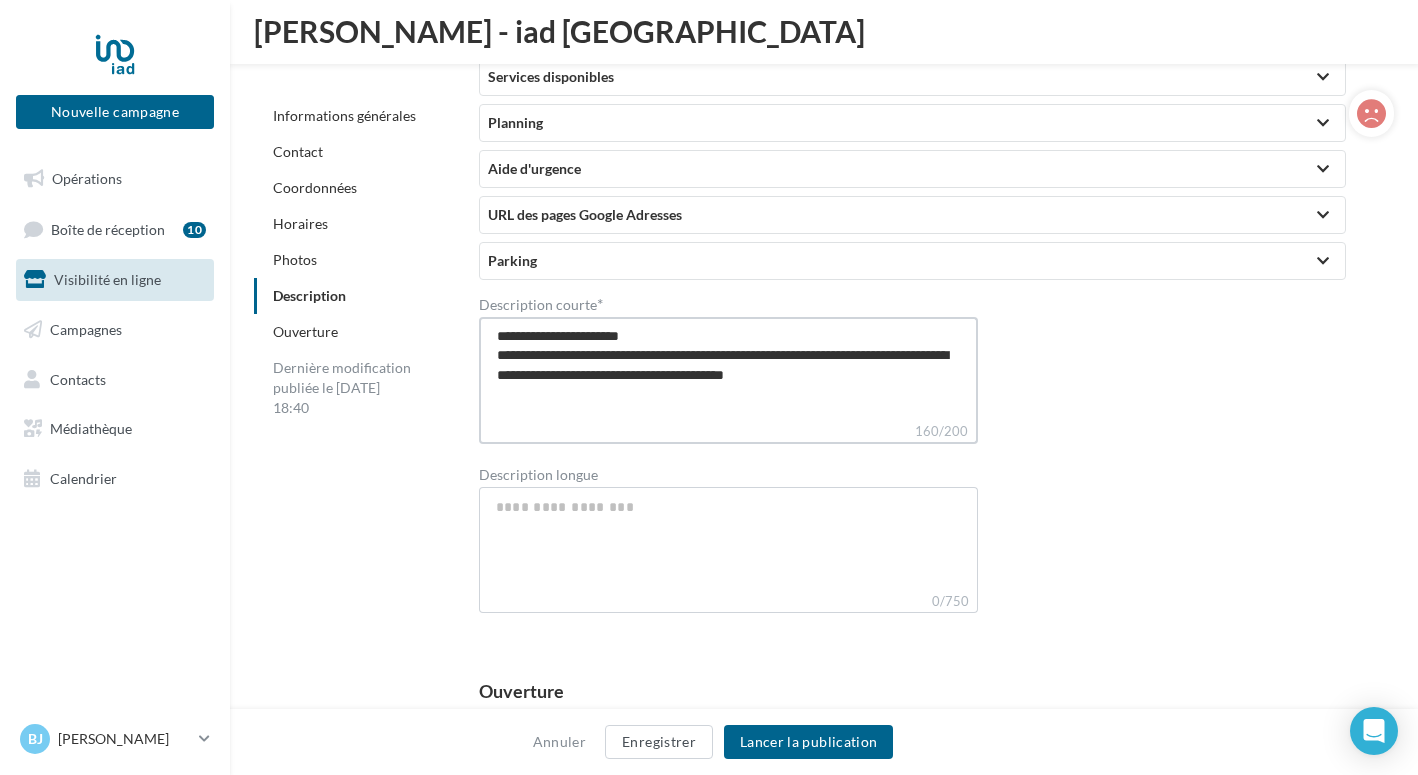 type on "**********" 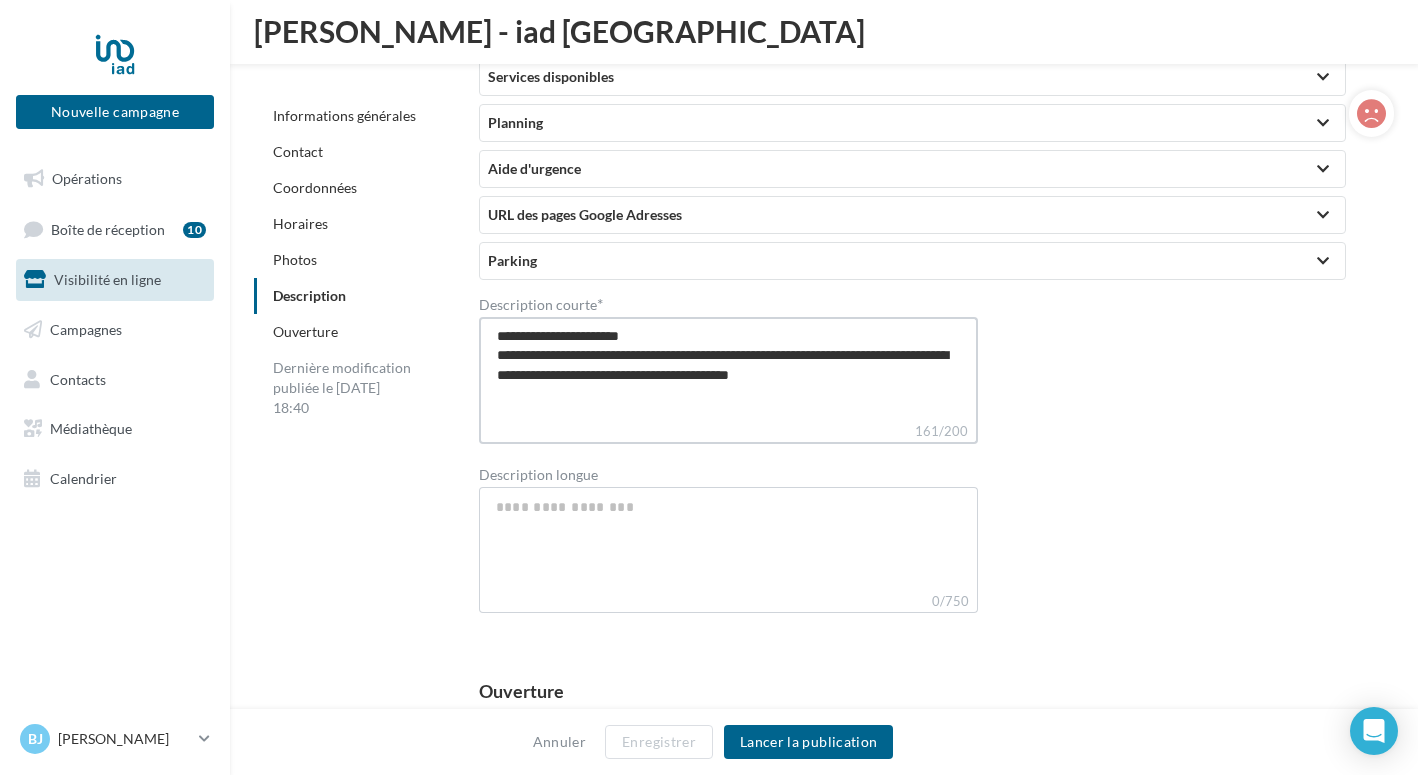 type on "**********" 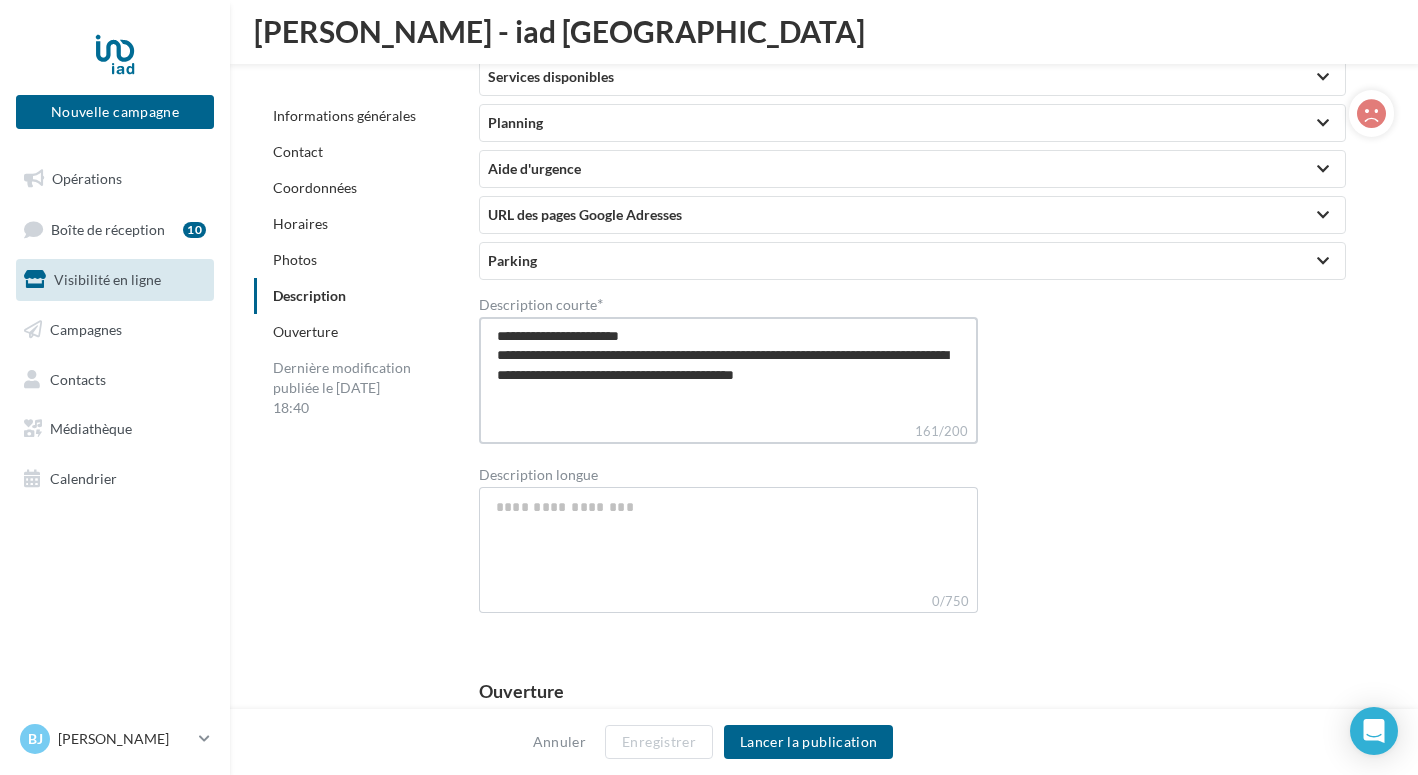 type on "**********" 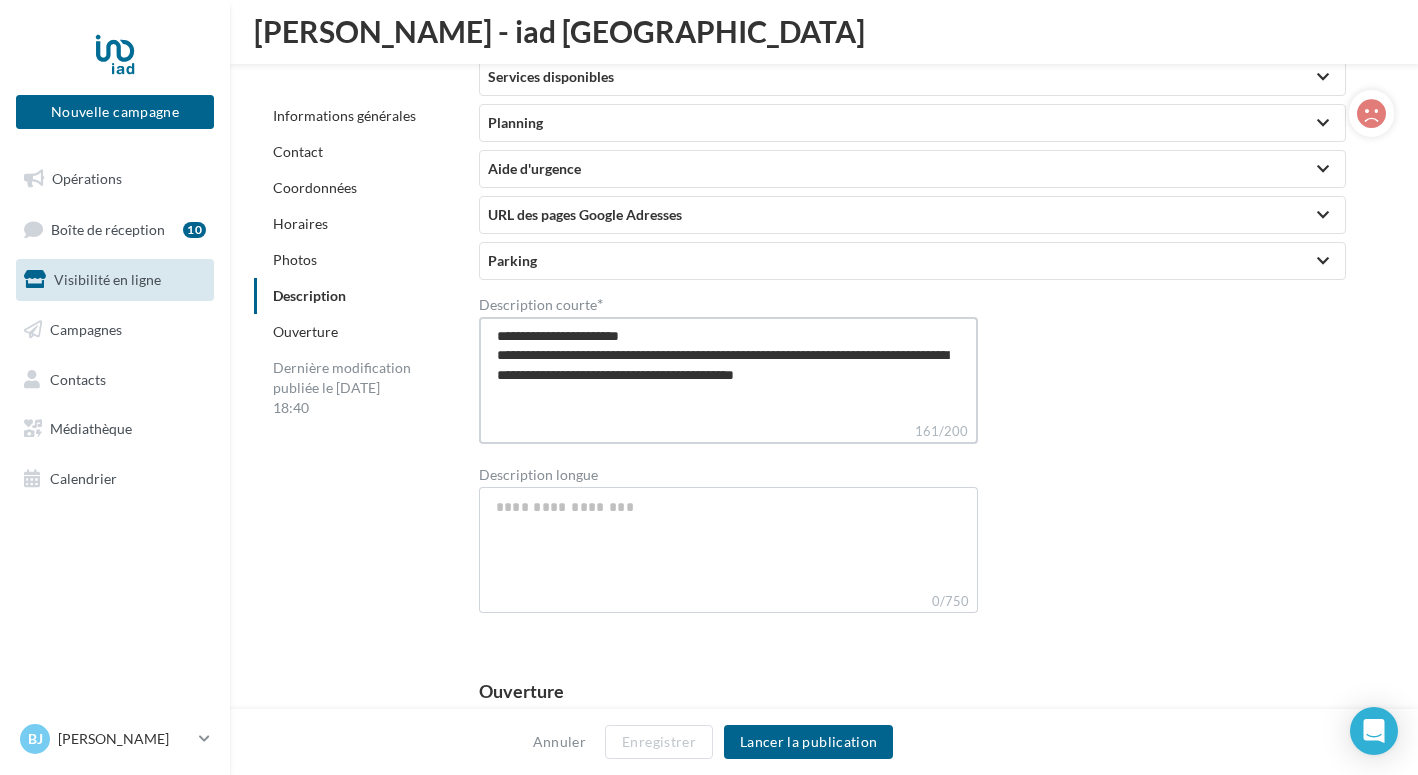 type on "**********" 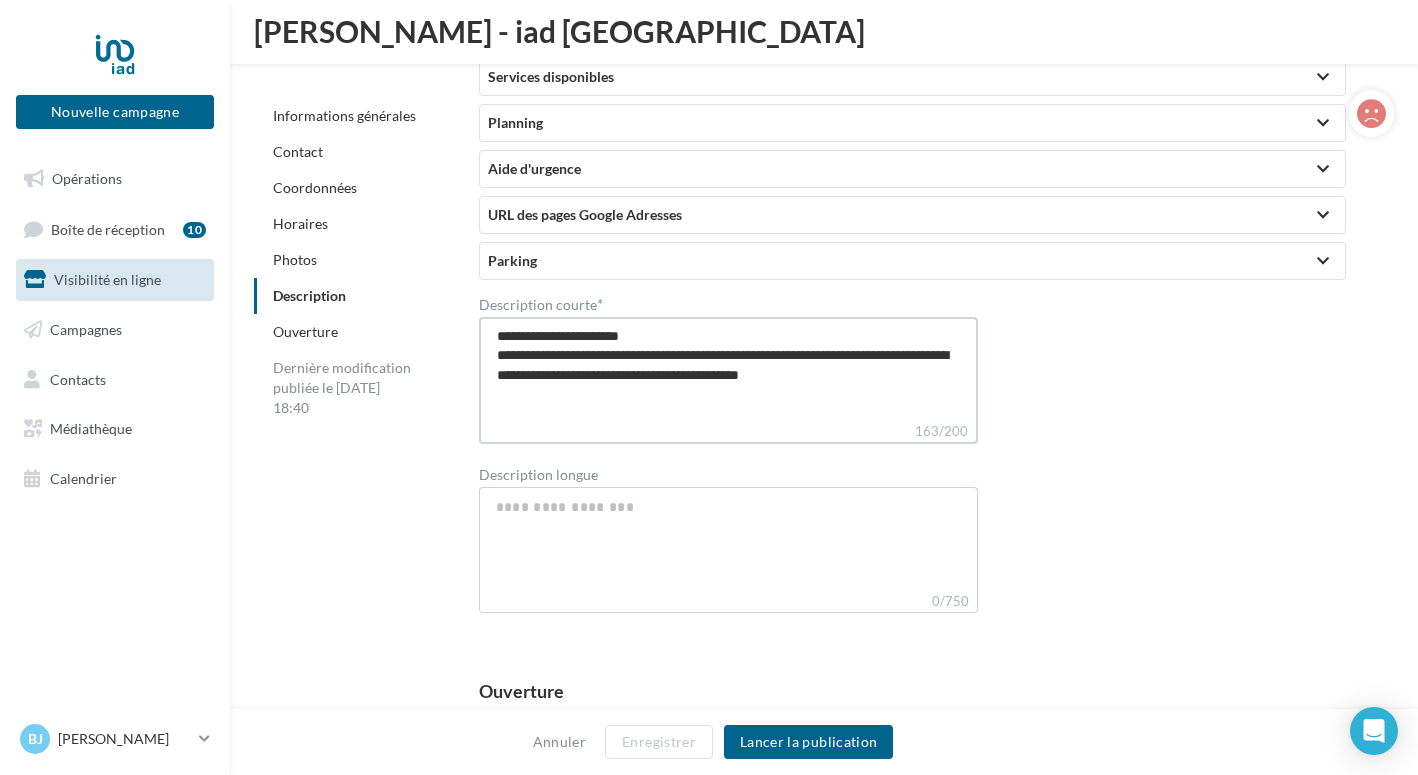 type on "**********" 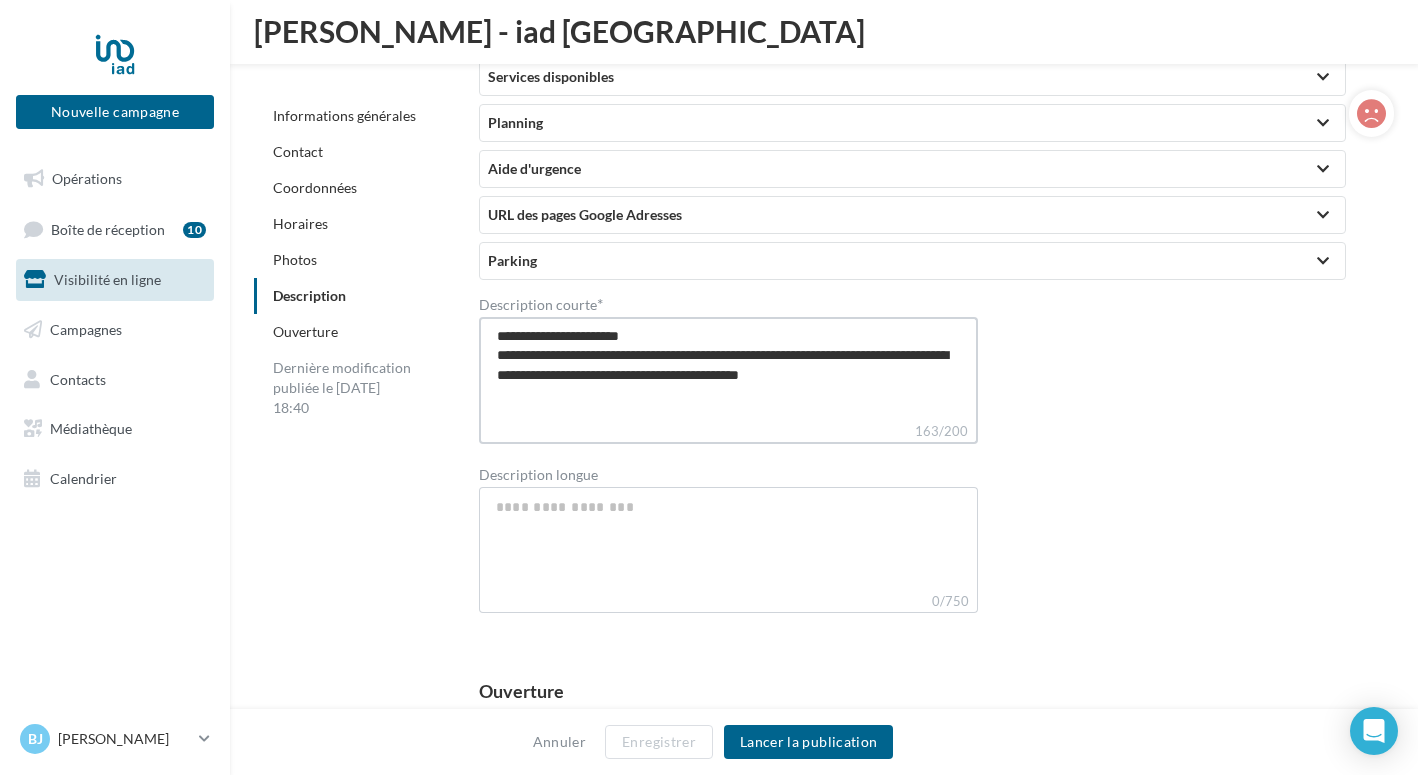 type on "**********" 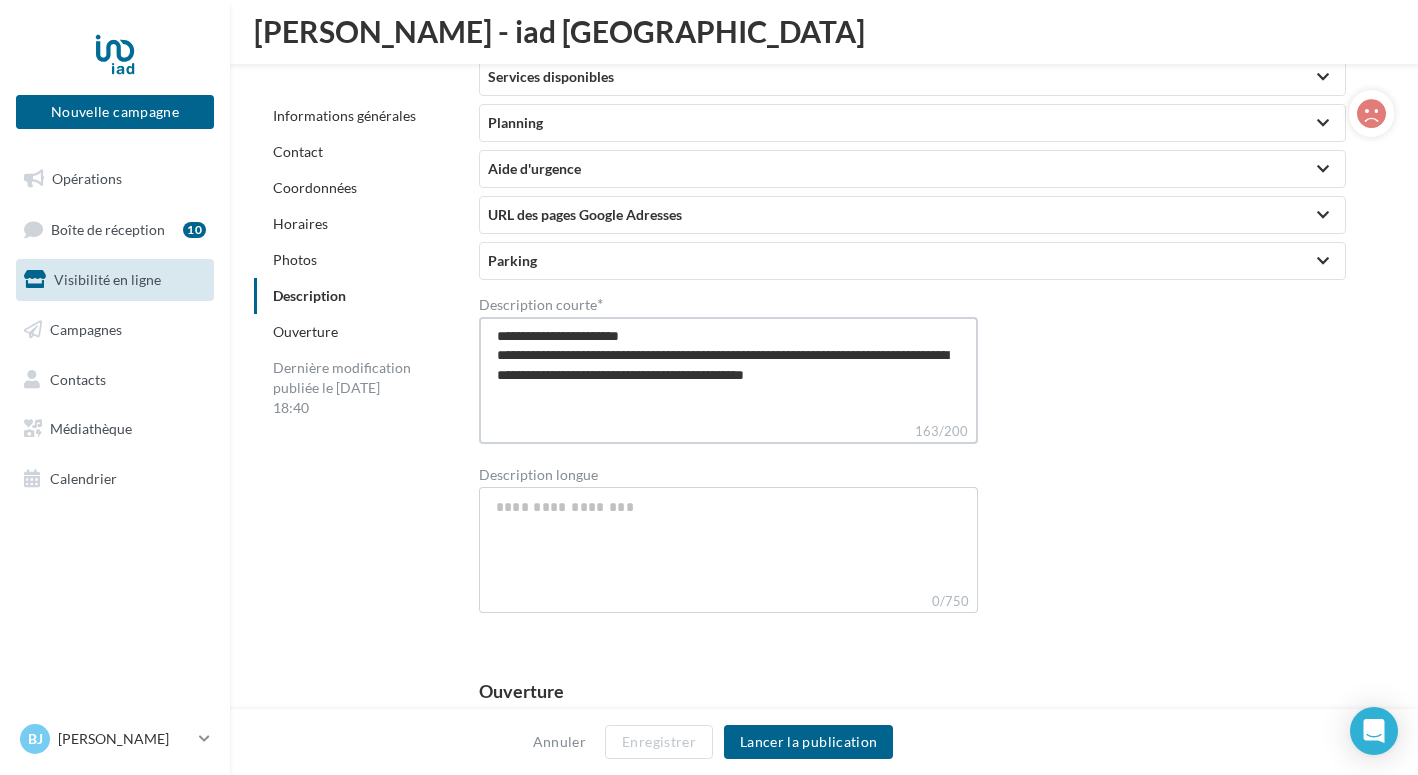 type on "**********" 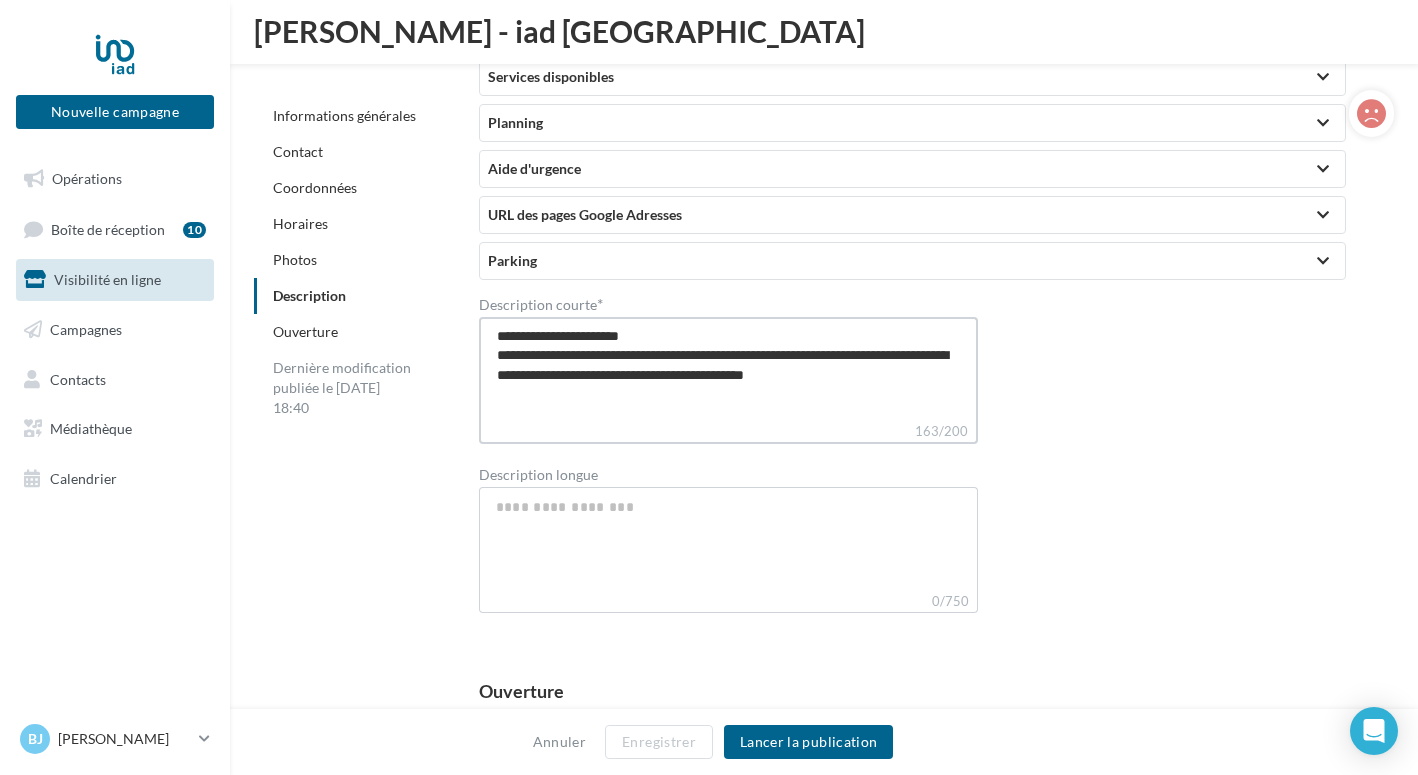 type on "**********" 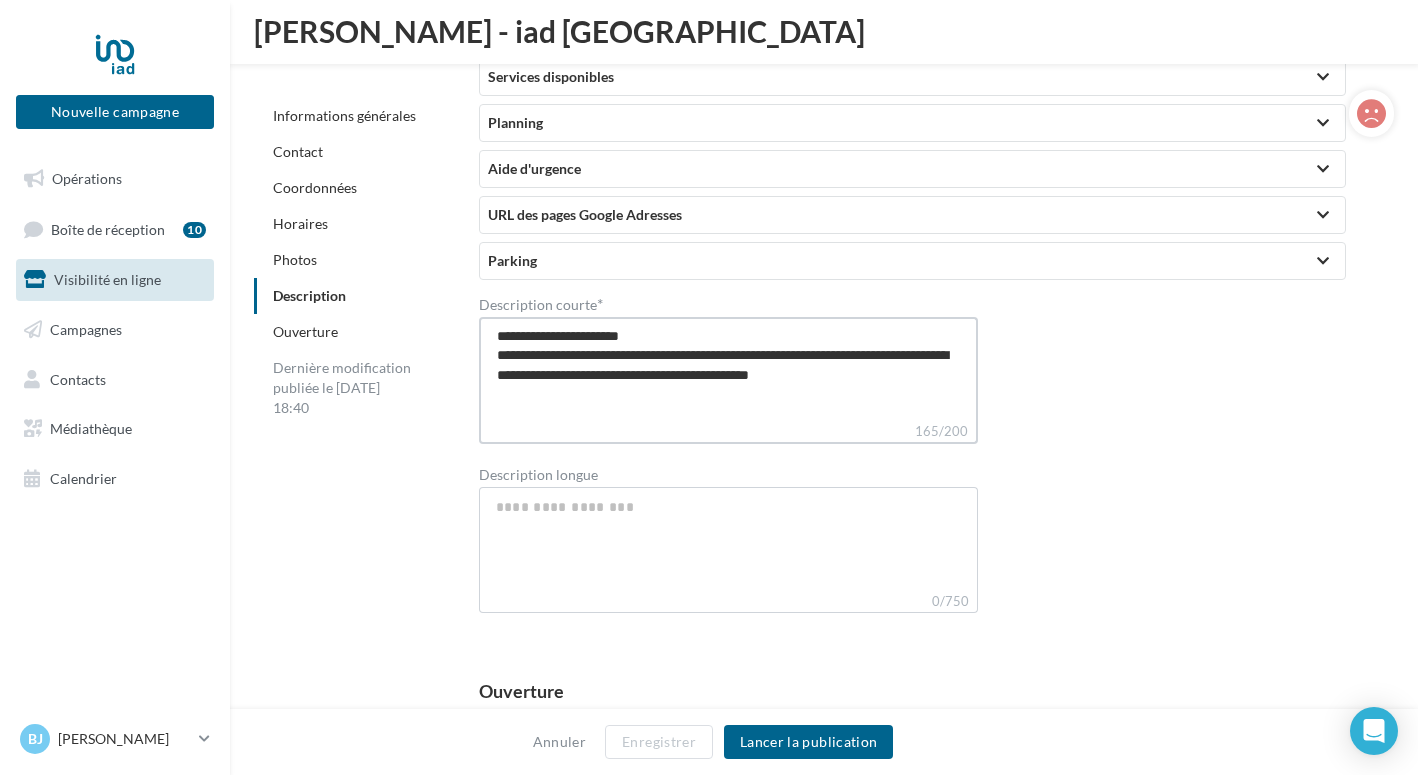 type on "**********" 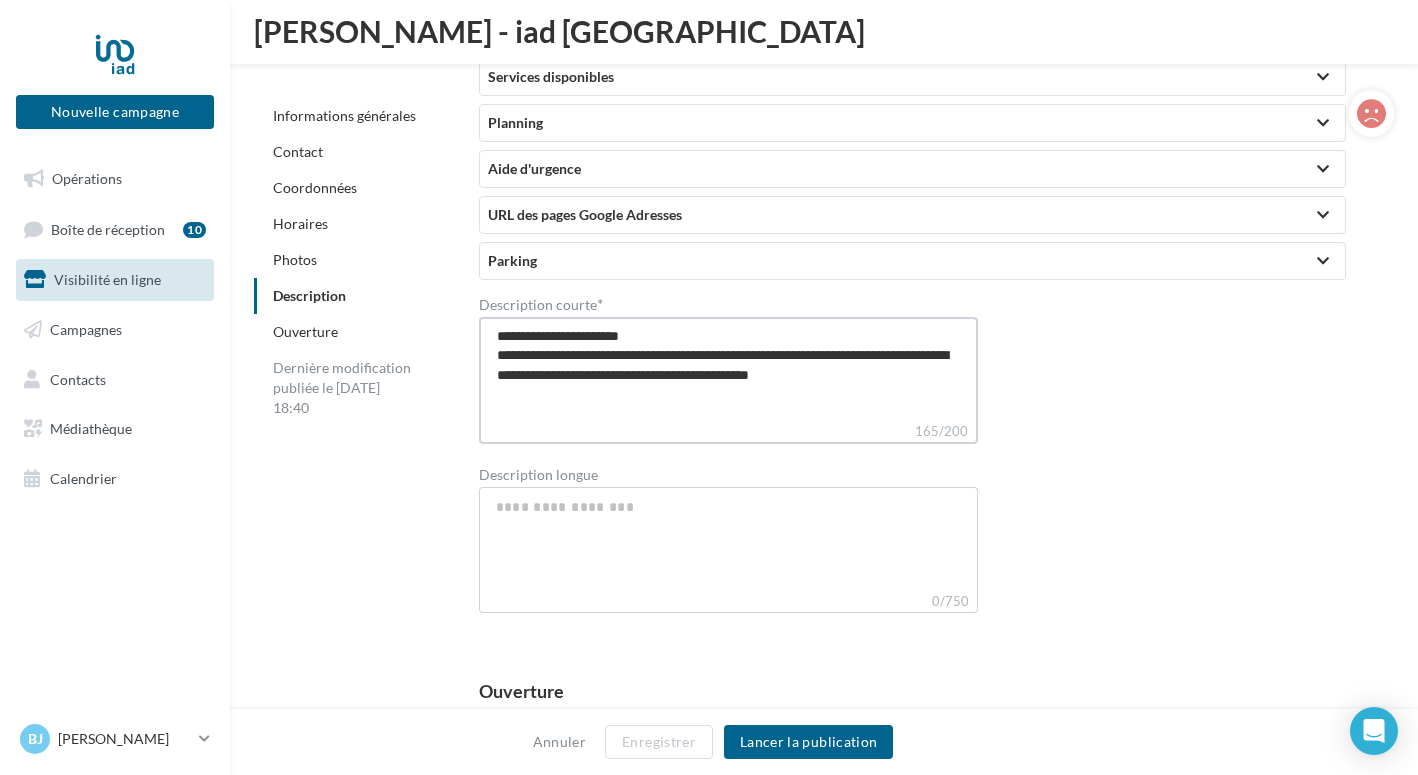 type on "**********" 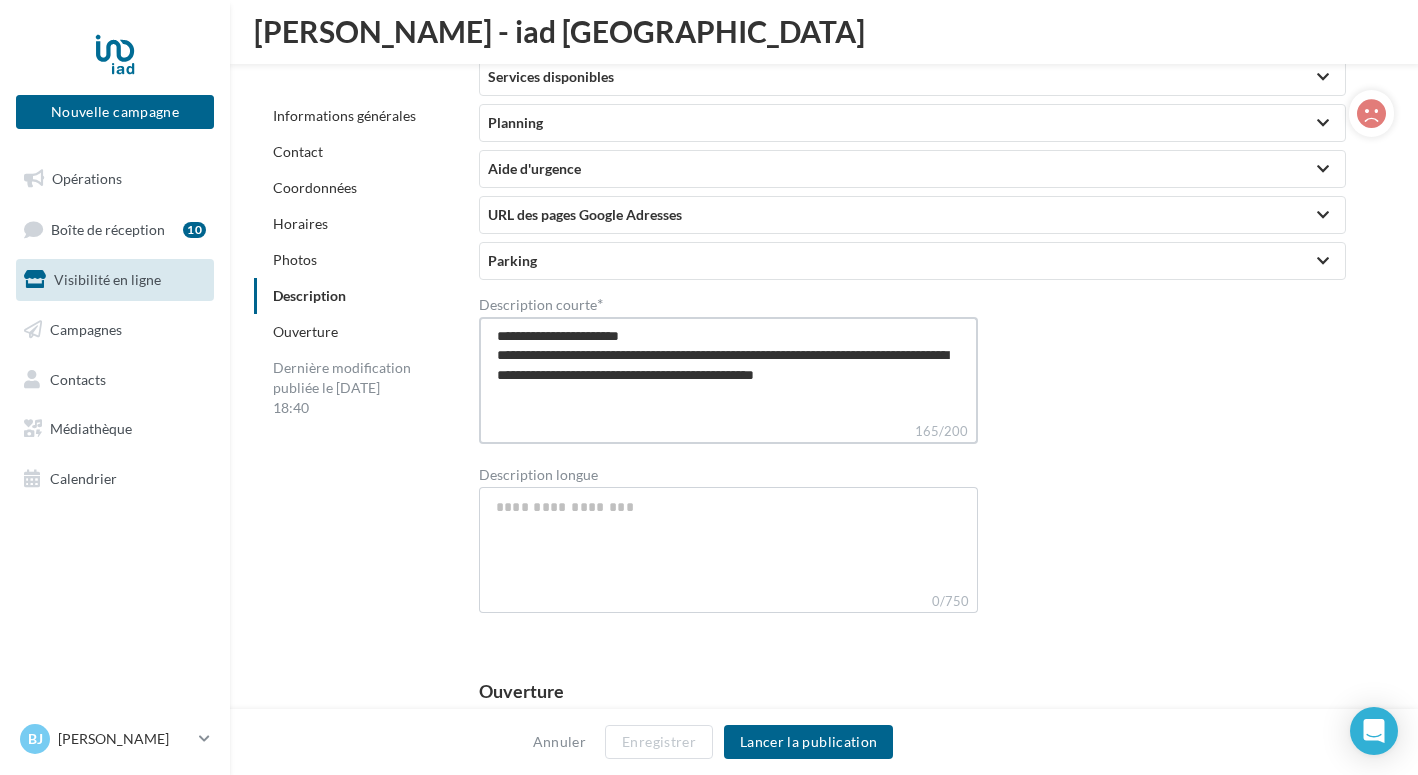 type on "**********" 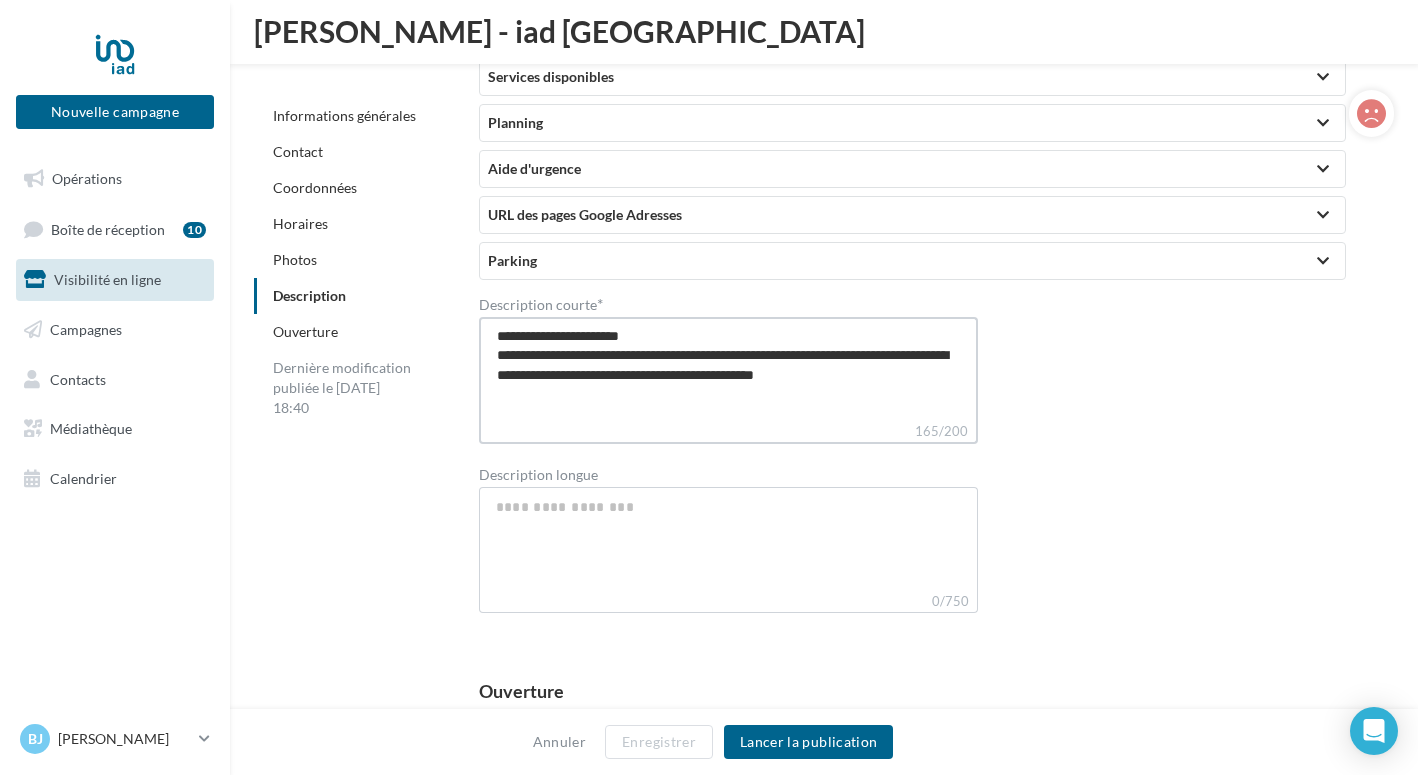 type on "**********" 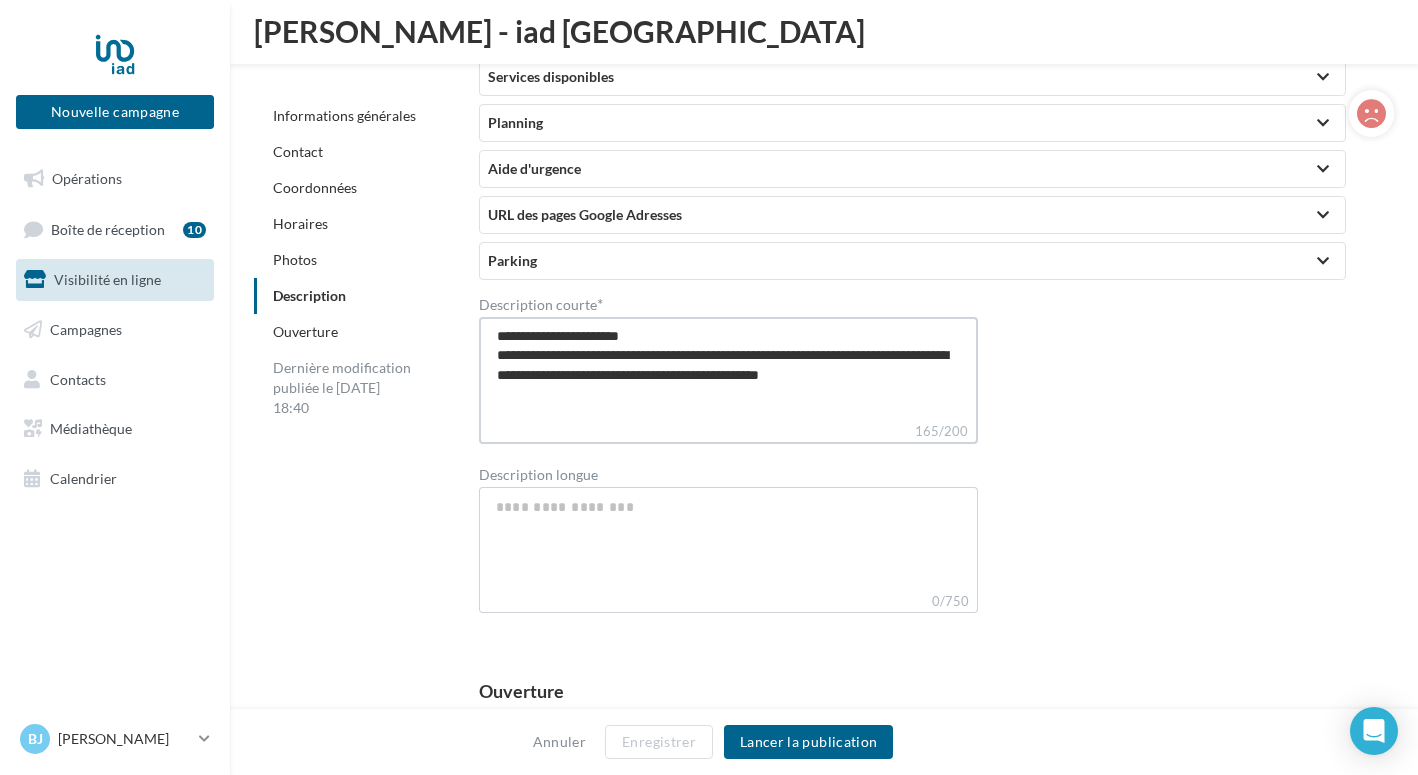 type on "**********" 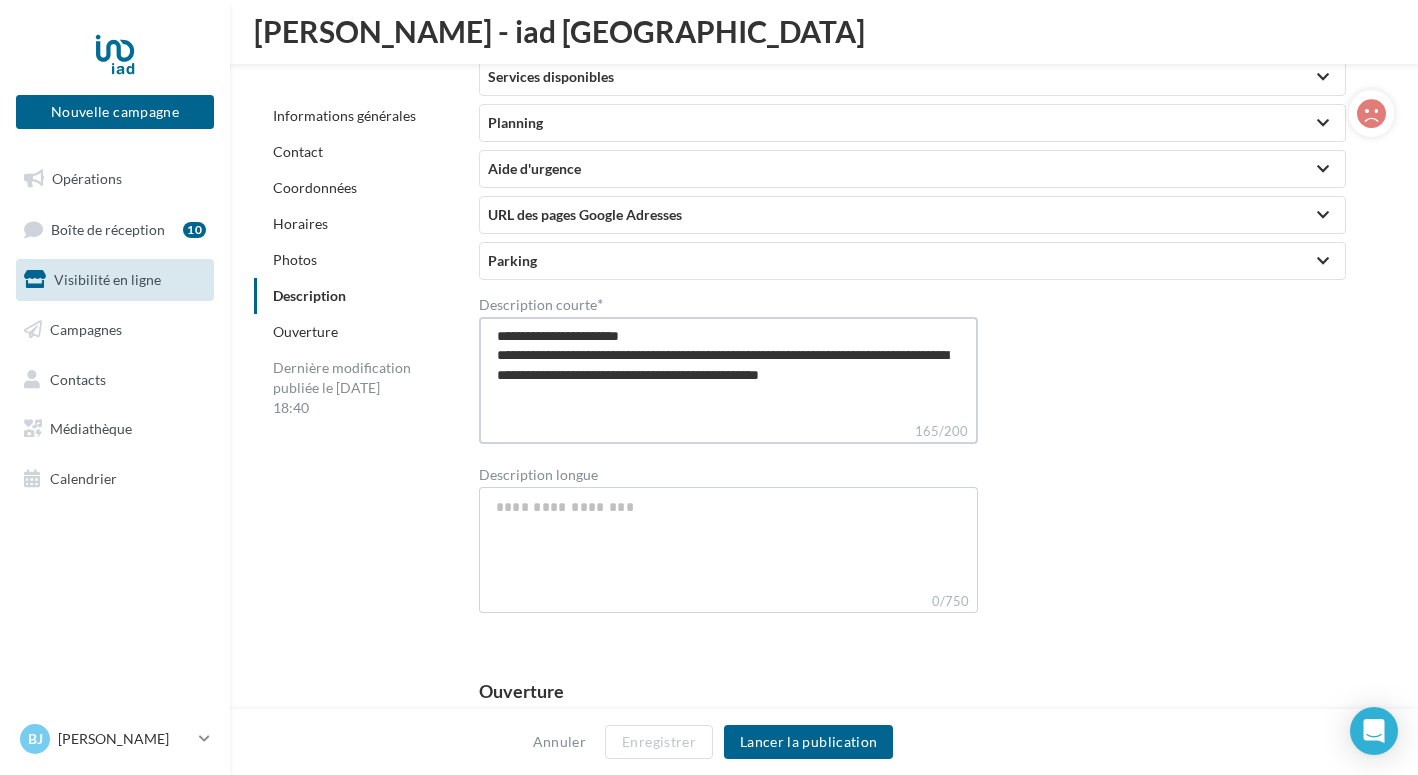 type on "**********" 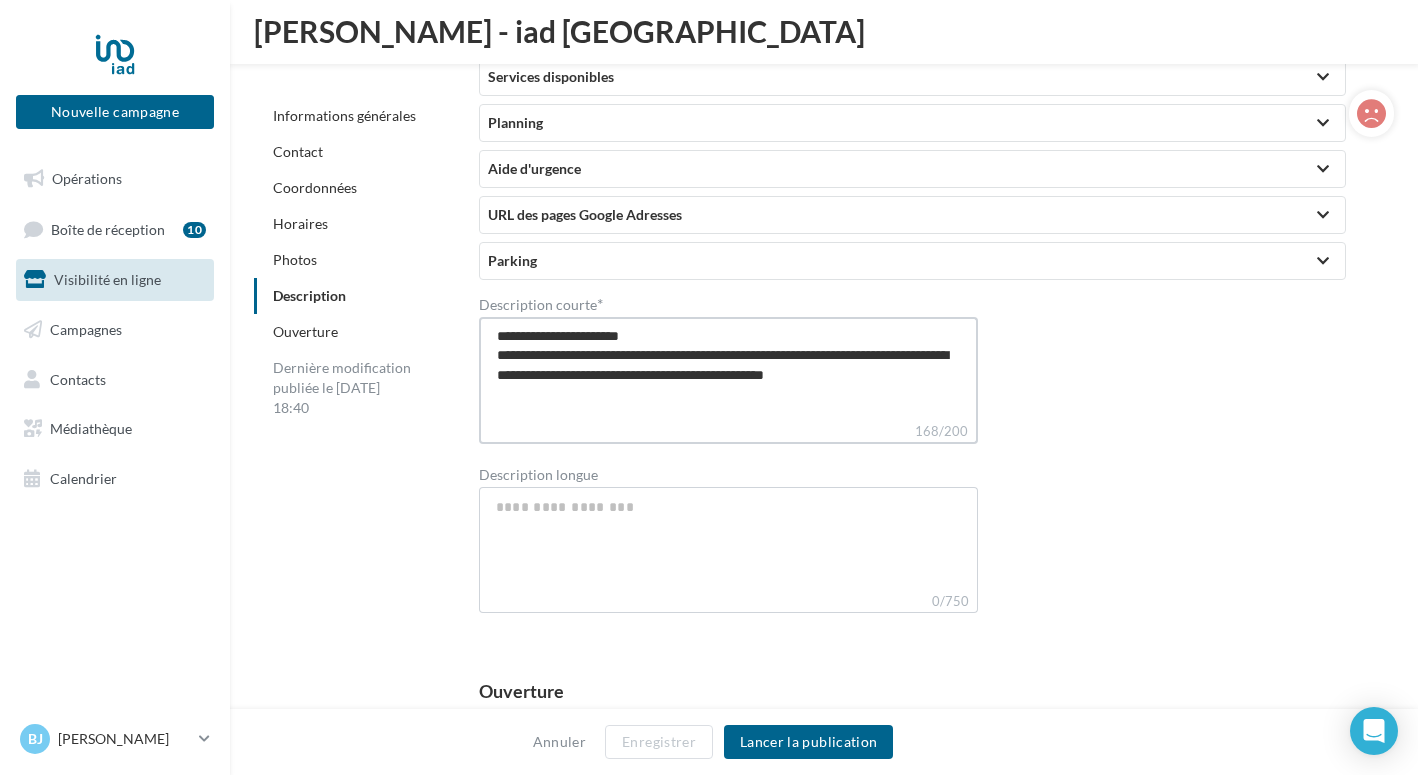 type on "**********" 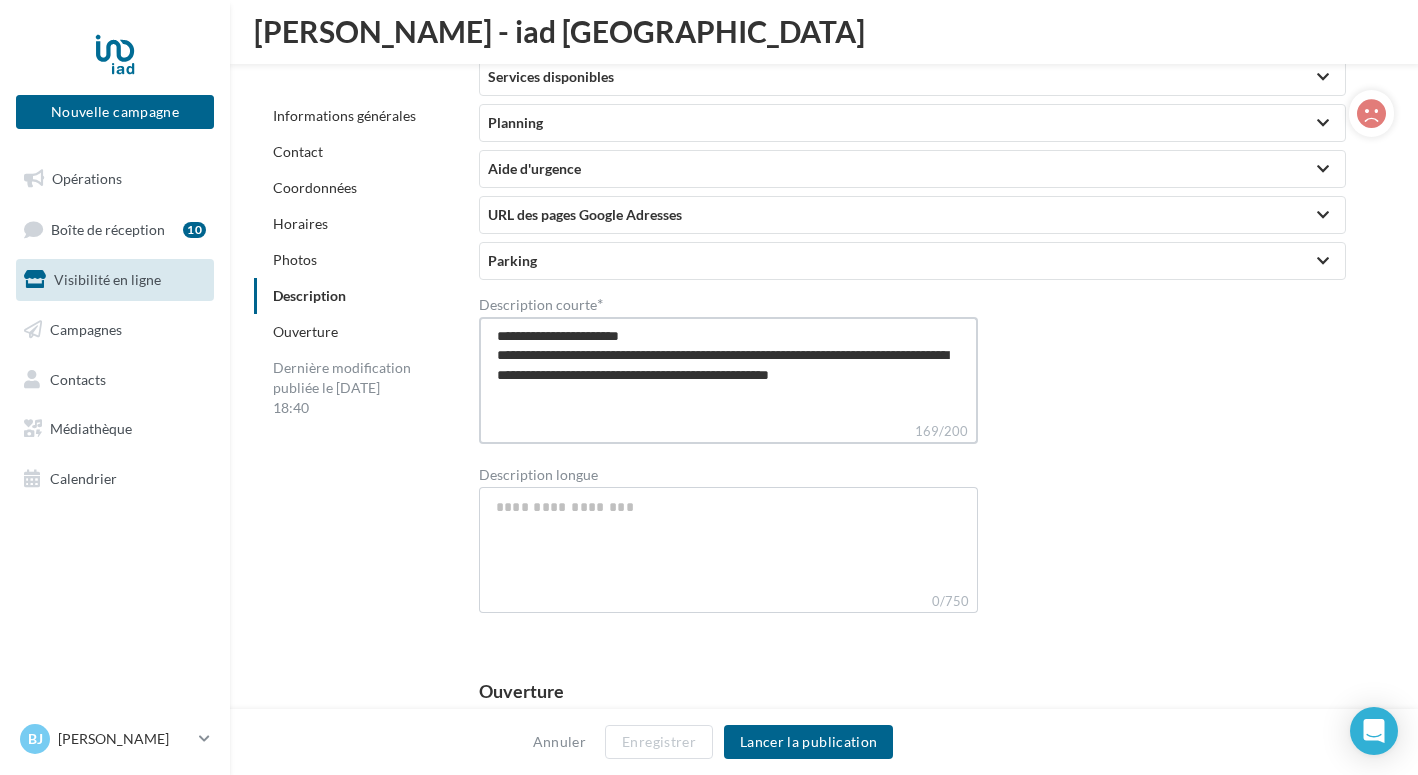 type on "**********" 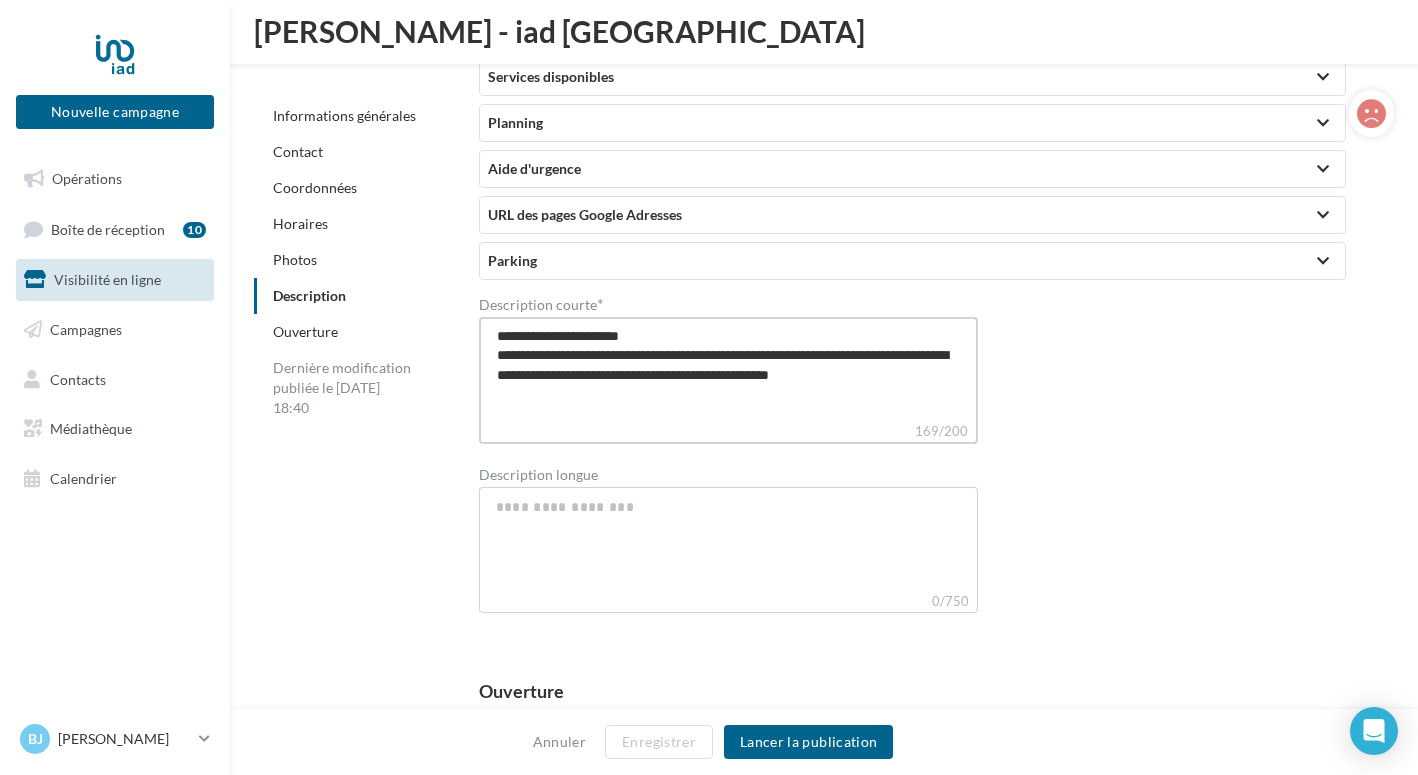 type on "**********" 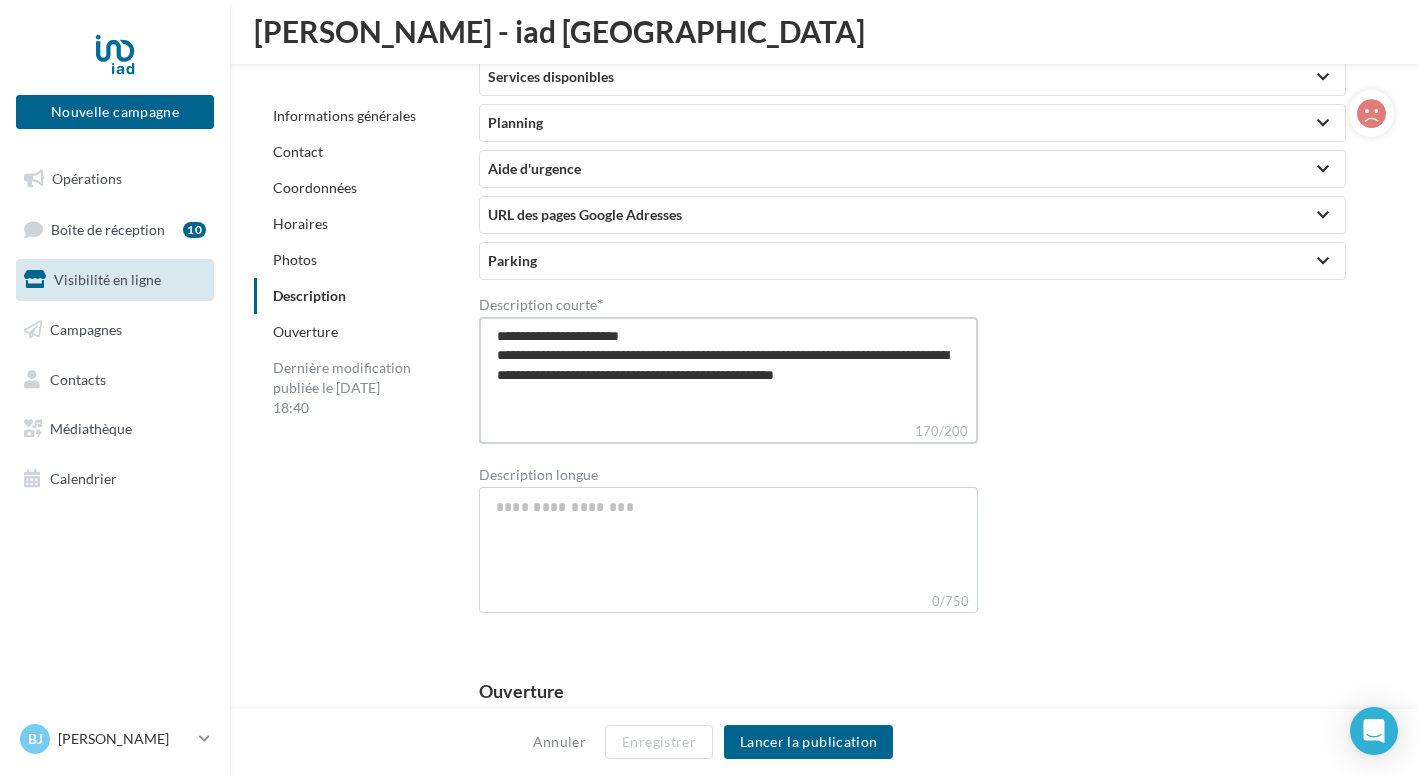 type on "**********" 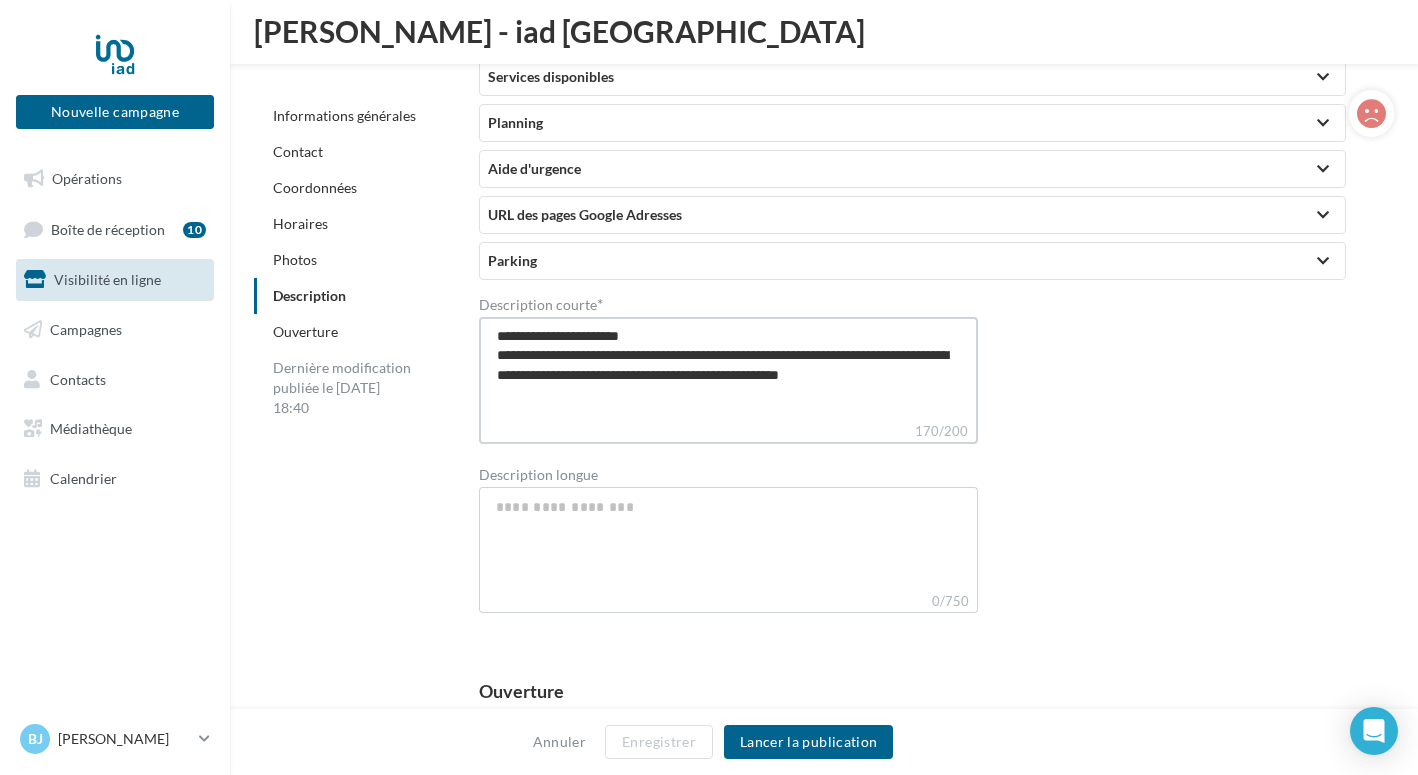 type on "**********" 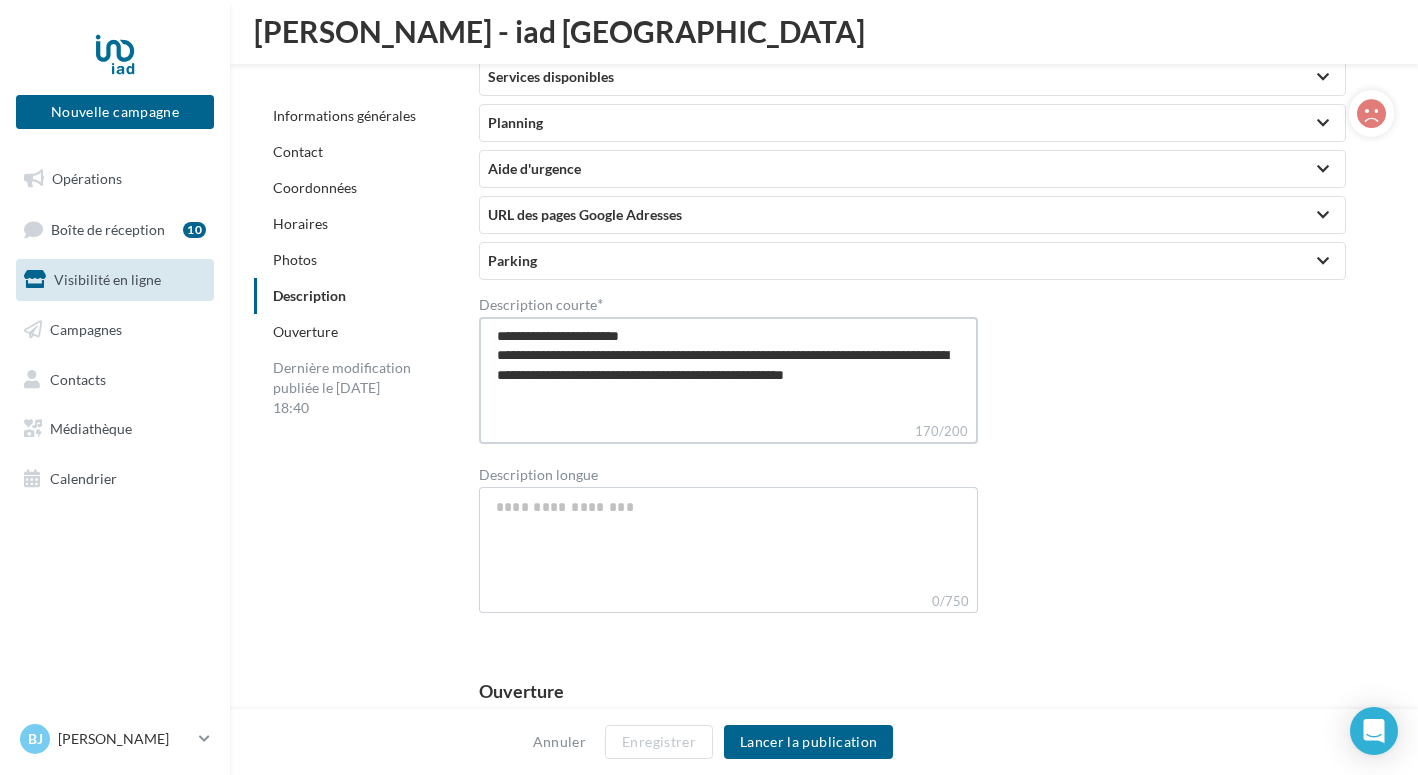 type on "**********" 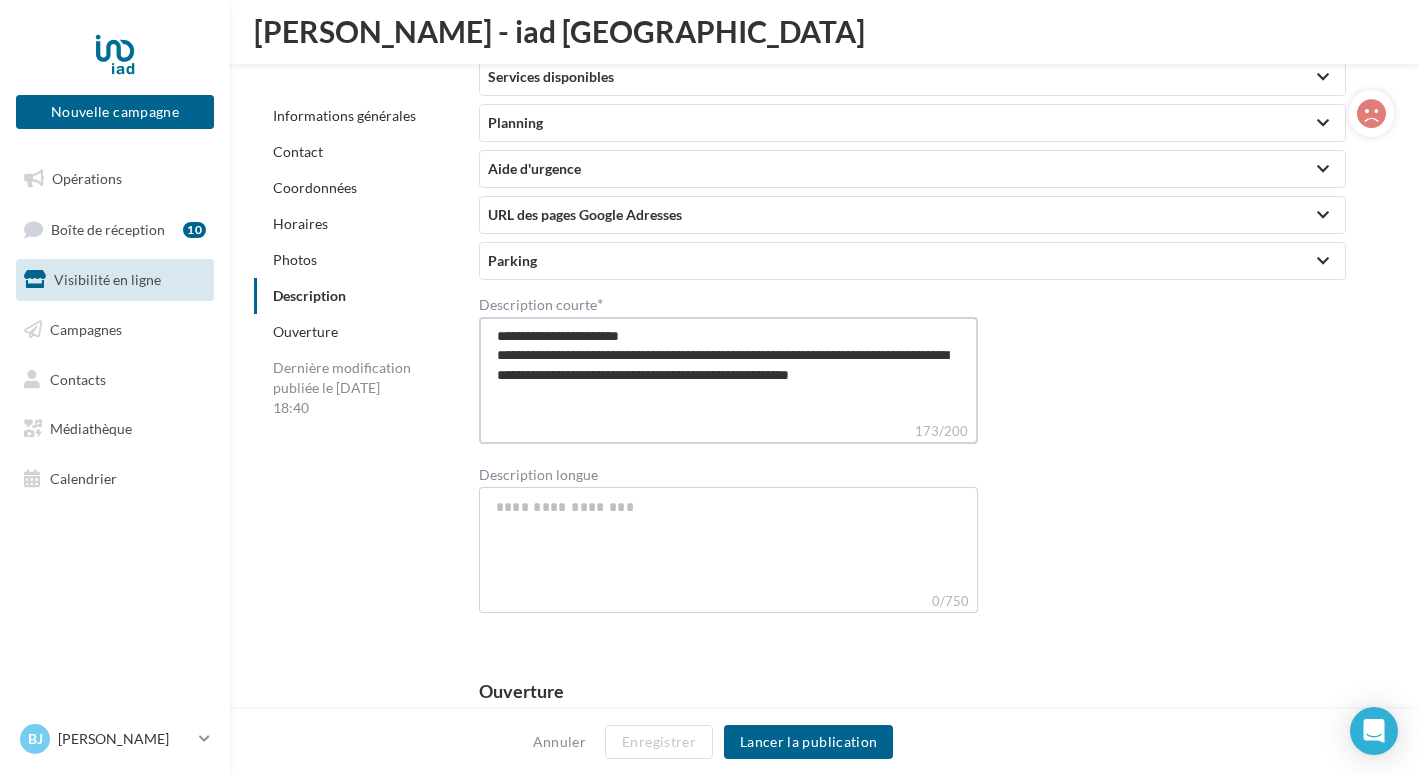 type on "**********" 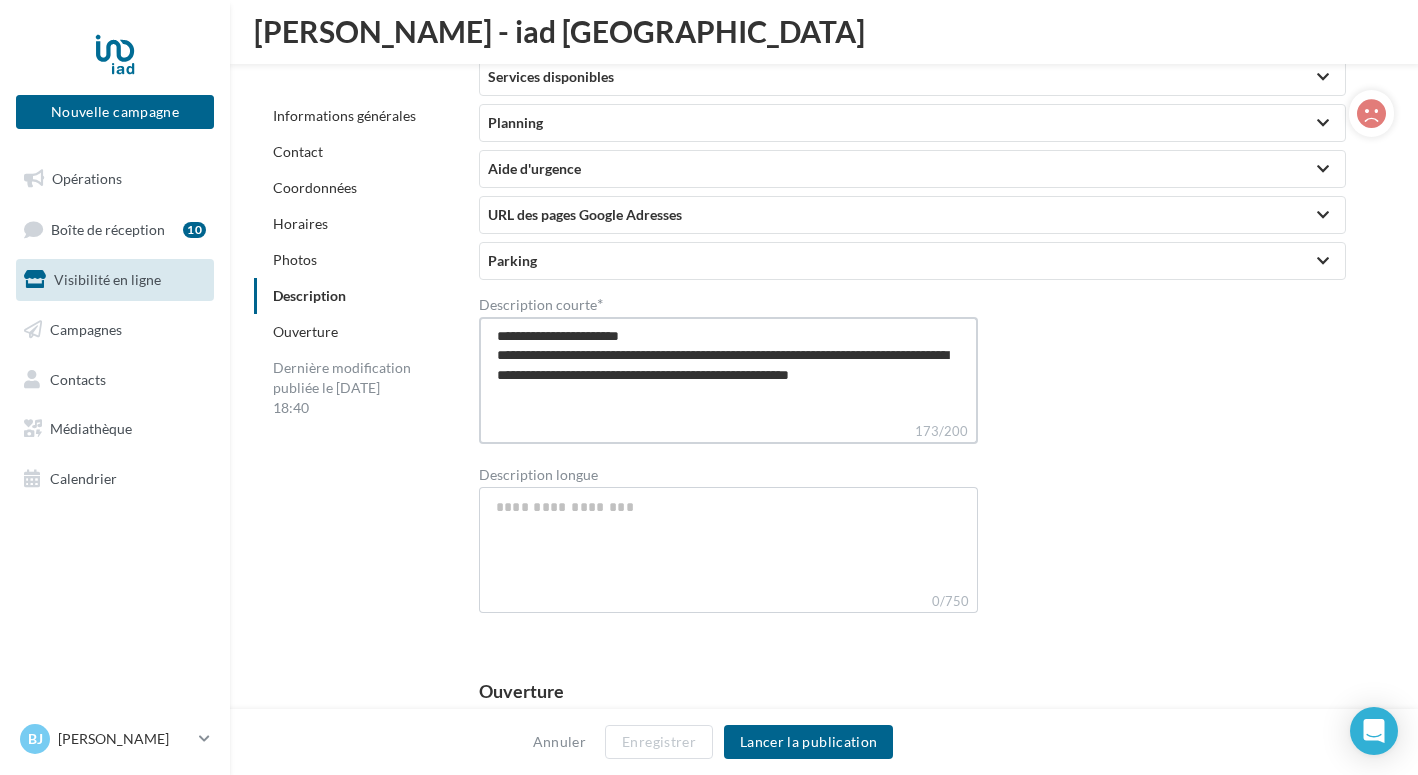 type on "**********" 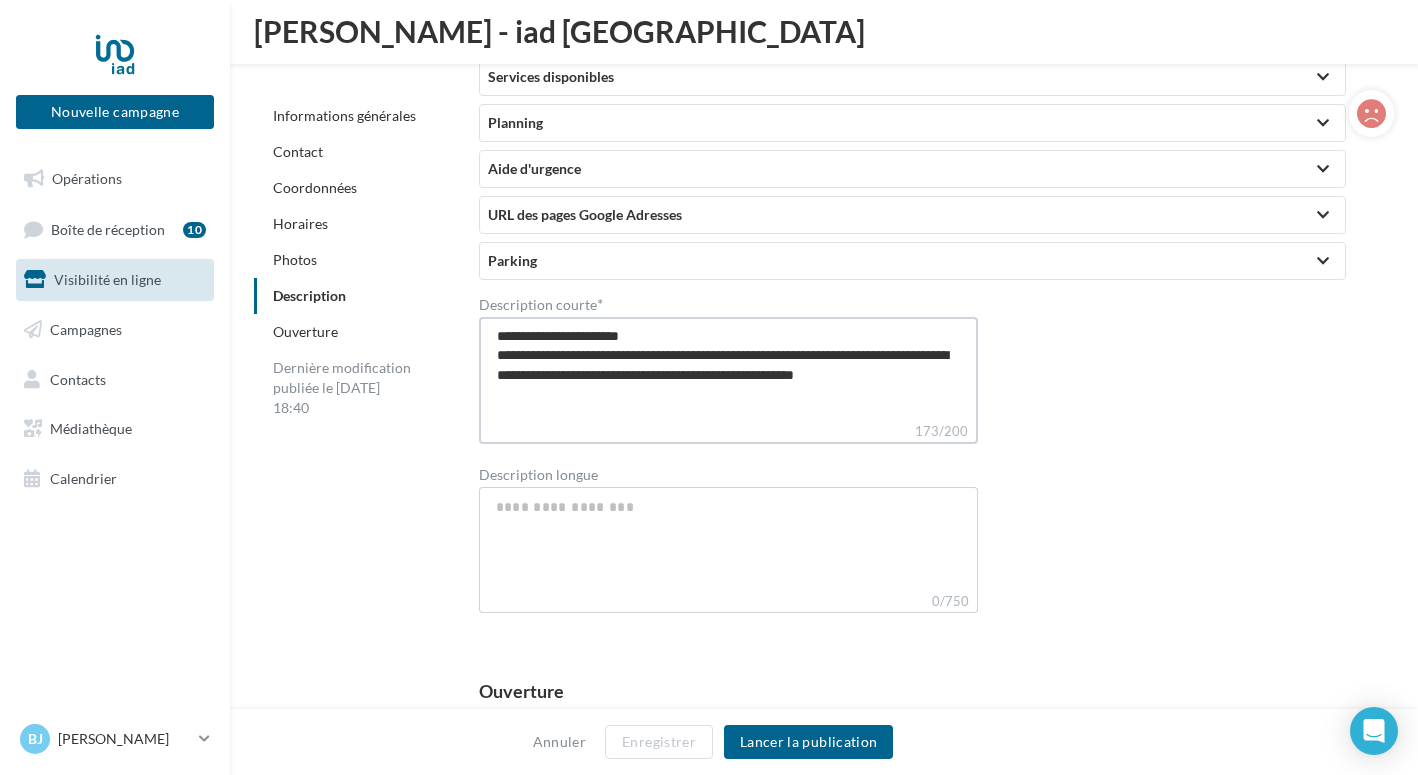 type on "**********" 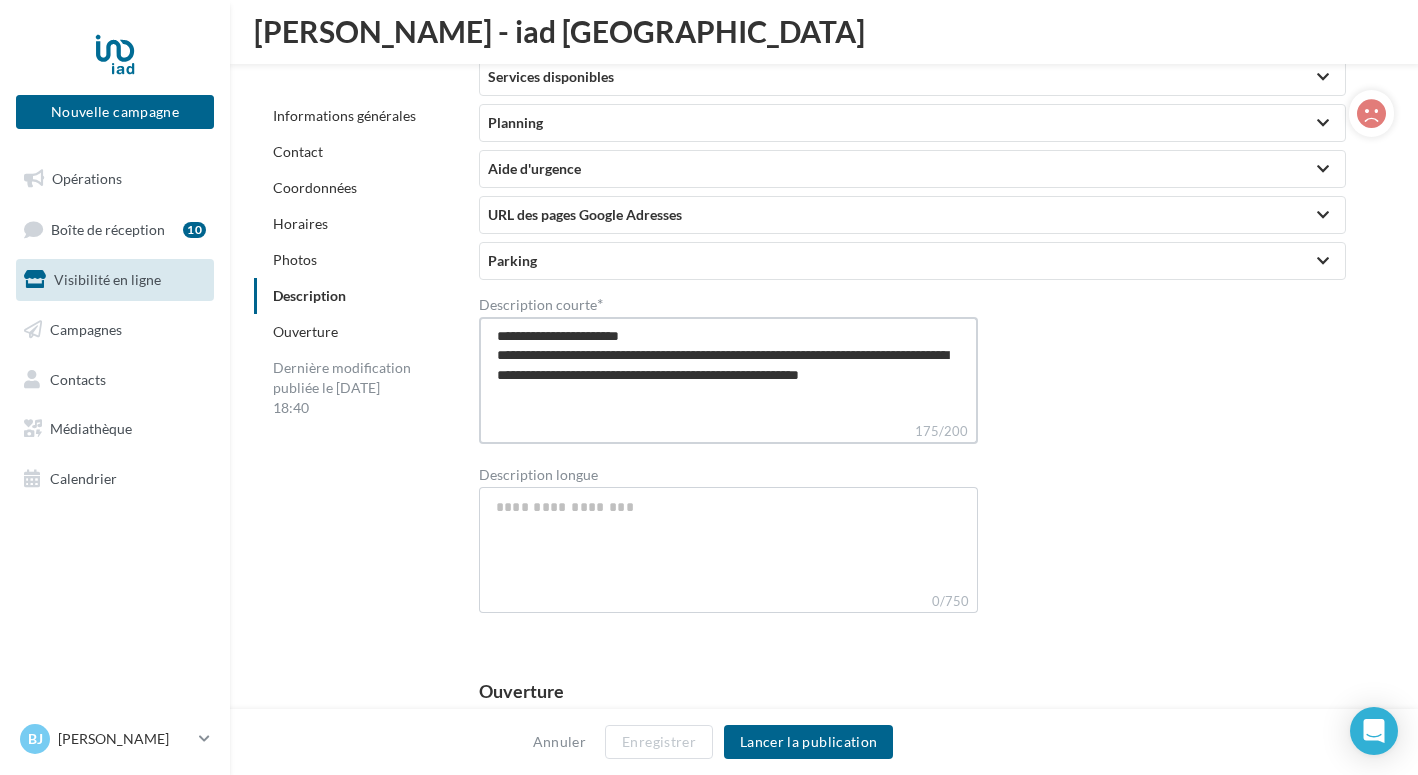 type on "**********" 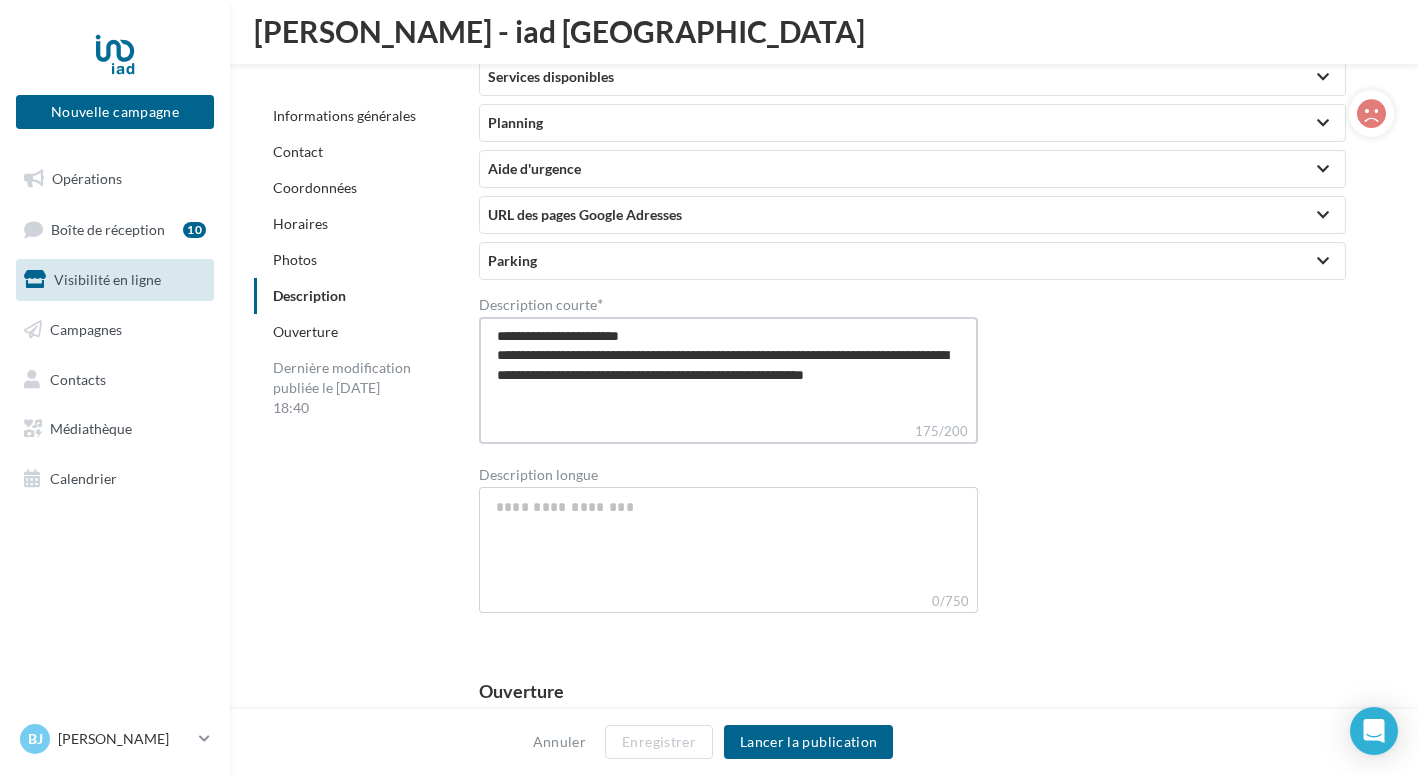 type on "**********" 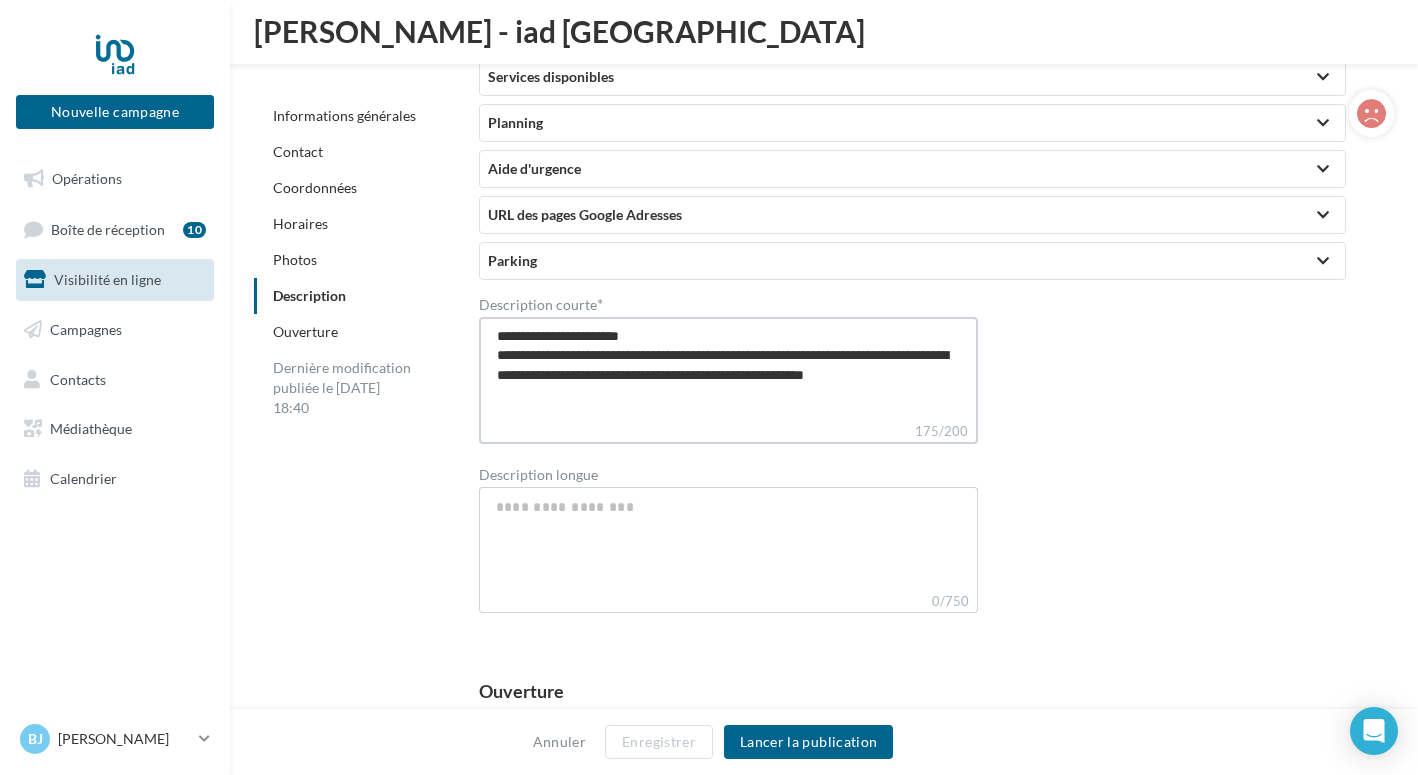 type on "**********" 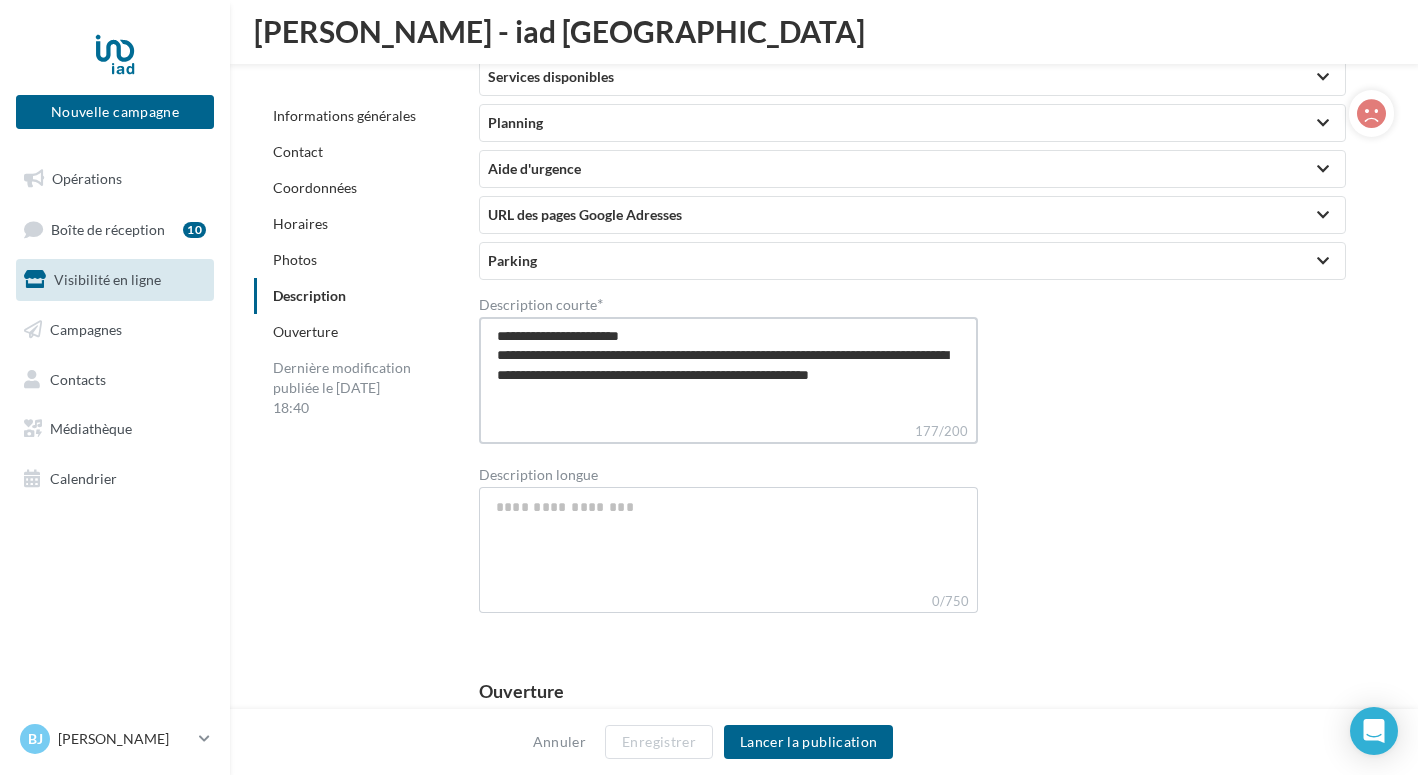 type on "**********" 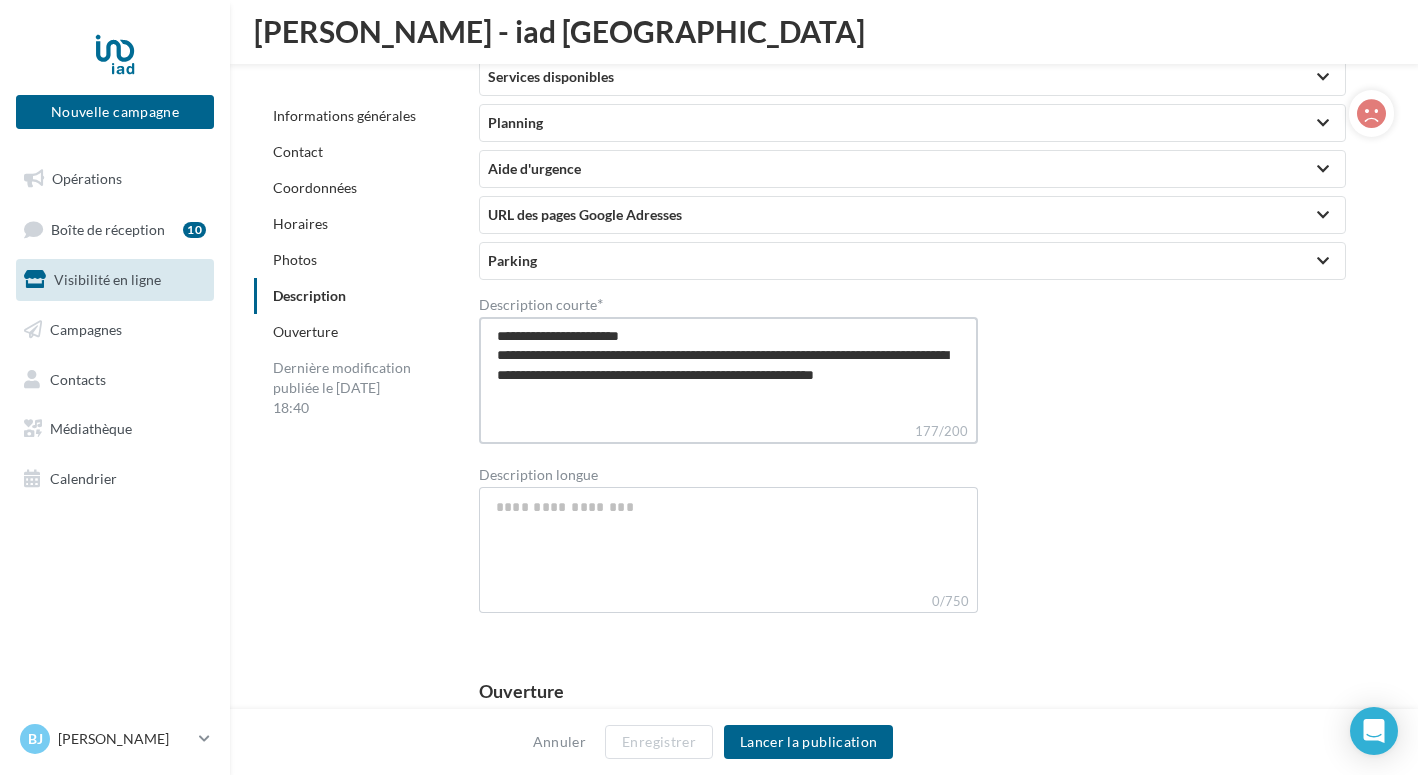 type on "**********" 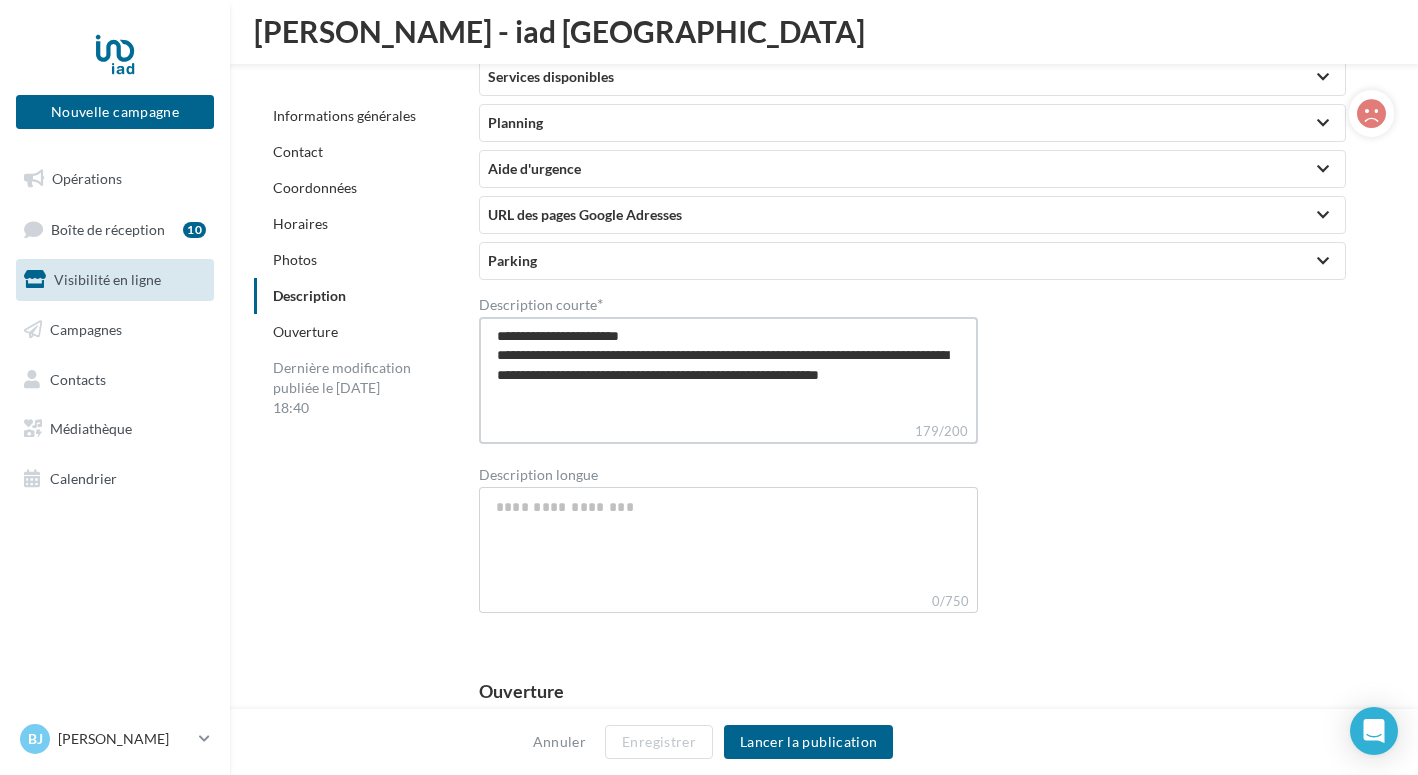 type on "**********" 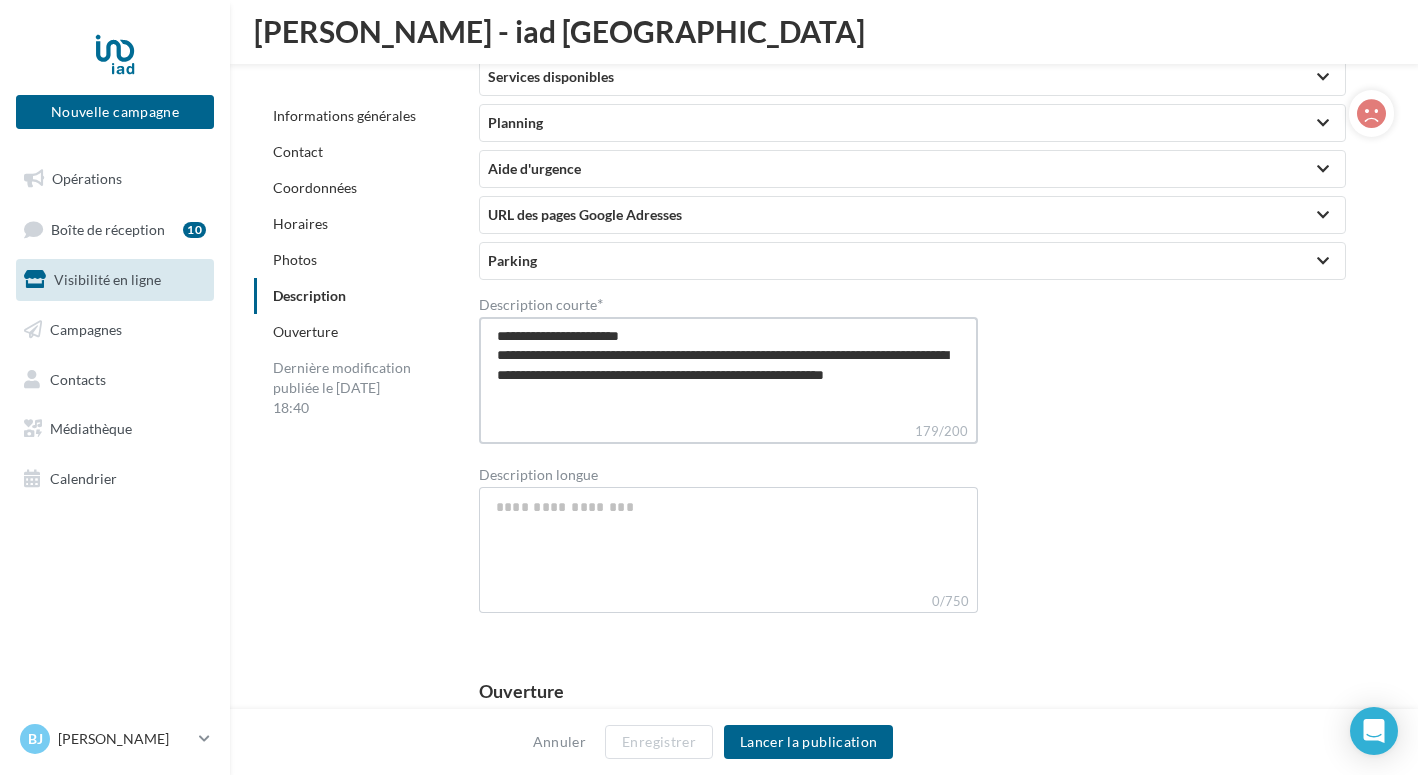 type on "**********" 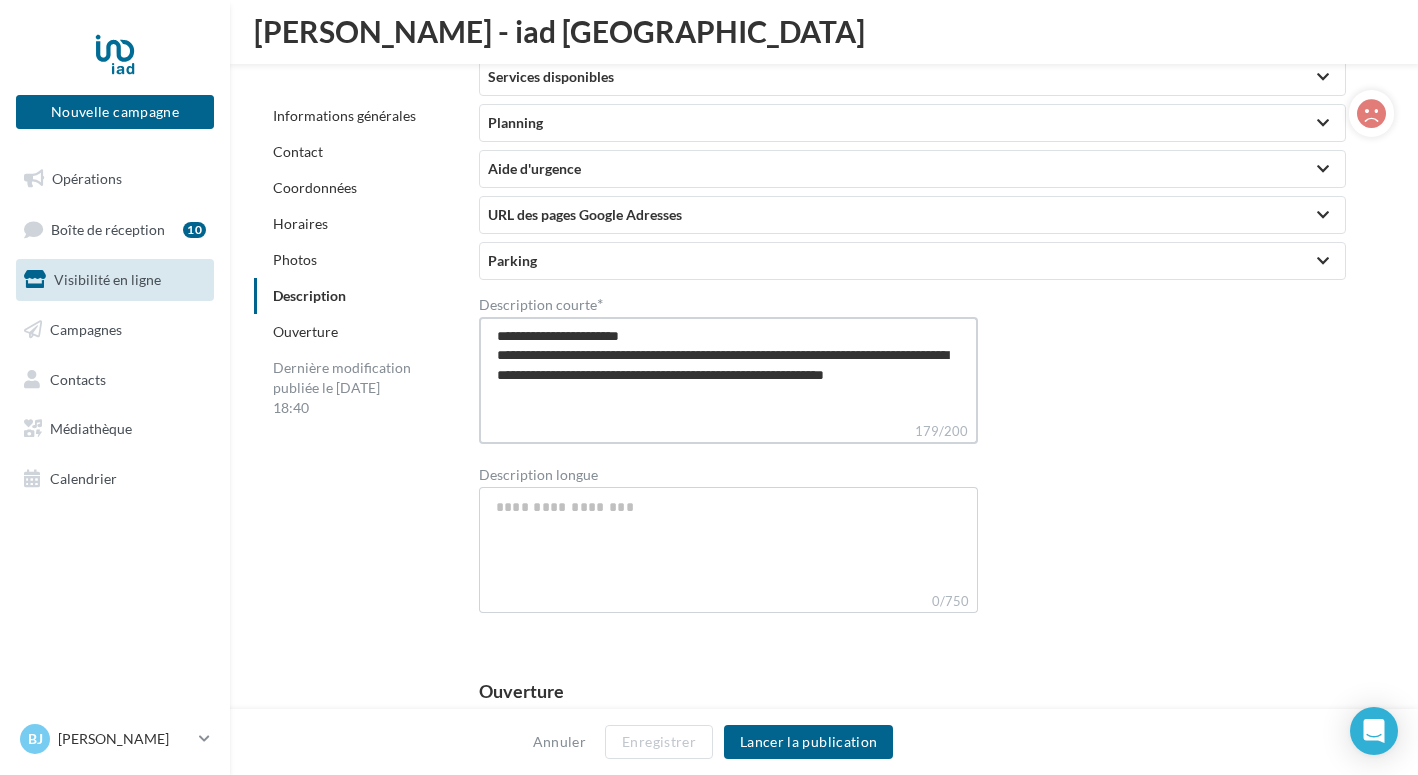 type on "**********" 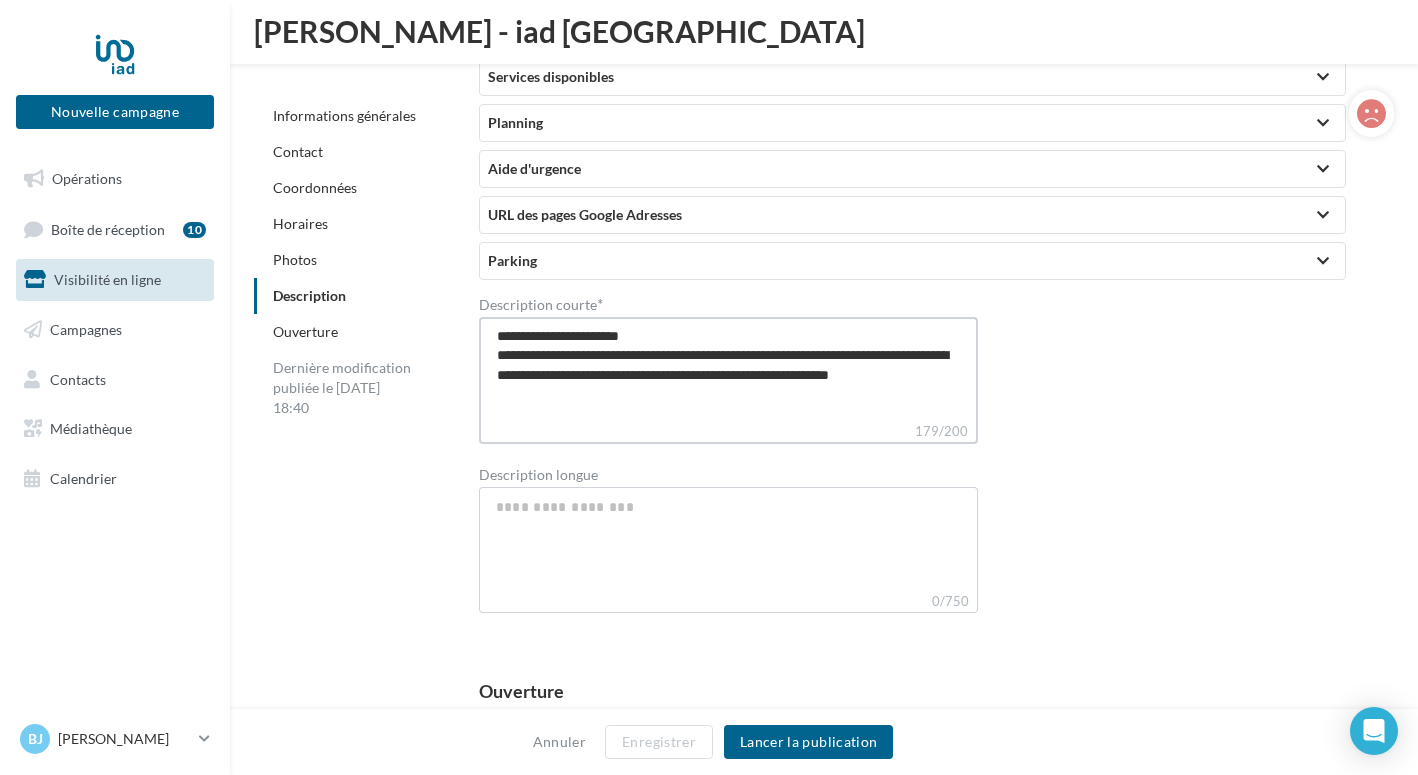 type on "**********" 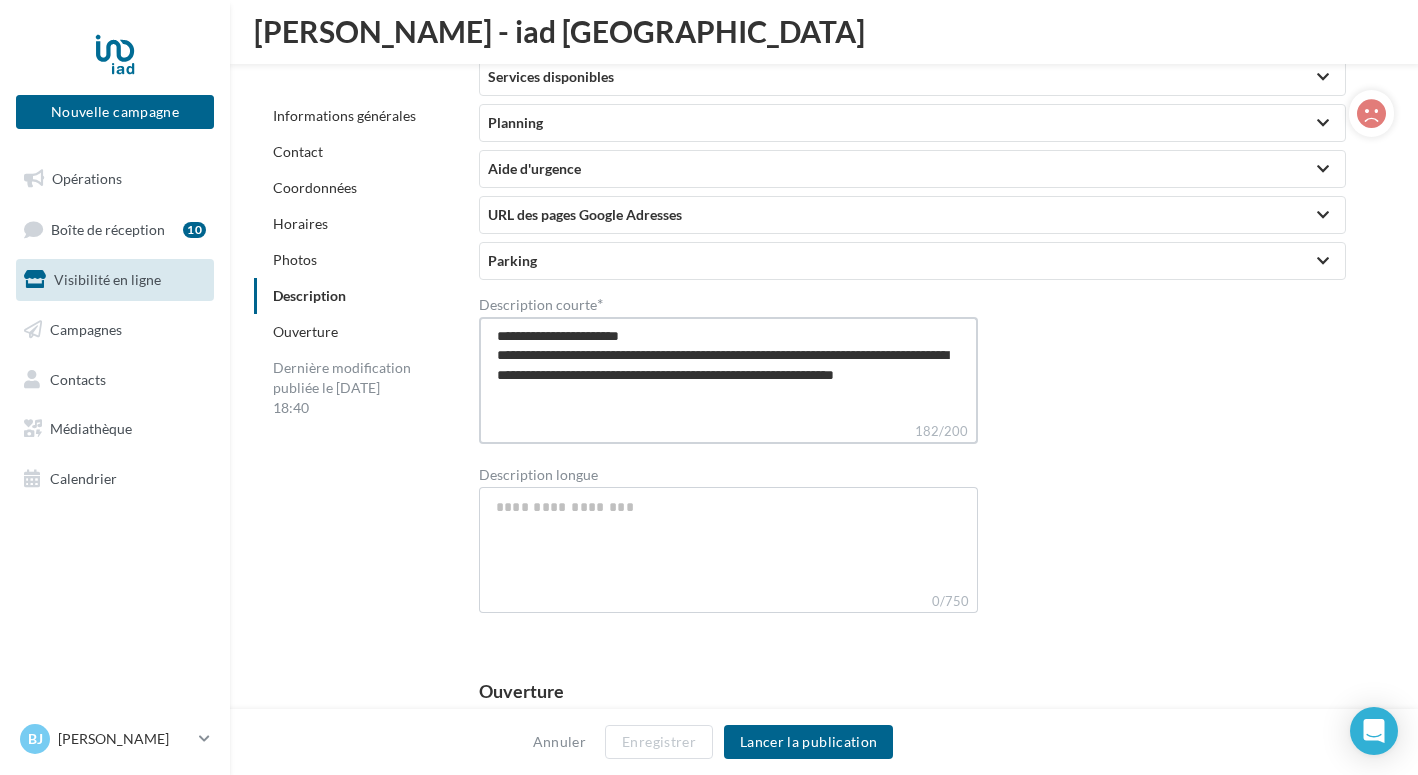 type on "**********" 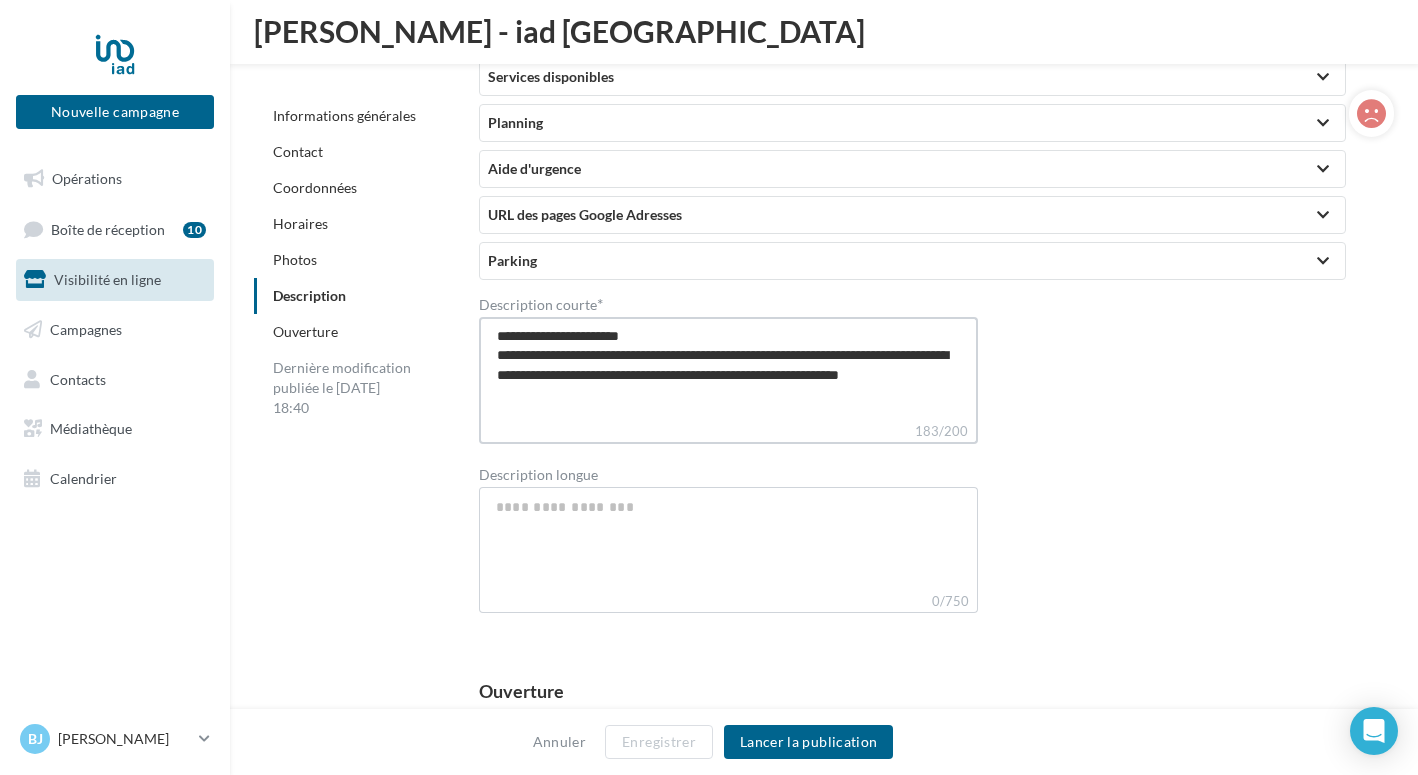 type on "**********" 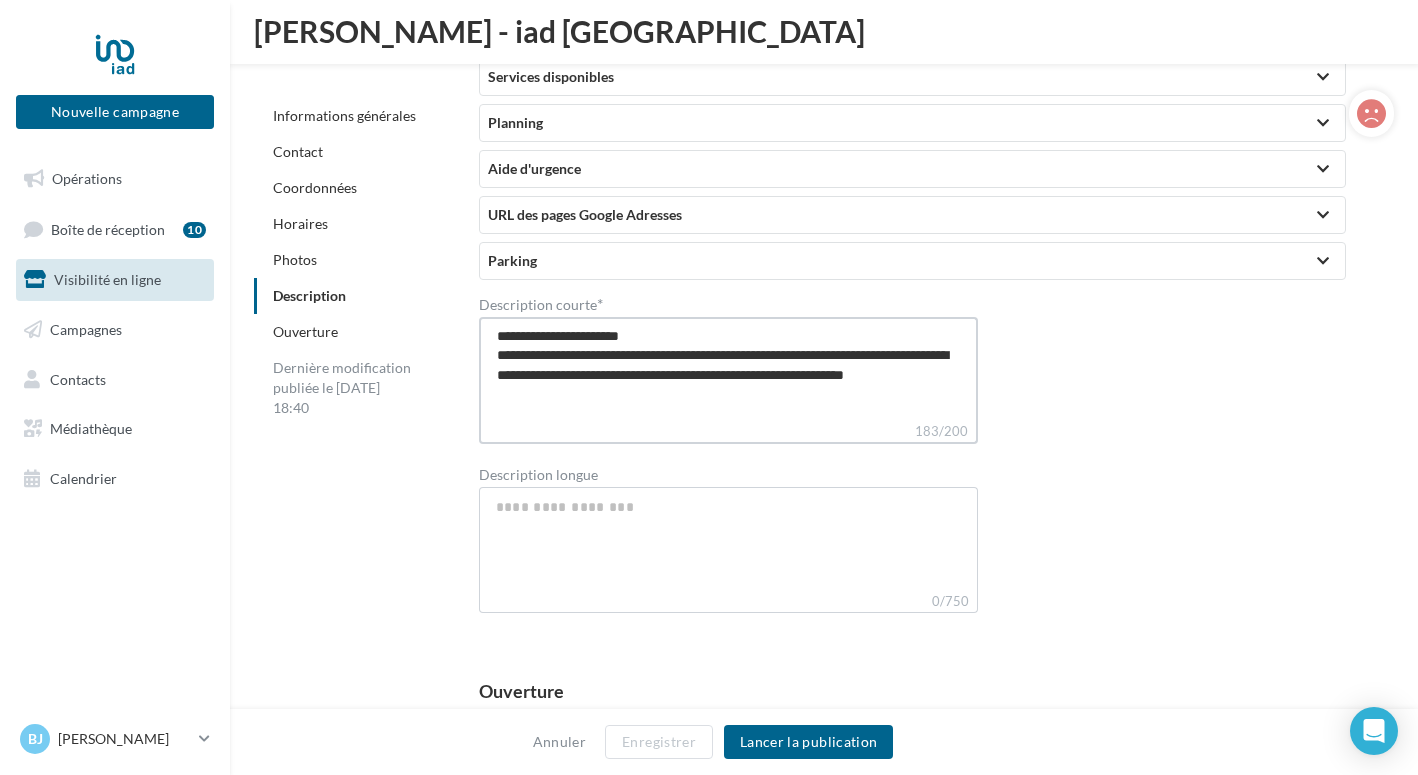 type on "**********" 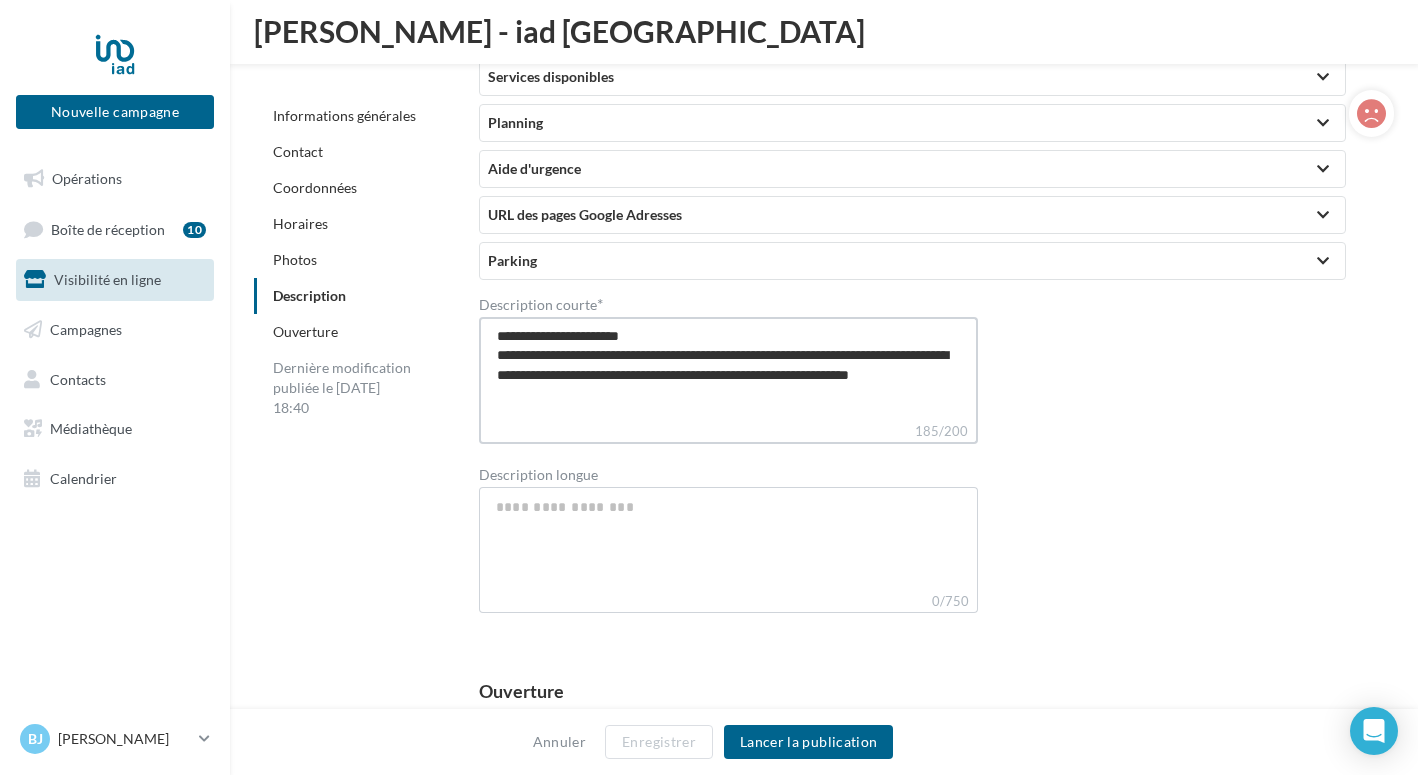 type on "**********" 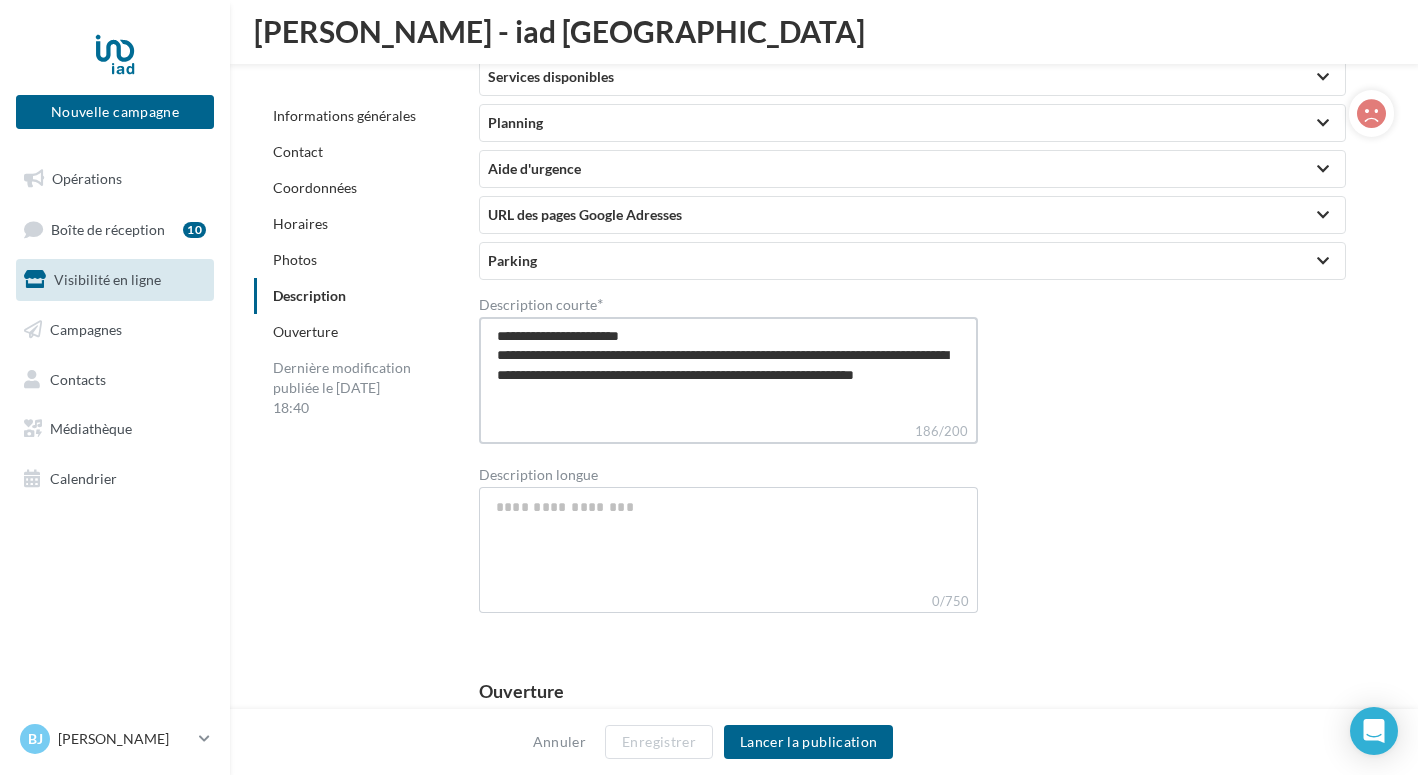 type on "**********" 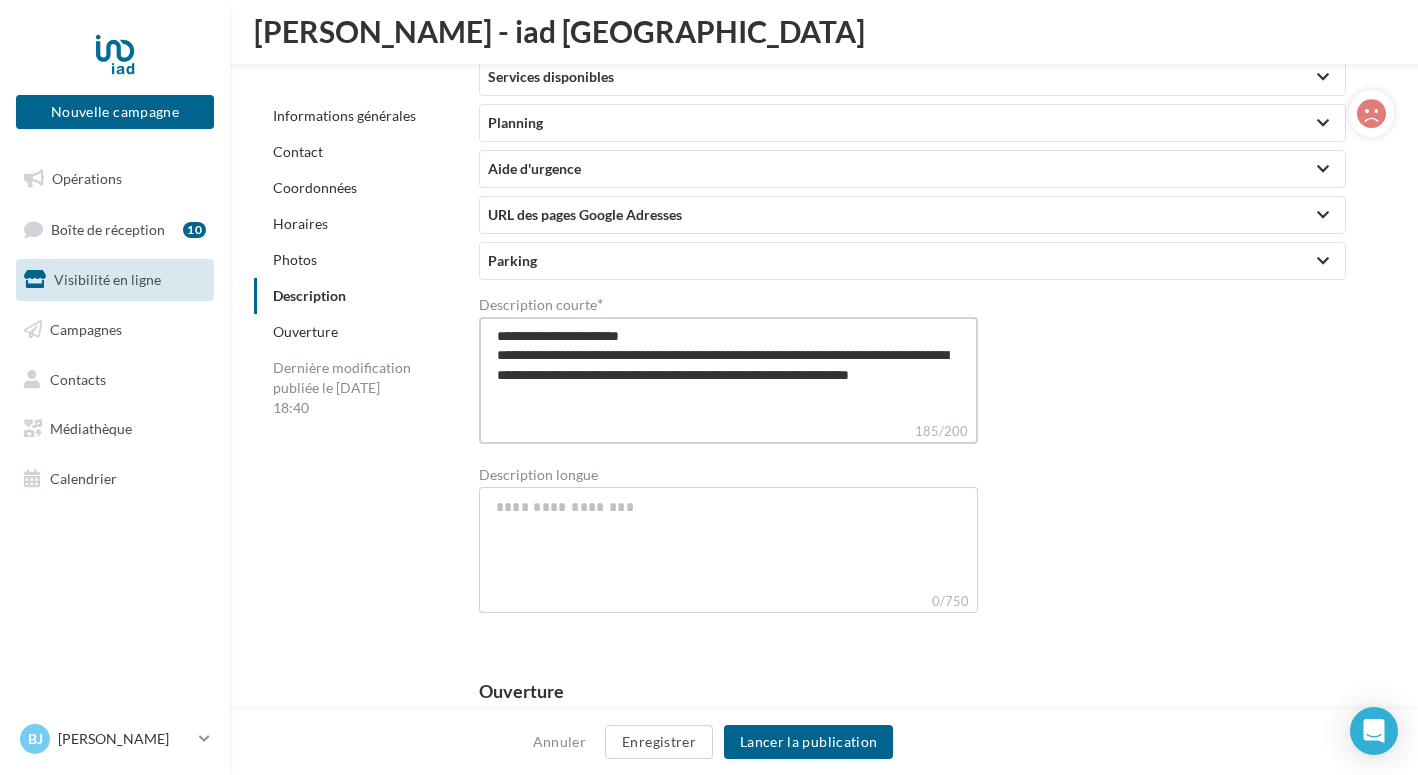 click on "**********" at bounding box center (728, 369) 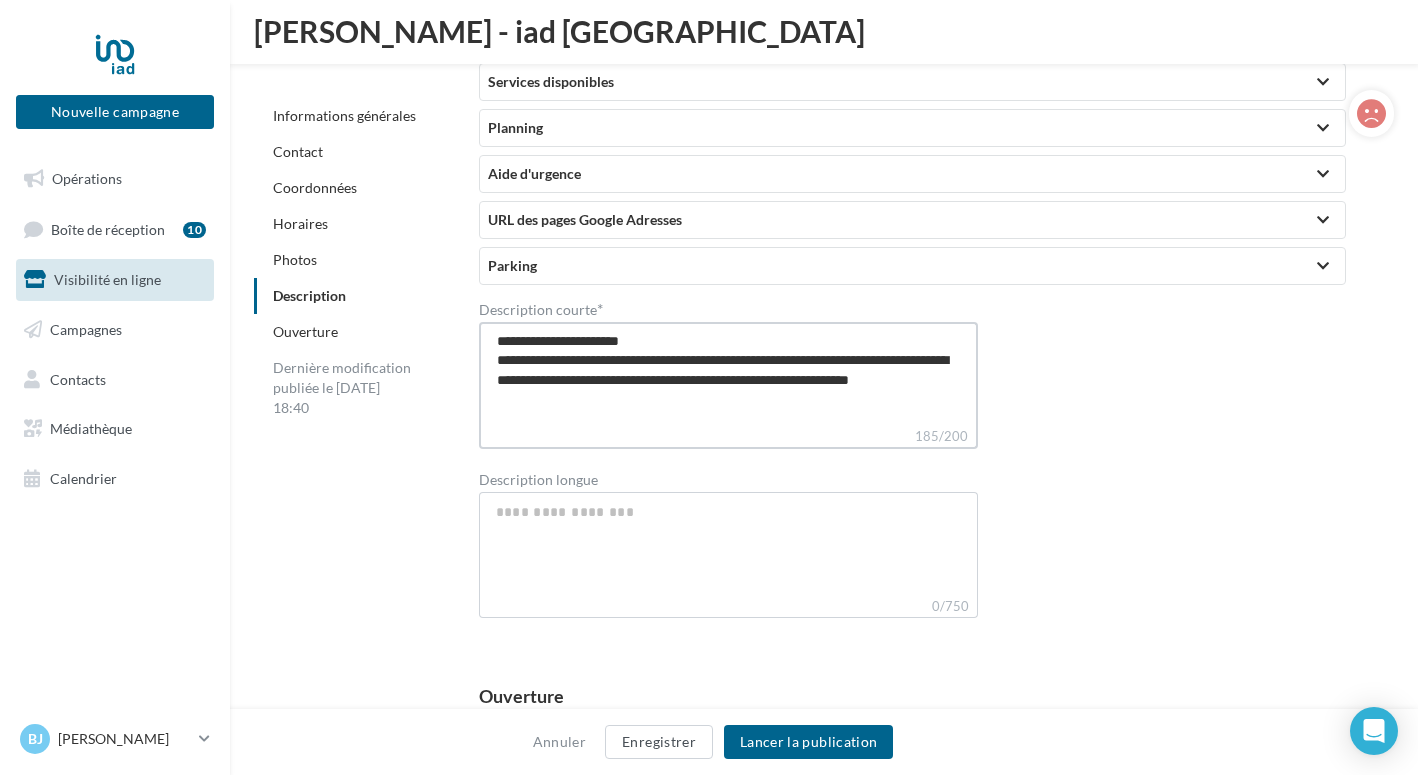 type on "**********" 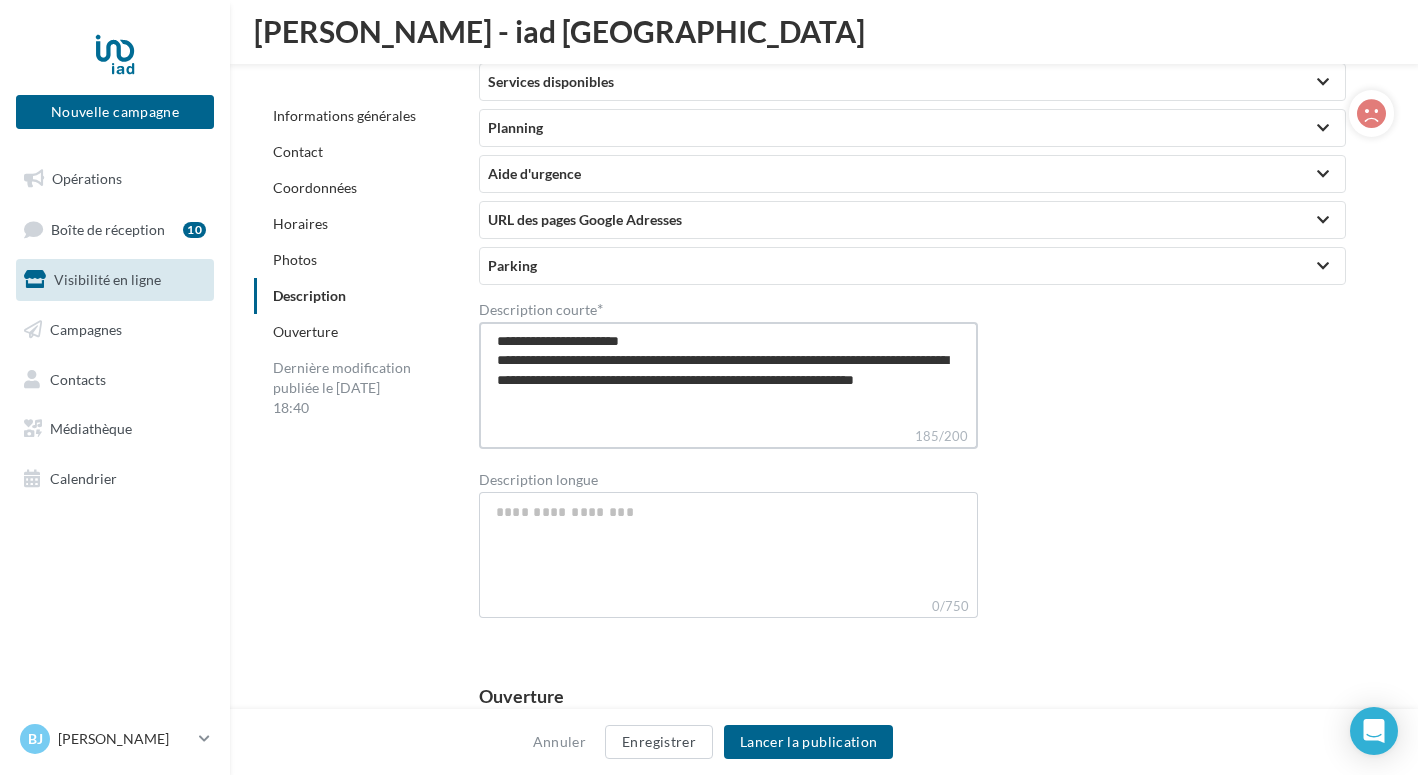 type on "**********" 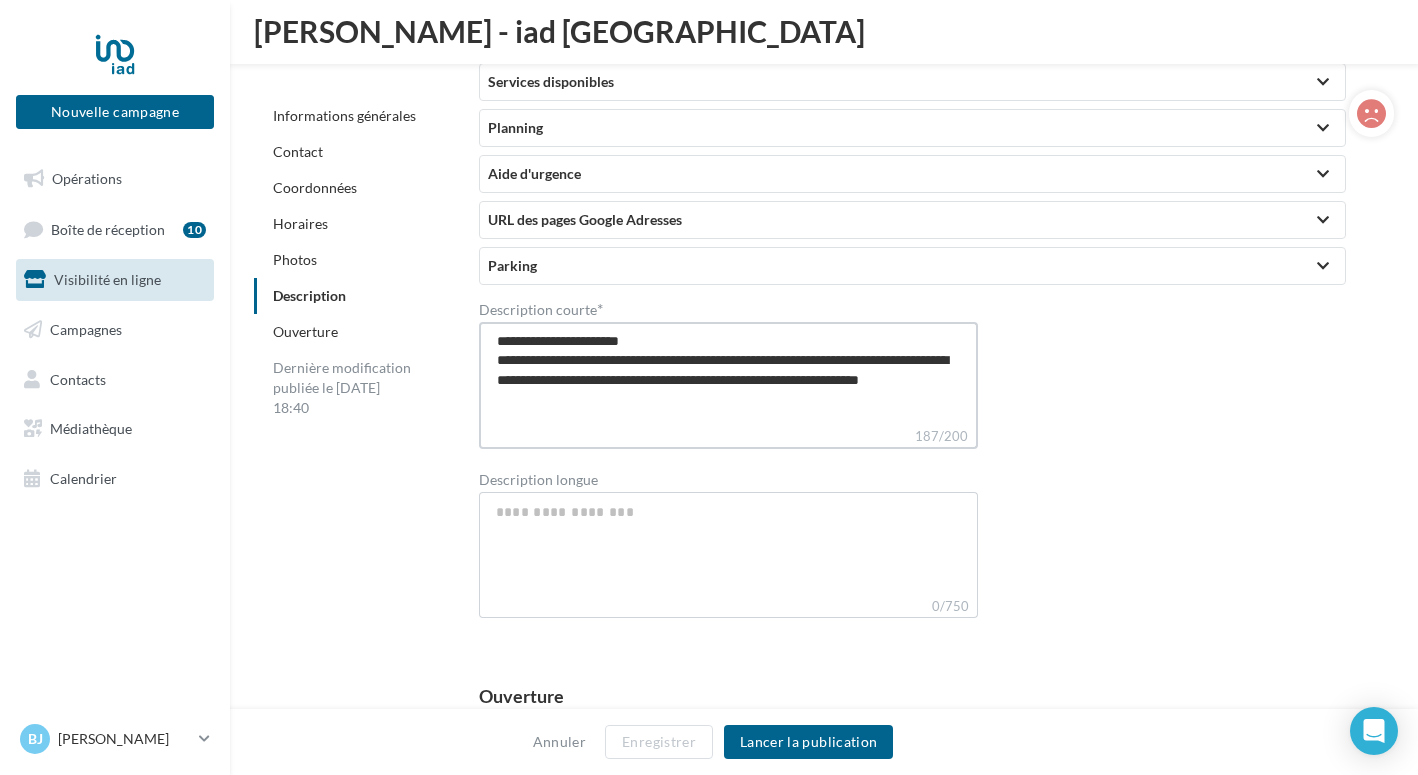 type on "**********" 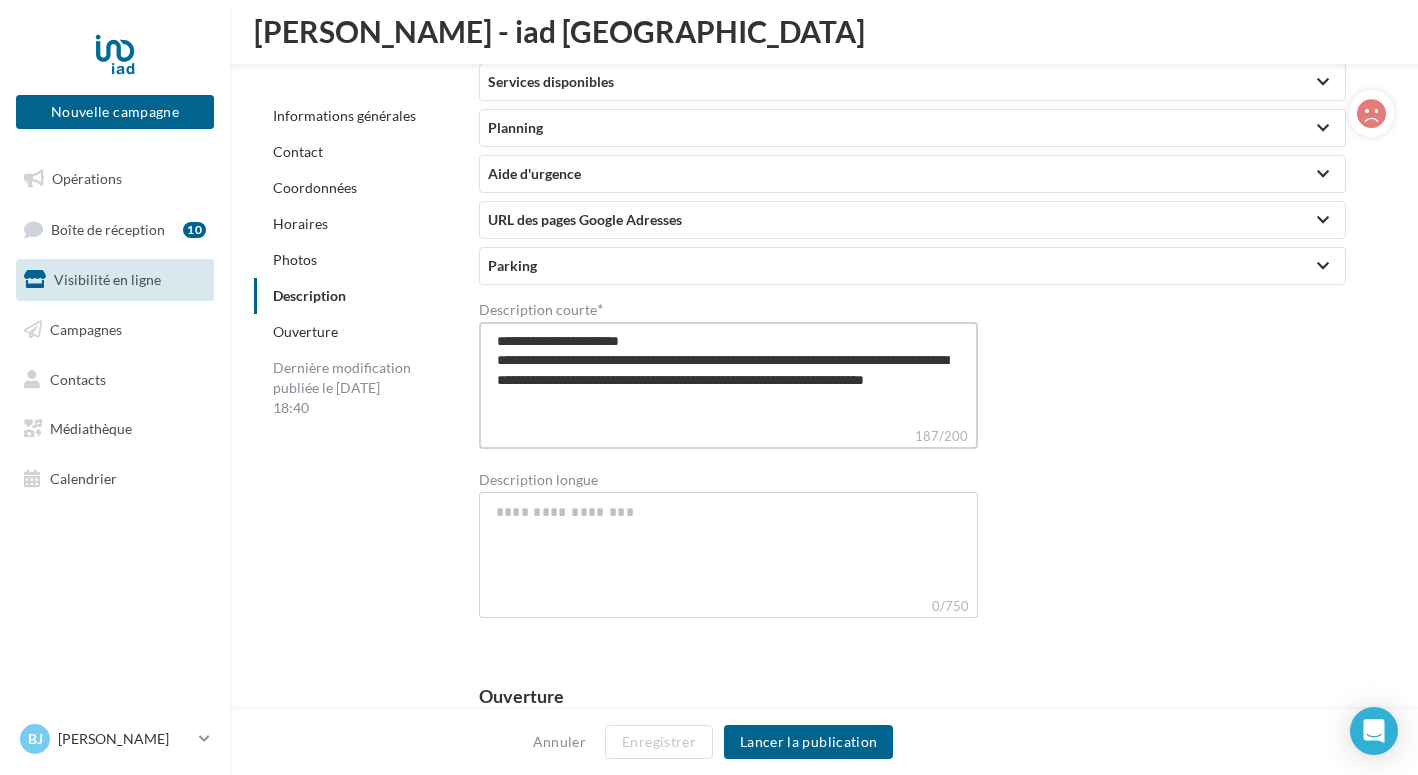 type on "**********" 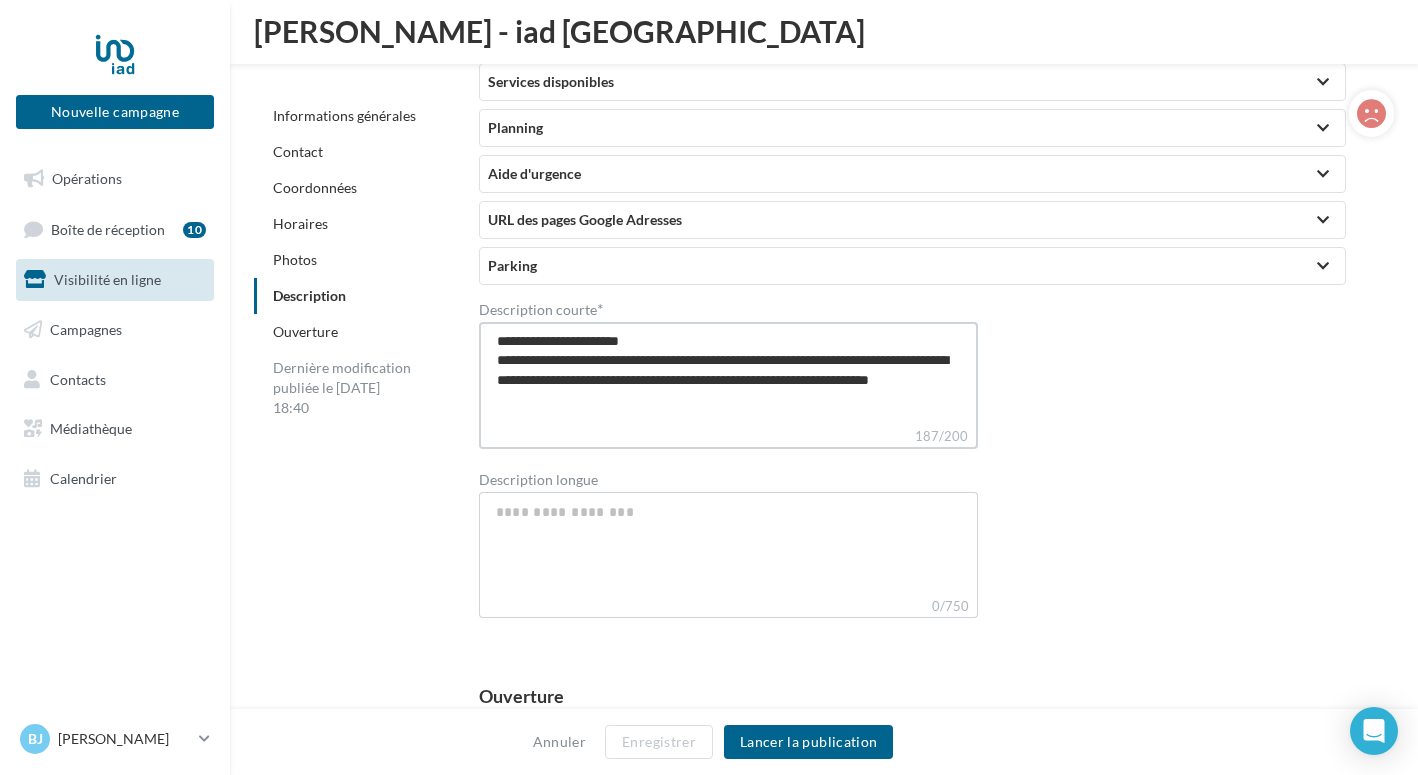 type on "**********" 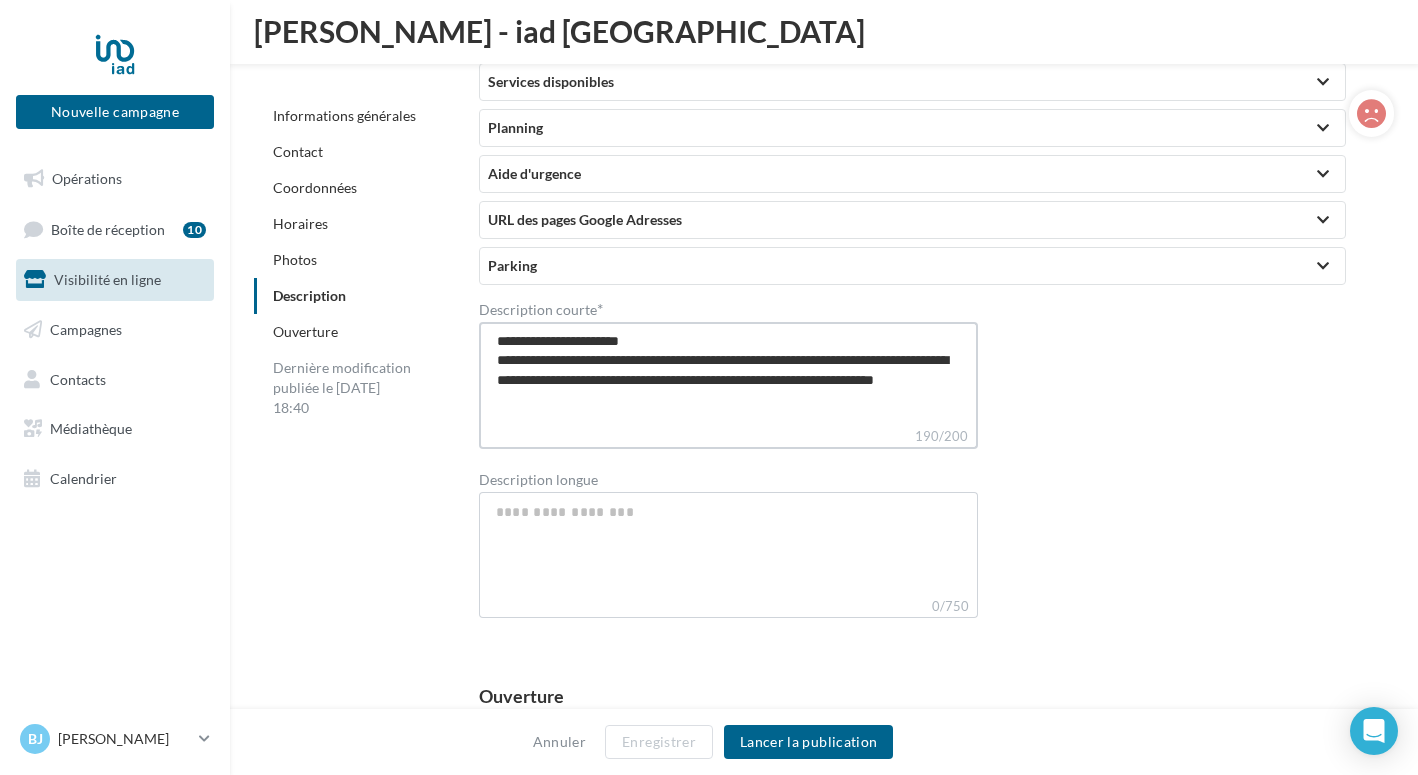 type on "**********" 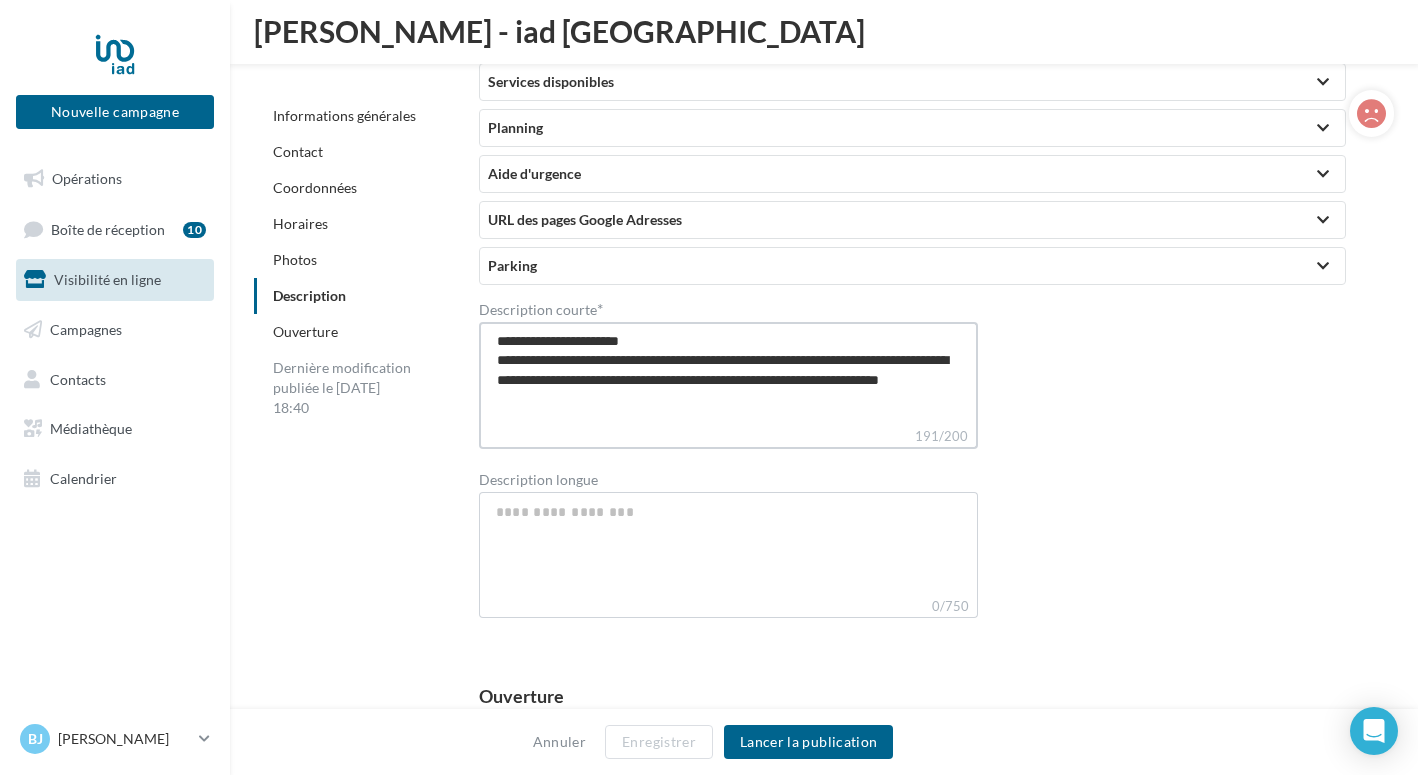 type on "**********" 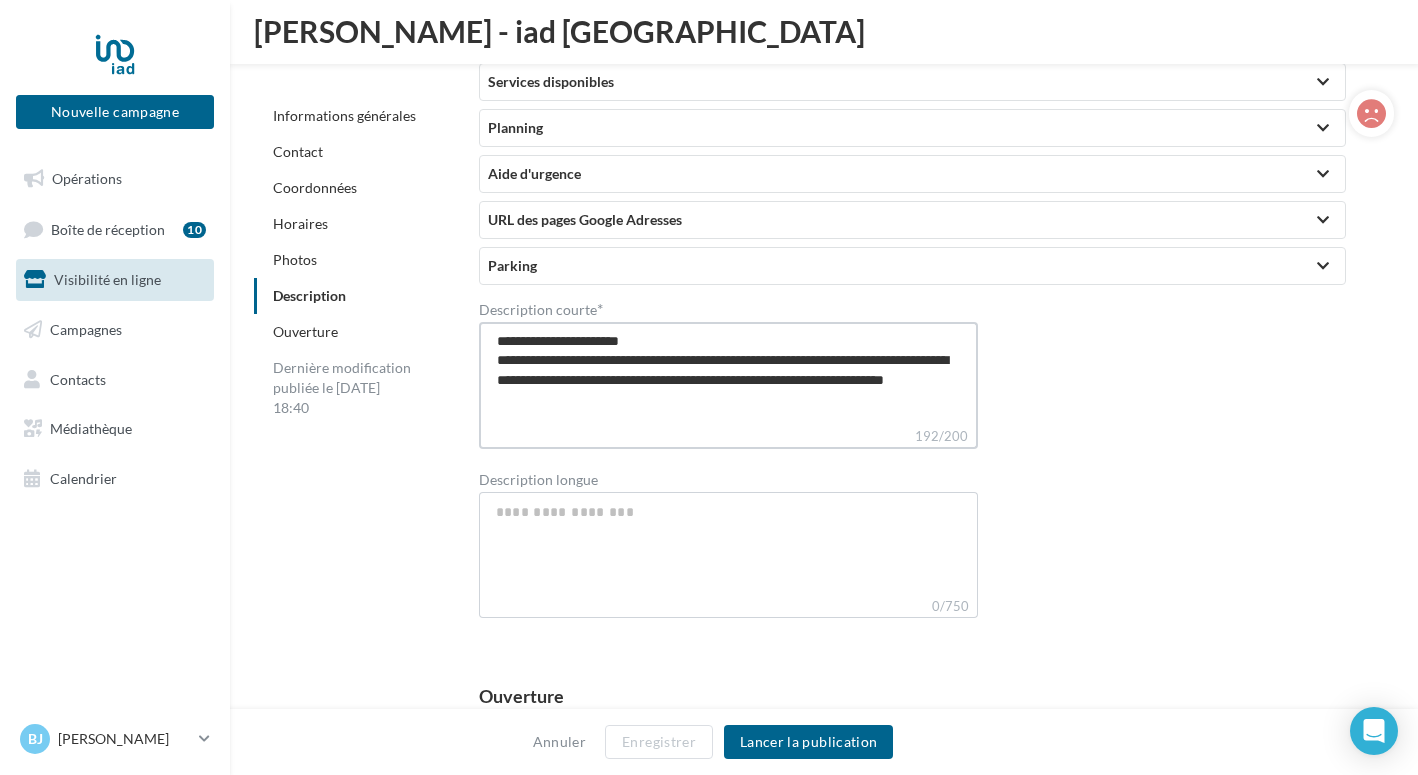 type on "**********" 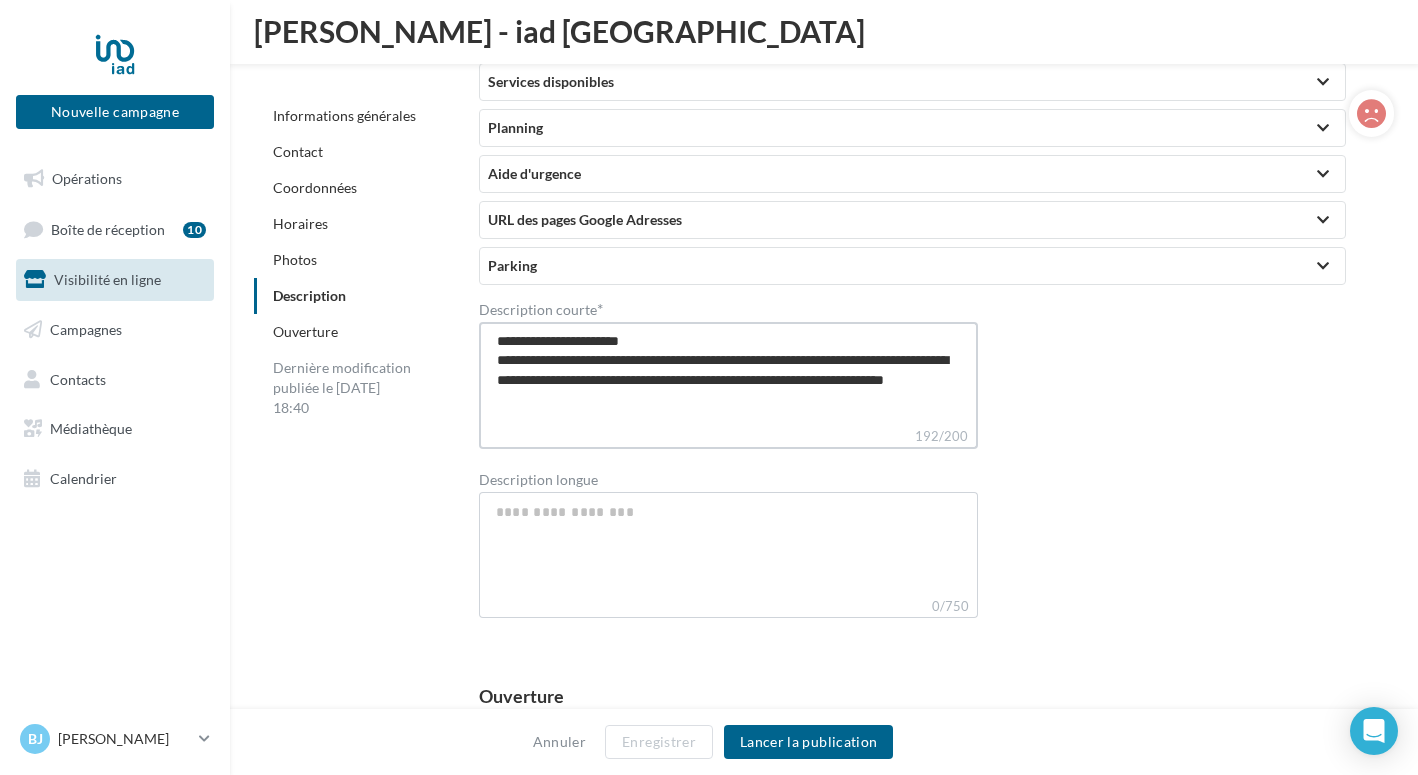 type on "**********" 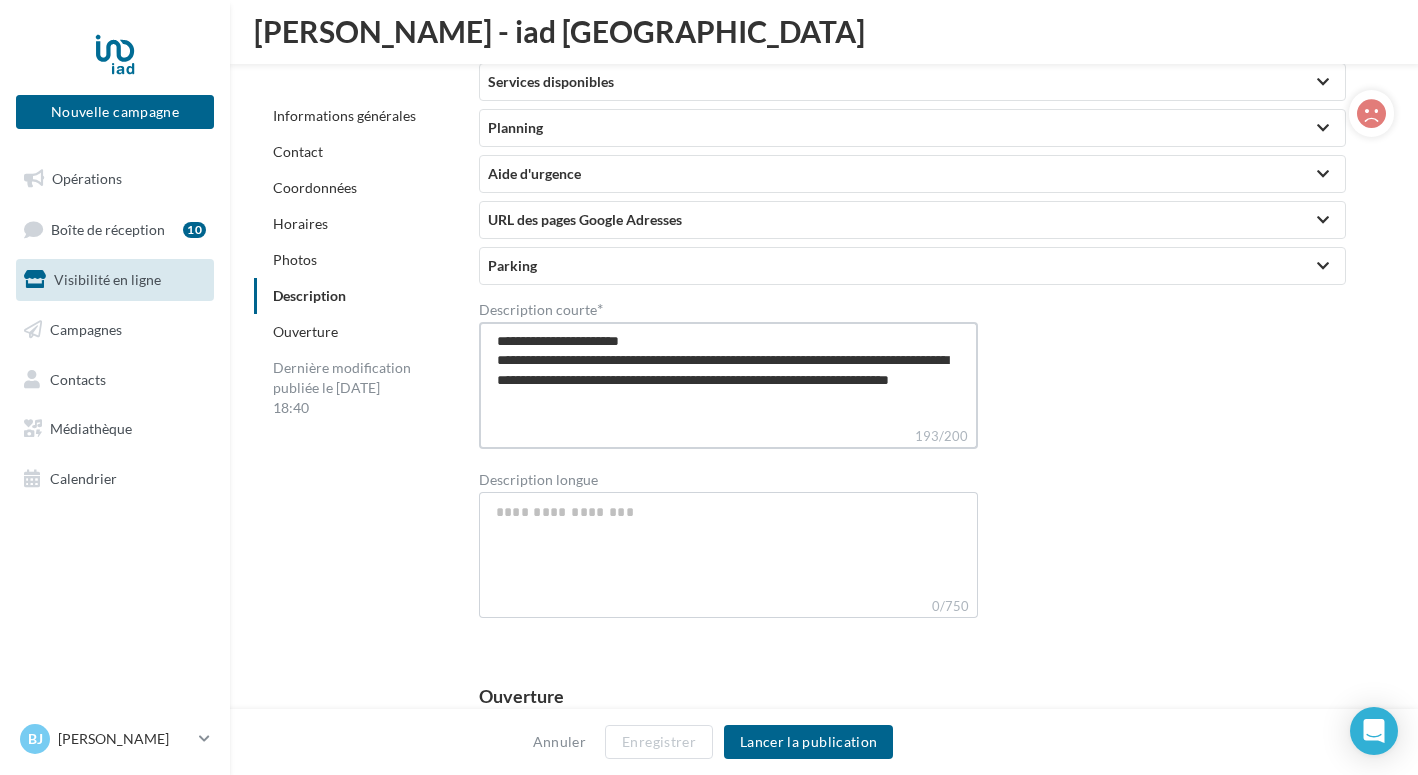 type on "**********" 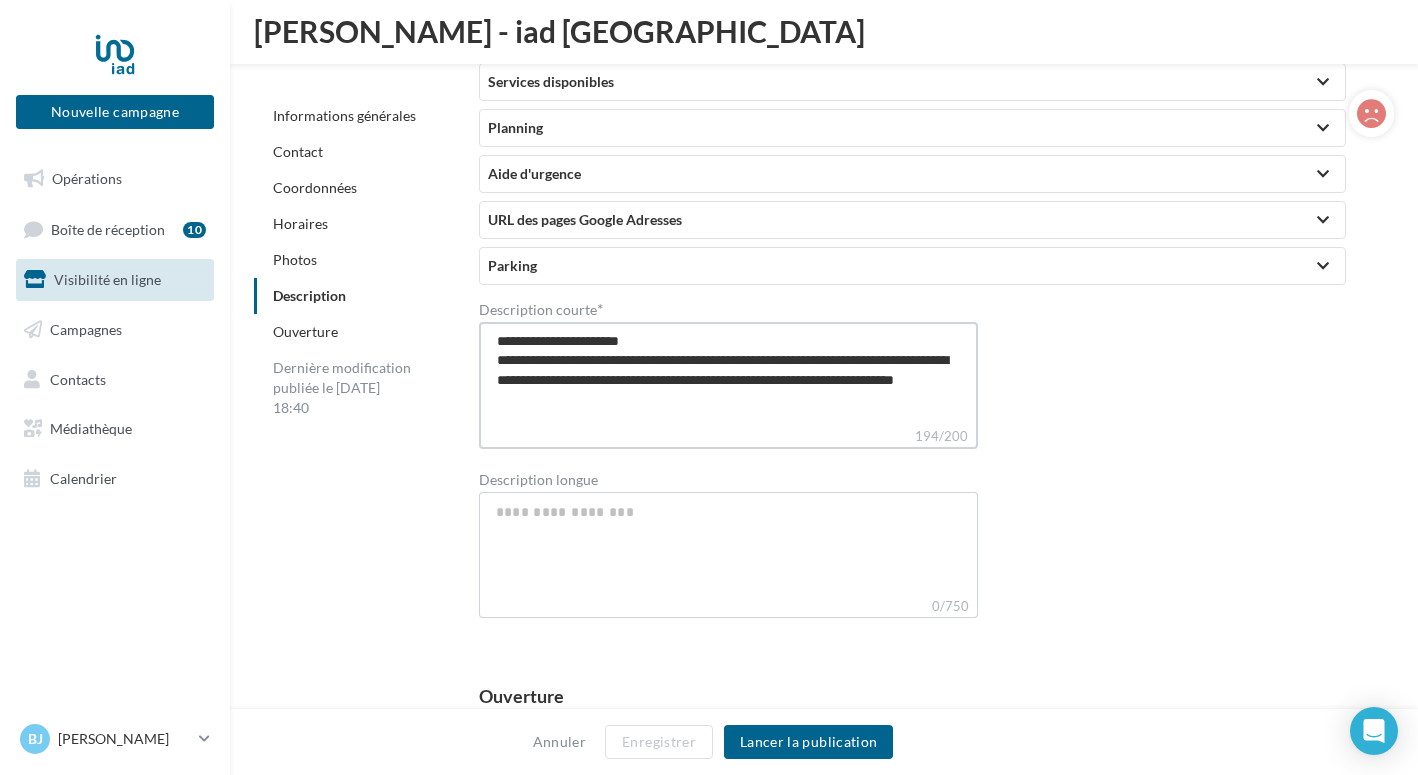 type on "**********" 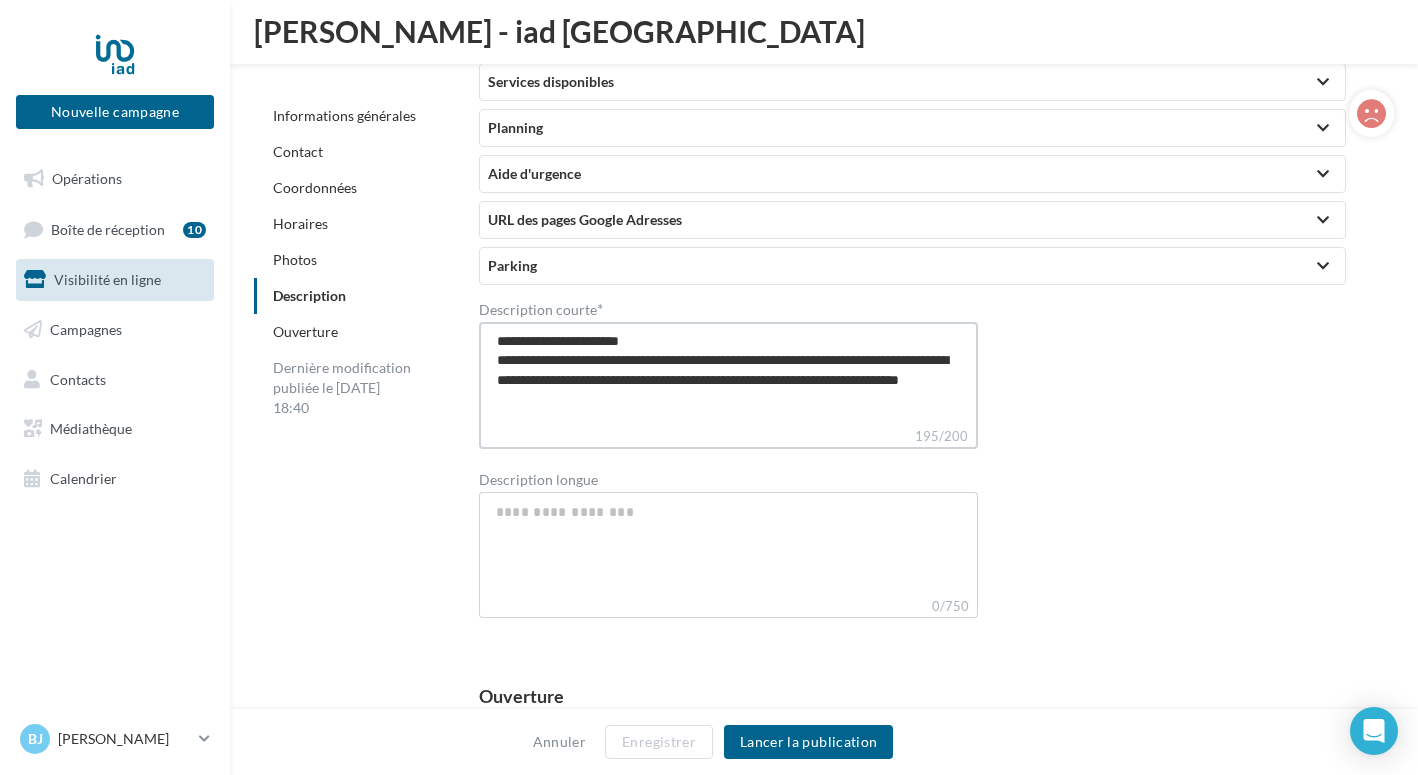 type on "**********" 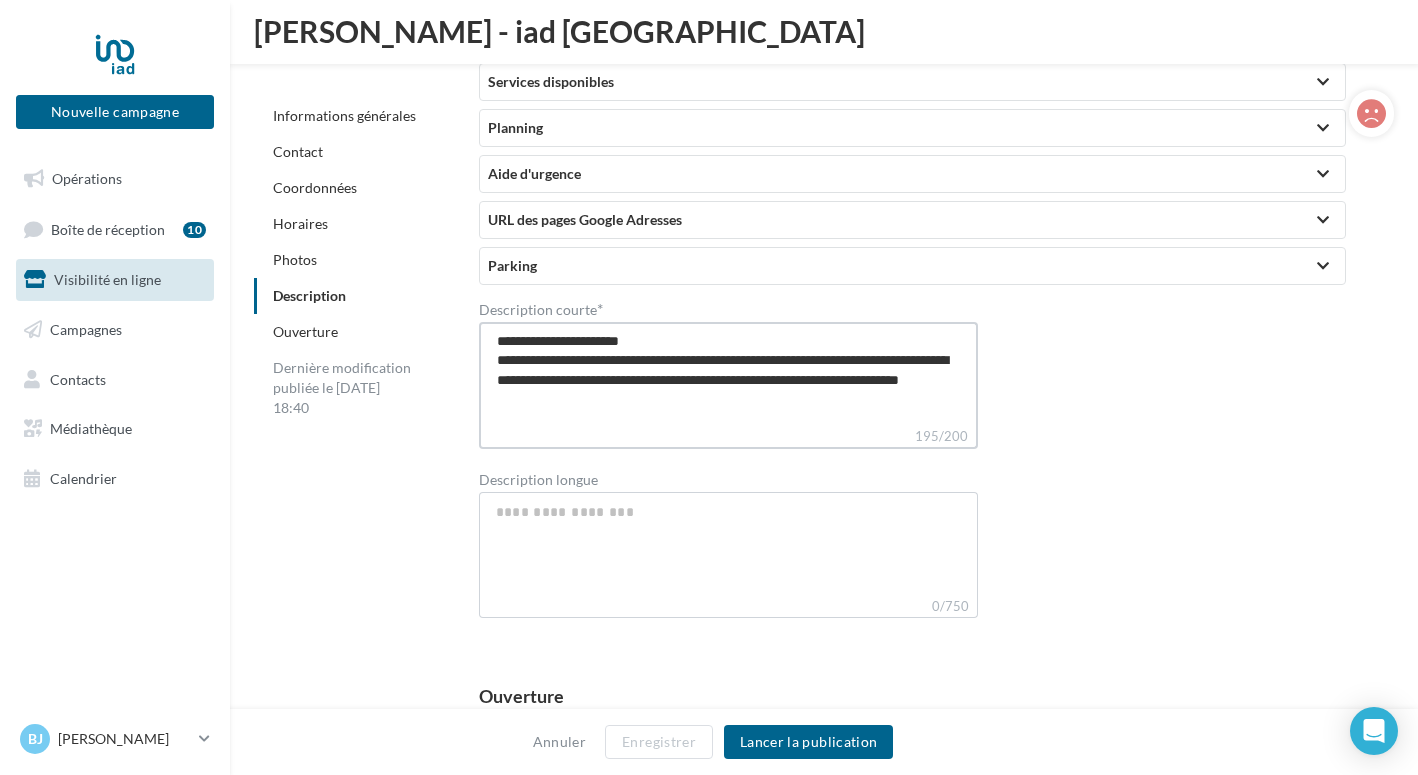 type on "**********" 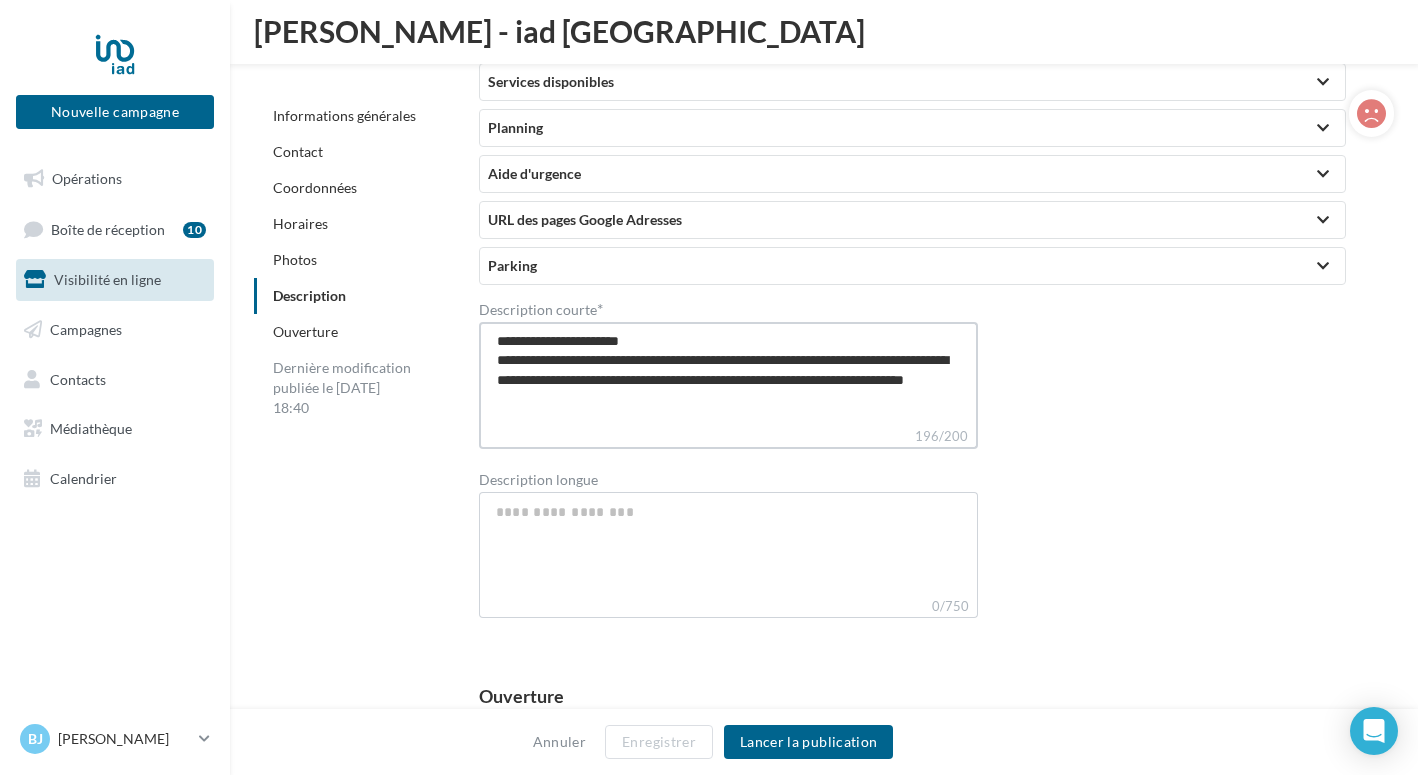 type on "**********" 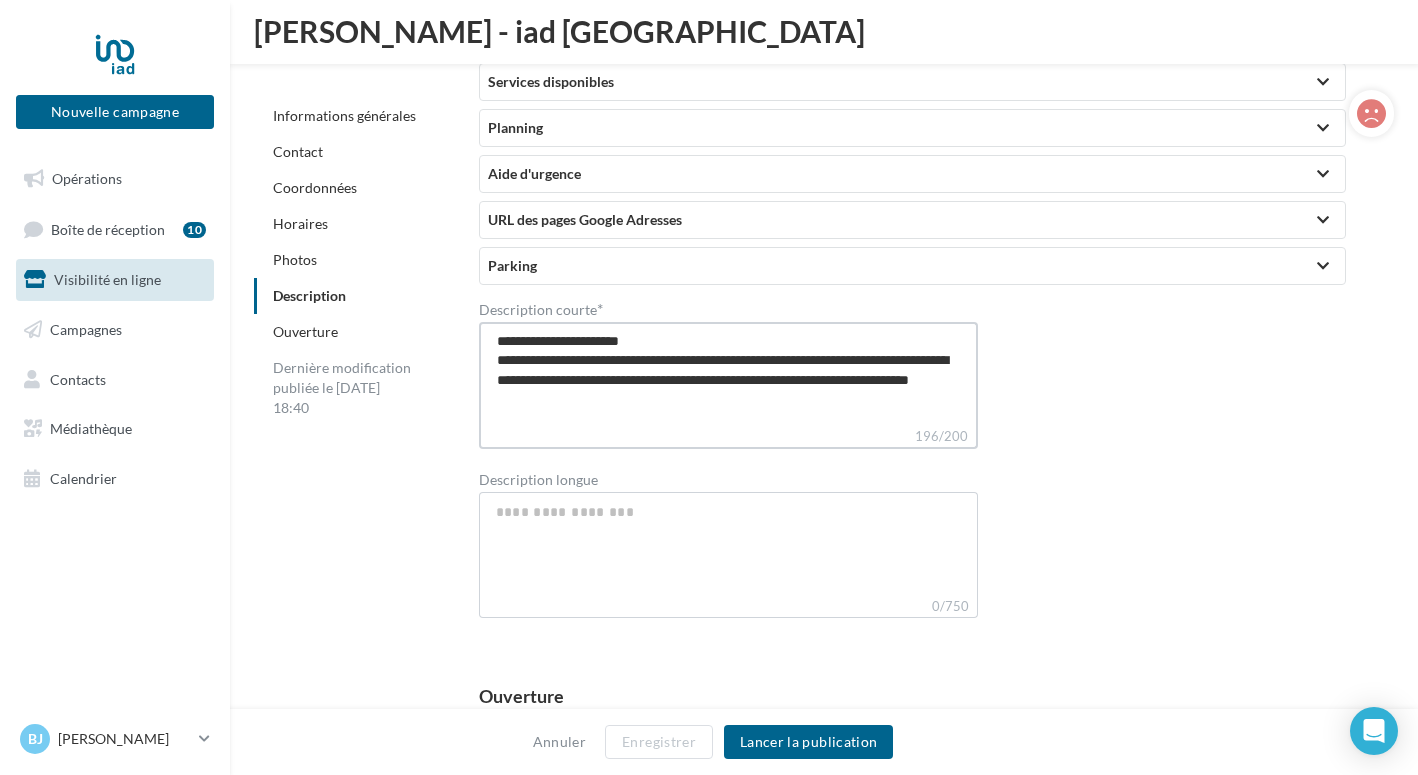 type on "**********" 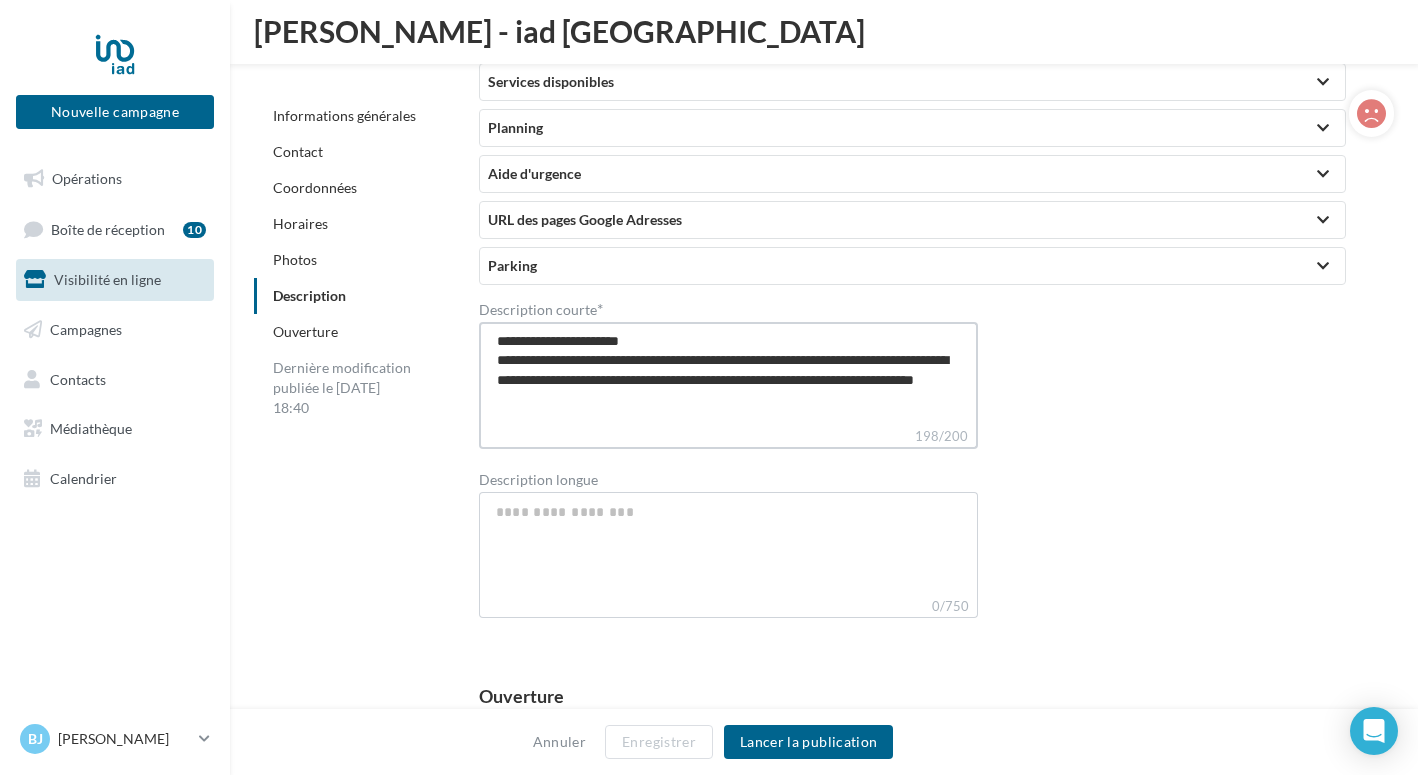 type on "**********" 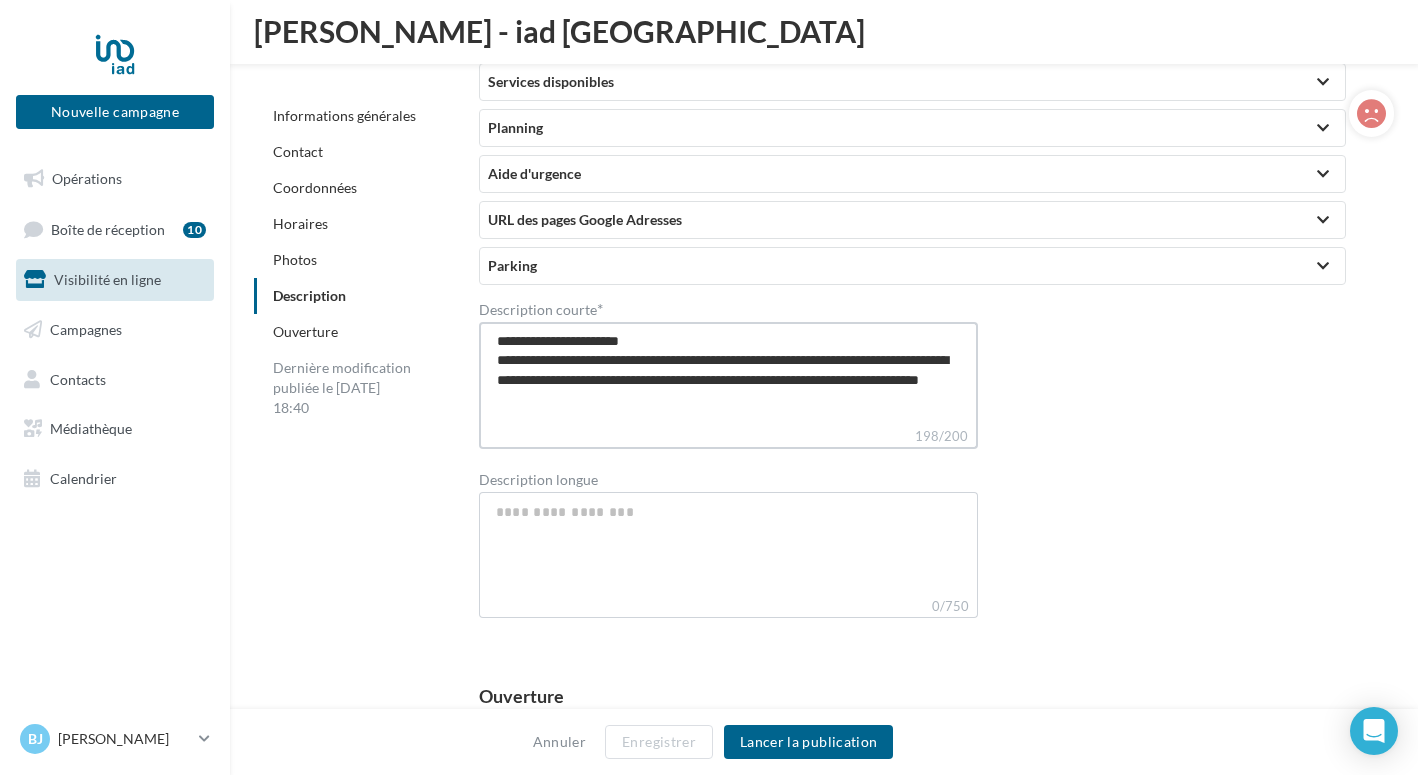 type on "**********" 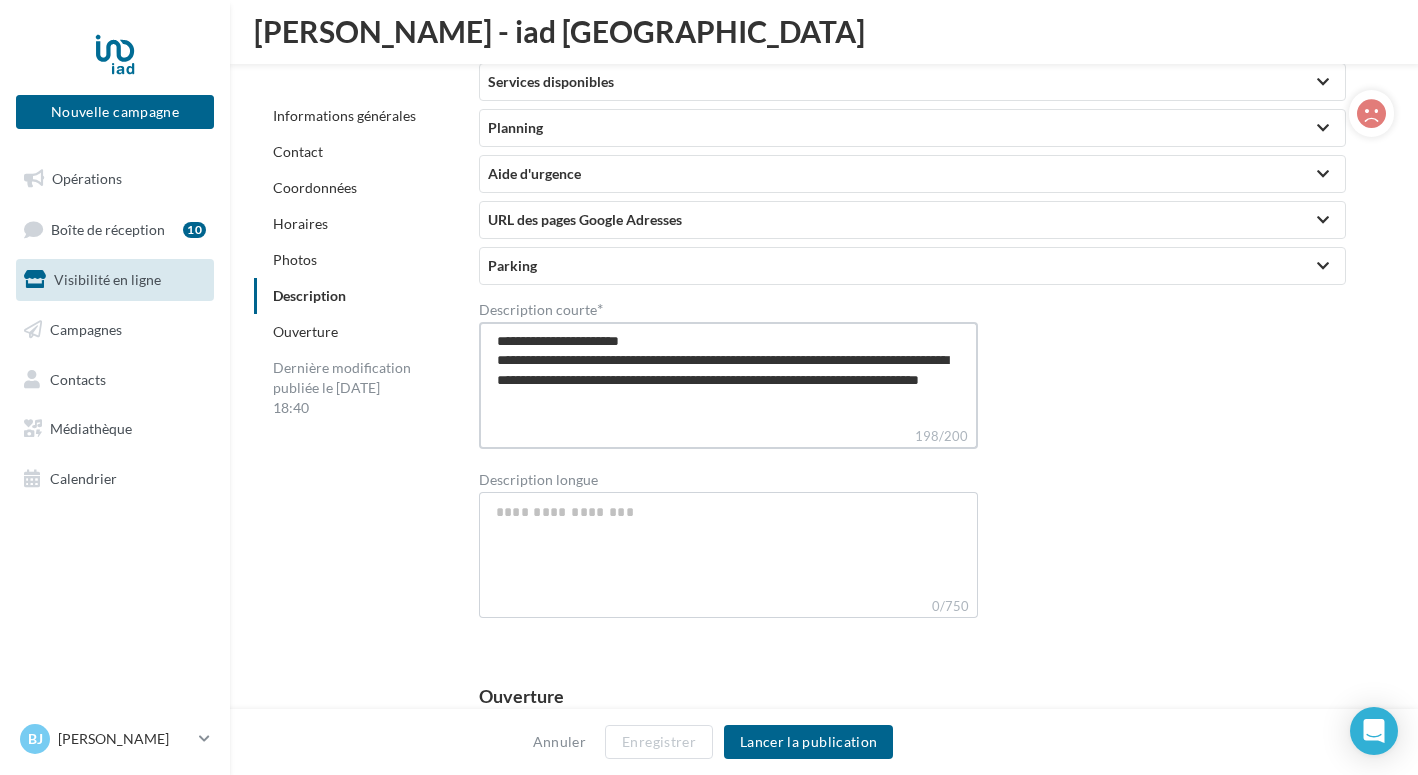type on "**********" 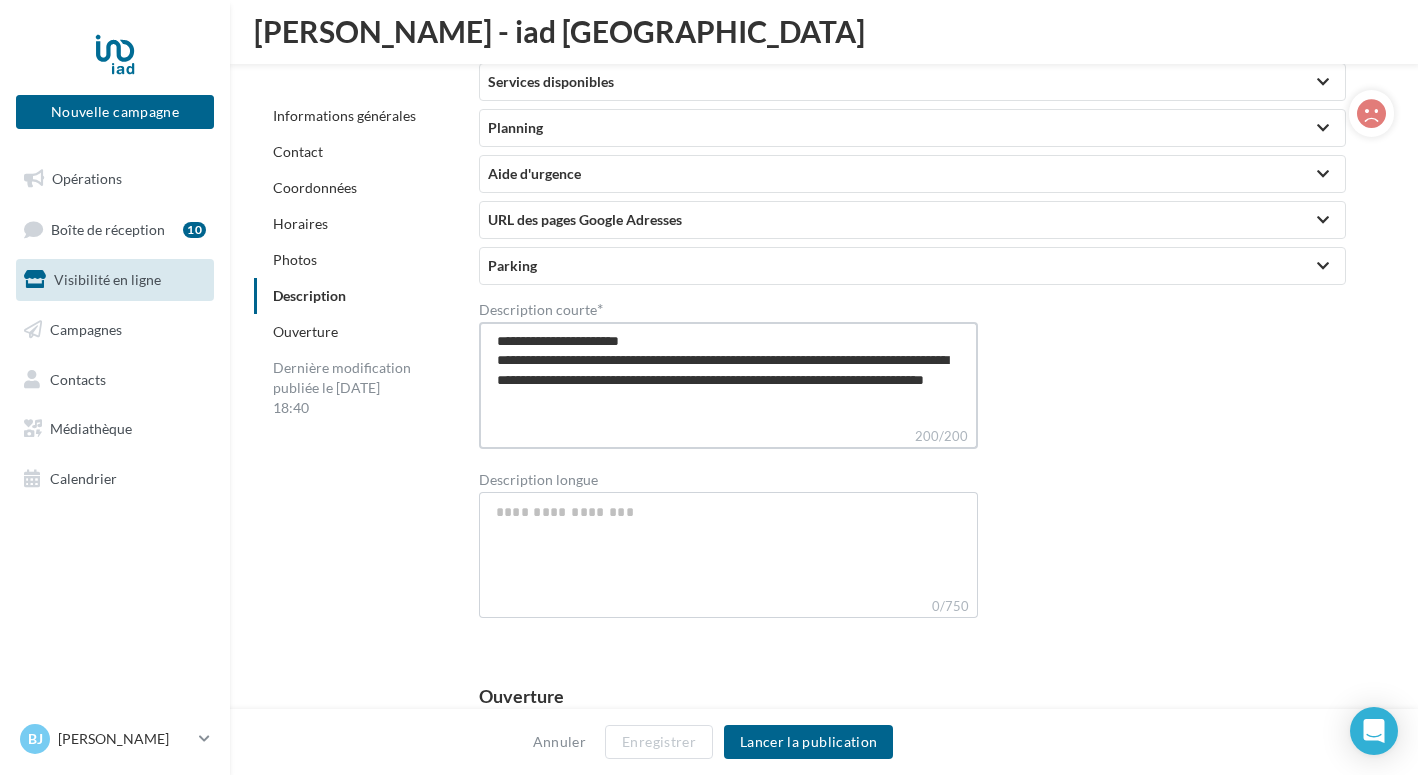 type on "**********" 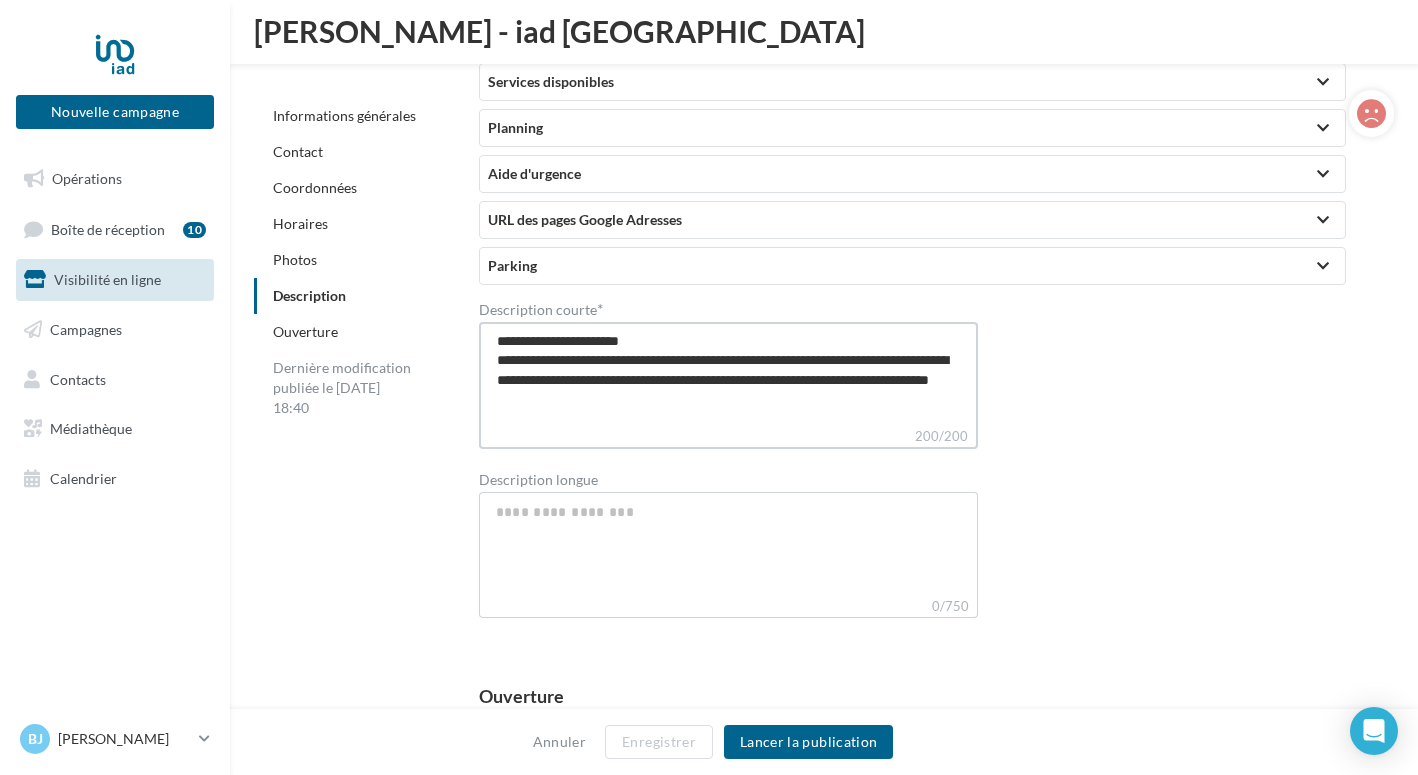 type on "**********" 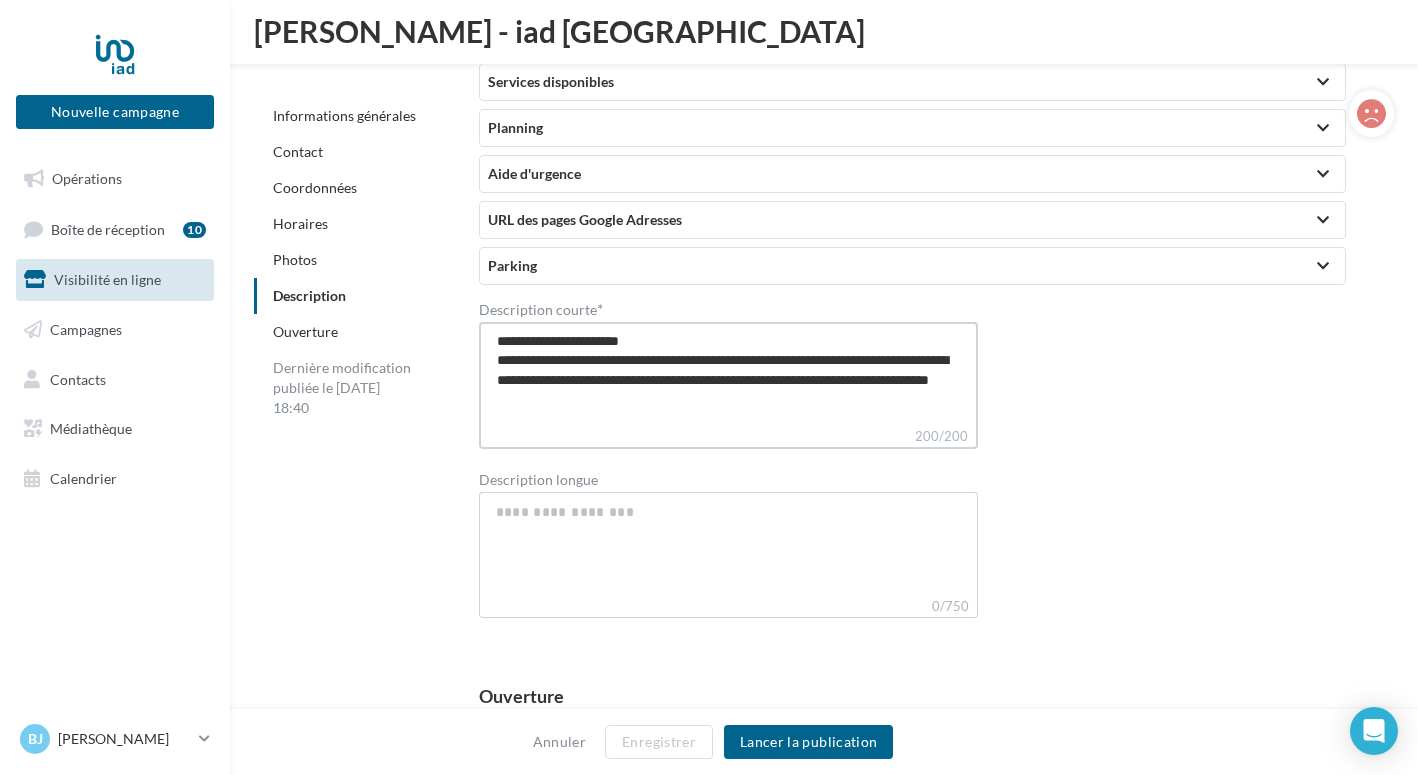 type on "**********" 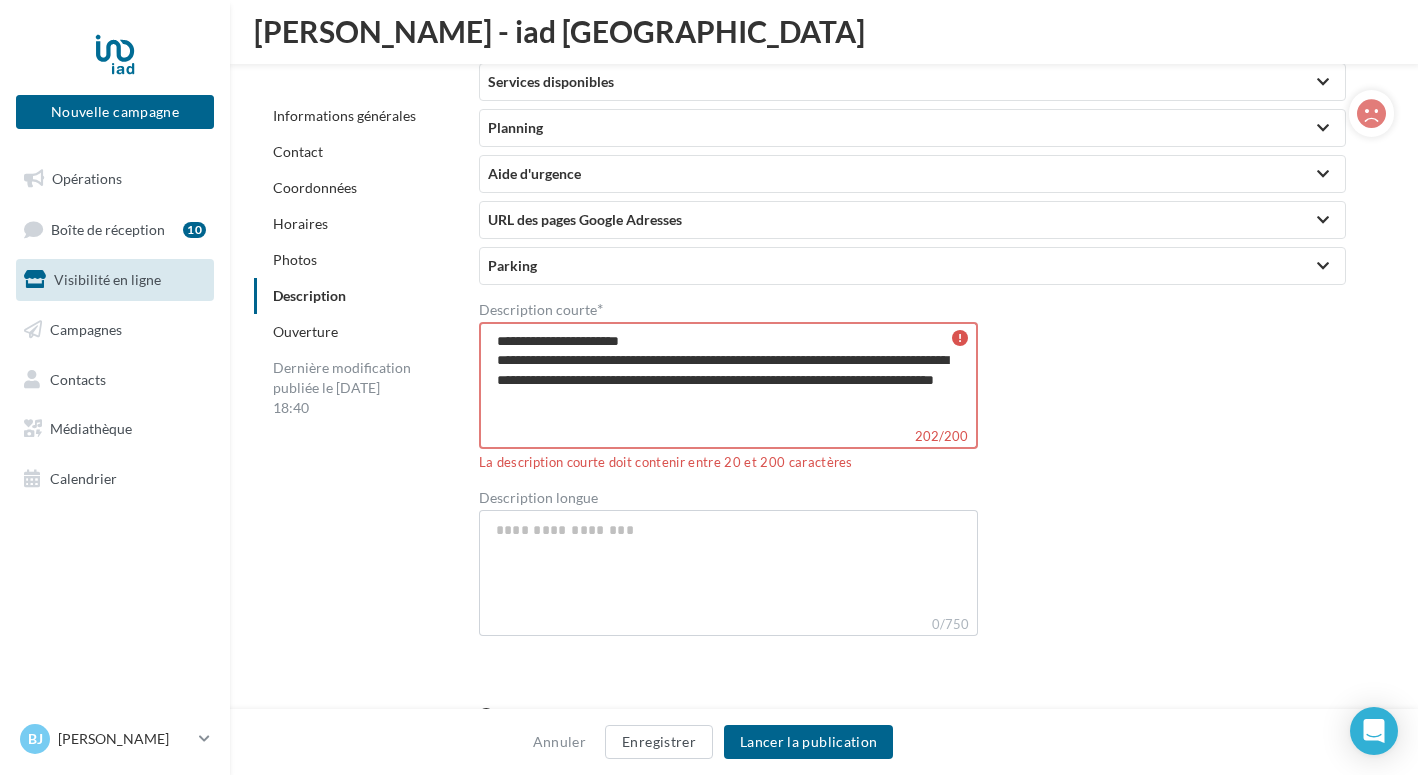 type on "**********" 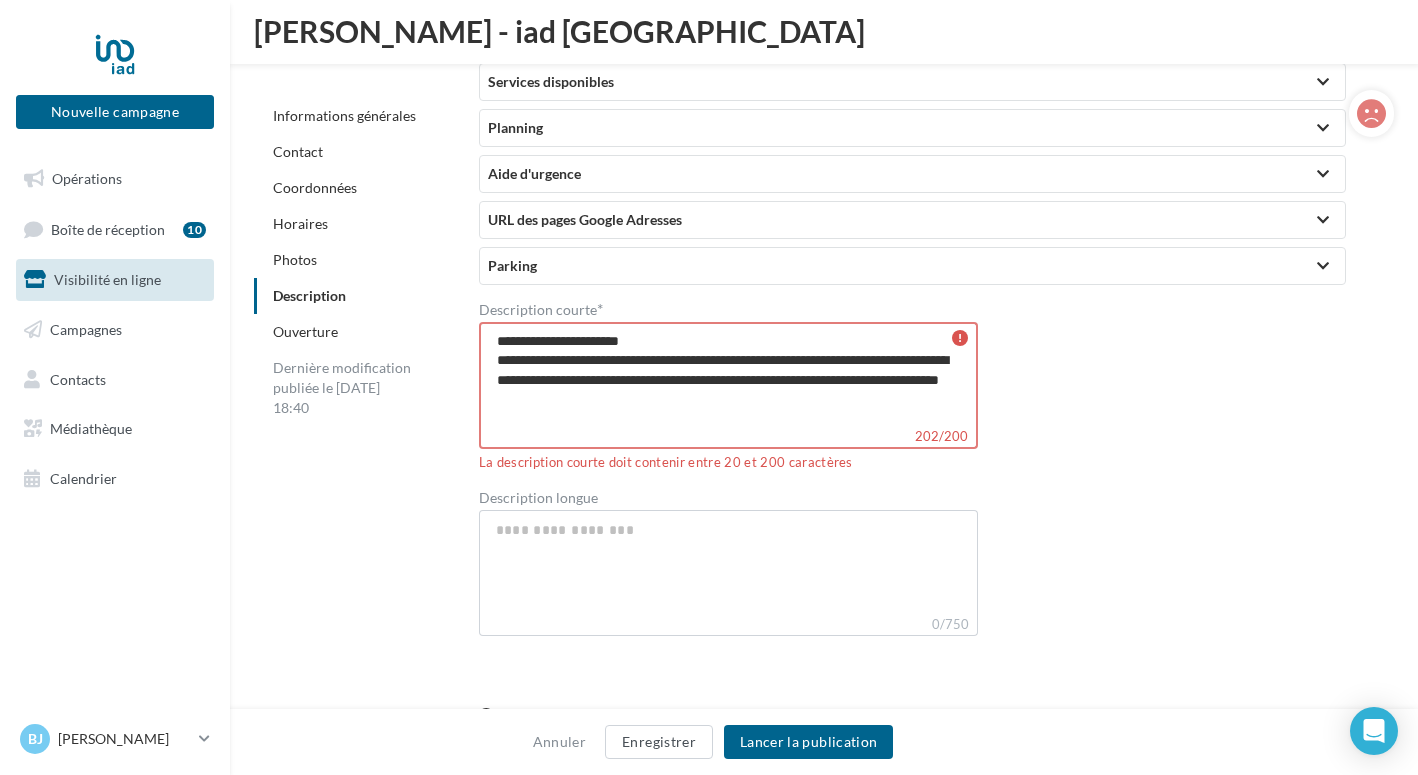 type on "**********" 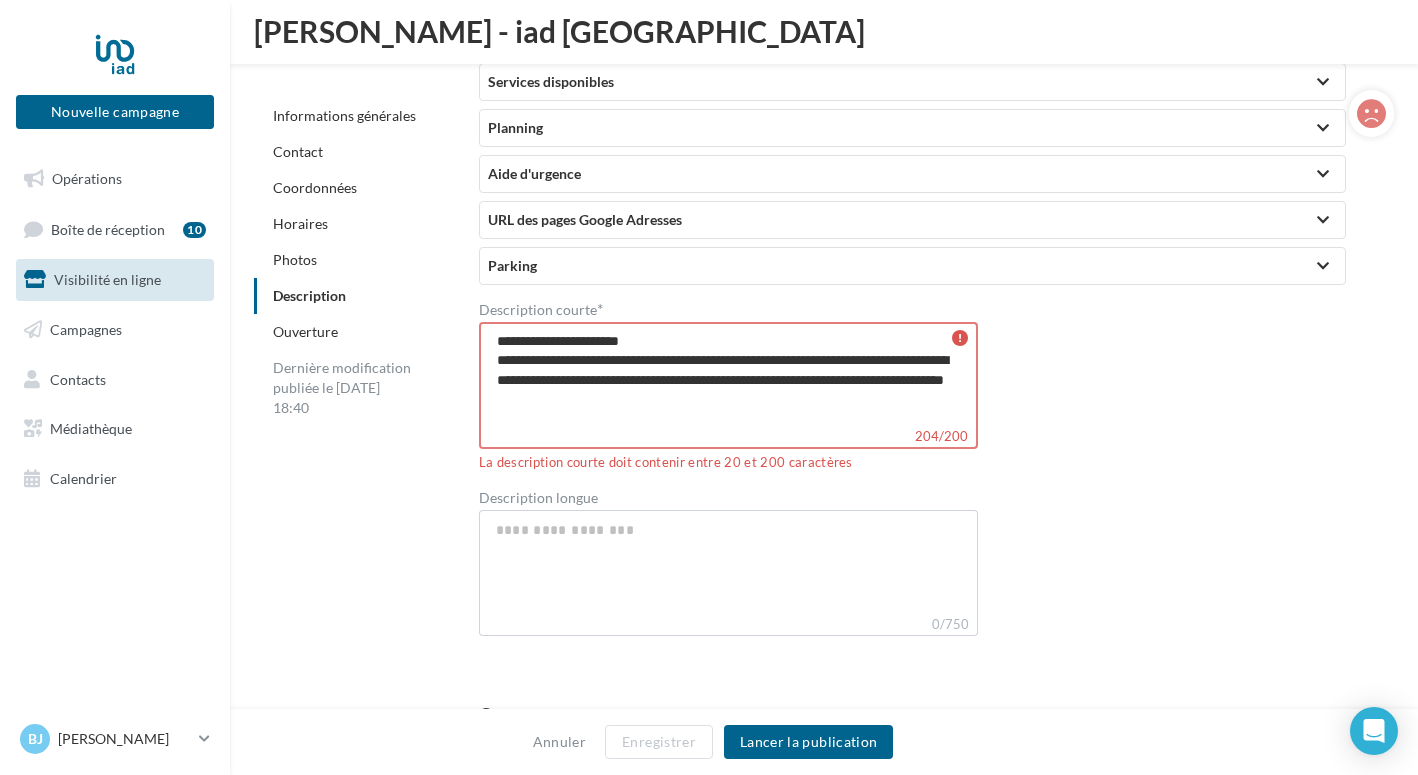 type on "**********" 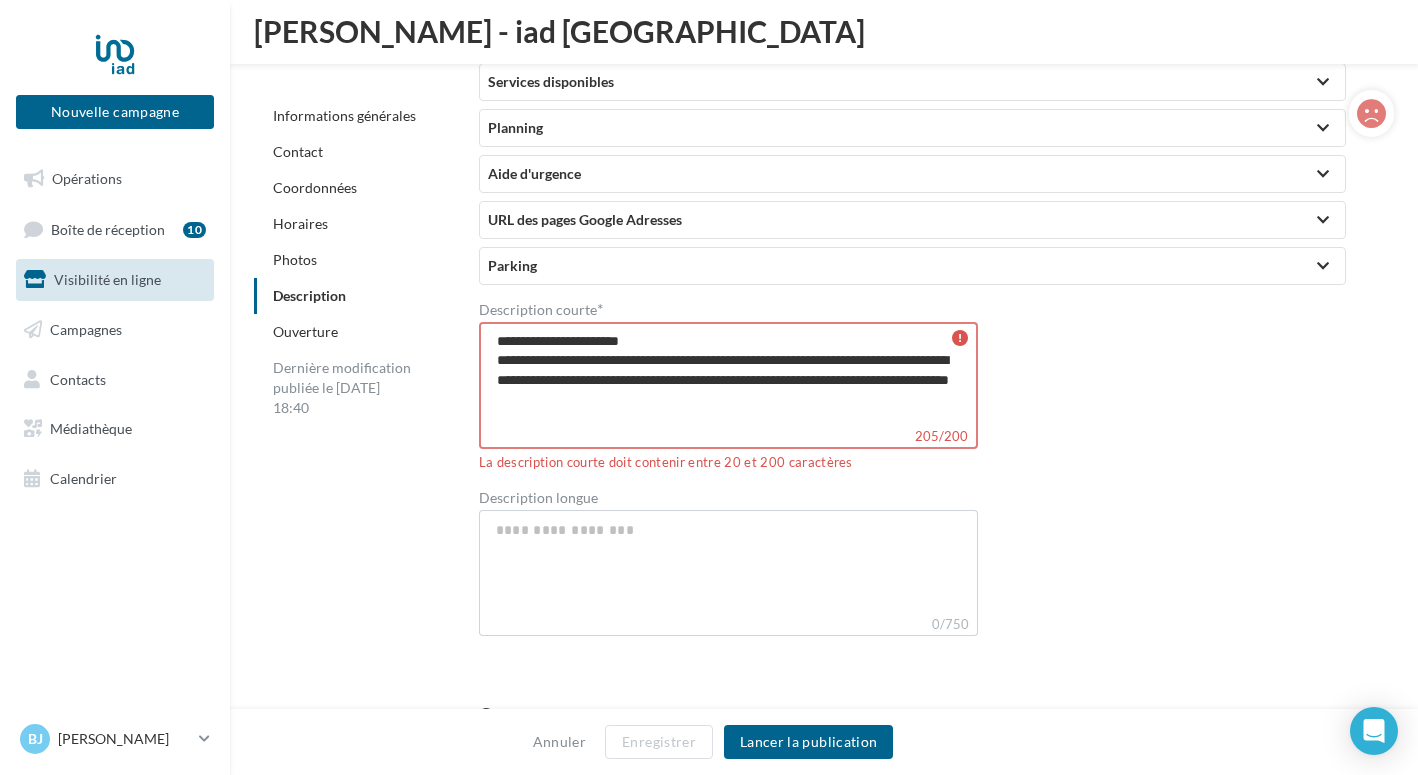 type on "**********" 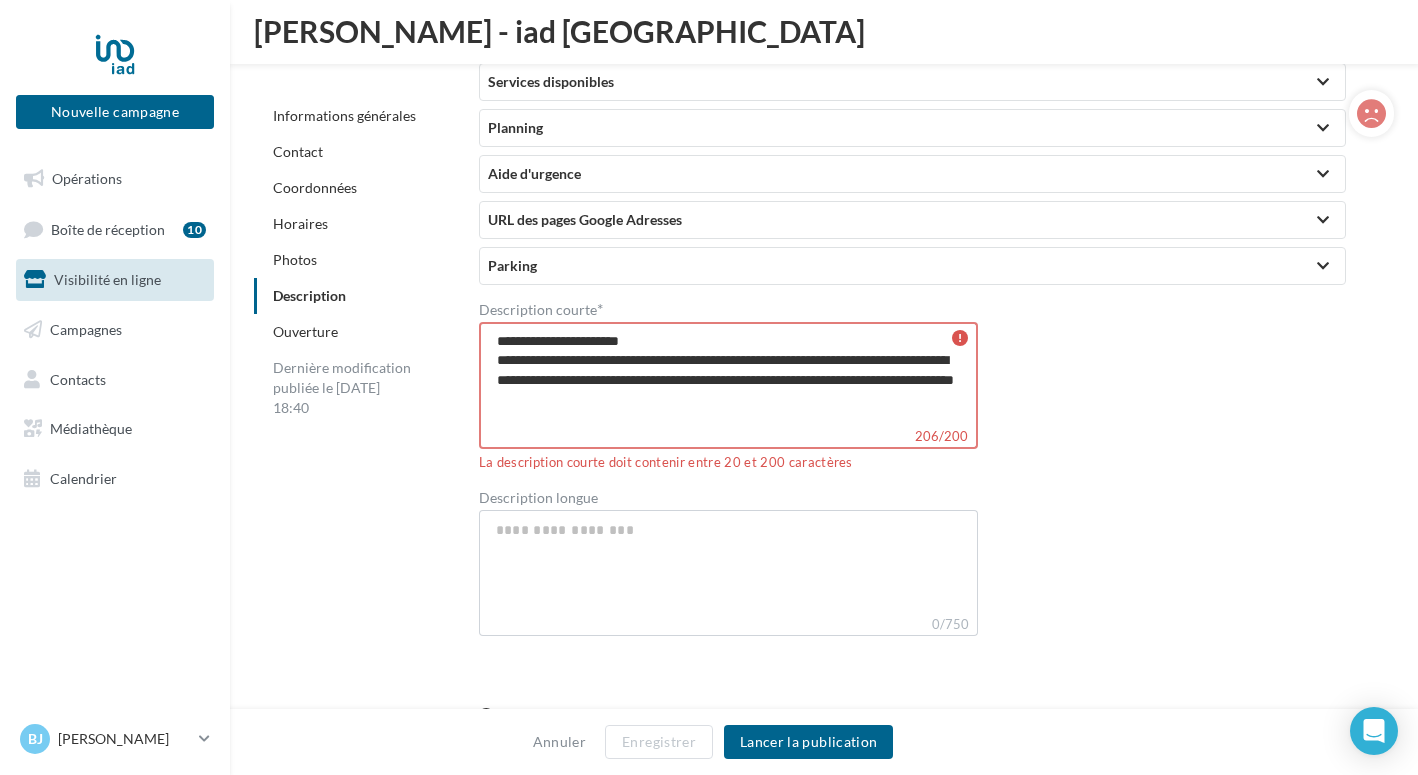 type on "**********" 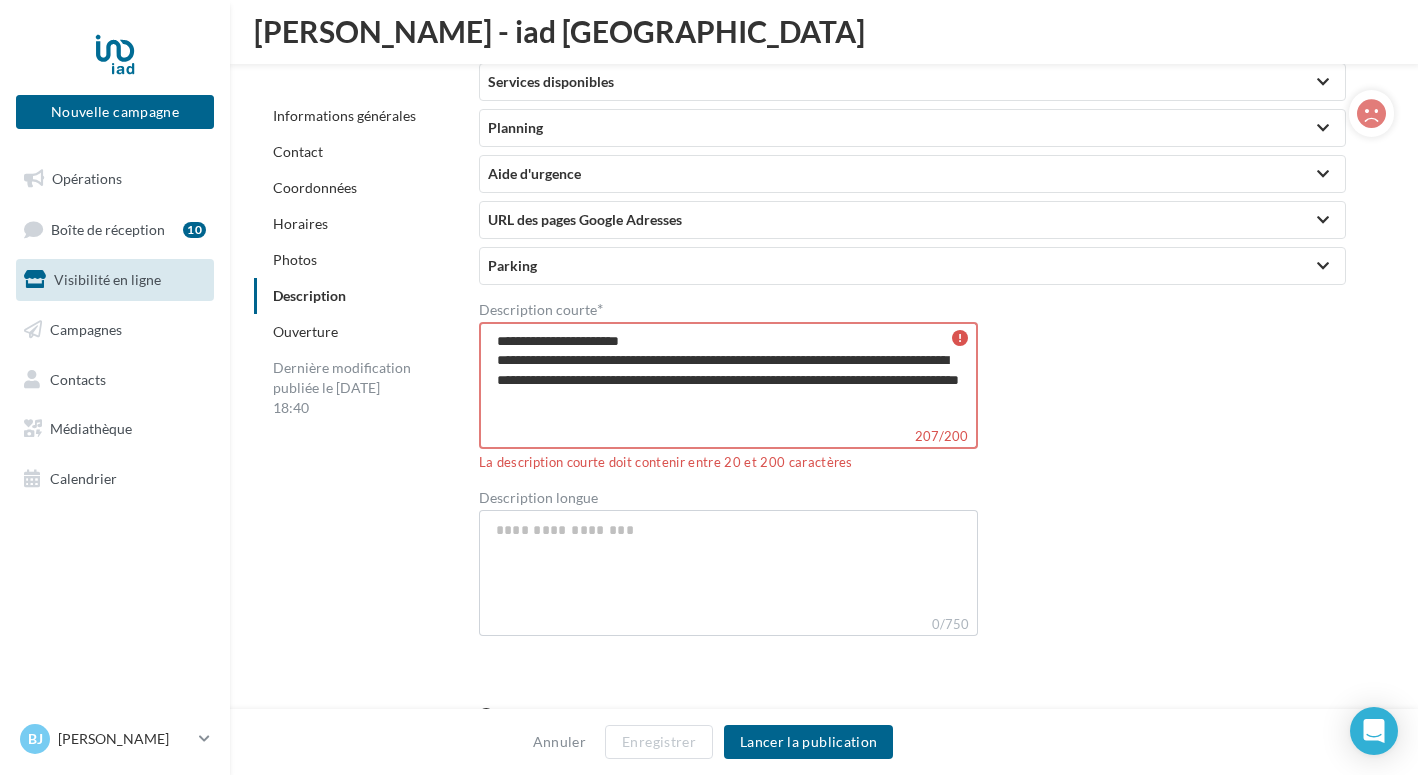 type on "**********" 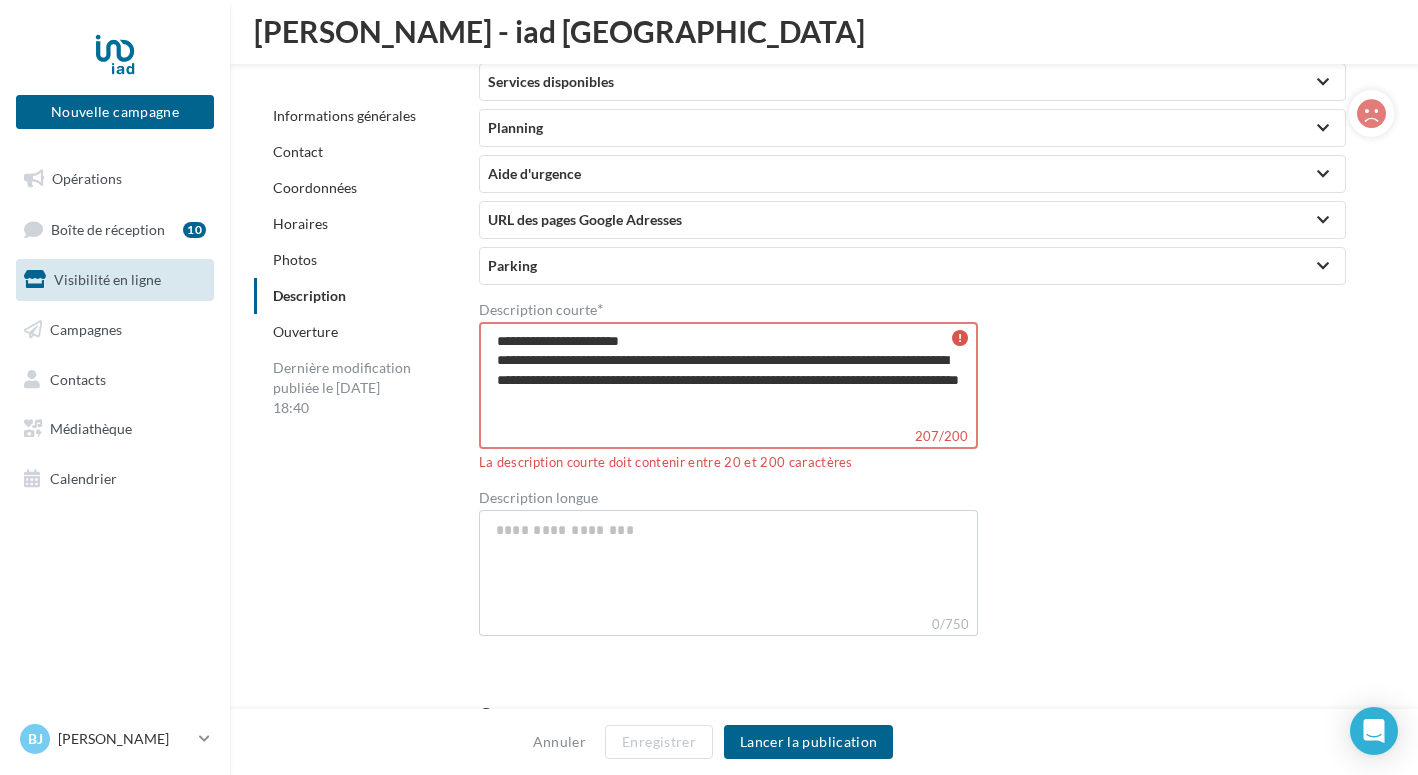 type on "**********" 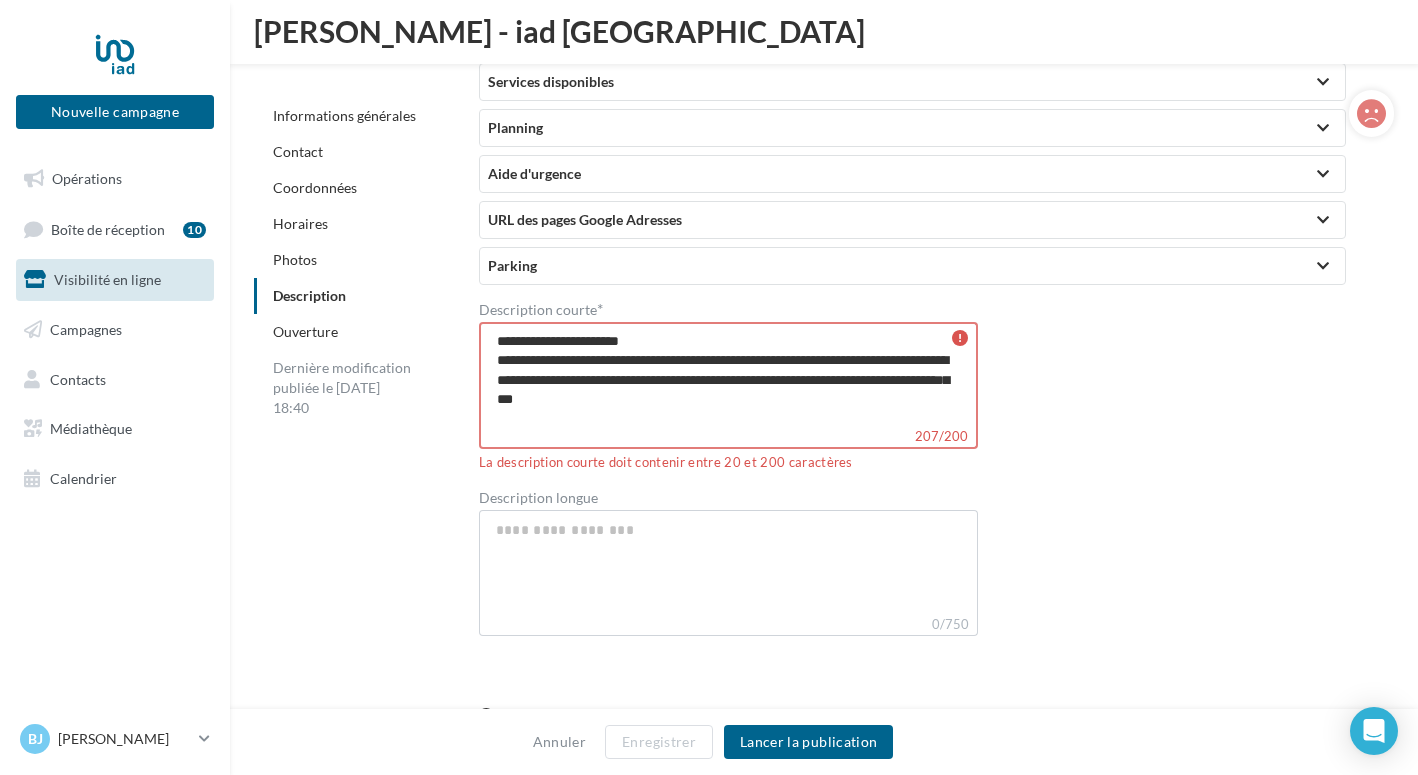 type on "**********" 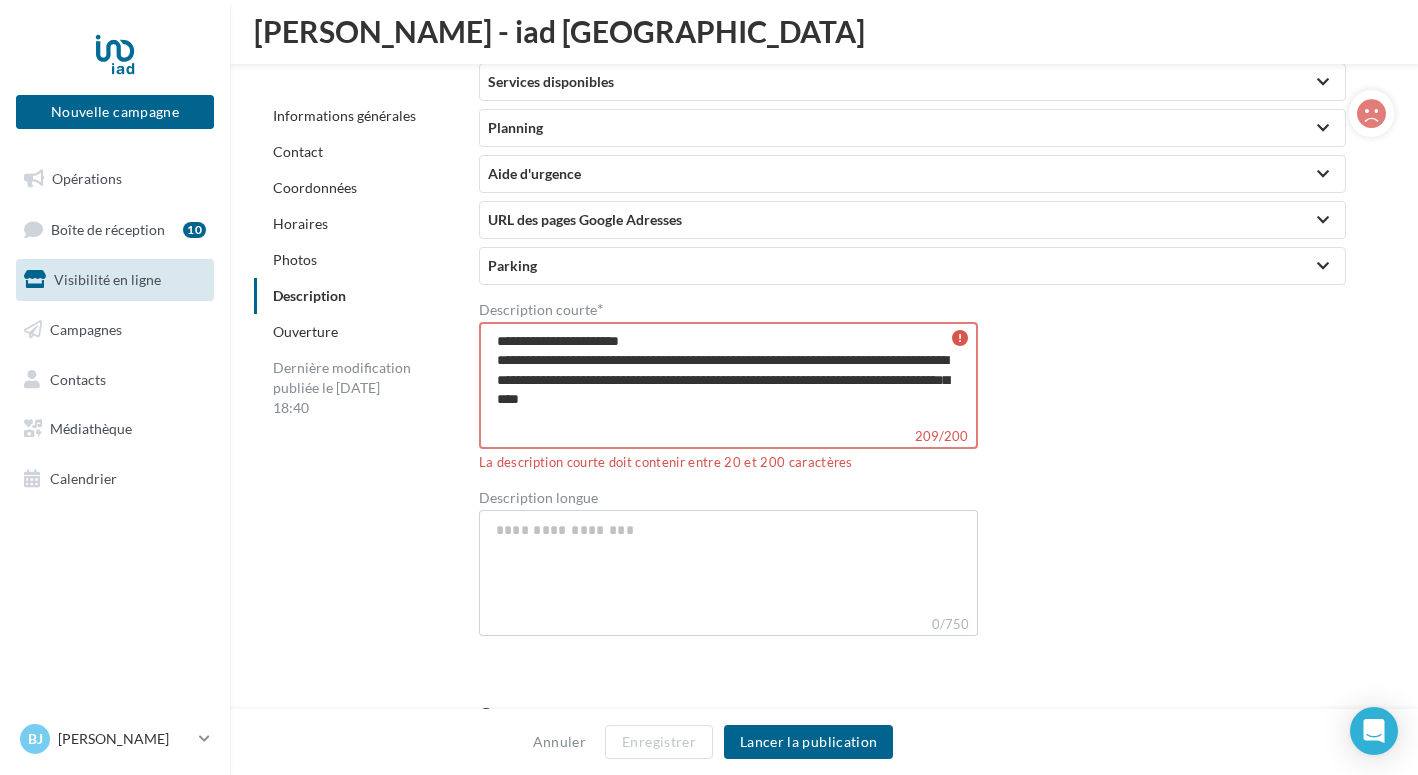 type on "**********" 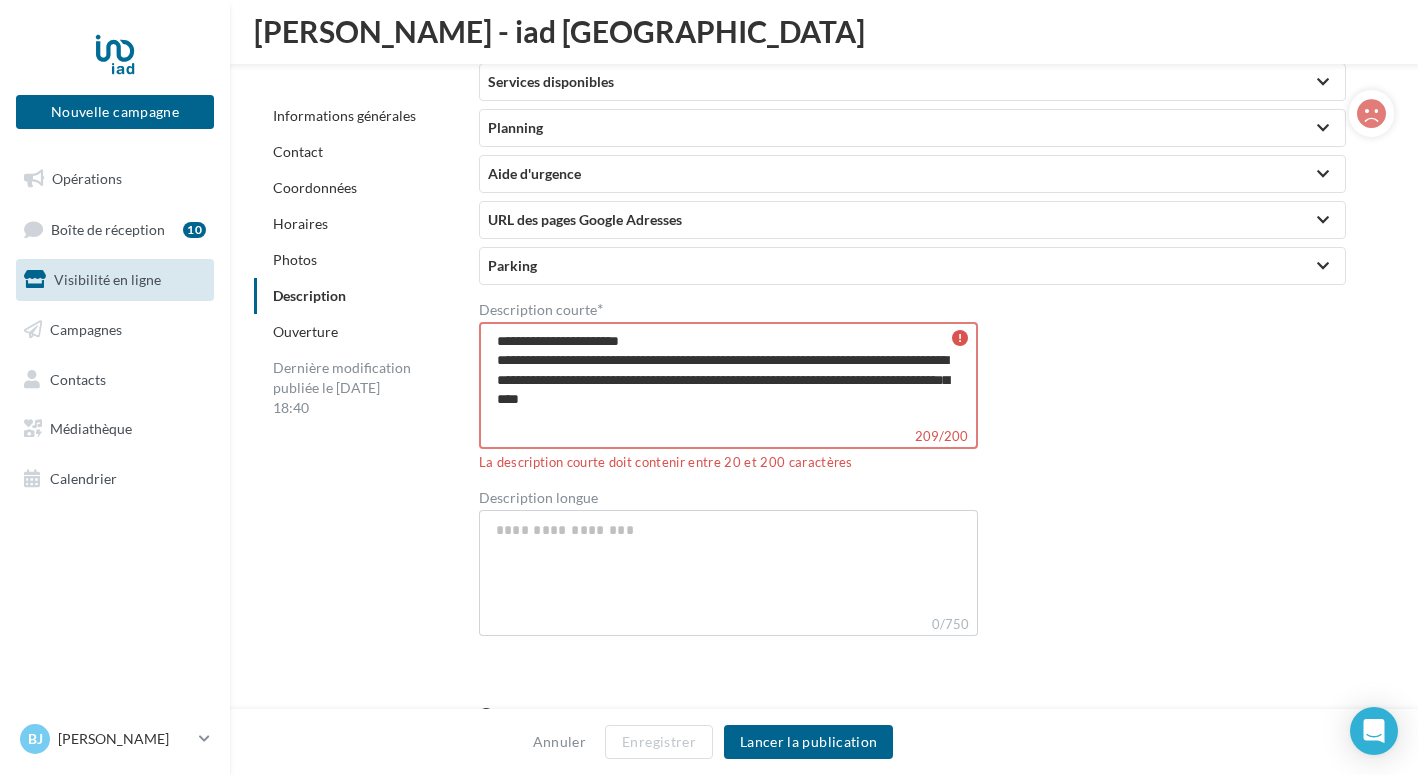 type on "**********" 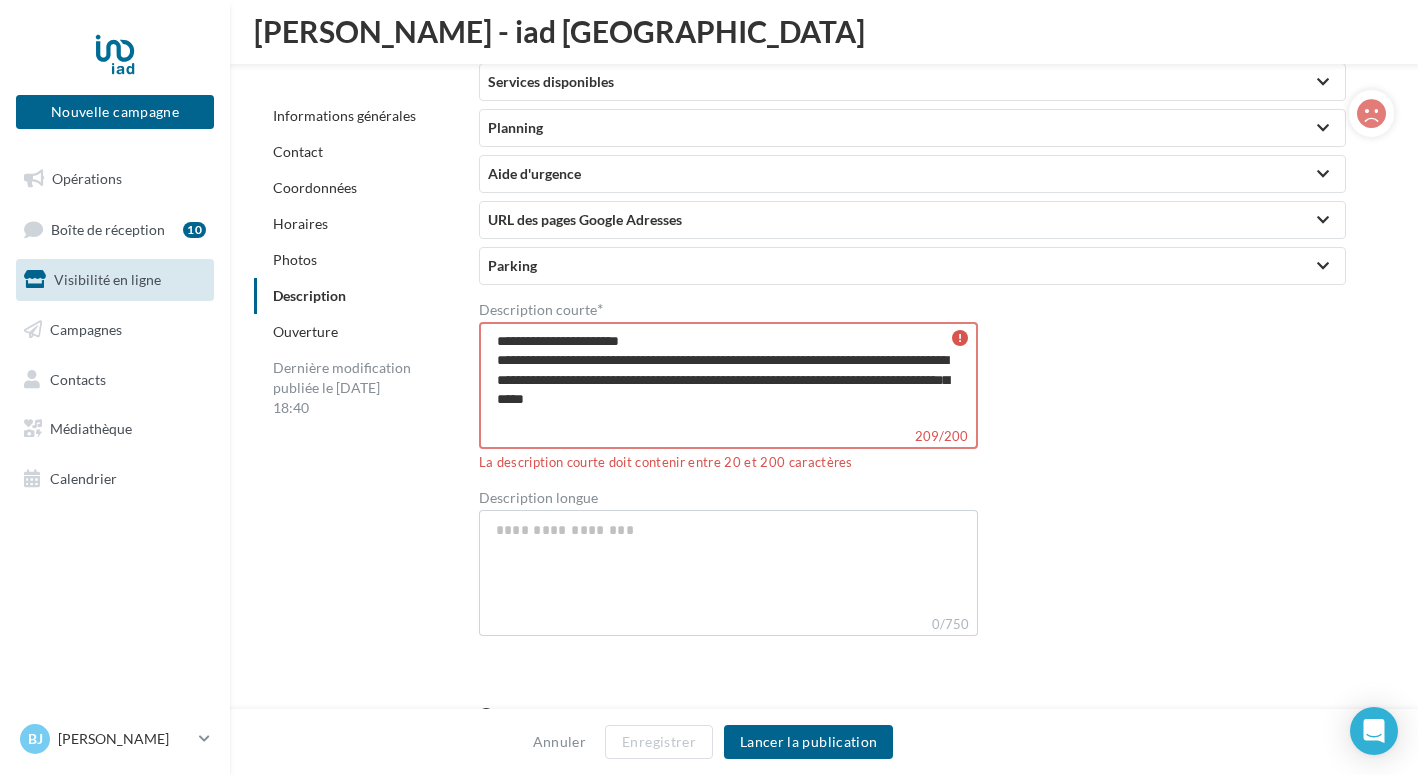 type on "**********" 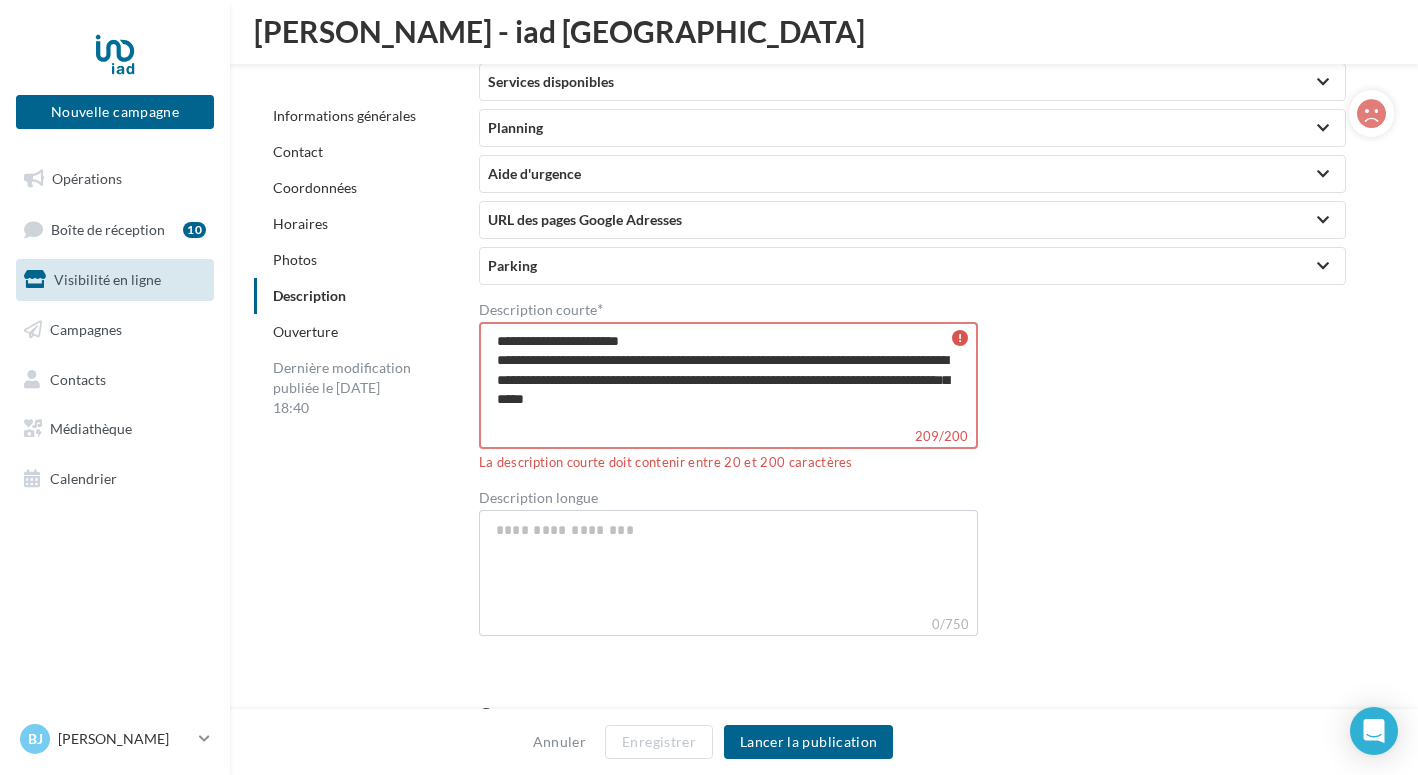 type on "**********" 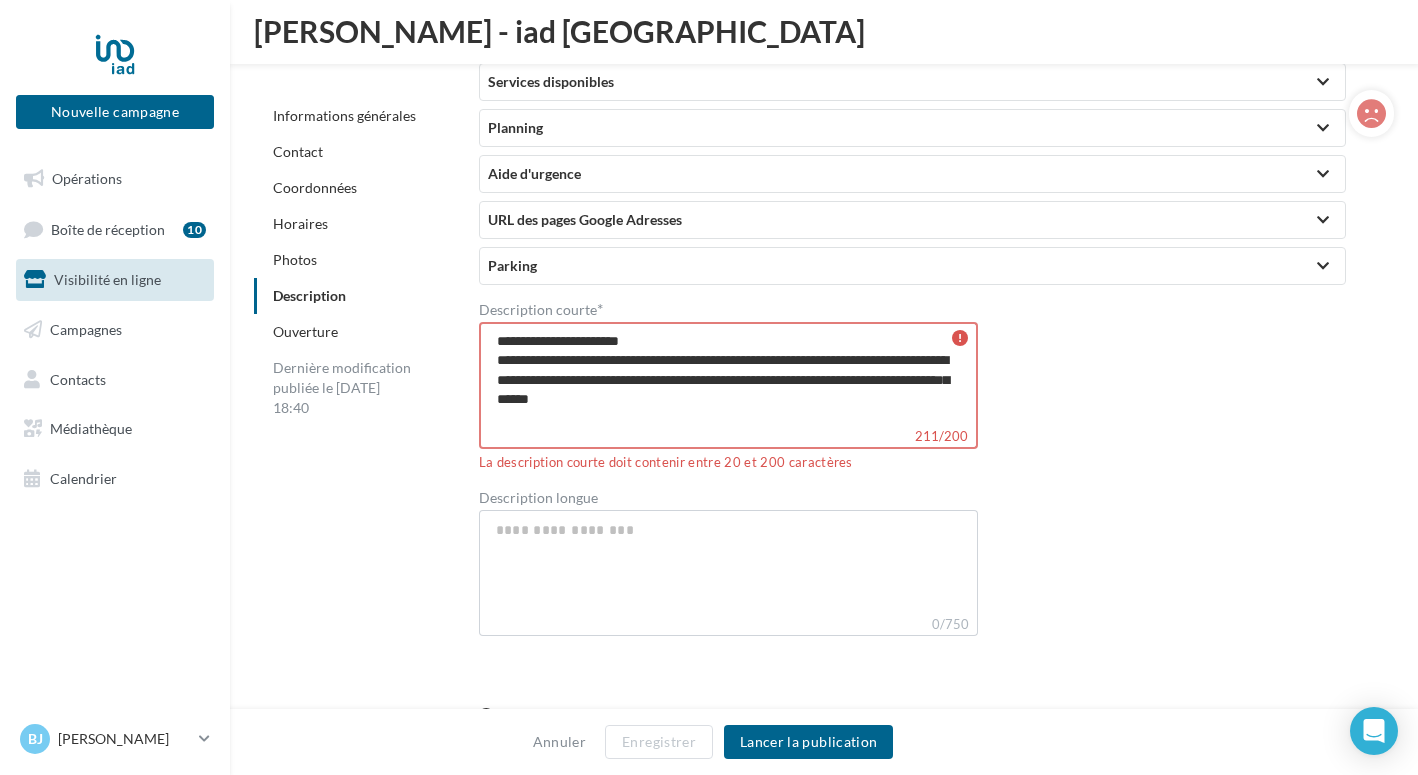 type on "**********" 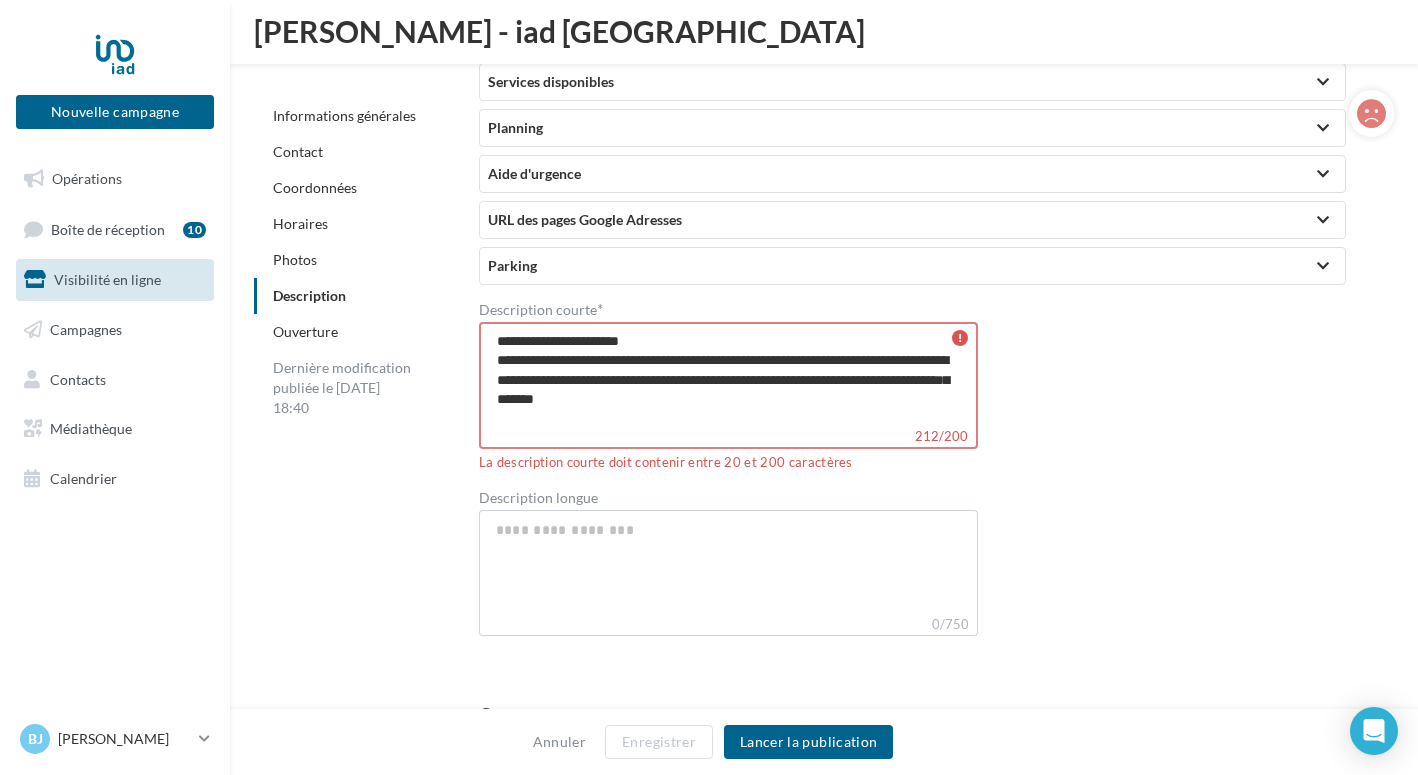 type on "**********" 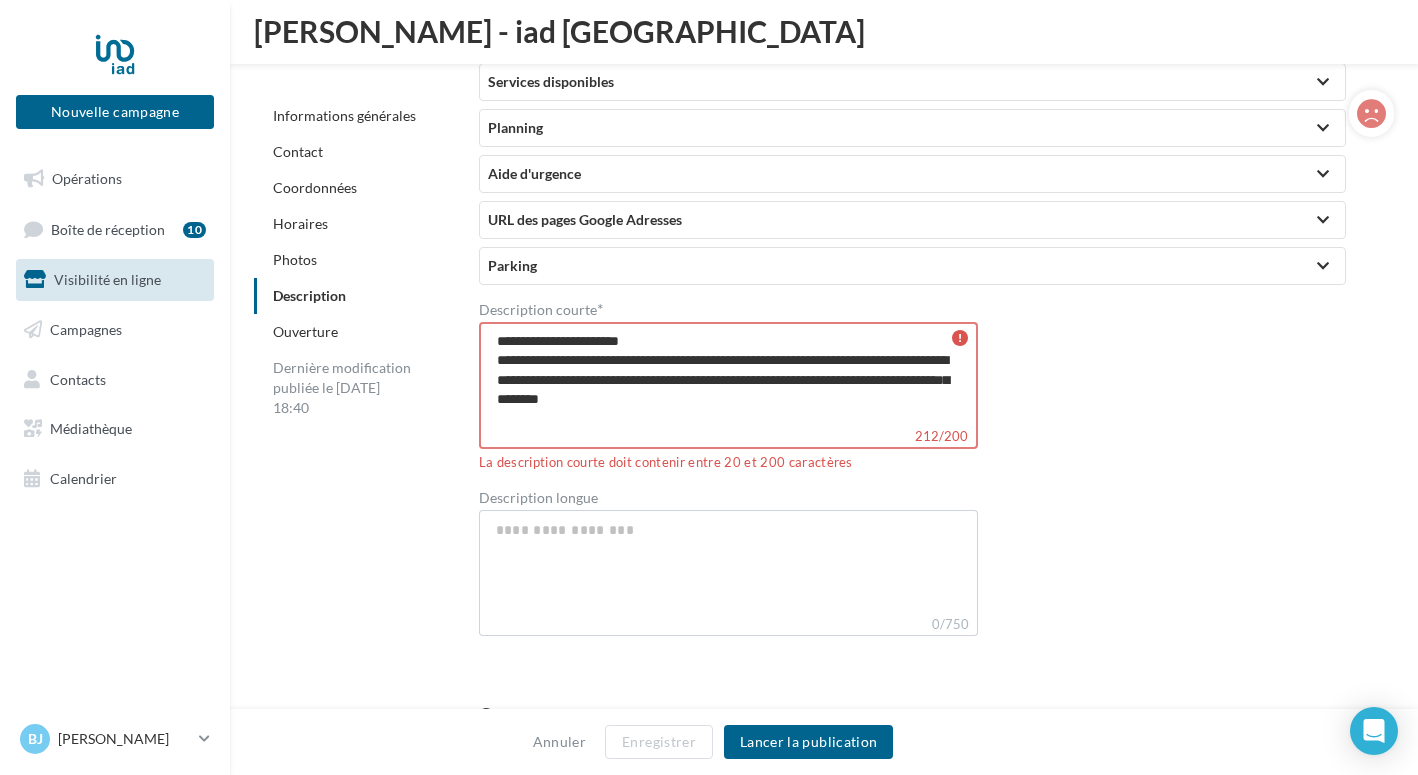 type on "**********" 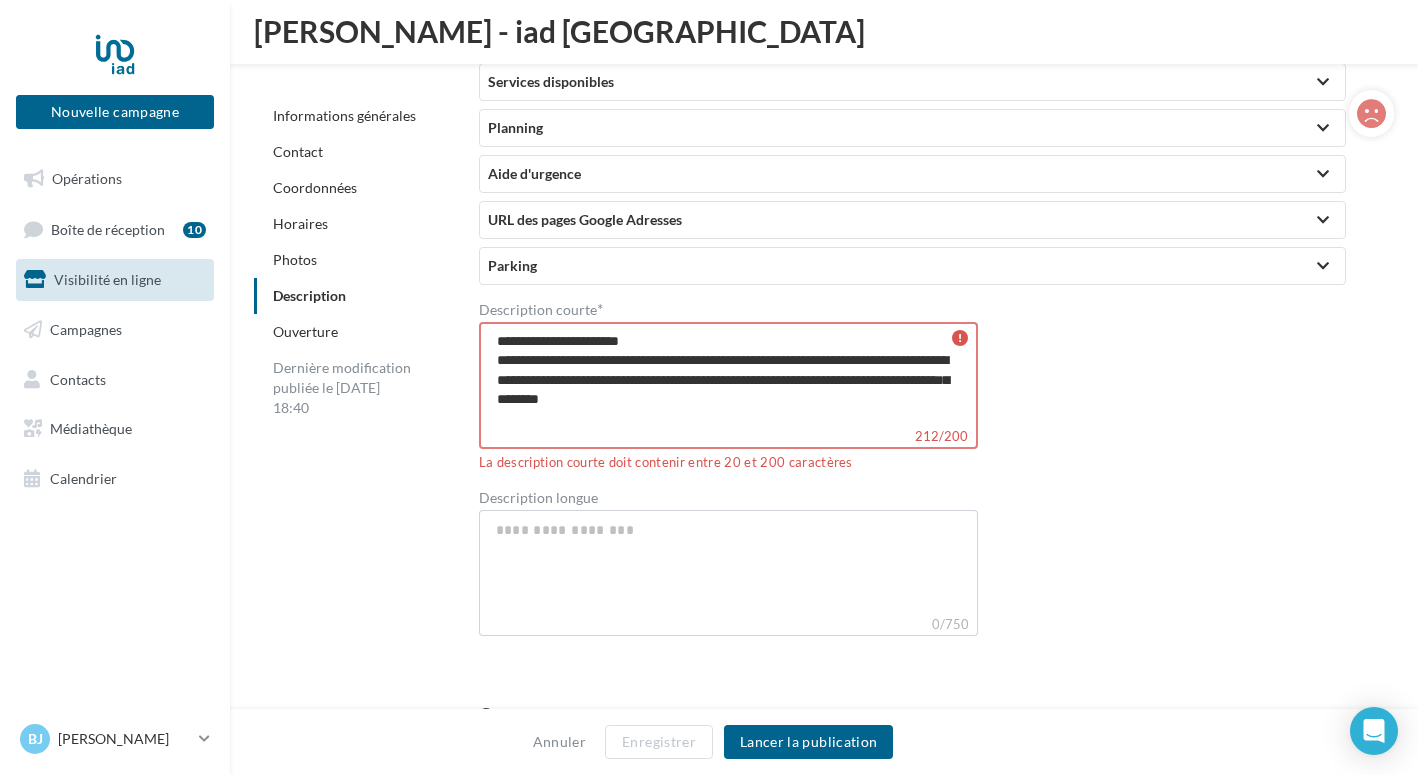 type on "**********" 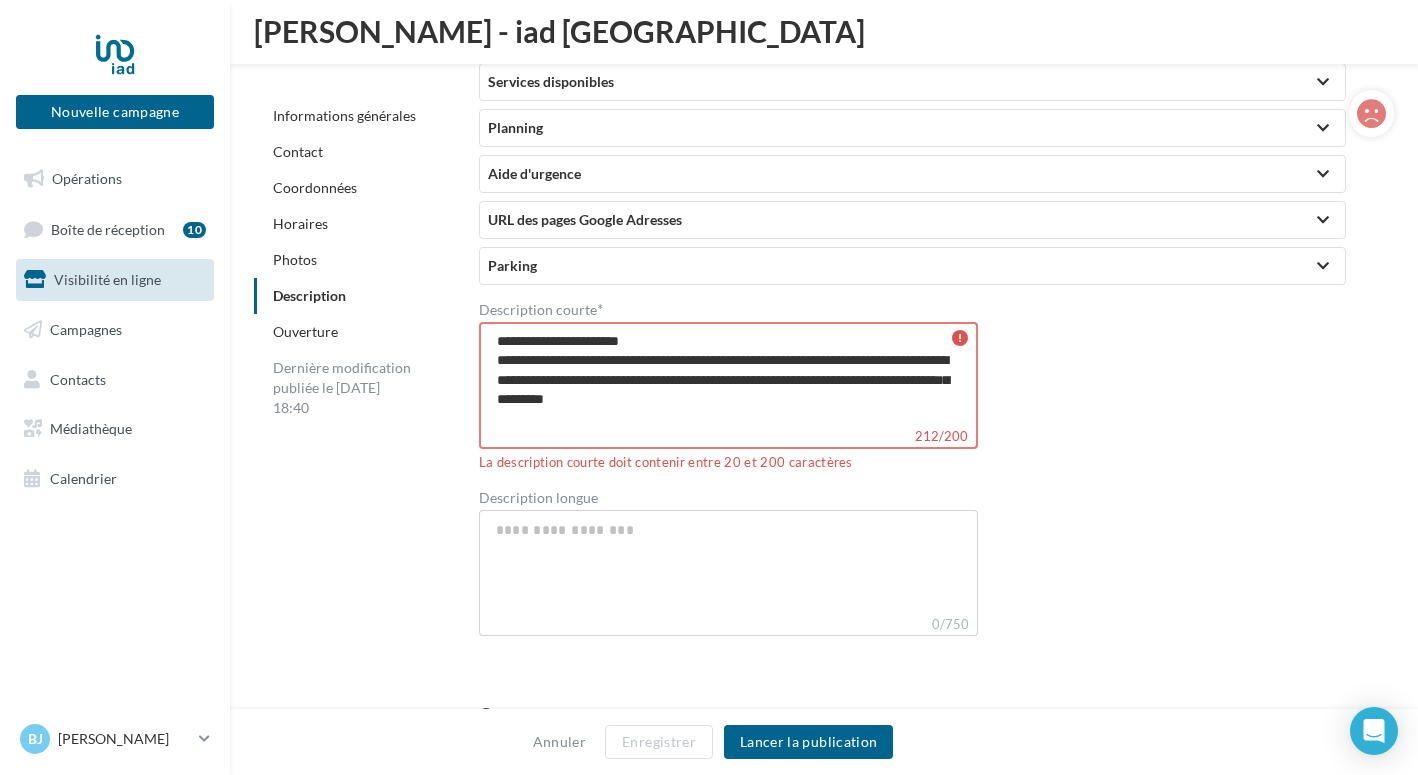 type on "**********" 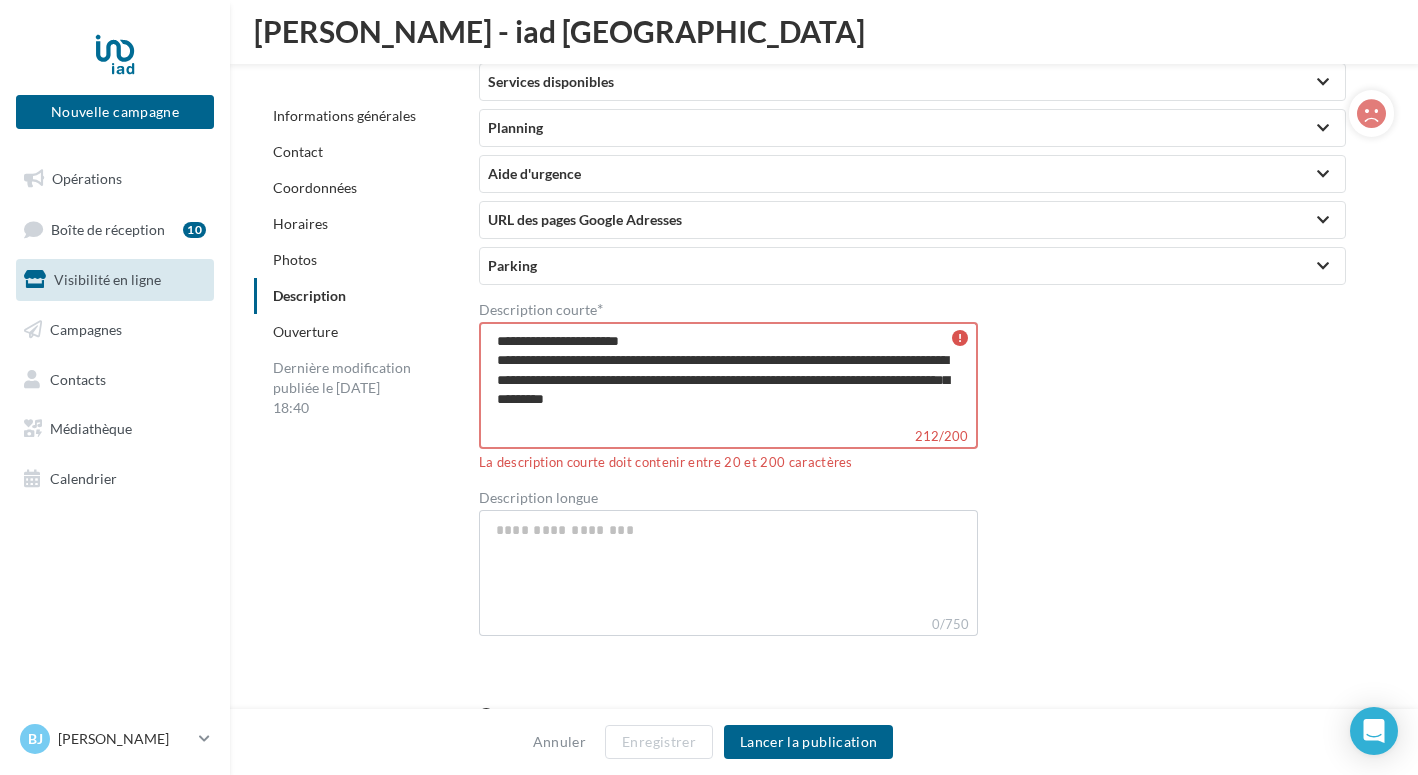 type on "**********" 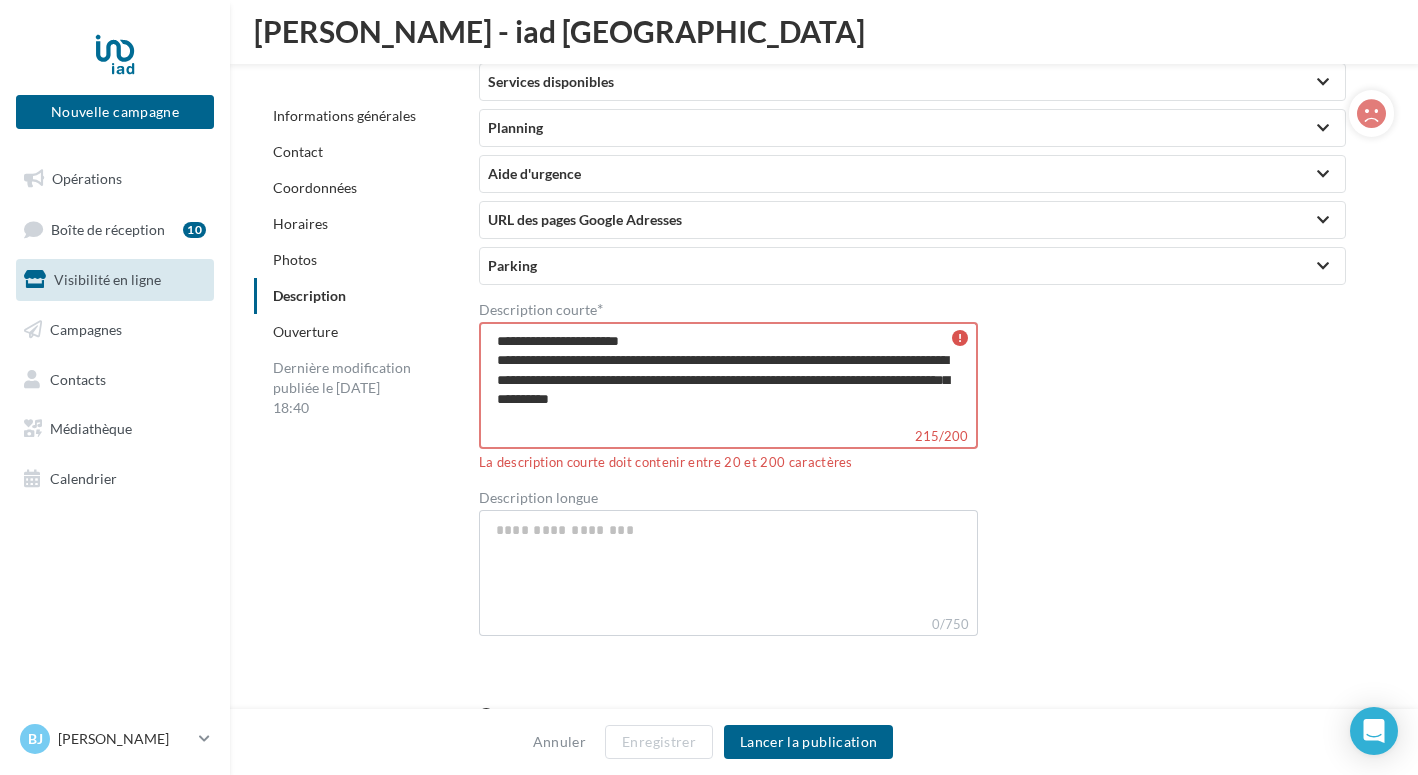 type on "**********" 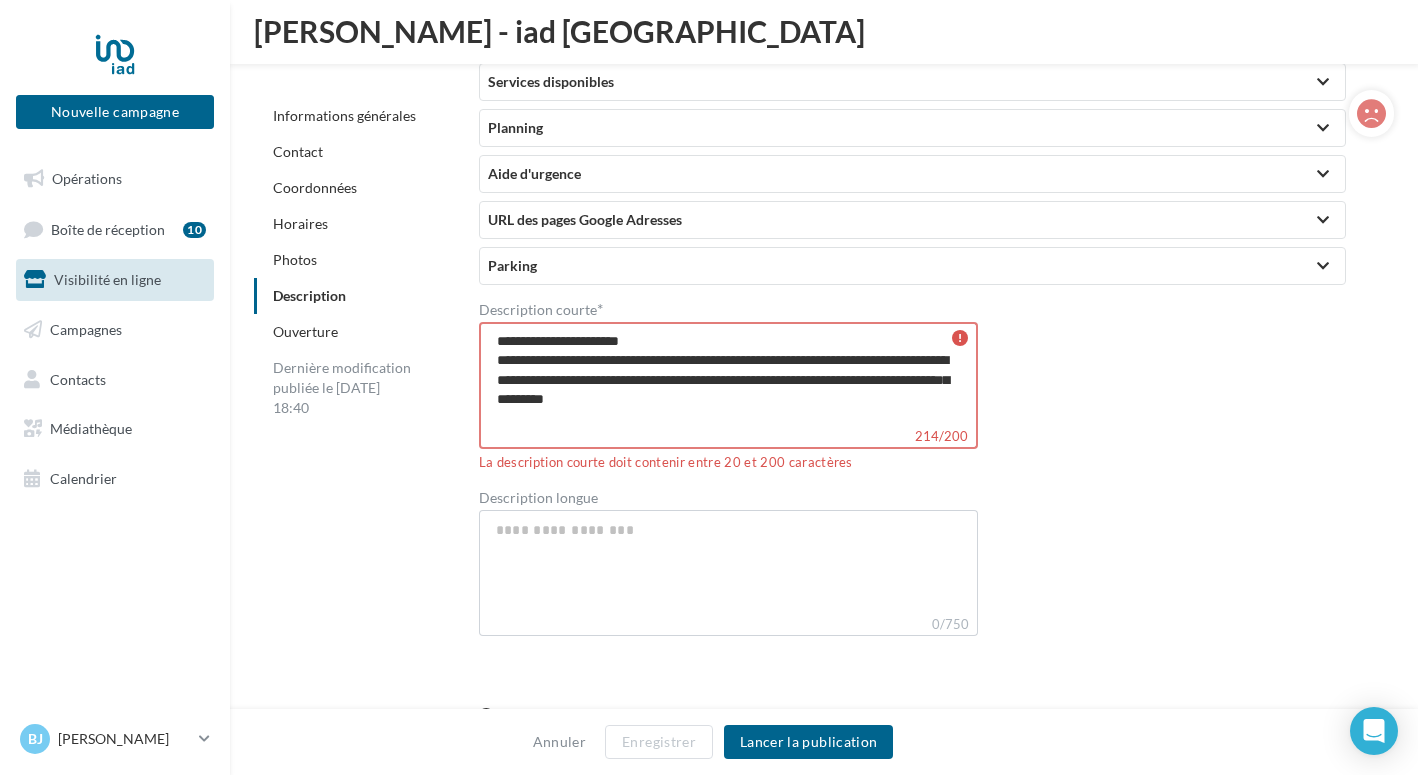 type on "**********" 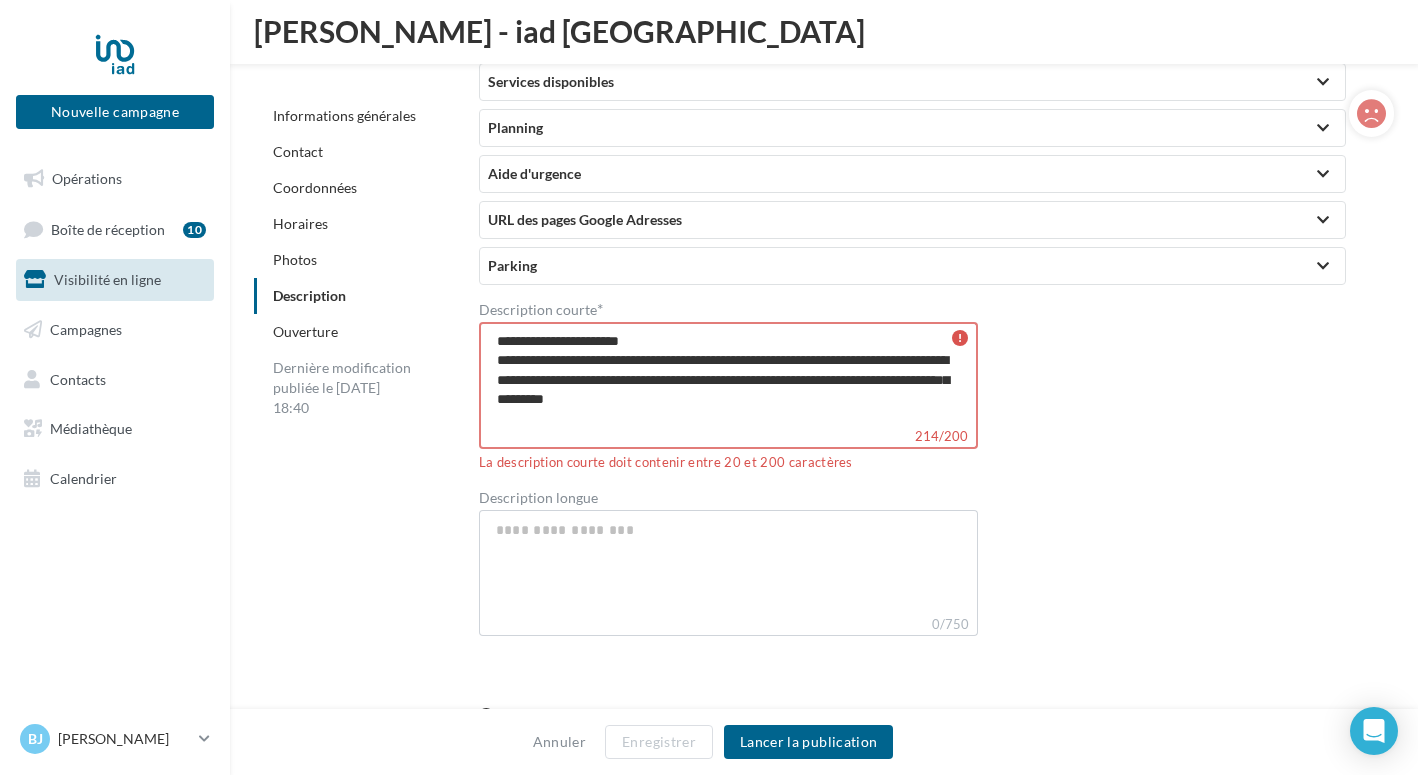type on "**********" 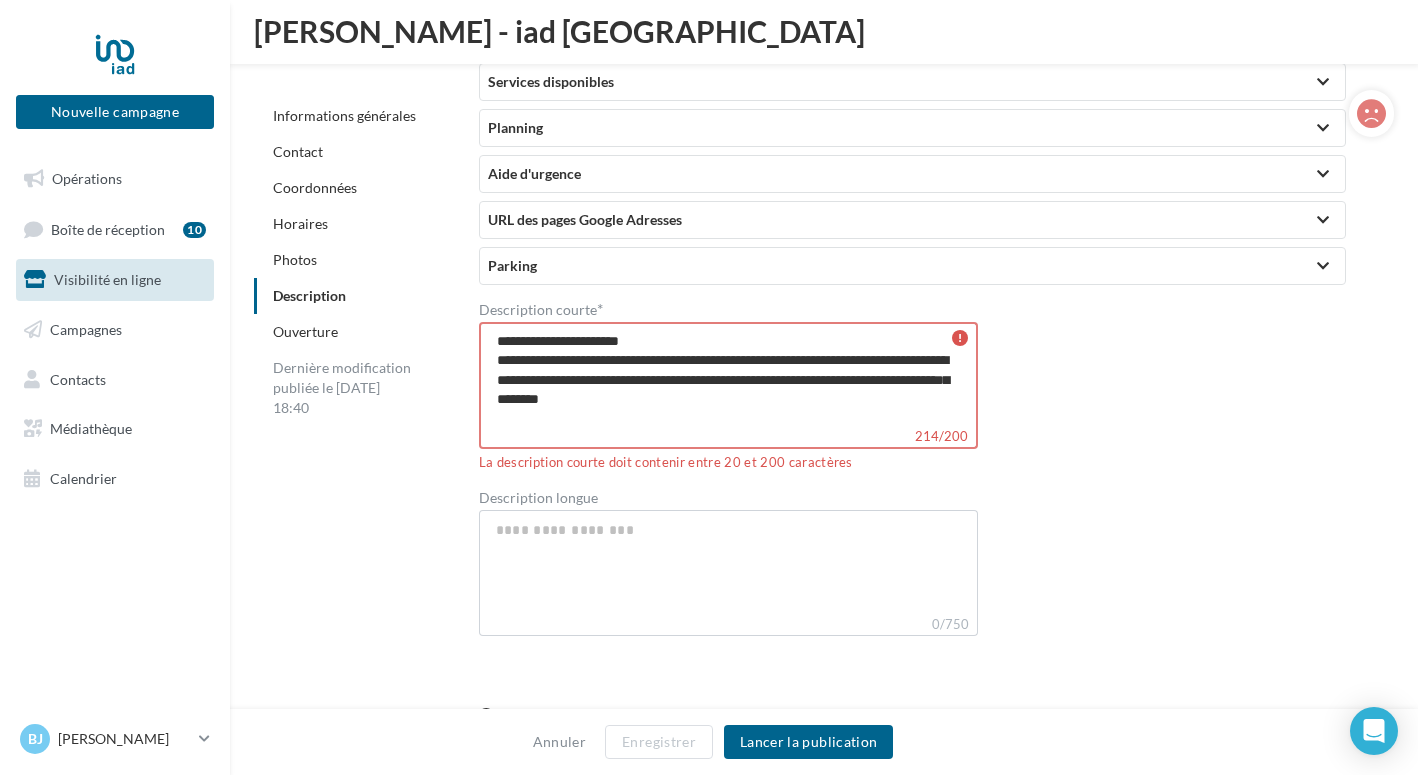type on "**********" 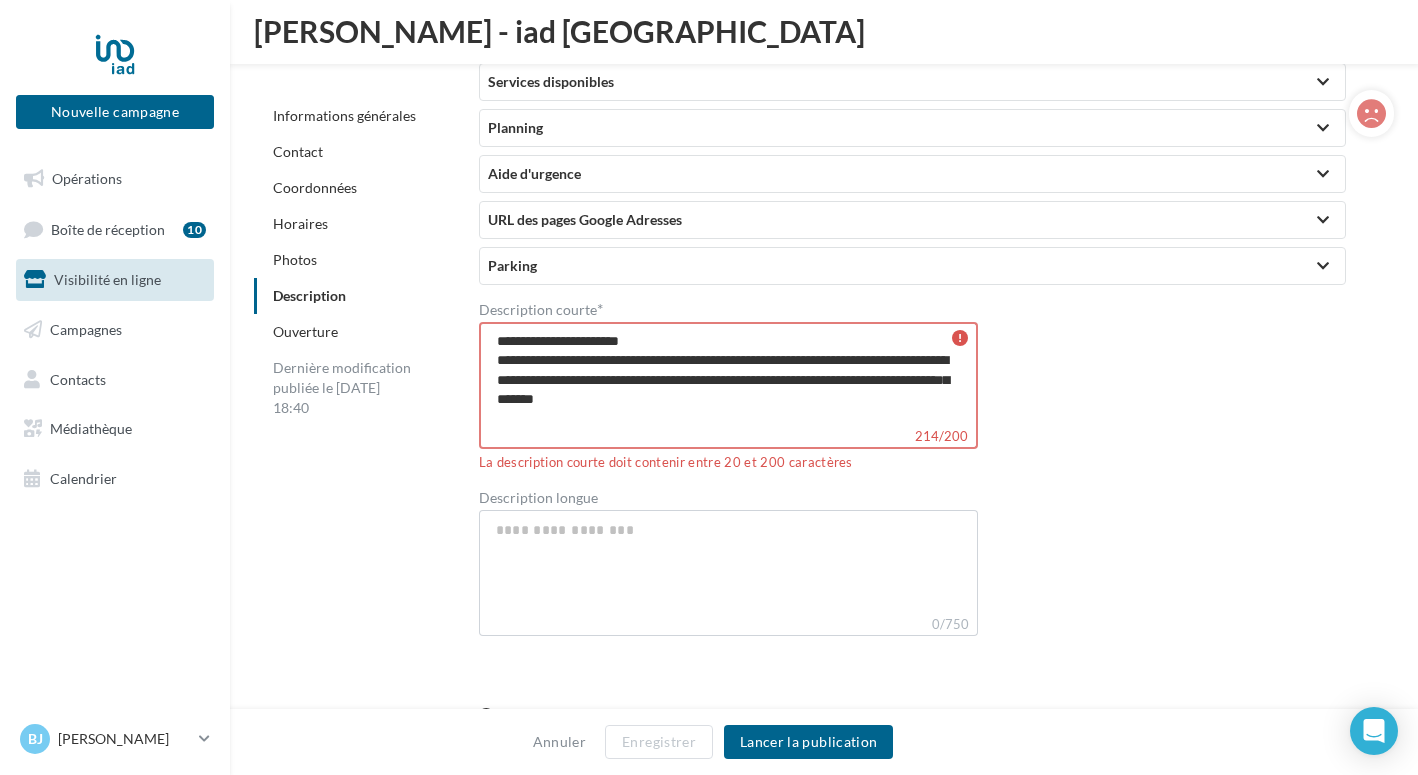 type on "**********" 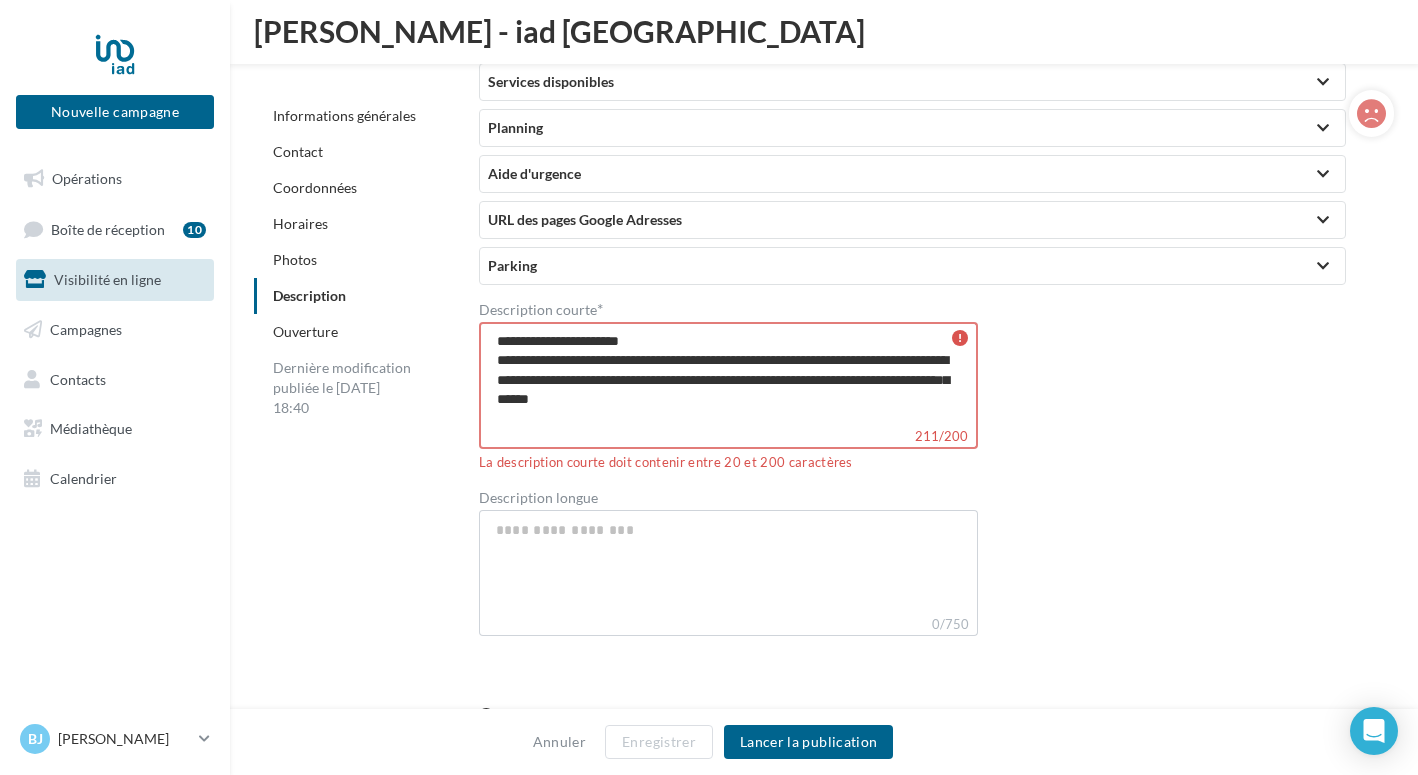 type on "**********" 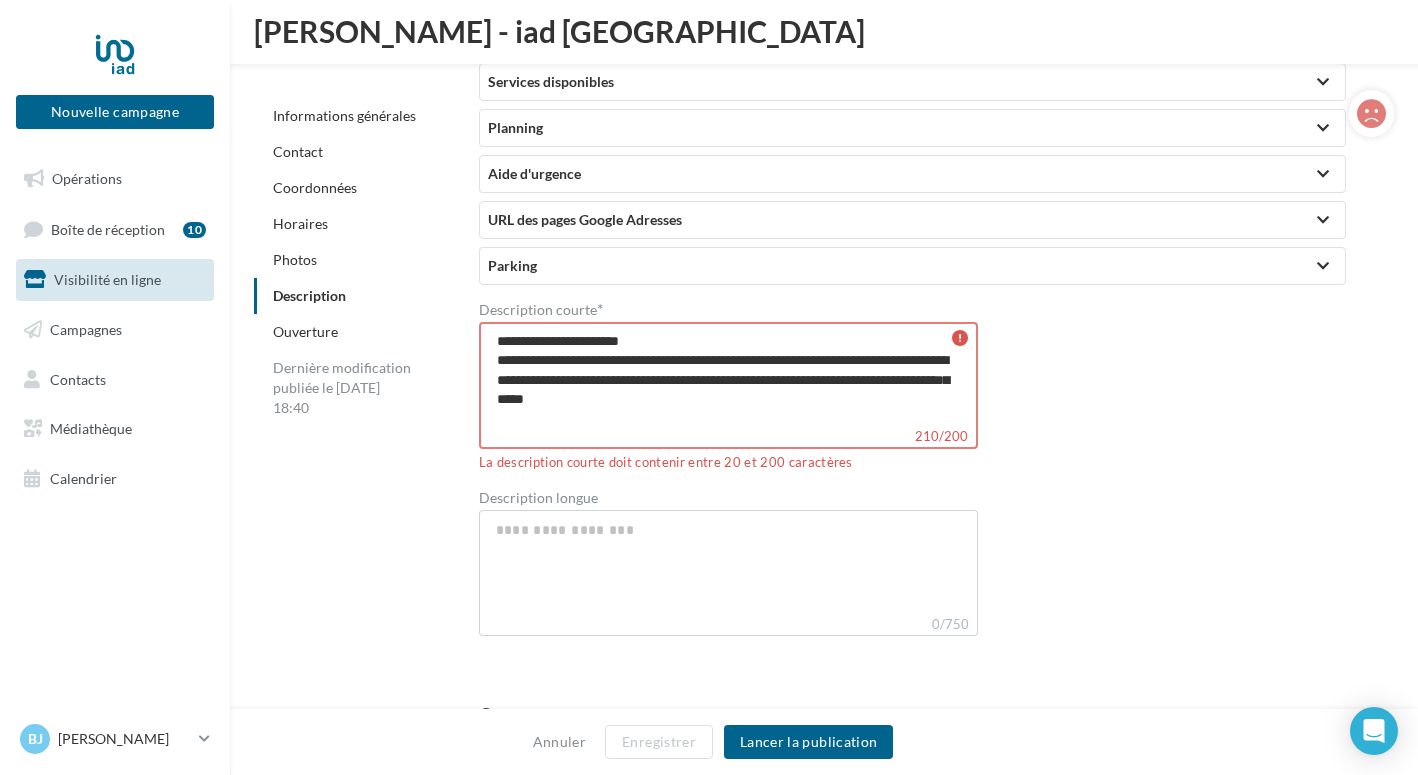 type on "**********" 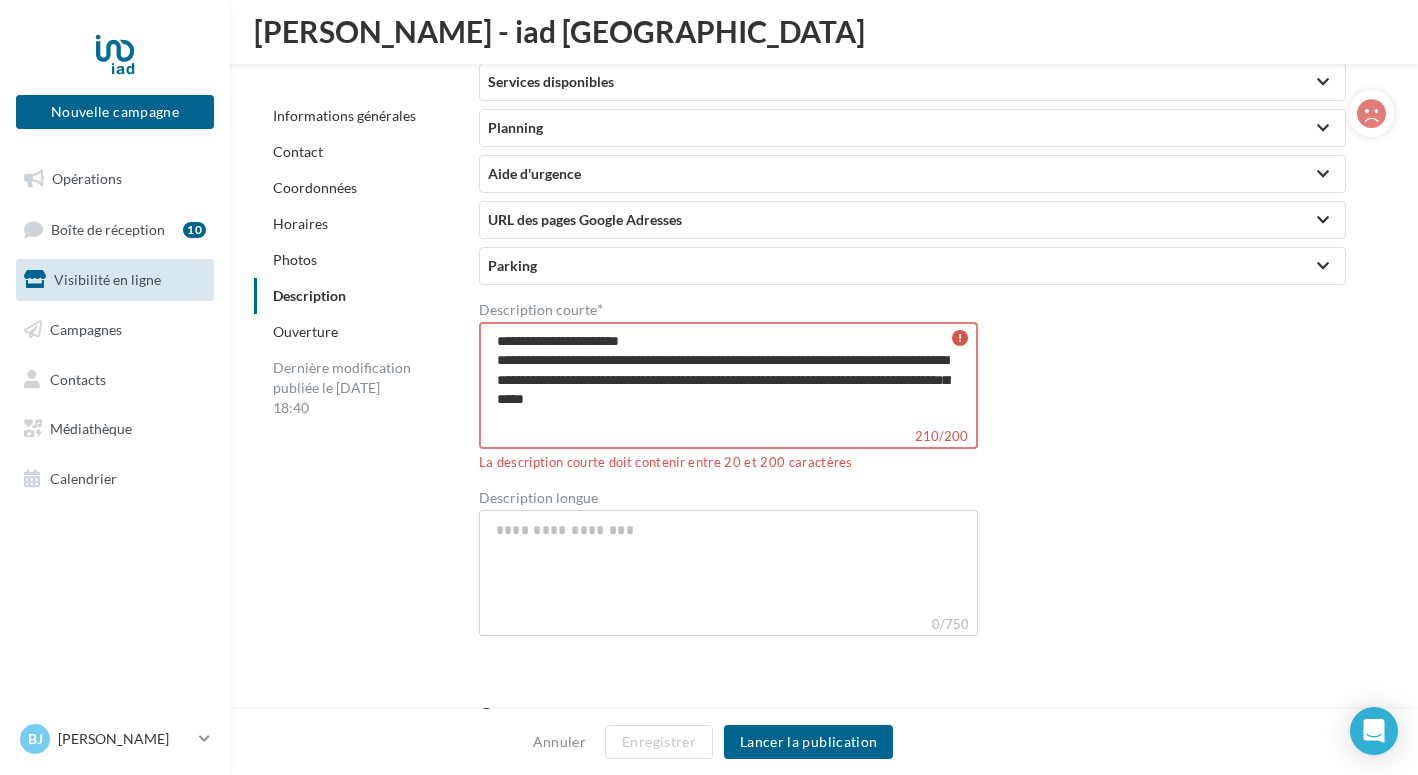 type on "**********" 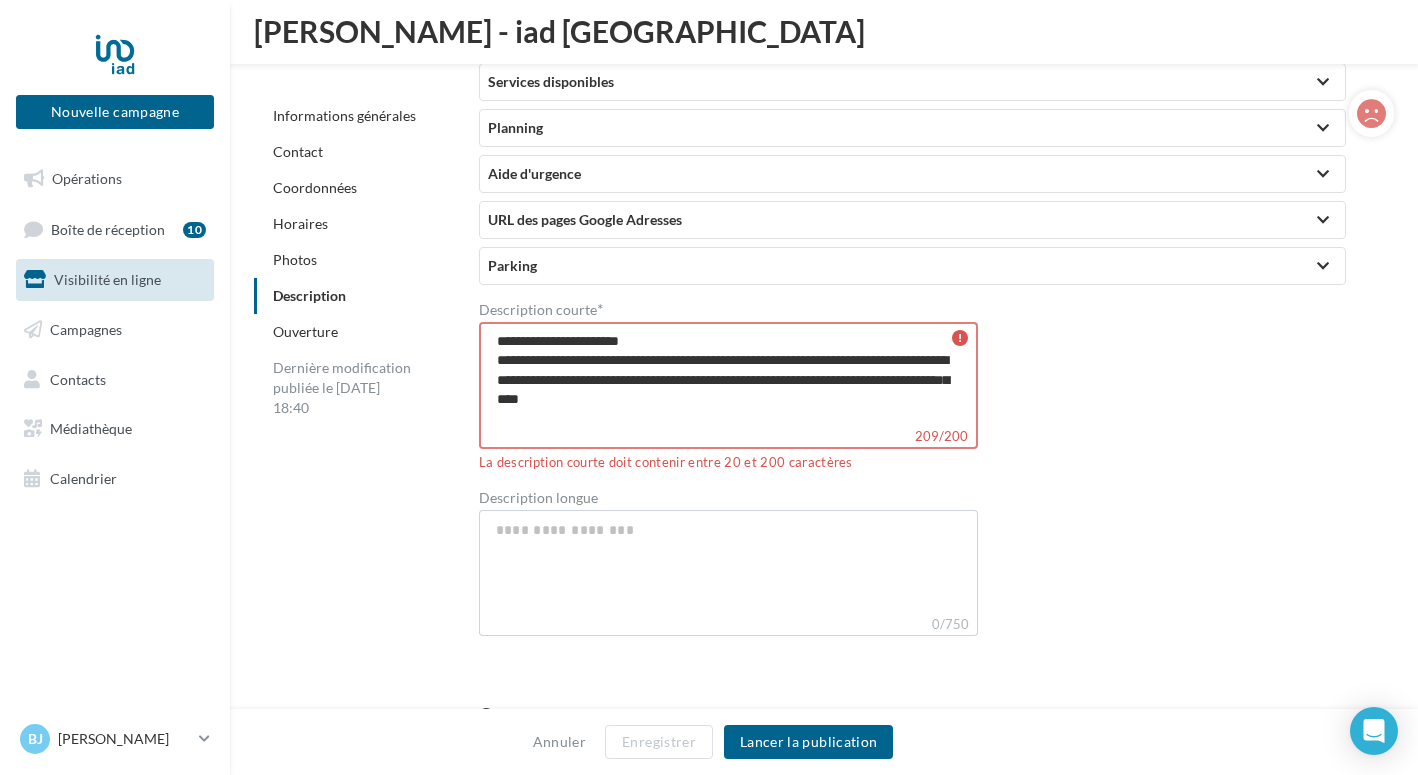 type on "**********" 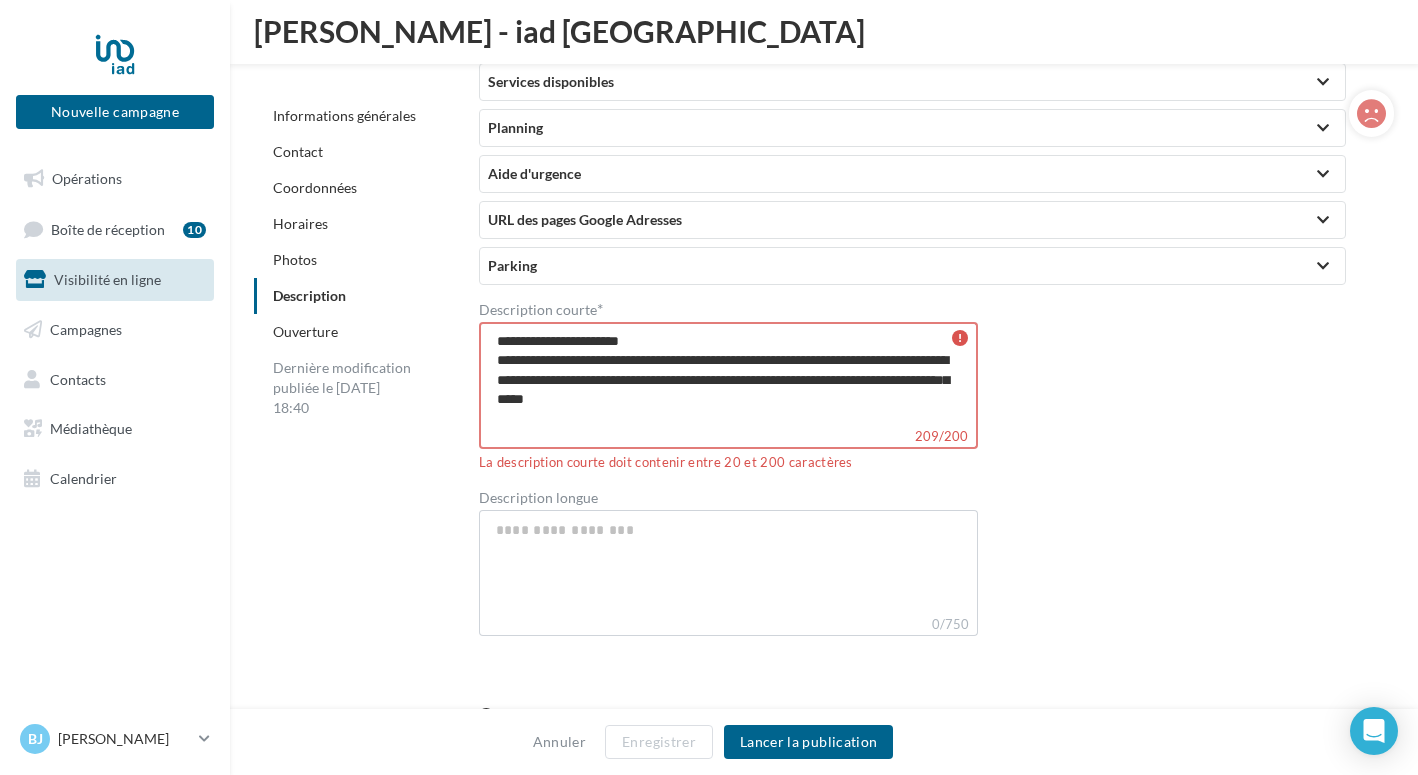 type on "**********" 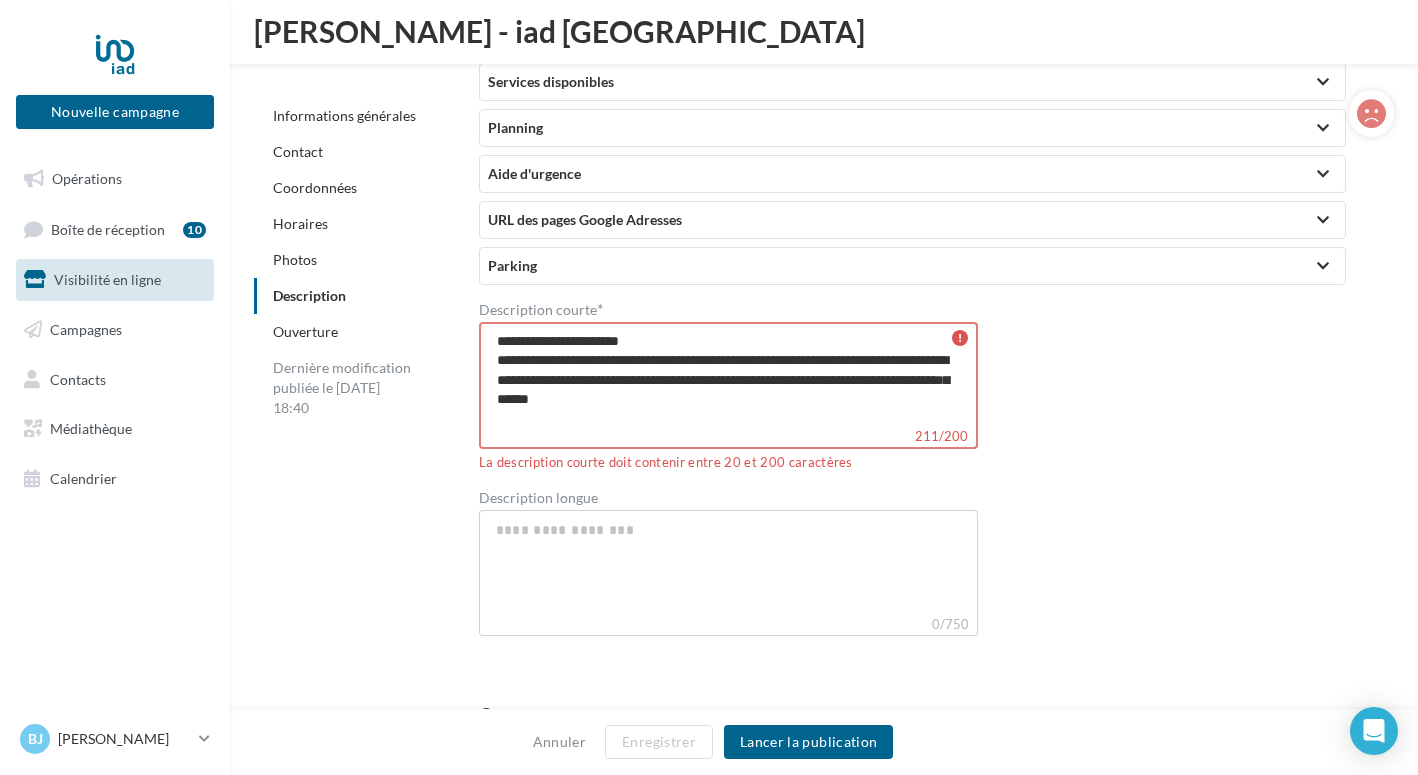 type on "**********" 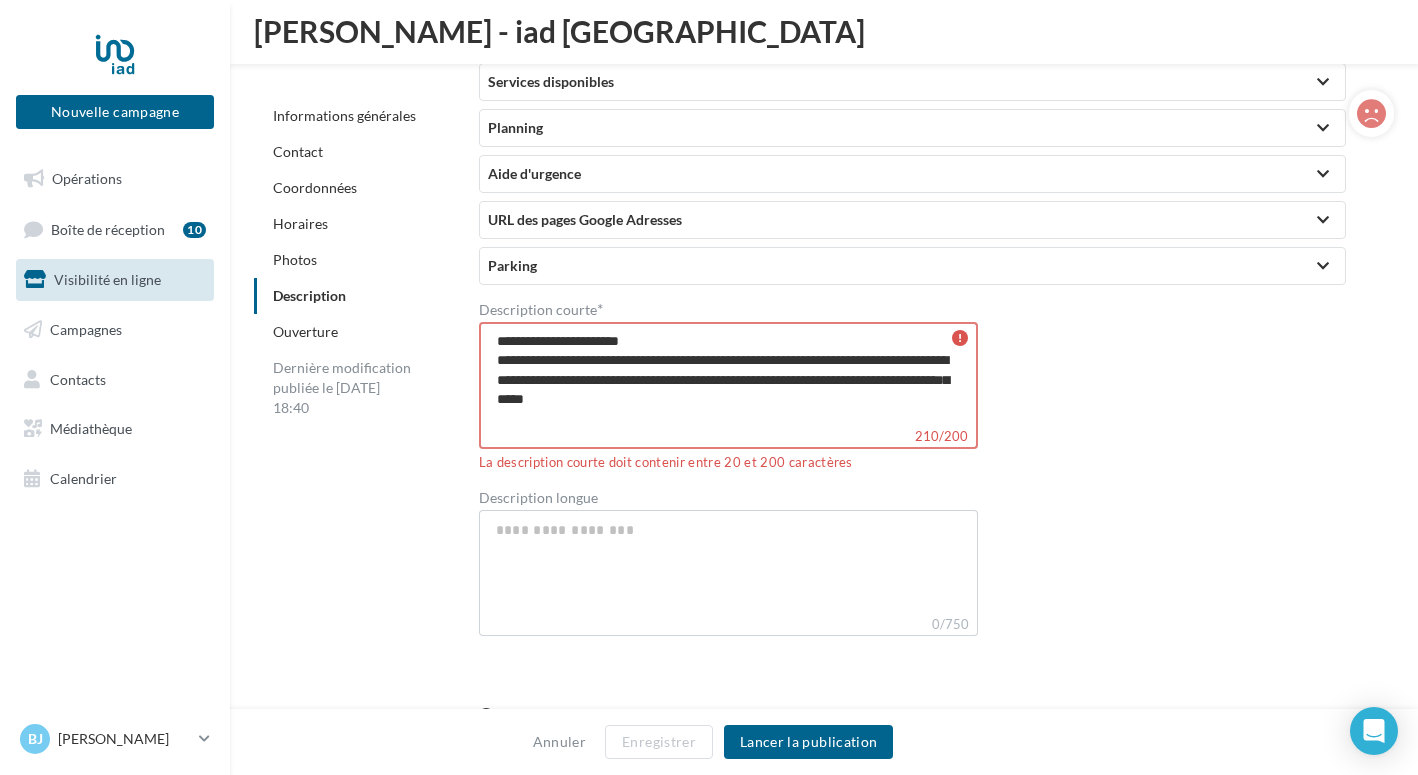 type on "**********" 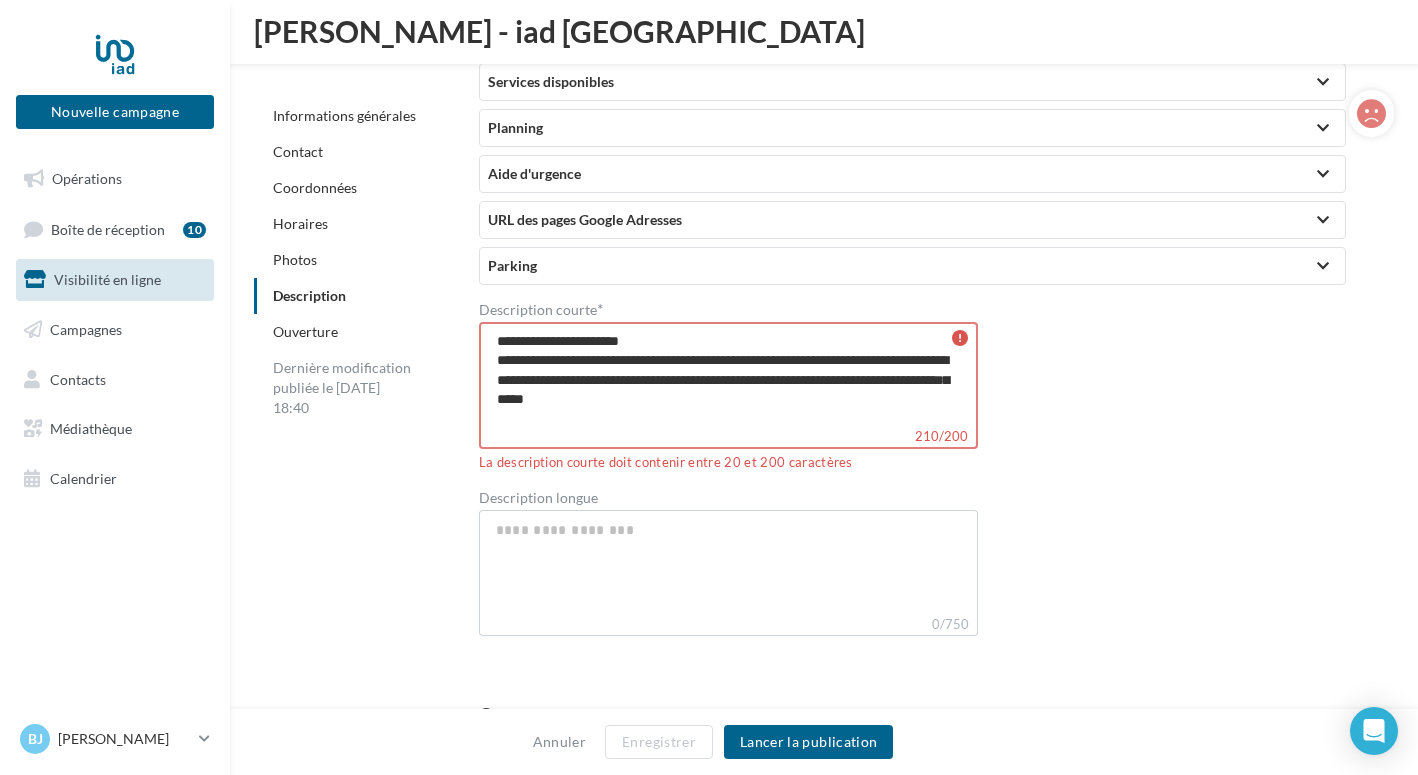 type on "**********" 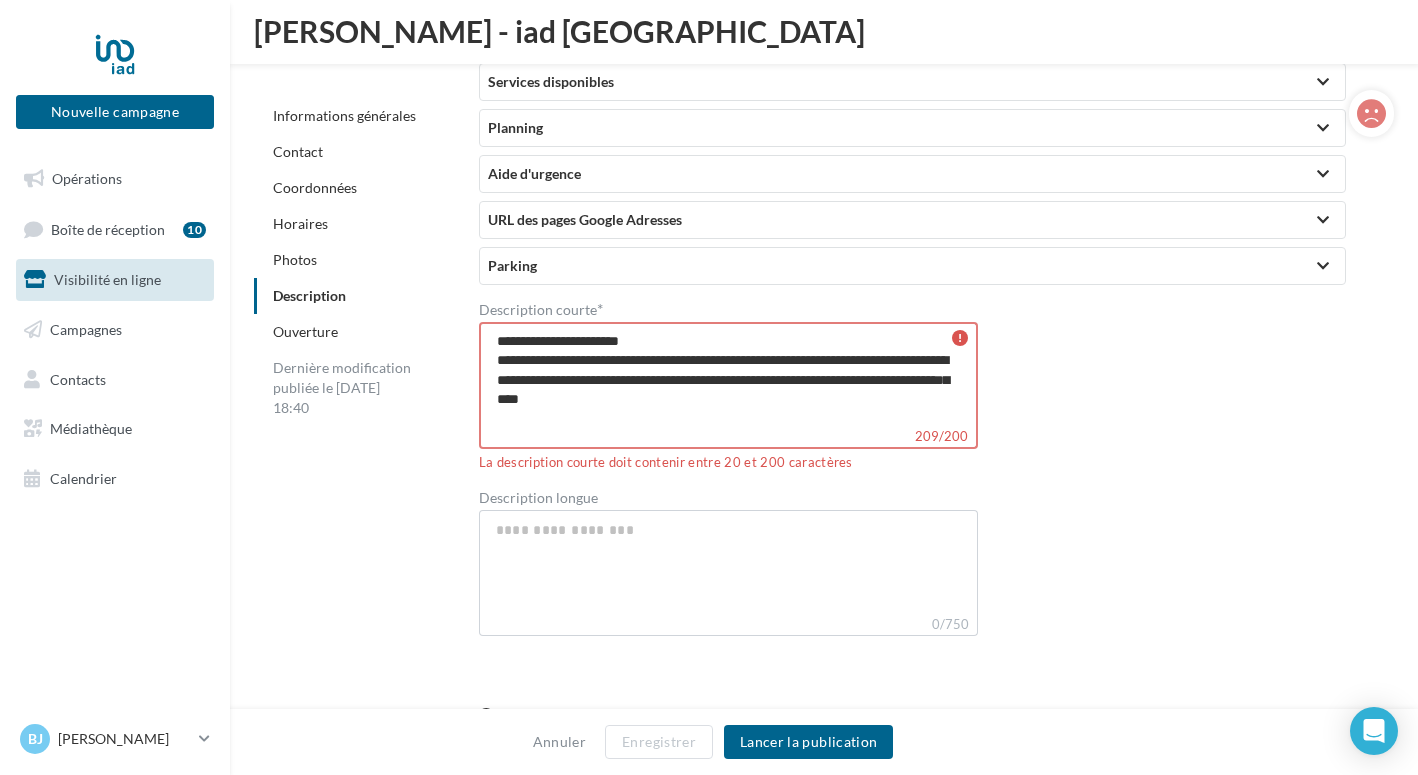 type on "**********" 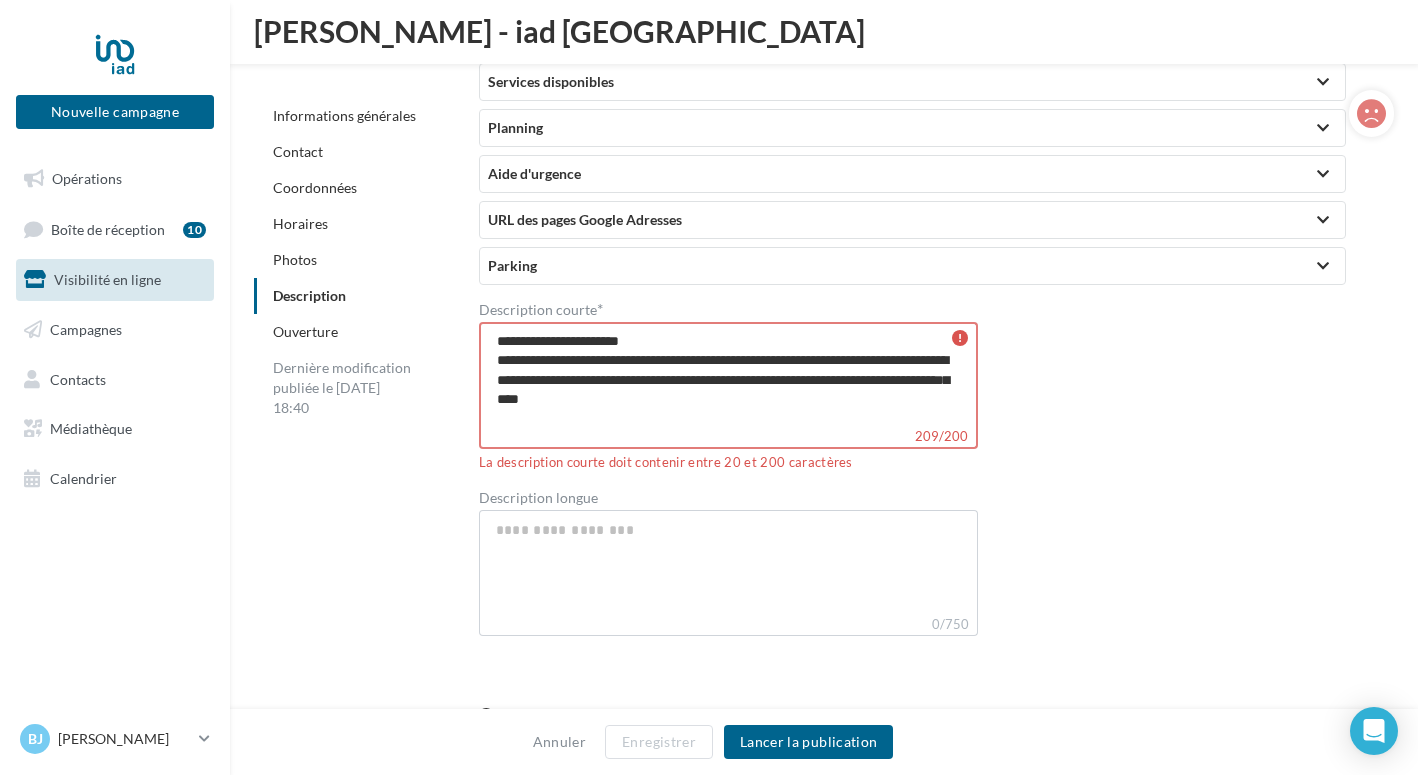 type on "**********" 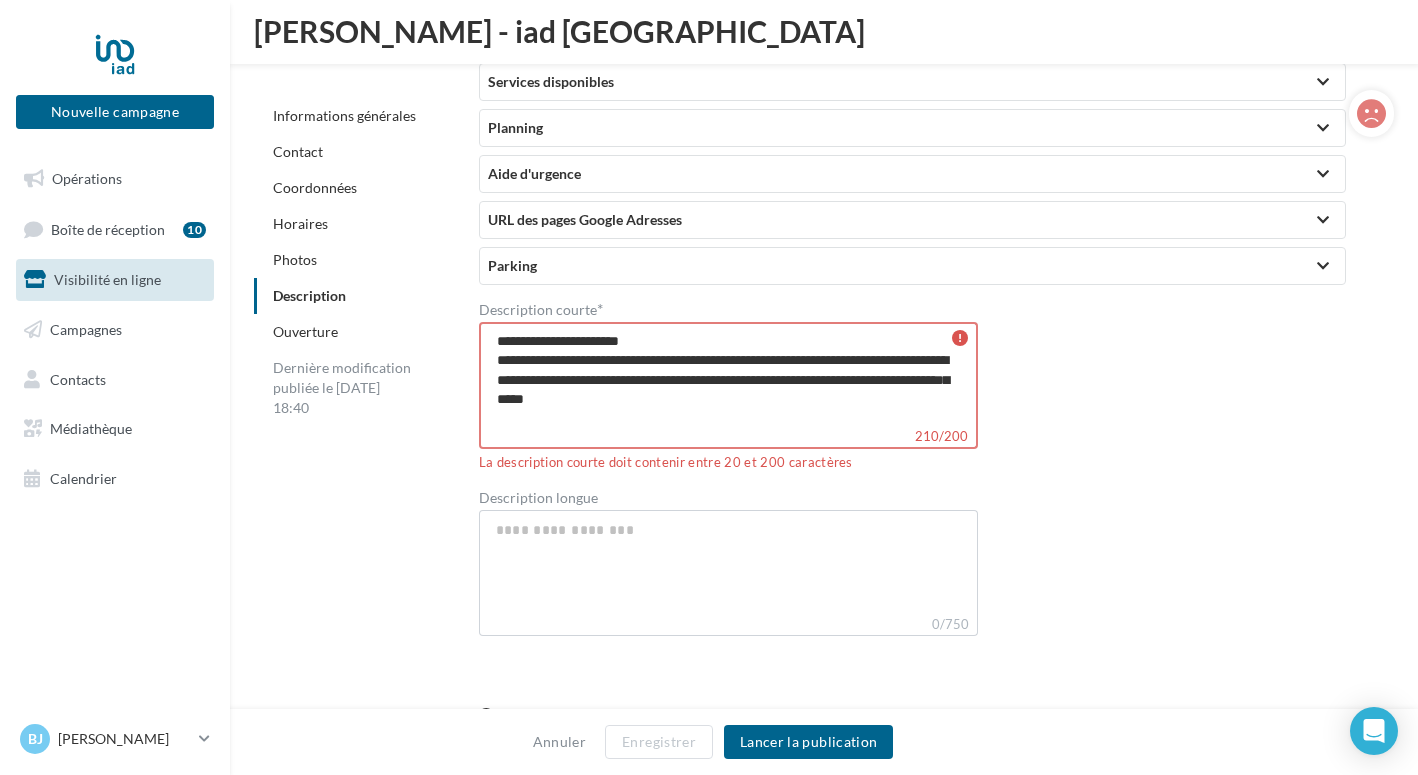 type on "**********" 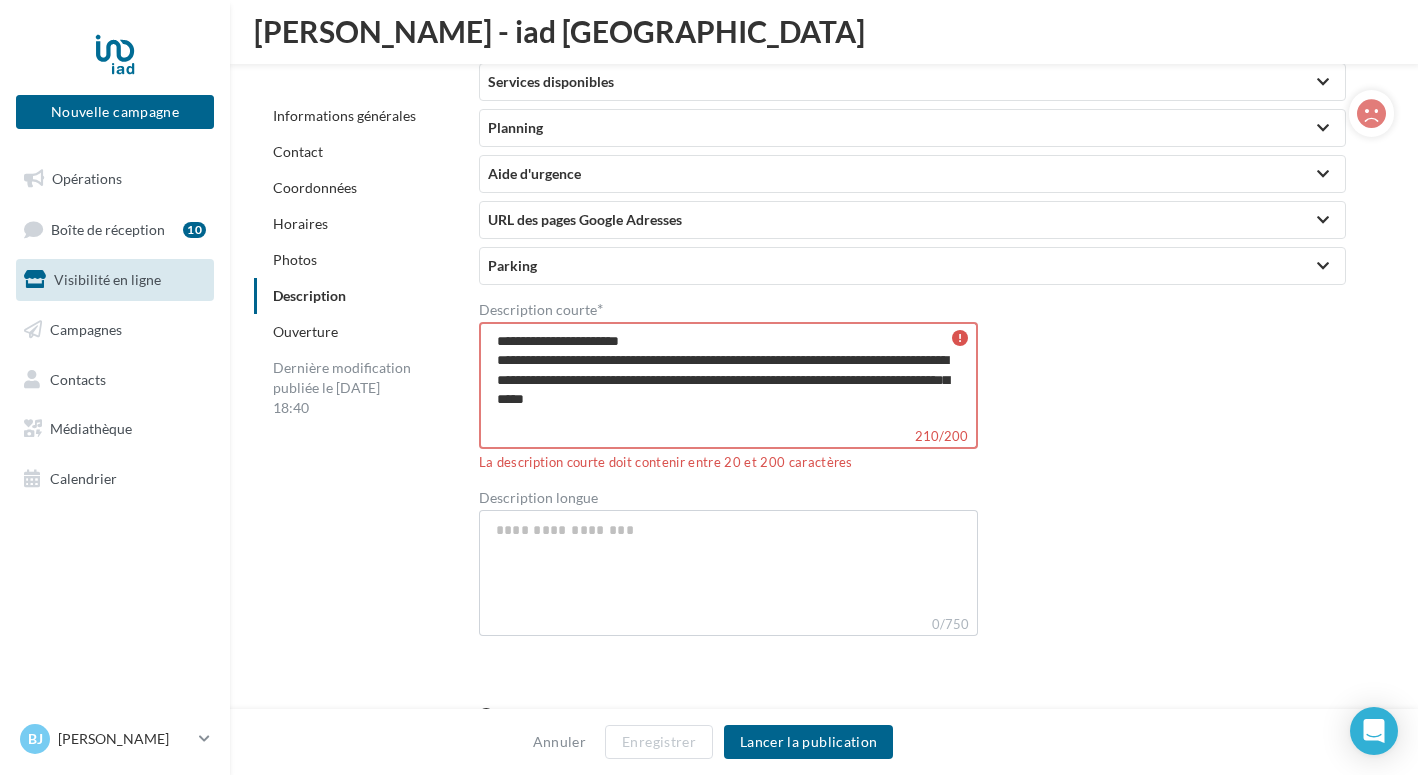 type on "**********" 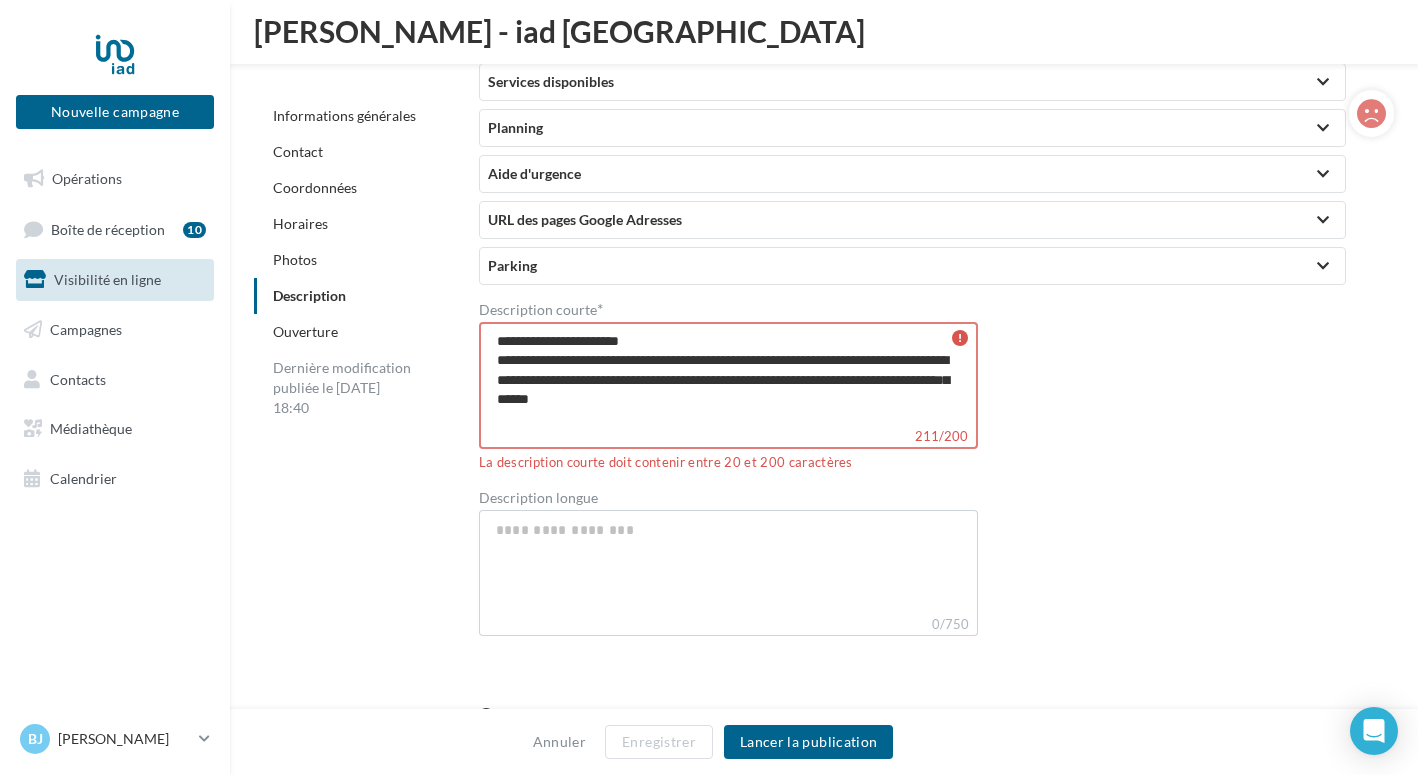 type on "**********" 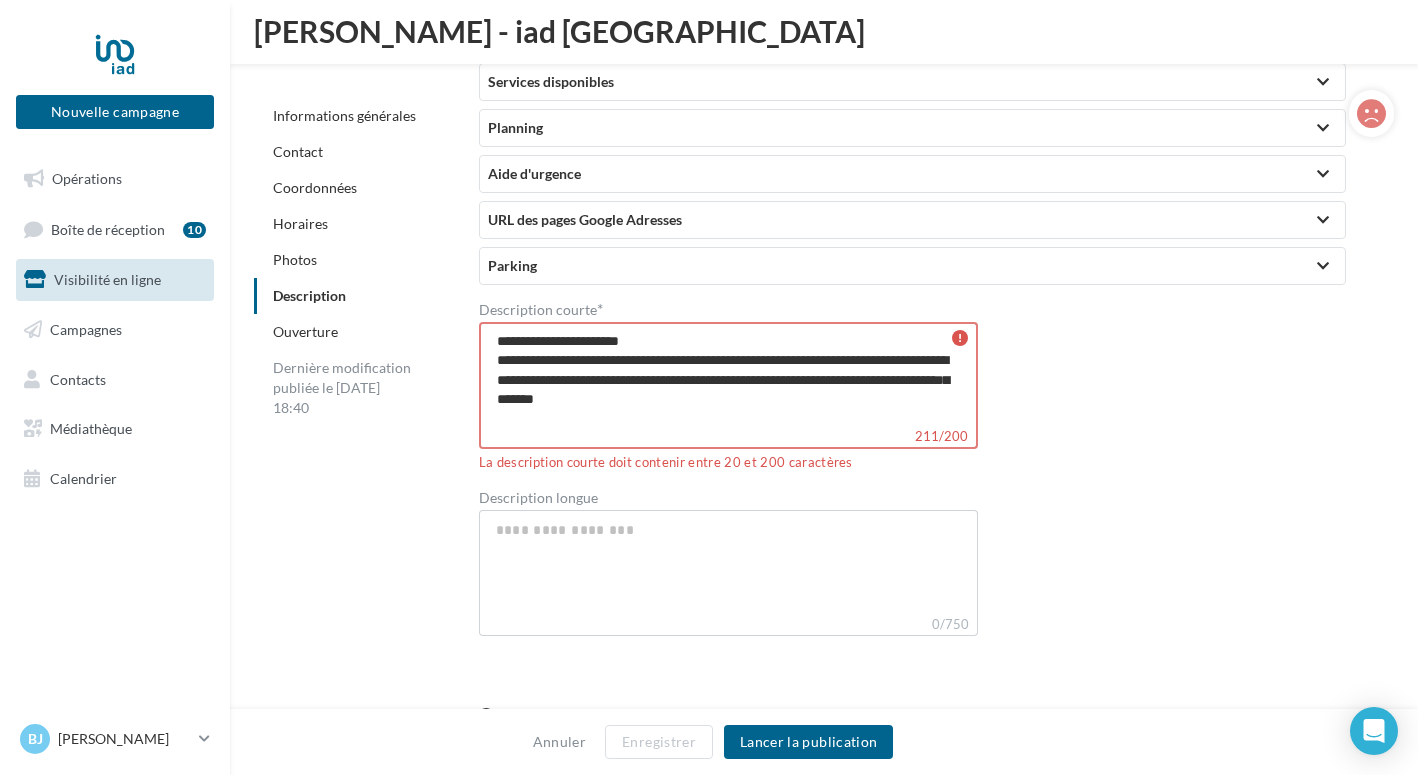 type on "**********" 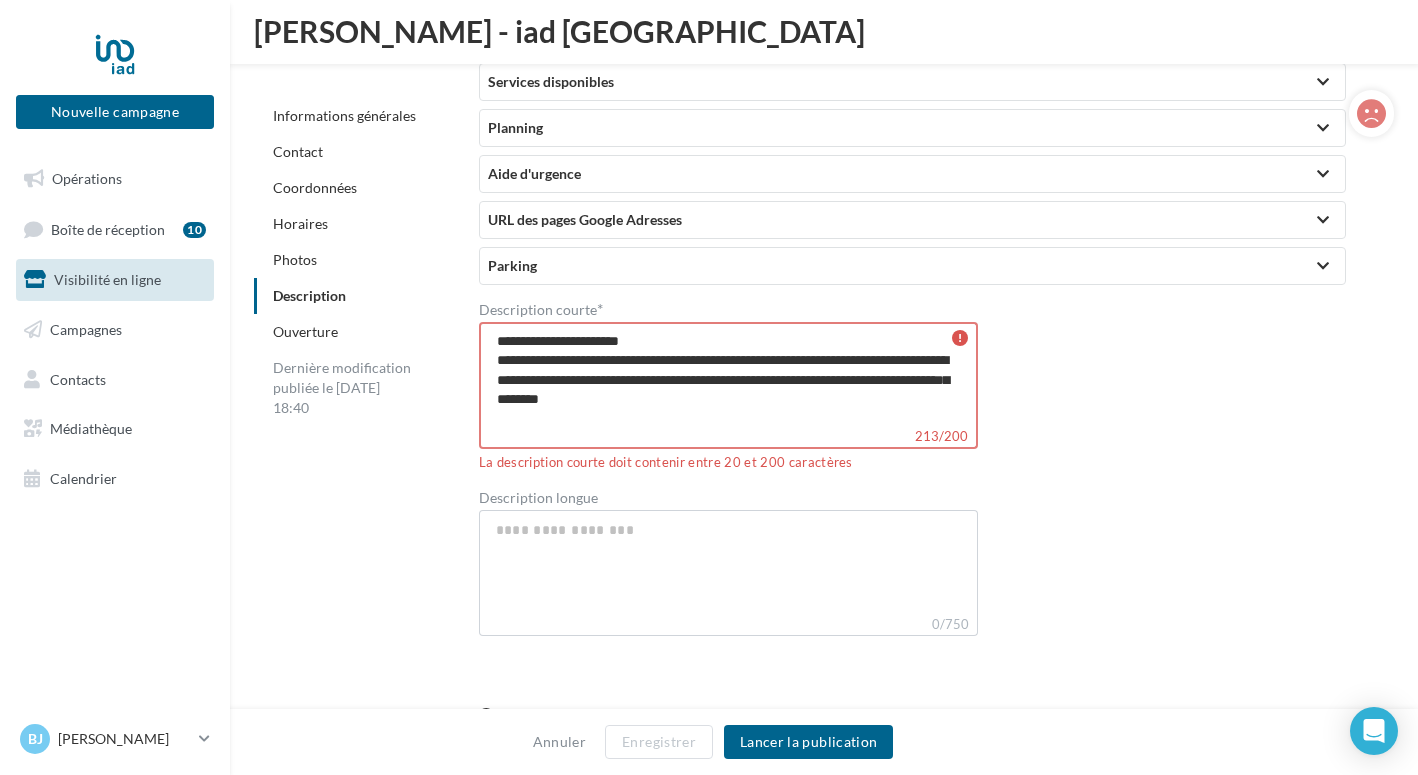 type on "**********" 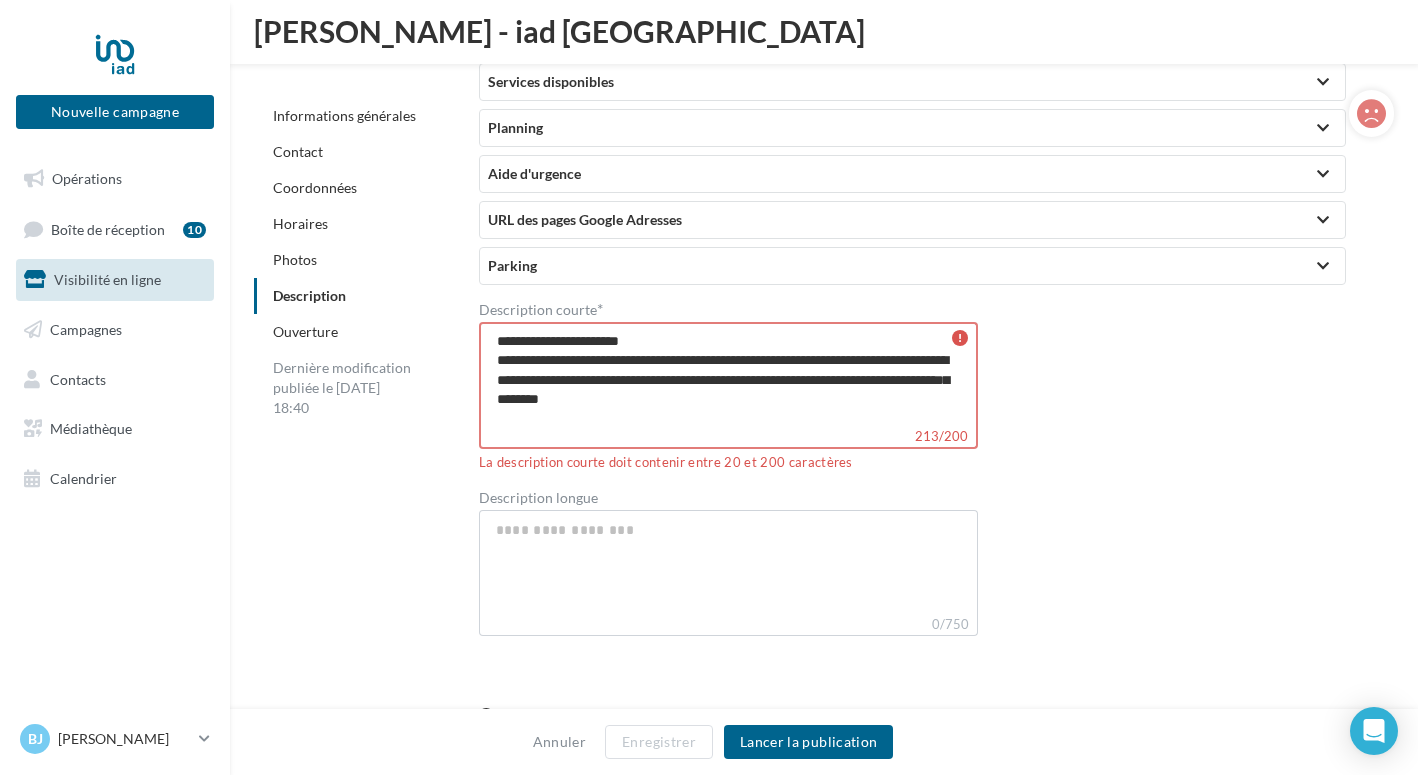 type on "**********" 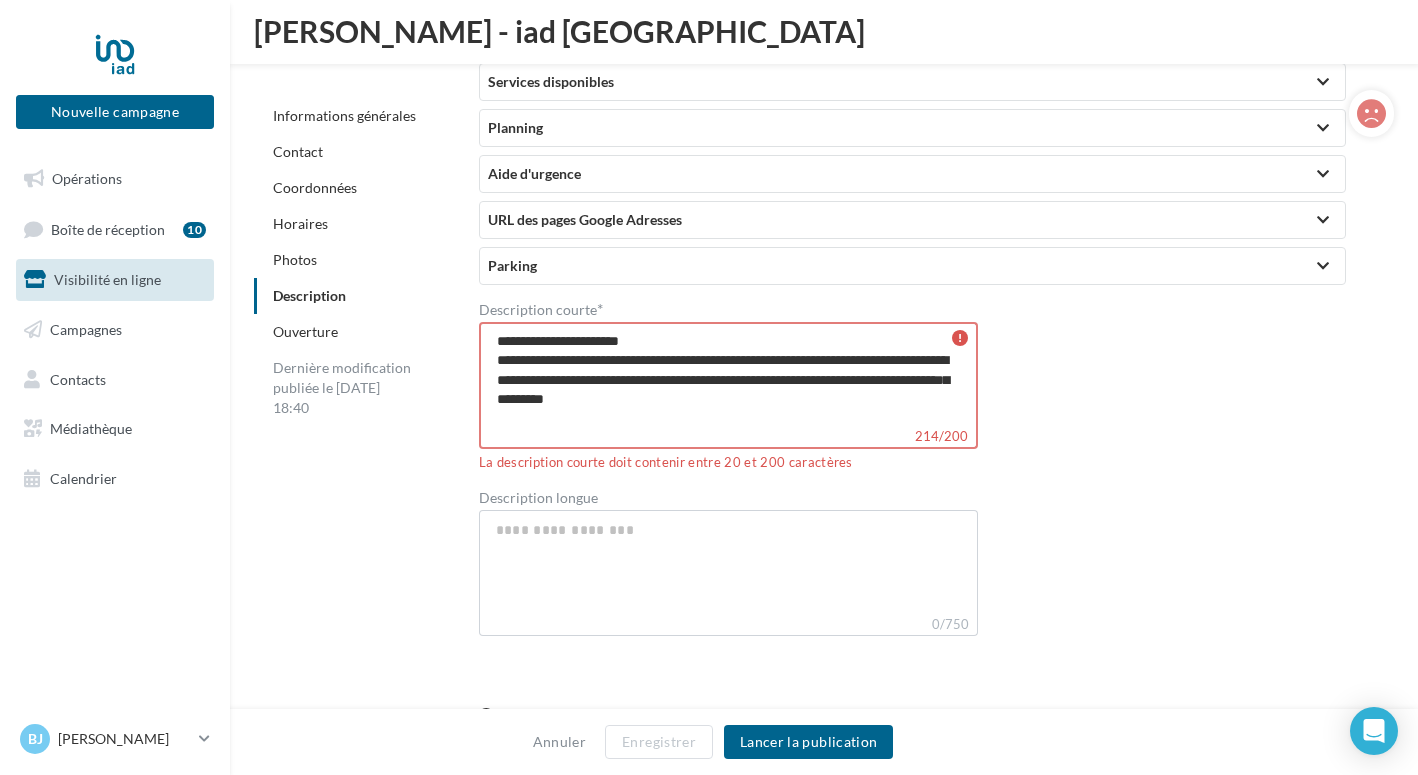 type on "**********" 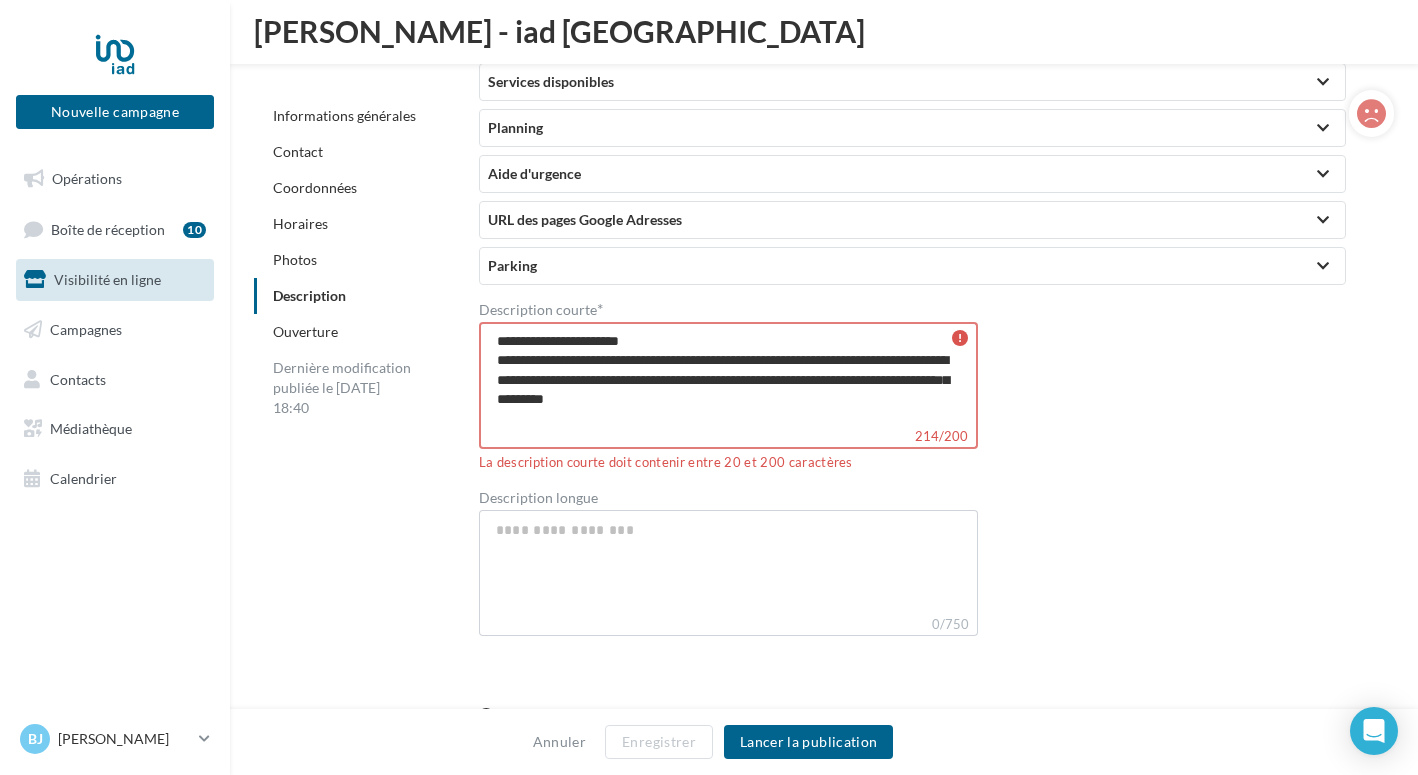 type on "**********" 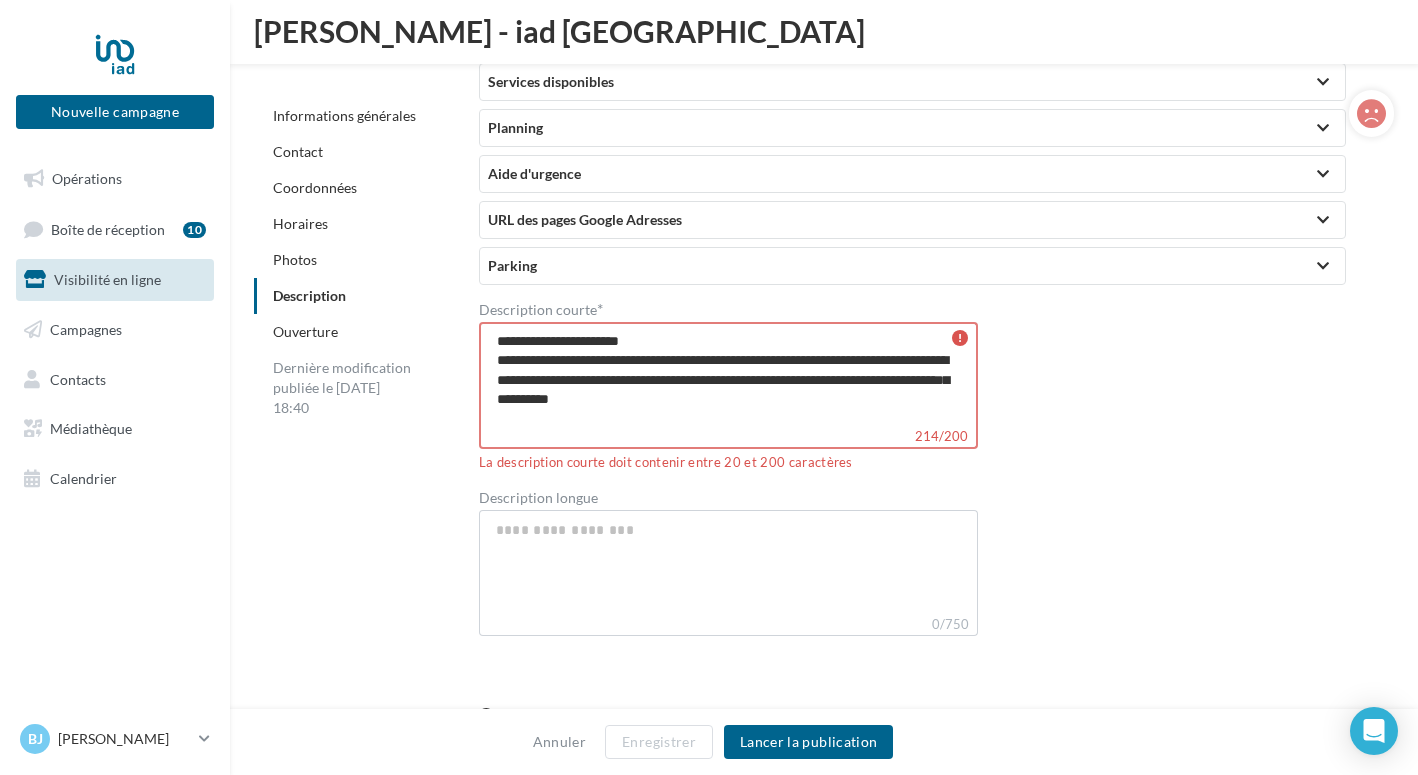 type on "**********" 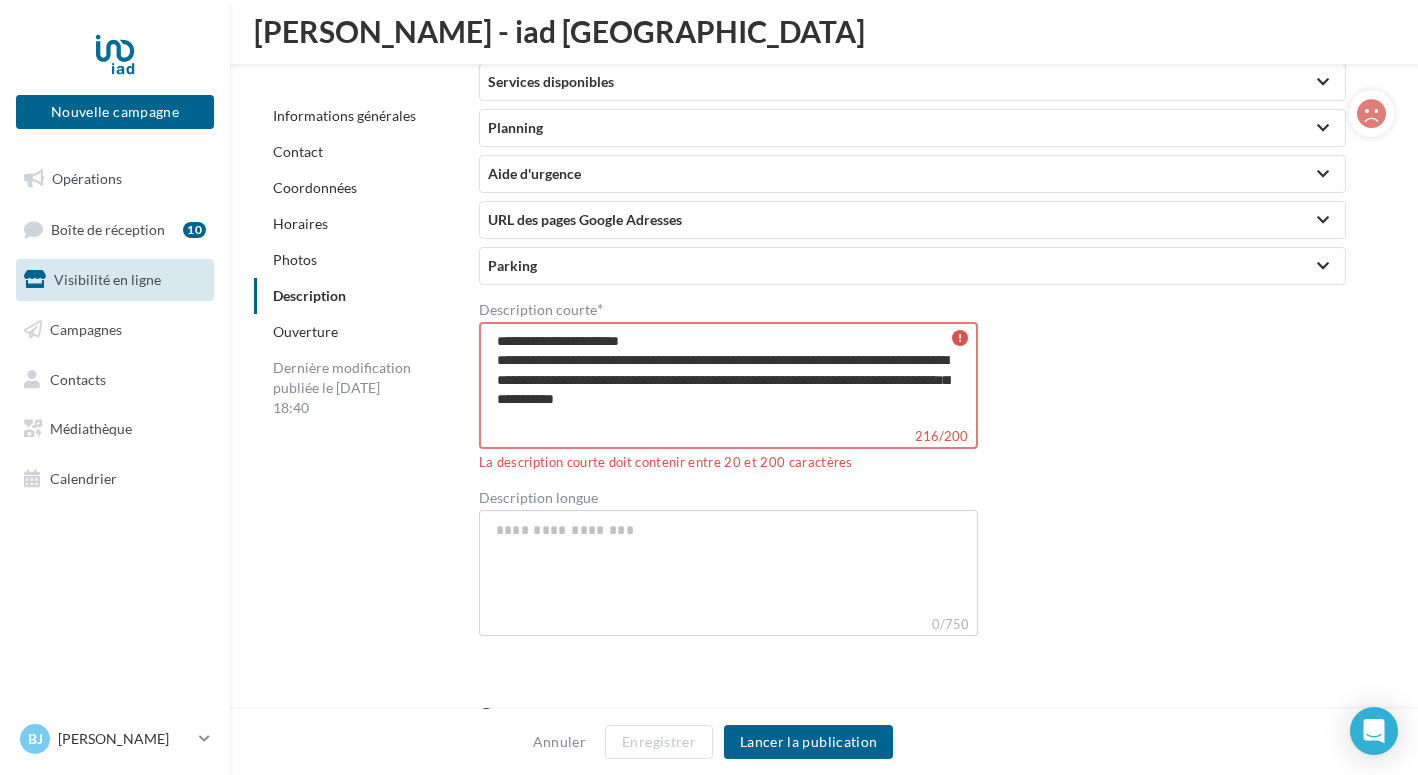 type on "**********" 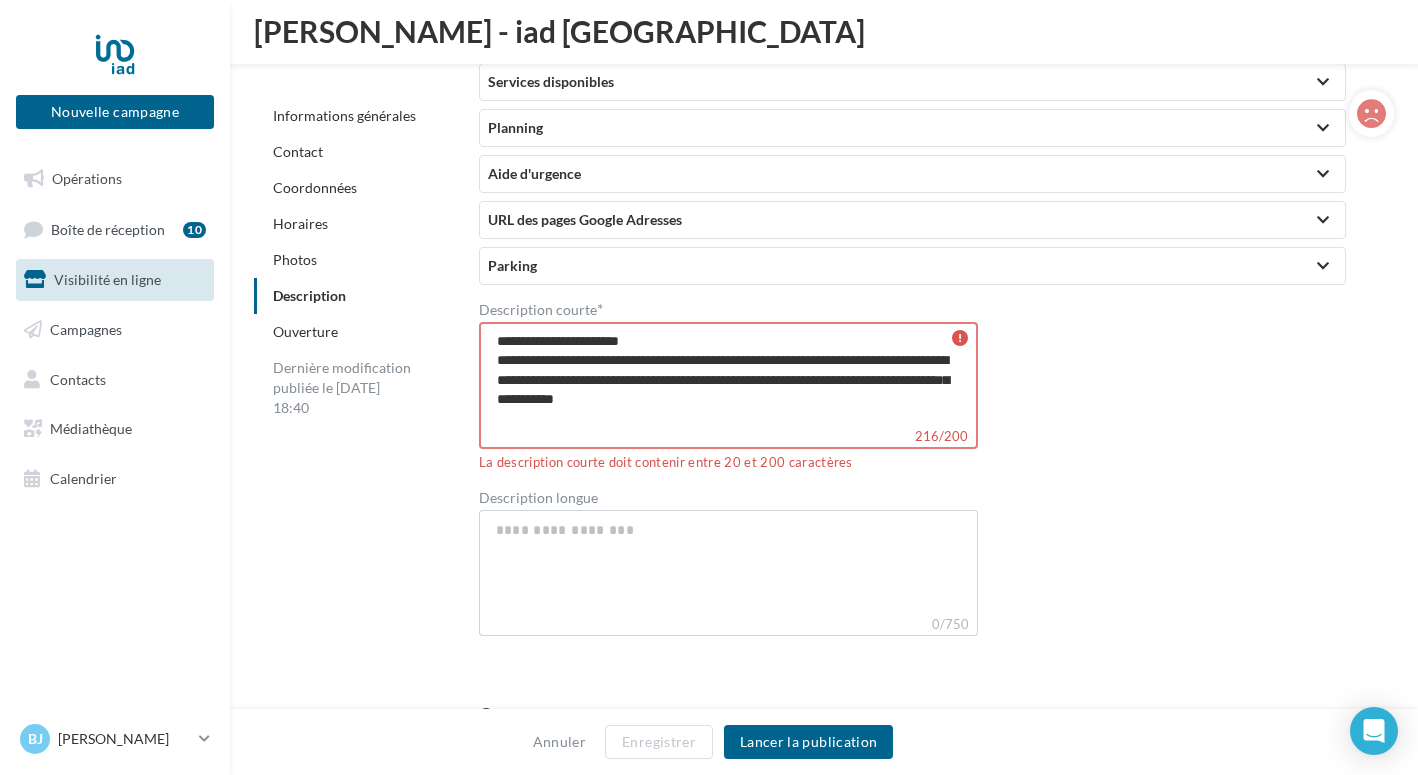 type on "**********" 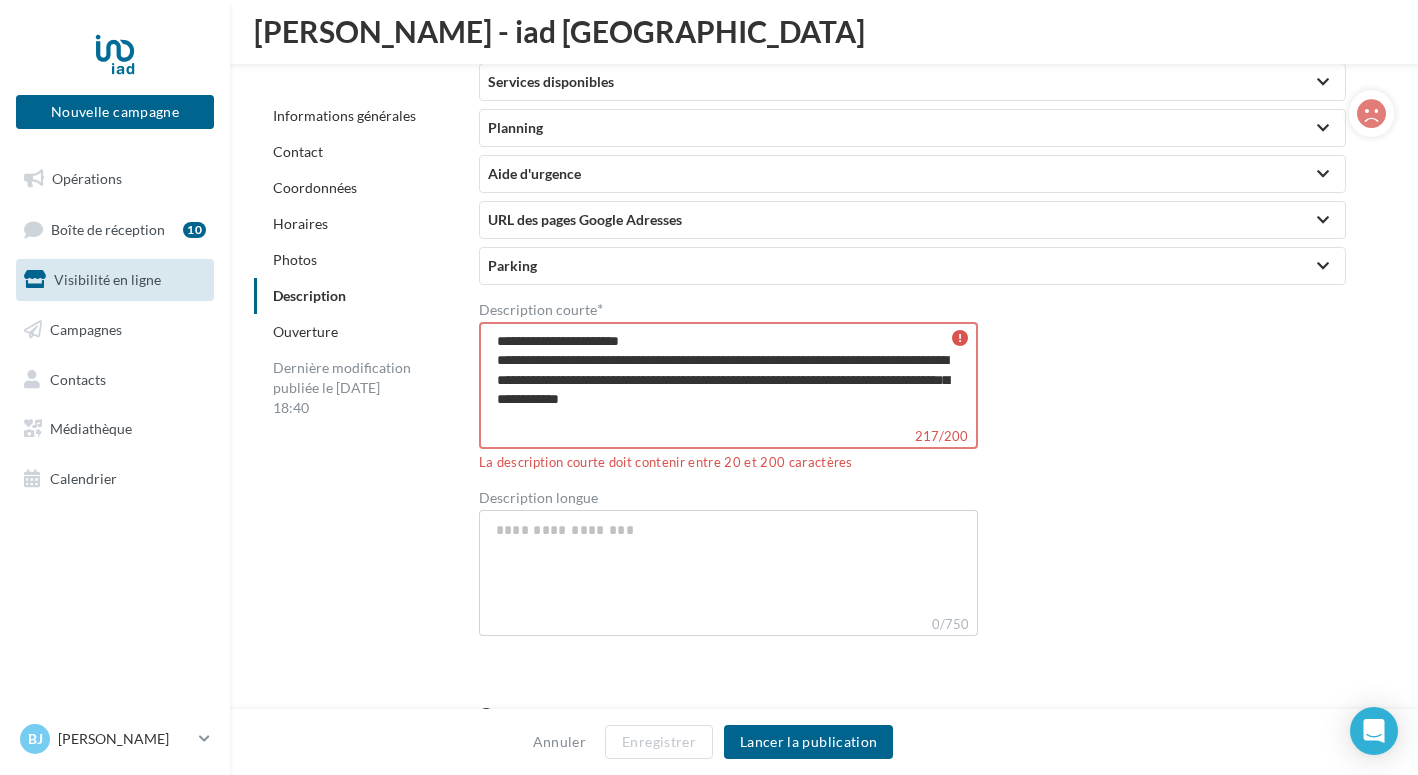 type on "**********" 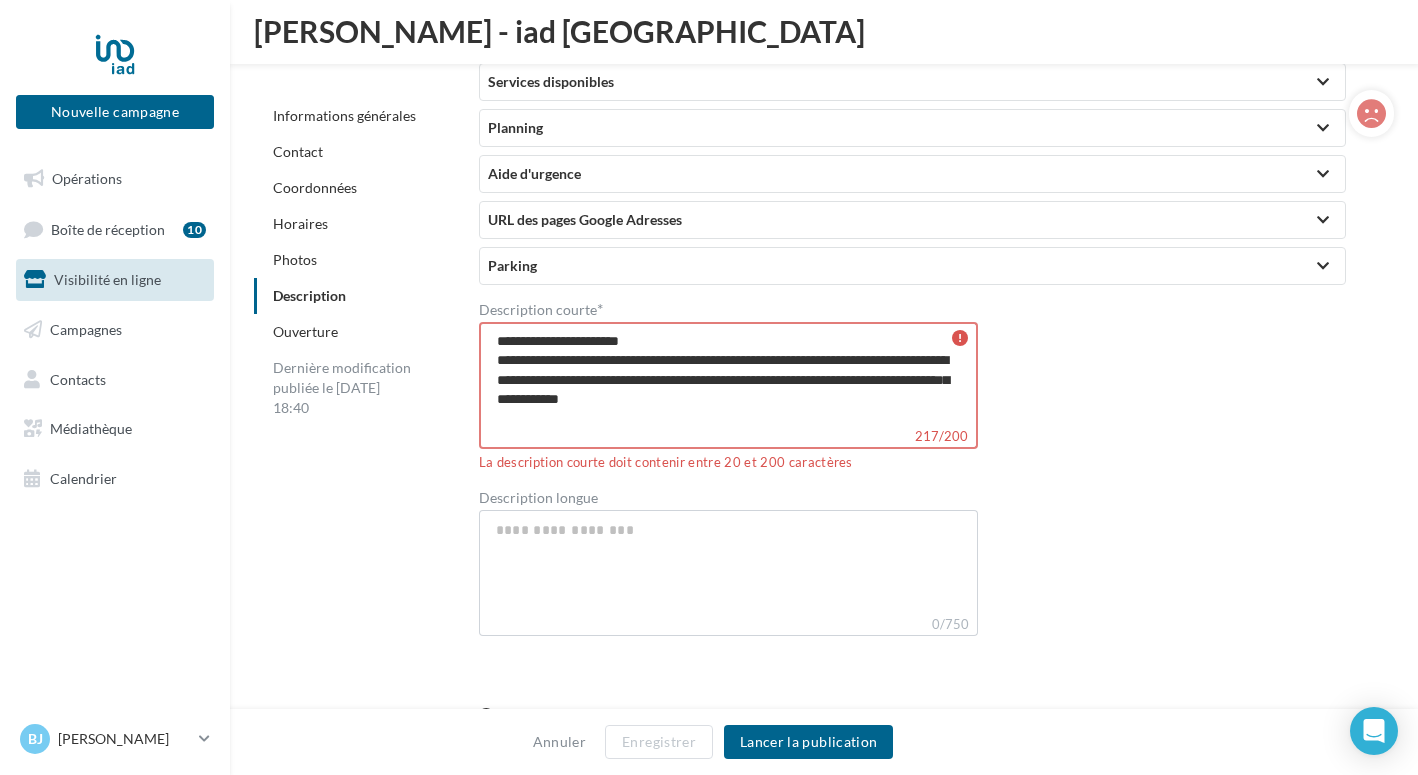 type on "**********" 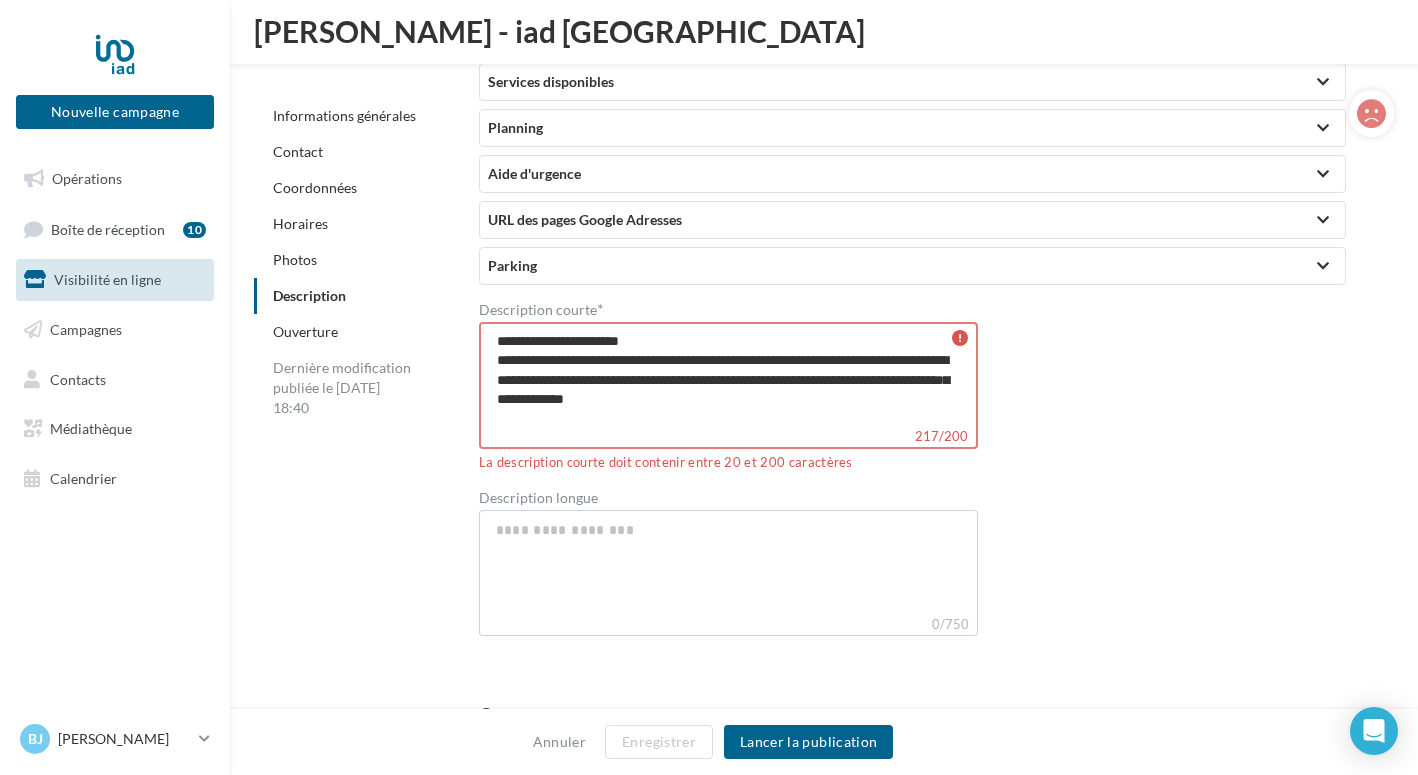 type on "**********" 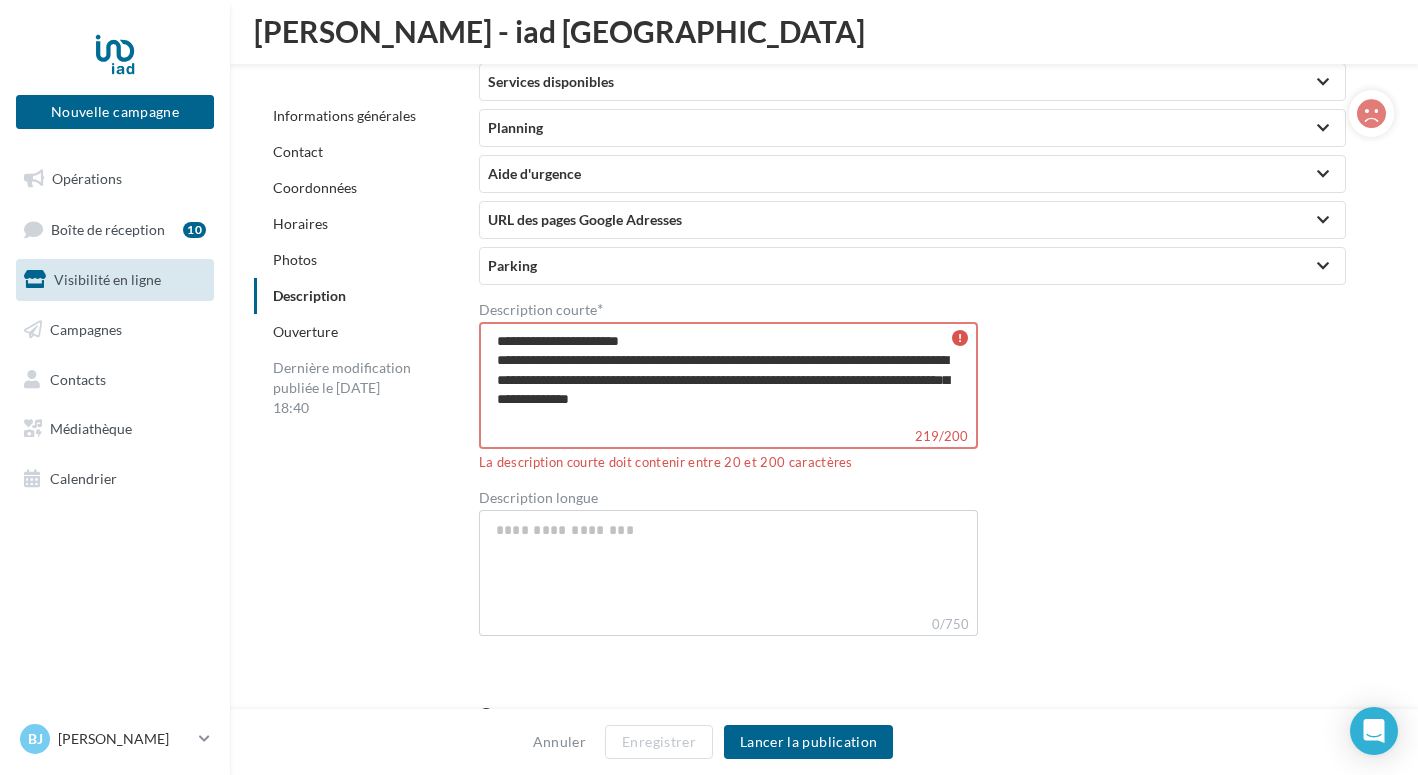 type on "**********" 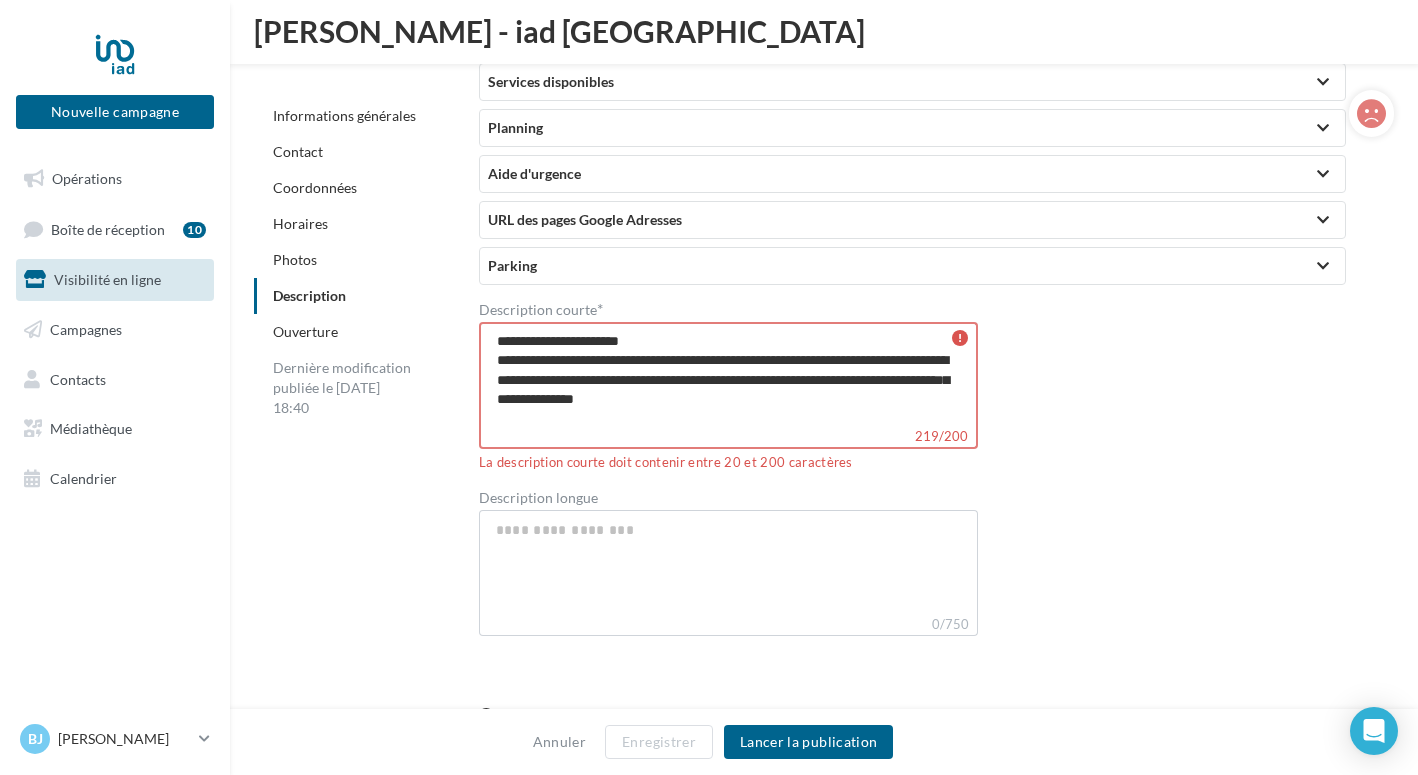 type on "**********" 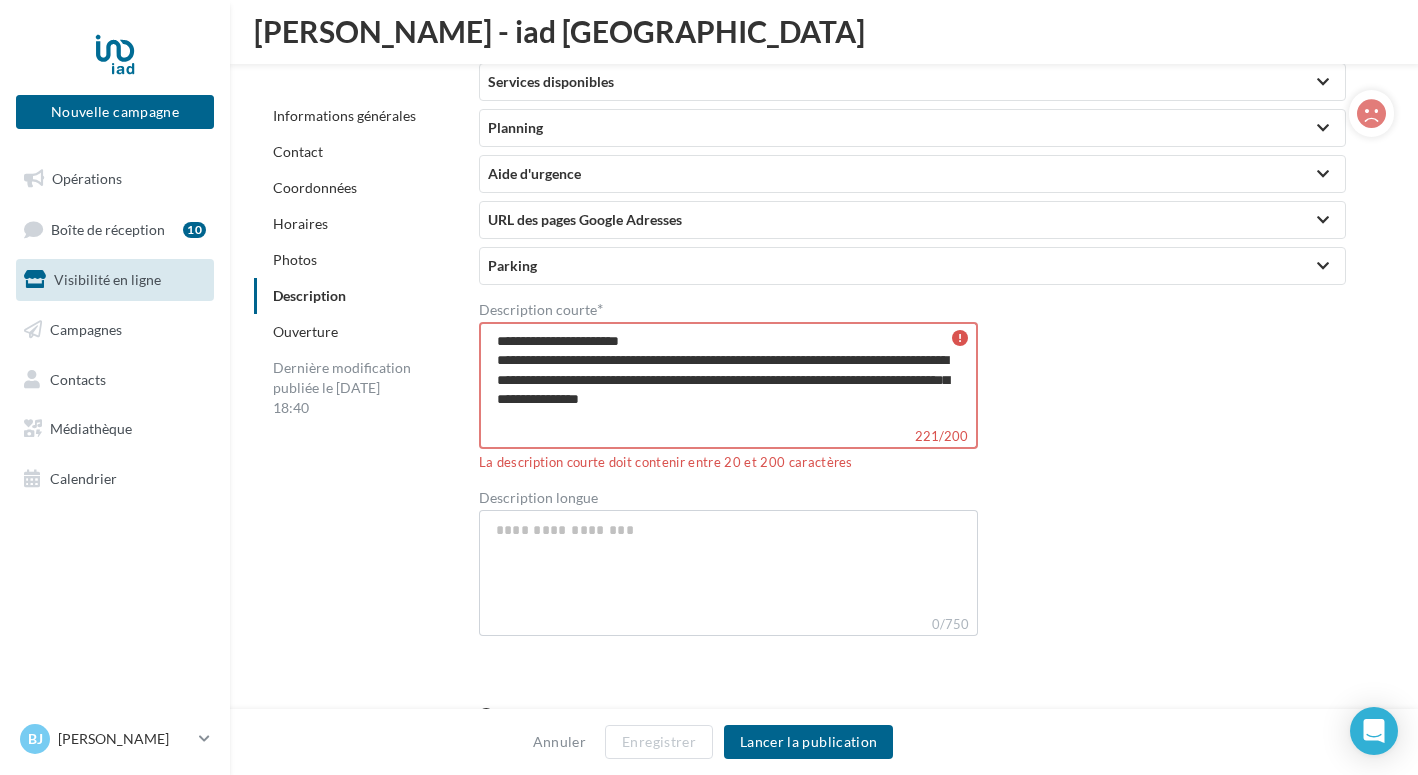 type on "**********" 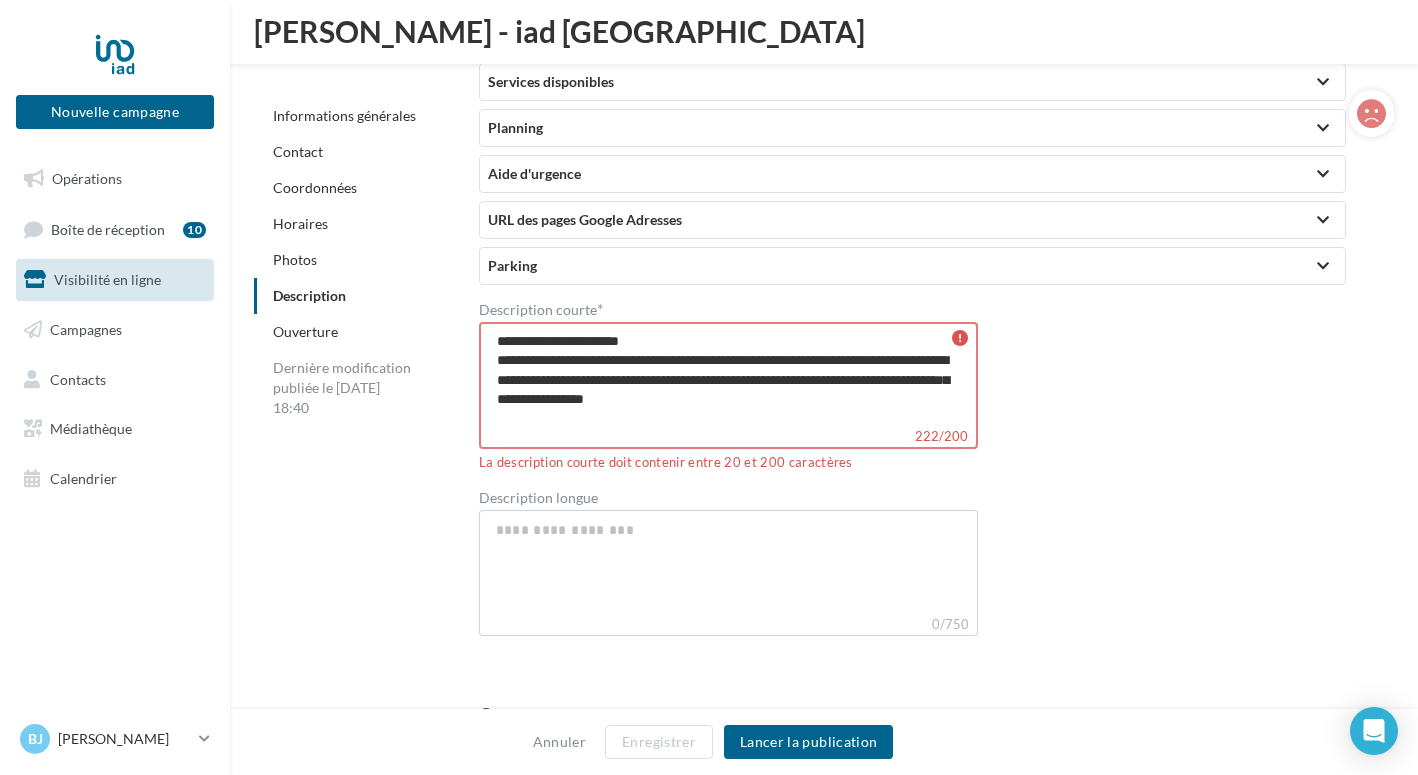 type on "**********" 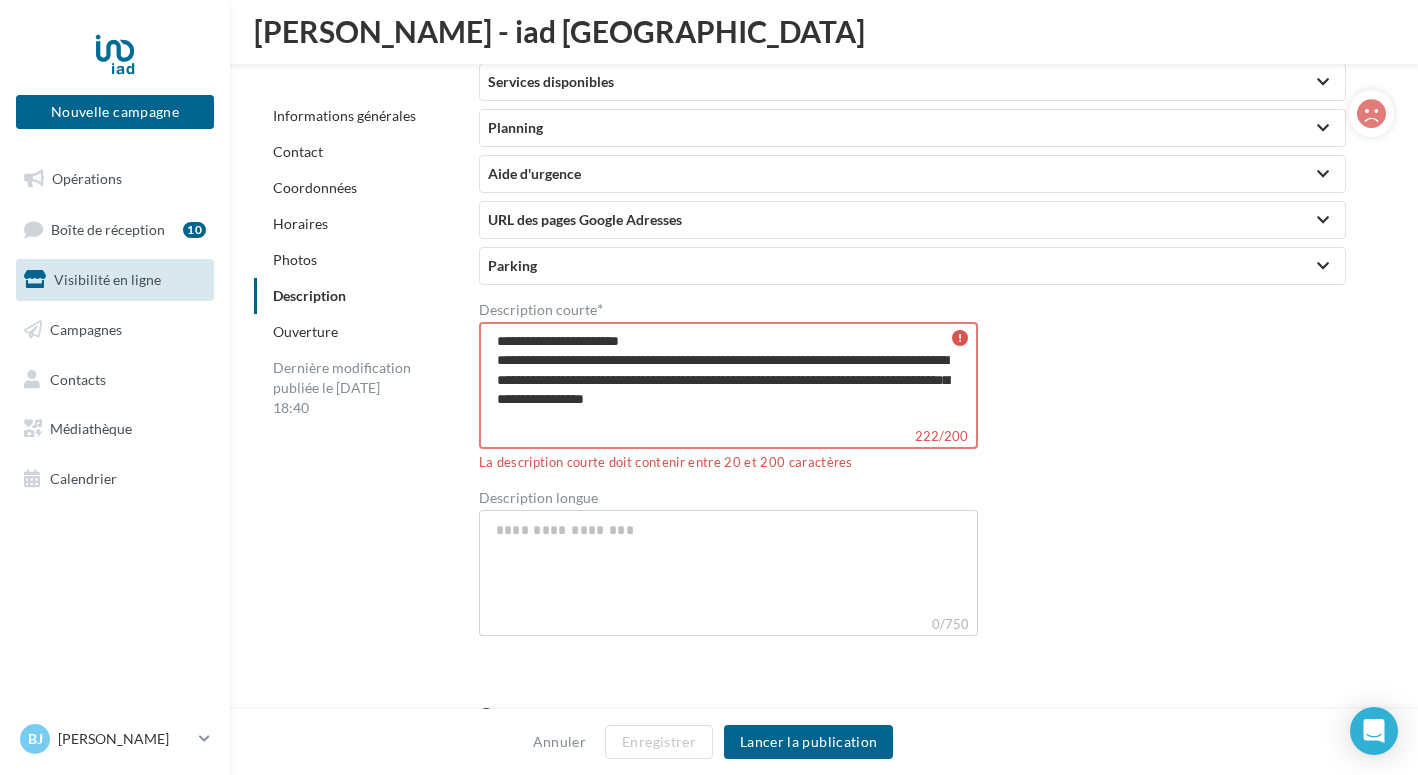 type on "**********" 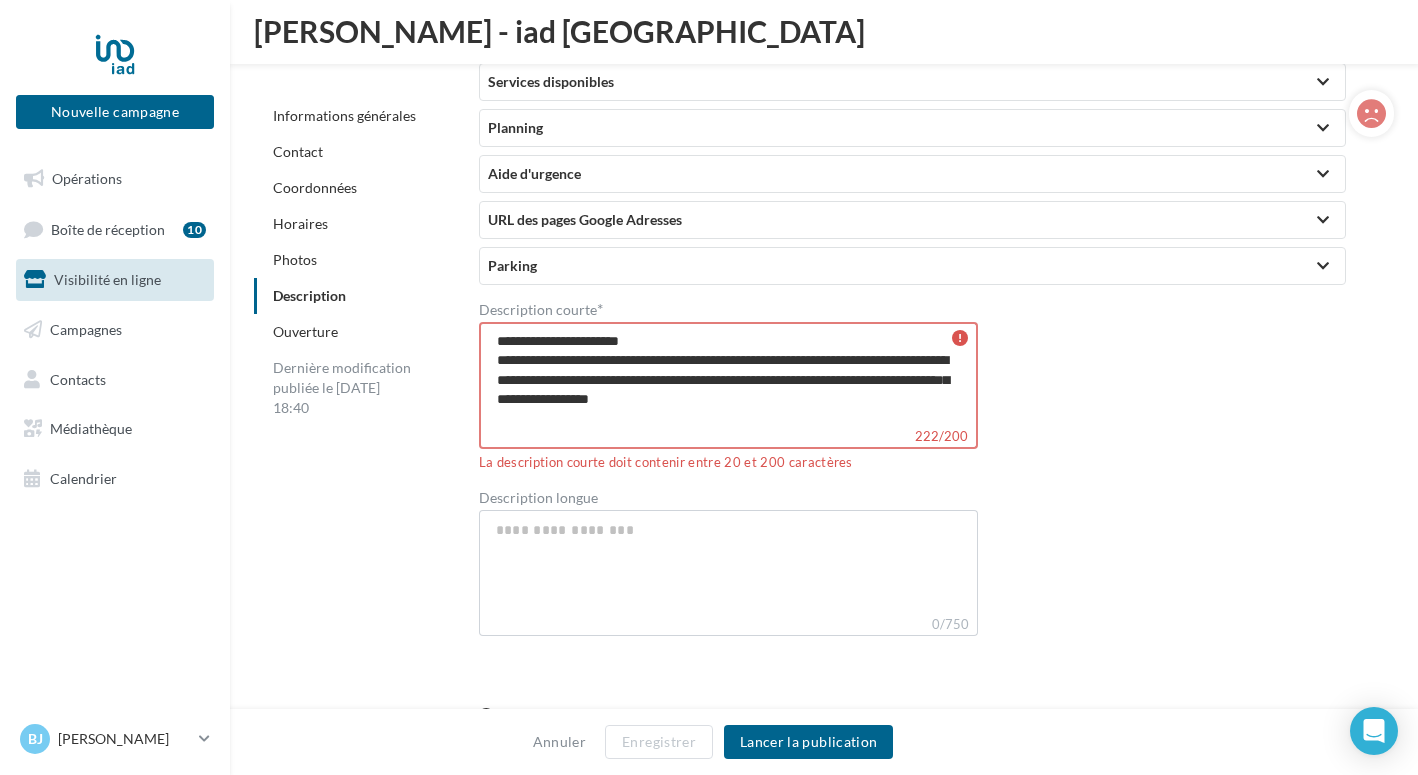 type on "**********" 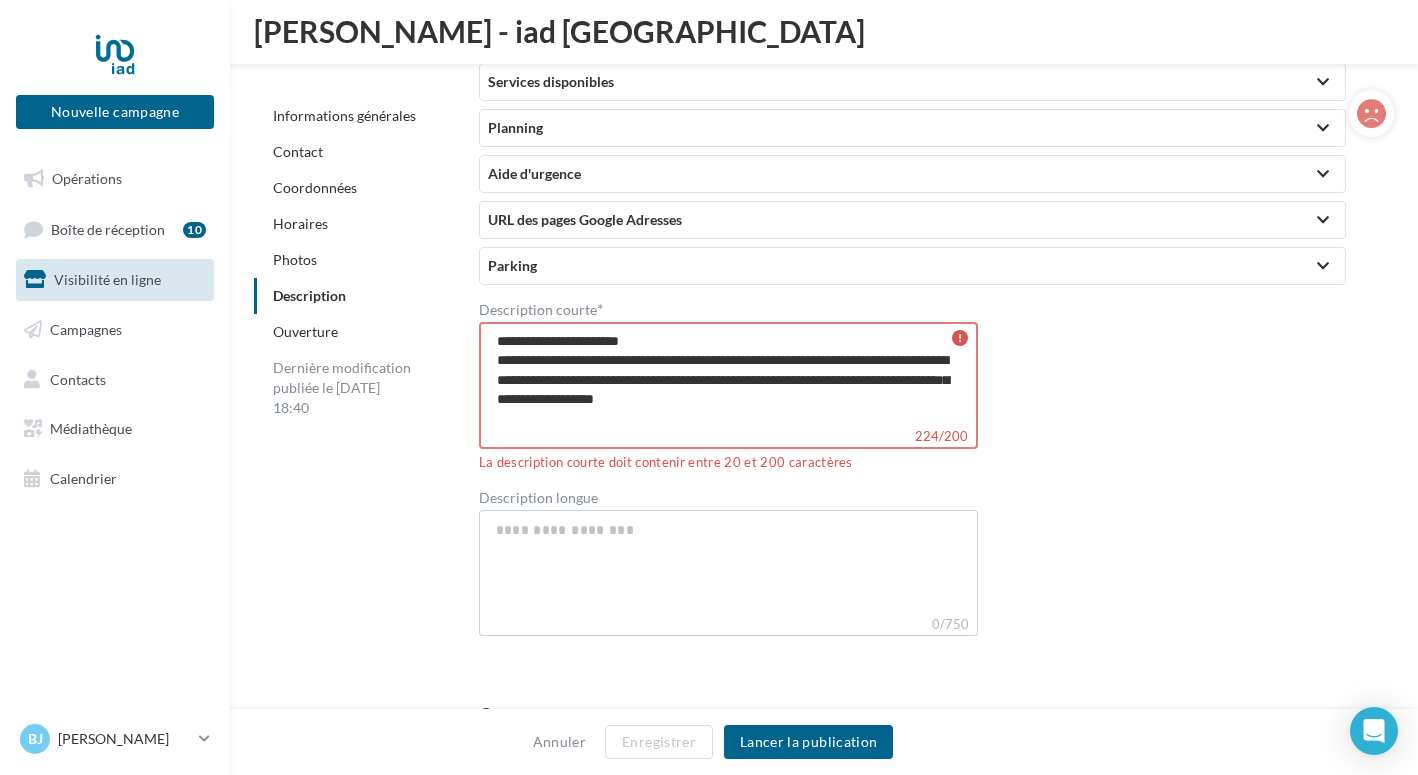 type on "**********" 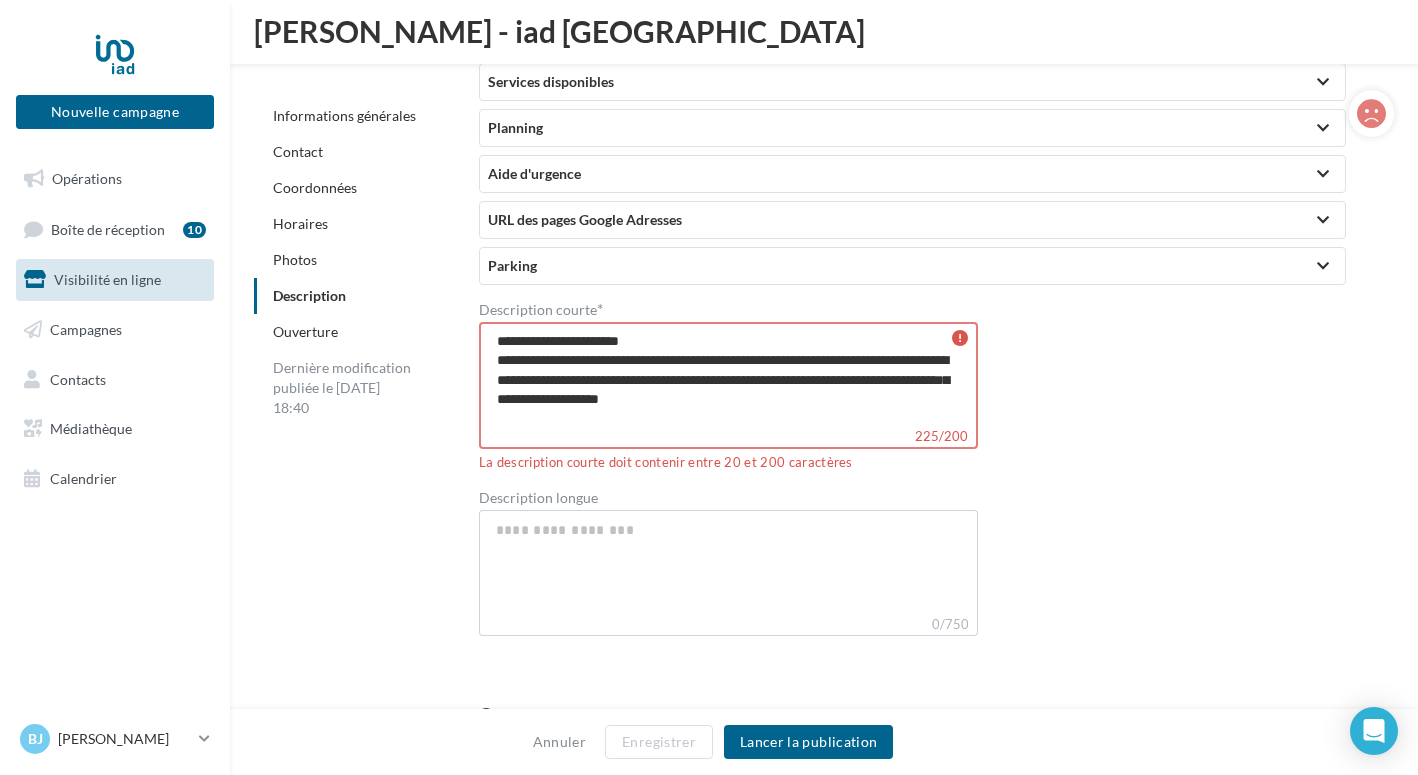 type on "**********" 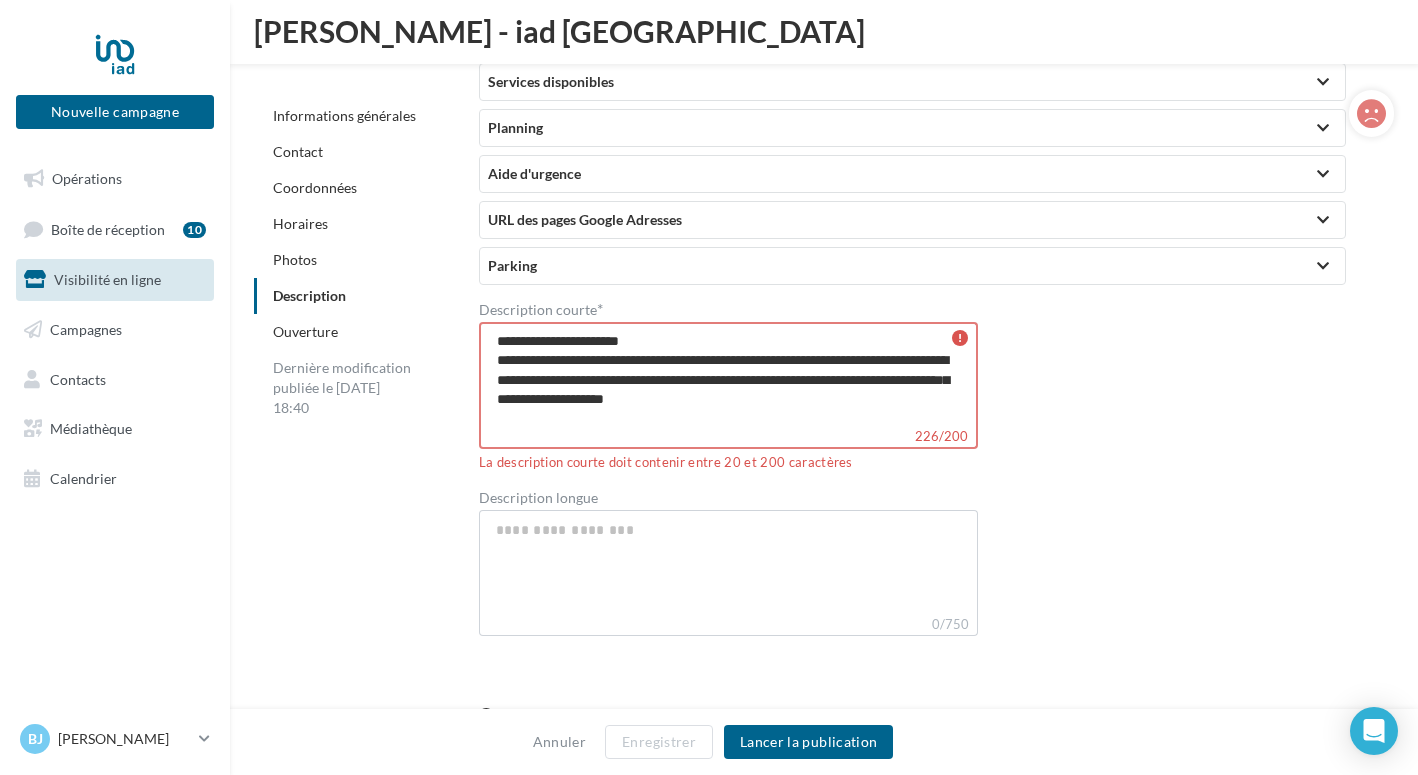 type on "**********" 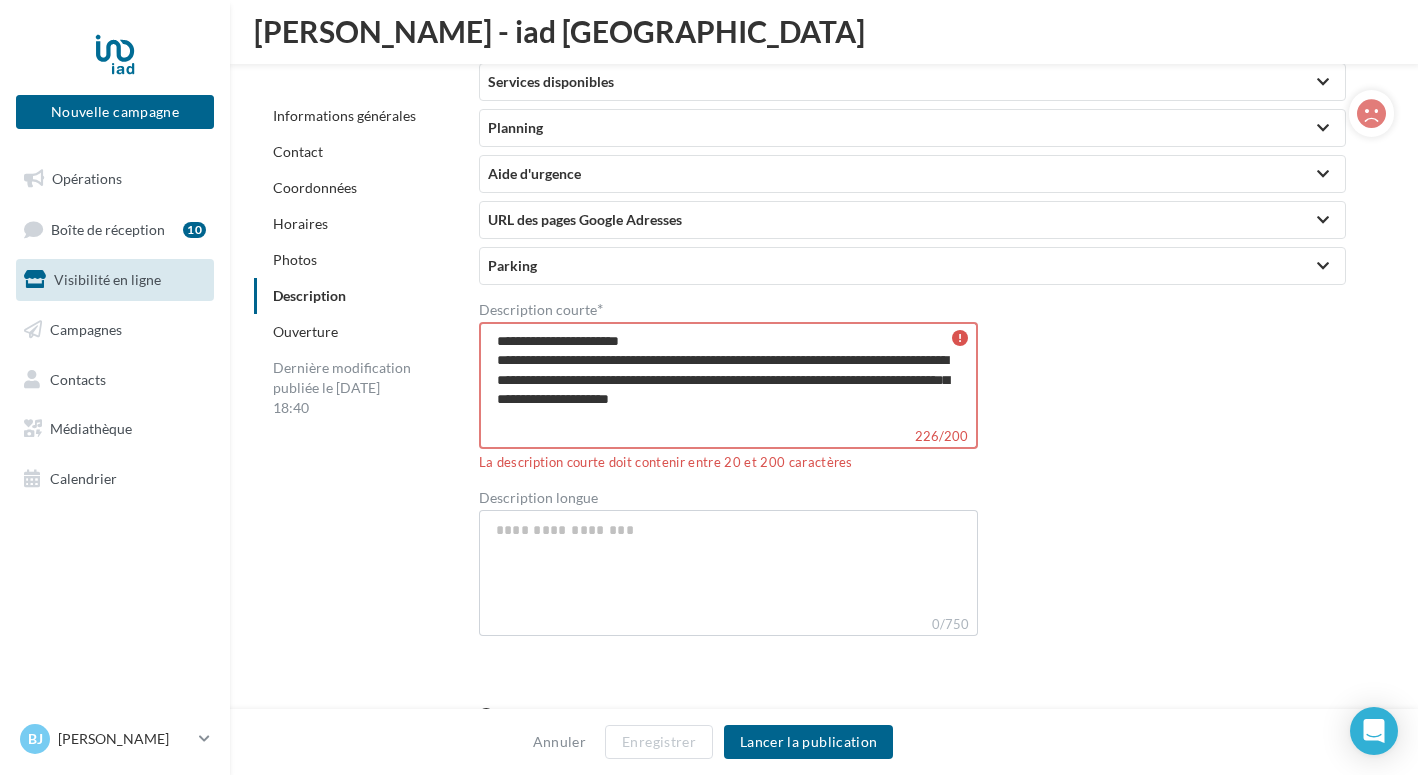 type on "**********" 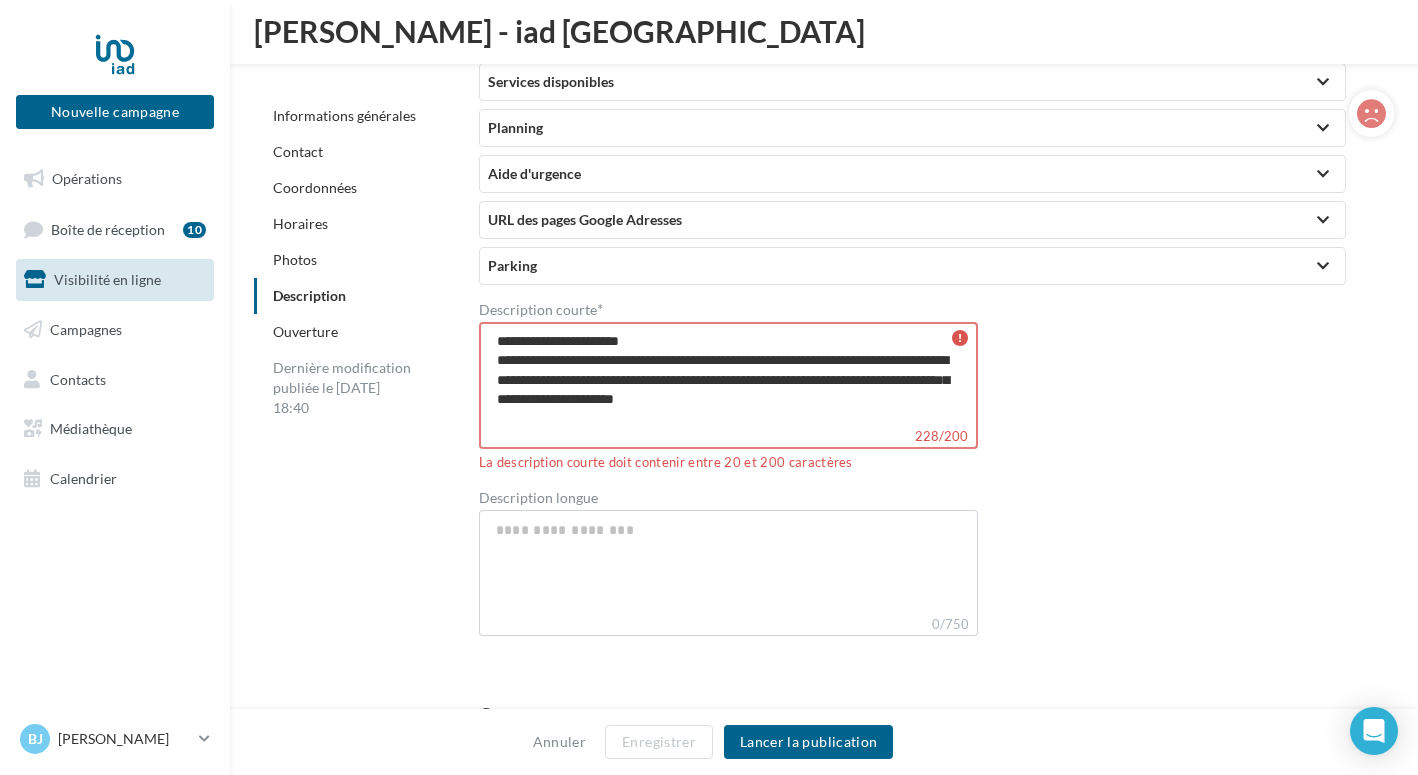 type on "**********" 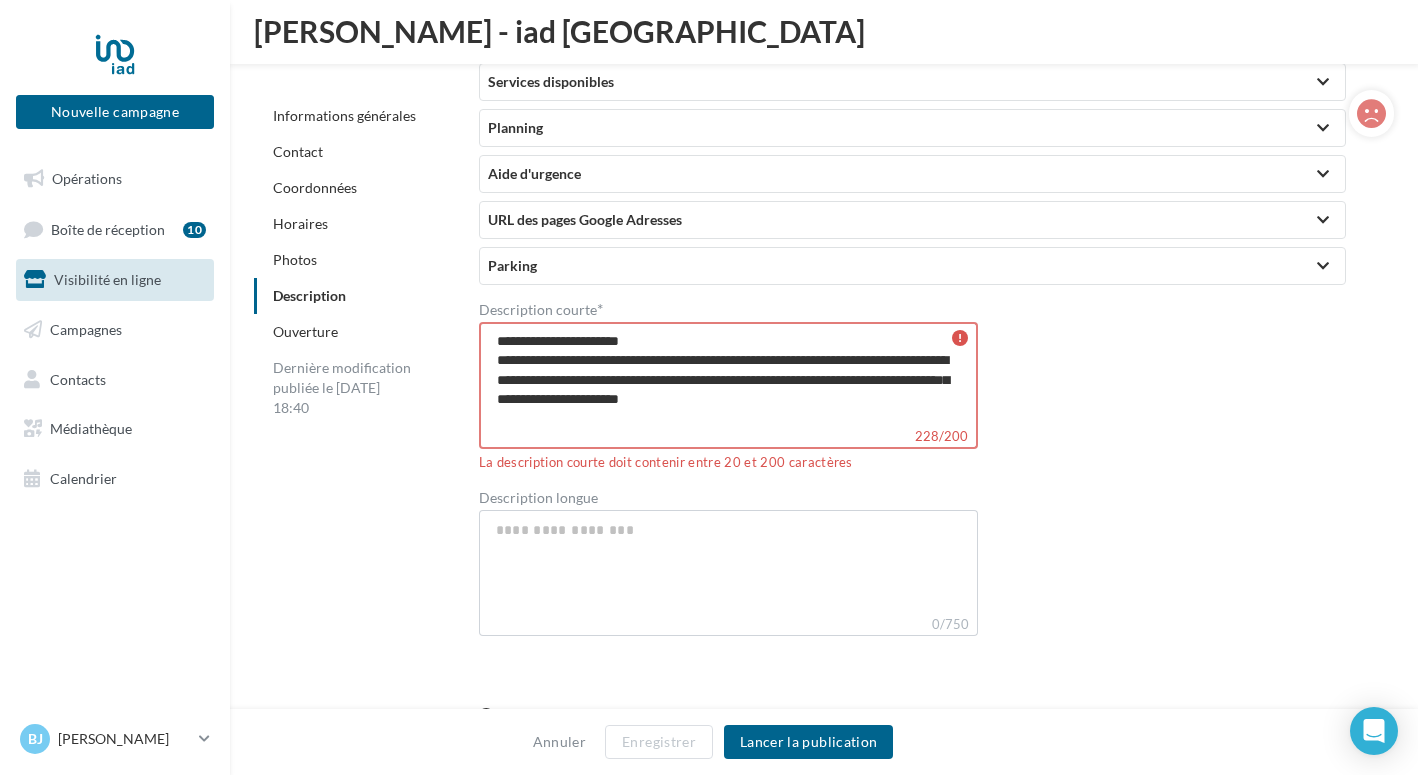 type on "**********" 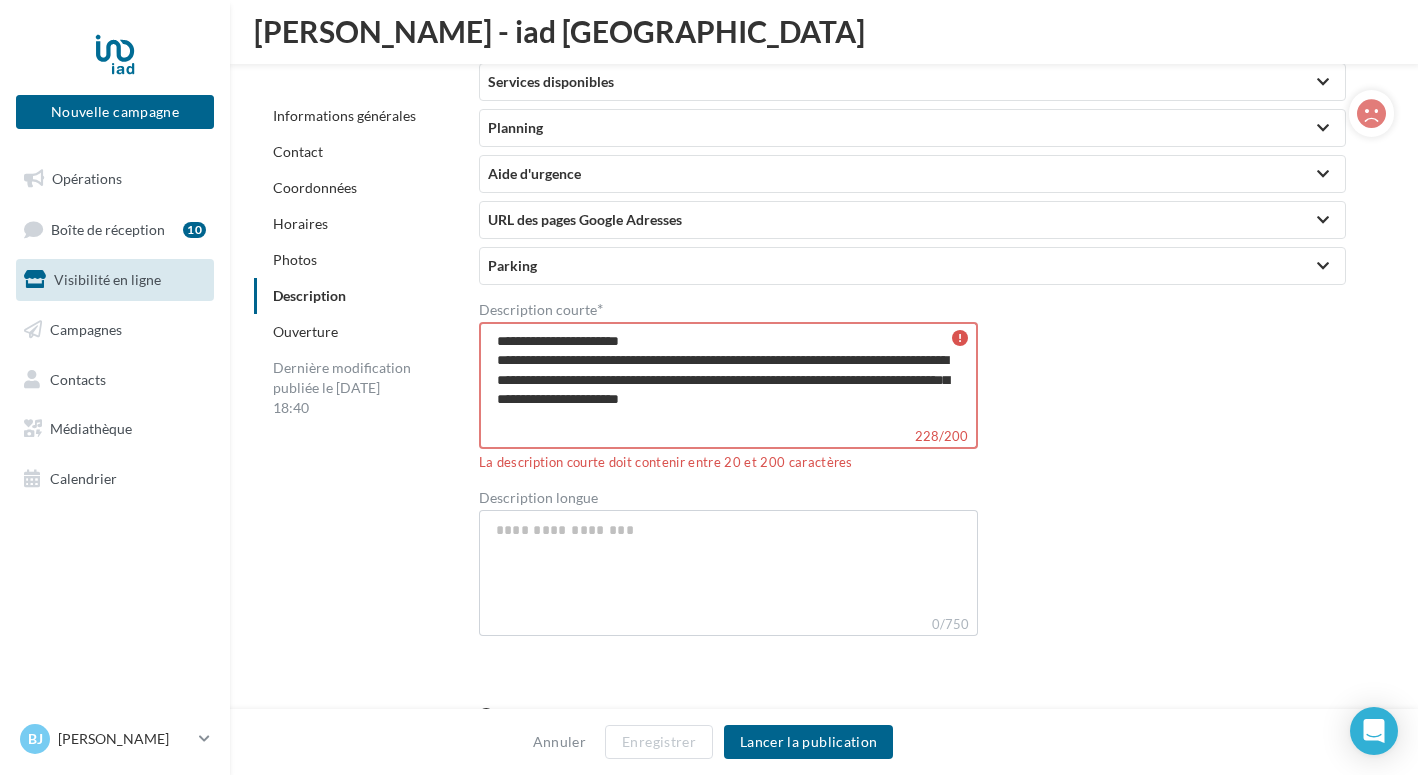 type on "**********" 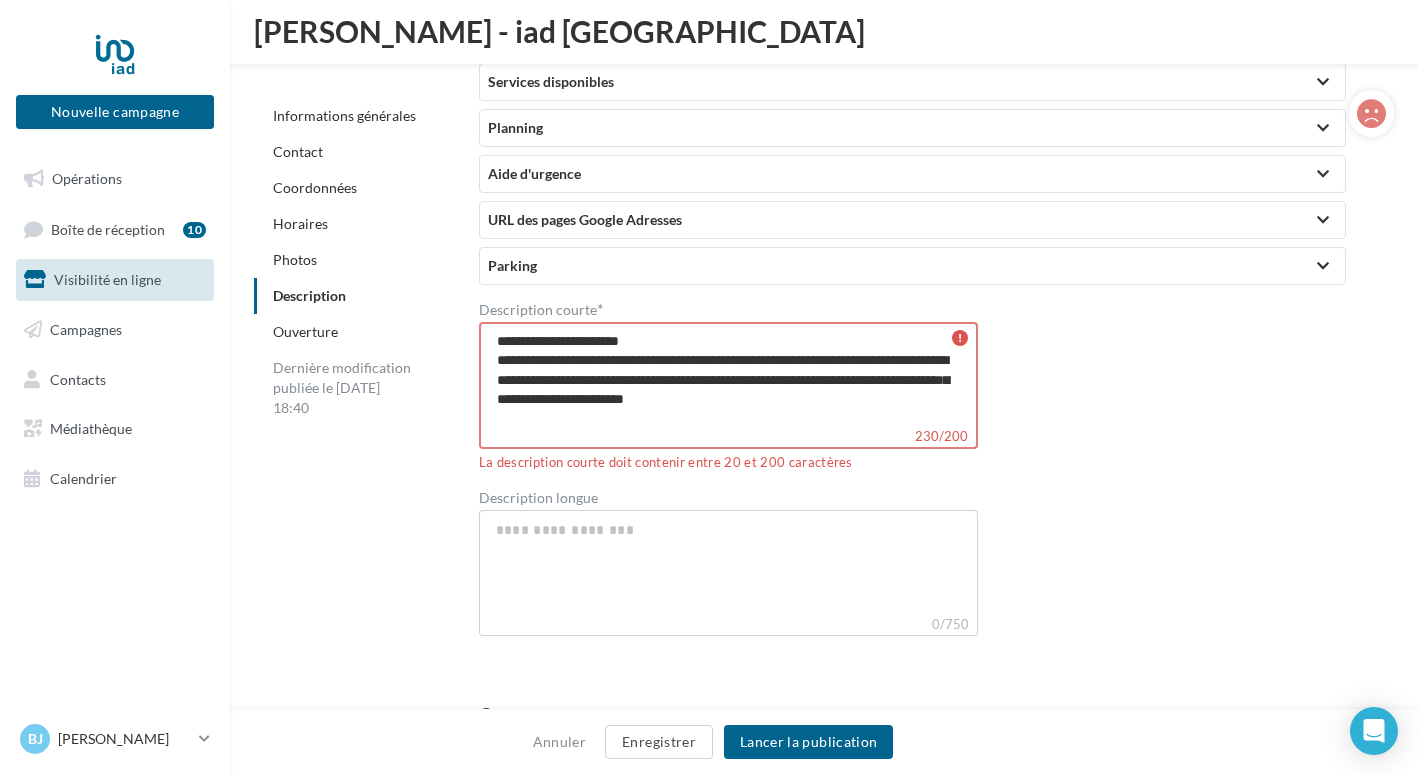 drag, startPoint x: 763, startPoint y: 405, endPoint x: 752, endPoint y: 405, distance: 11 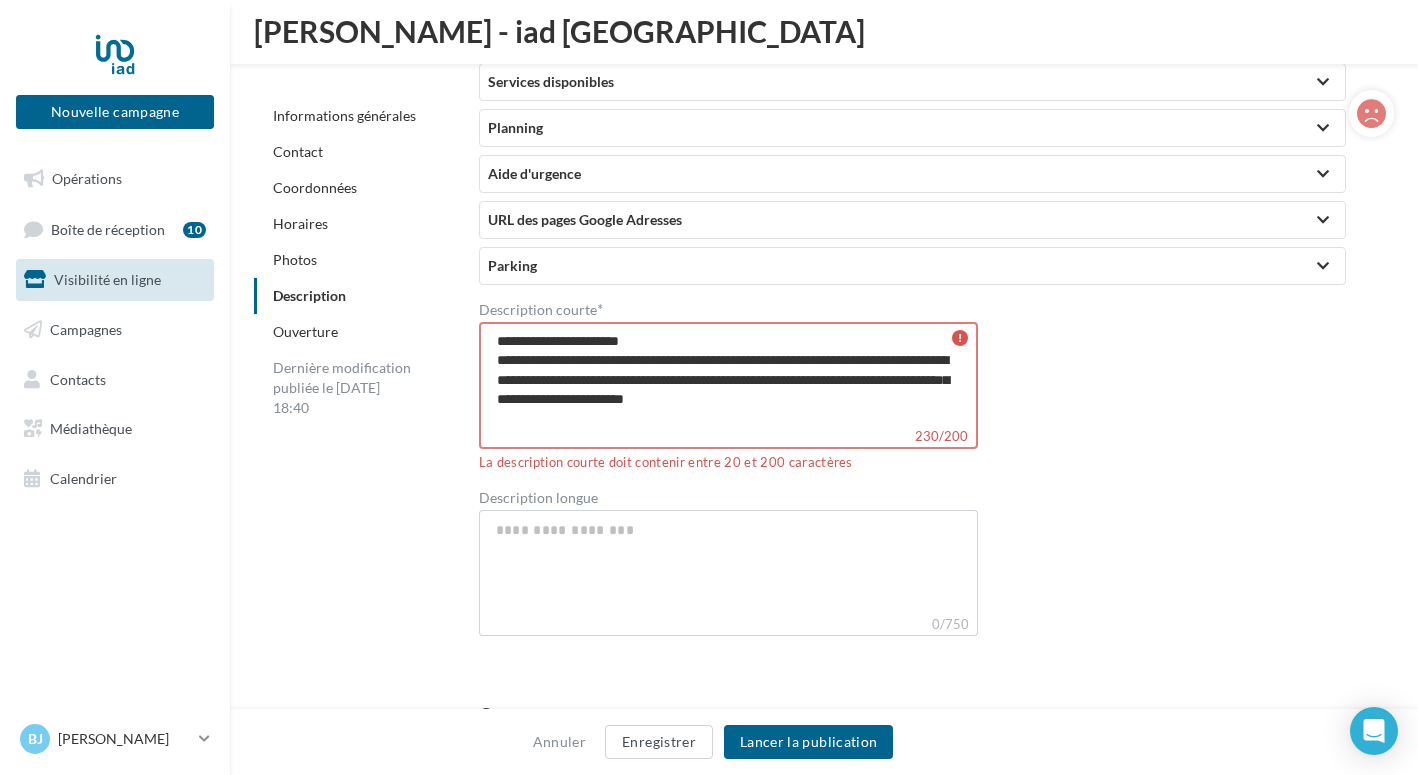 click on "**********" at bounding box center [728, 374] 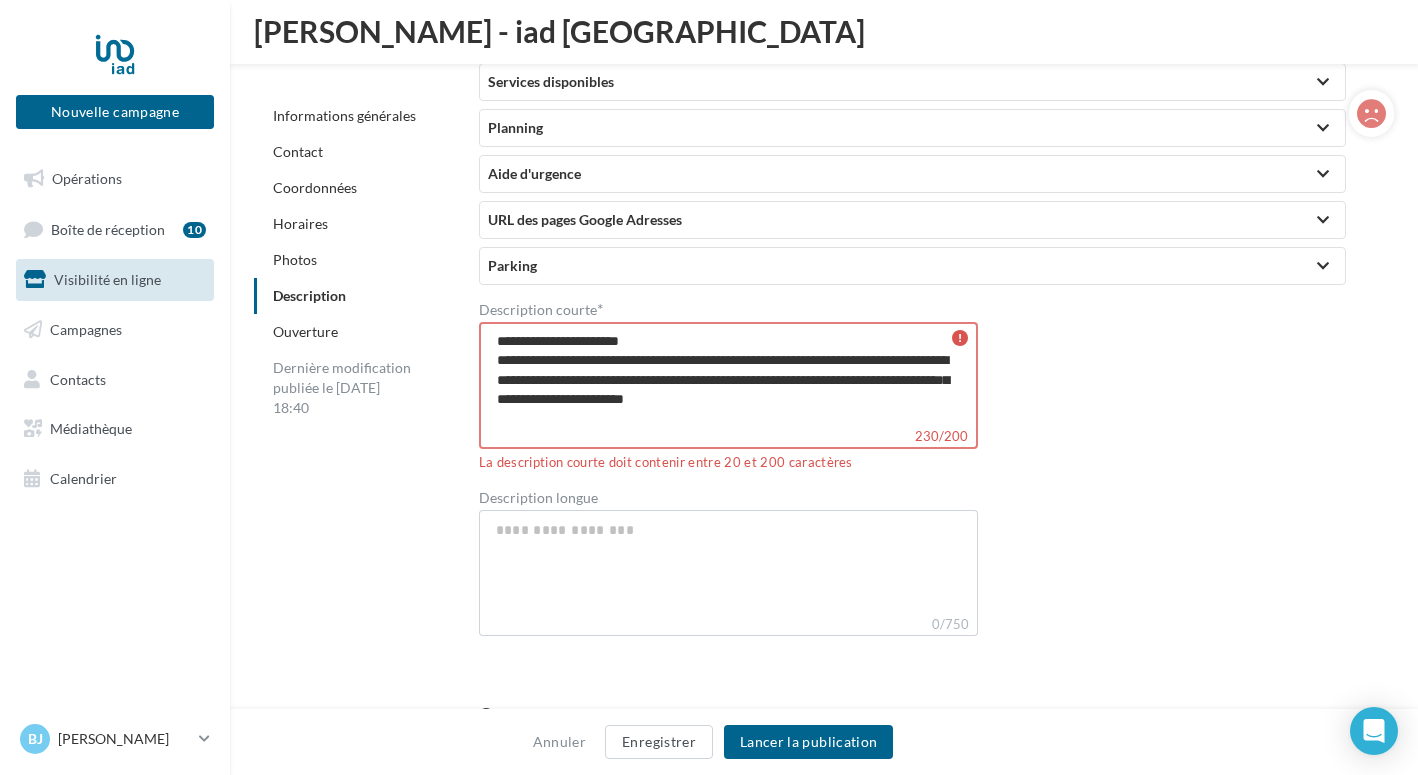 type on "**********" 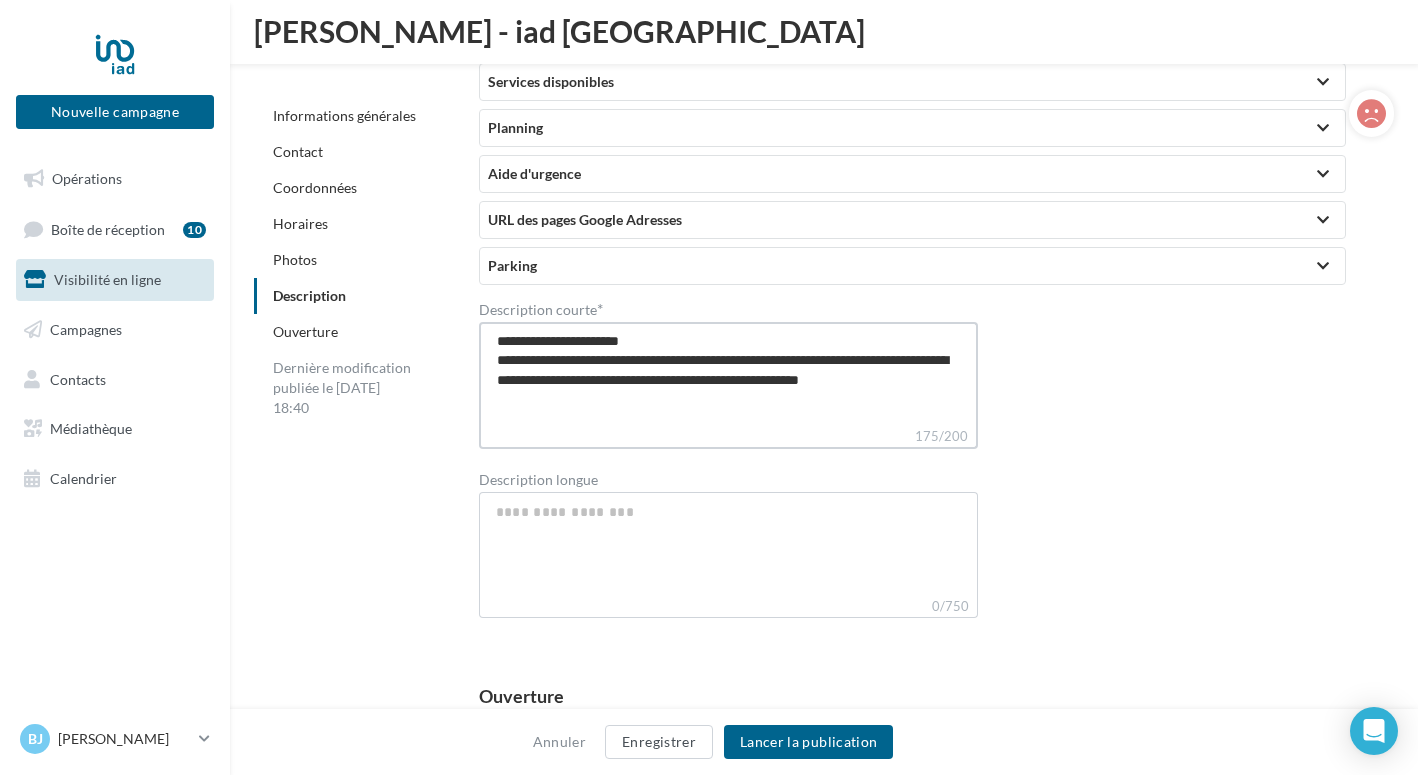 click on "**********" at bounding box center (728, 374) 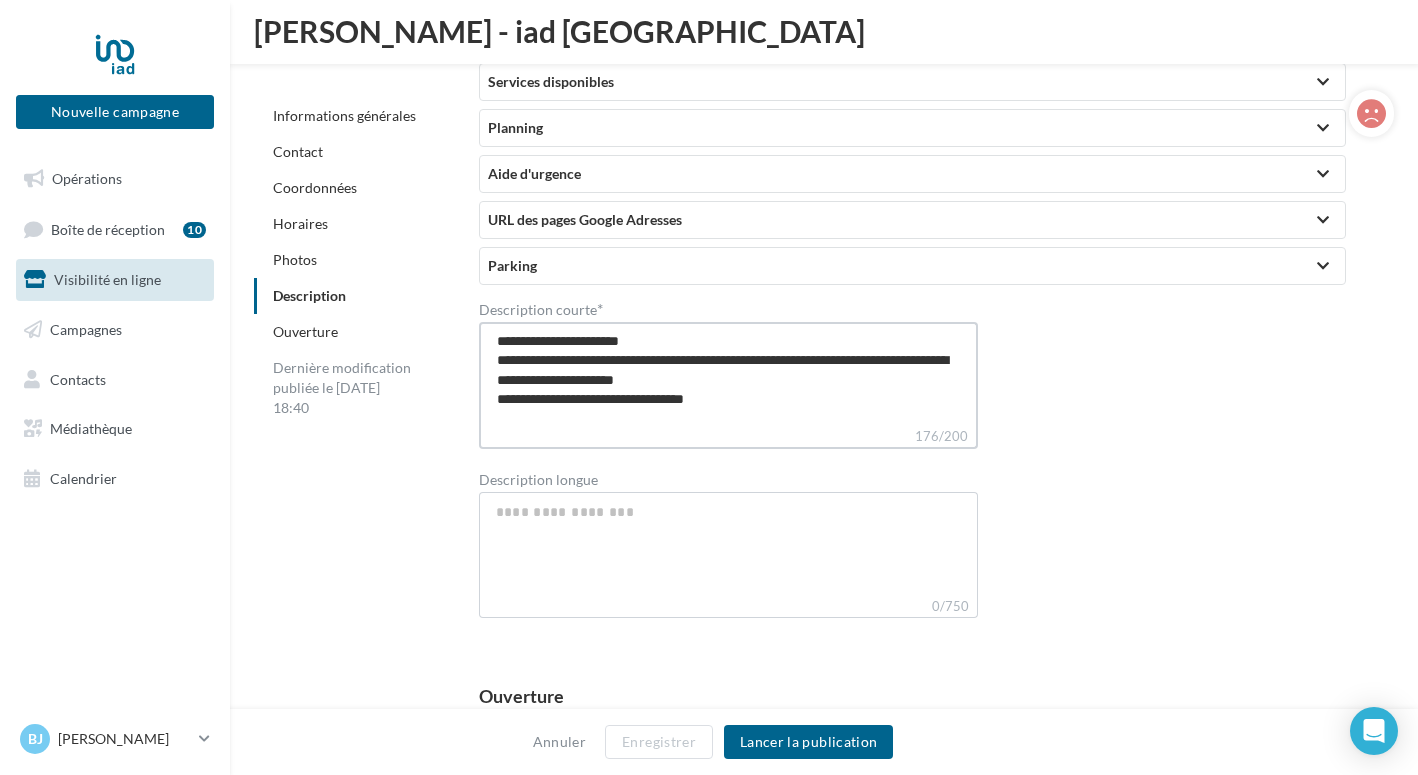 click on "**********" at bounding box center (728, 374) 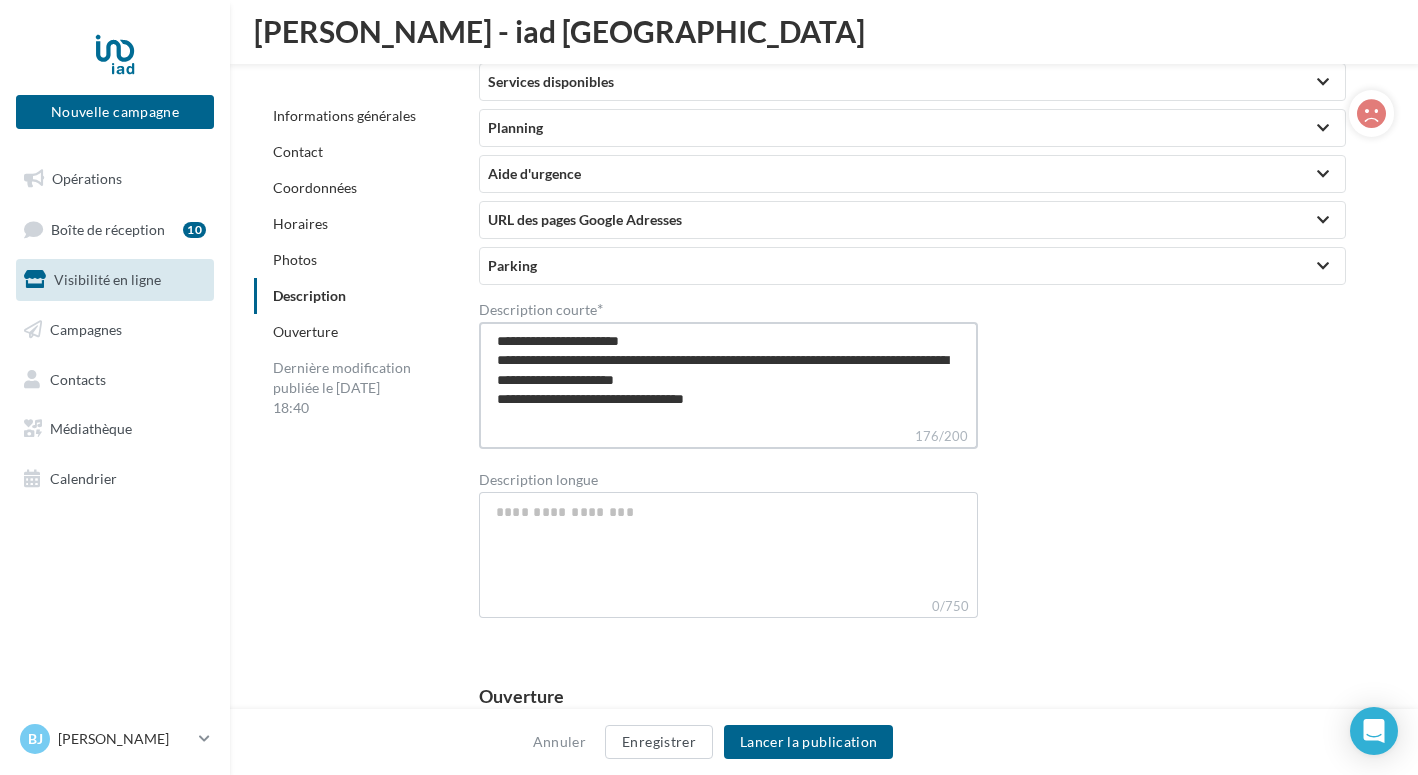 type on "**********" 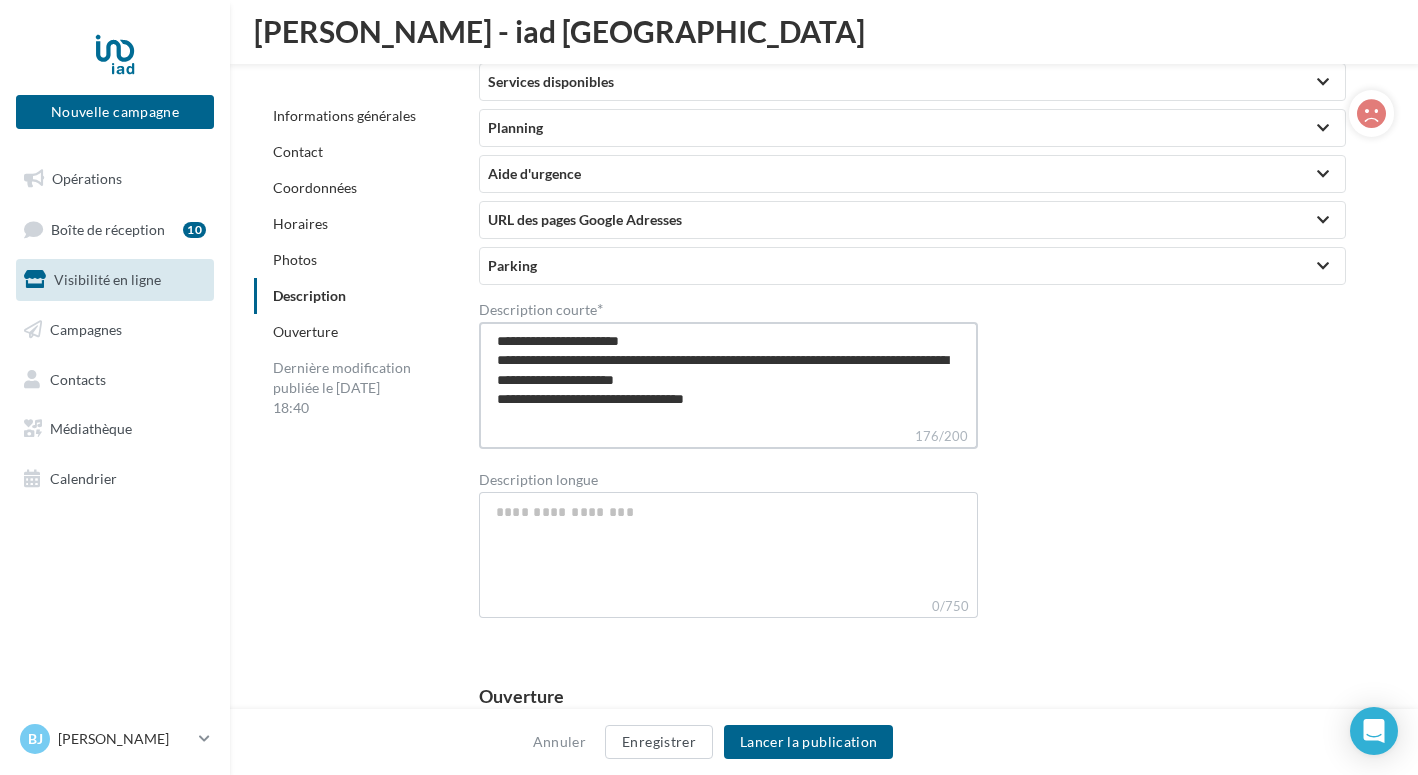 type on "**********" 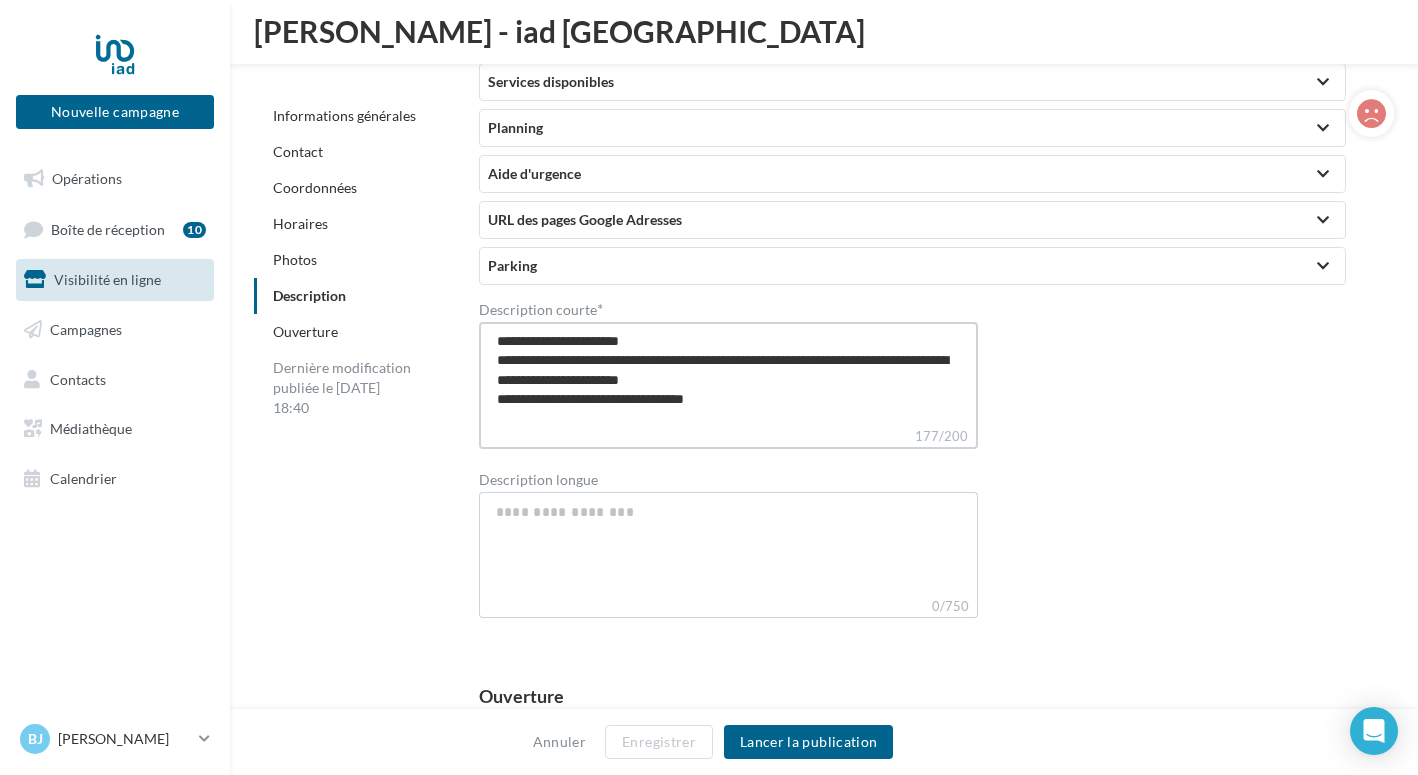 type on "**********" 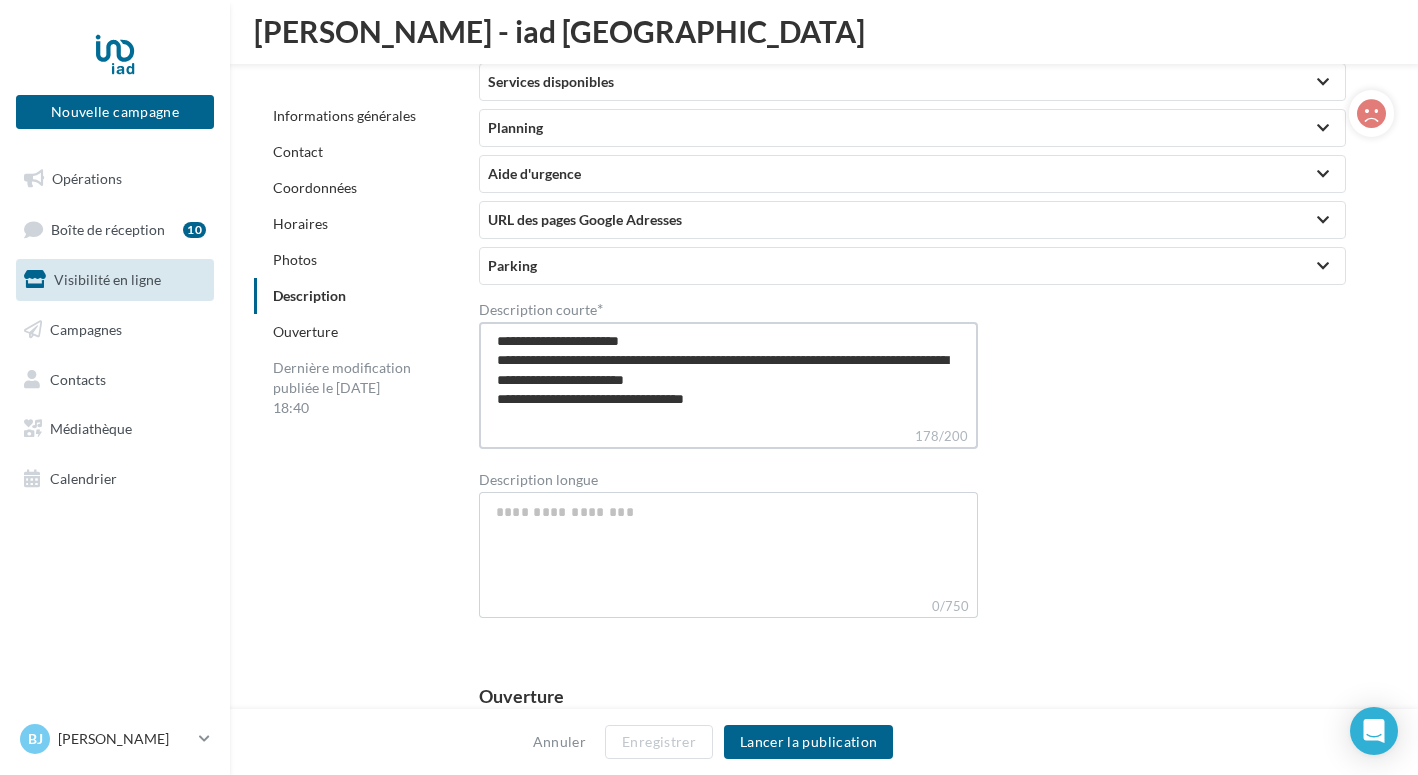 type on "**********" 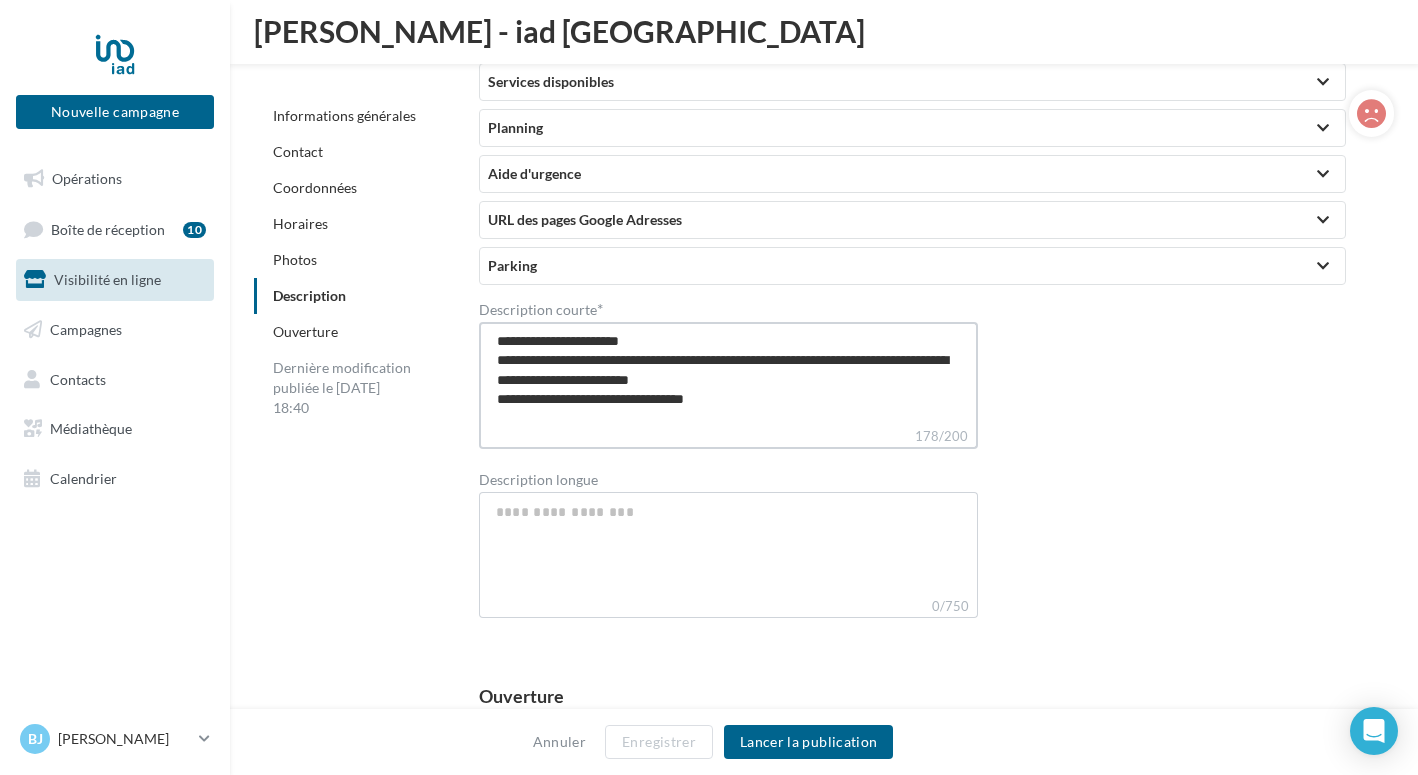 type on "**********" 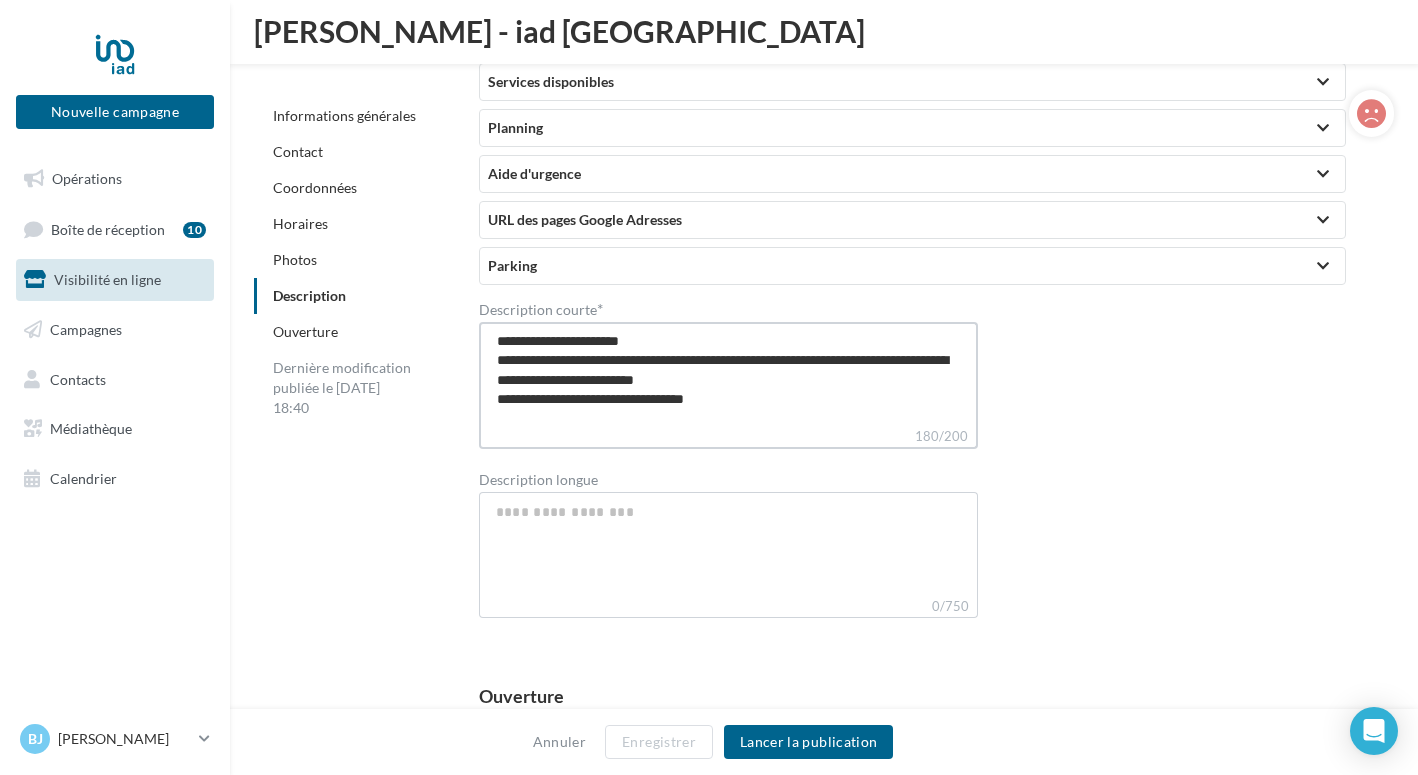 type on "**********" 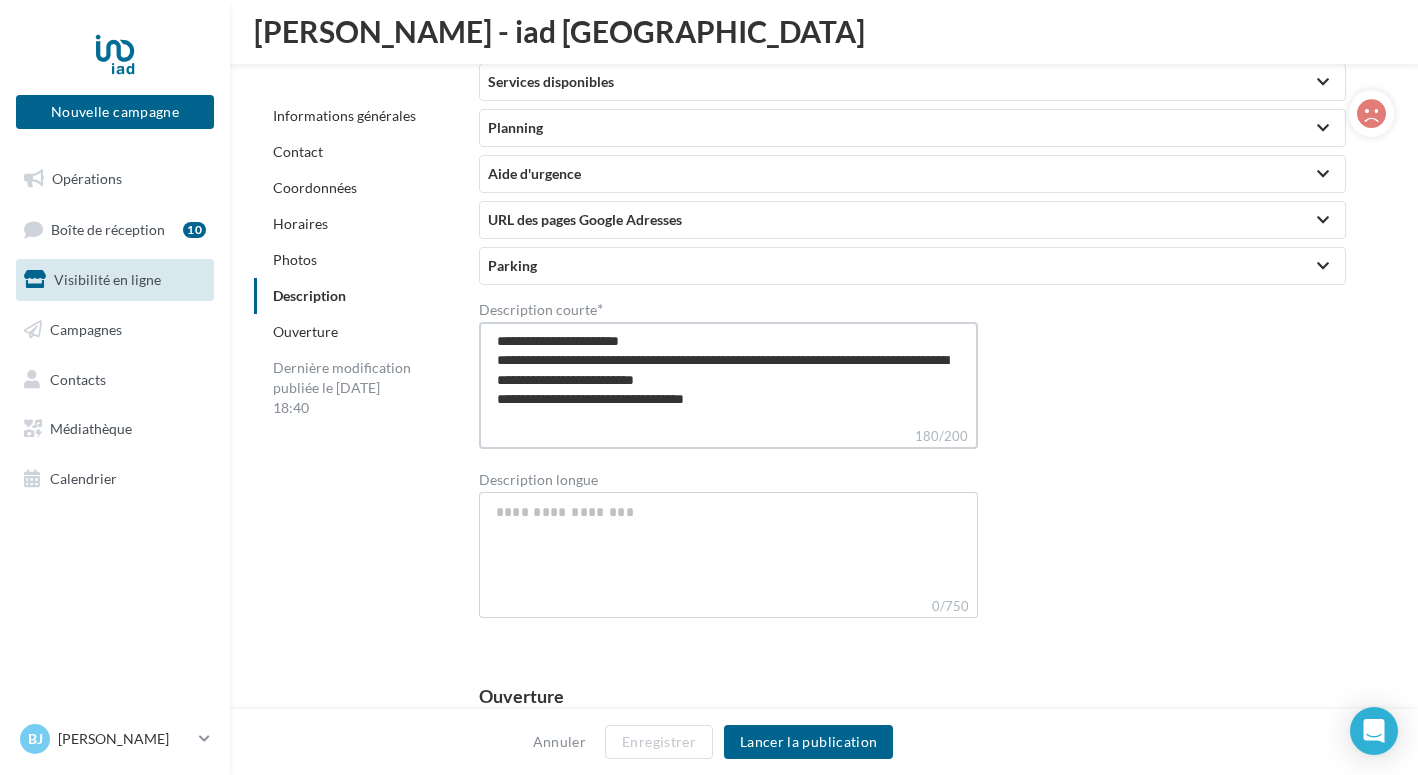 type on "**********" 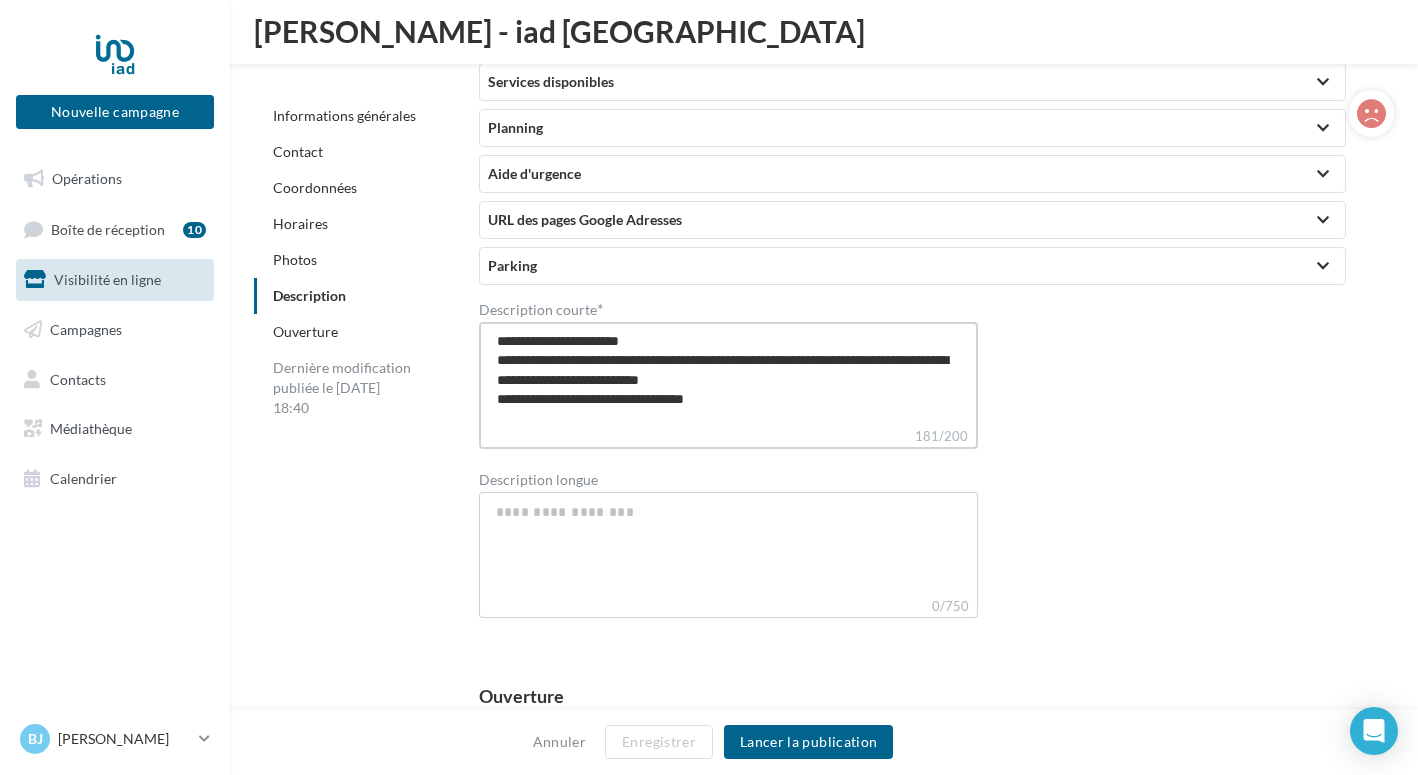 type on "**********" 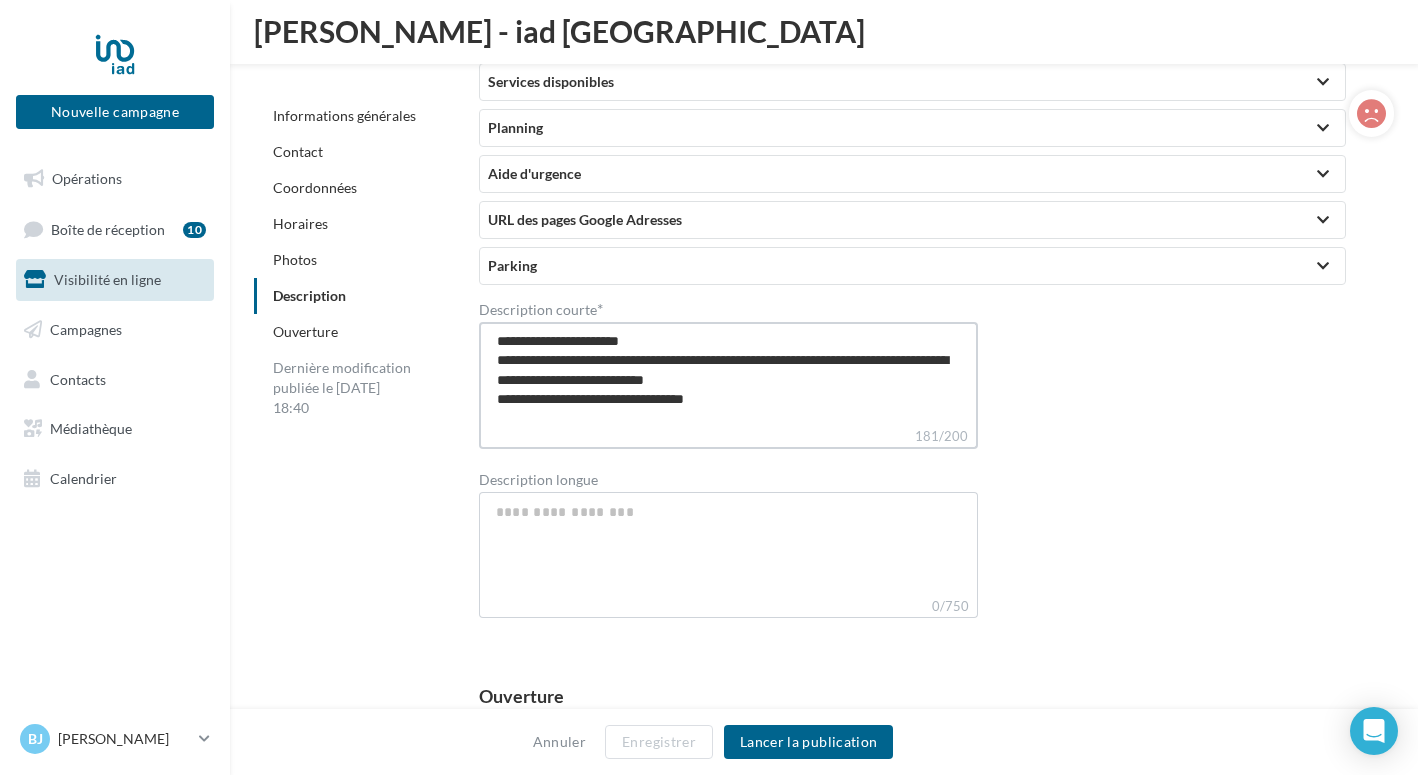 type on "**********" 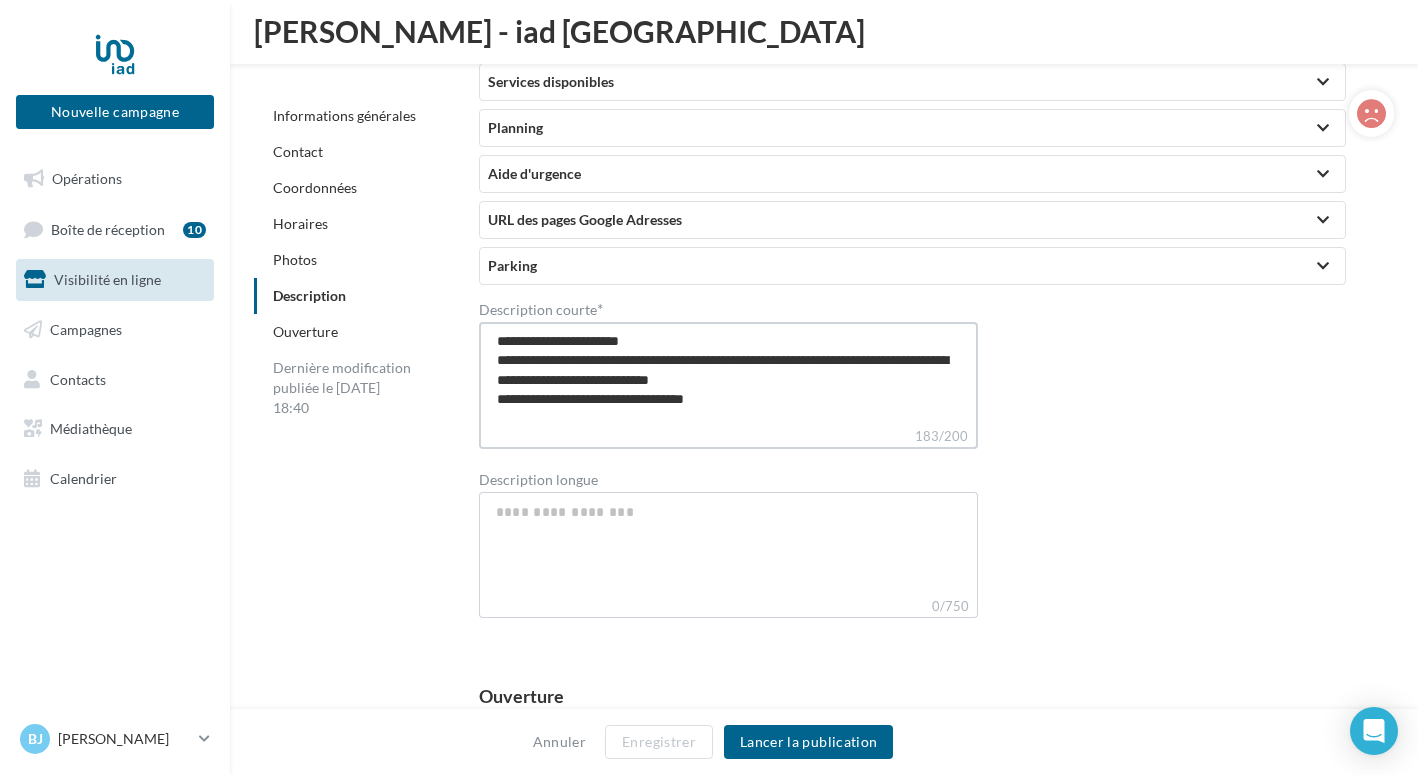 type on "**********" 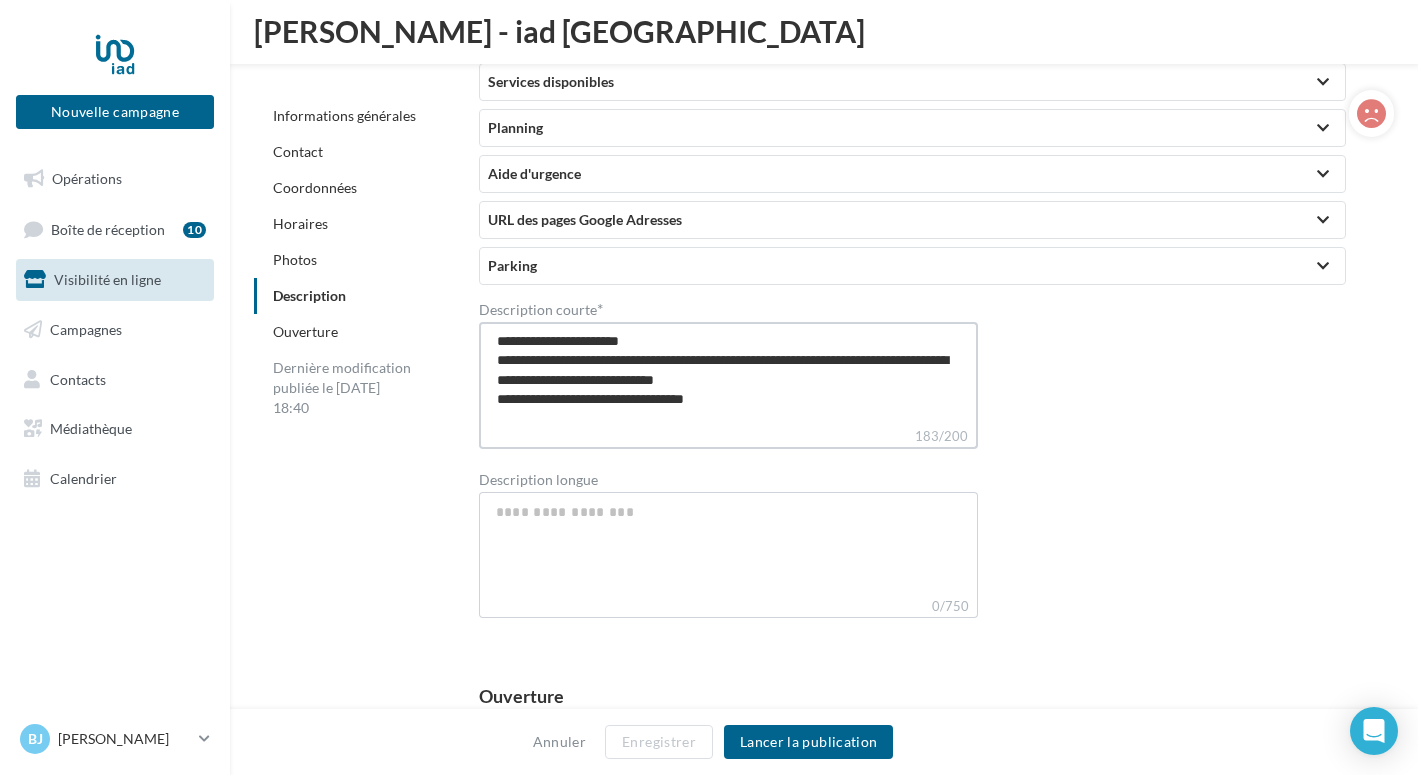 type on "**********" 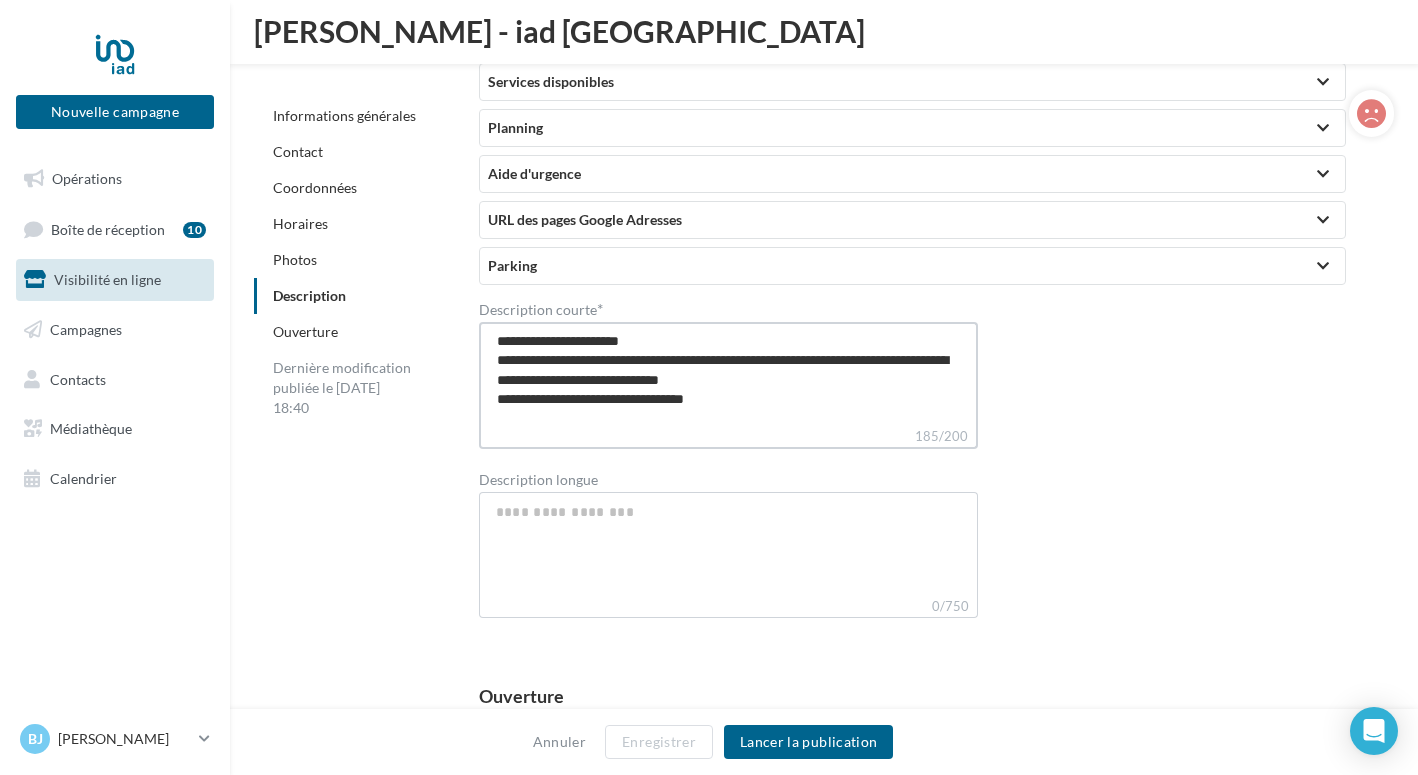 type on "**********" 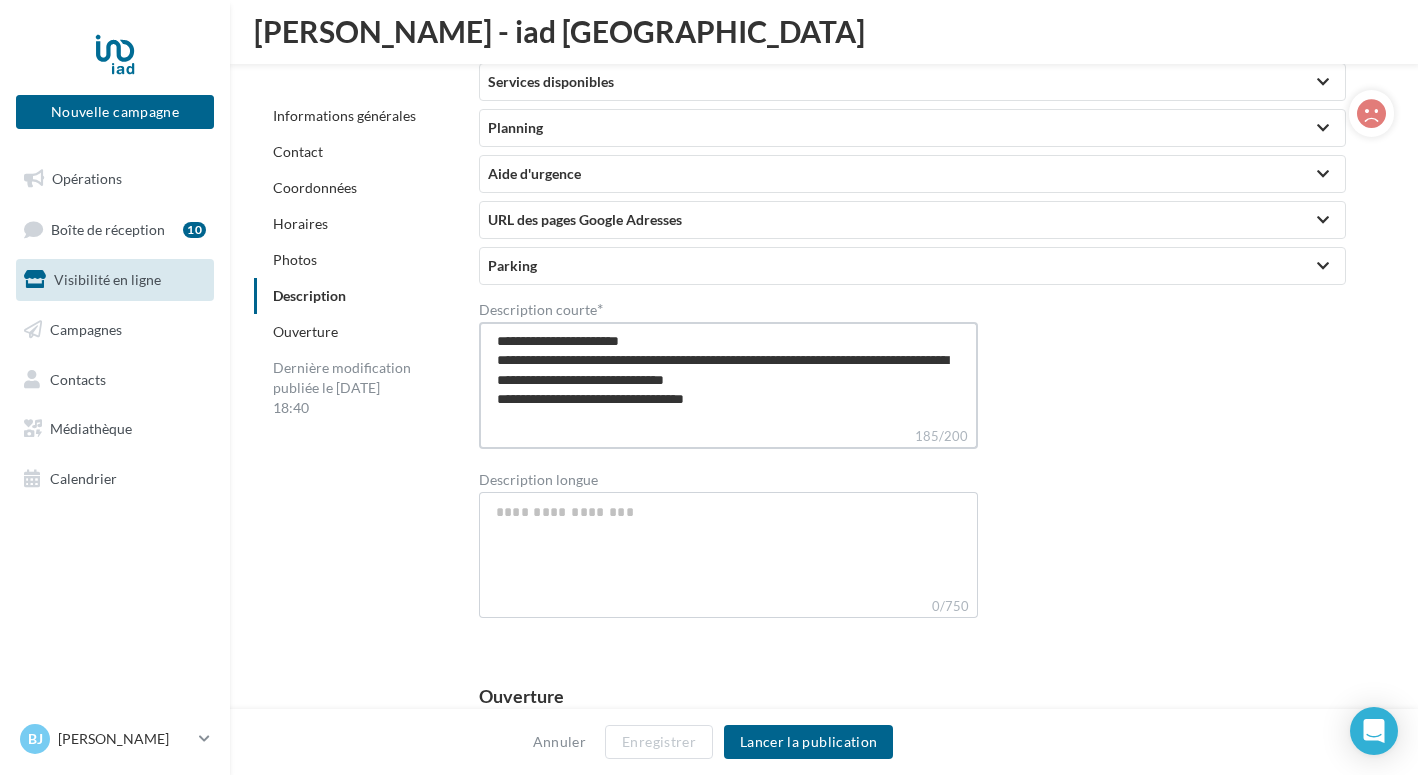 type on "**********" 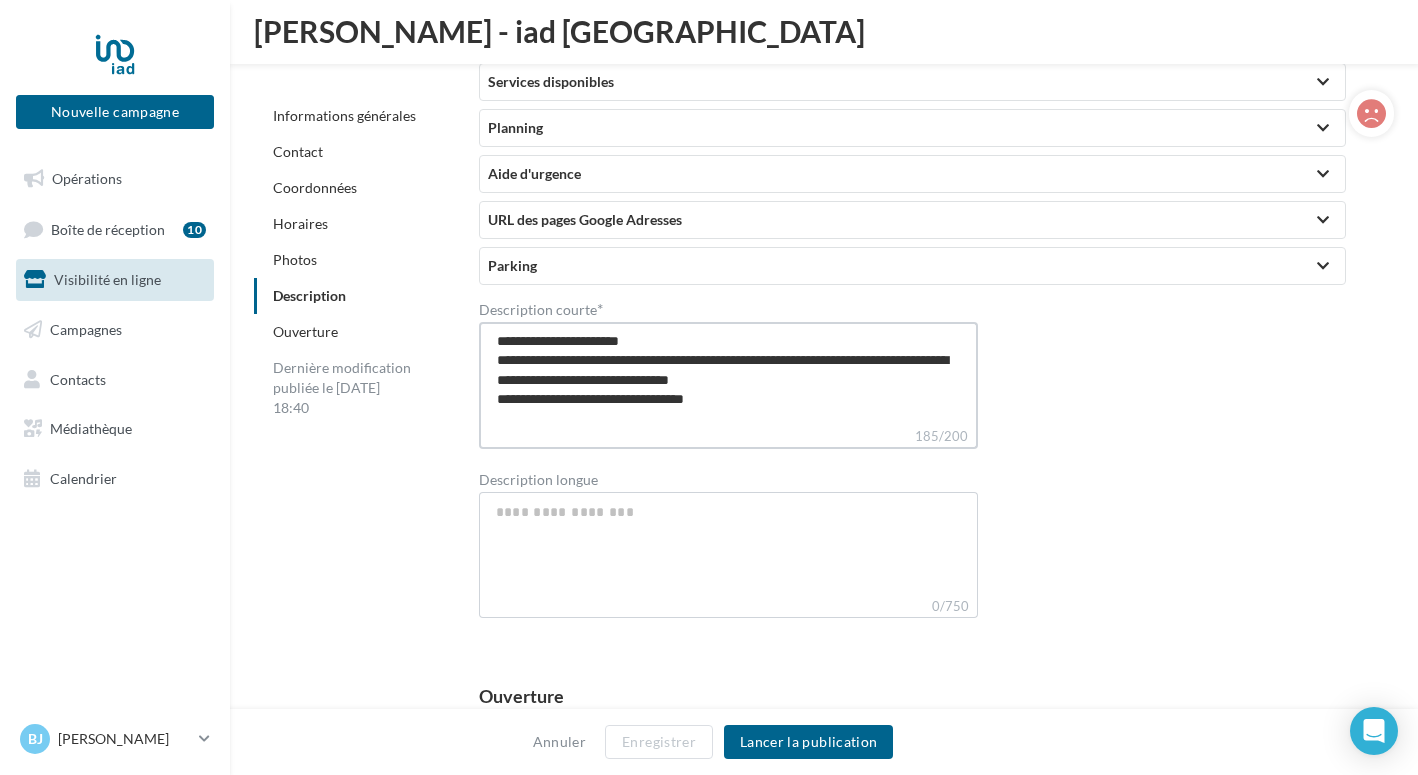 type on "**********" 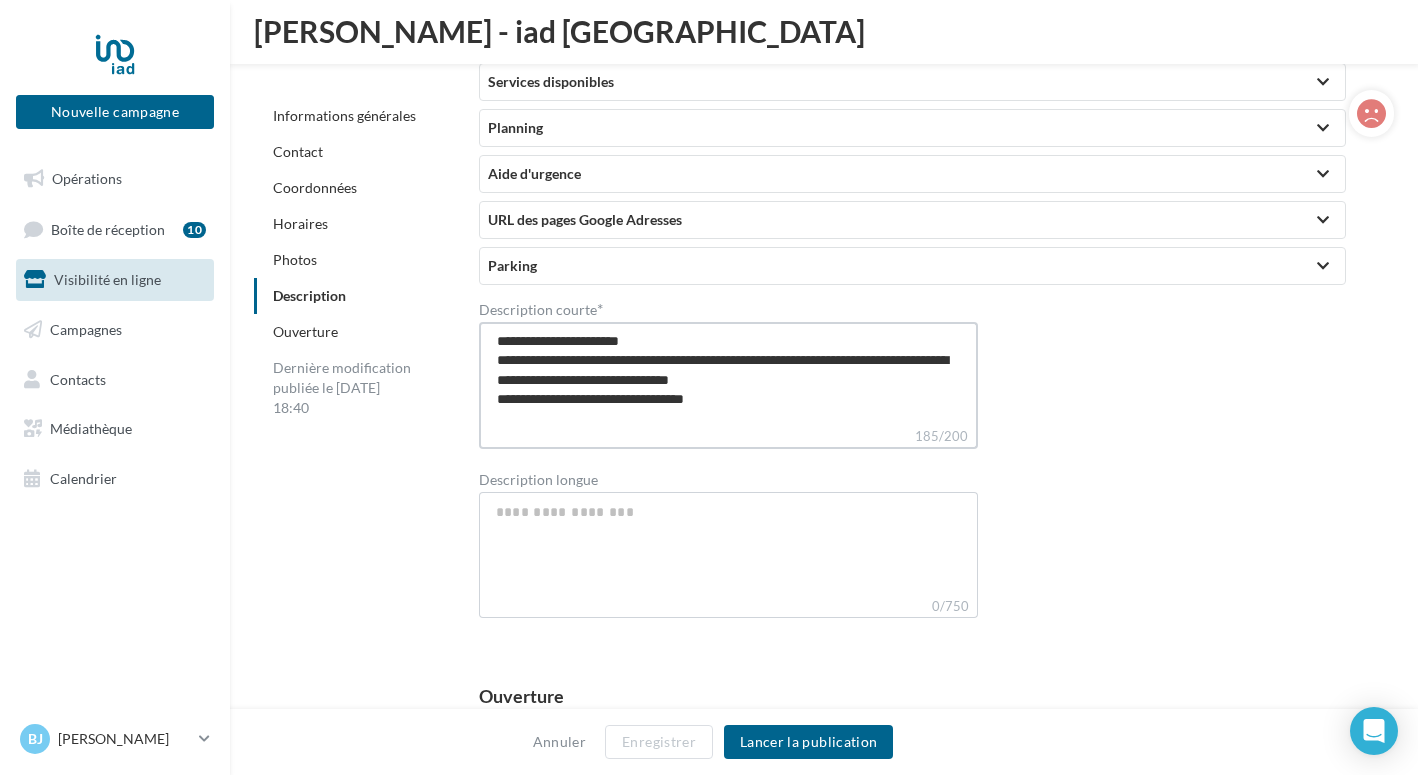 type on "**********" 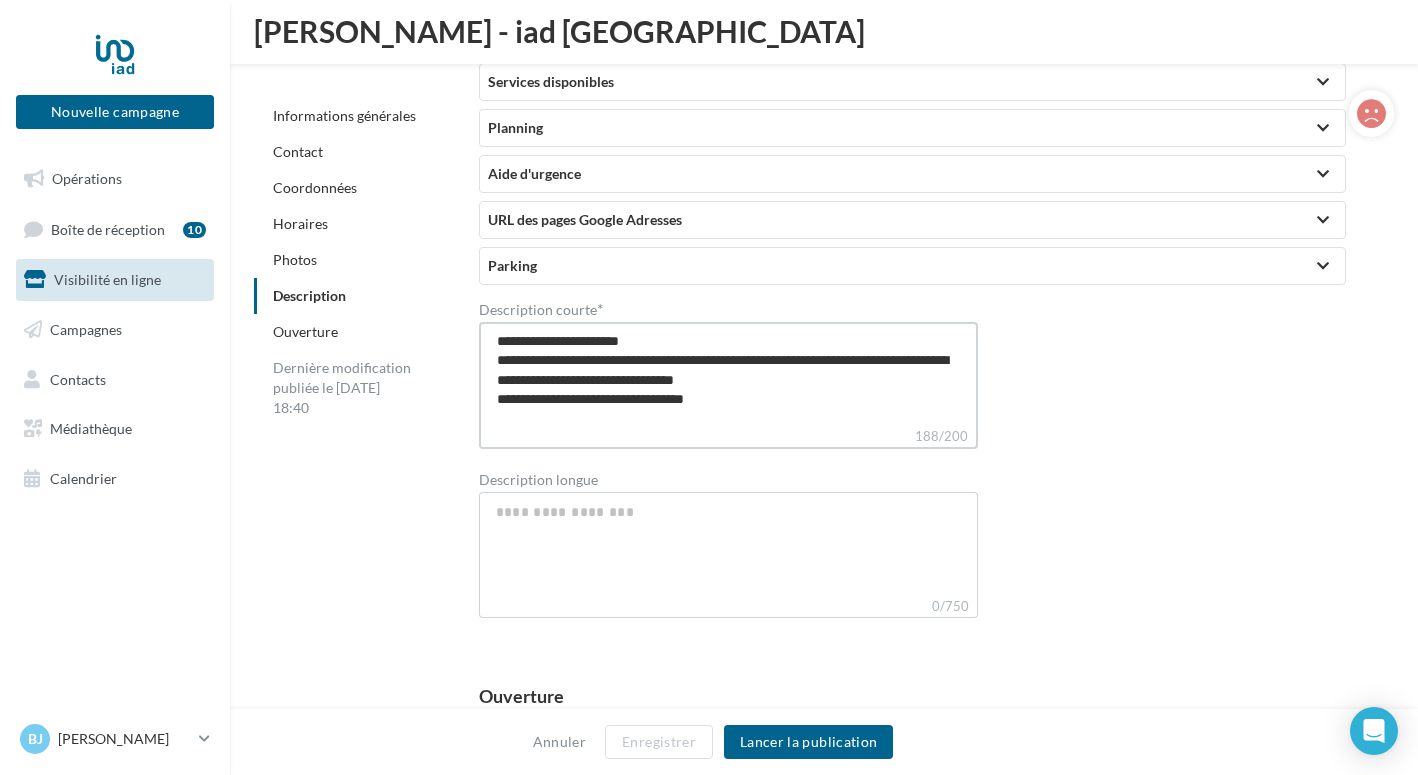 type on "**********" 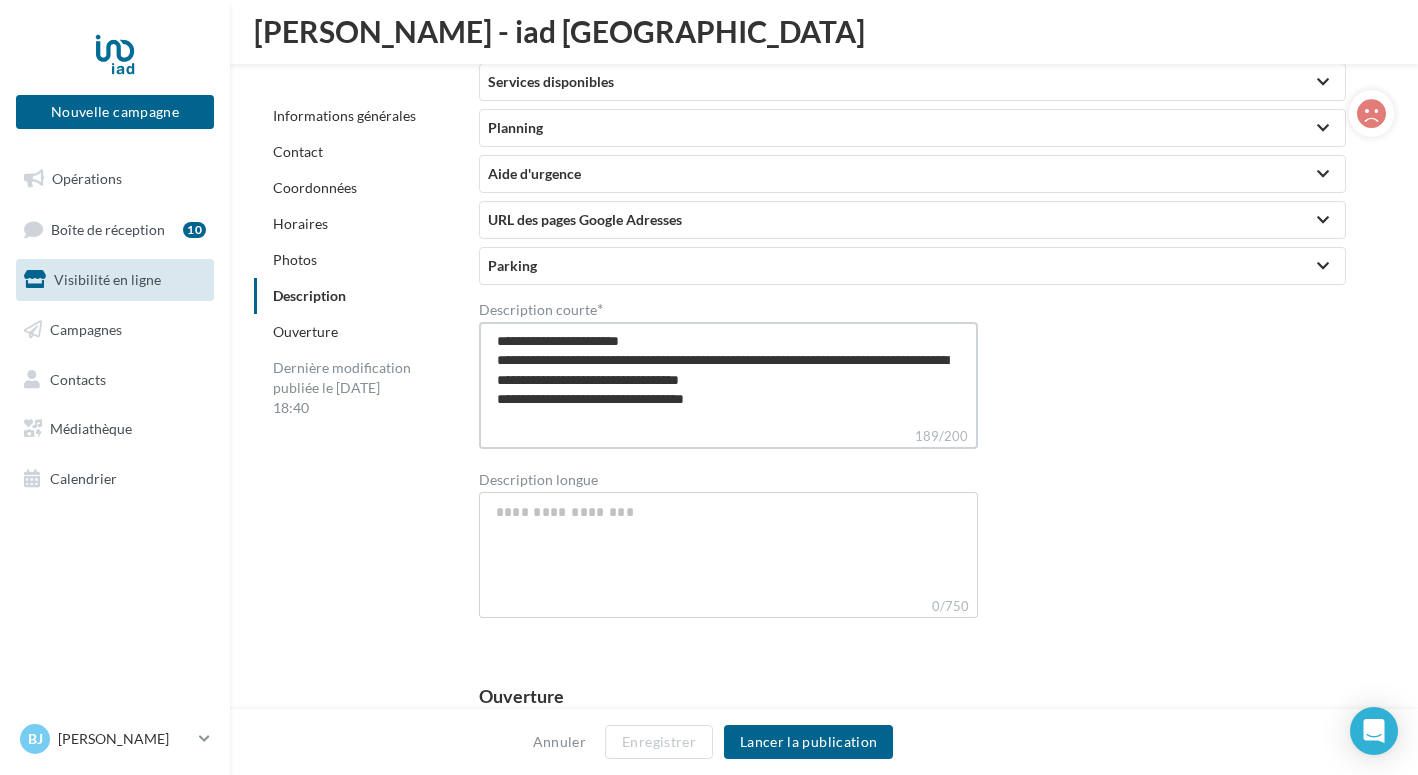 type on "**********" 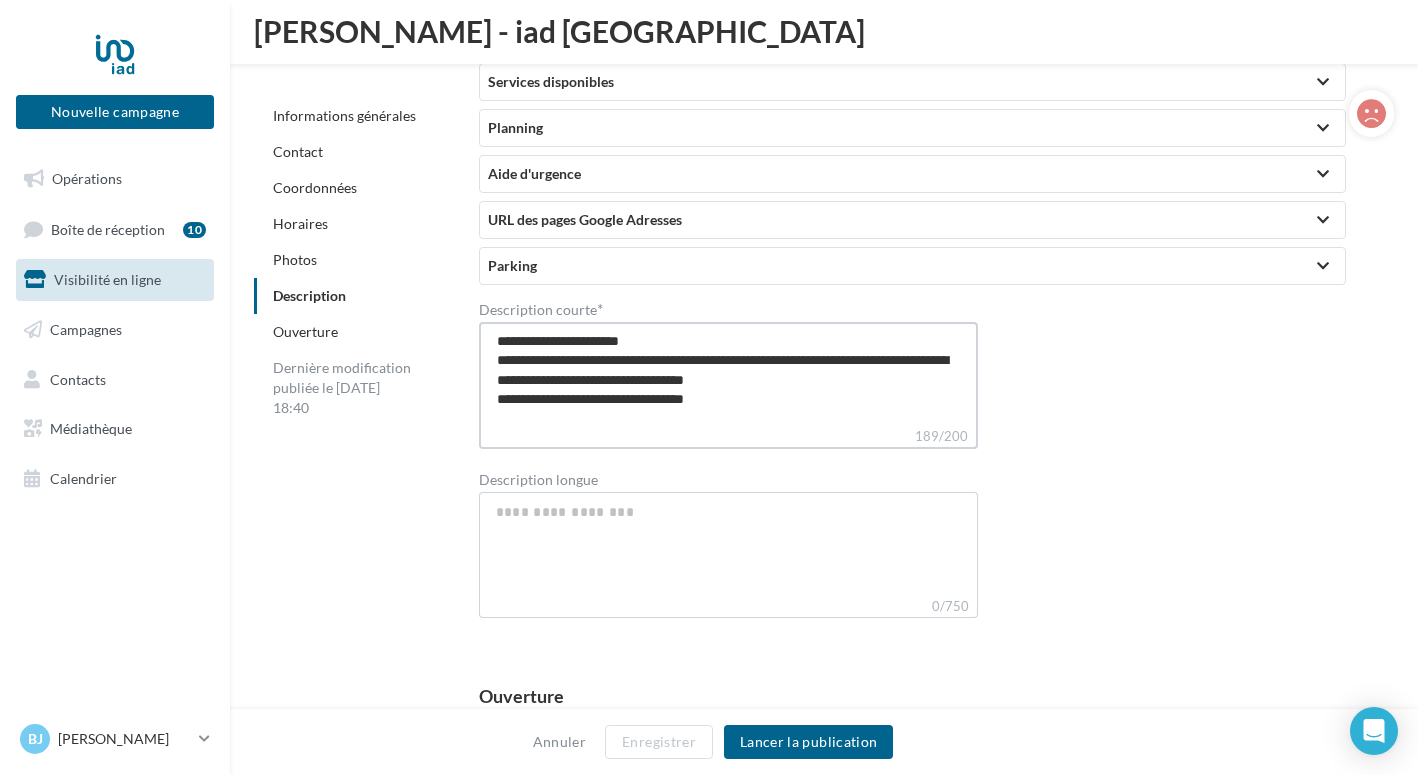 type on "**********" 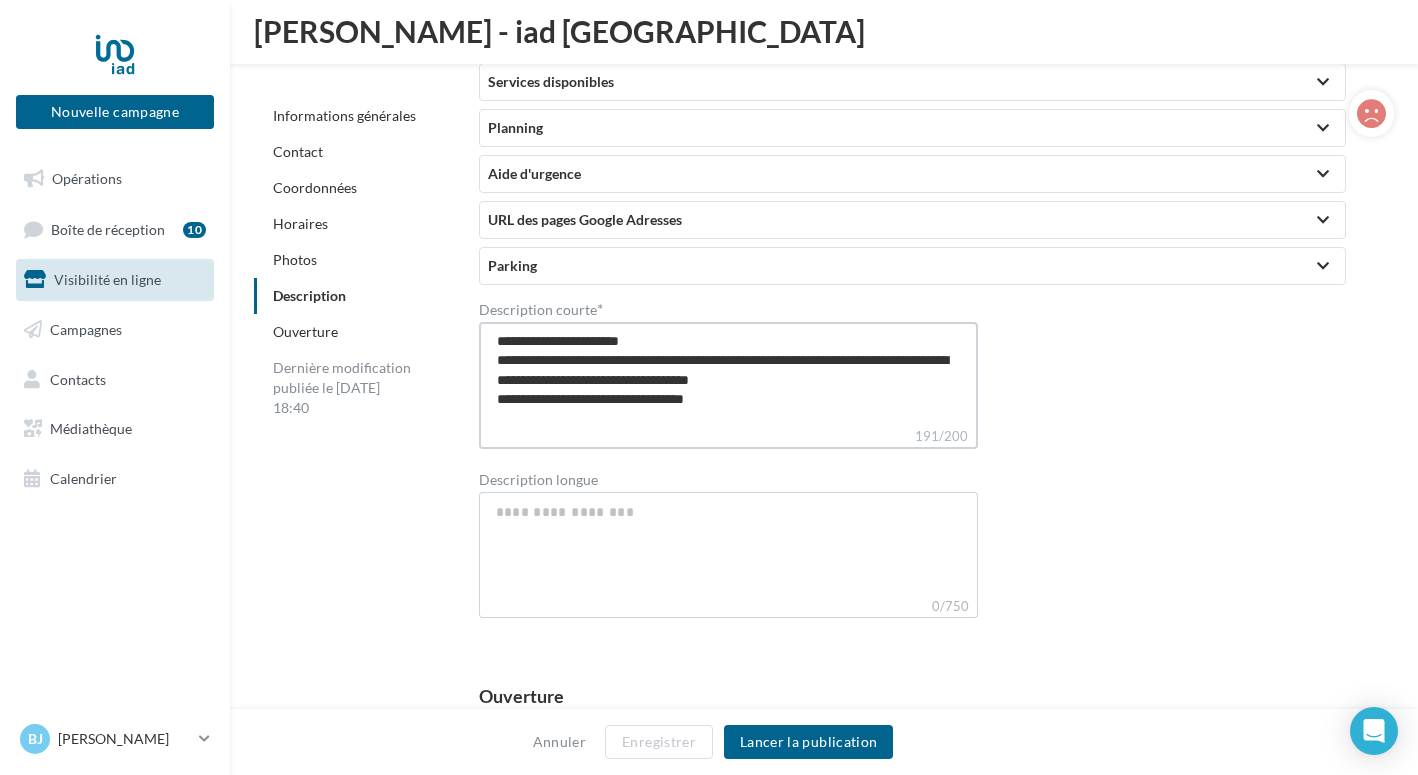type 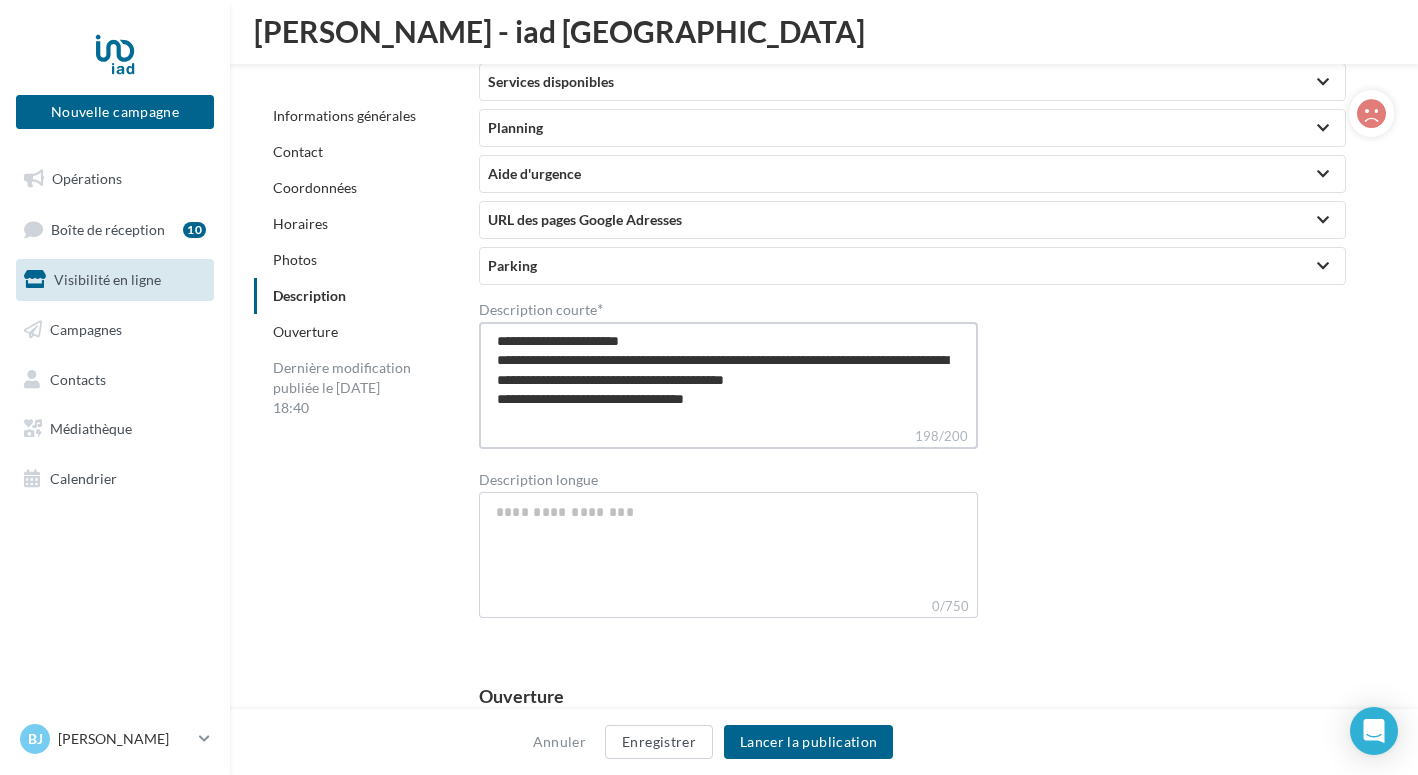 drag, startPoint x: 499, startPoint y: 400, endPoint x: 543, endPoint y: 403, distance: 44.102154 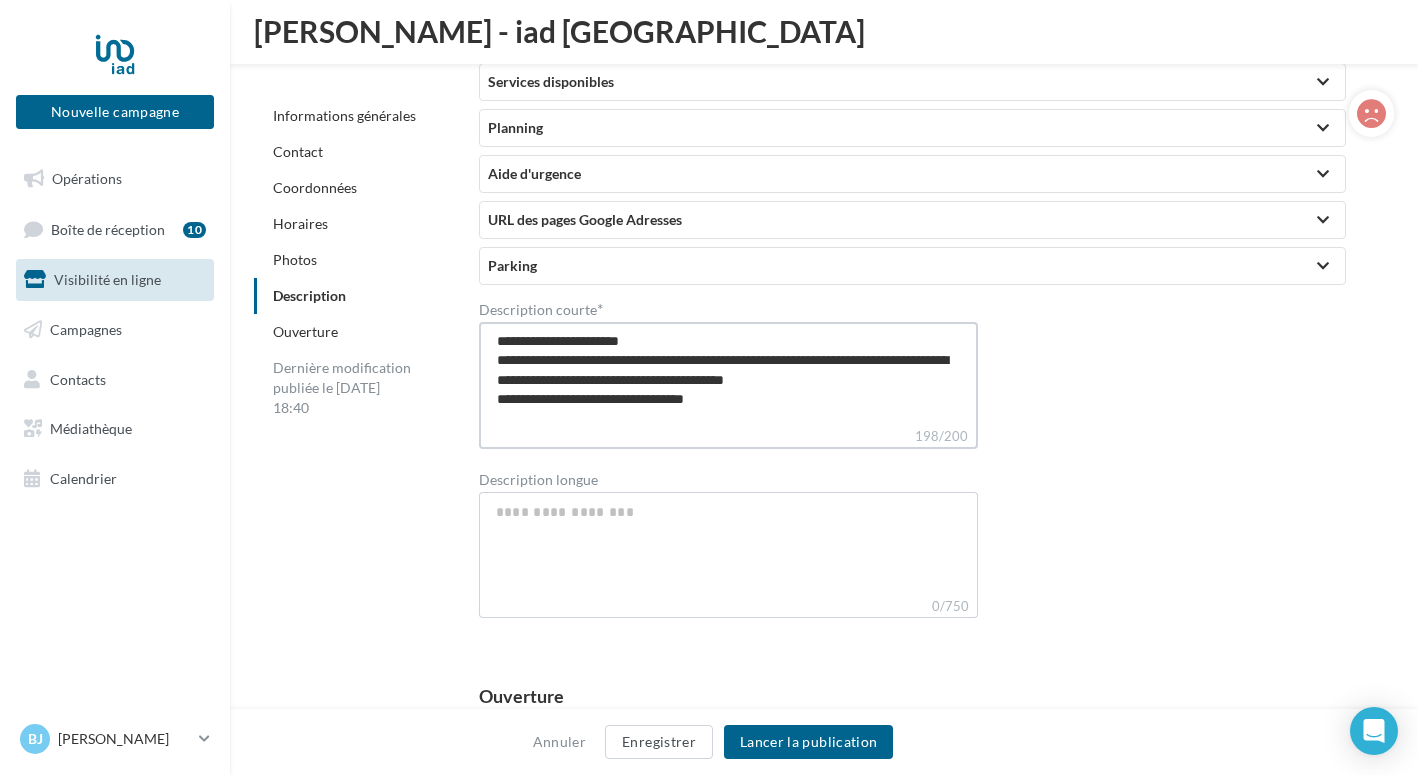 click on "**********" at bounding box center (728, 374) 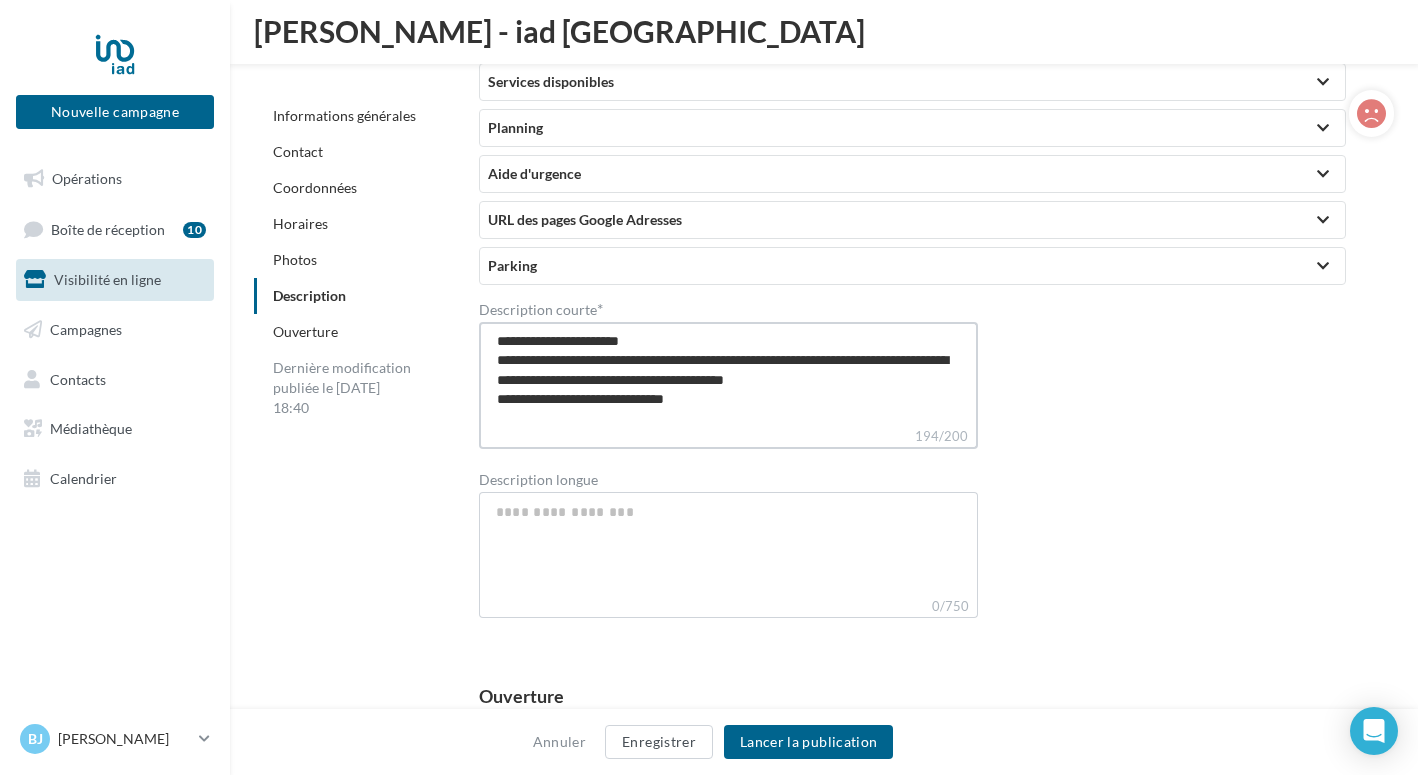 drag, startPoint x: 591, startPoint y: 400, endPoint x: 580, endPoint y: 401, distance: 11.045361 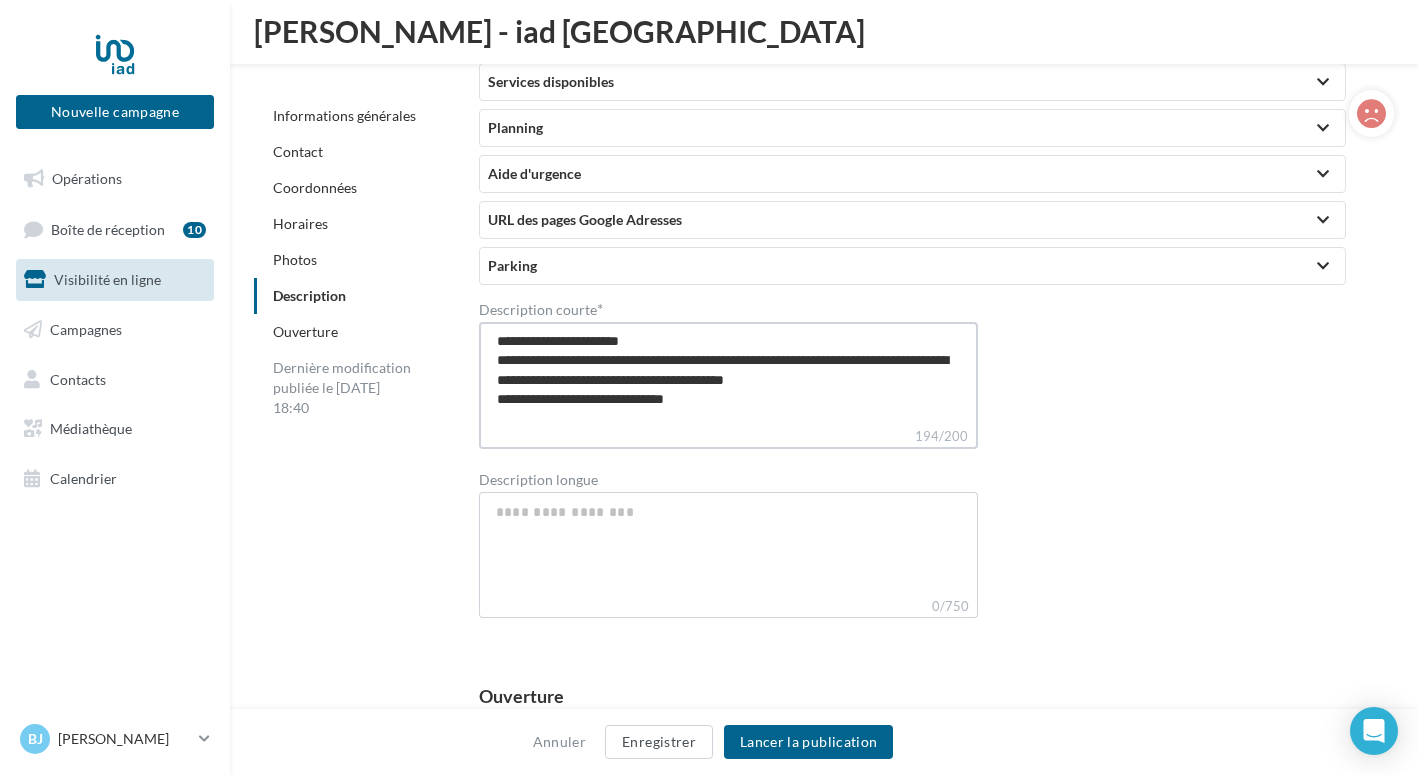 click on "**********" at bounding box center [728, 374] 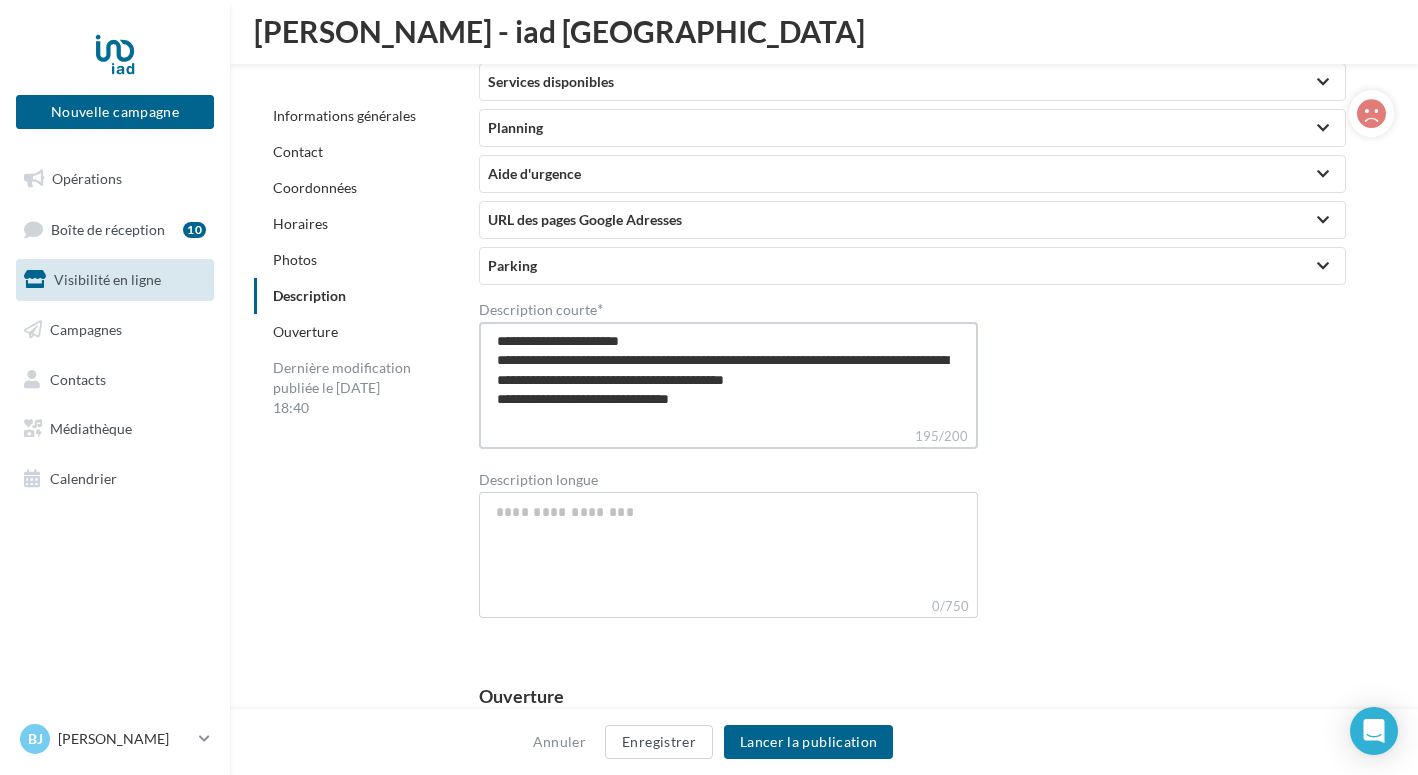 click on "**********" at bounding box center [728, 374] 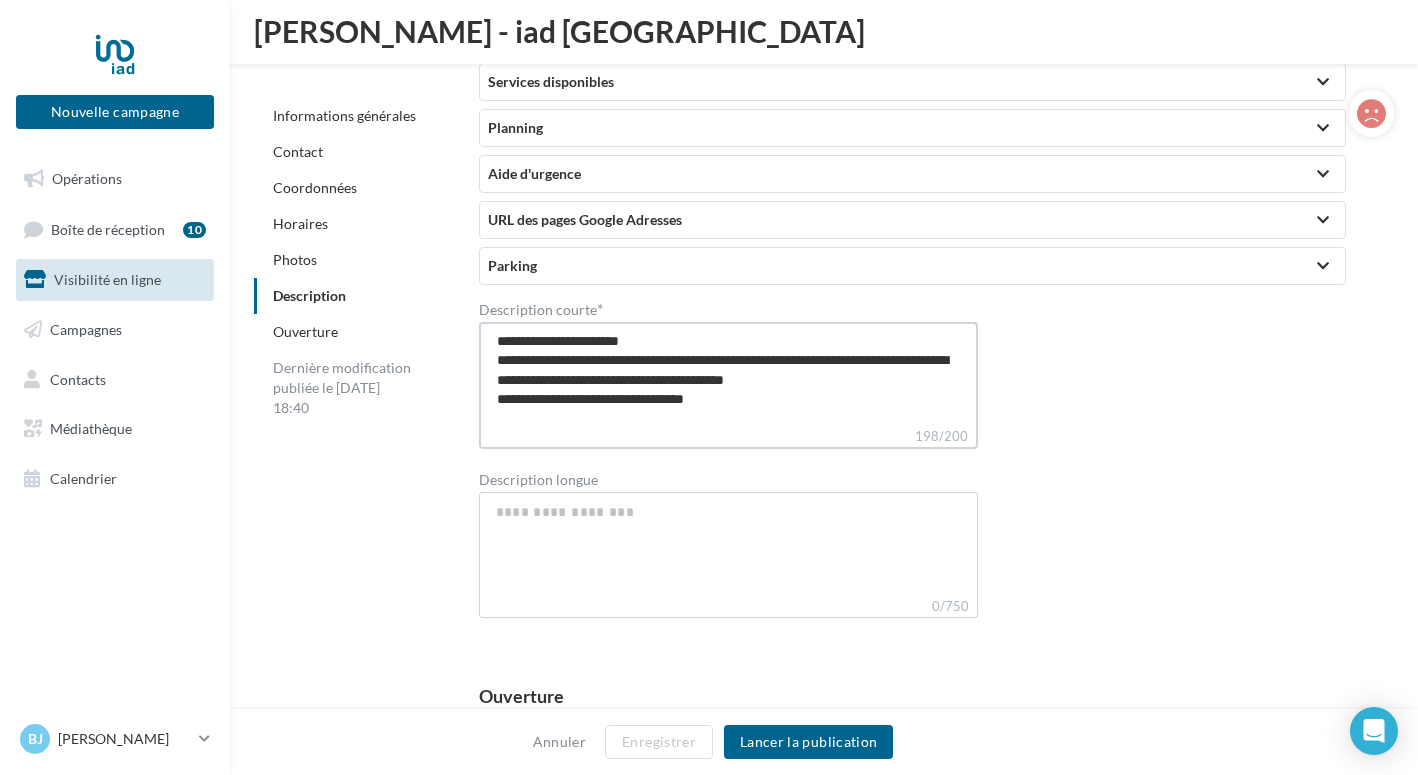 click on "**********" at bounding box center (728, 374) 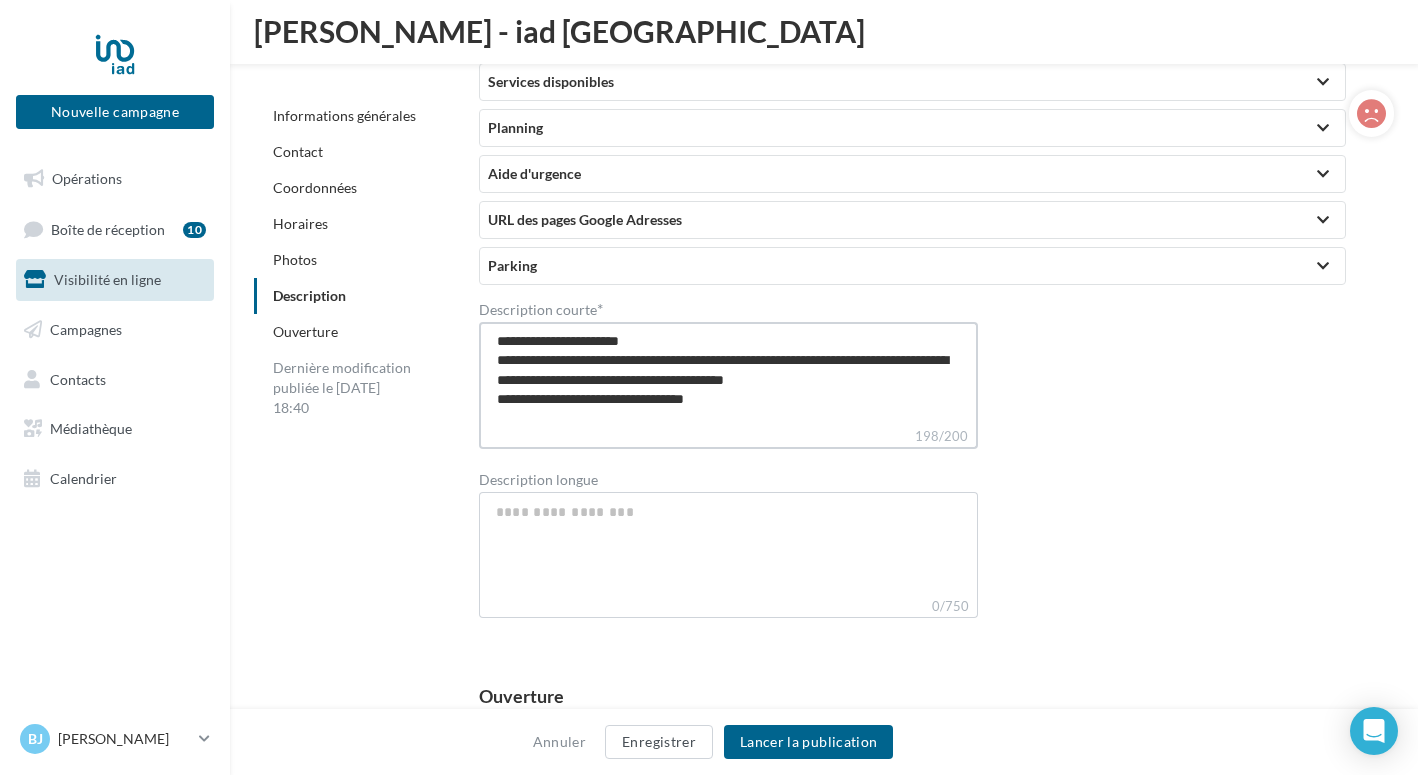 click on "**********" at bounding box center (728, 374) 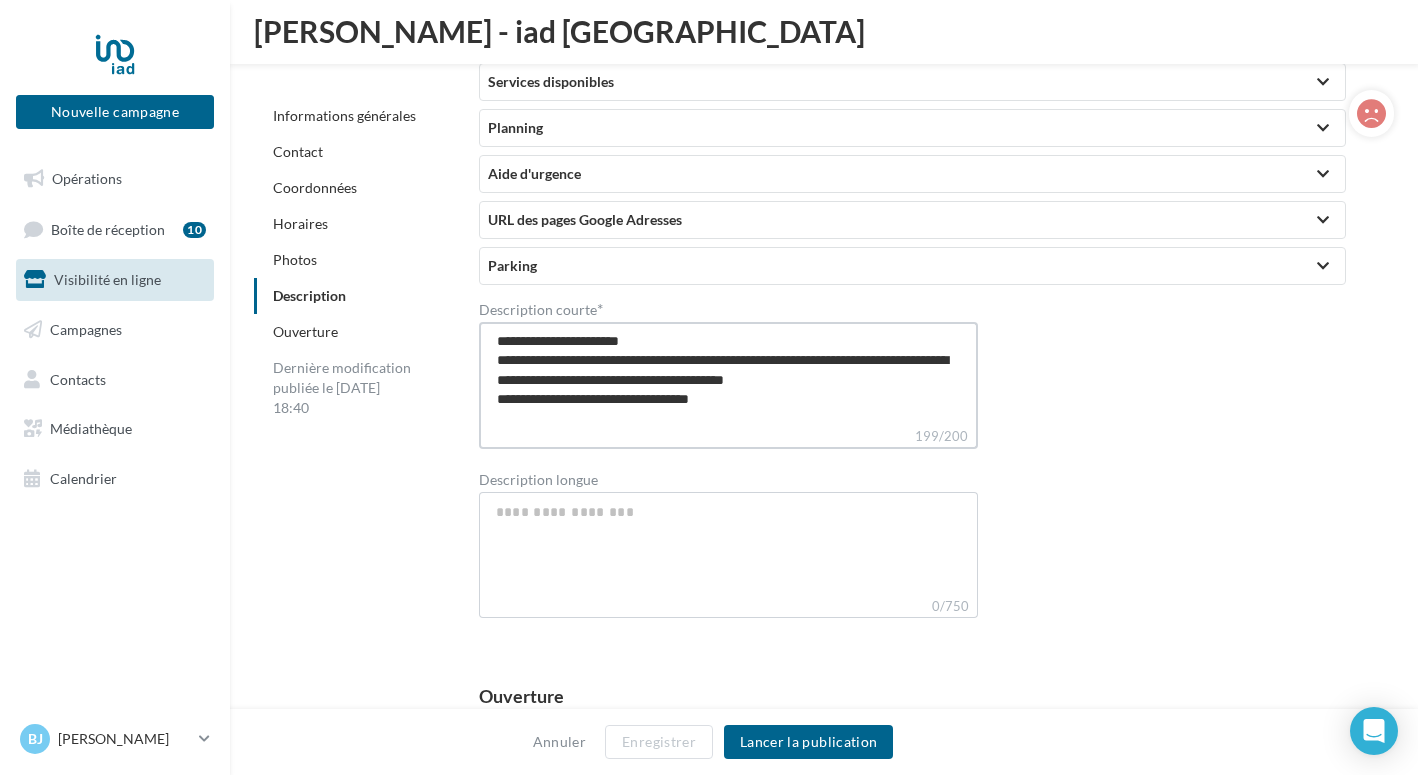 click on "**********" at bounding box center (728, 374) 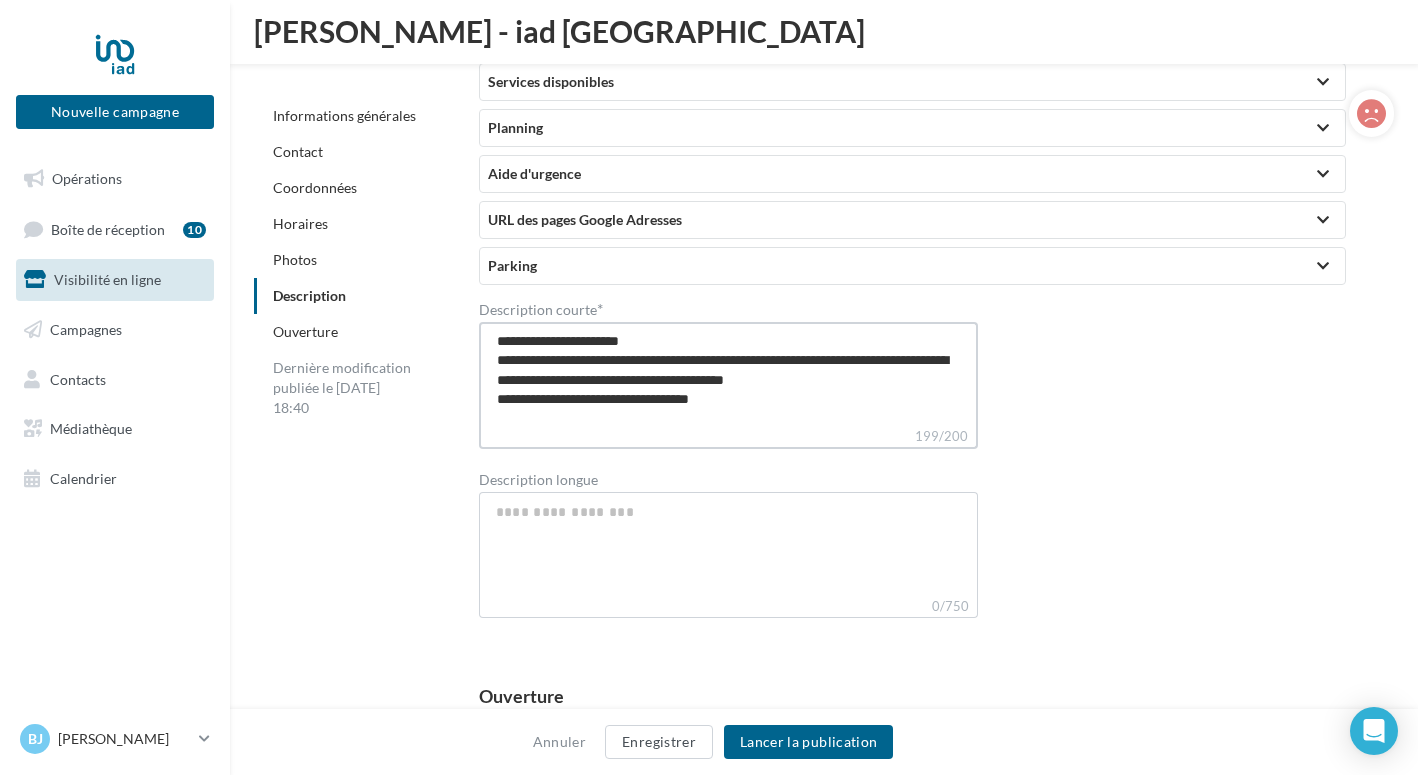 click on "**********" at bounding box center [728, 374] 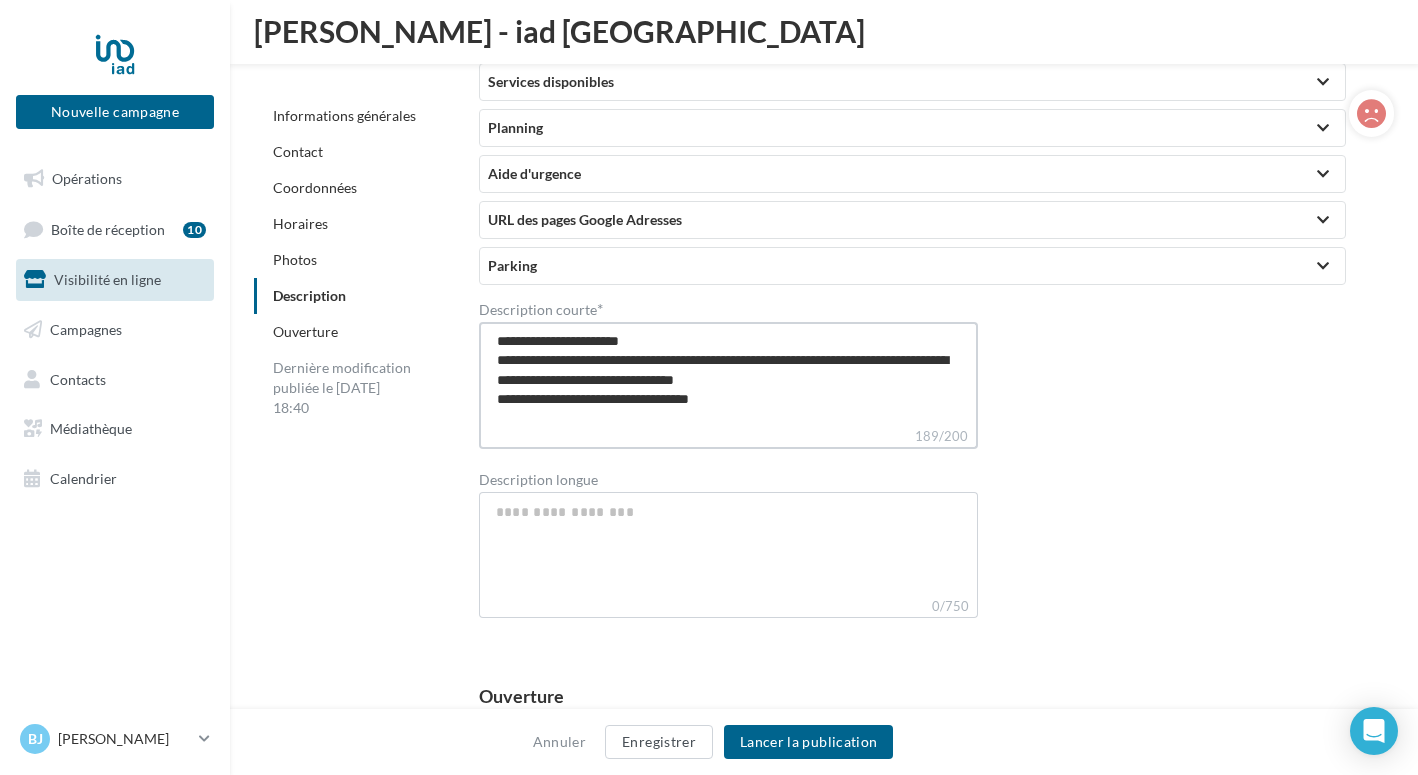 click on "**********" at bounding box center [728, 374] 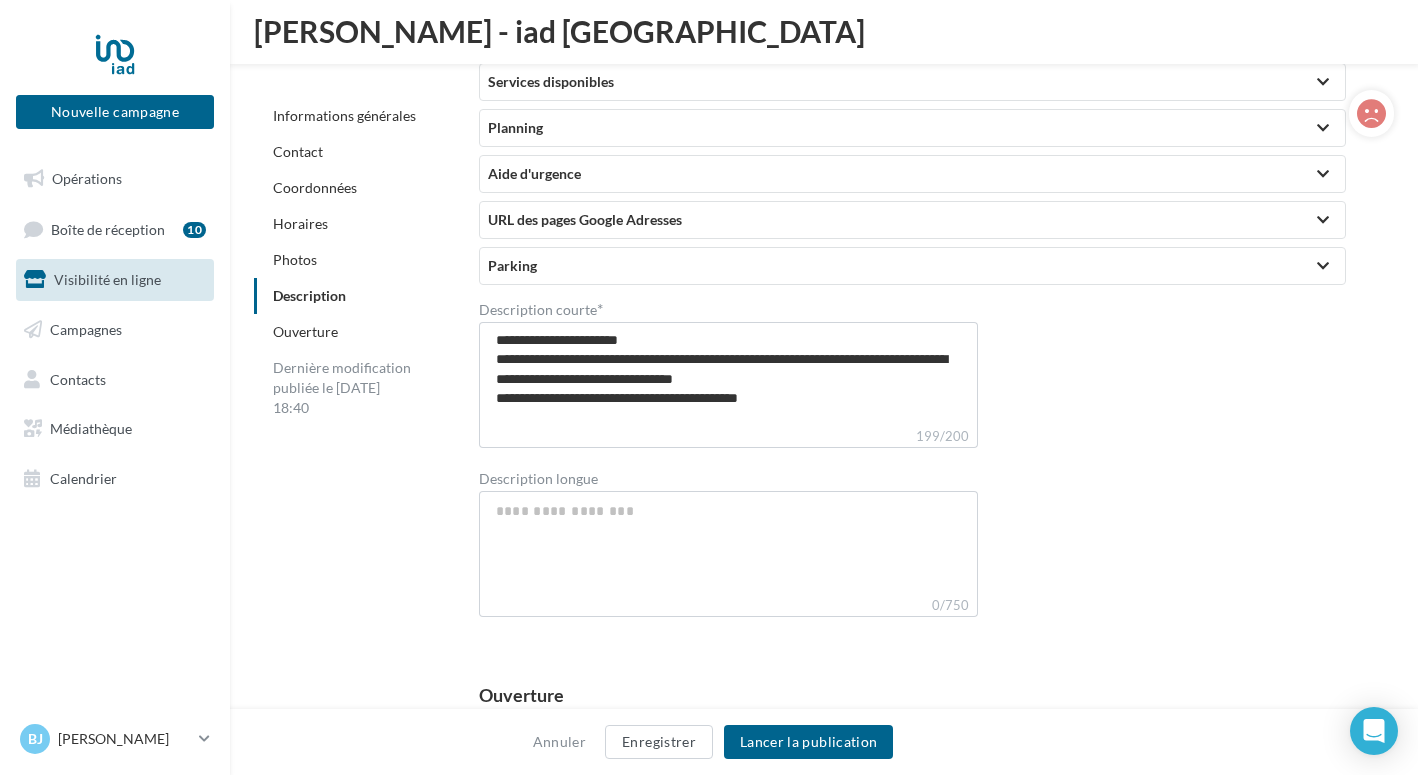 click on "199/200" at bounding box center [728, 437] 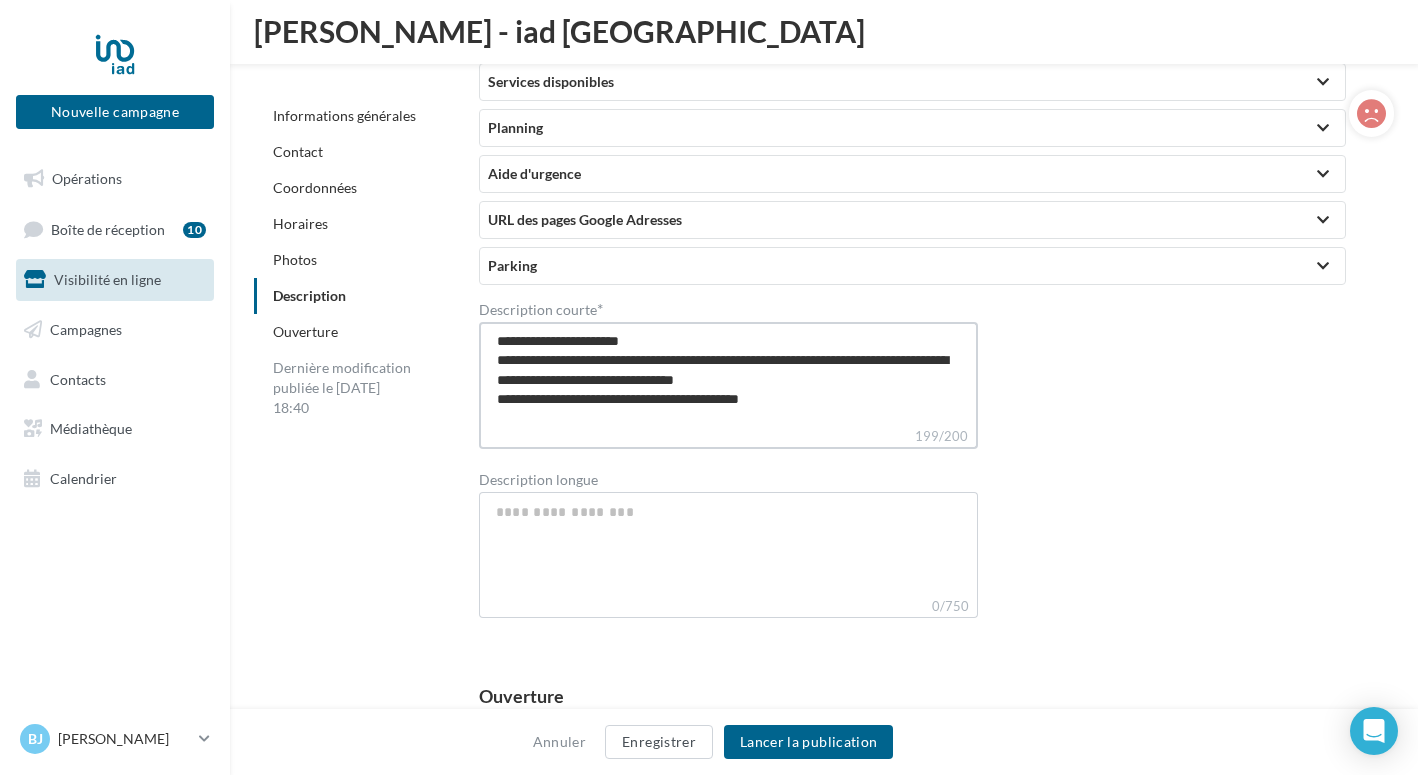 drag, startPoint x: 728, startPoint y: 402, endPoint x: 809, endPoint y: 403, distance: 81.00617 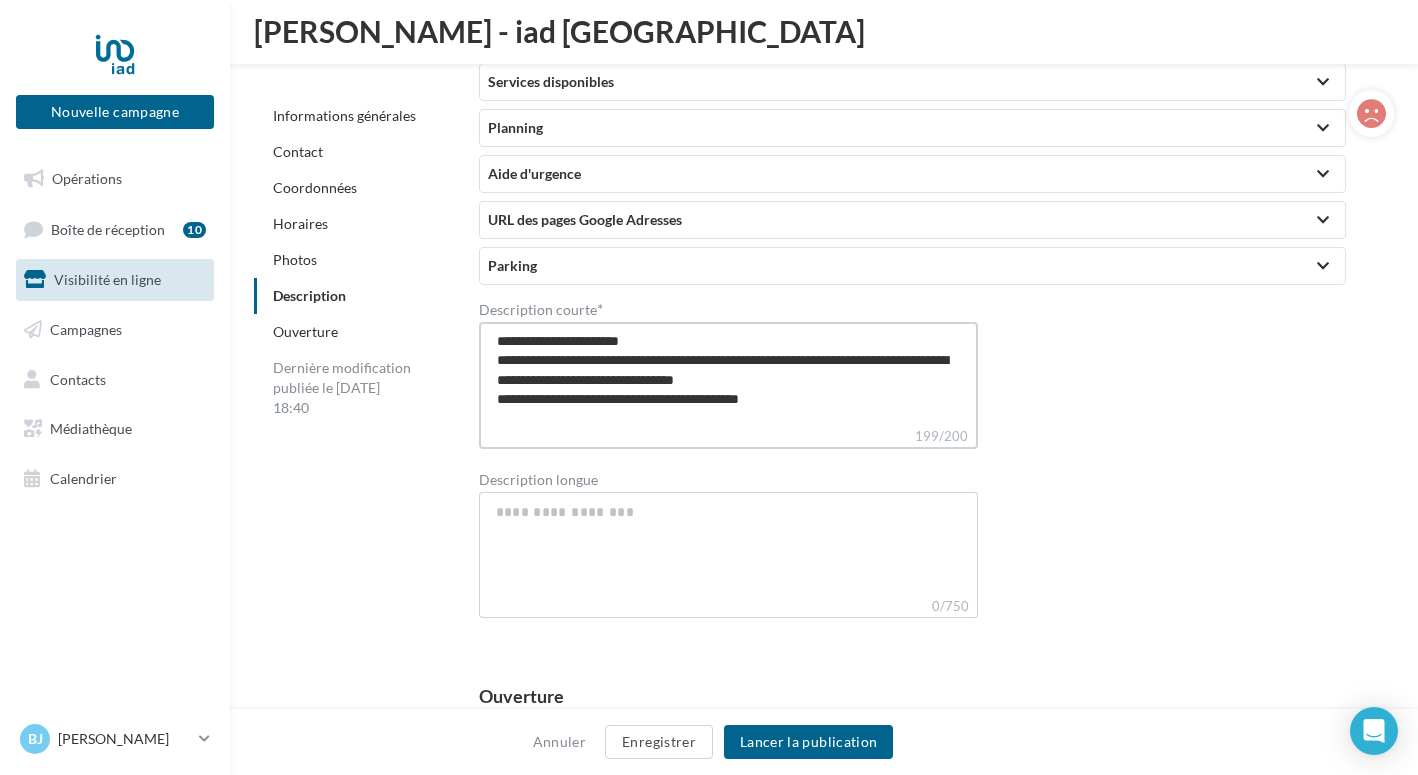 click on "**********" at bounding box center (728, 374) 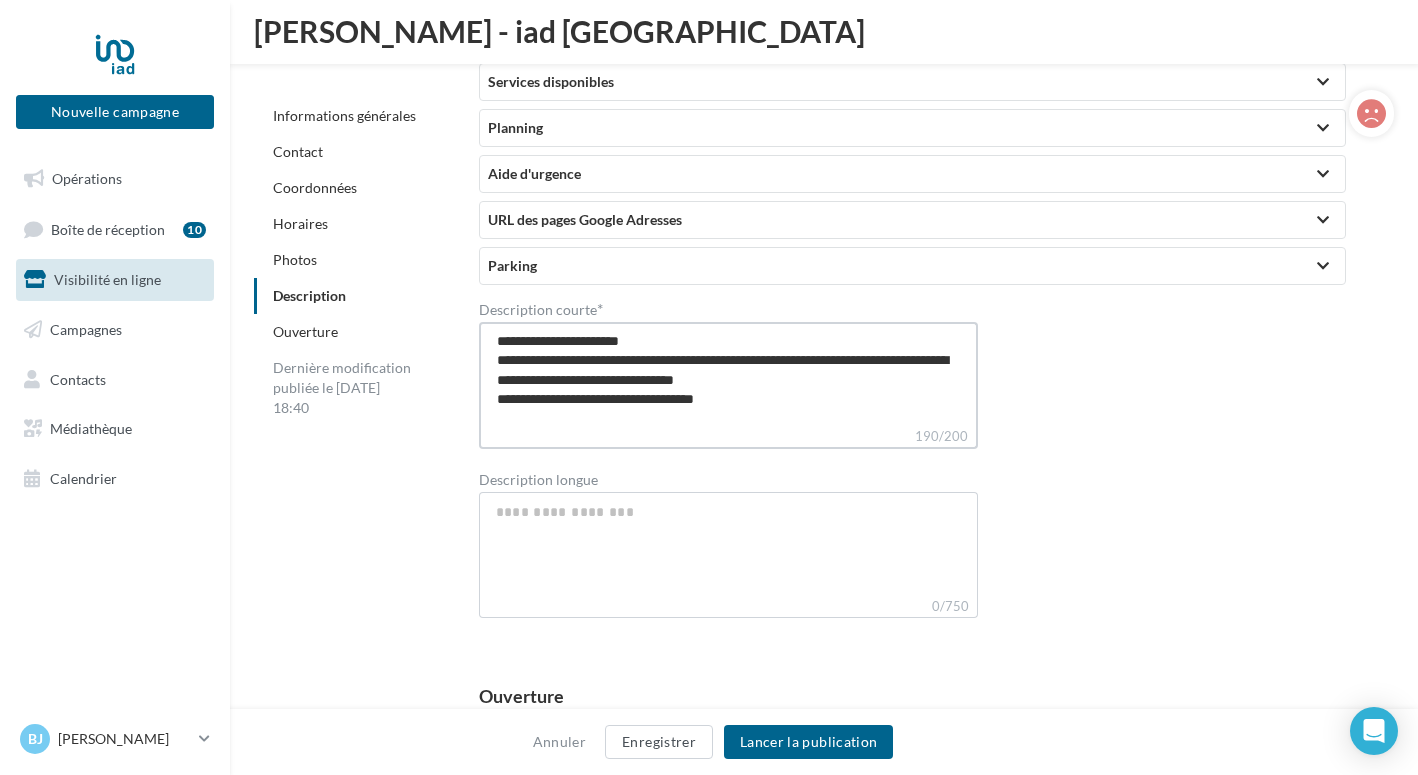 drag, startPoint x: 706, startPoint y: 406, endPoint x: 475, endPoint y: 398, distance: 231.13849 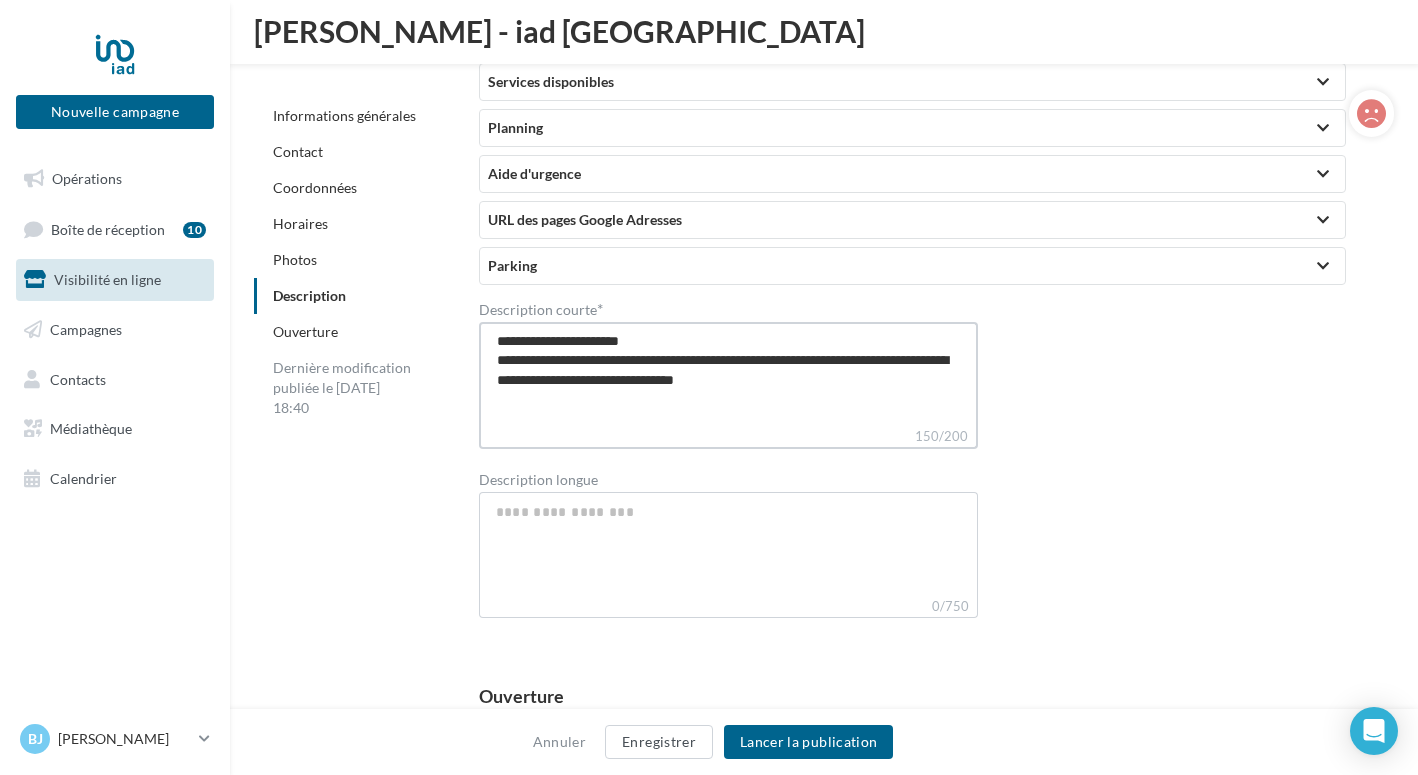 drag, startPoint x: 844, startPoint y: 384, endPoint x: 579, endPoint y: 383, distance: 265.0019 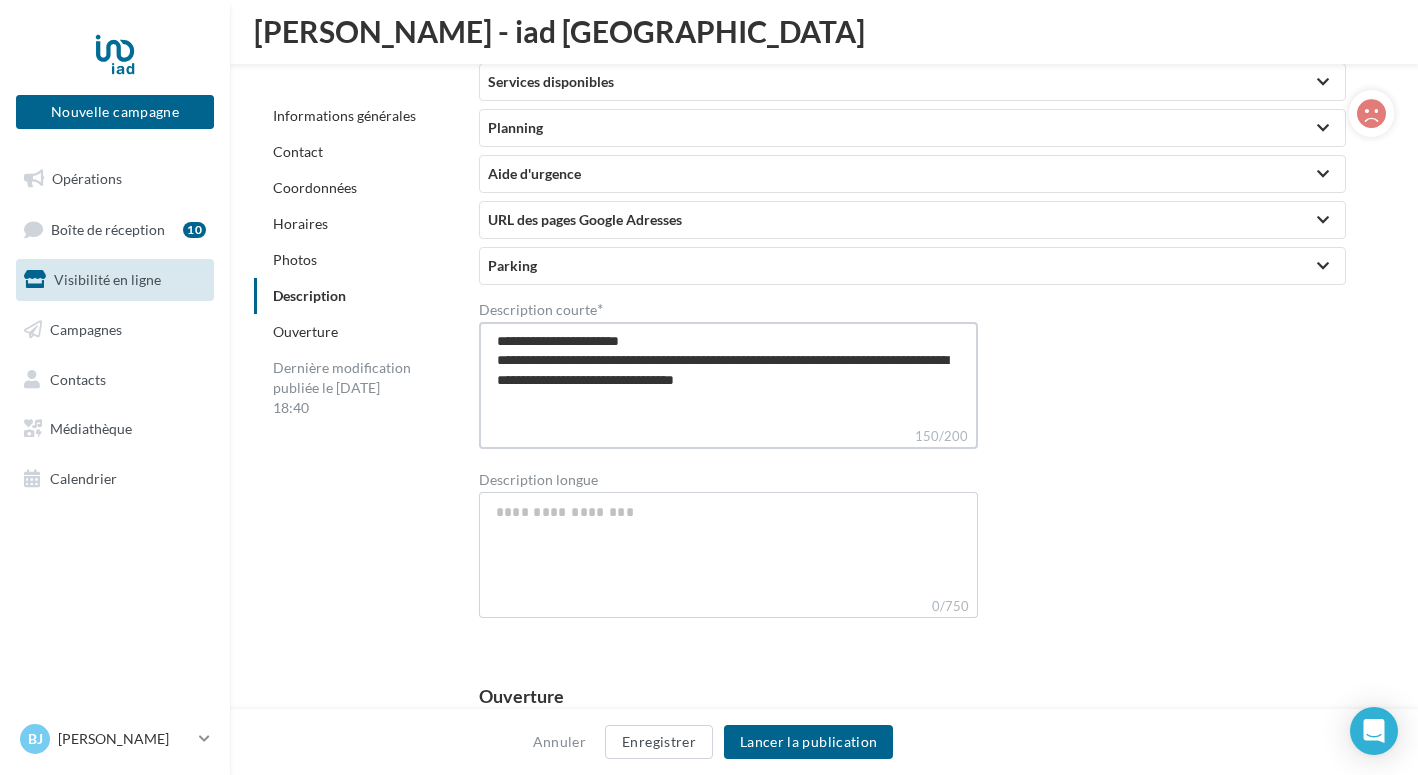 click on "**********" at bounding box center (728, 374) 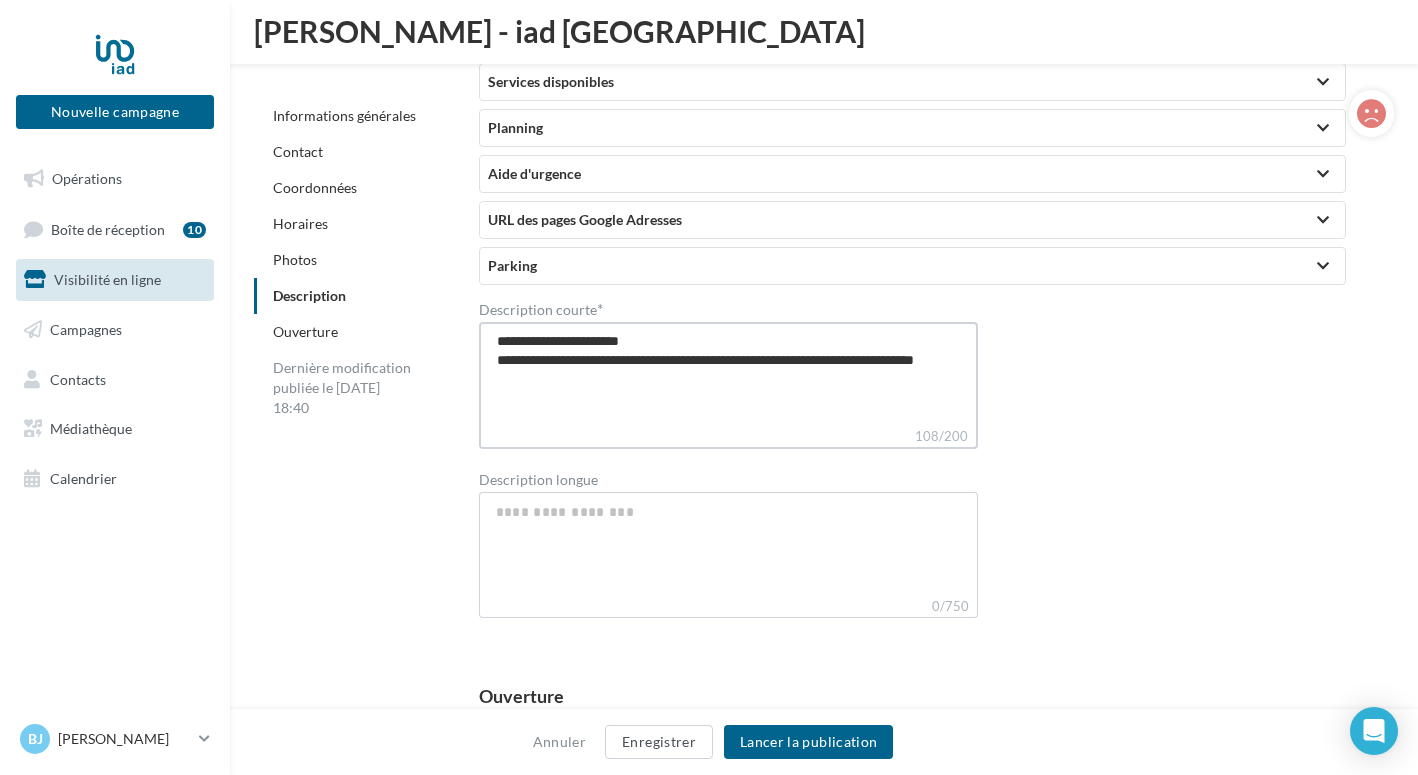click on "**********" at bounding box center (728, 374) 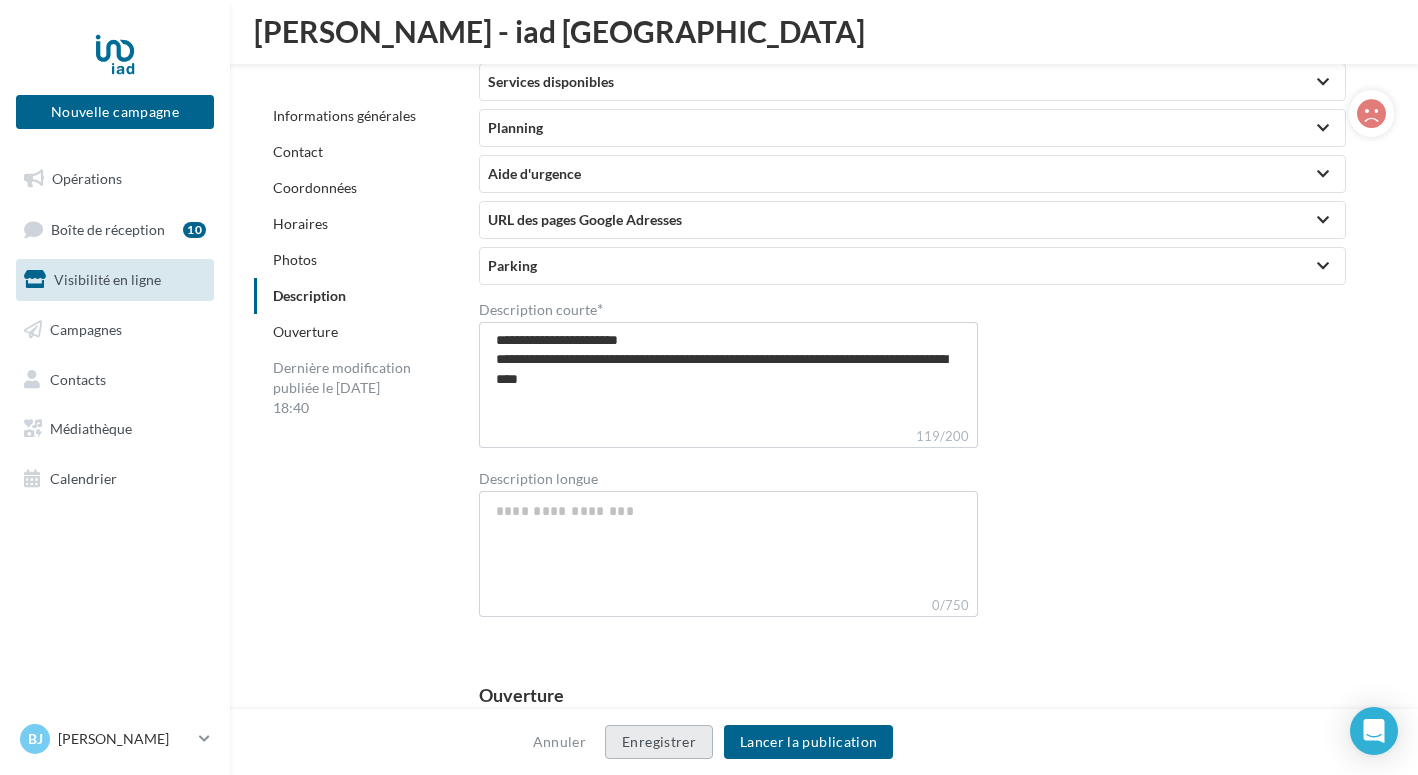 click on "Enregistrer" at bounding box center (659, 742) 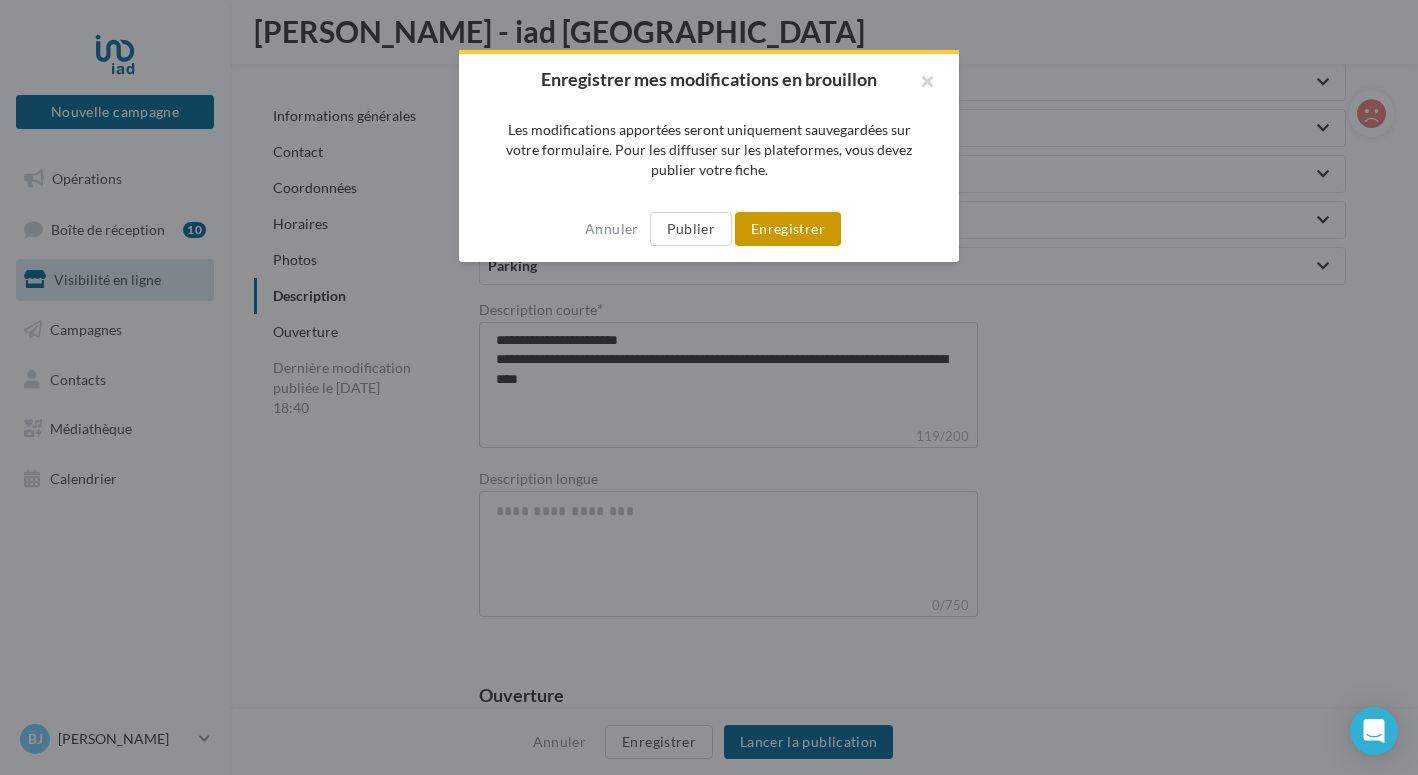click on "Enregistrer" at bounding box center [788, 229] 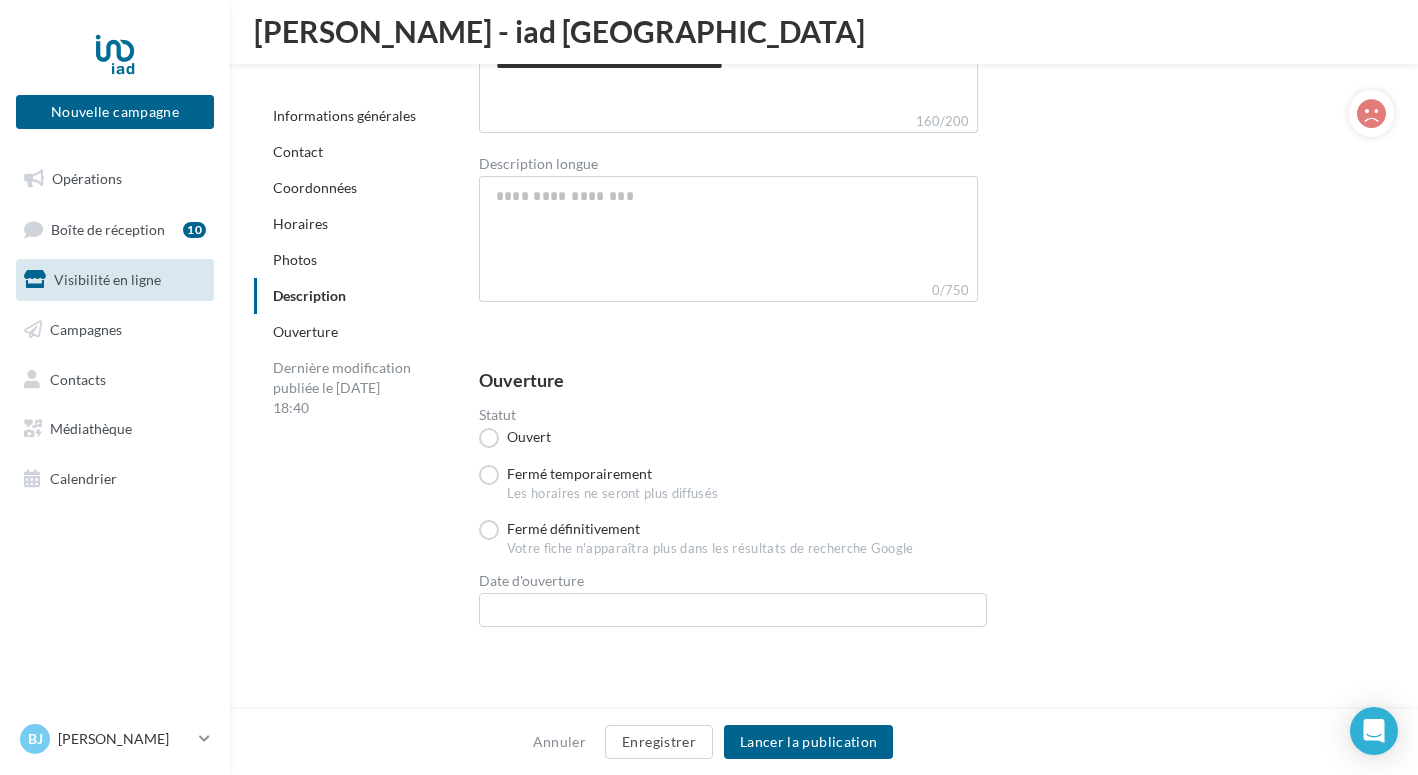 scroll, scrollTop: 4409, scrollLeft: 0, axis: vertical 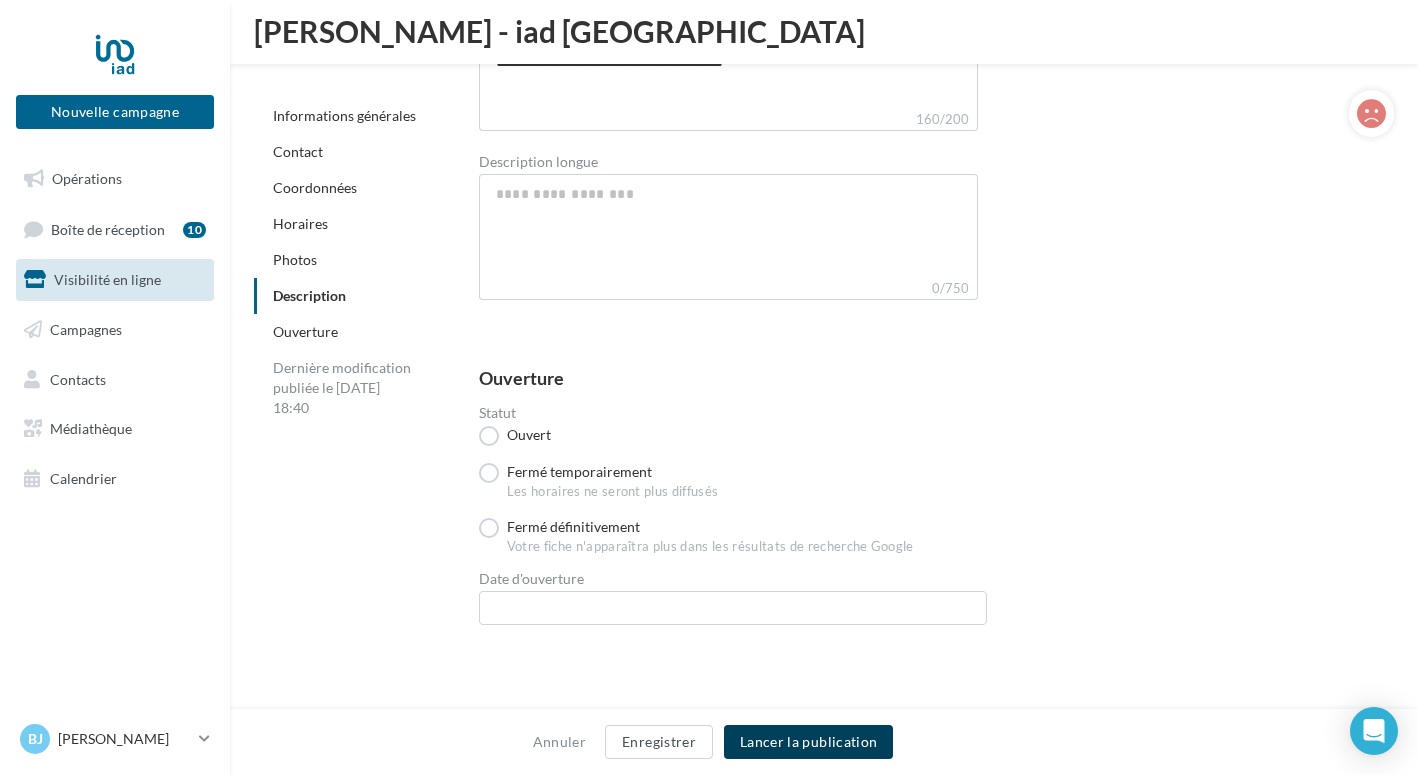 click on "Lancer la publication" at bounding box center [808, 742] 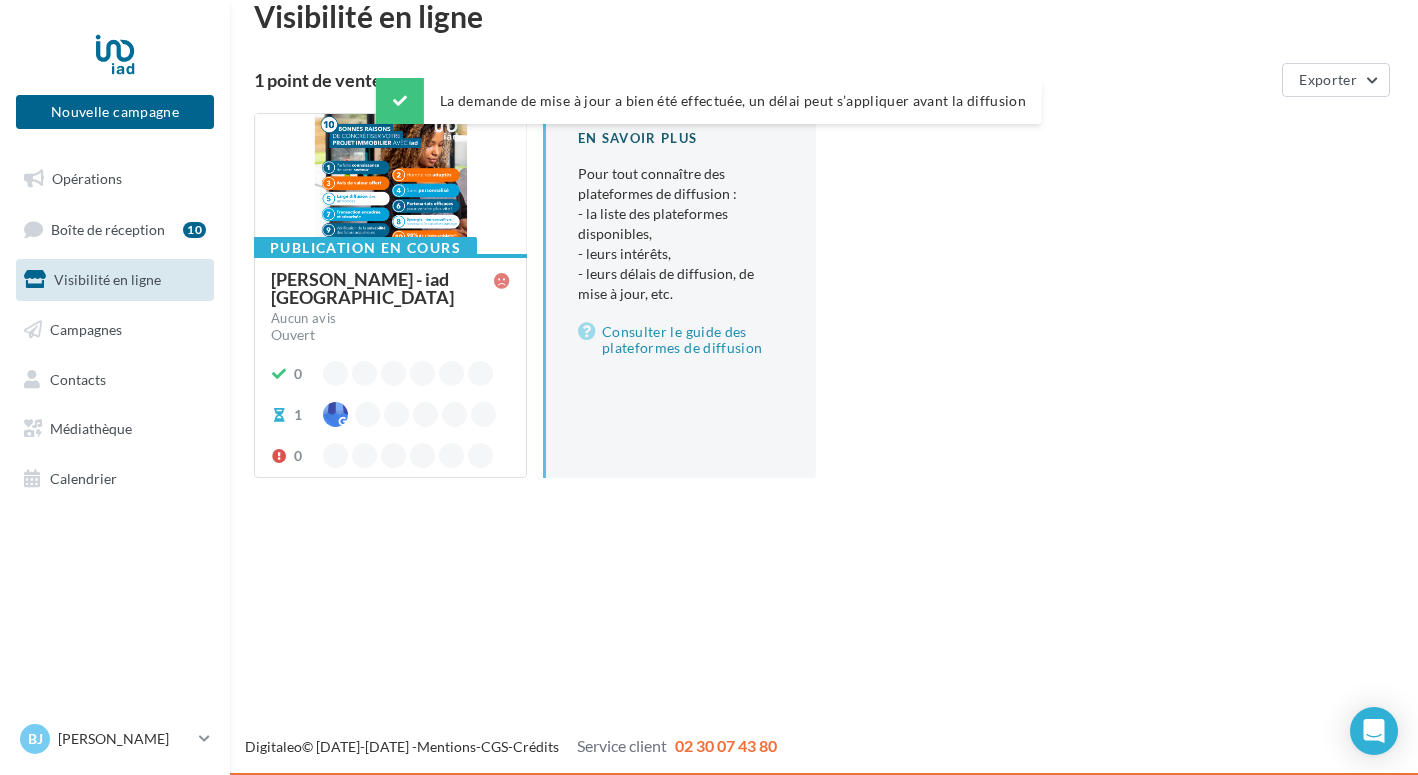 scroll, scrollTop: 0, scrollLeft: 0, axis: both 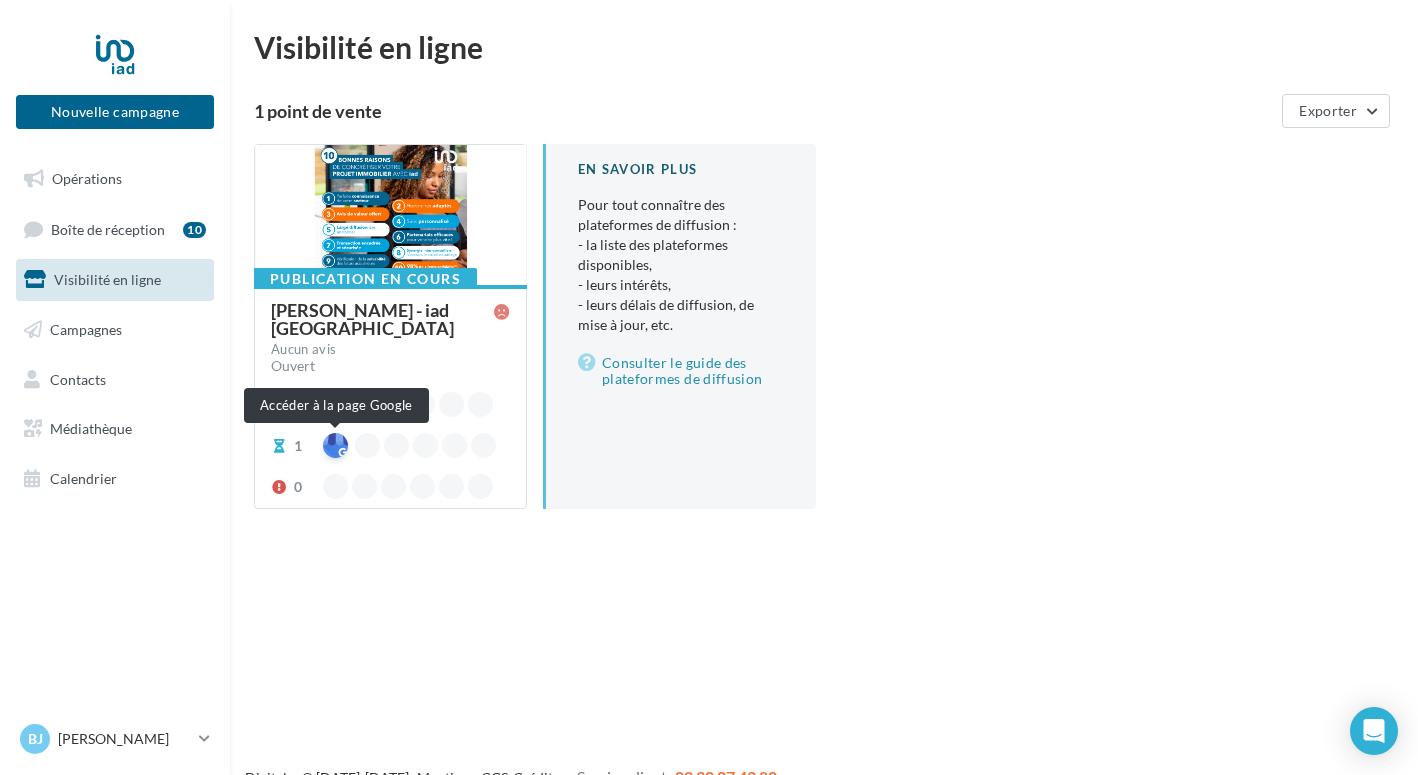 click at bounding box center (335, 445) 